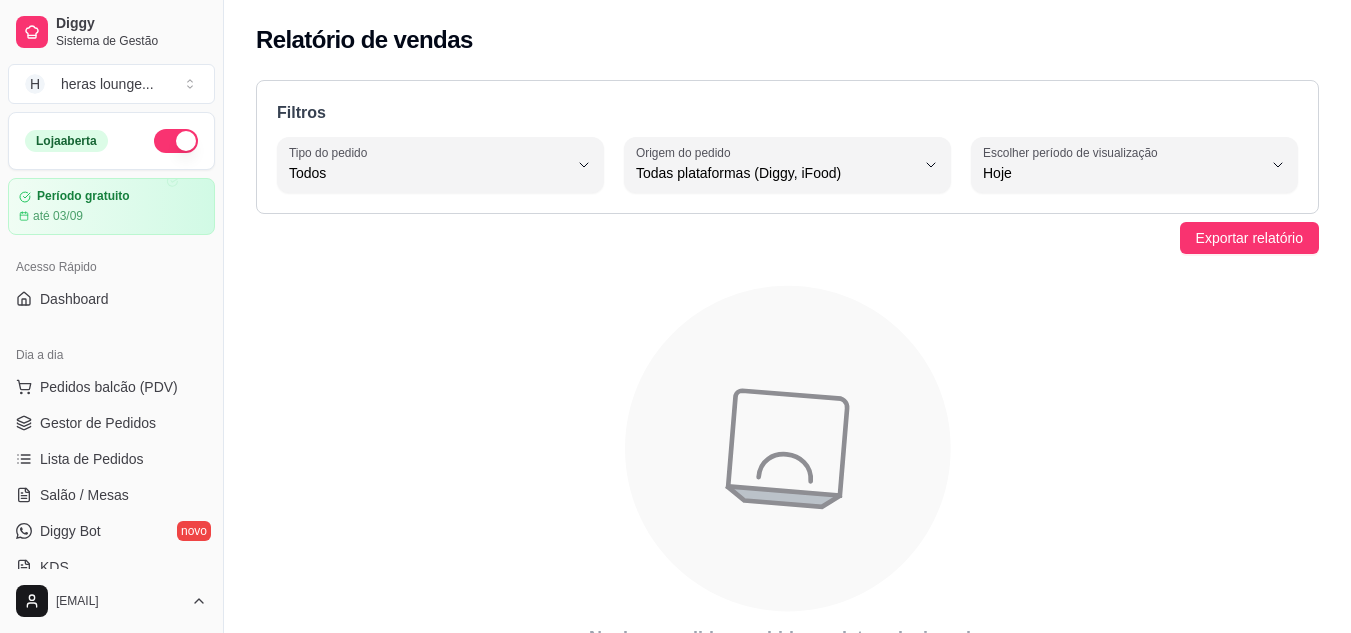 select on "ALL" 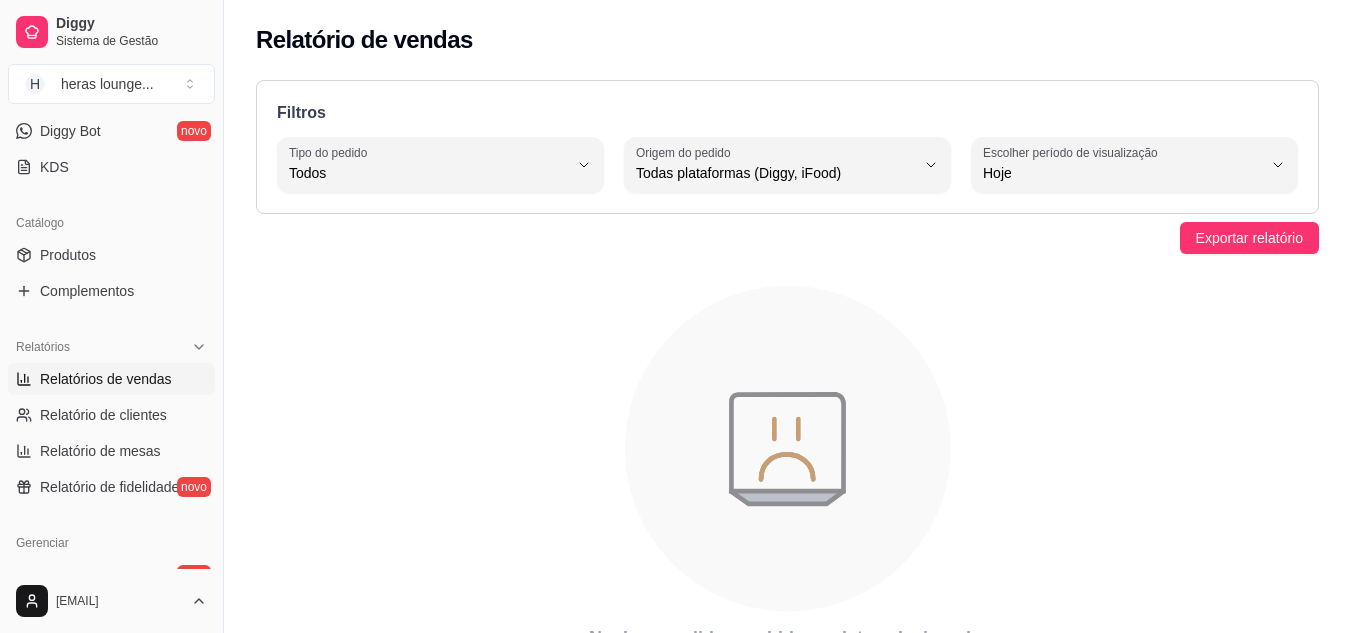 scroll, scrollTop: 0, scrollLeft: 0, axis: both 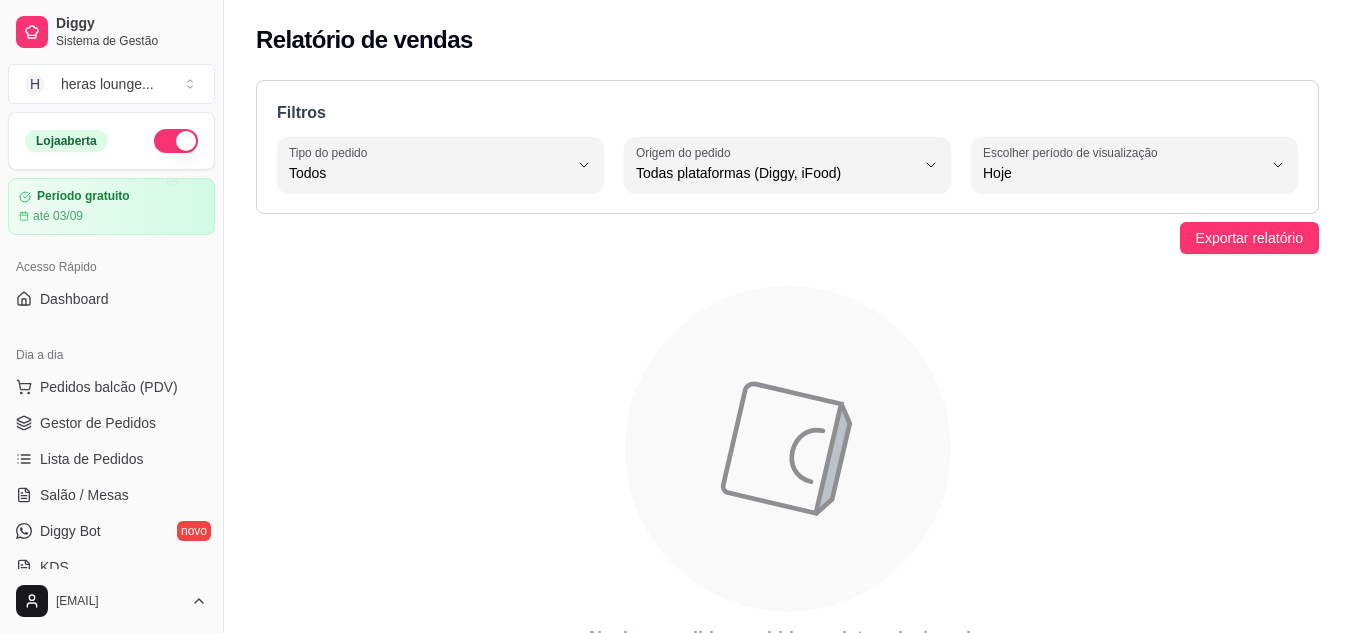 click at bounding box center [176, 141] 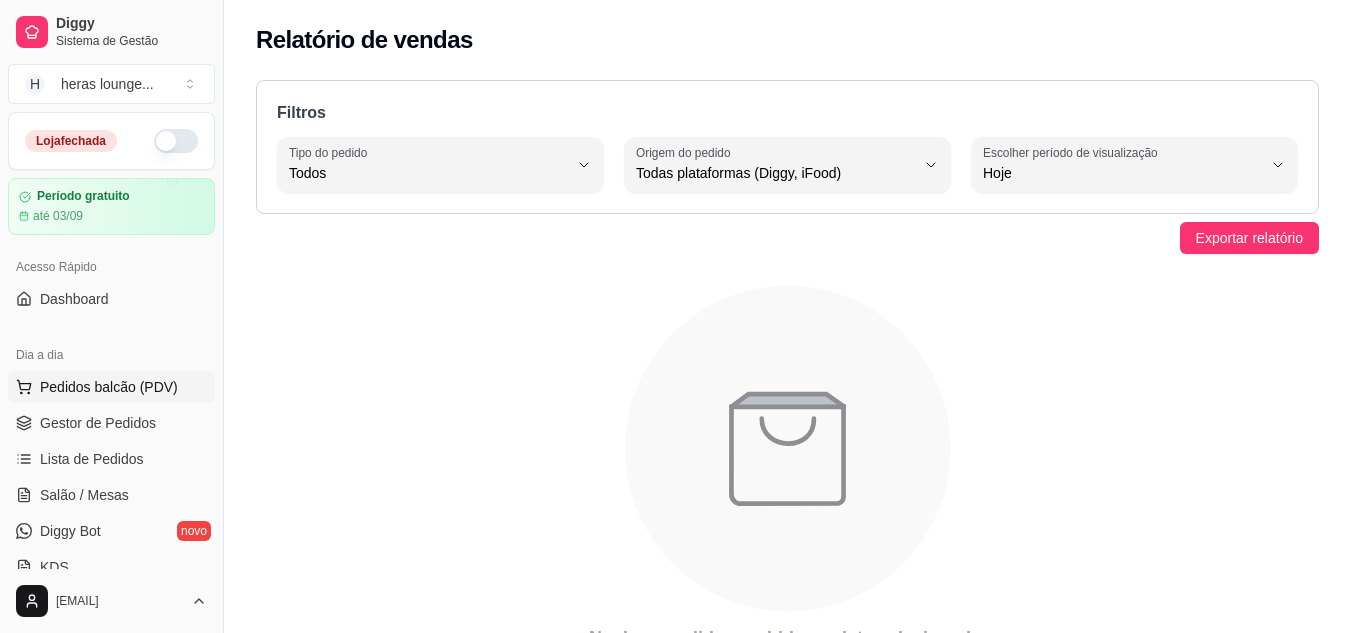 click on "Pedidos balcão (PDV)" at bounding box center (109, 387) 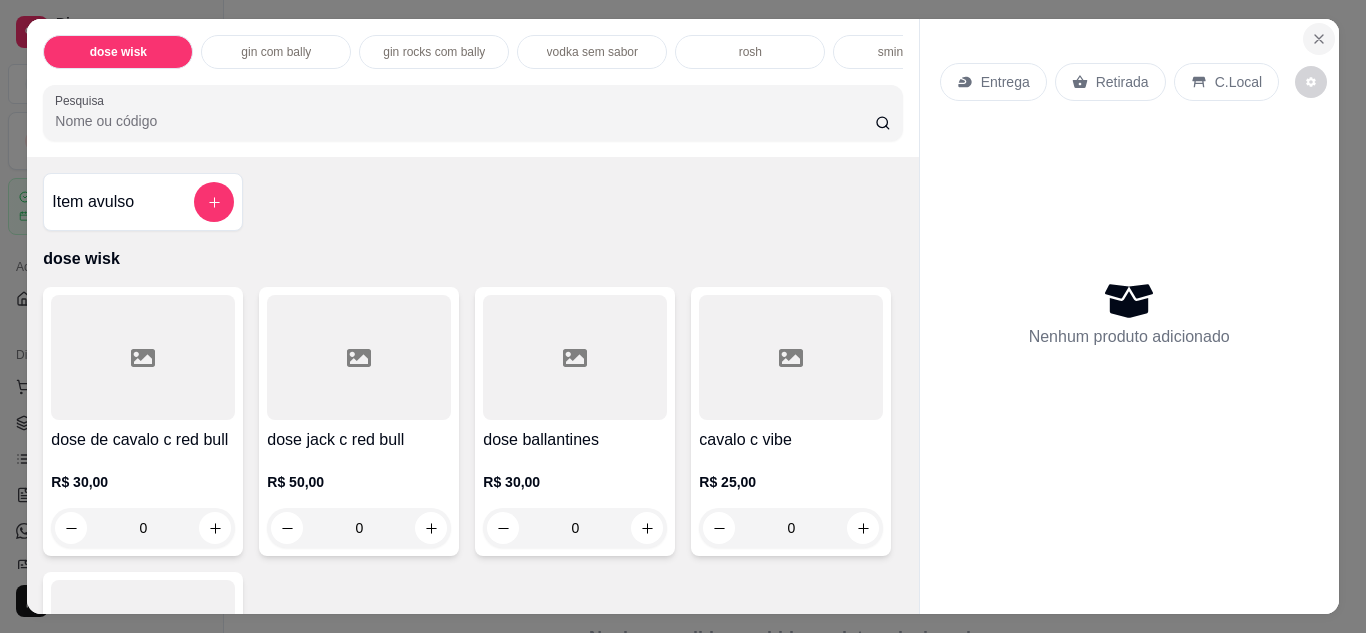 click at bounding box center [1319, 39] 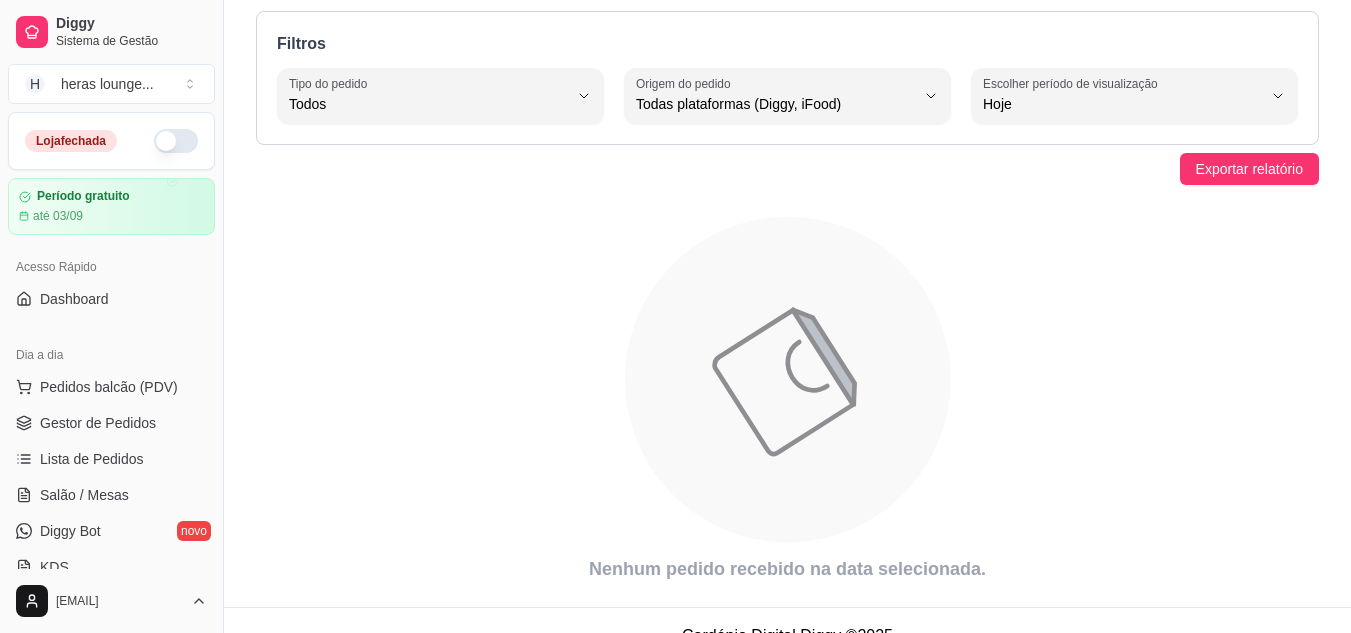 scroll, scrollTop: 100, scrollLeft: 0, axis: vertical 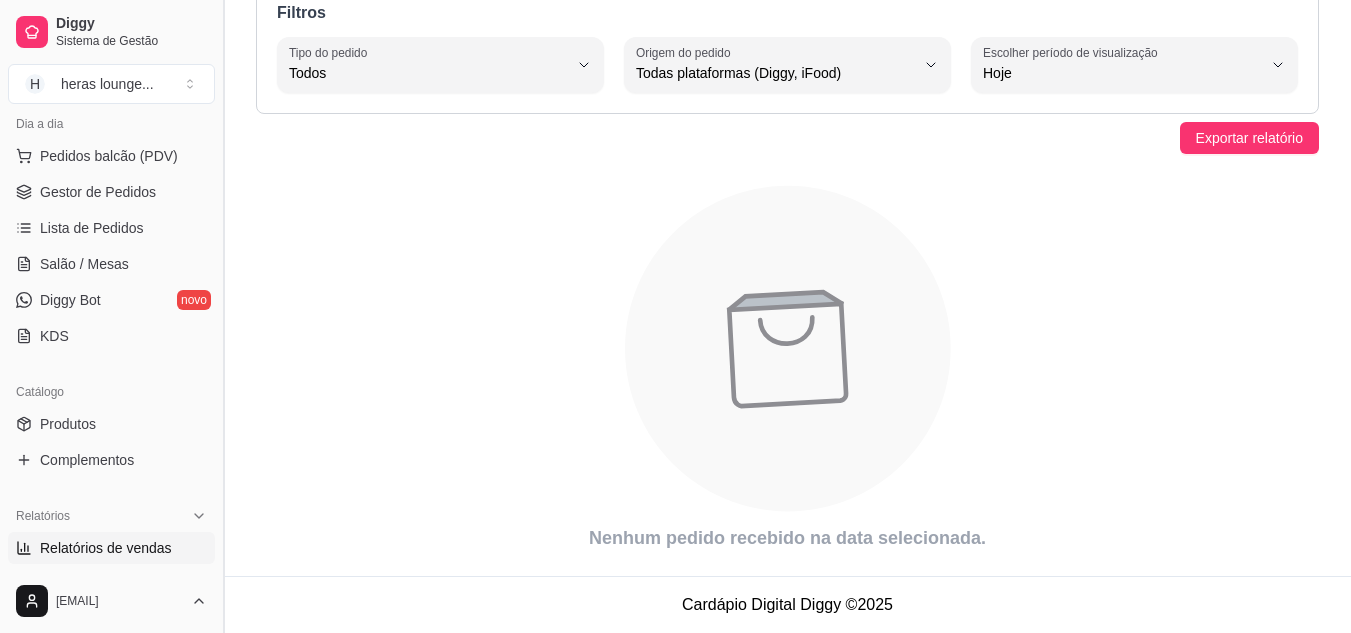 click at bounding box center [223, 316] 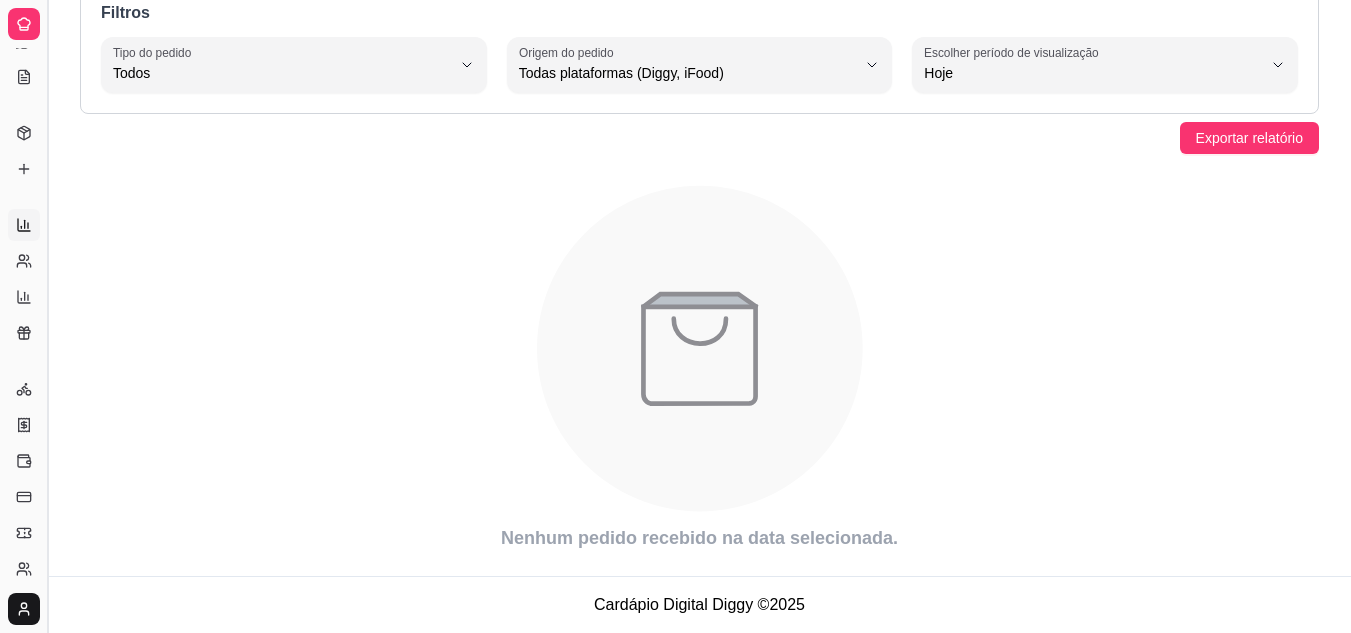 scroll, scrollTop: 100, scrollLeft: 0, axis: vertical 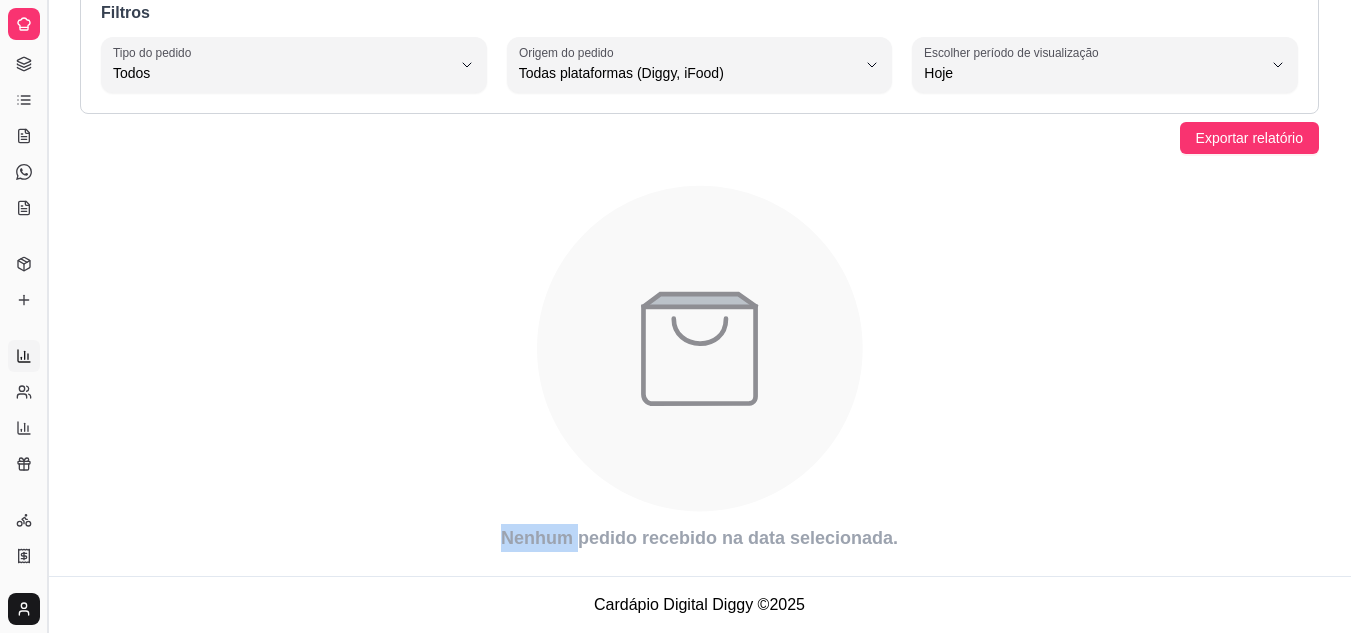 click at bounding box center (47, 316) 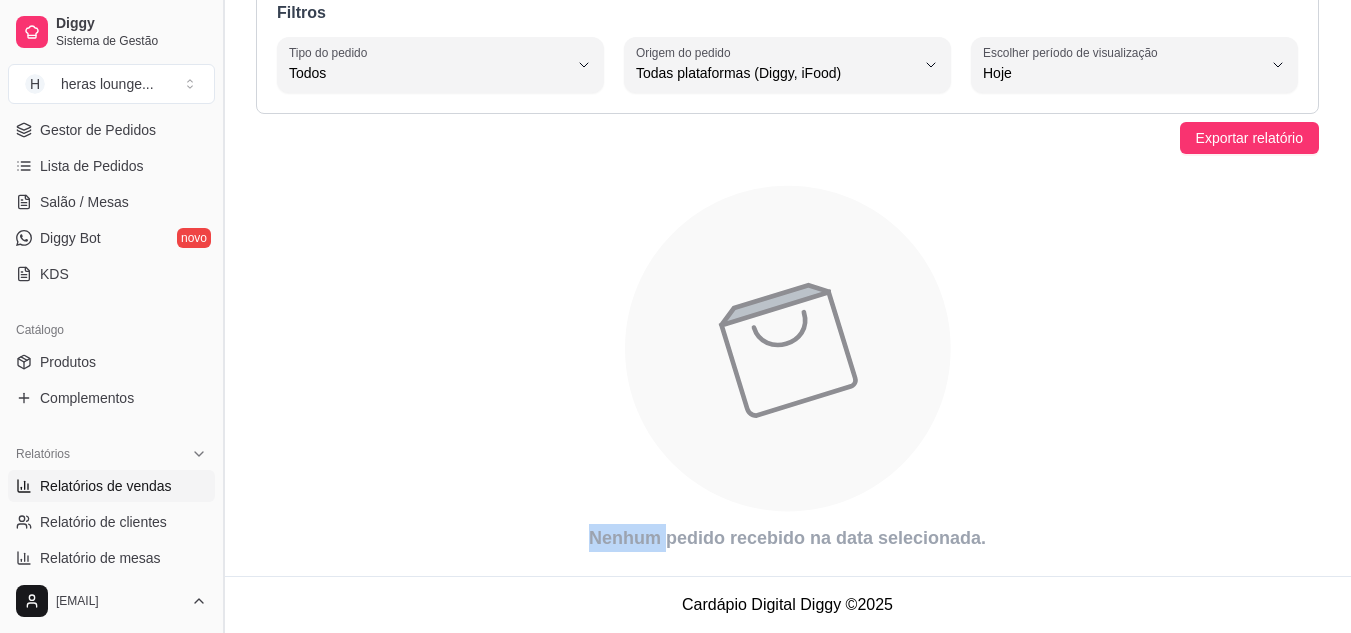 scroll, scrollTop: 295, scrollLeft: 0, axis: vertical 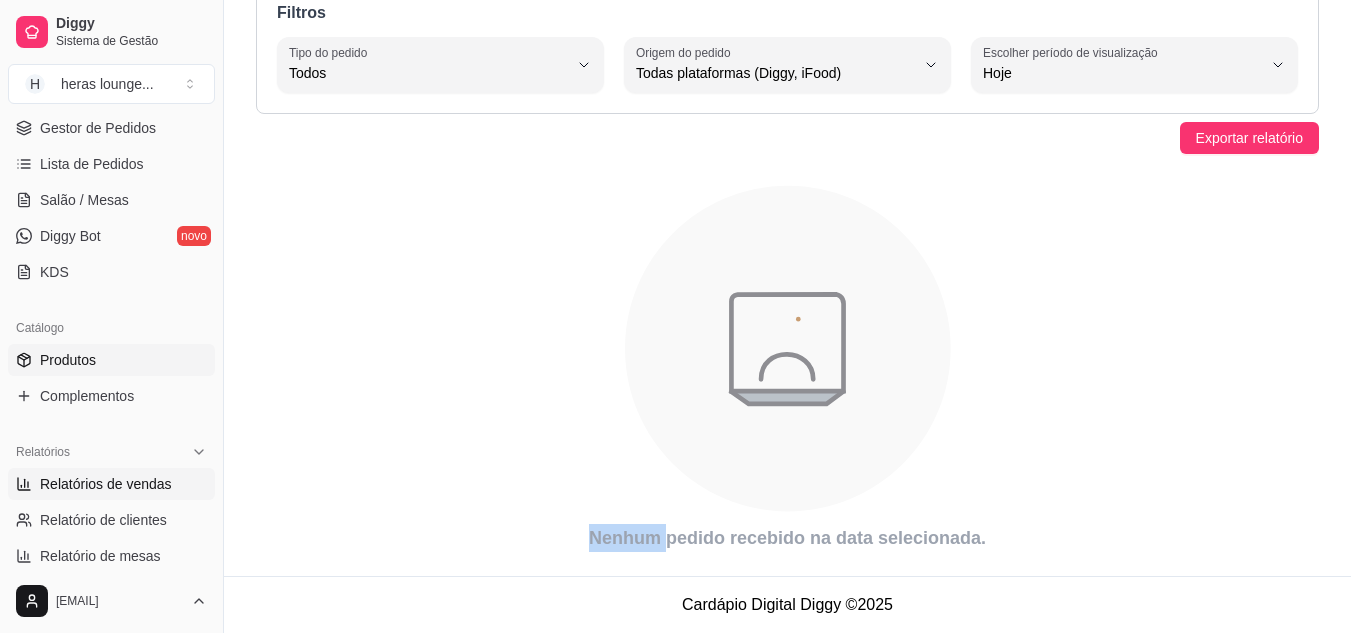click on "Produtos" at bounding box center [68, 360] 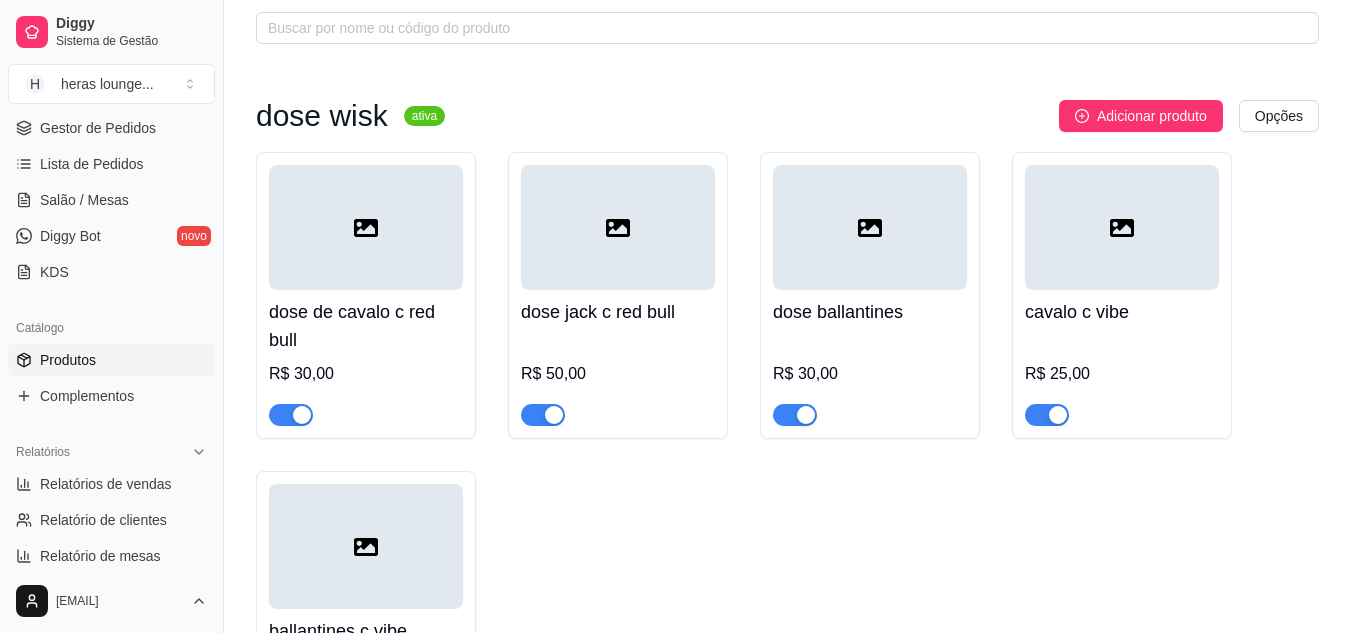 scroll, scrollTop: 0, scrollLeft: 0, axis: both 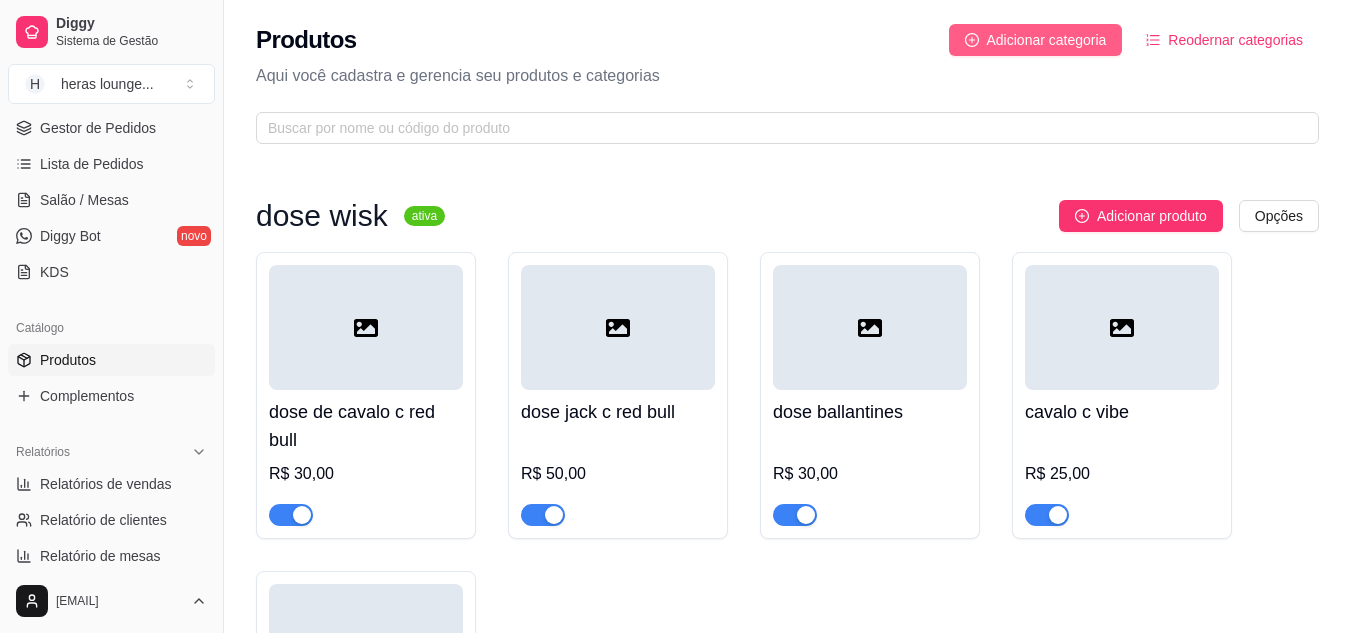 click on "Adicionar categoria" at bounding box center [1047, 40] 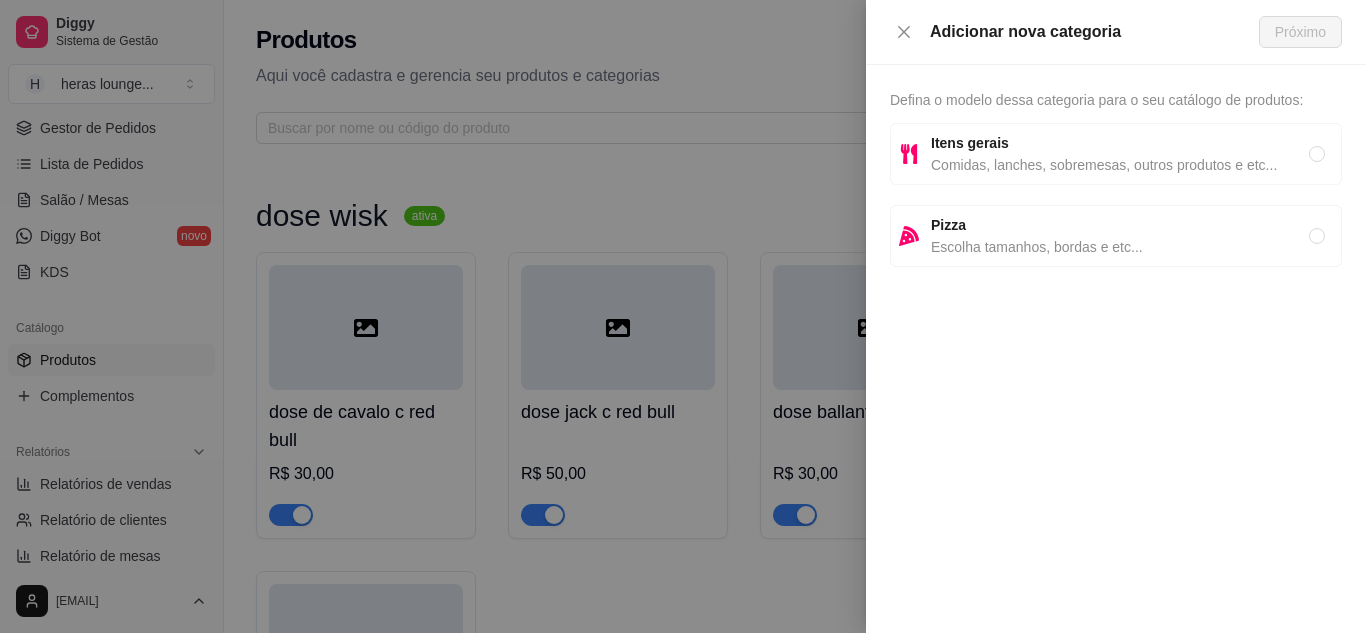 click on "Itens gerais" at bounding box center (1120, 143) 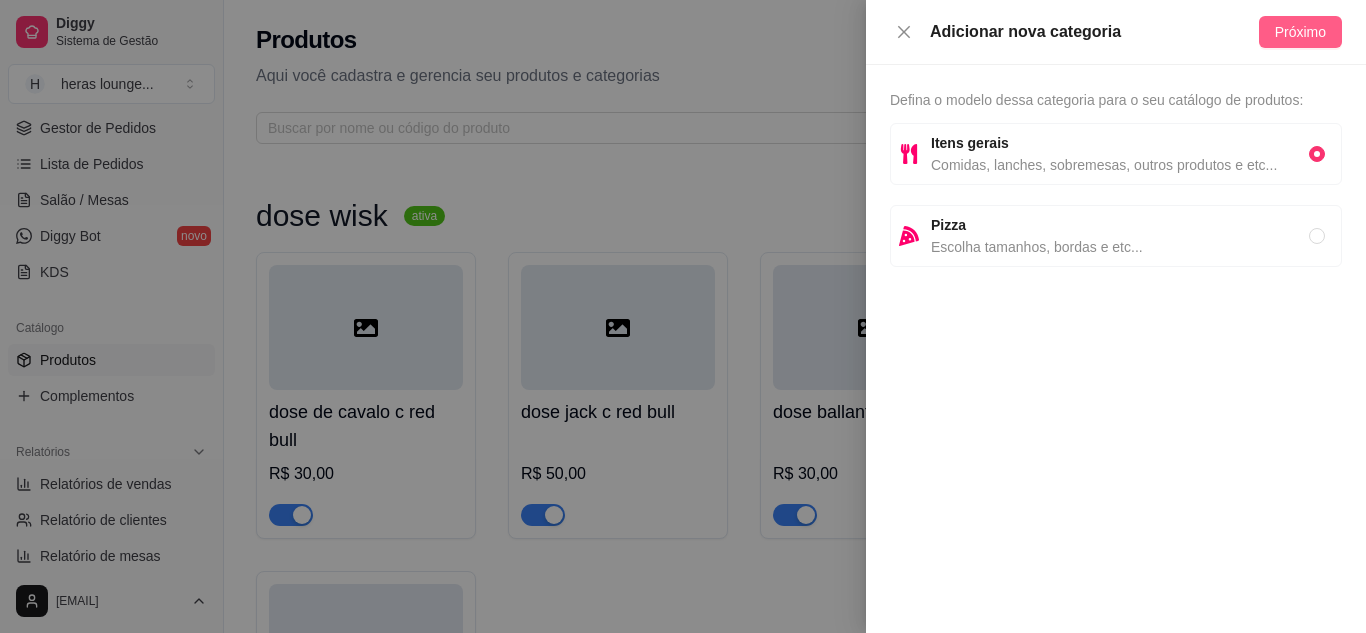 click on "Próximo" at bounding box center (1300, 32) 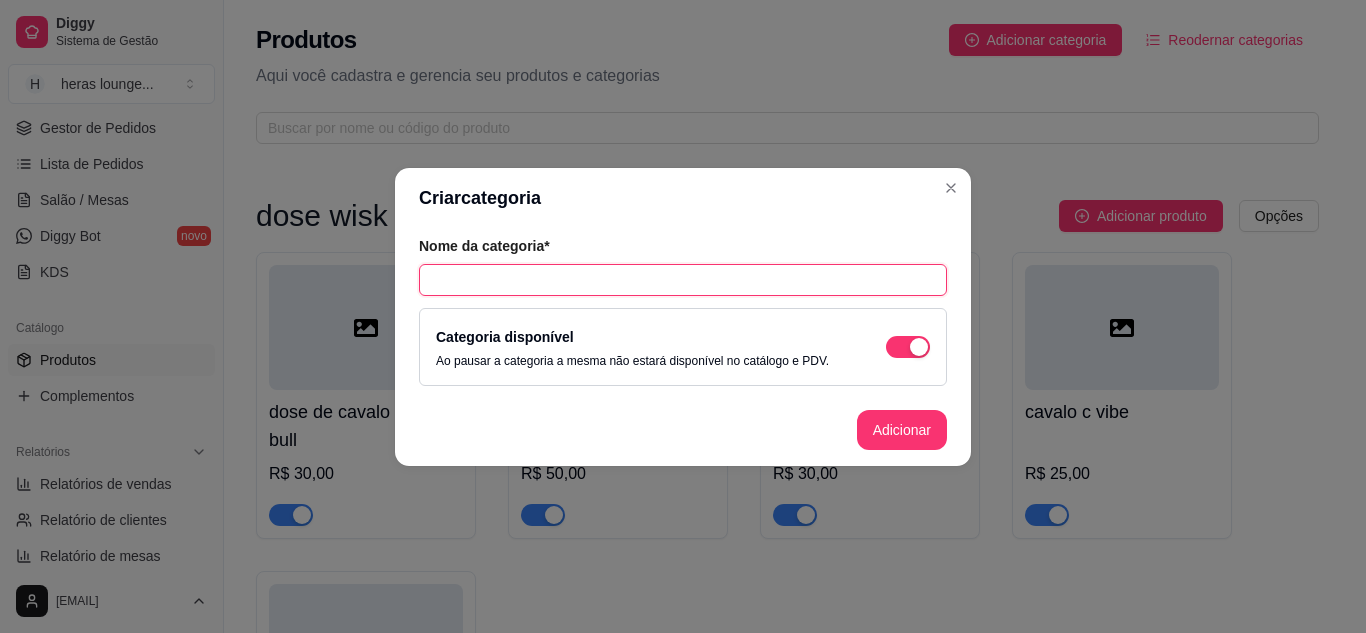 click at bounding box center (683, 280) 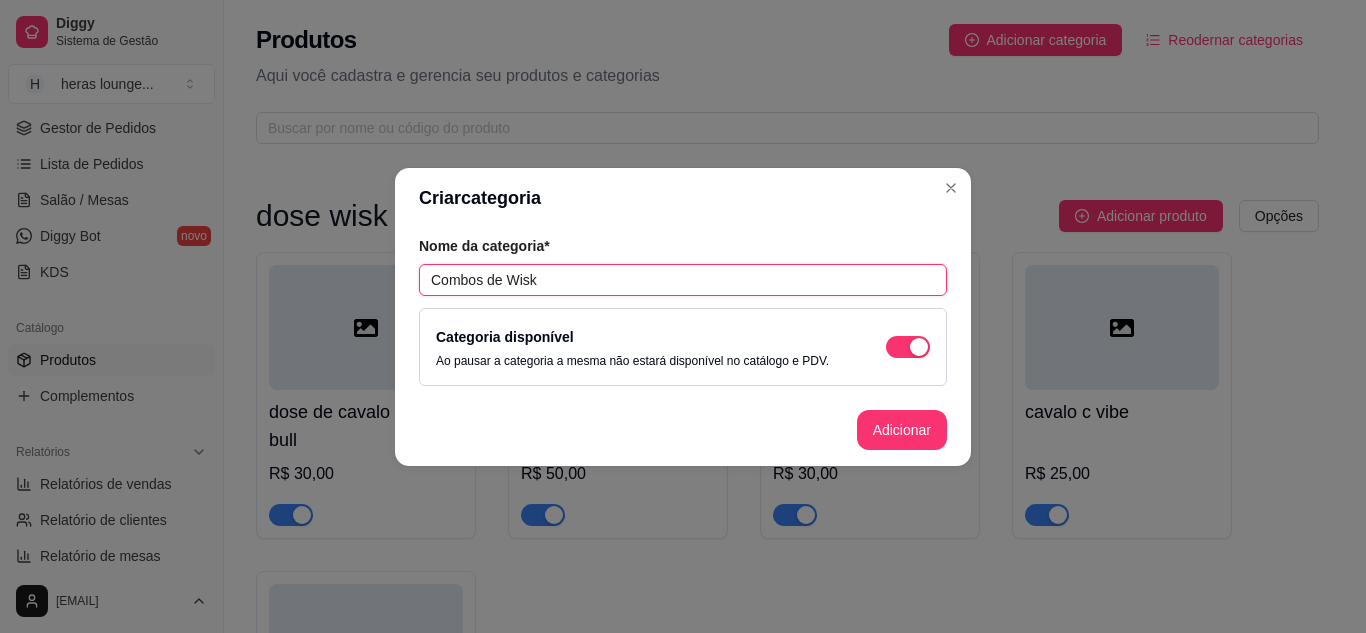 type on "Combos de Wisk" 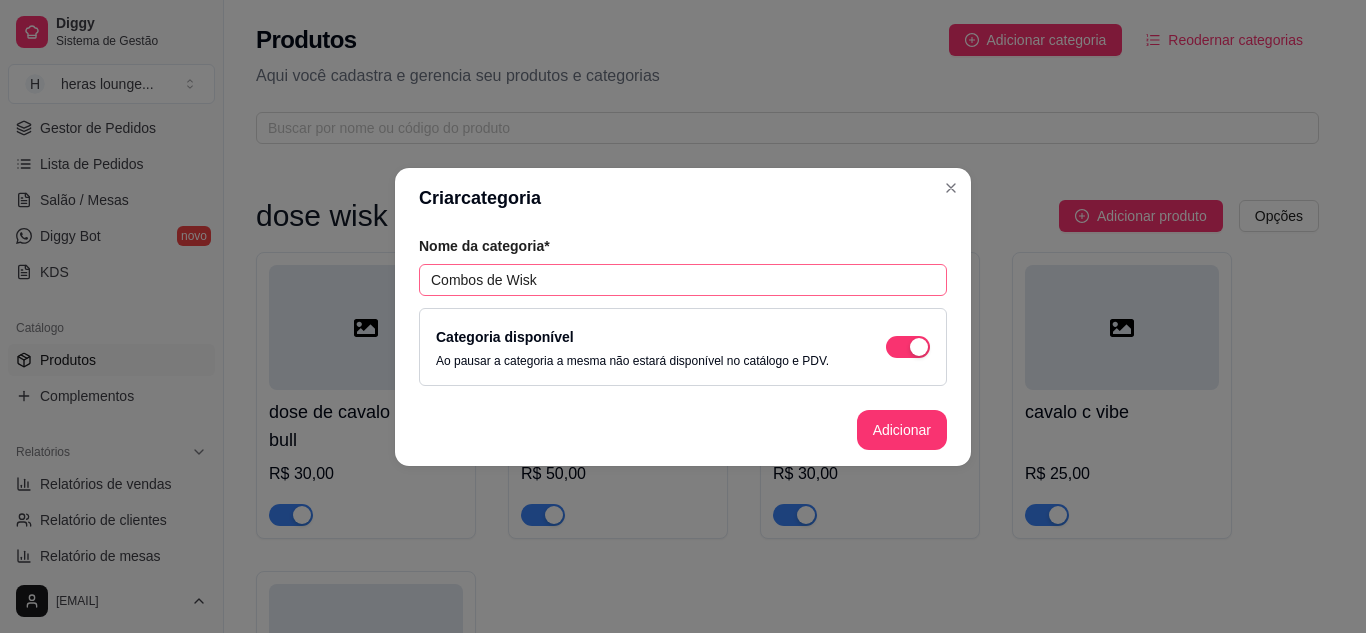 click on "Adicionar" at bounding box center (902, 430) 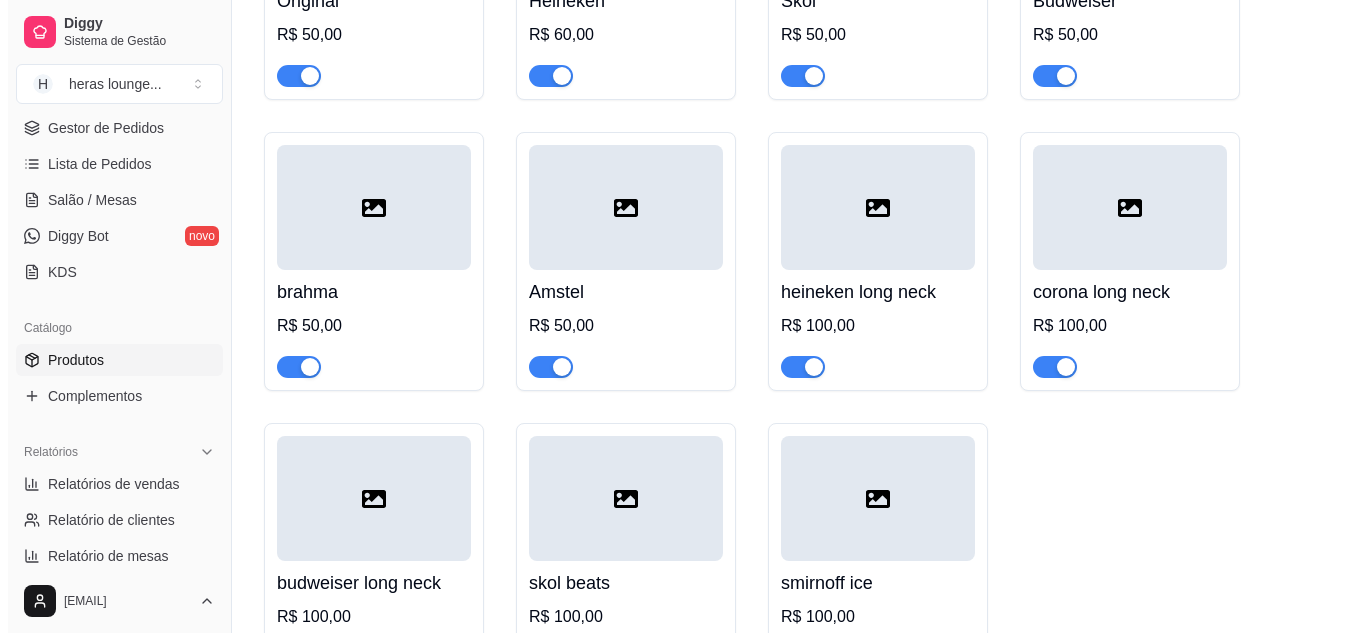 scroll, scrollTop: 8464, scrollLeft: 0, axis: vertical 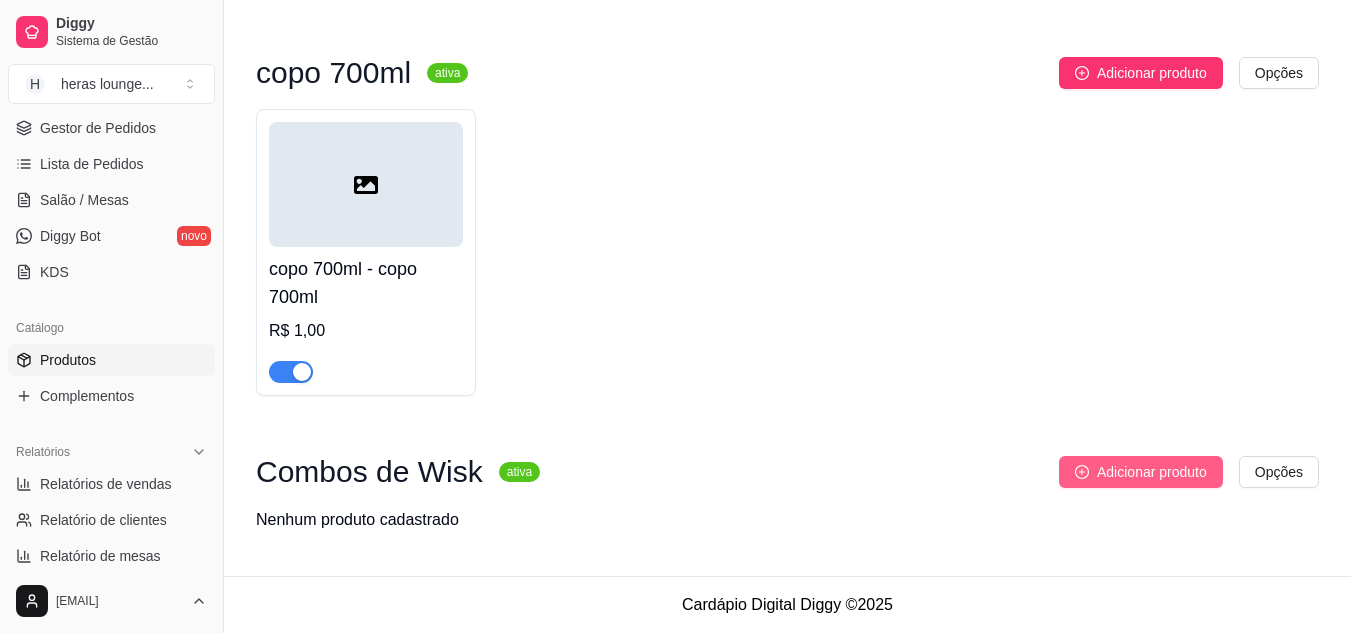 click on "Adicionar produto" at bounding box center (1152, 472) 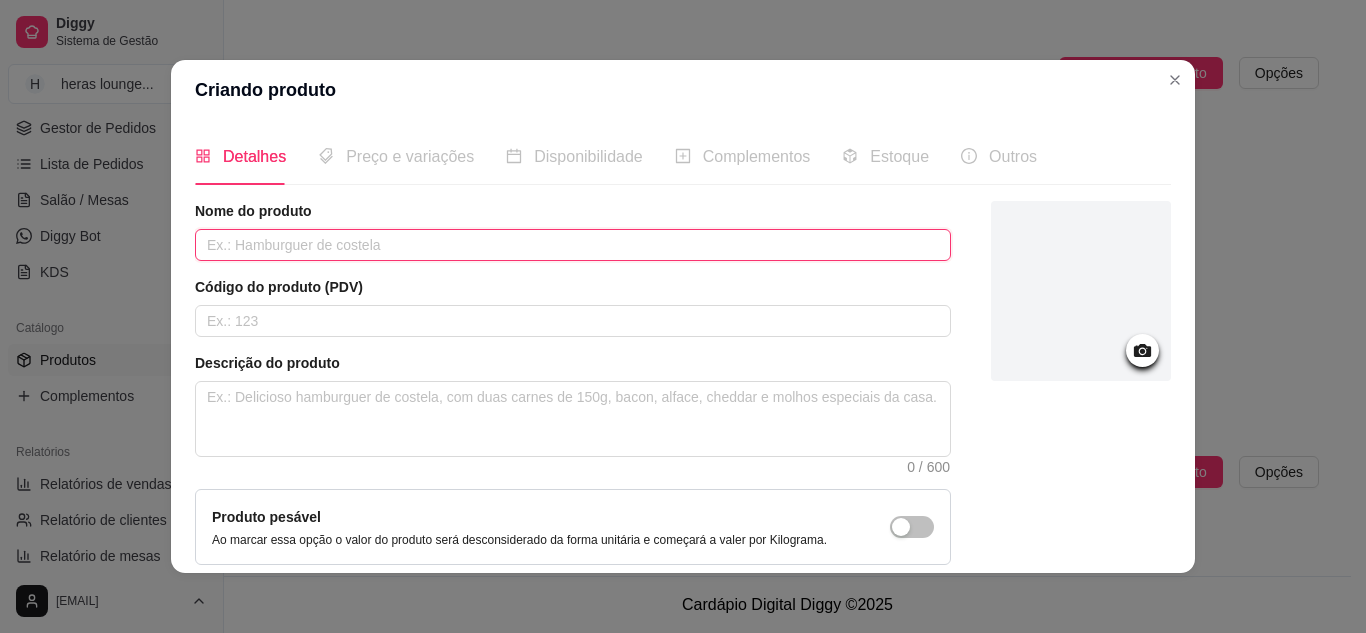 click at bounding box center (573, 245) 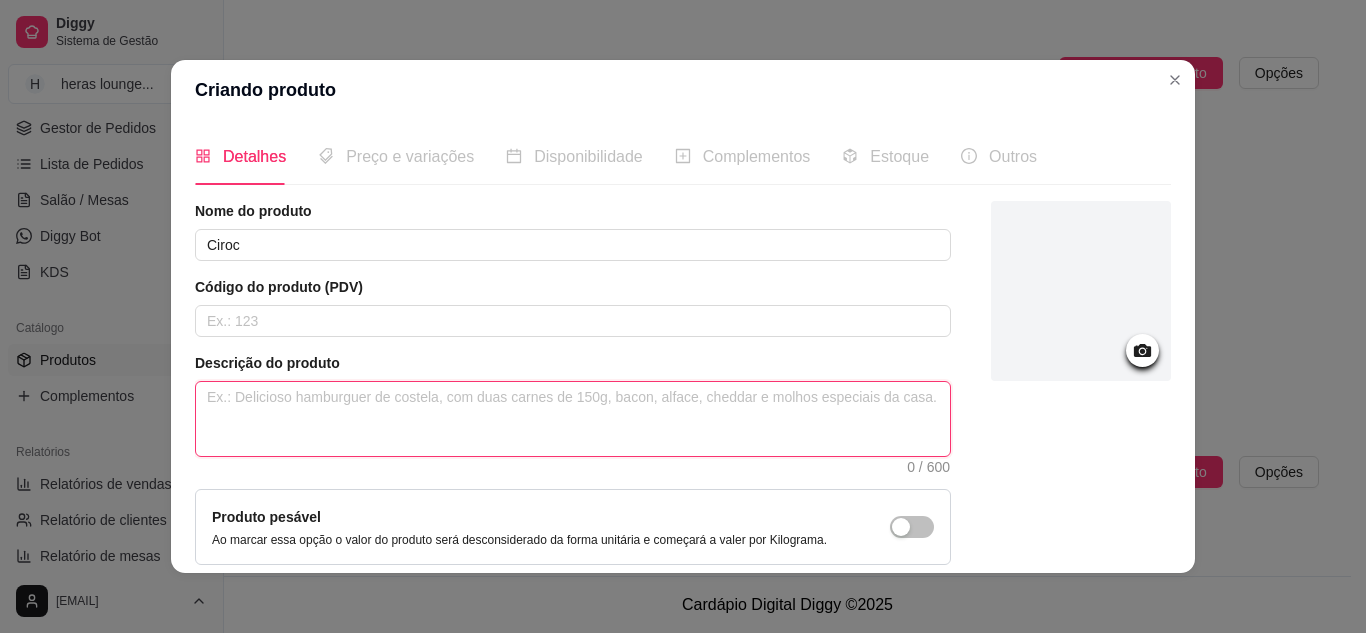 click at bounding box center [573, 419] 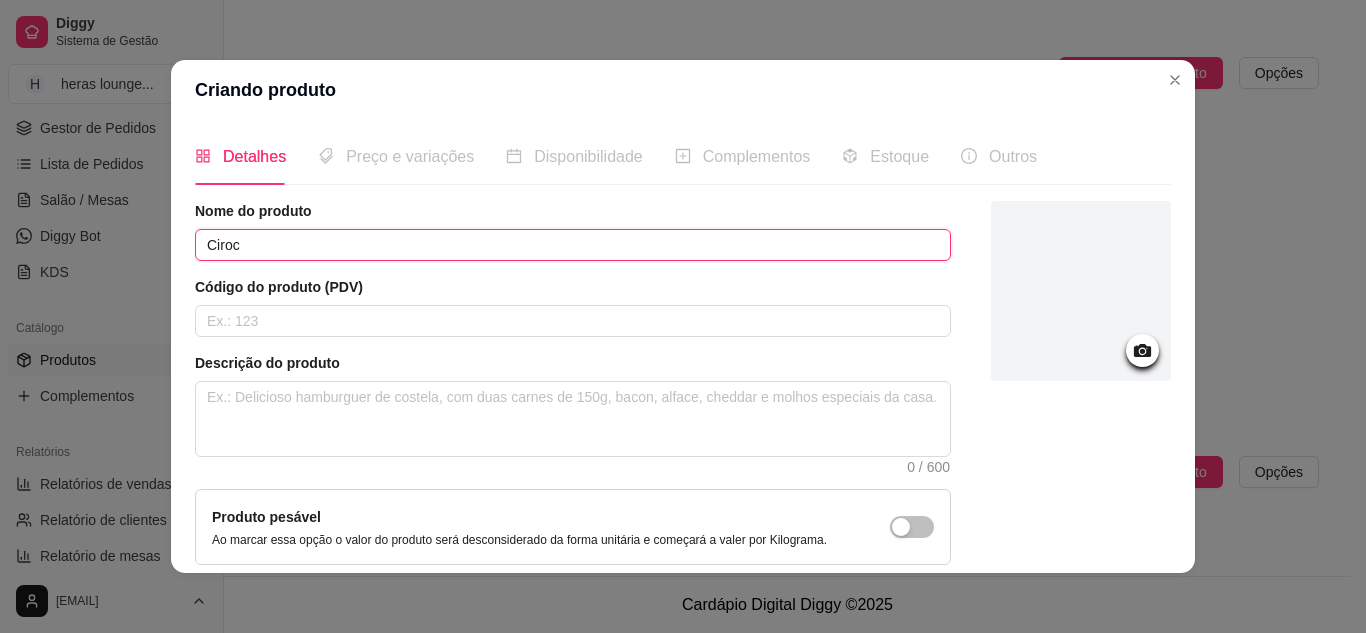 click on "Ciroc" at bounding box center [573, 245] 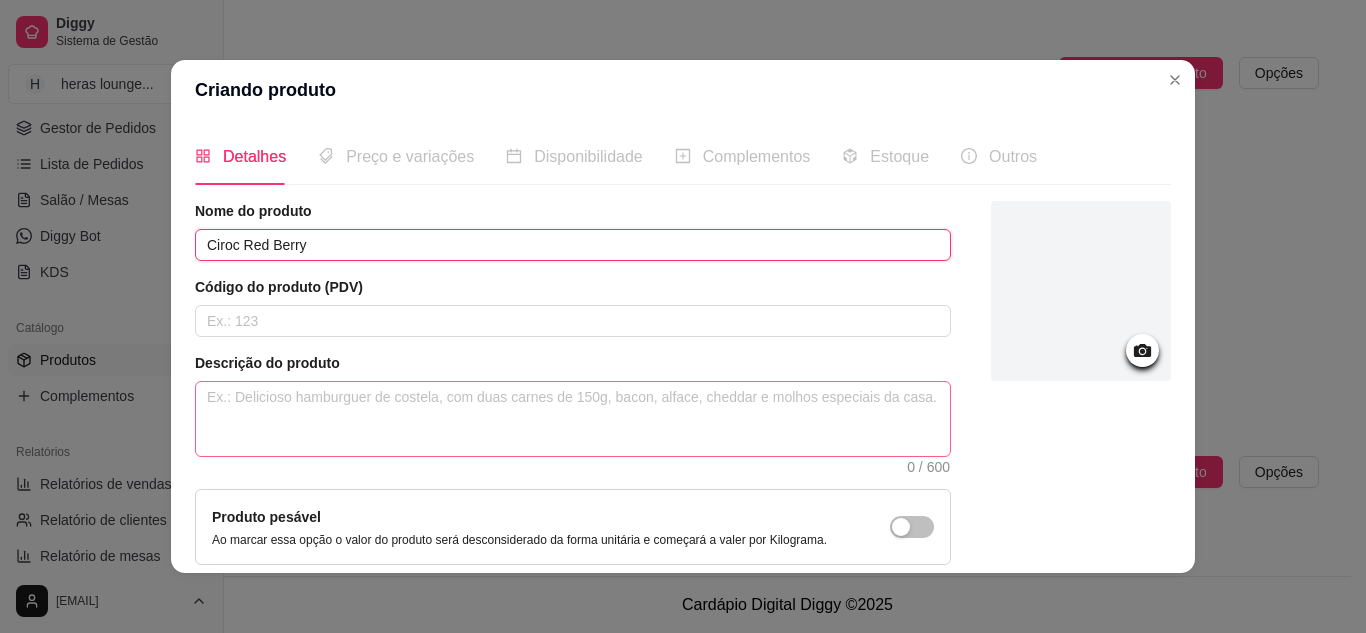 type on "Ciroc Red Berry" 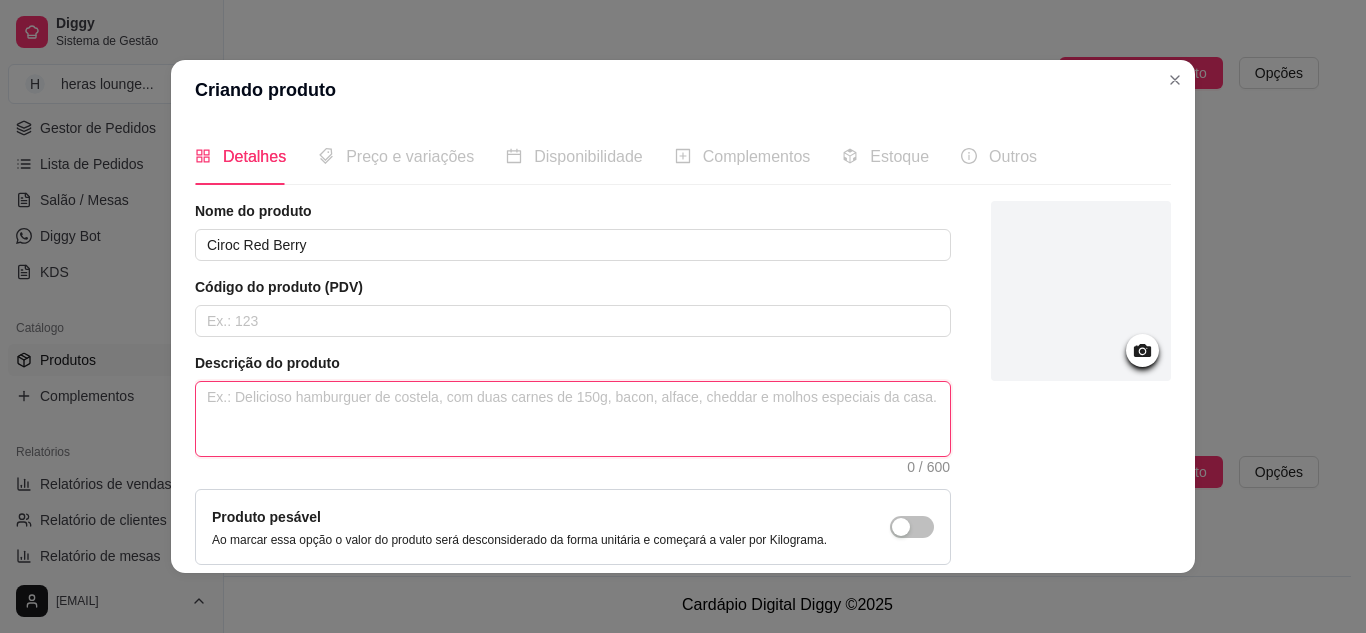 click at bounding box center (573, 419) 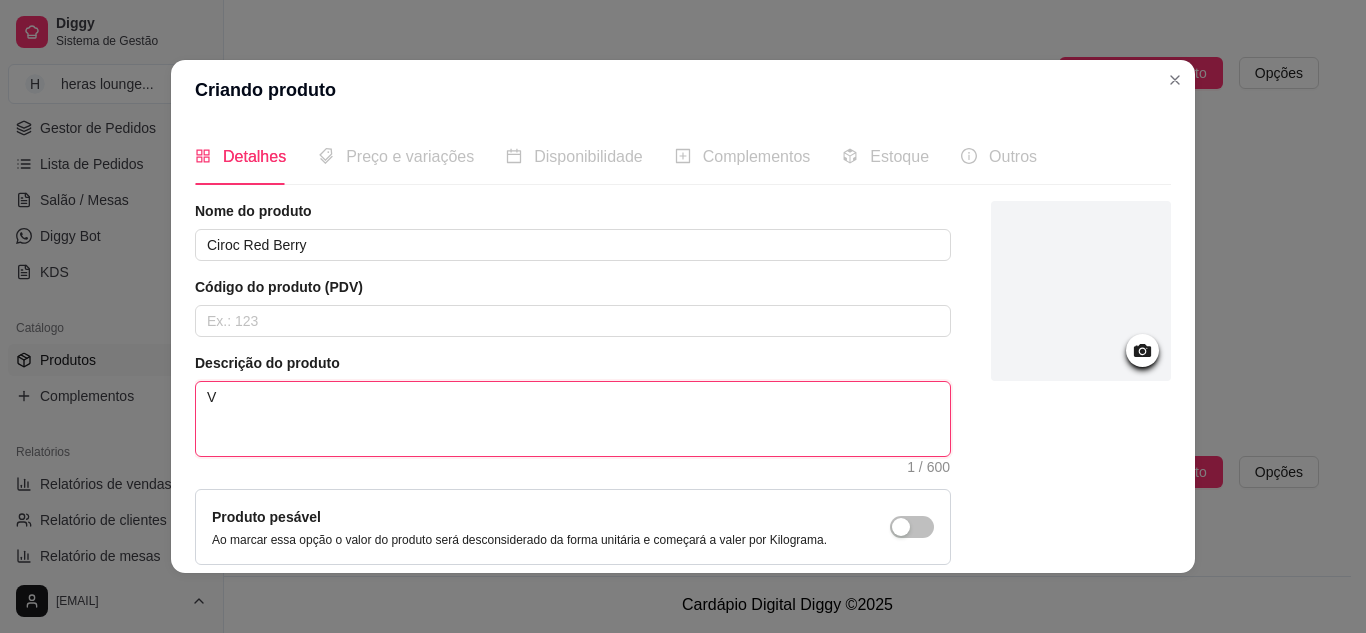 type 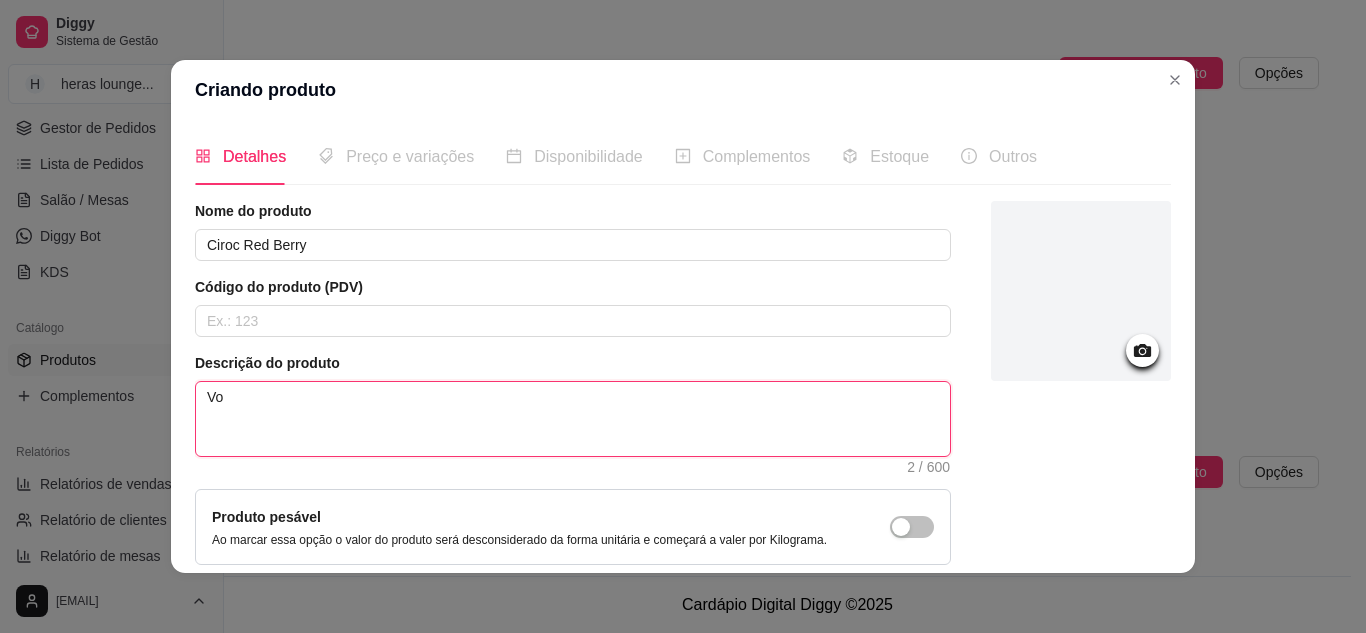 type 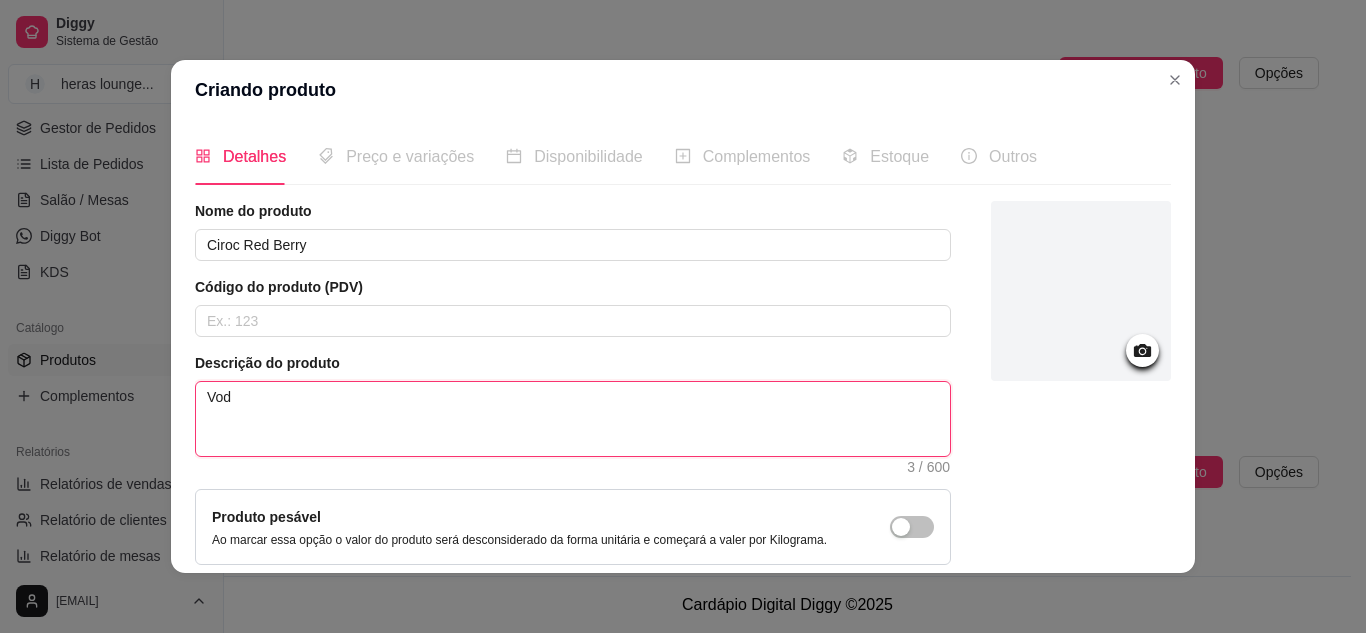 type 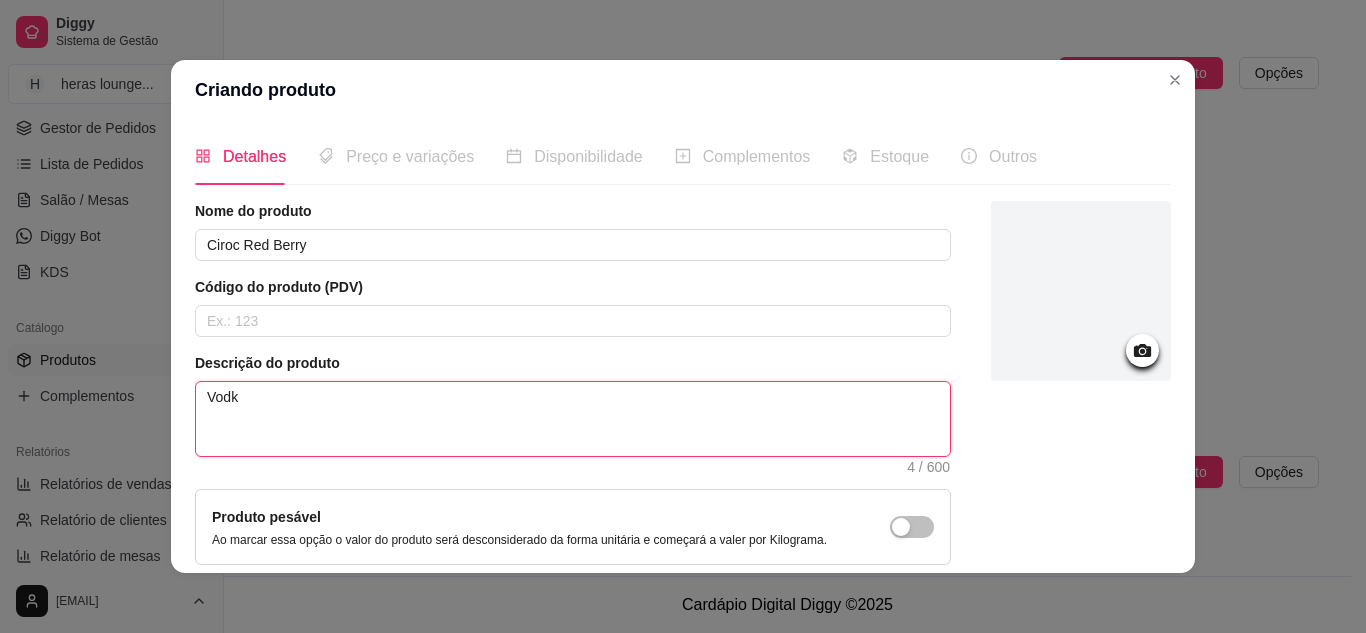 type 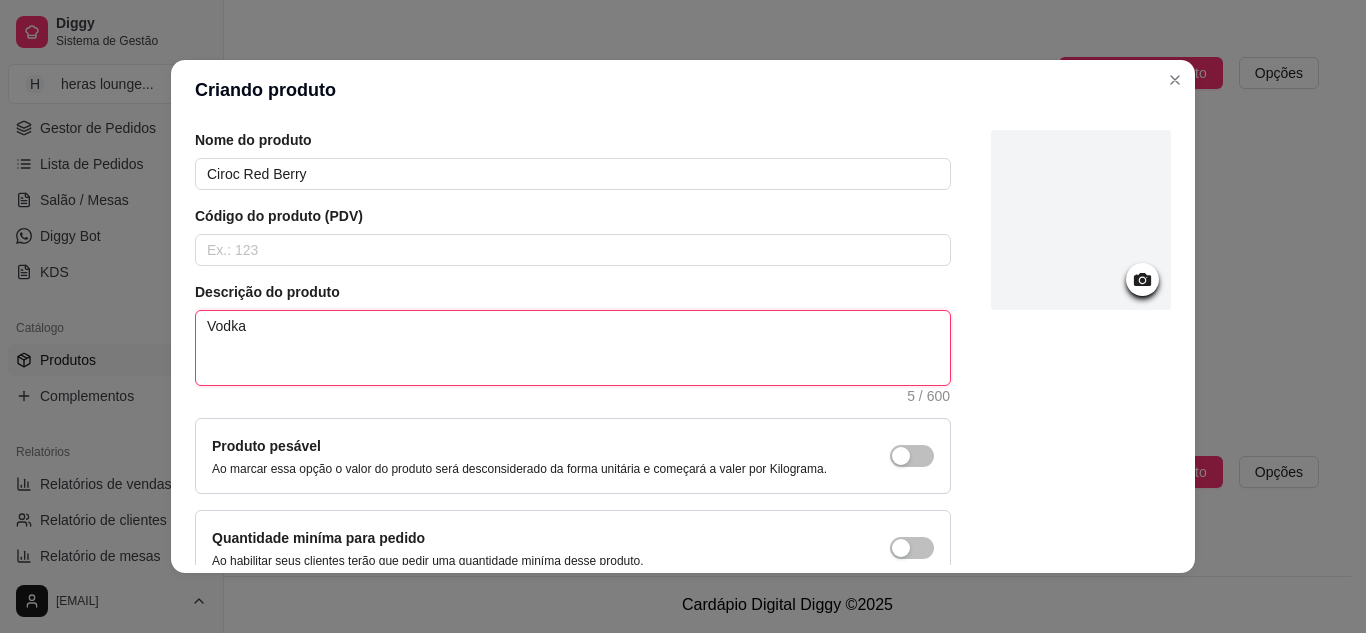 scroll, scrollTop: 181, scrollLeft: 0, axis: vertical 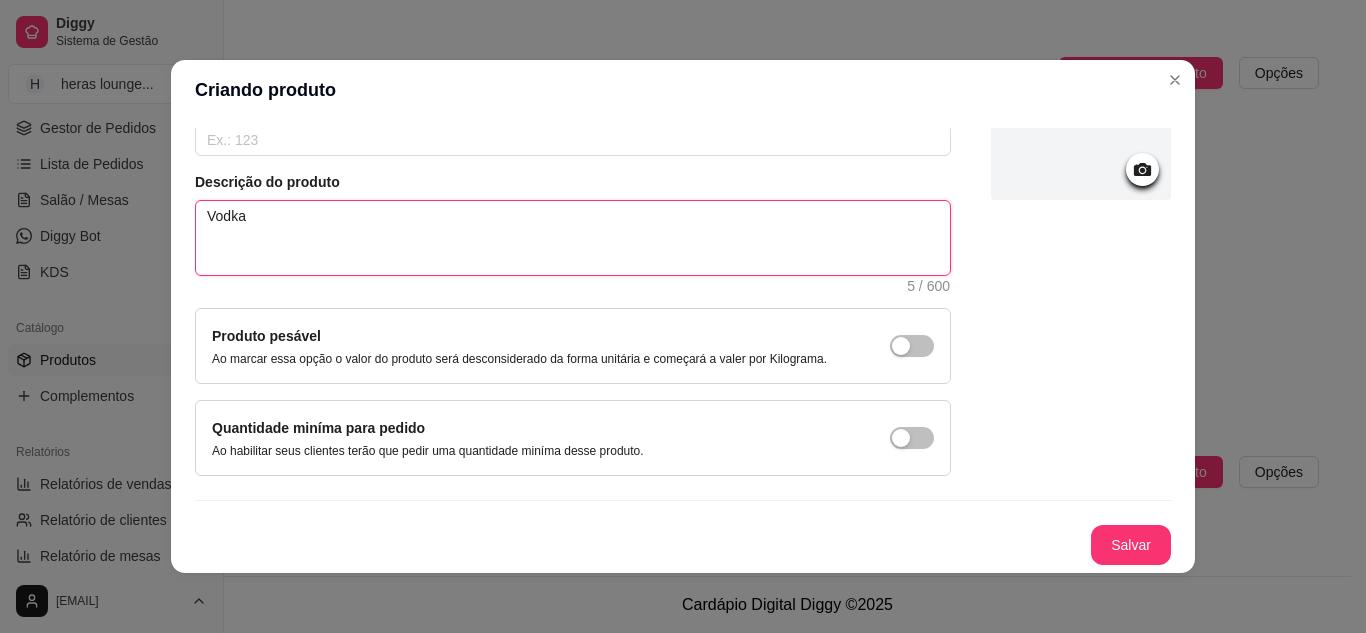 type on "Vodka" 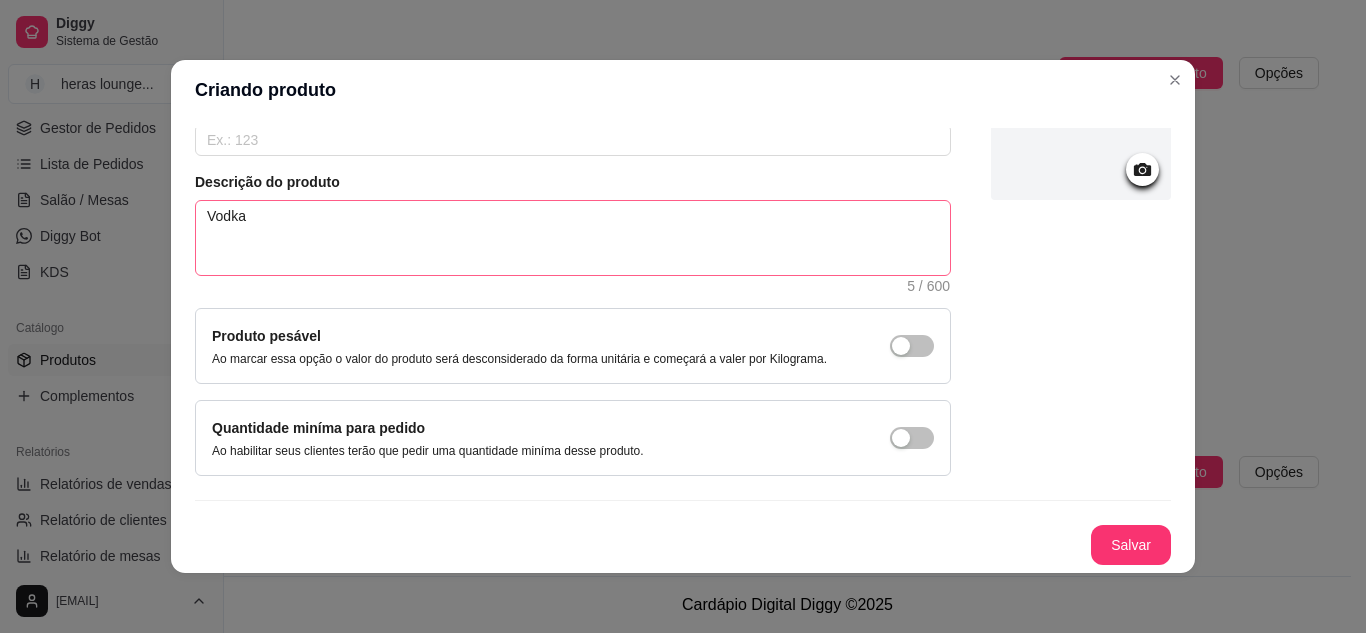 click on "Salvar" at bounding box center [1131, 545] 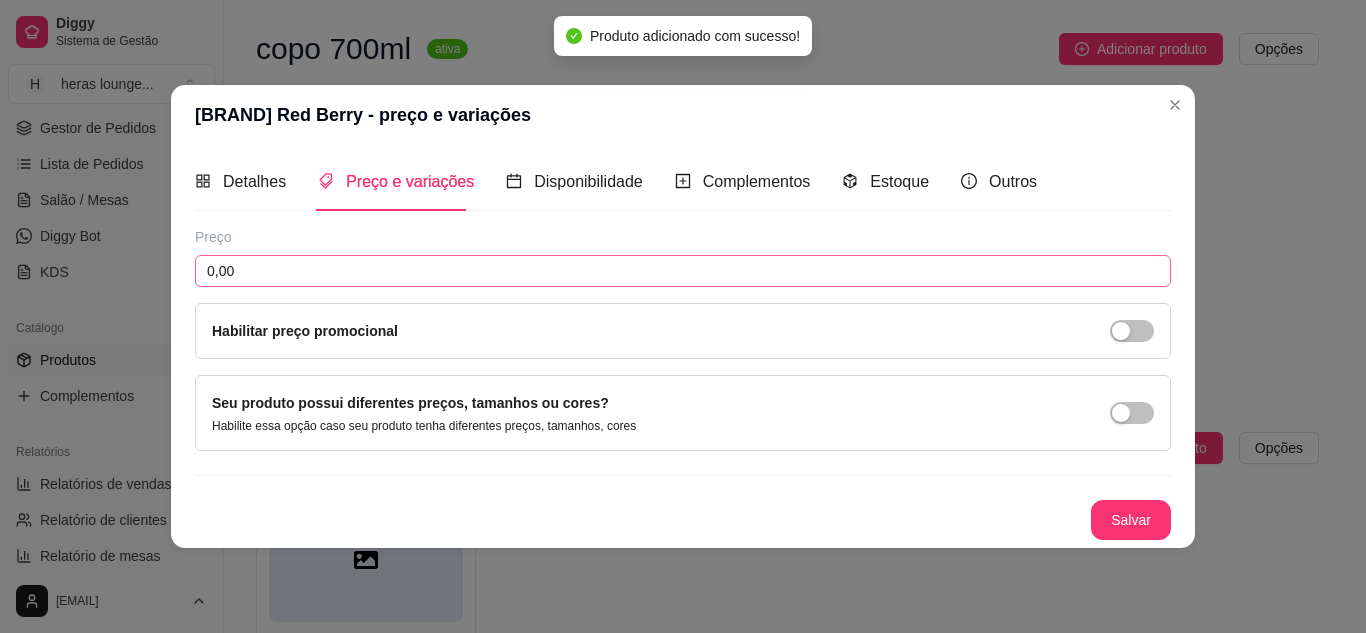 type 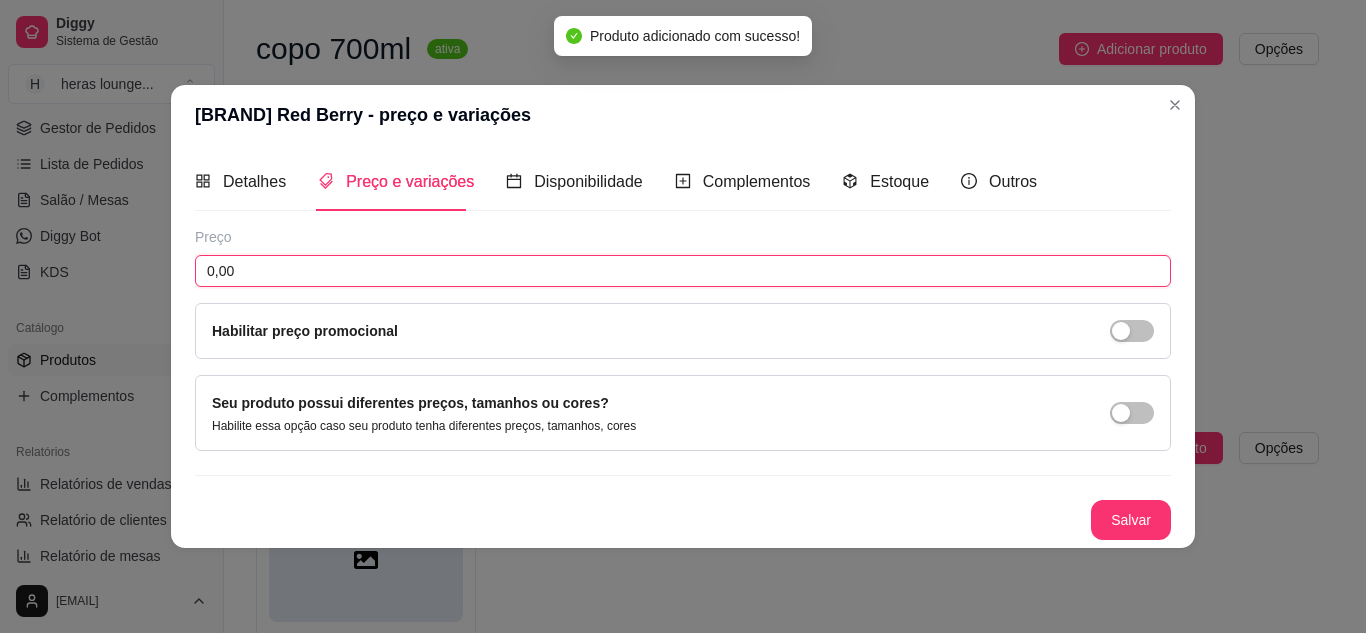 click on "0,00" at bounding box center [683, 271] 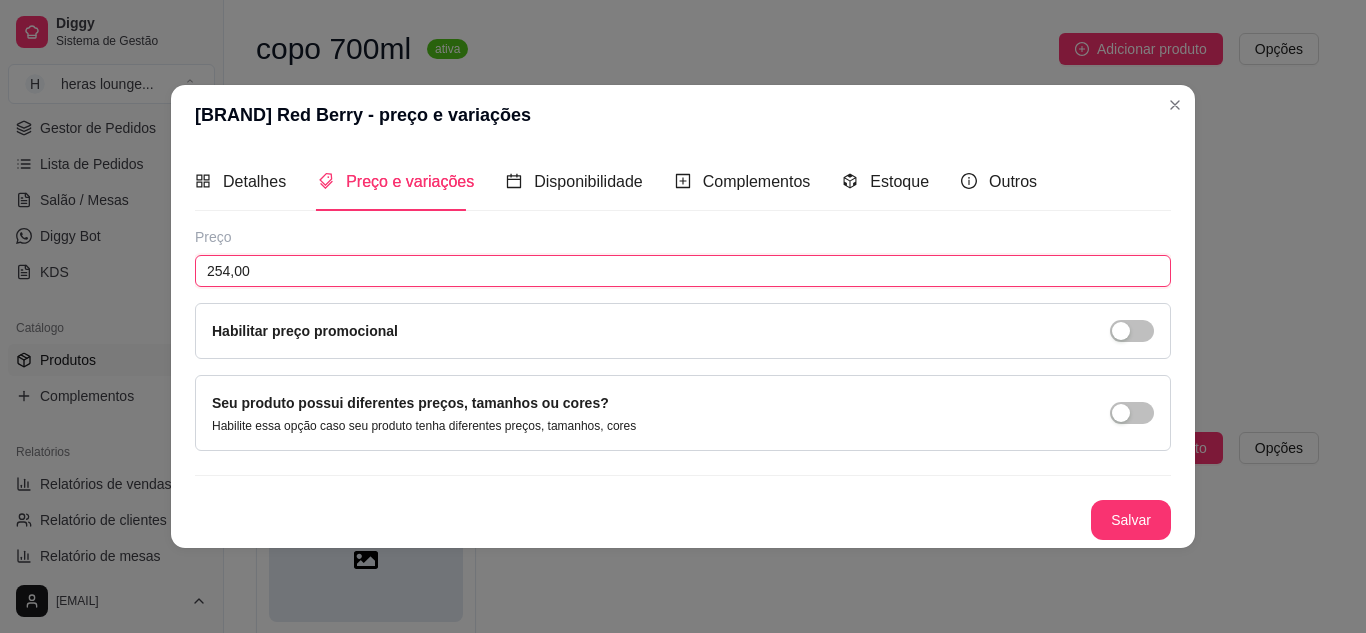 type on "254,00" 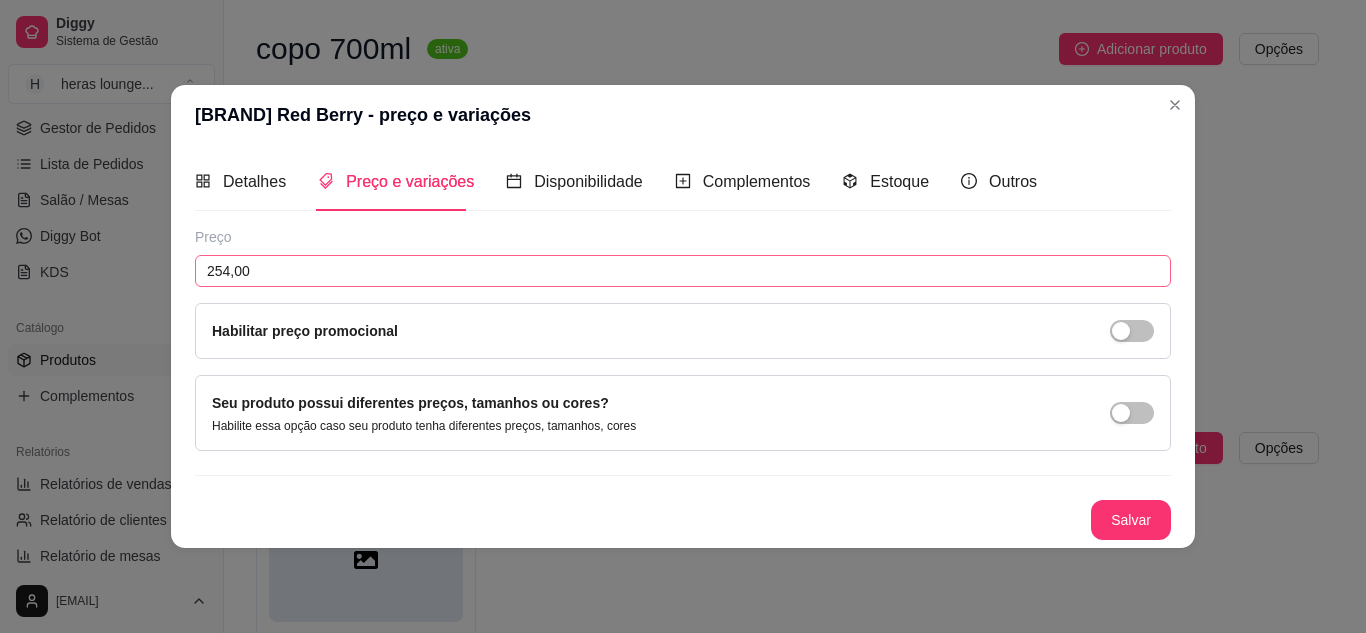 click on "Salvar" at bounding box center [1131, 520] 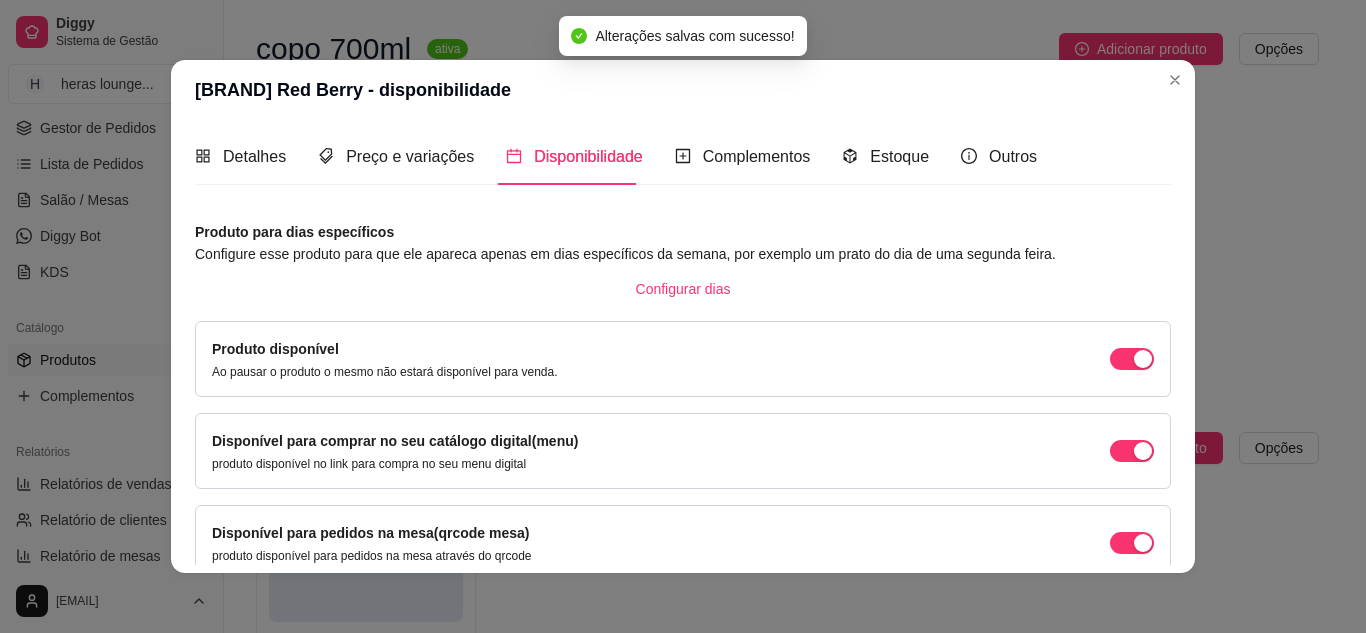 scroll, scrollTop: 189, scrollLeft: 0, axis: vertical 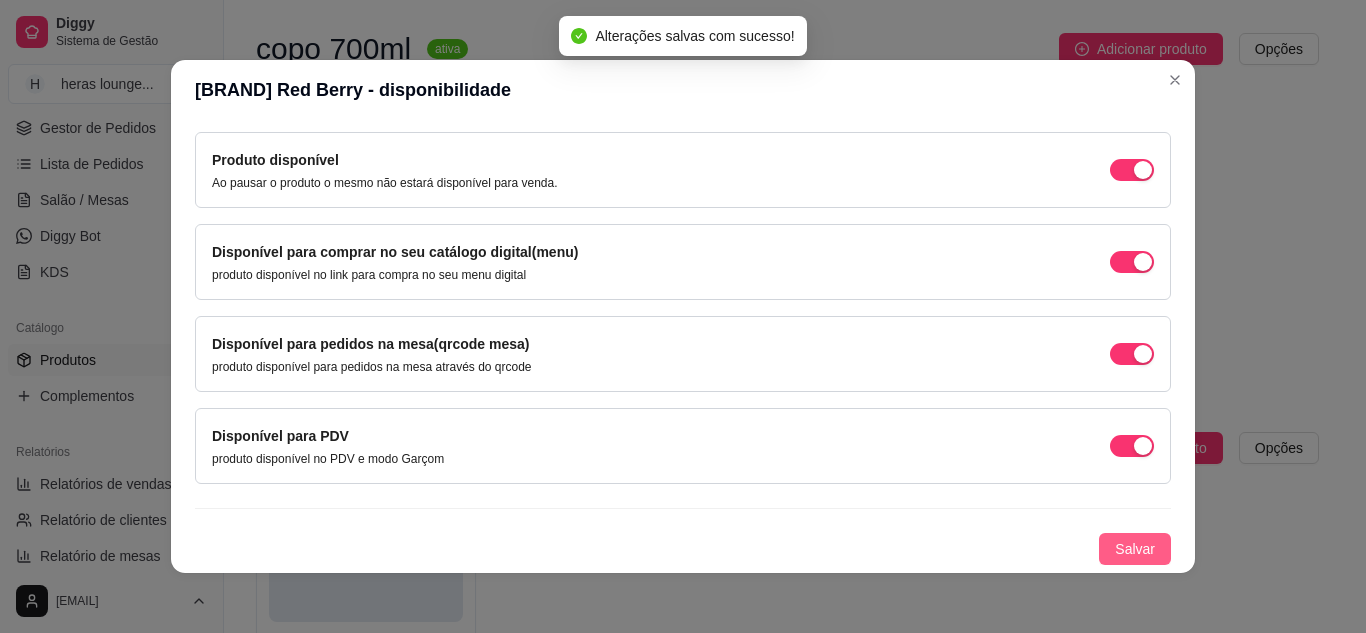 click on "Salvar" at bounding box center (1135, 549) 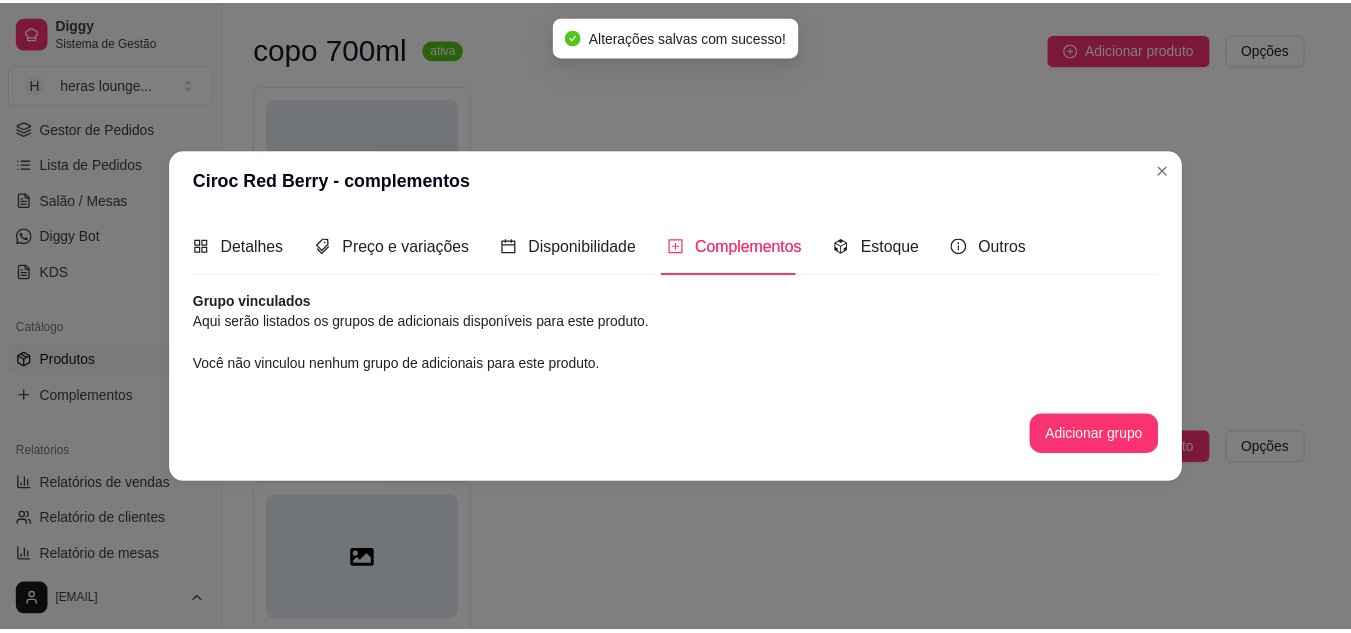 scroll, scrollTop: 0, scrollLeft: 0, axis: both 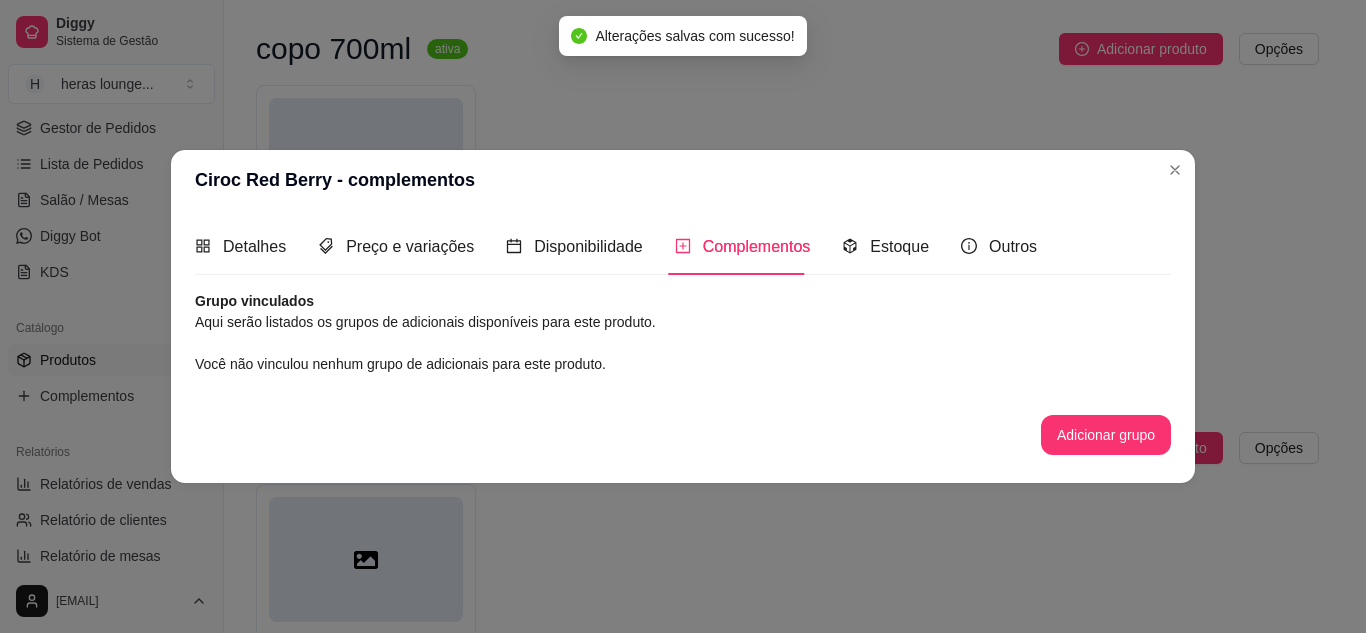 click on "copo 700ml - copo 700ml R$ 1,00" at bounding box center (787, 228) 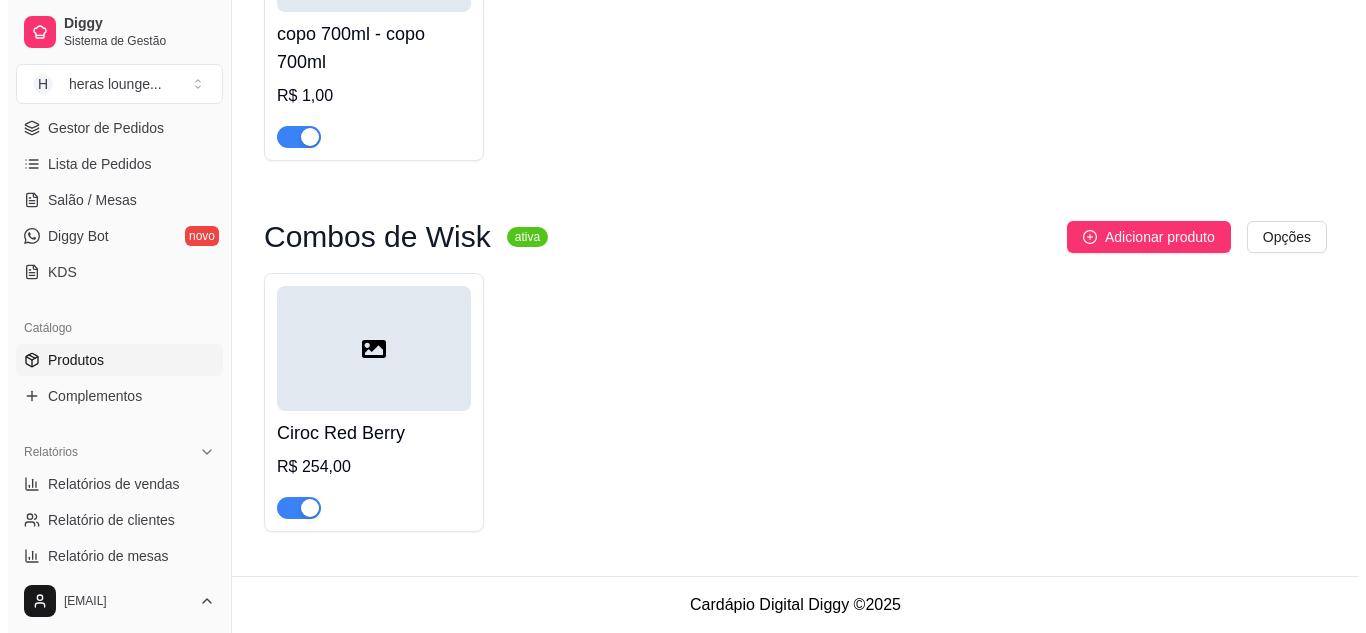 scroll, scrollTop: 8697, scrollLeft: 0, axis: vertical 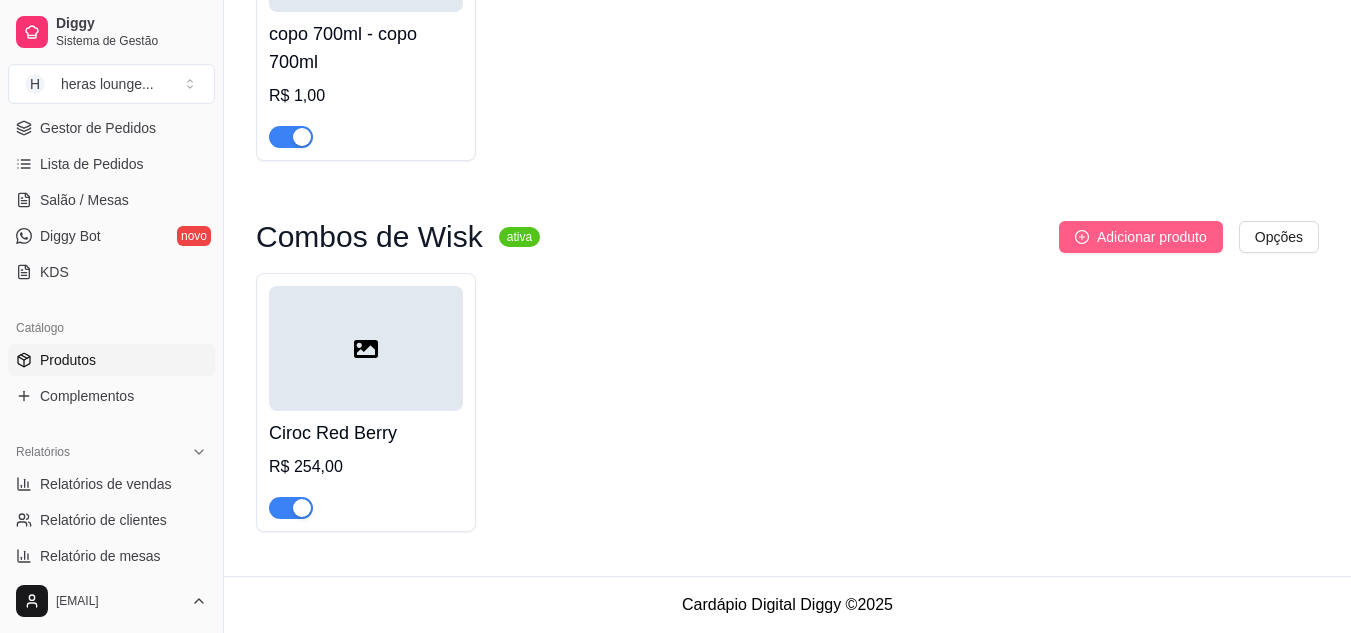 click on "Adicionar produto" at bounding box center (1152, 237) 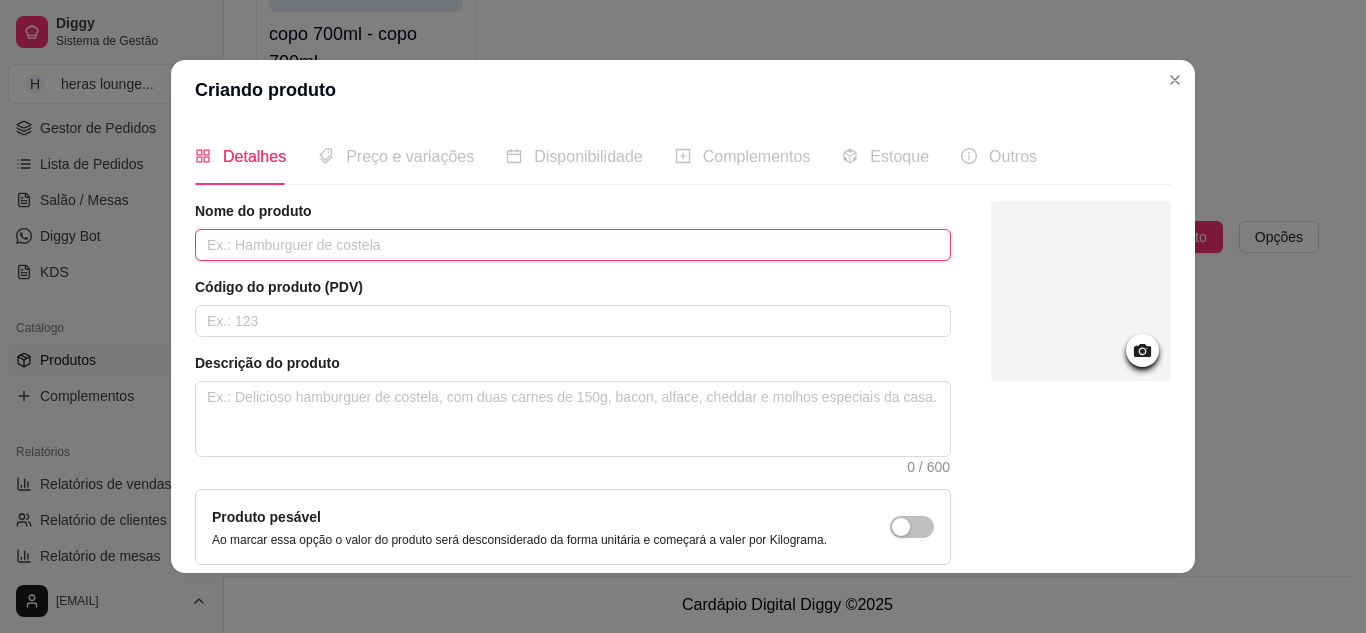 click at bounding box center (573, 245) 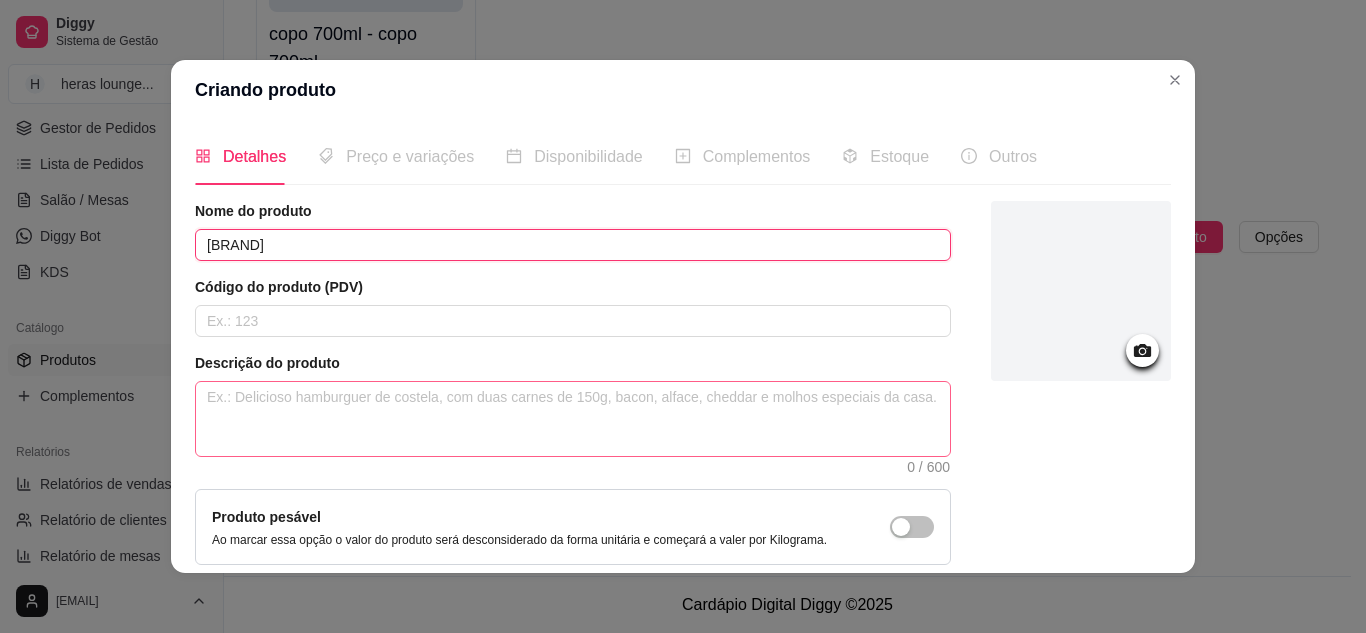 type on "[BRAND]" 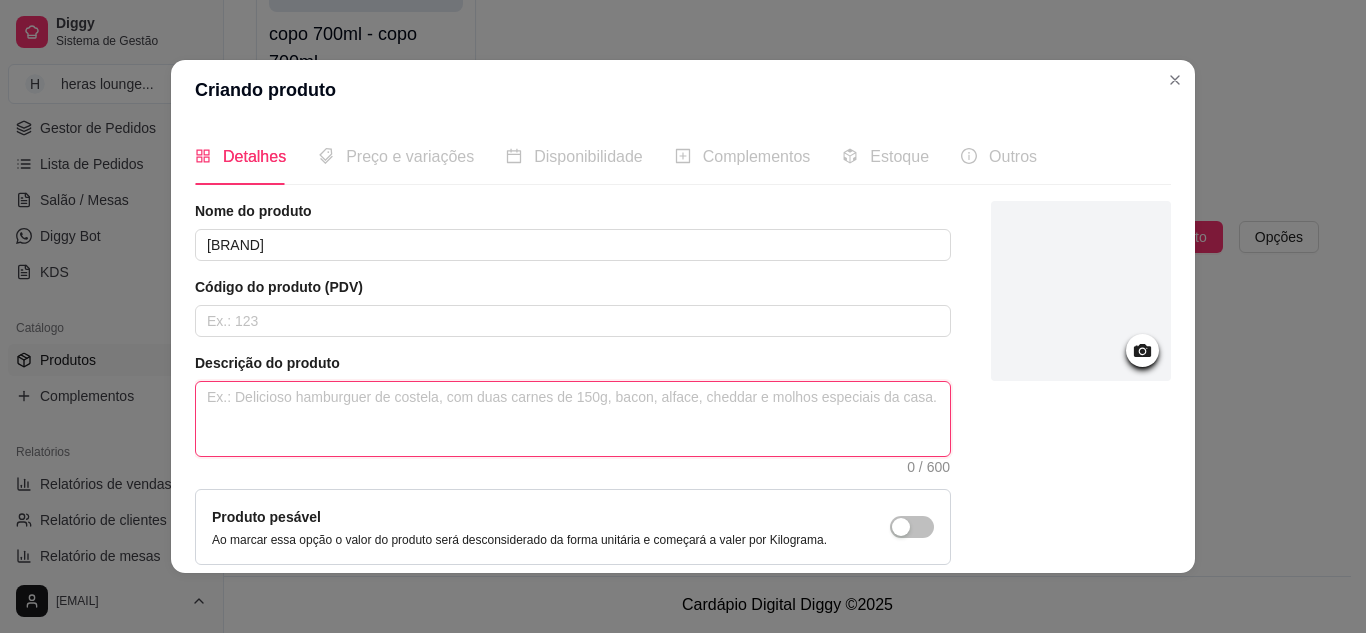 click at bounding box center [573, 419] 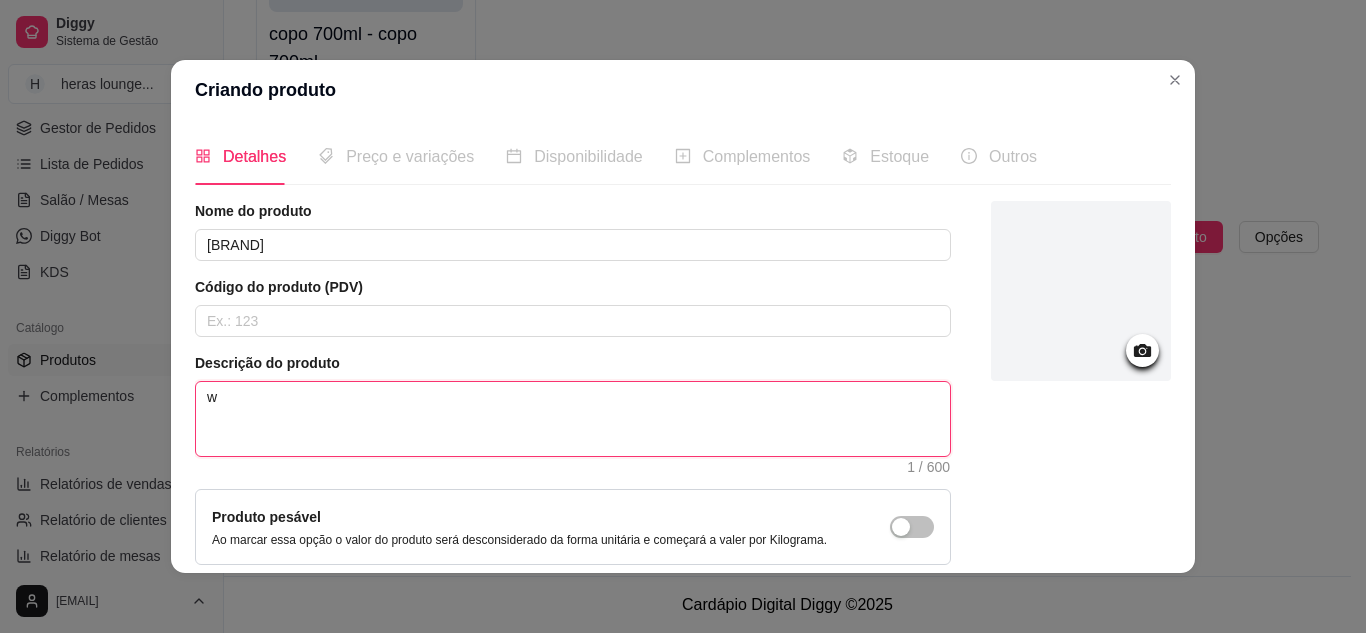 type 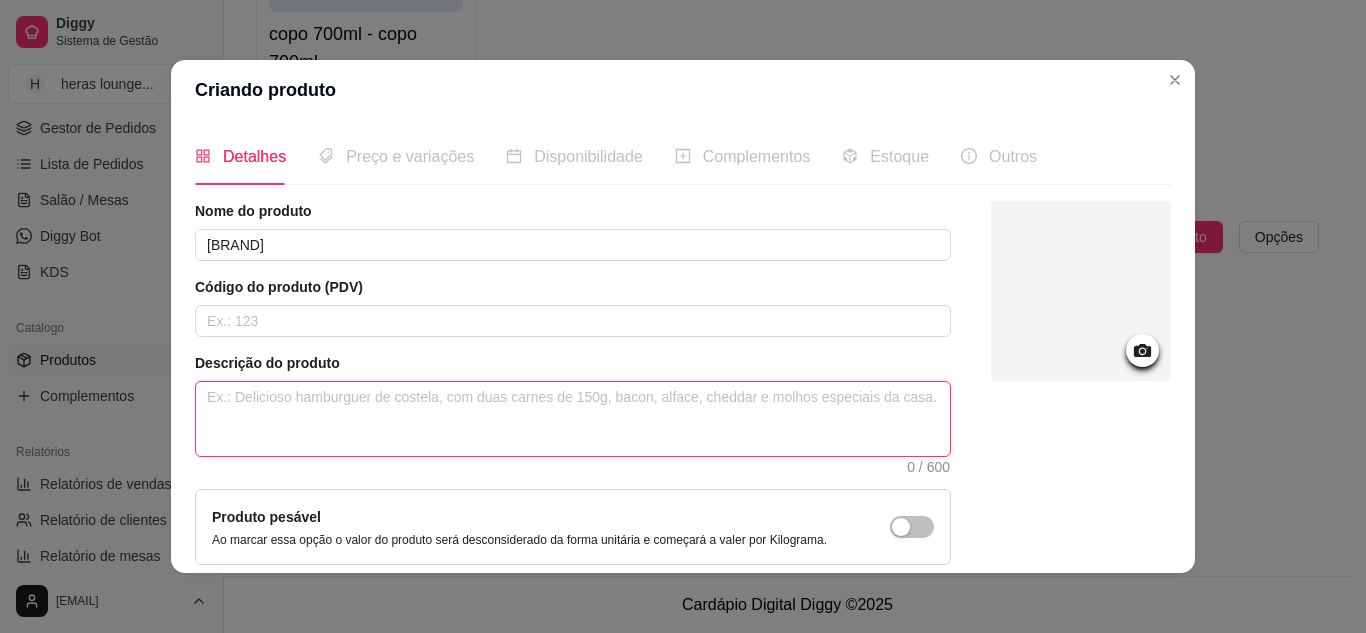 type 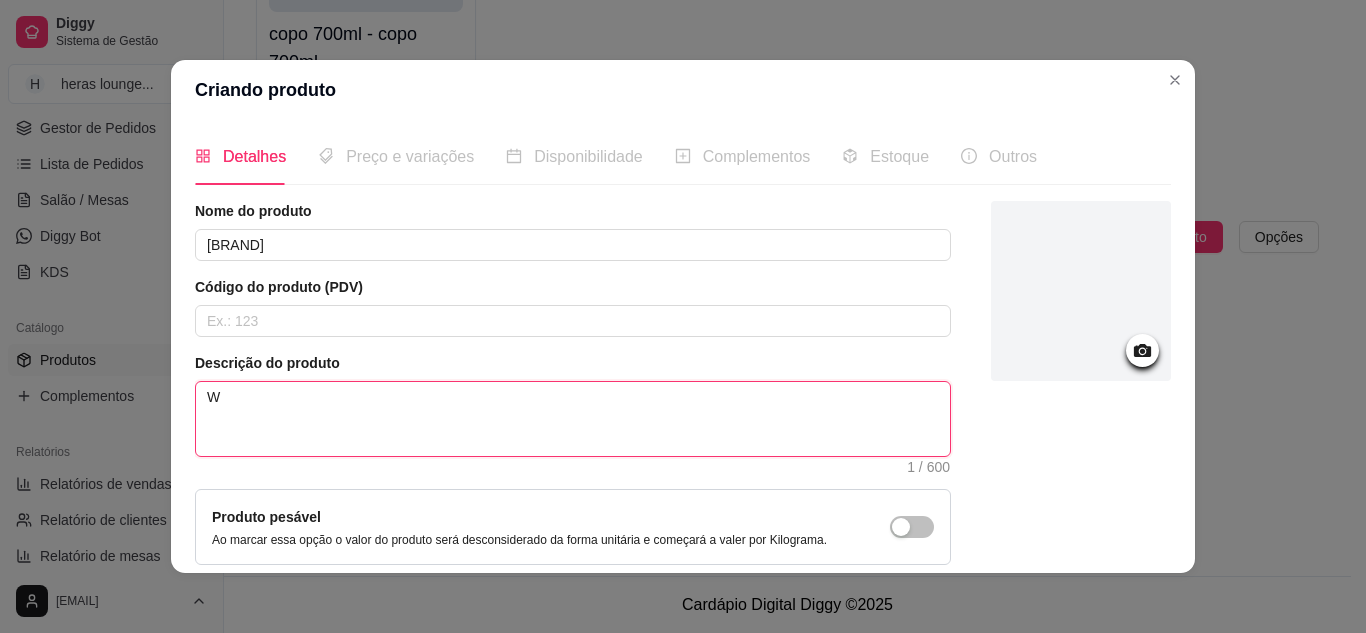 type 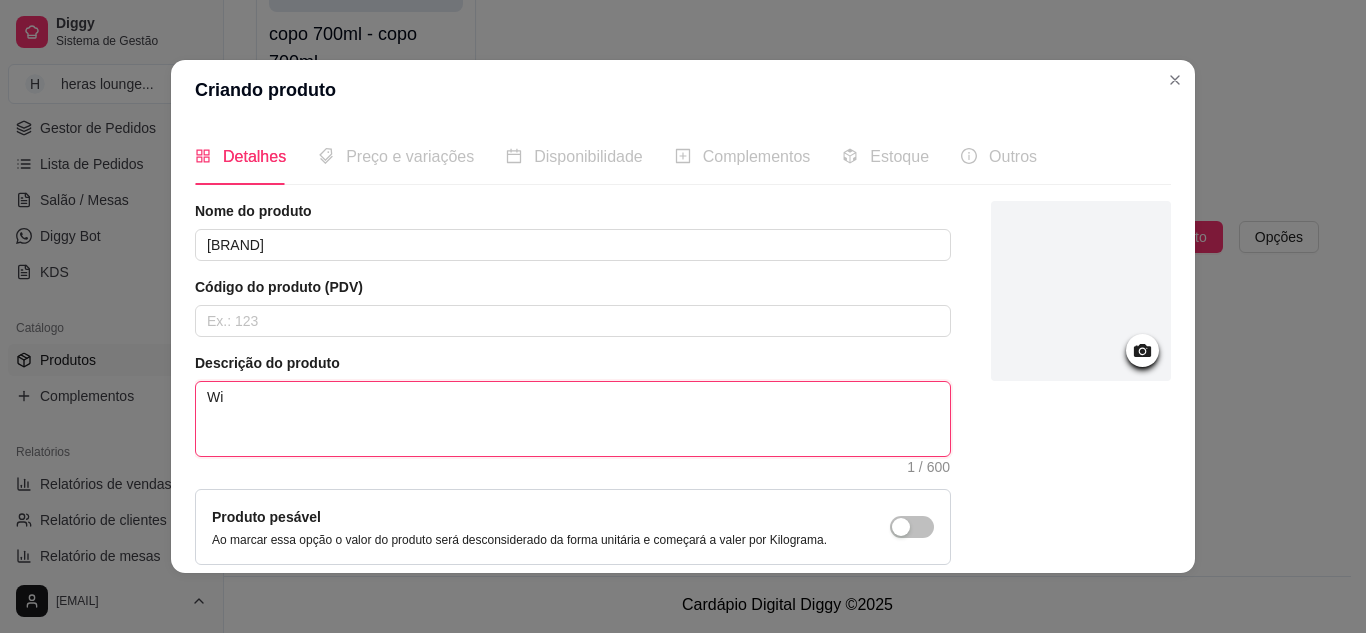 type 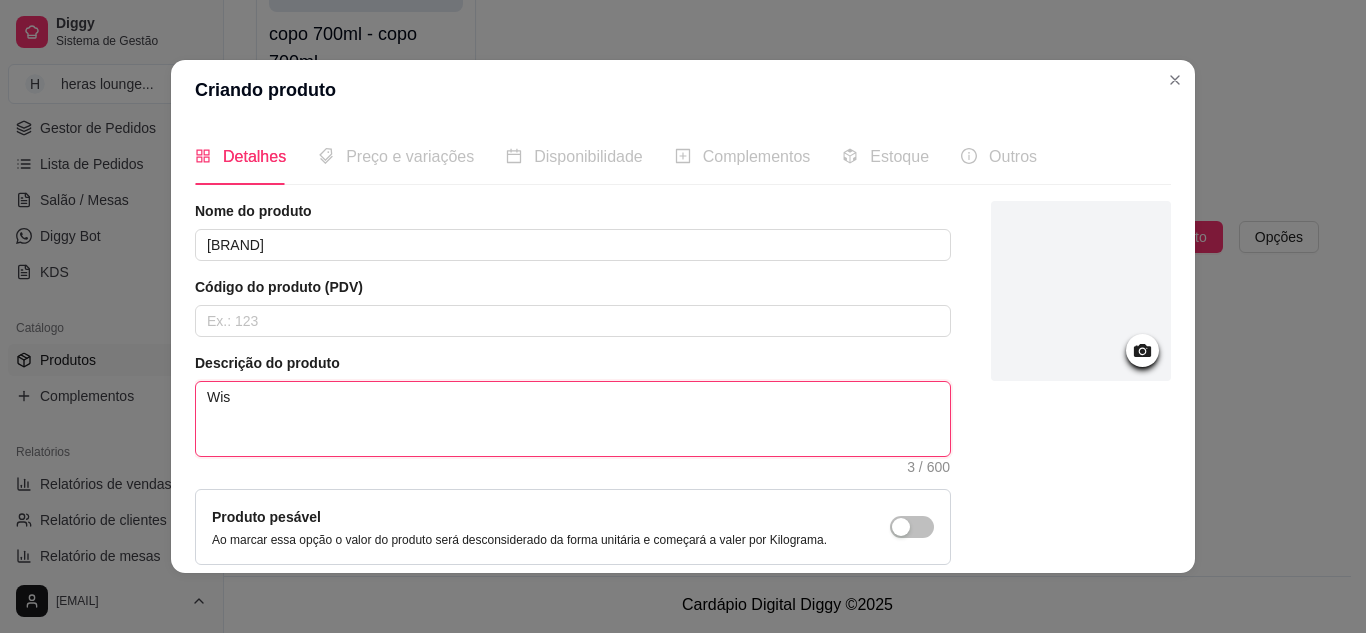type on "Wisk" 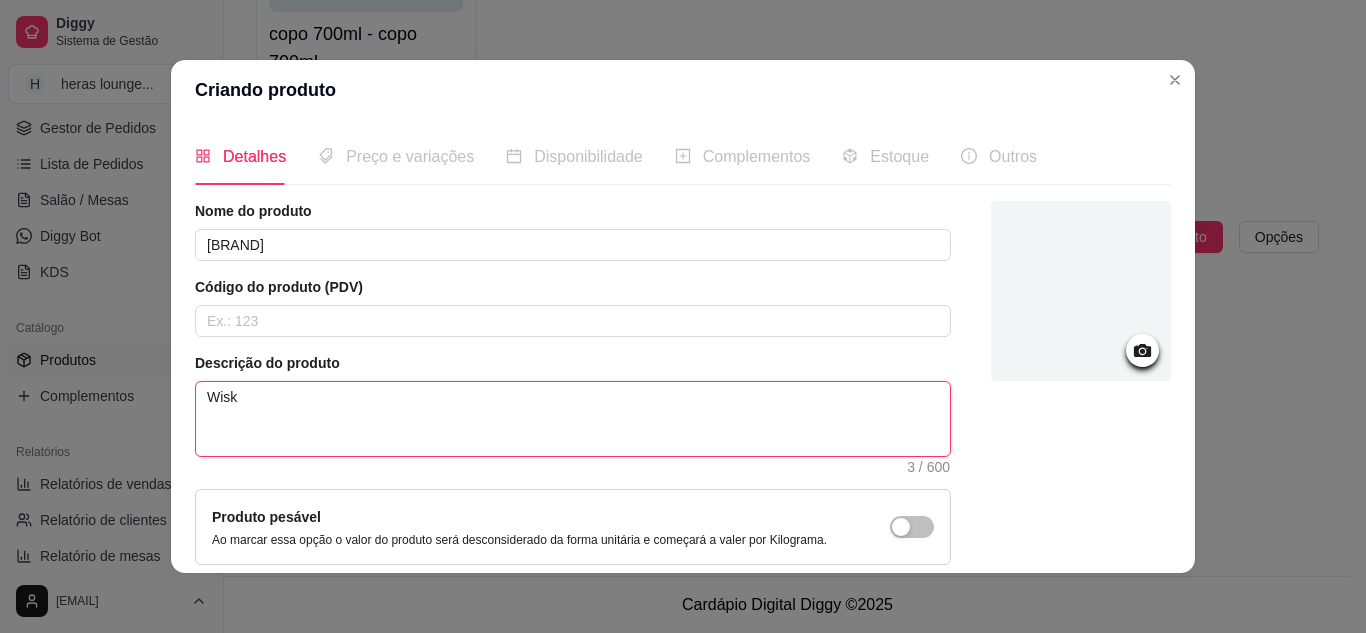 type 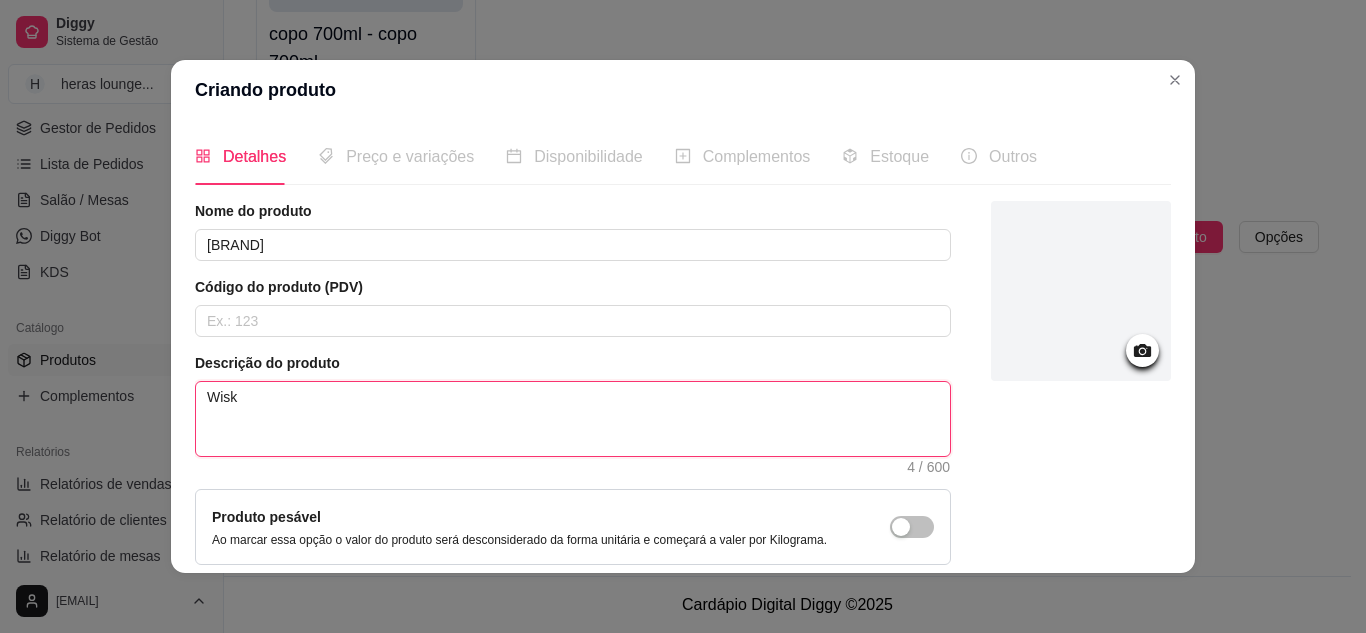 scroll, scrollTop: 181, scrollLeft: 0, axis: vertical 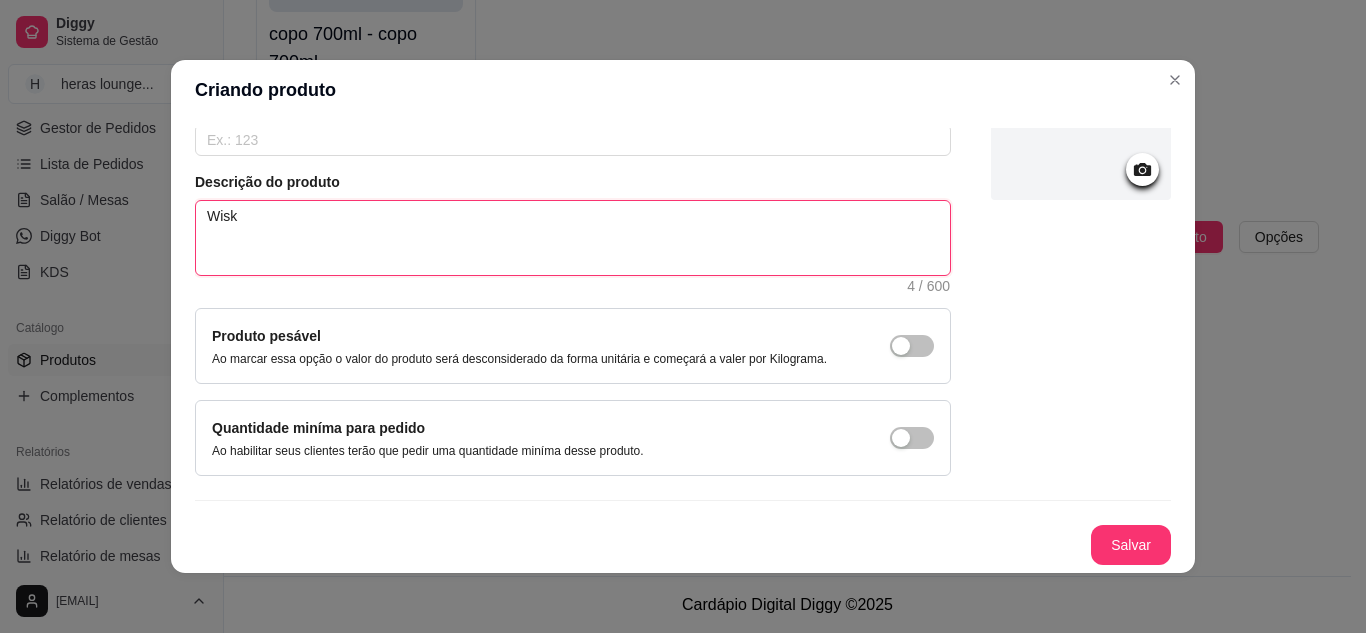 type on "Wisk" 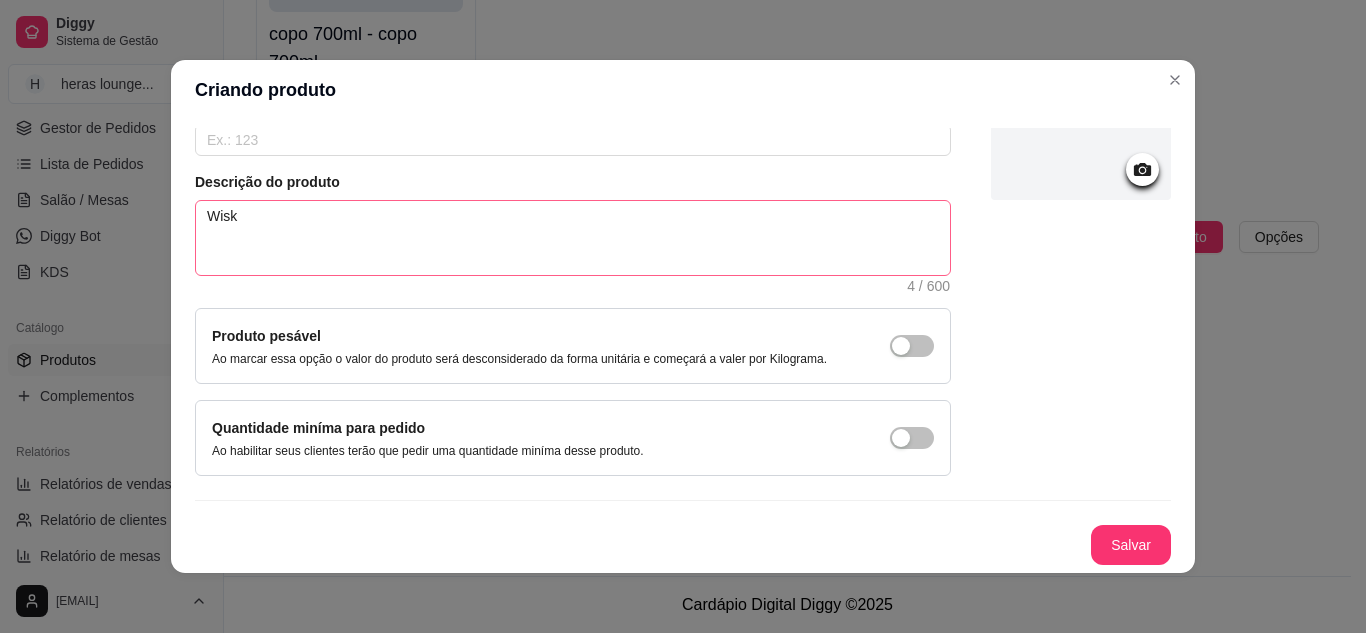 click on "Salvar" at bounding box center [1131, 545] 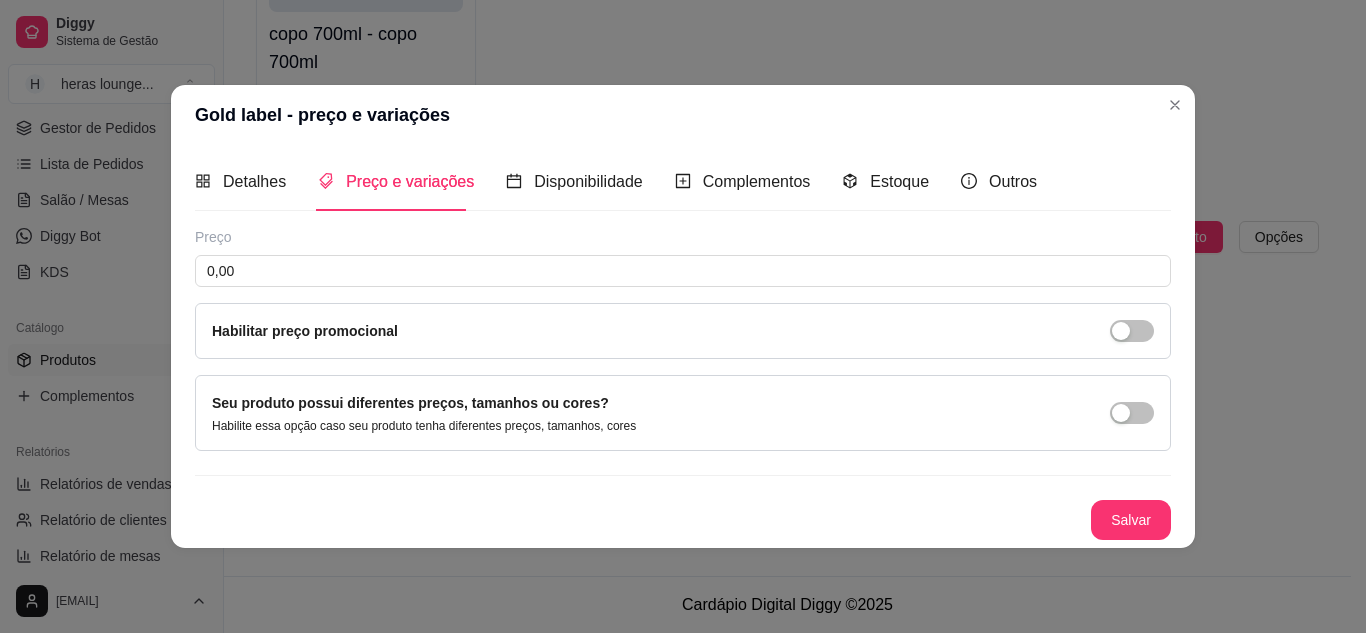 type 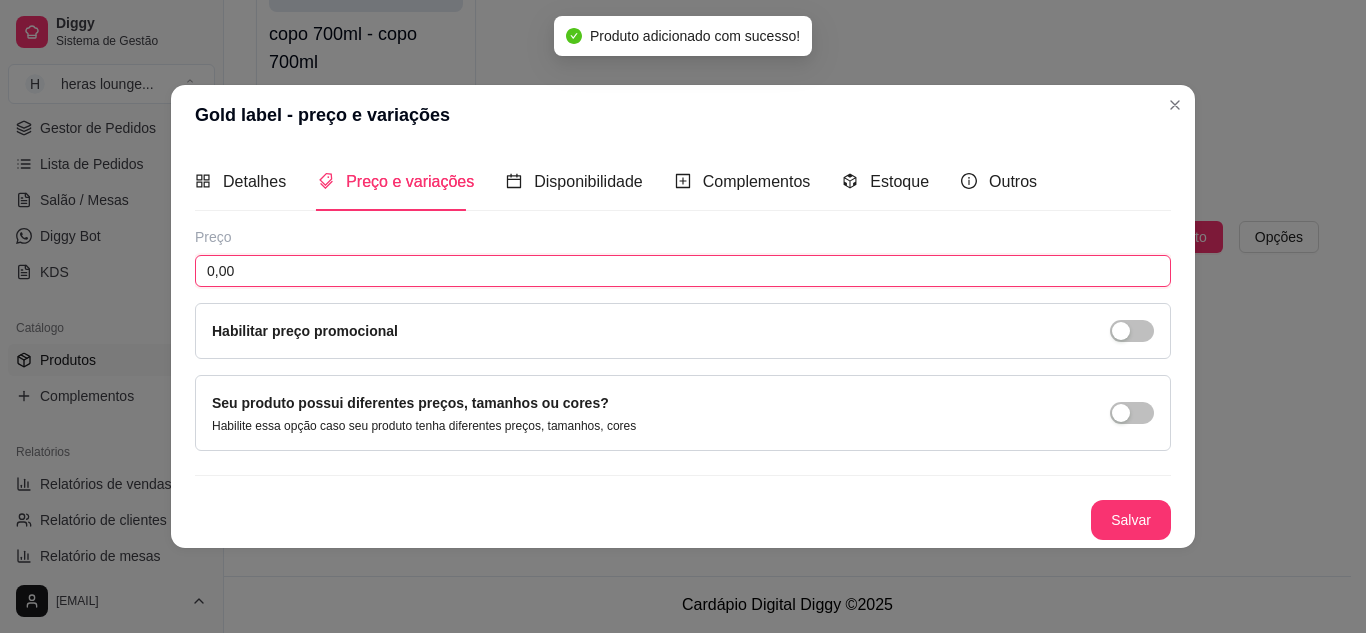 click on "0,00" at bounding box center [683, 271] 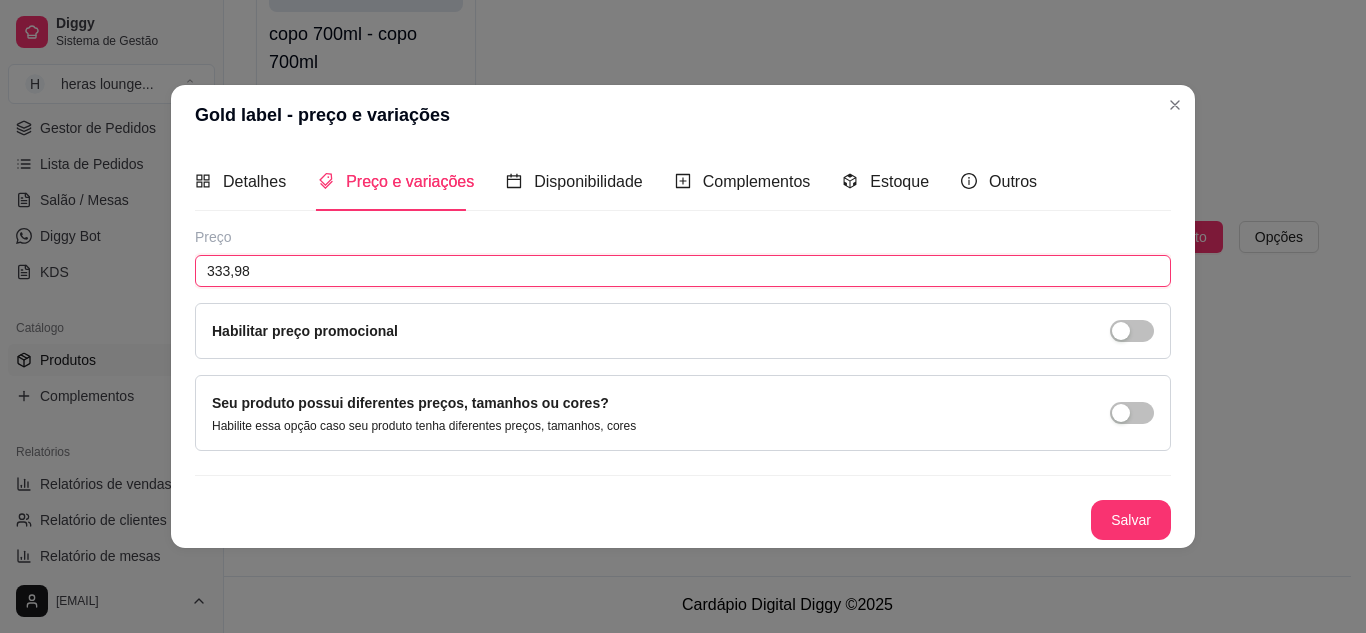 type on "333,98" 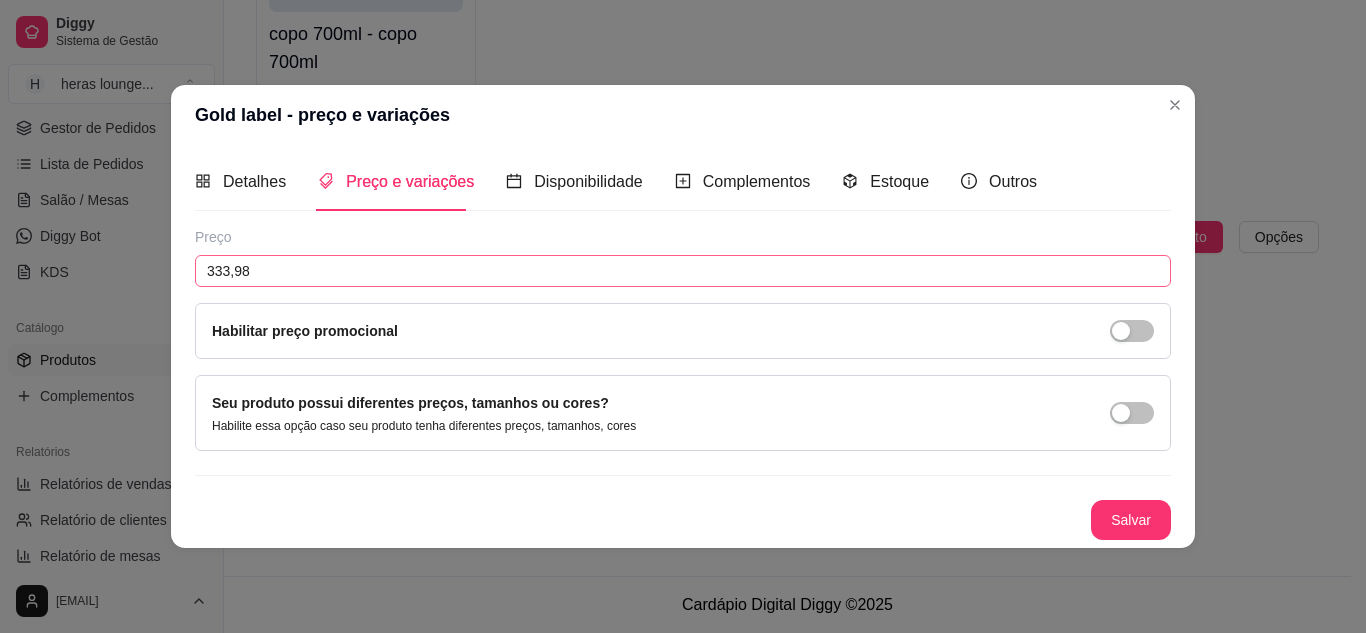 click on "Salvar" at bounding box center (1131, 520) 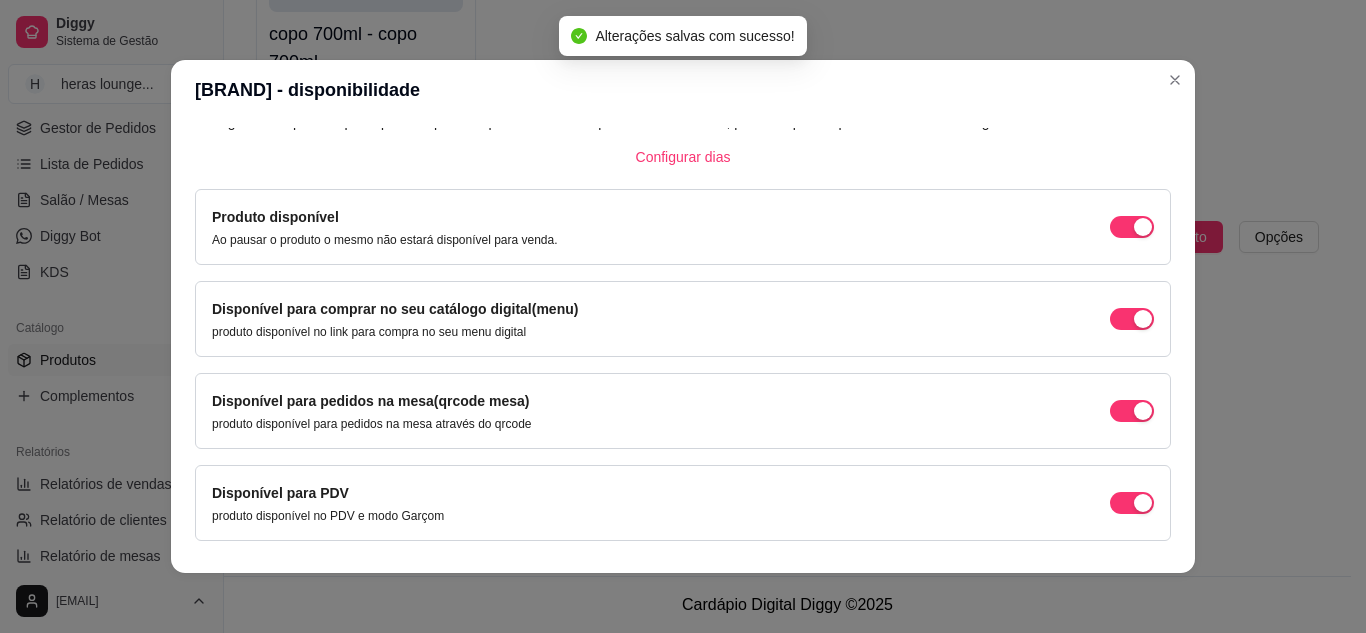 scroll, scrollTop: 189, scrollLeft: 0, axis: vertical 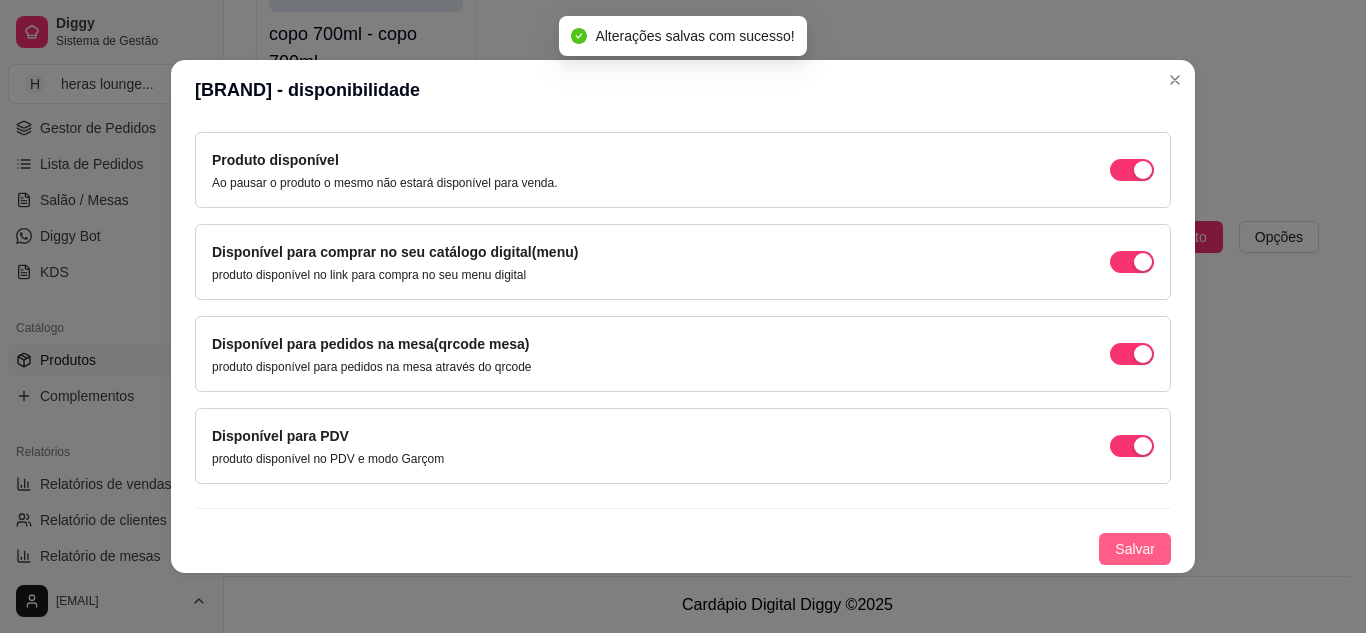 click on "Salvar" at bounding box center (1135, 549) 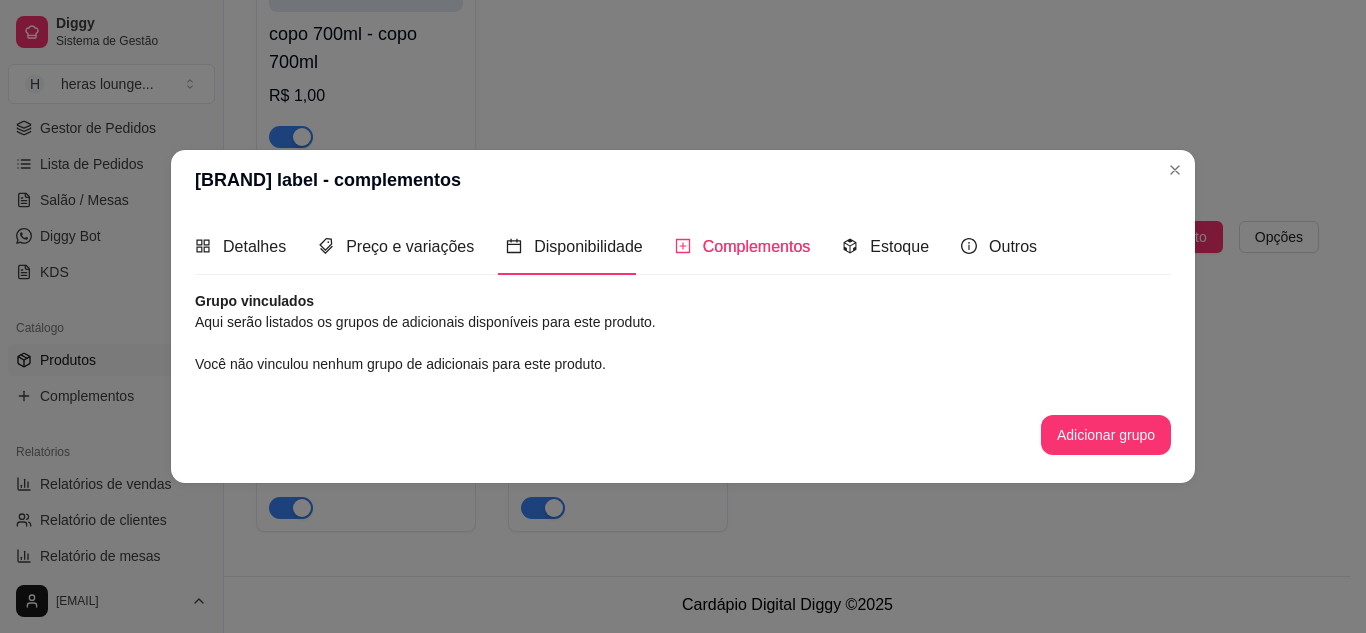 scroll, scrollTop: 0, scrollLeft: 0, axis: both 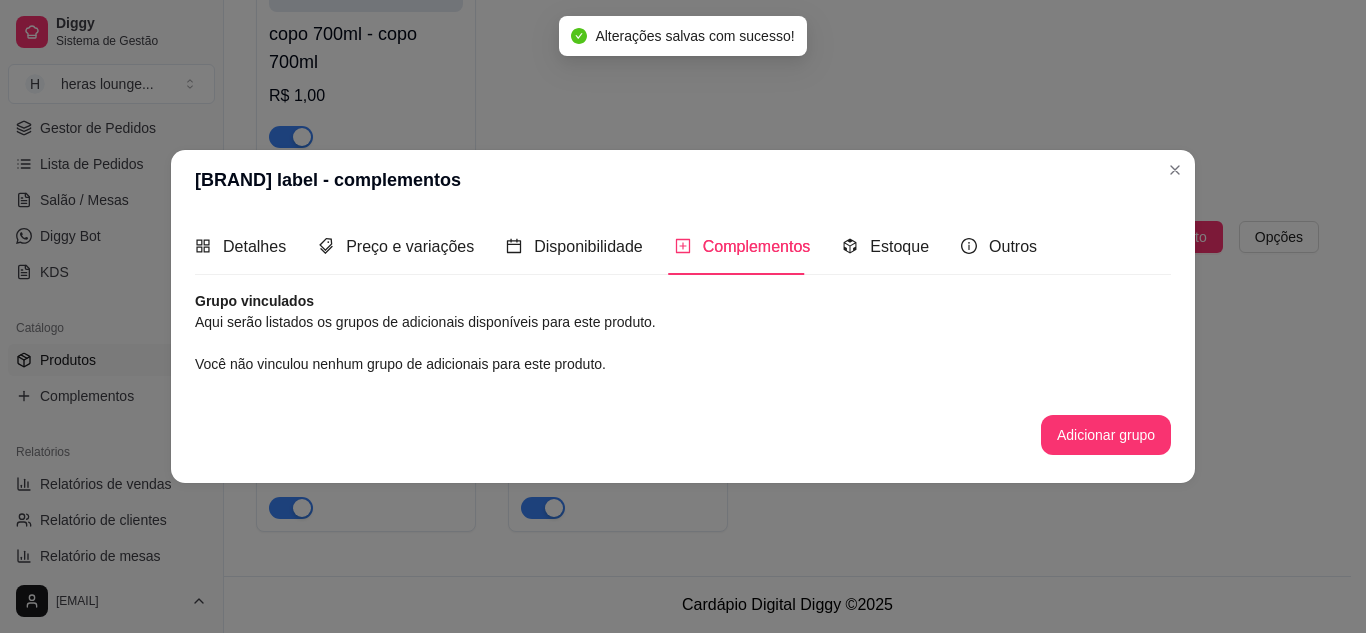 click on "copo 700ml ativa Adicionar produto Opções copo 700ml - copo 700ml   R$ 1,00" at bounding box center [787, 1] 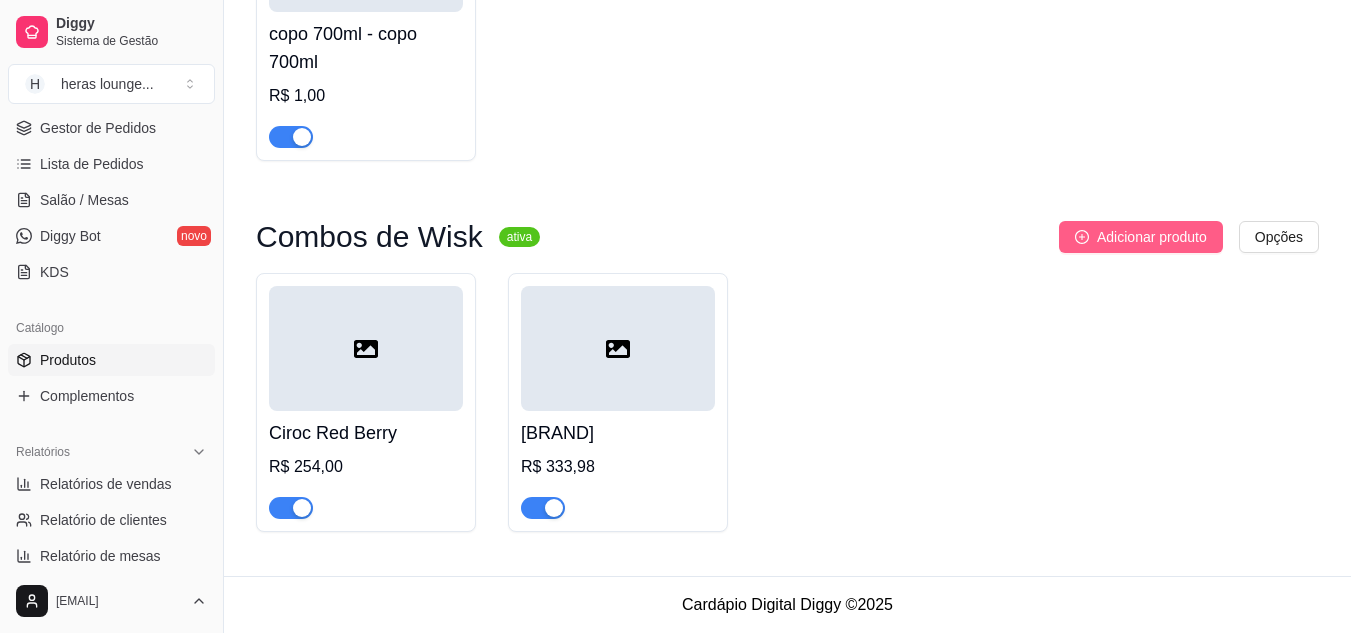 click on "Adicionar produto" at bounding box center [1152, 237] 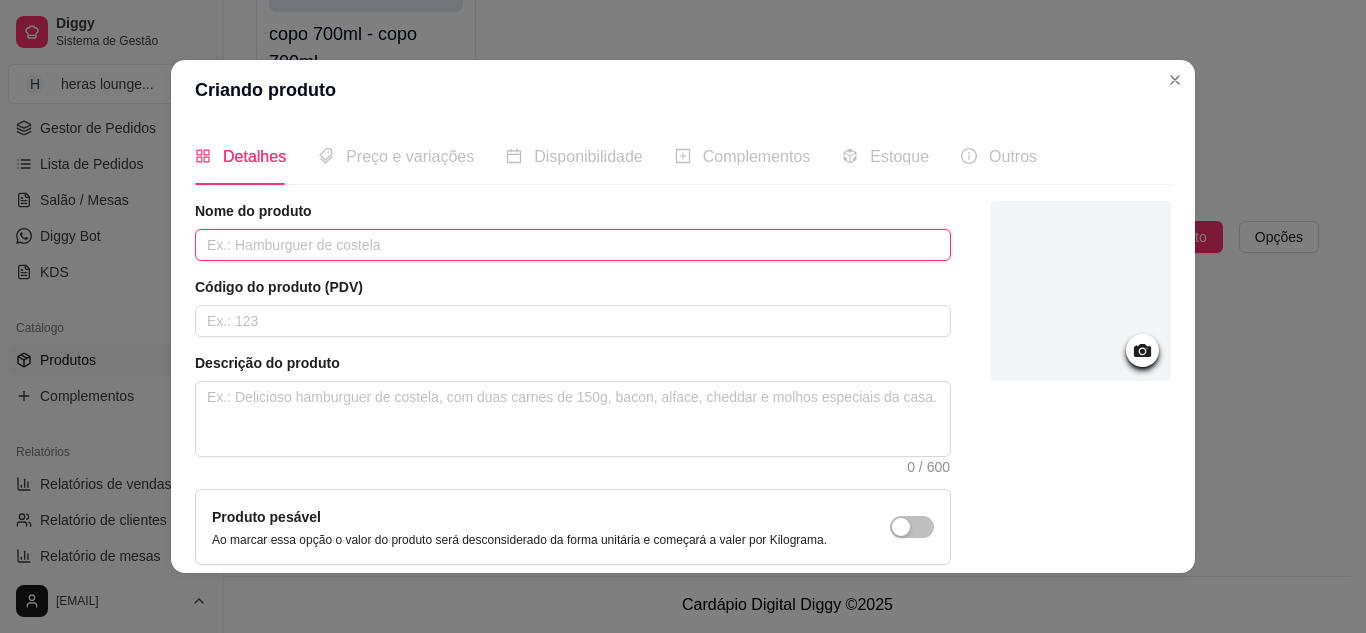 click at bounding box center (573, 245) 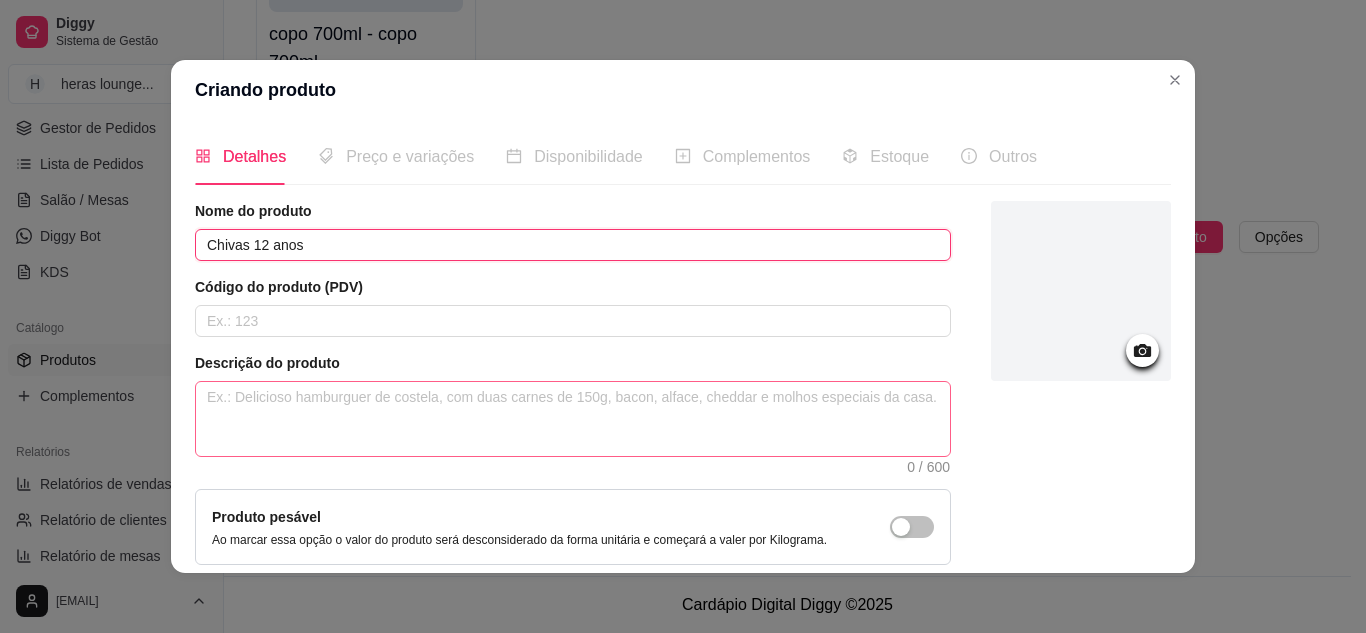 type on "Chivas 12 anos" 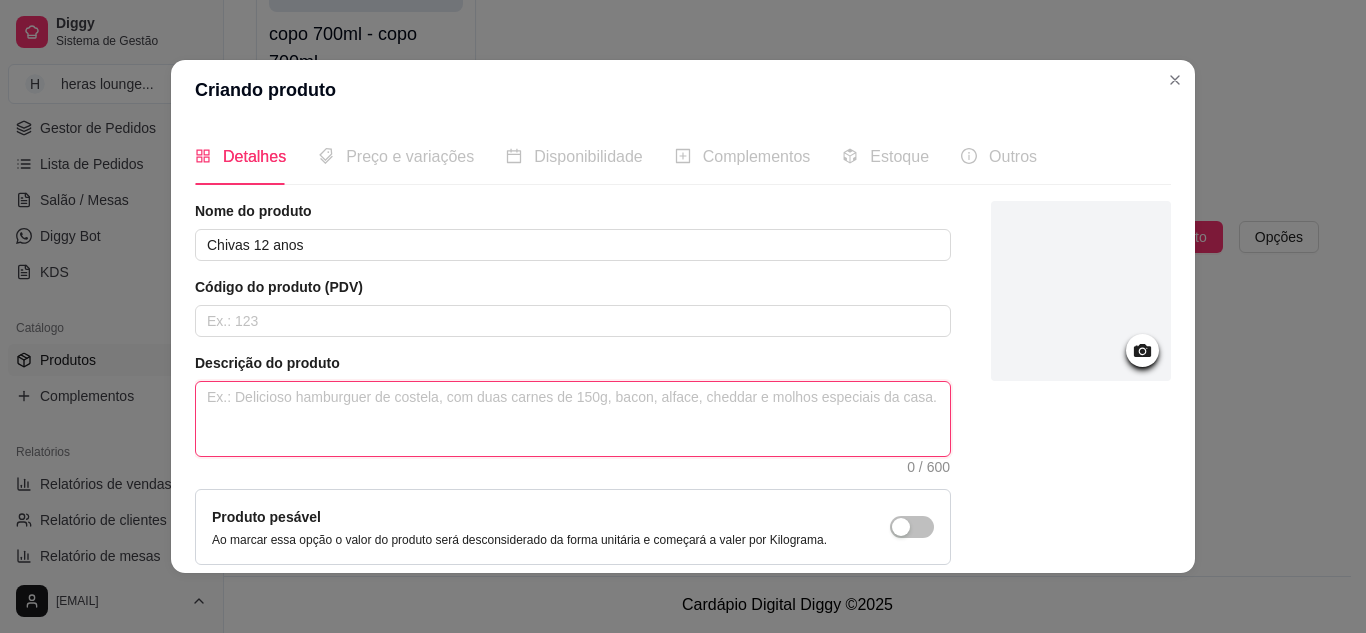 click at bounding box center (573, 419) 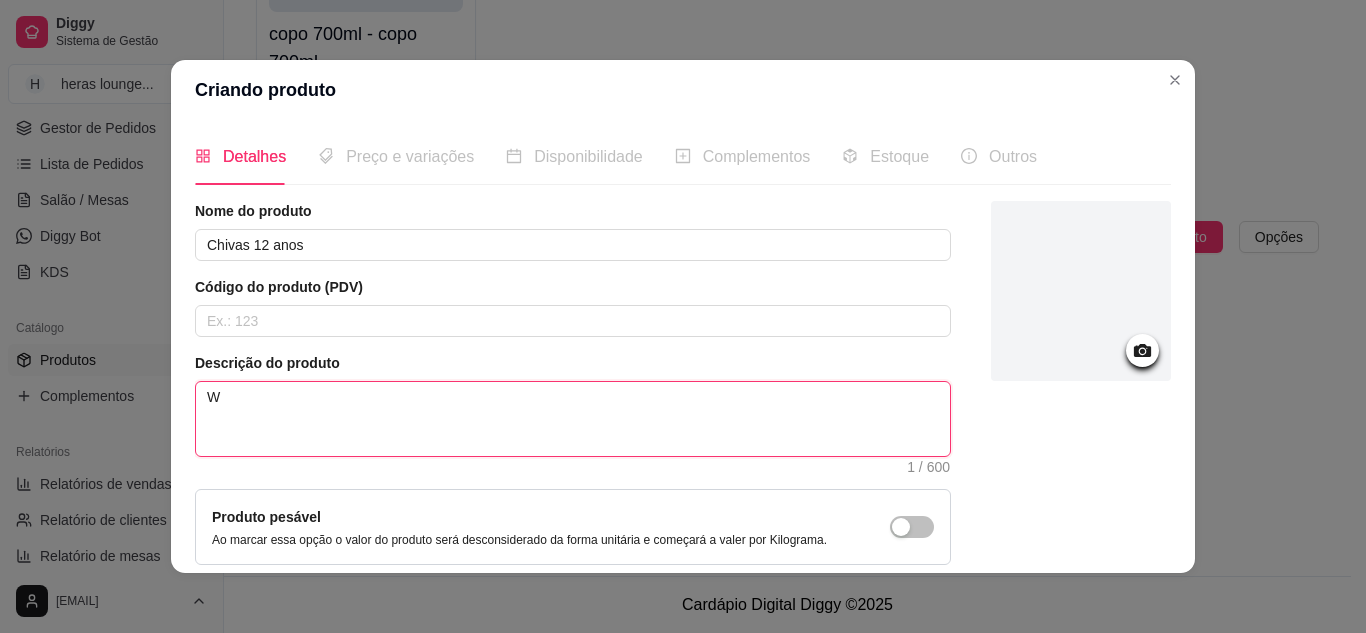 type 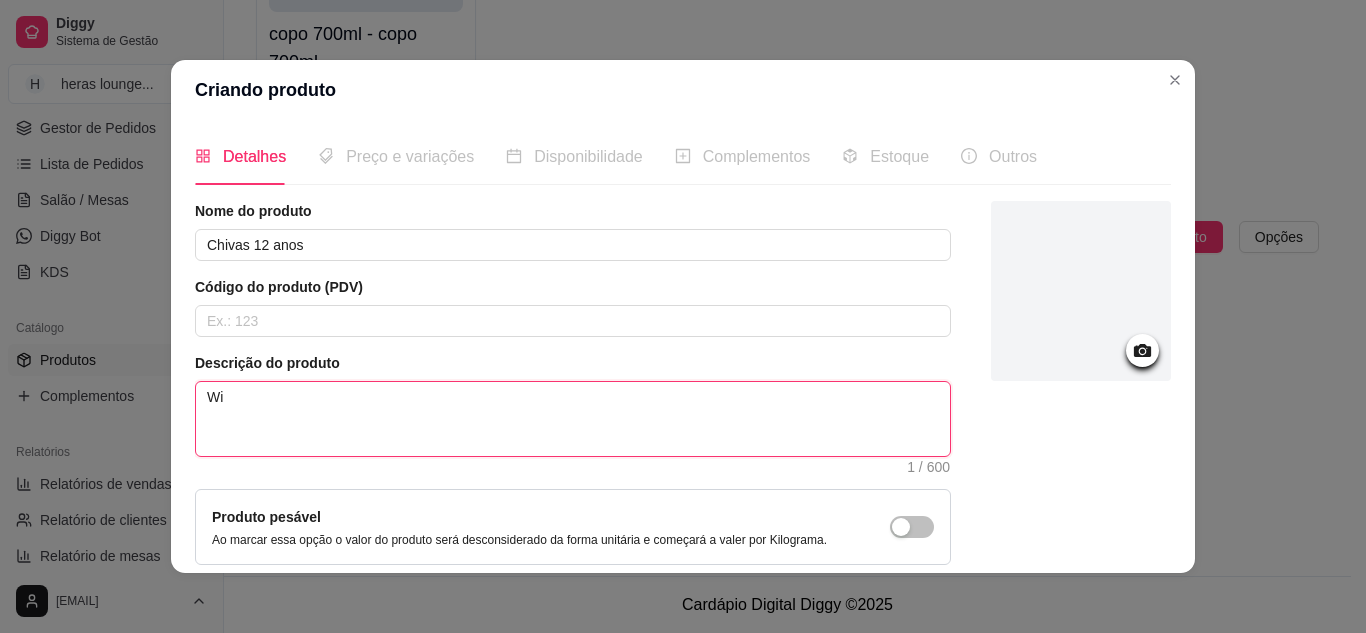 type 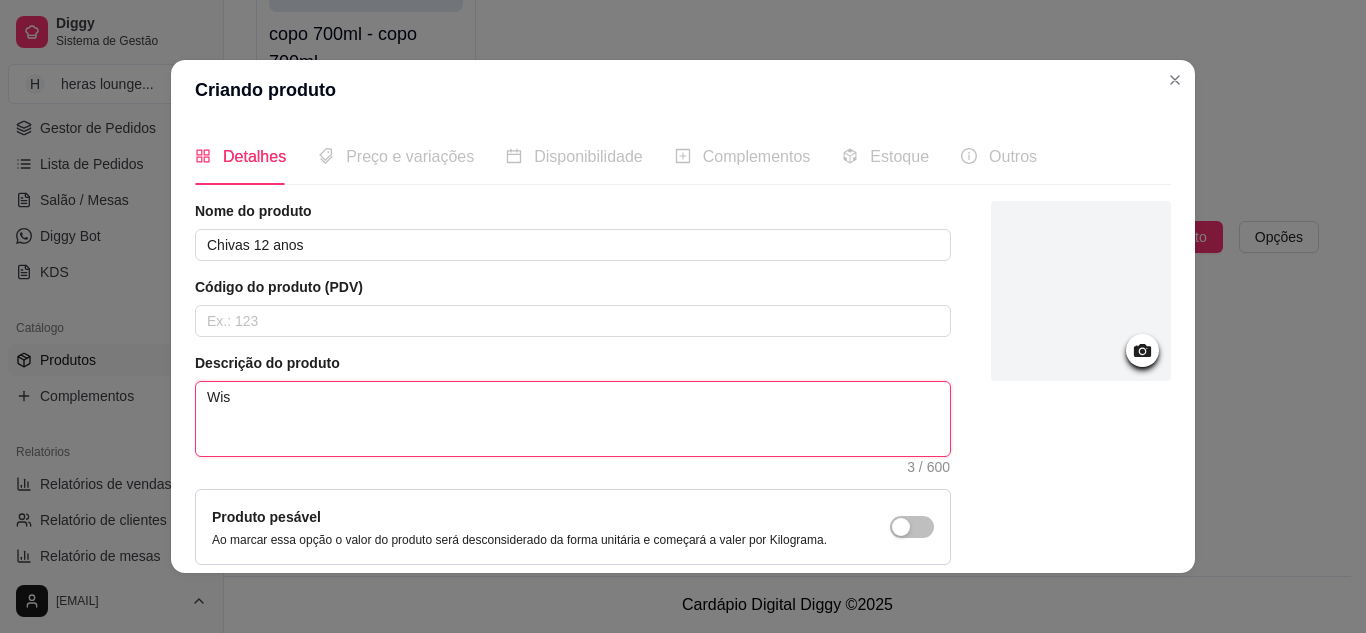 type on "Wisk" 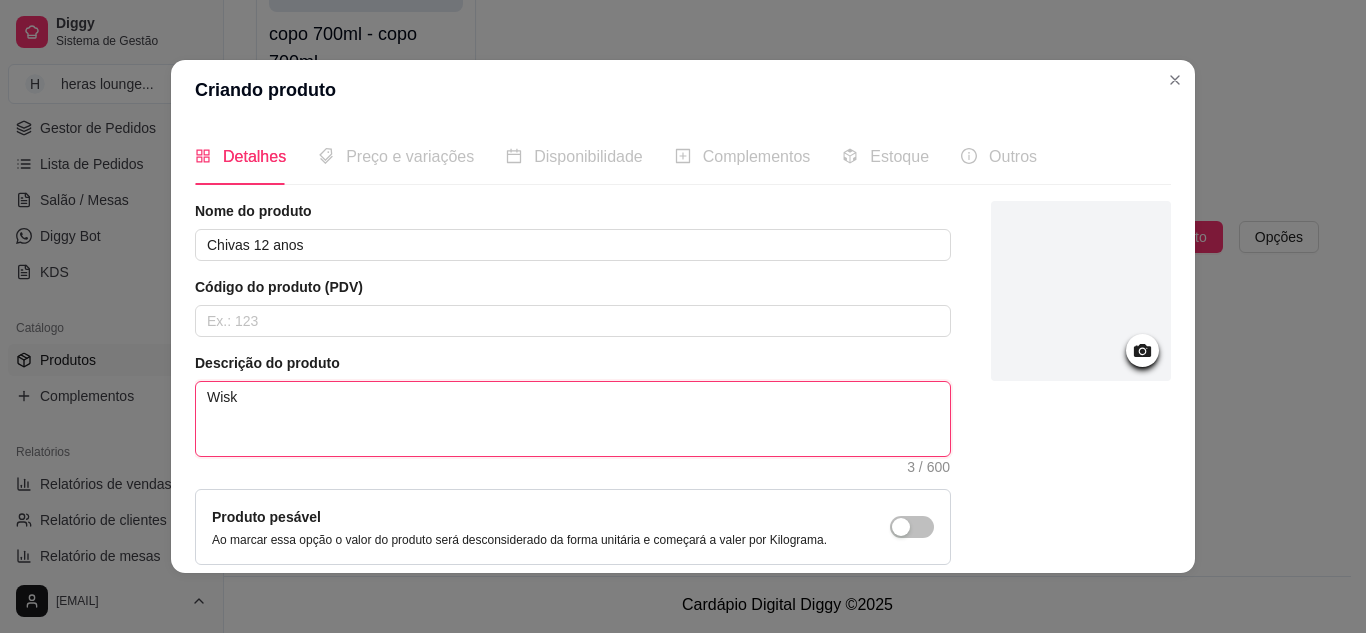 type 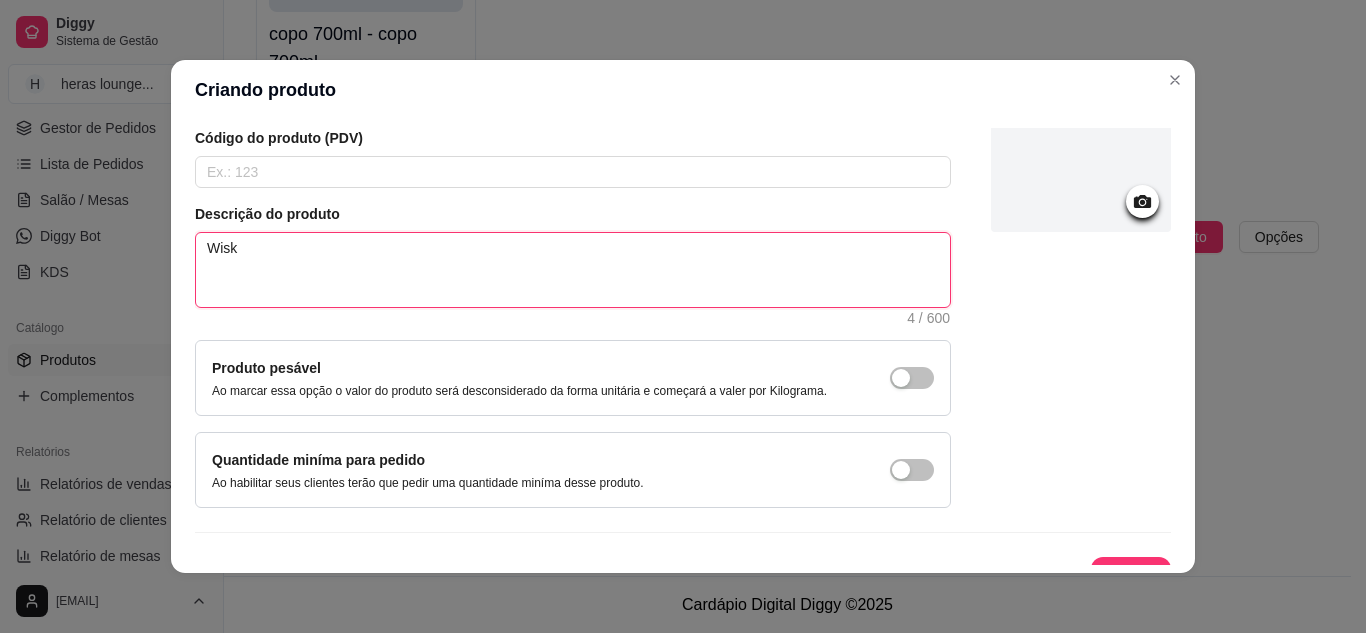 scroll, scrollTop: 181, scrollLeft: 0, axis: vertical 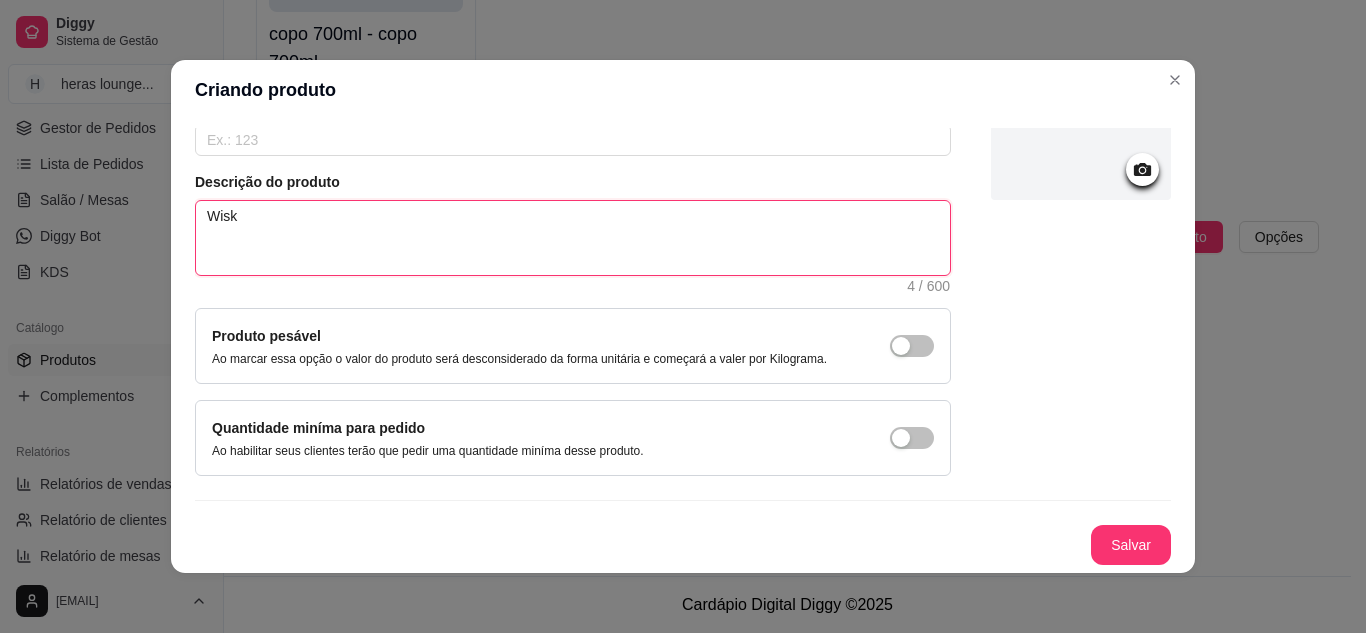 type on "Wisk" 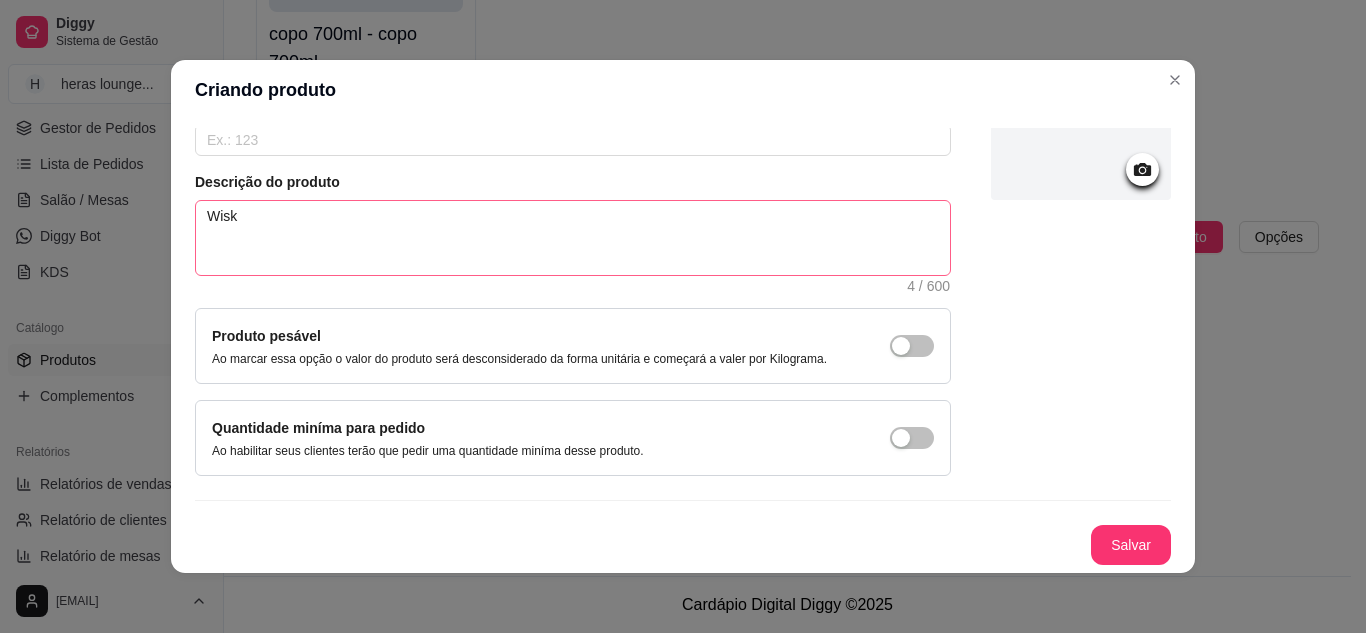 click on "Salvar" at bounding box center (1131, 545) 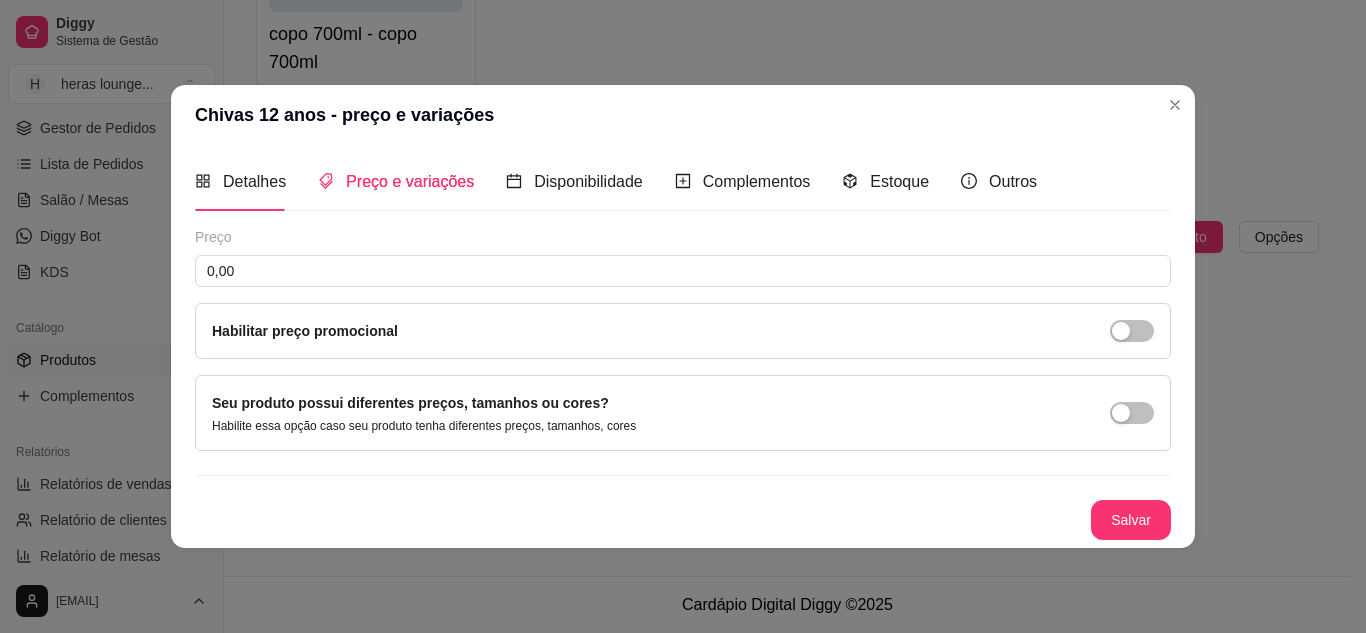 type 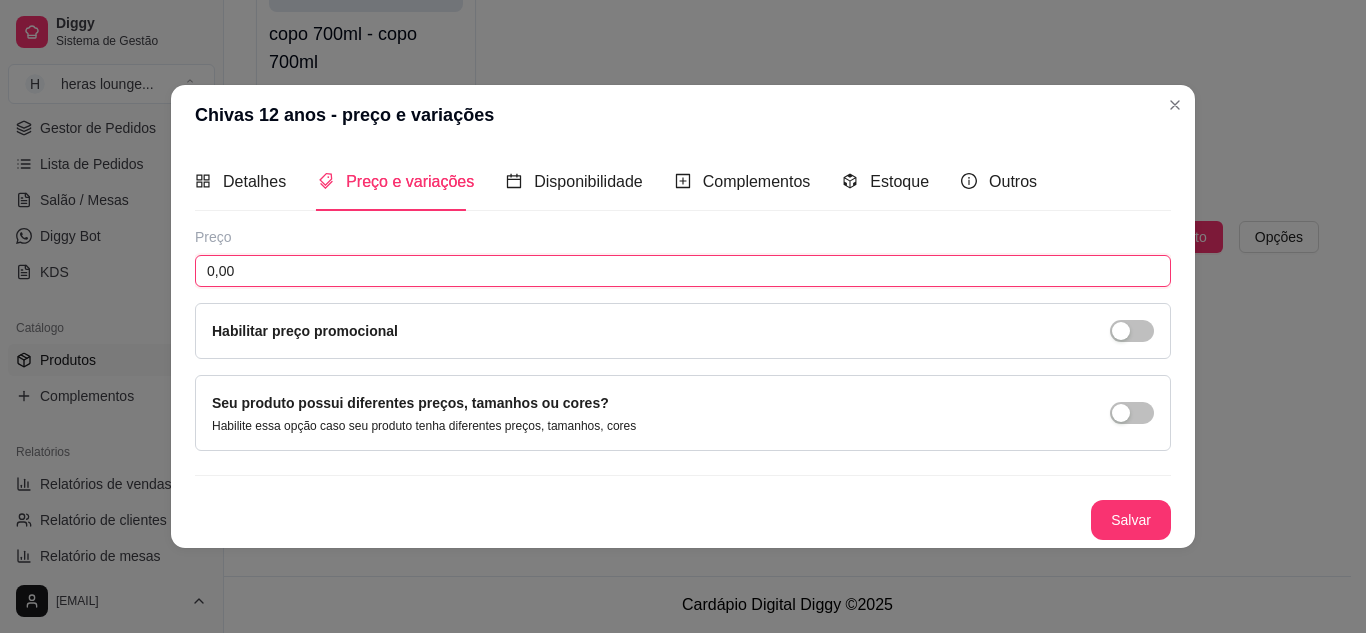 click on "0,00" at bounding box center (683, 271) 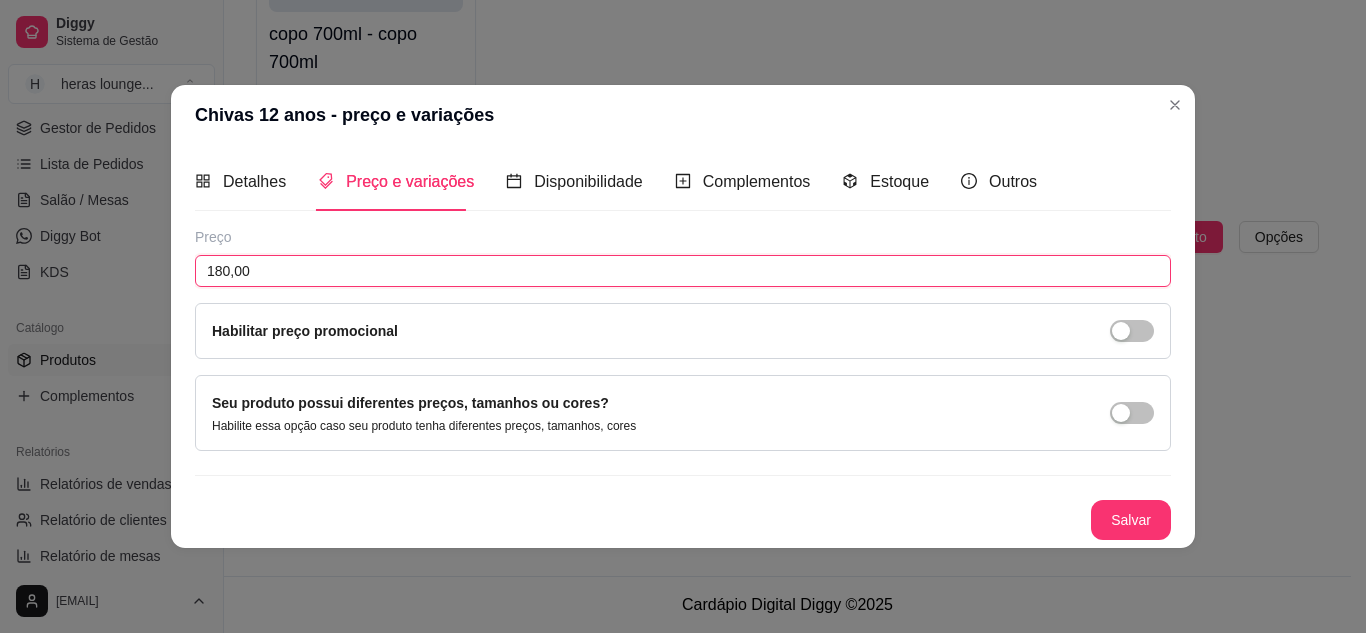 type on "180,00" 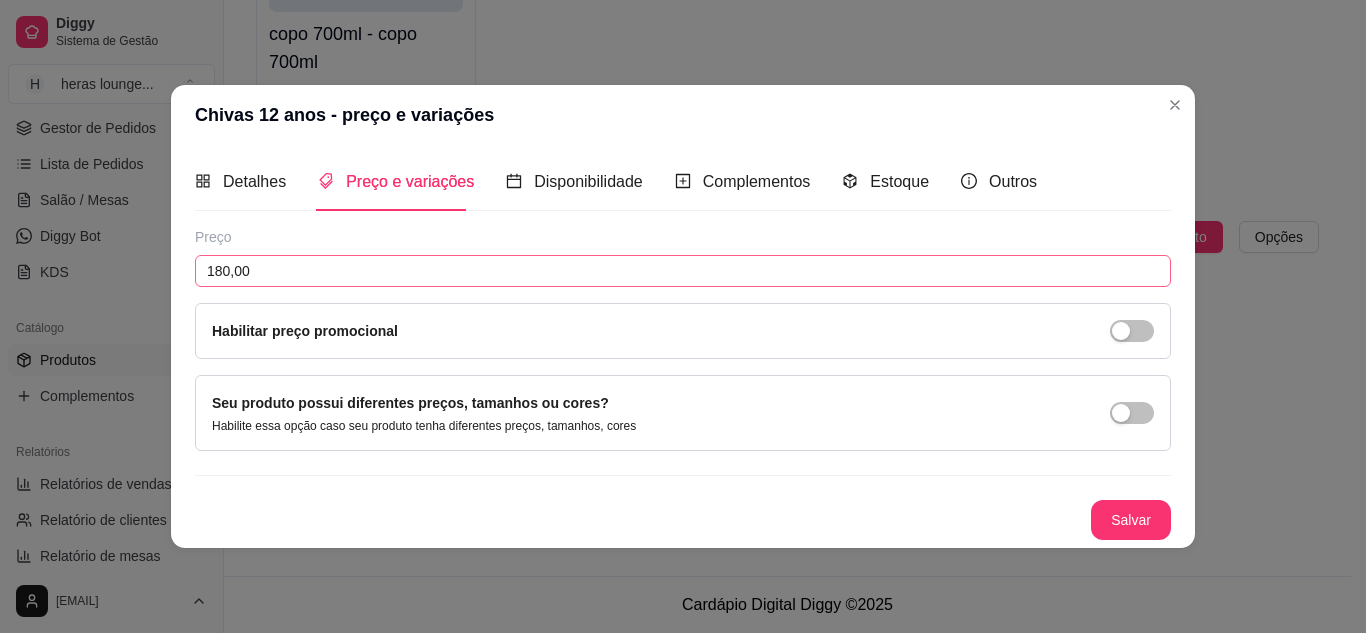 click on "Salvar" at bounding box center (1131, 520) 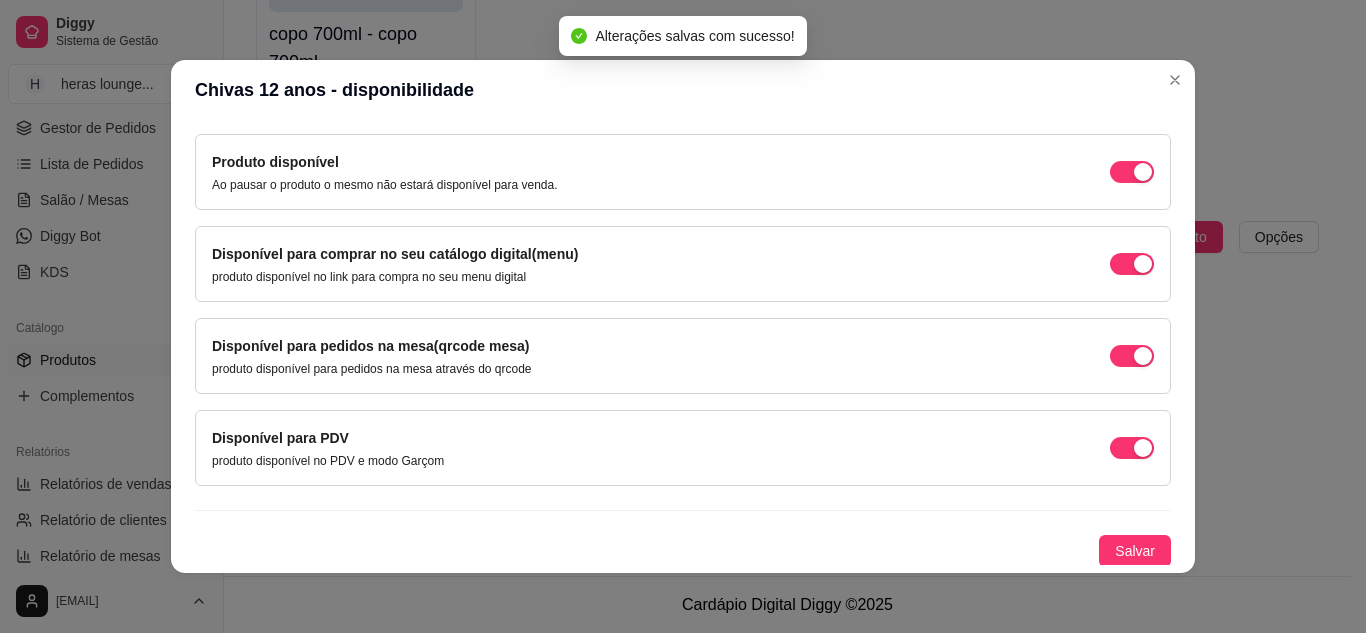 scroll, scrollTop: 189, scrollLeft: 0, axis: vertical 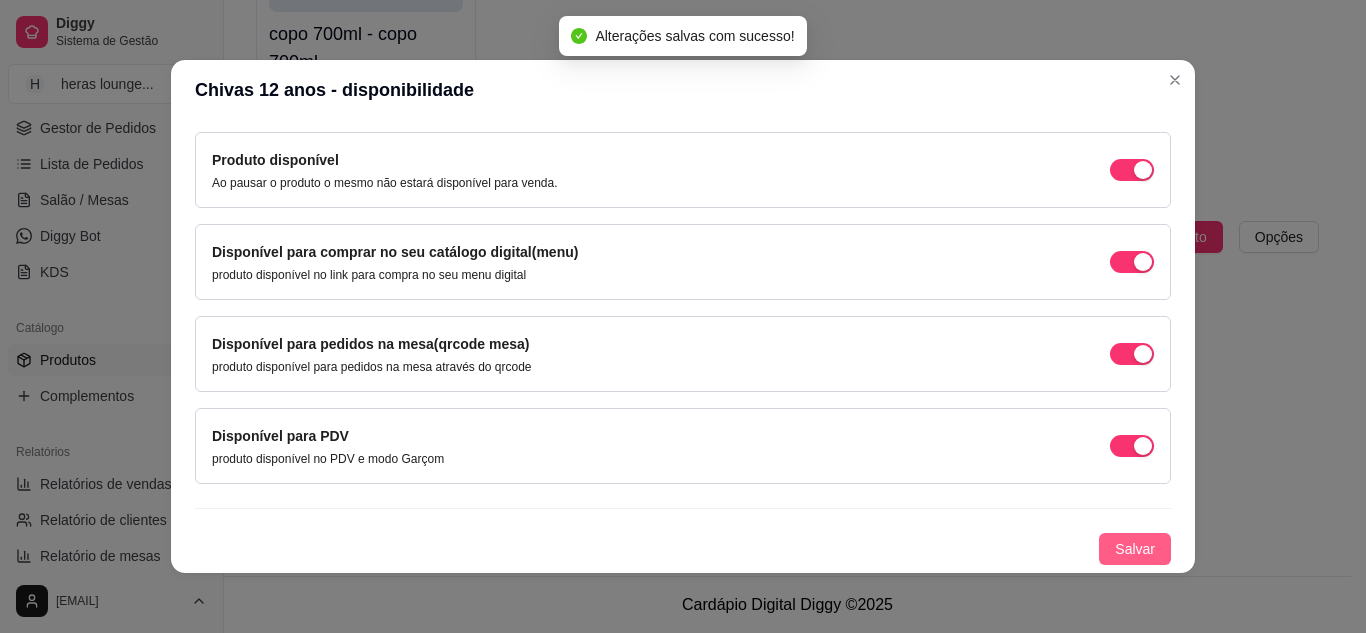 click on "Salvar" at bounding box center [1135, 549] 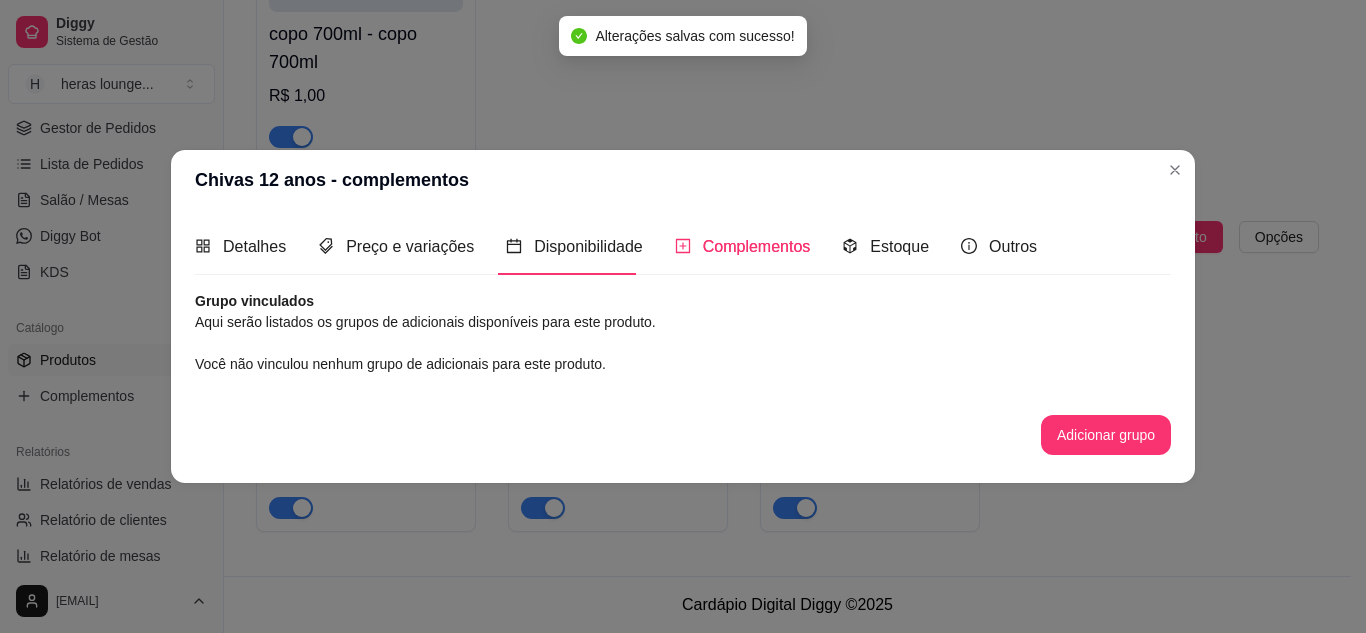 scroll, scrollTop: 0, scrollLeft: 0, axis: both 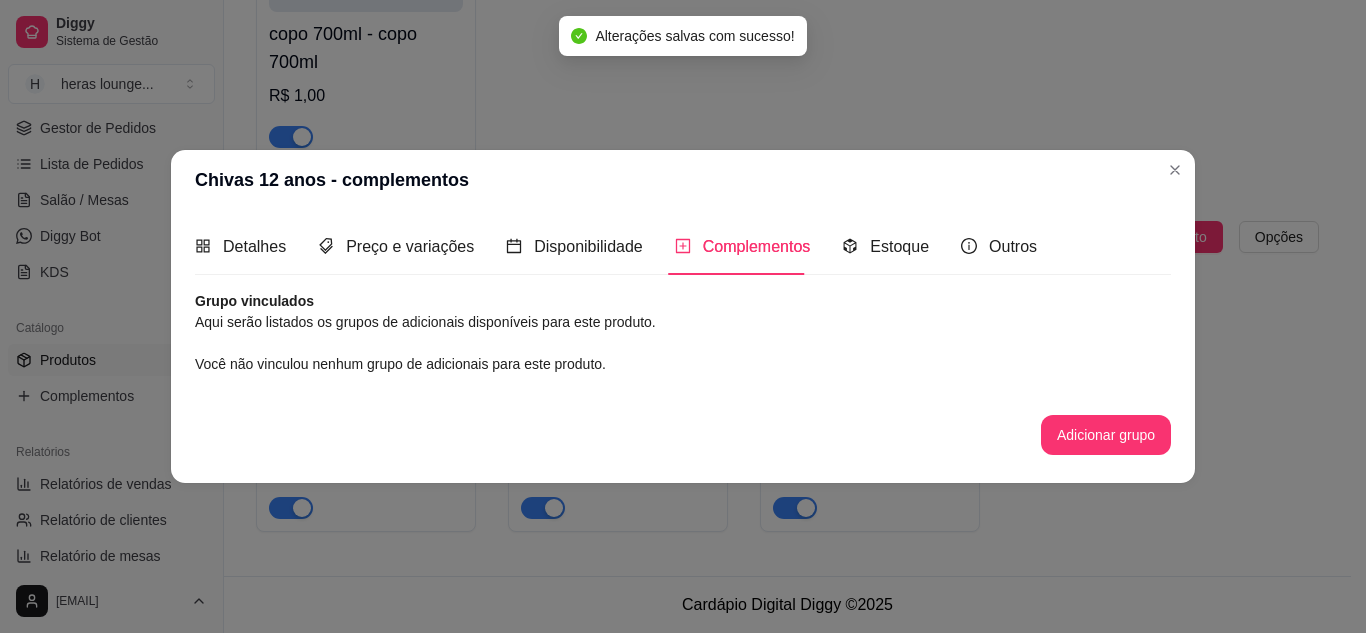 click on "copo 700ml ativa Adicionar produto Opções copo 700ml - copo 700ml   R$ 1,00" at bounding box center [787, 1] 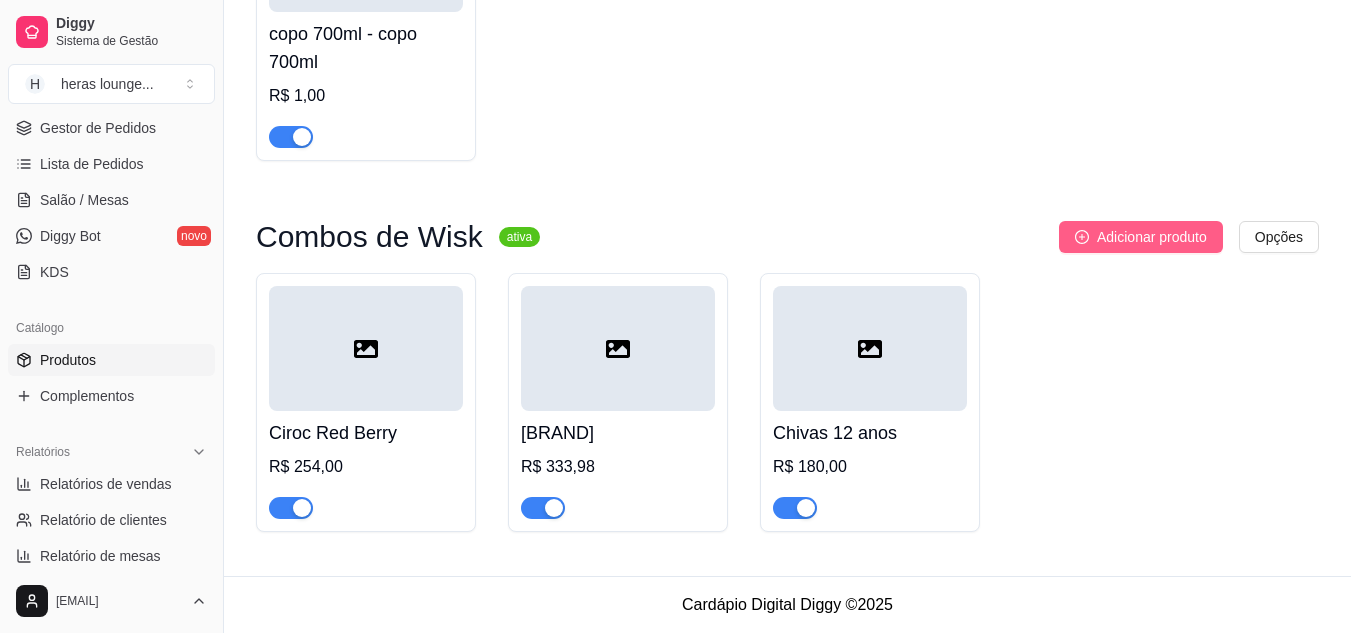click on "Adicionar produto" at bounding box center (1152, 237) 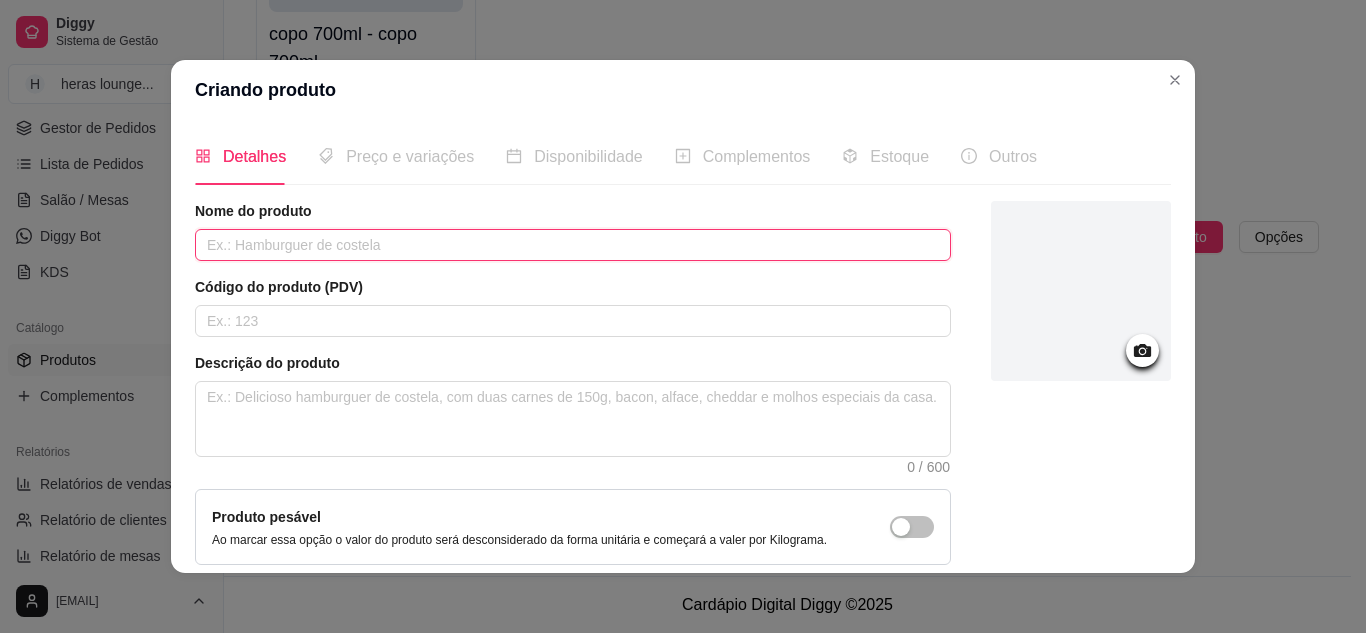 click at bounding box center (573, 245) 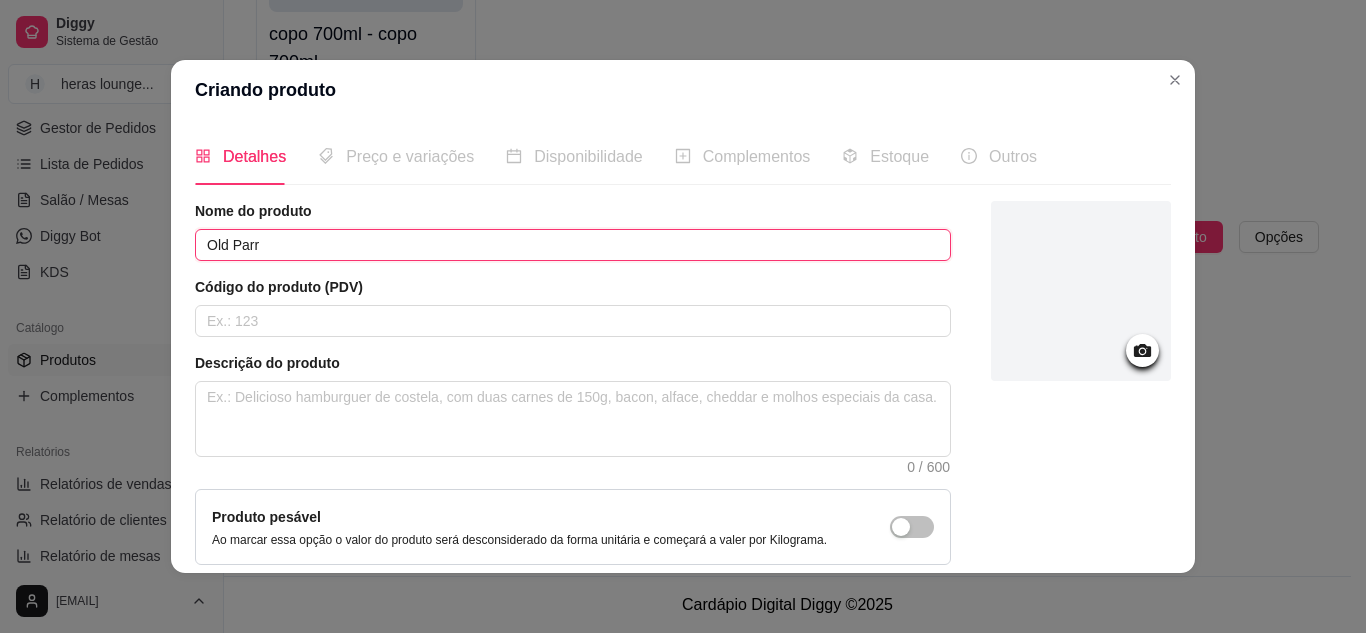 type on "Old Parr" 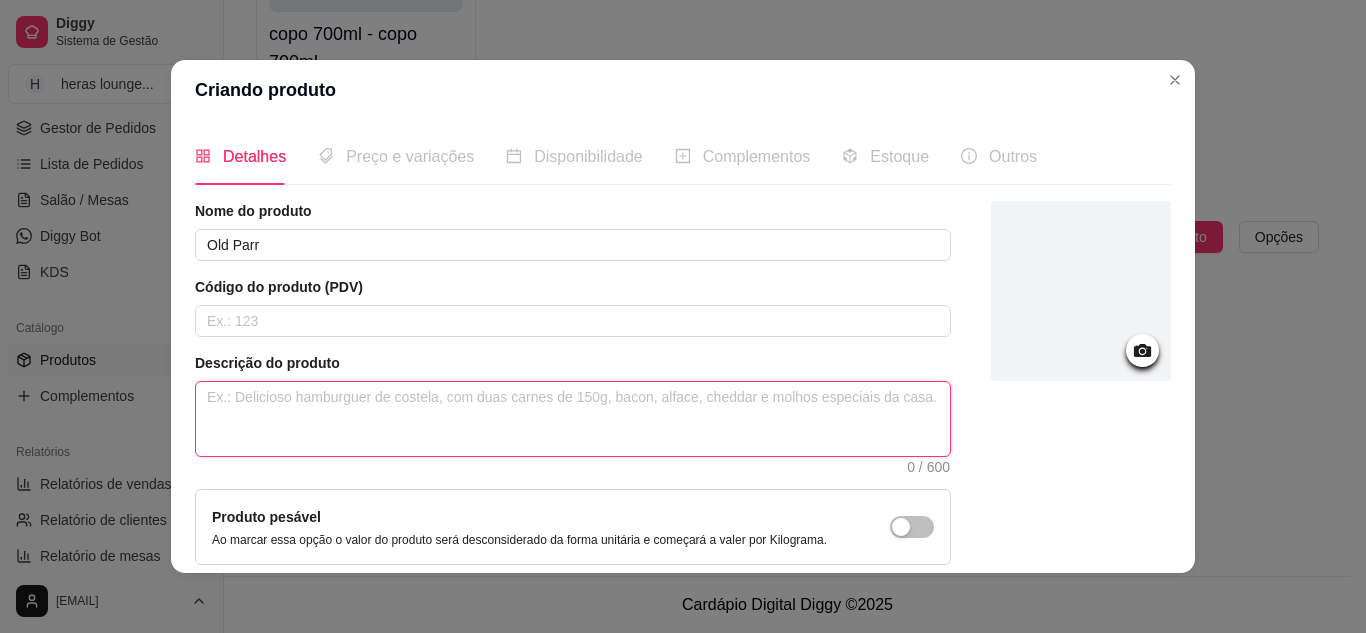 click at bounding box center [573, 419] 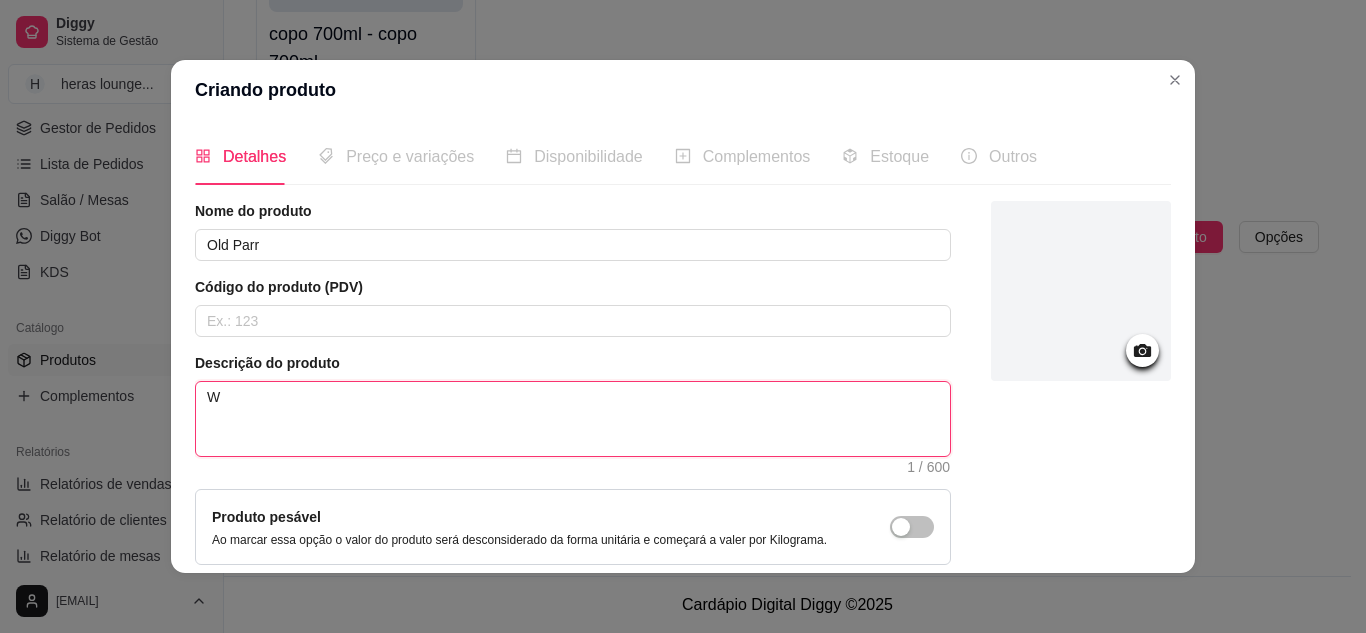 type 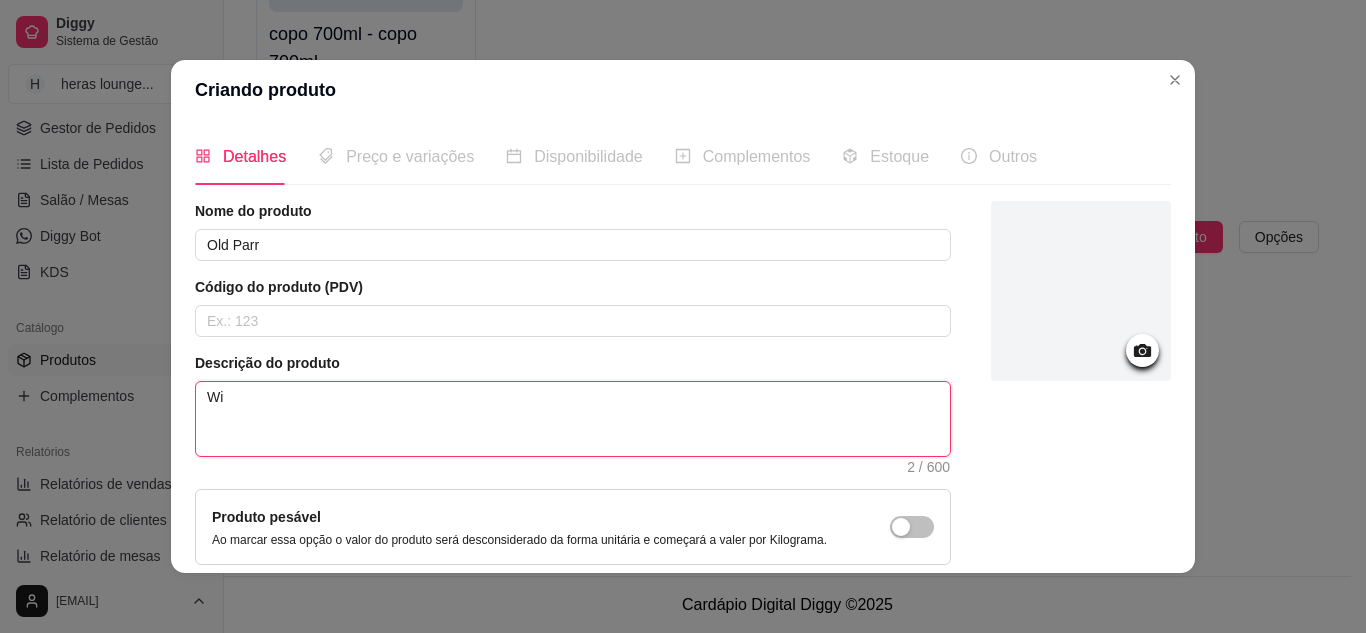 type 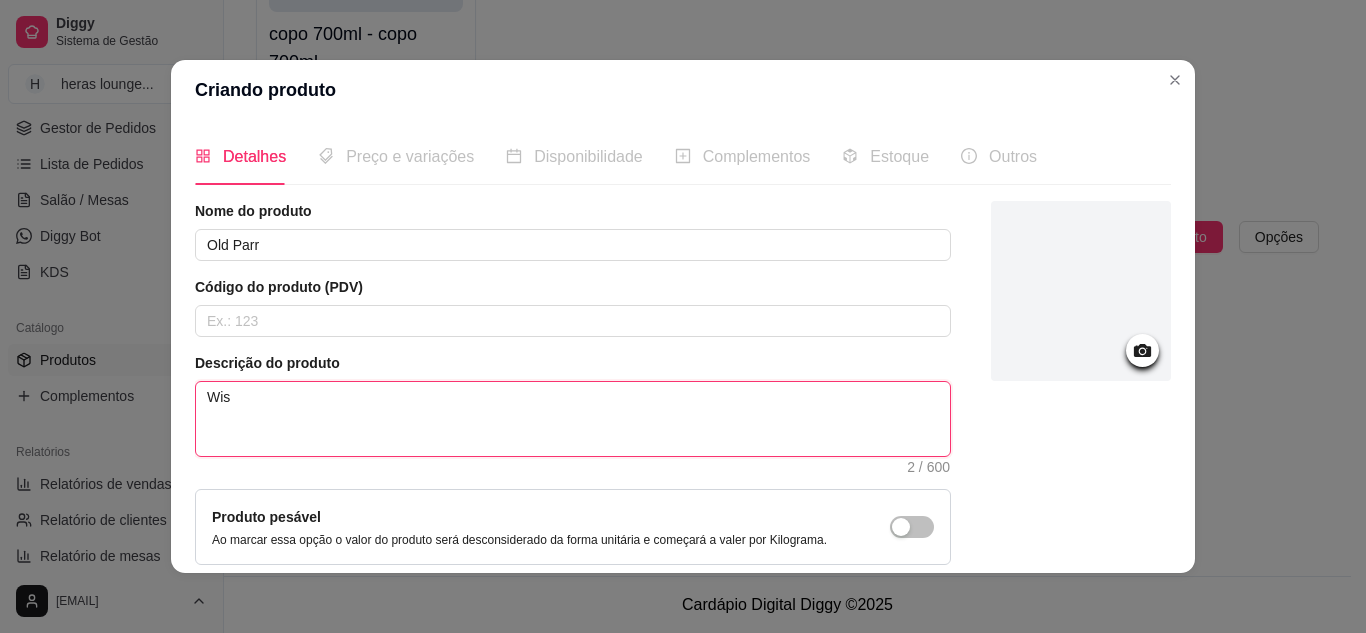 type 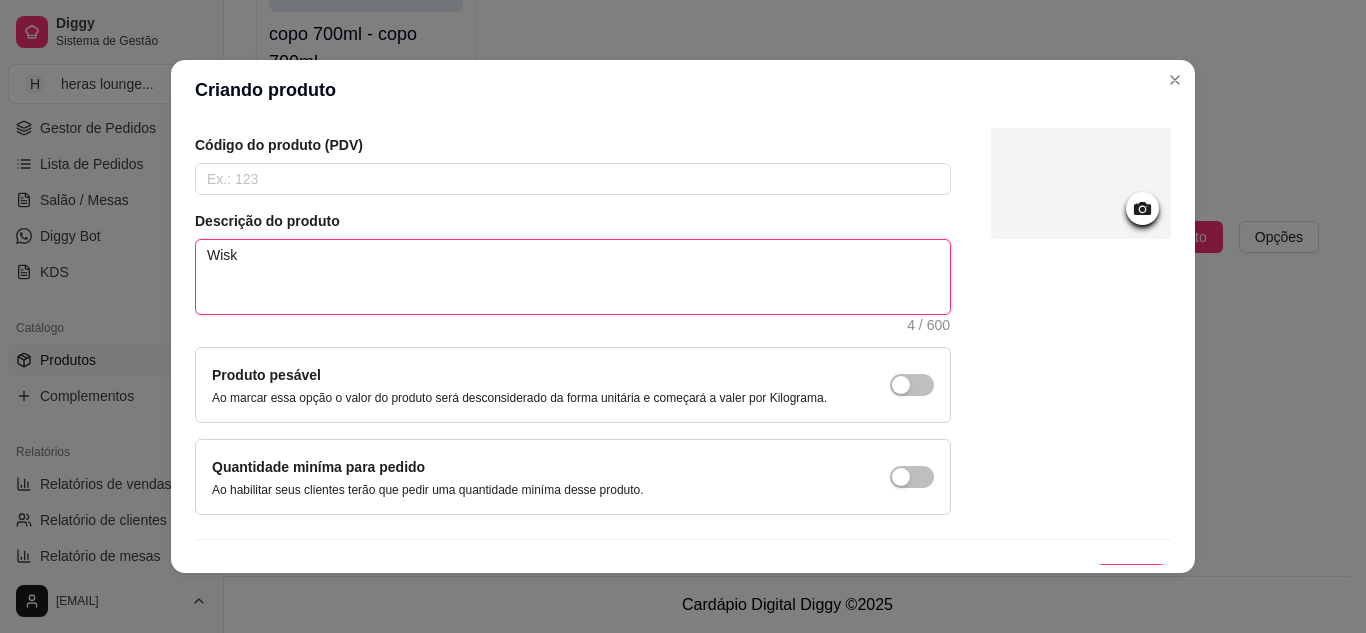 scroll, scrollTop: 181, scrollLeft: 0, axis: vertical 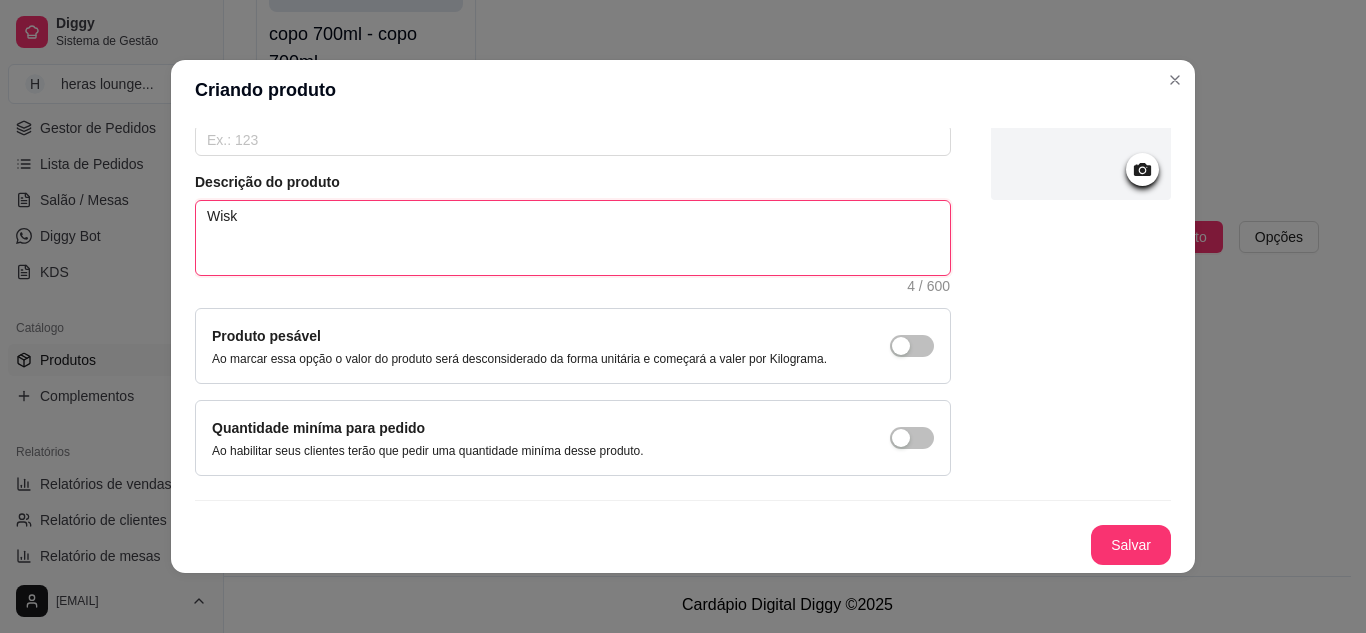 type on "Wisk" 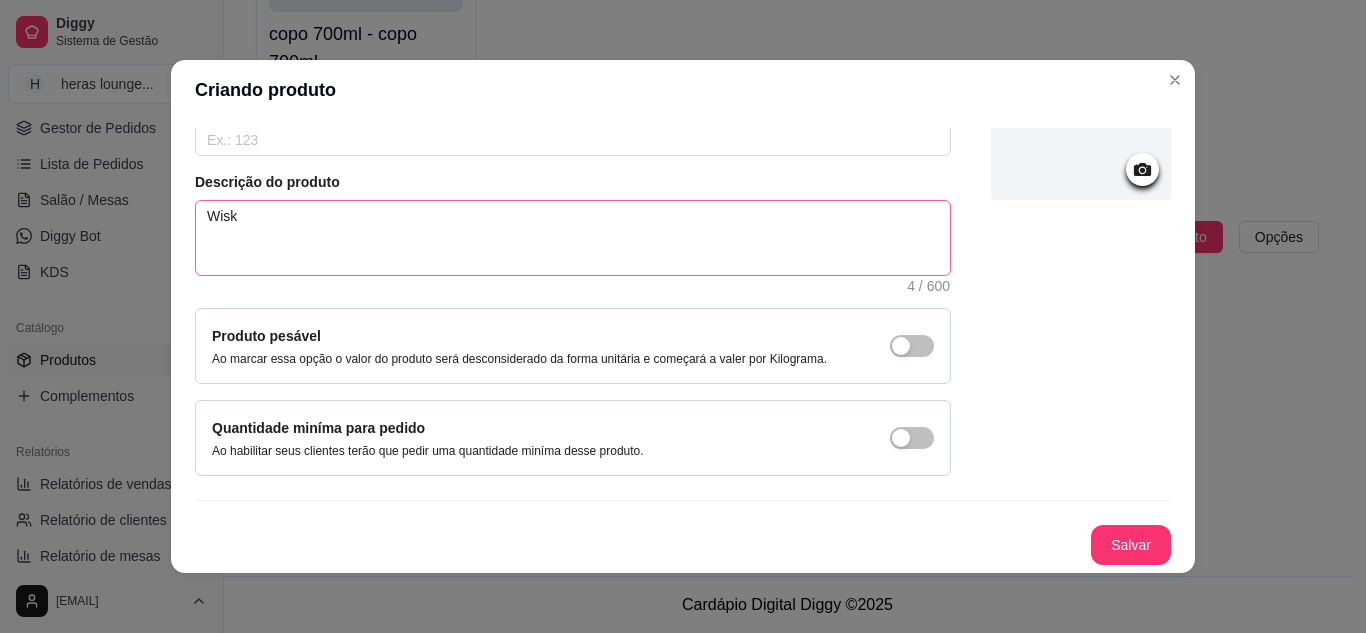 click on "Salvar" at bounding box center [1131, 545] 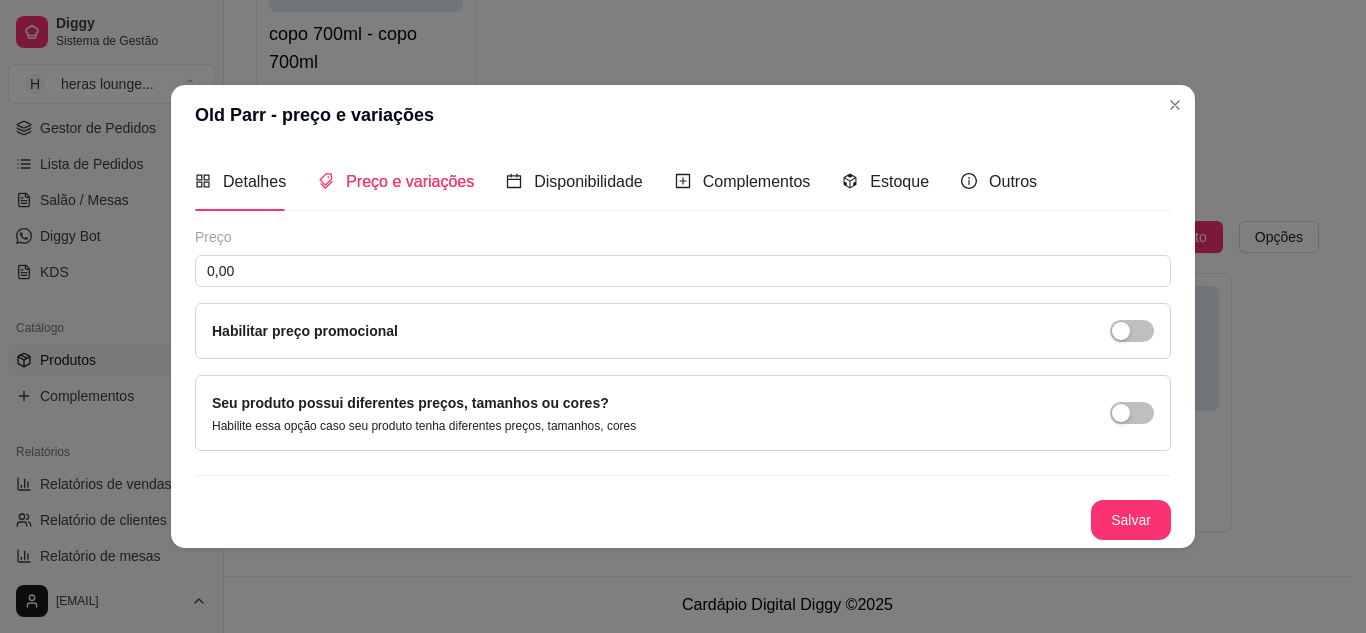 type 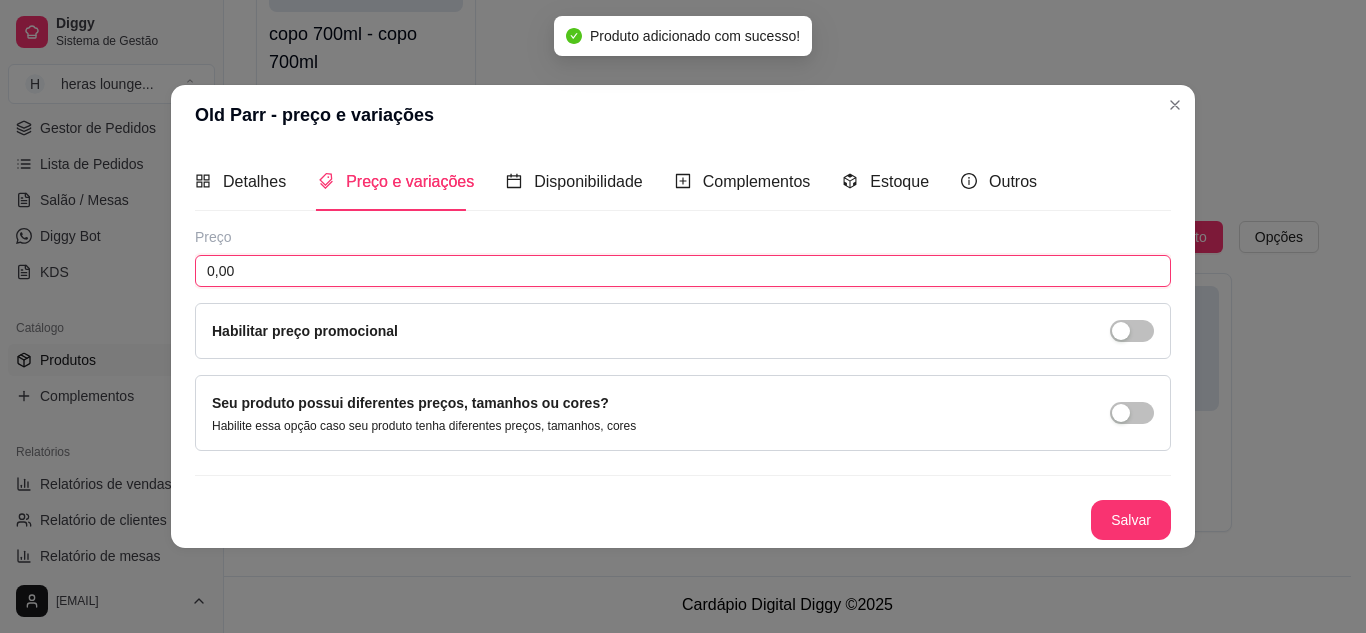 click on "0,00" at bounding box center (683, 271) 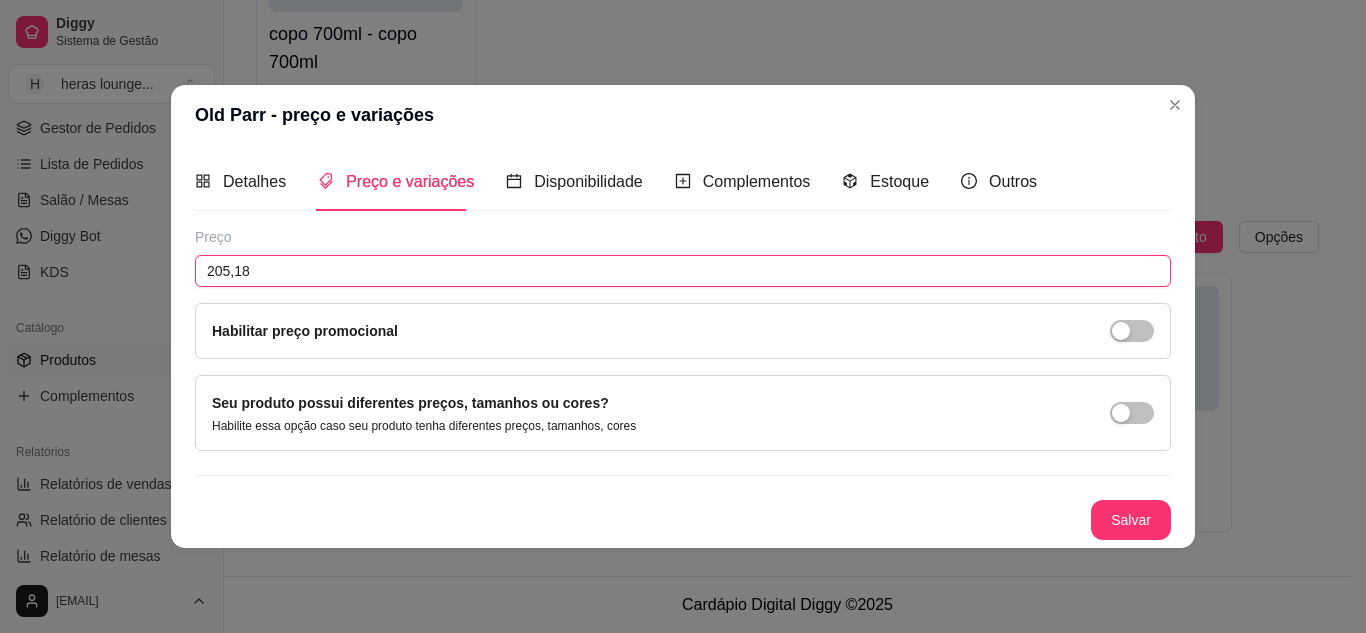 type on "205,18" 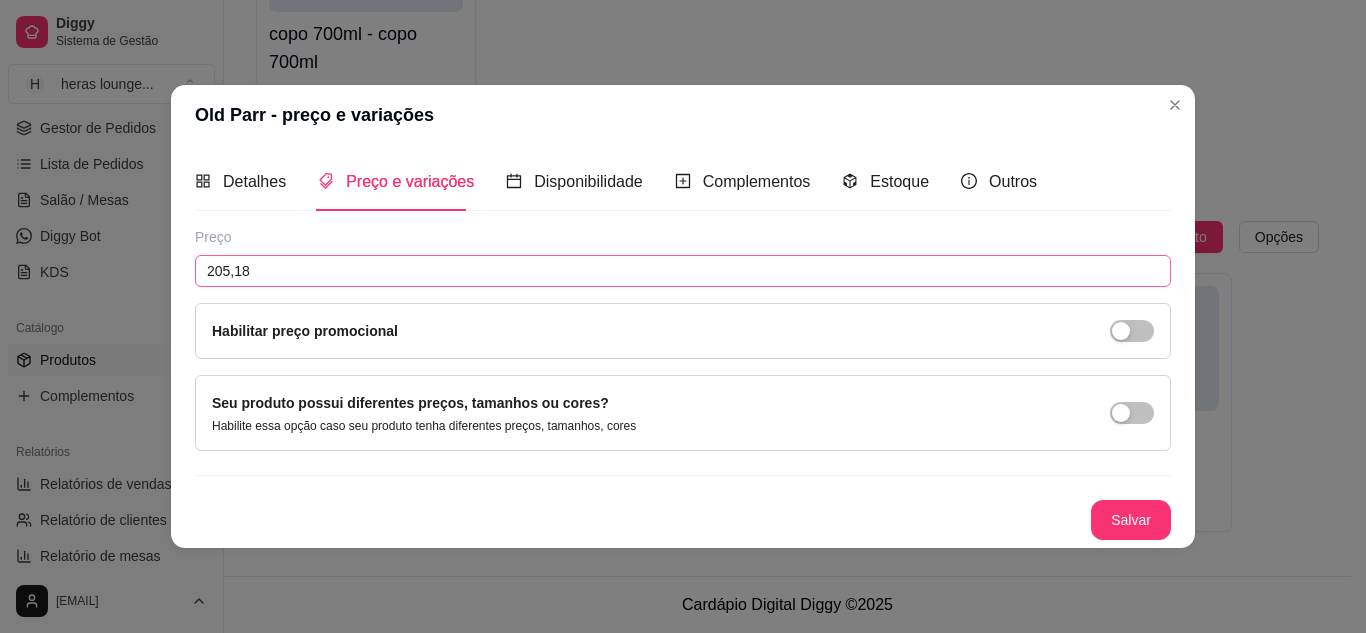 click on "Salvar" at bounding box center [1131, 520] 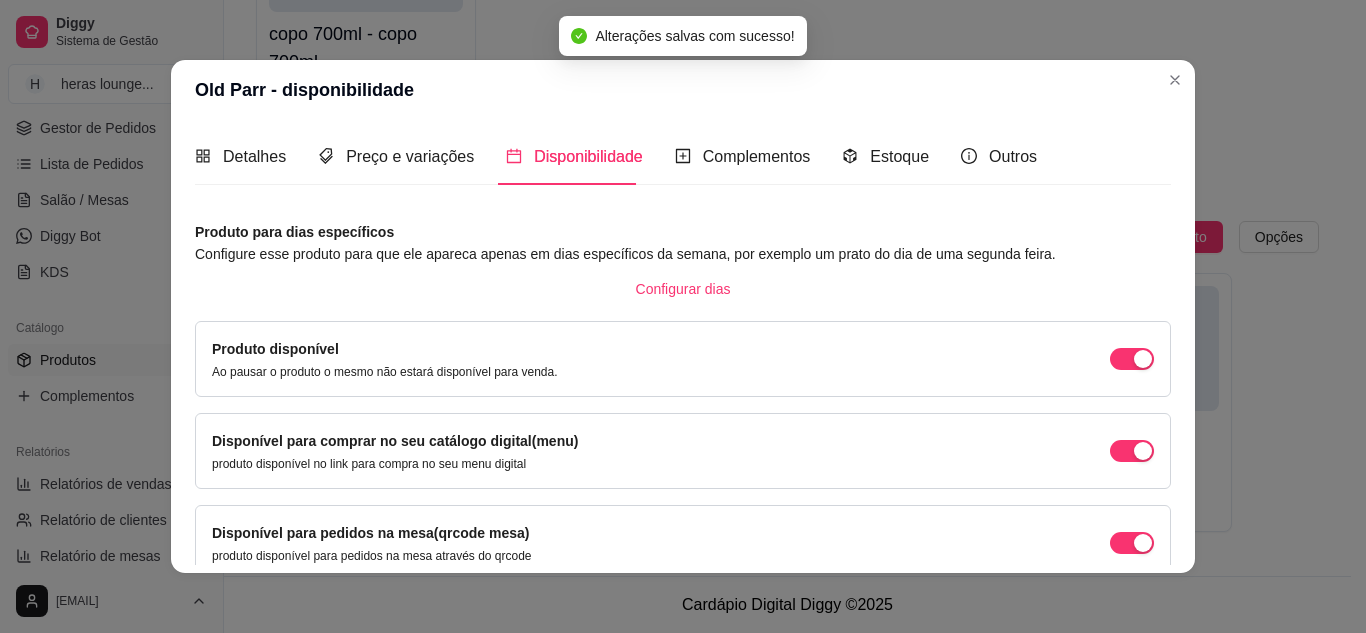 scroll, scrollTop: 189, scrollLeft: 0, axis: vertical 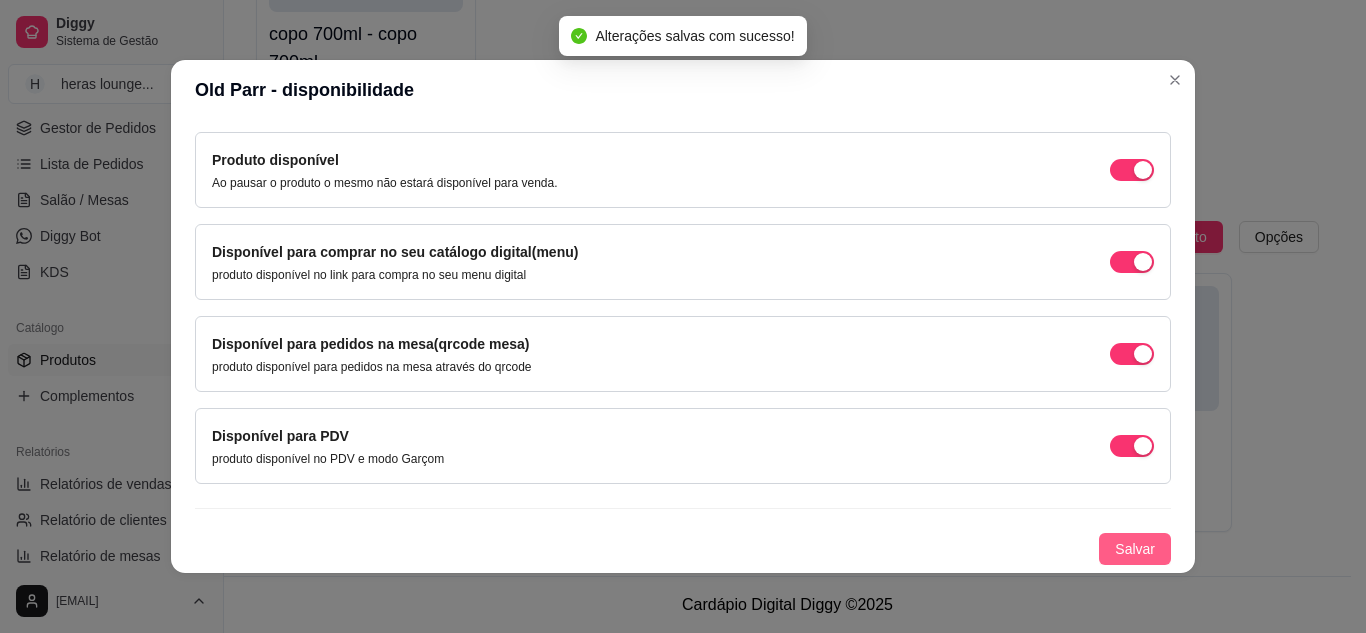 click on "Salvar" at bounding box center [1135, 549] 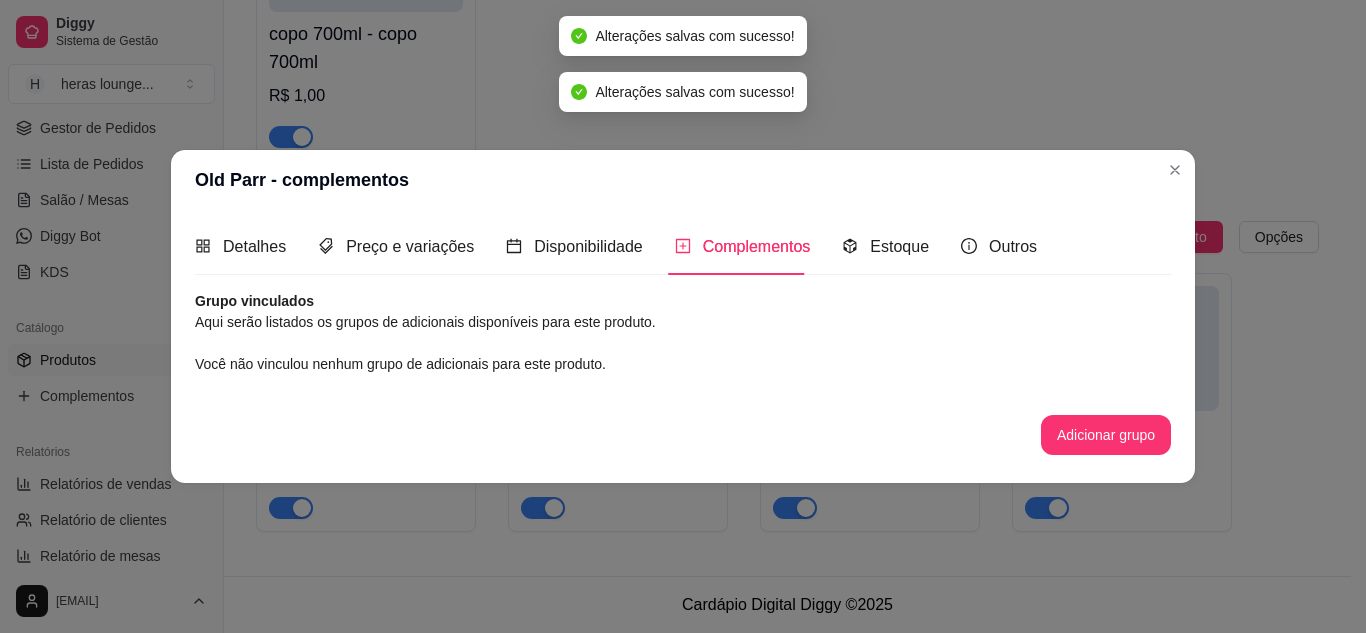 scroll, scrollTop: 0, scrollLeft: 0, axis: both 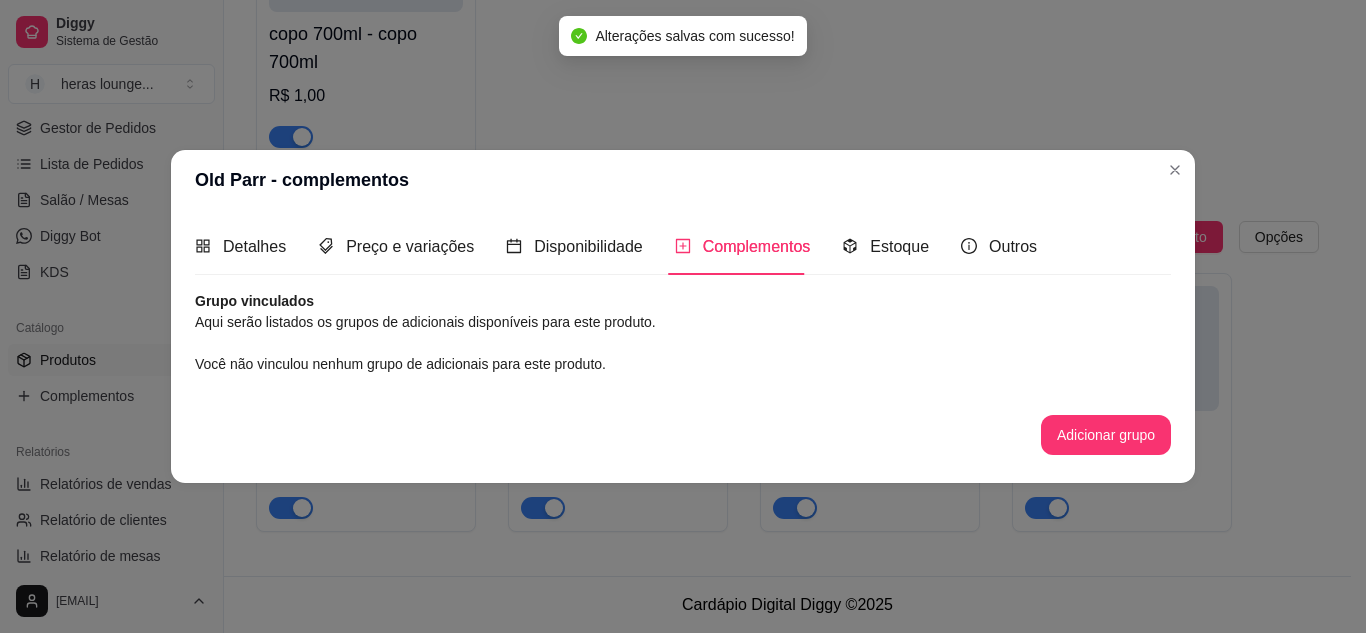 click on "copo 700ml ativa Adicionar produto Opções copo 700ml - copo 700ml   R$ 1,00" at bounding box center (787, 1) 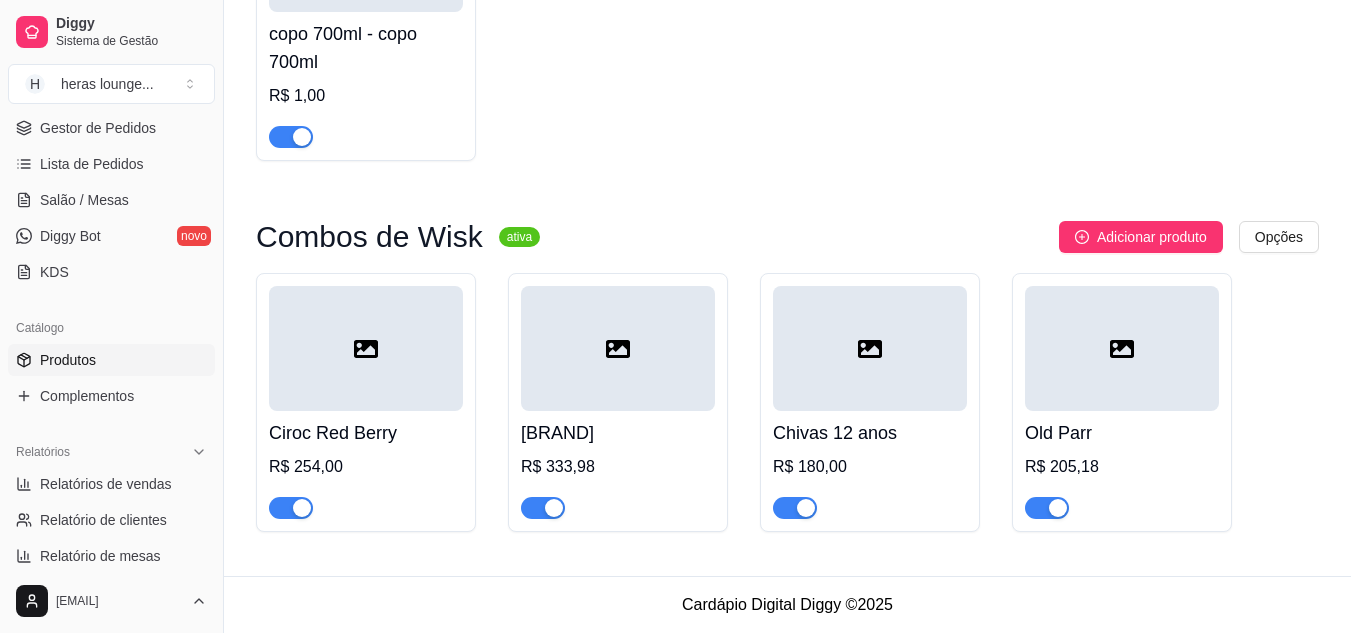 click on "Adicionar produto" at bounding box center [1152, 237] 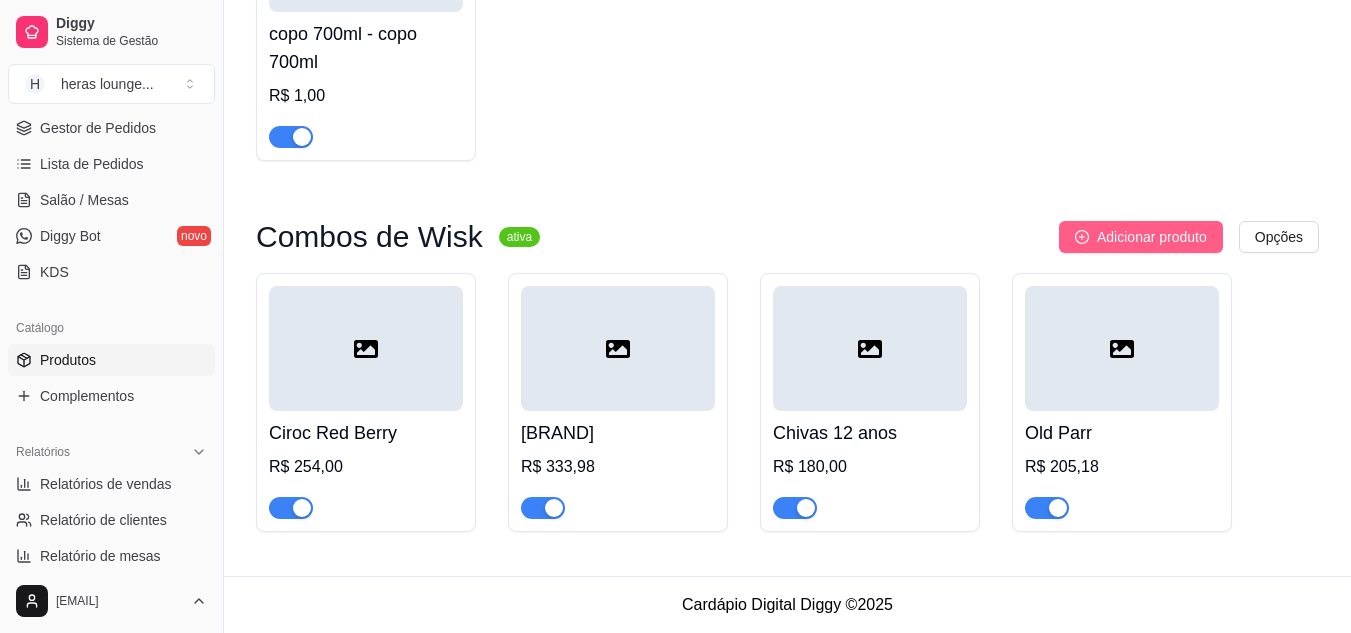type 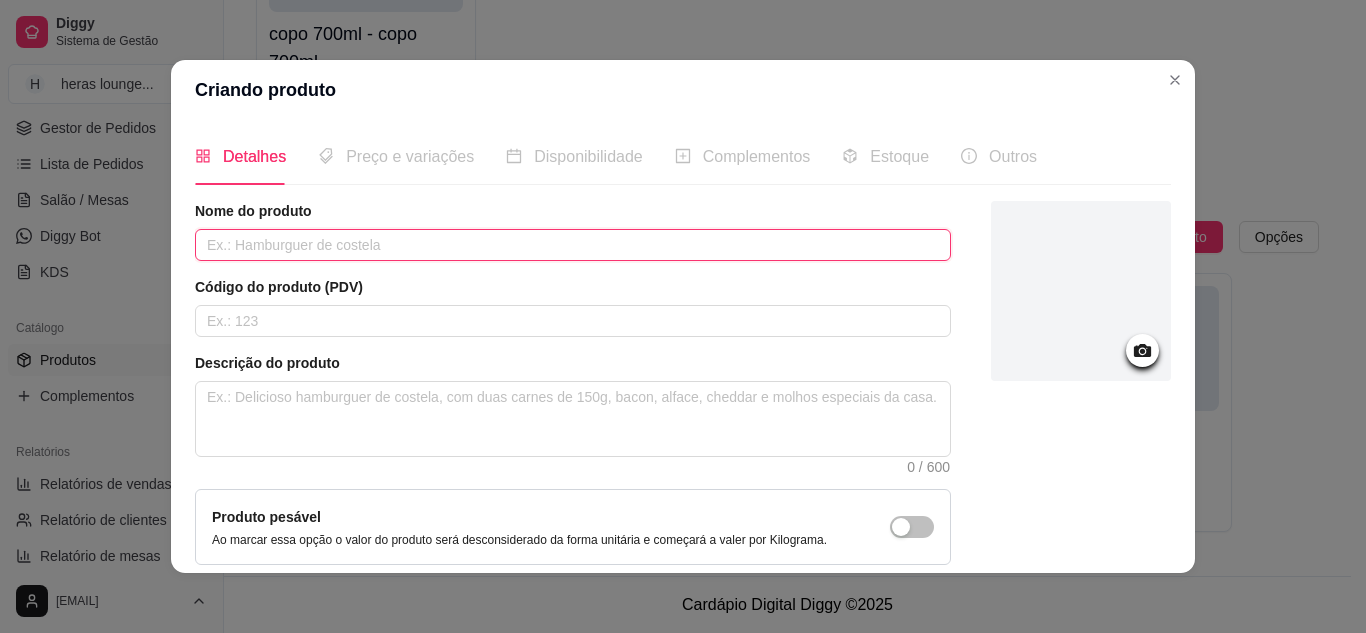 click at bounding box center (573, 245) 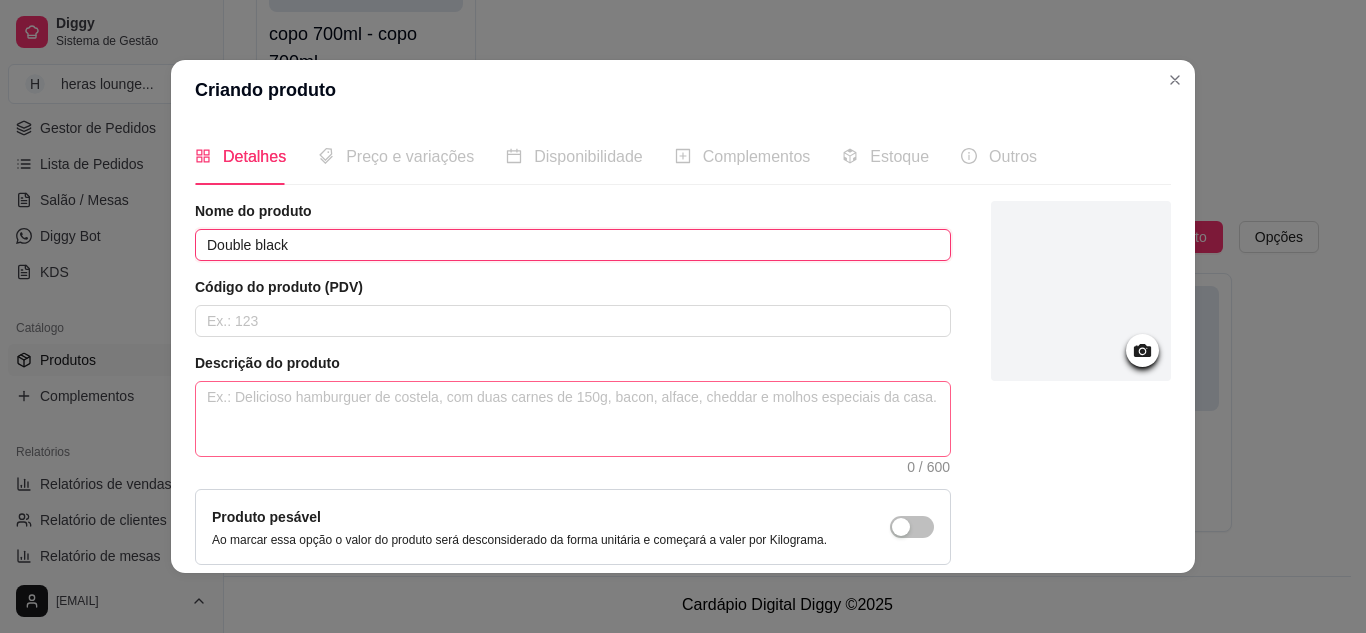 type on "Double black" 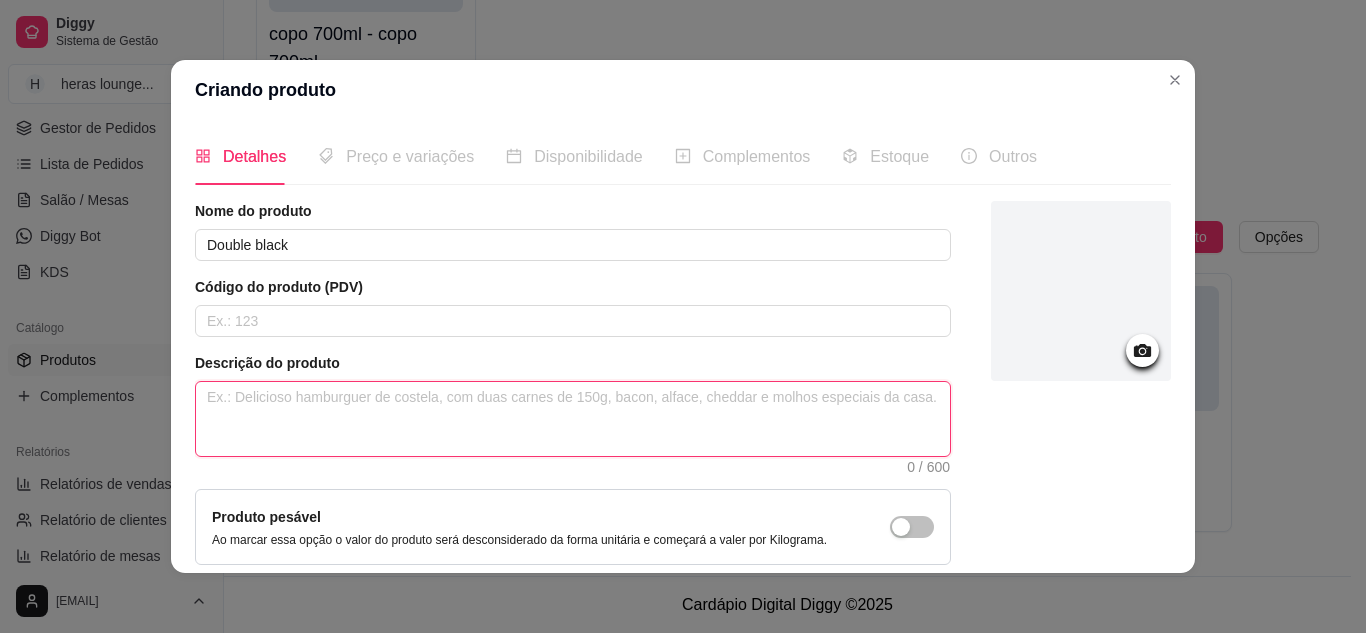 click at bounding box center (573, 419) 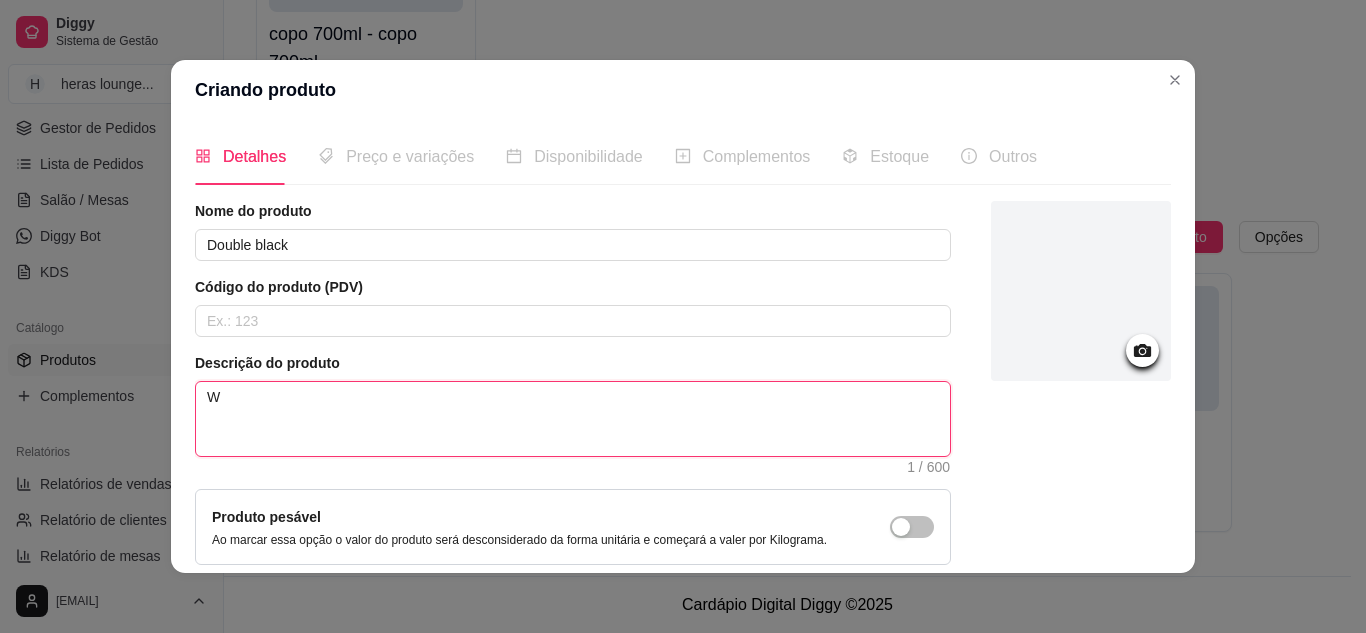 type 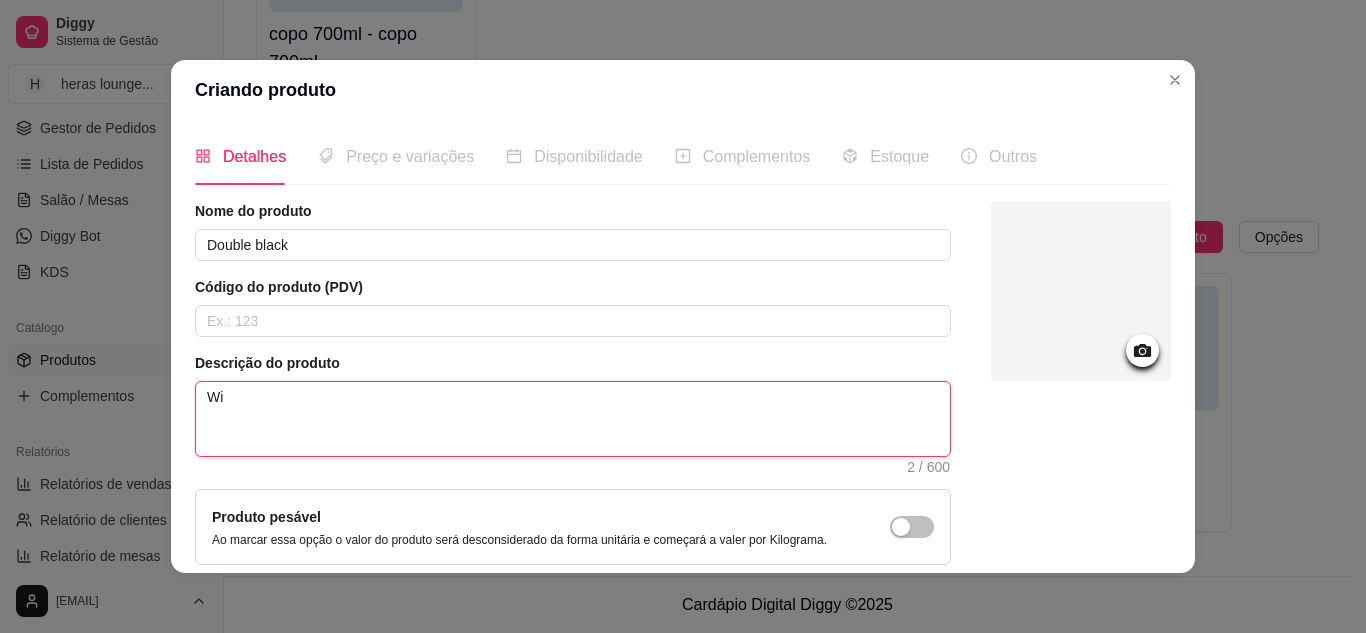 type 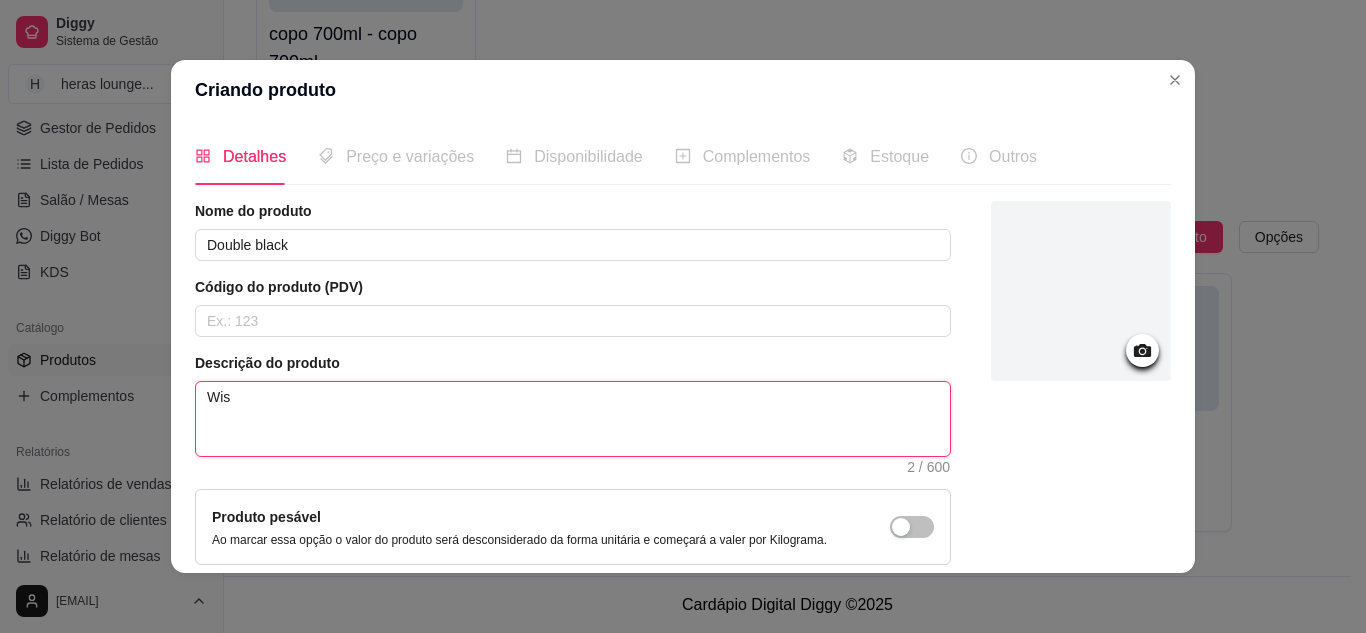 type 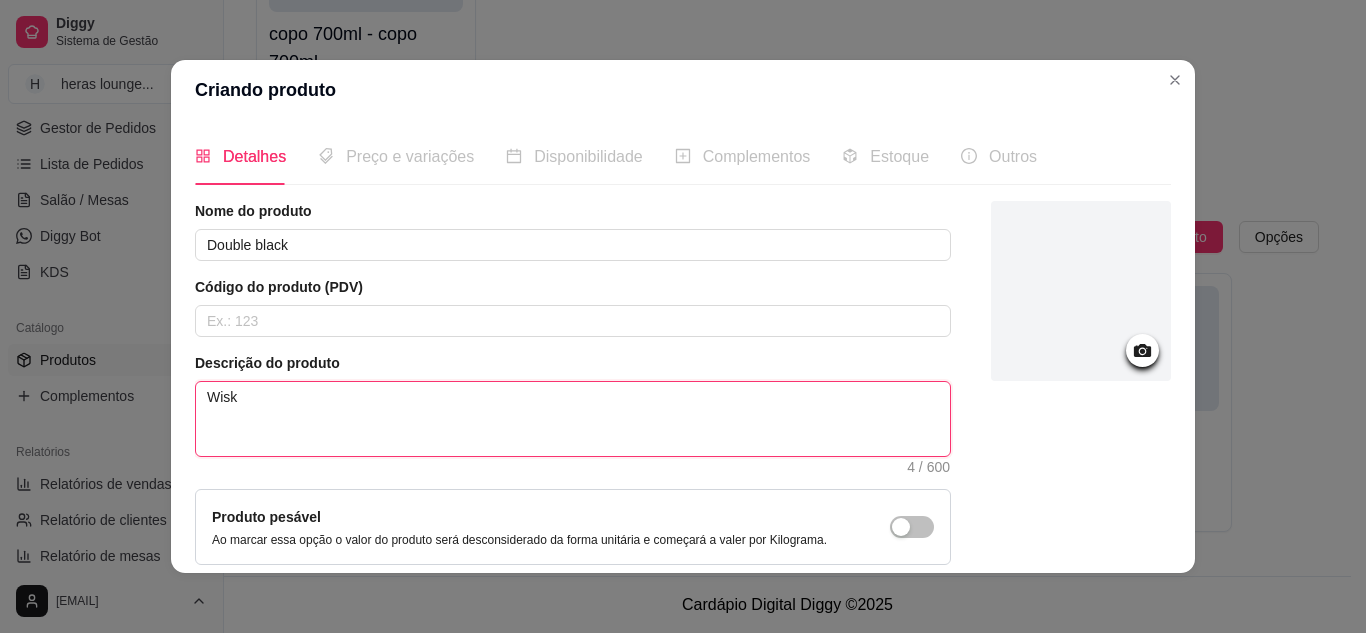 scroll, scrollTop: 181, scrollLeft: 0, axis: vertical 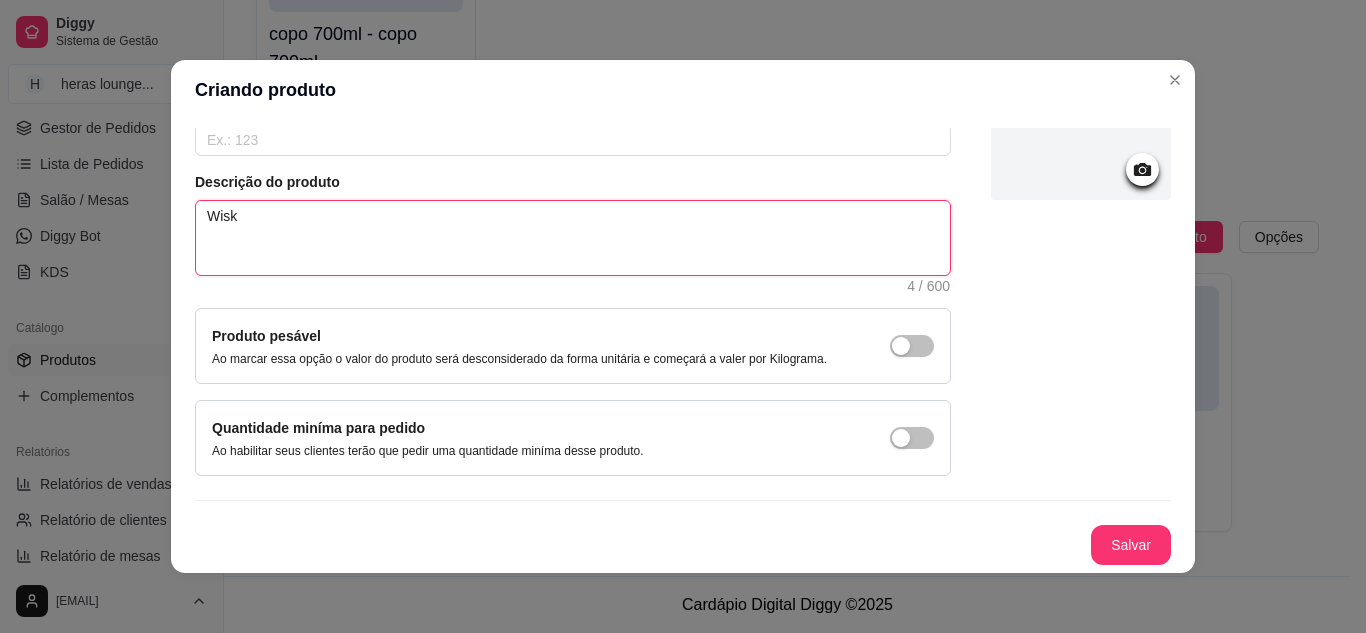 type on "Wisk" 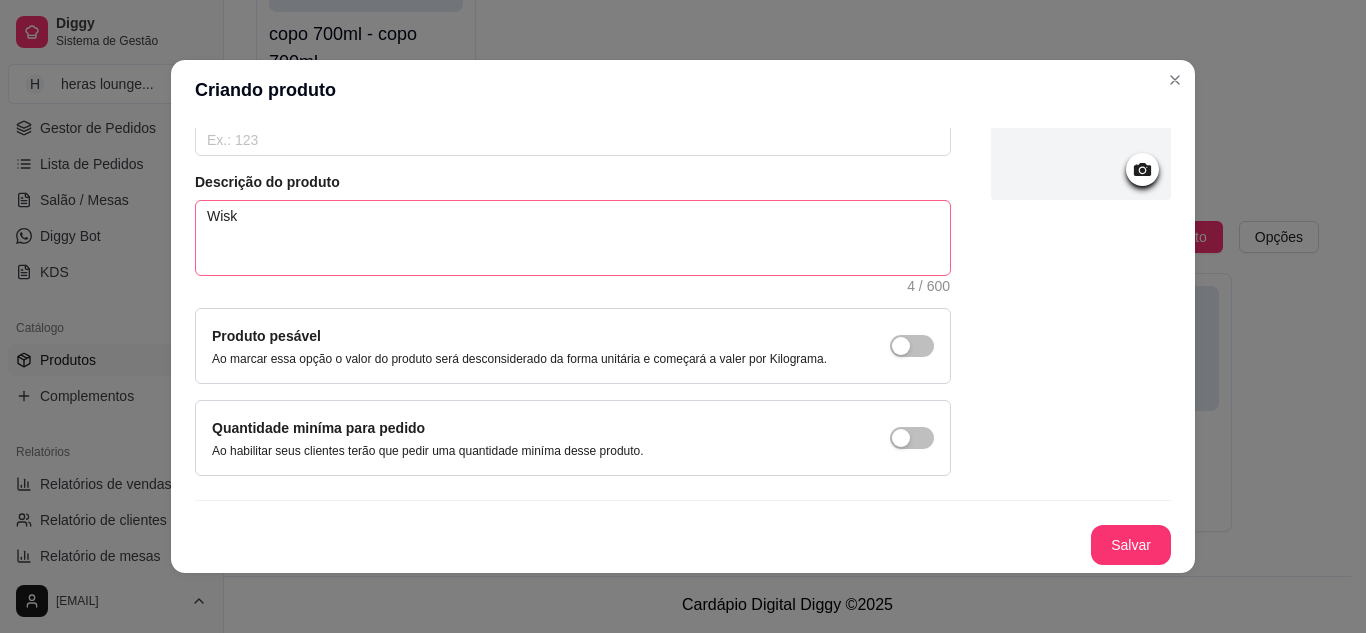 click on "Salvar" at bounding box center (1131, 545) 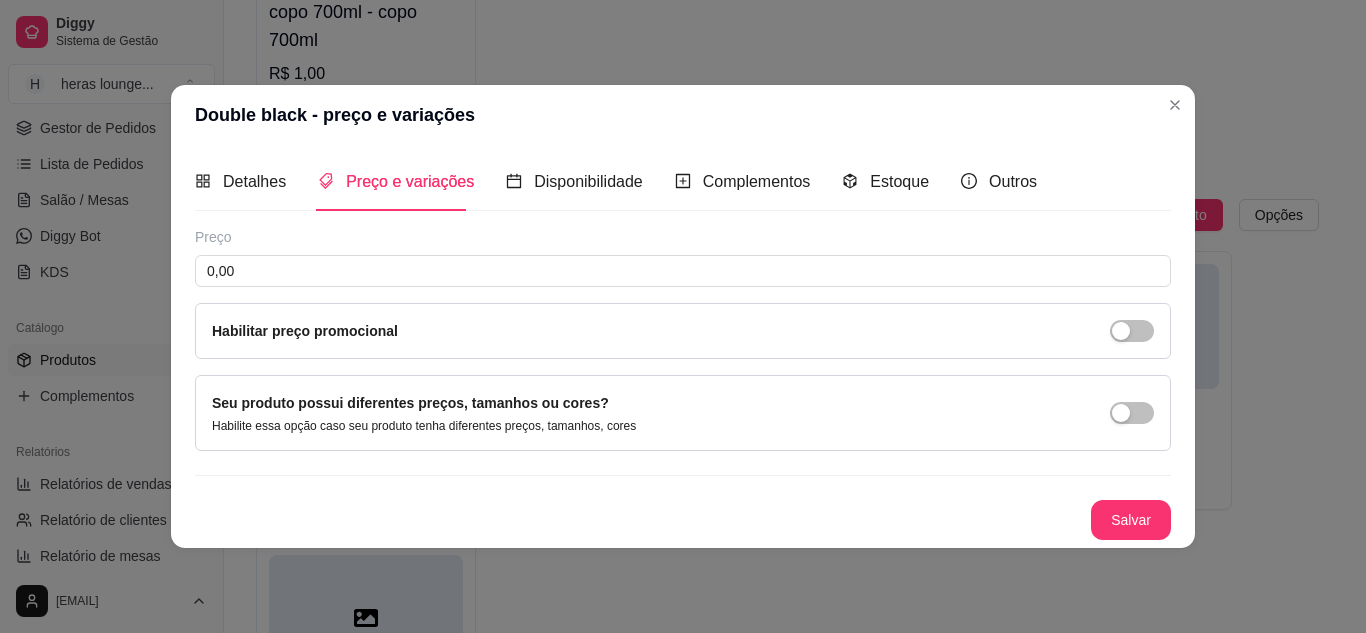 type 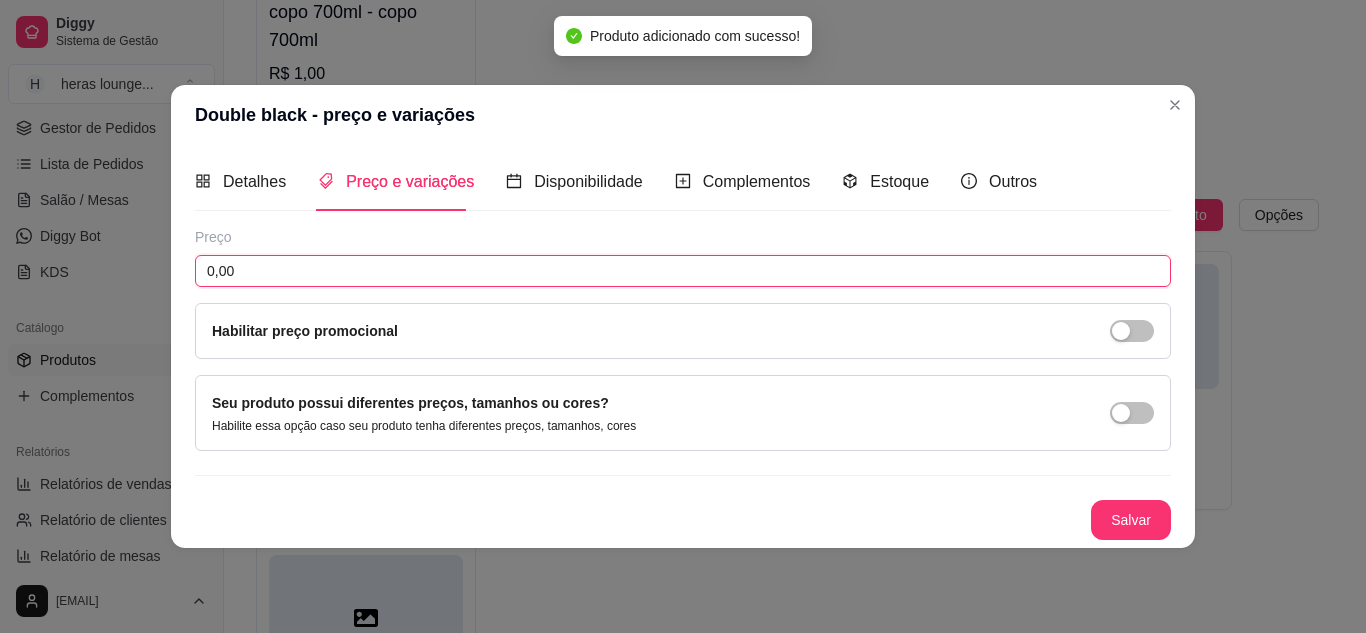 click on "0,00" at bounding box center (683, 271) 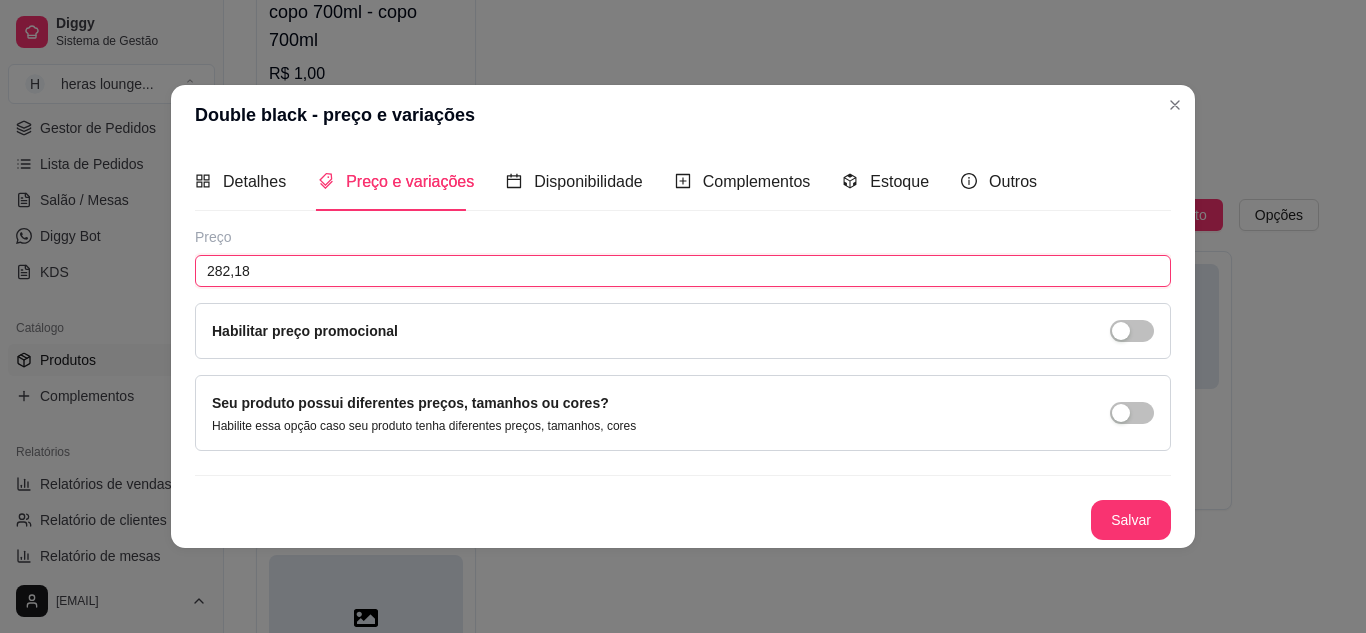 type on "282,18" 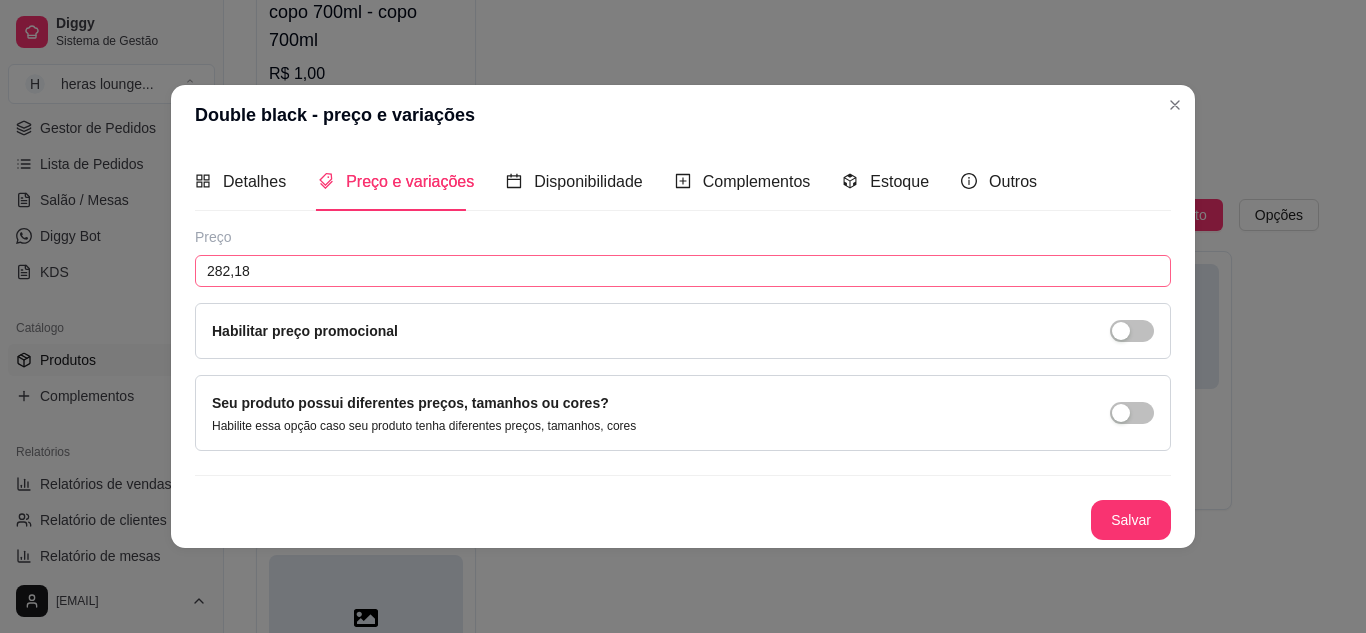 click on "Salvar" at bounding box center [1131, 520] 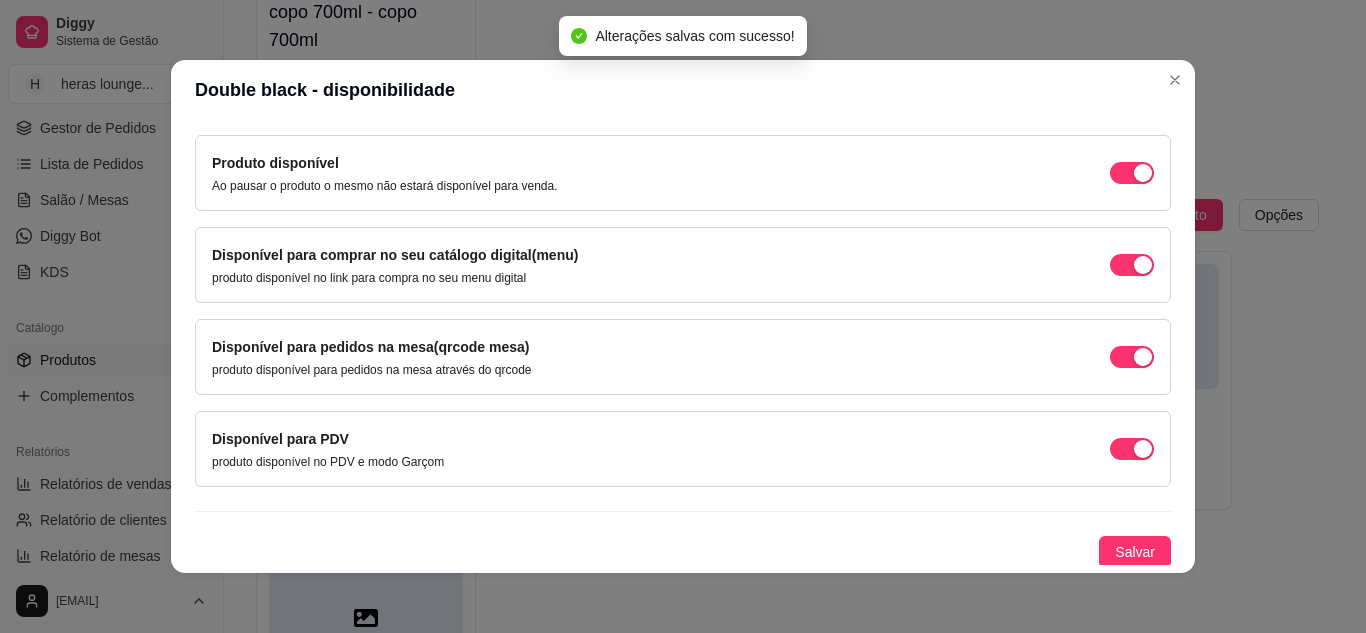 scroll, scrollTop: 189, scrollLeft: 0, axis: vertical 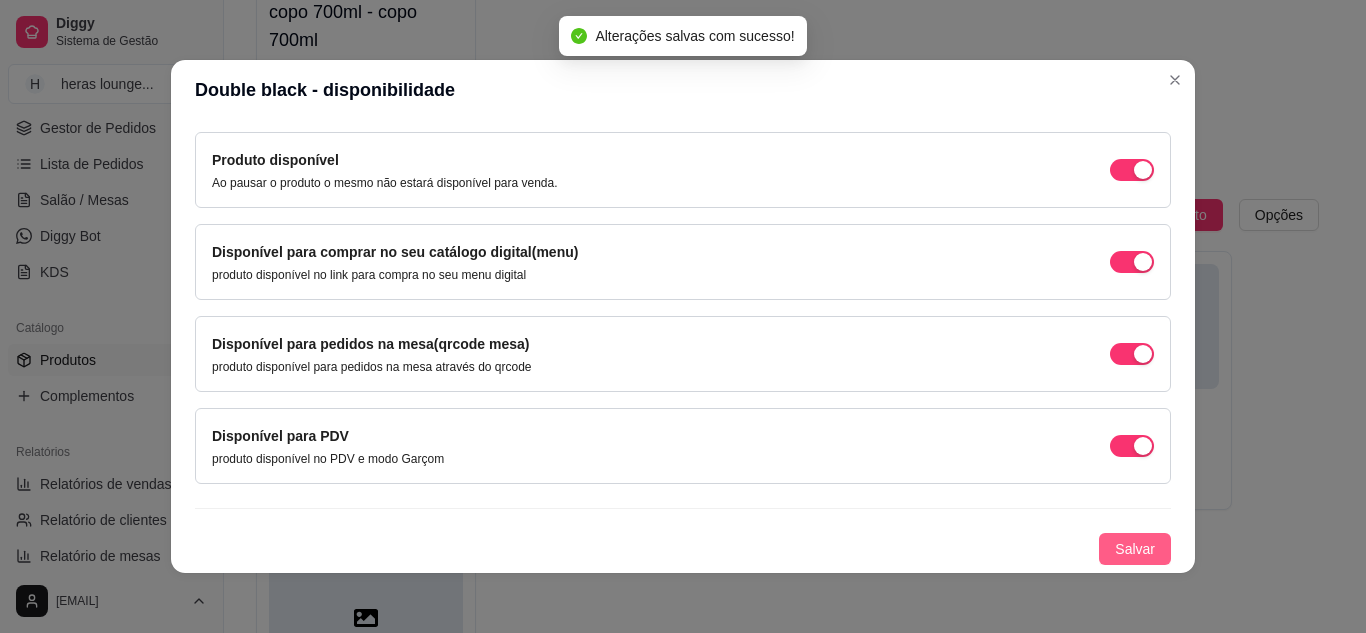 click on "Salvar" at bounding box center [1135, 549] 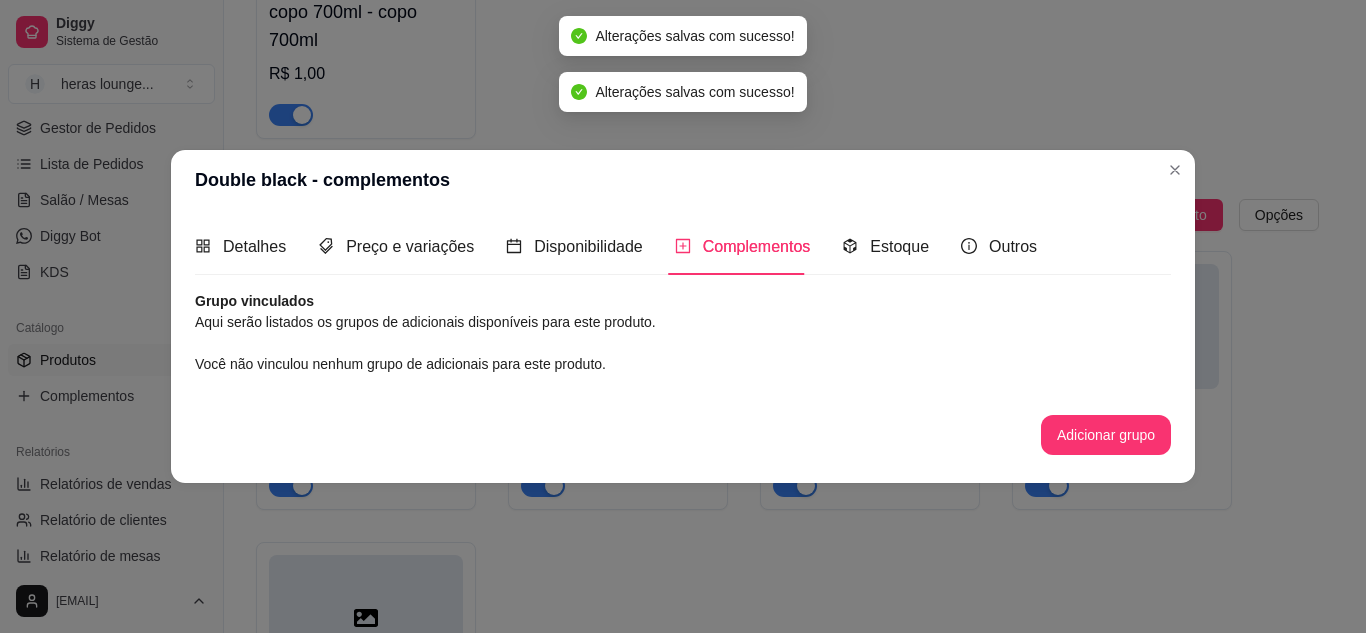 scroll, scrollTop: 0, scrollLeft: 0, axis: both 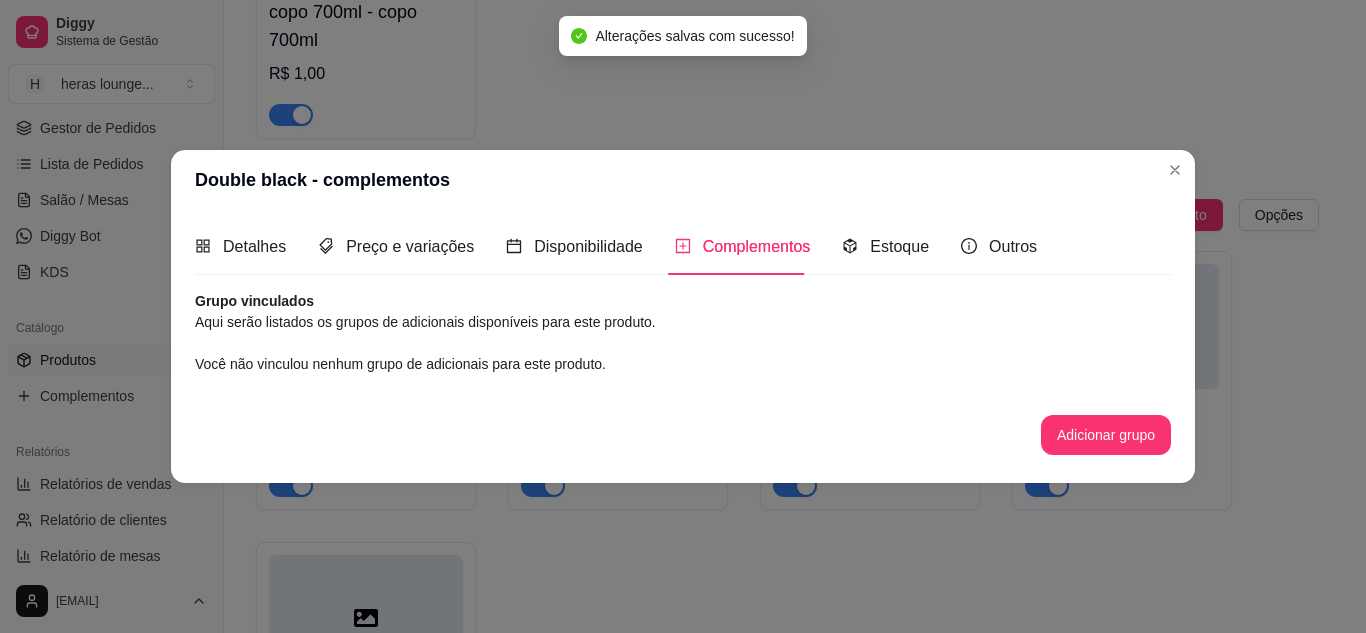 click on "copo 700ml ativa Adicionar produto Opções copo 700ml - copo 700ml   R$ 1,00" at bounding box center [787, -21] 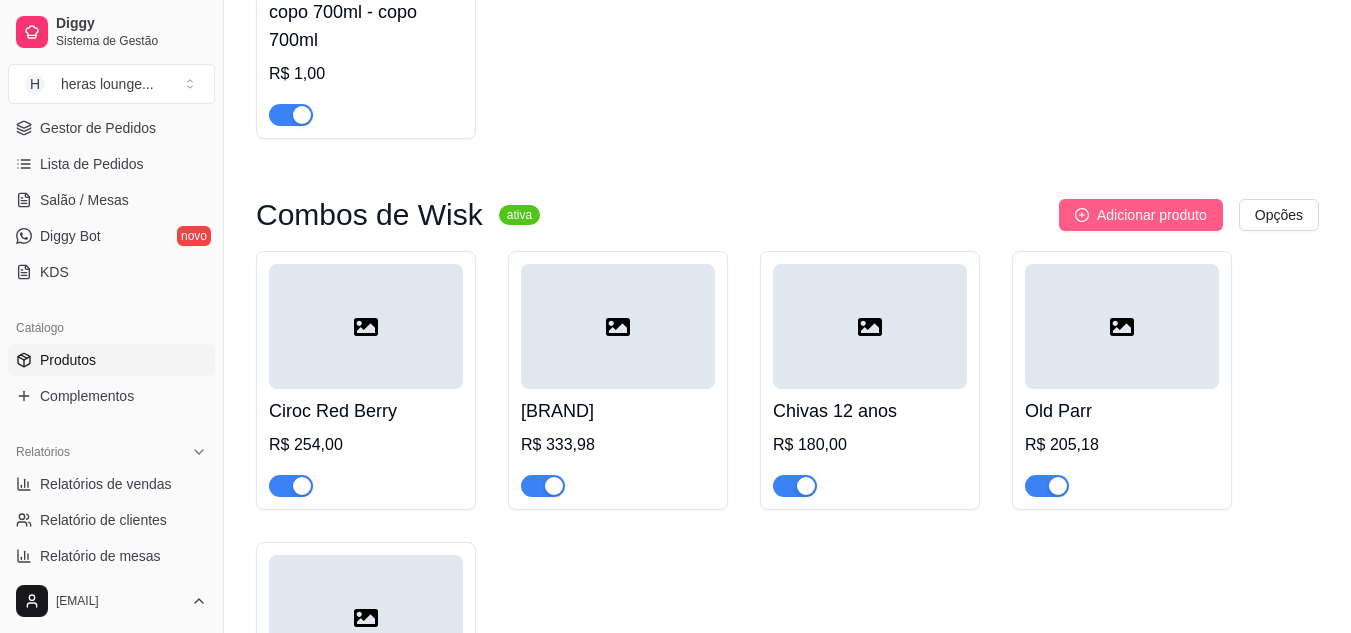 click on "Adicionar produto" at bounding box center (1152, 215) 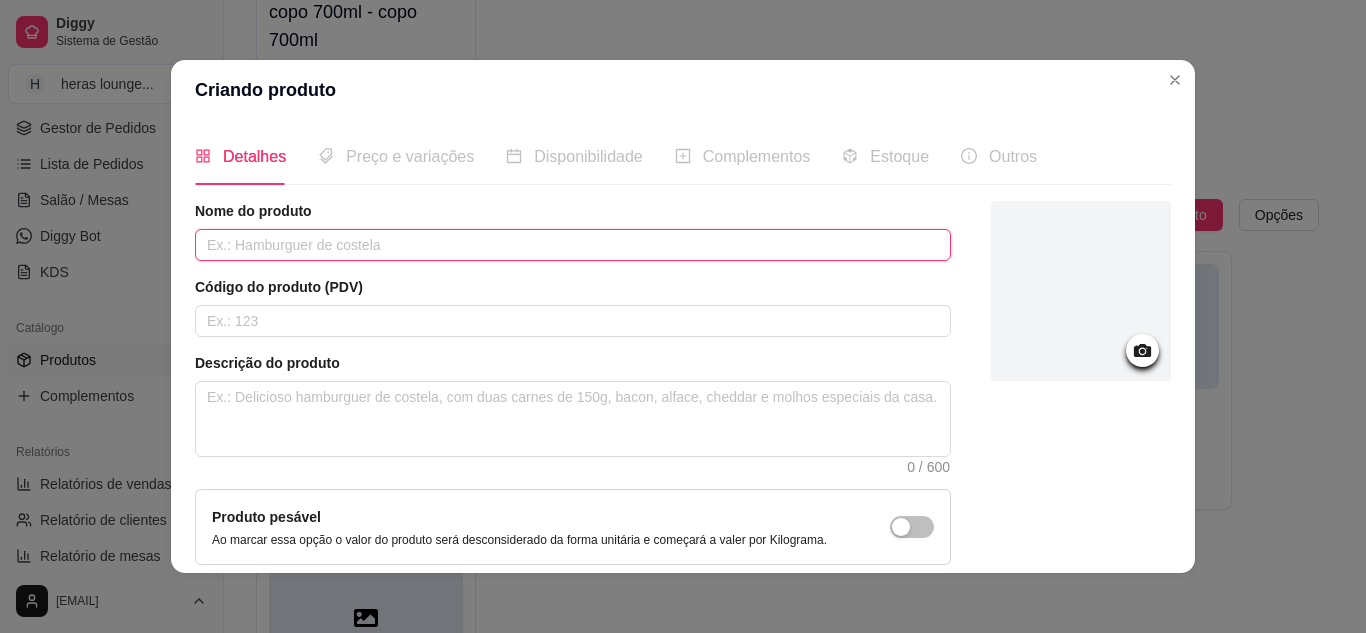 click at bounding box center (573, 245) 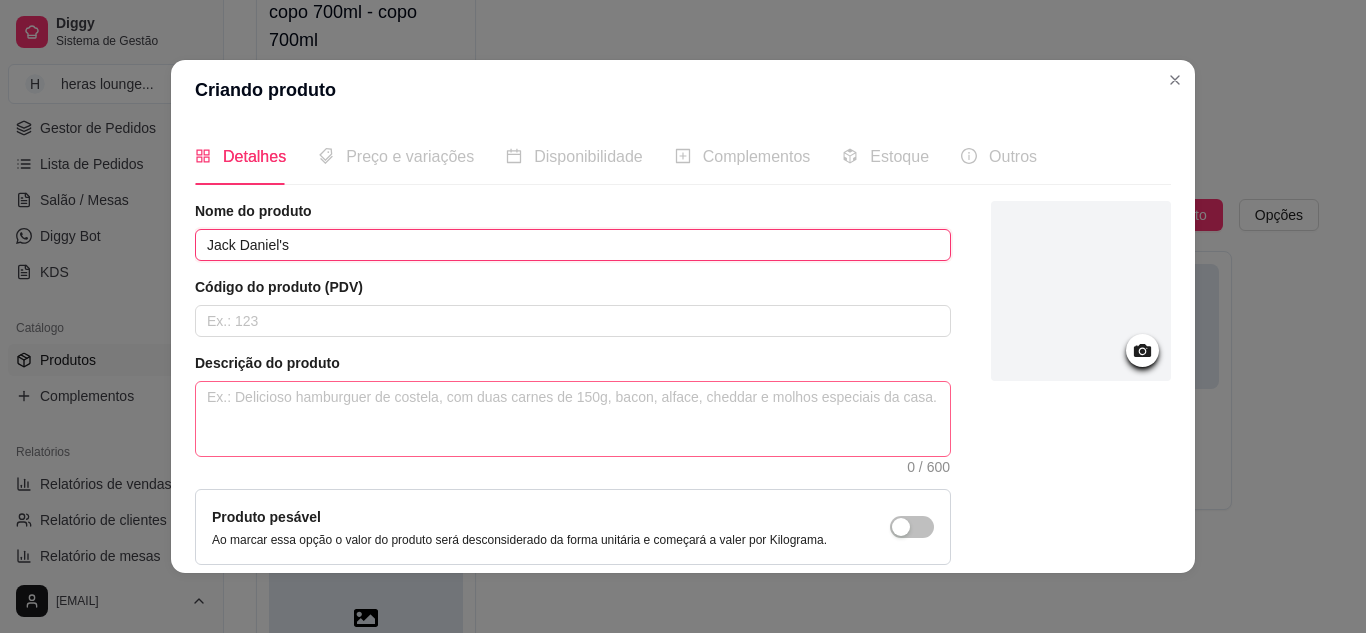 type on "Jack Daniel's" 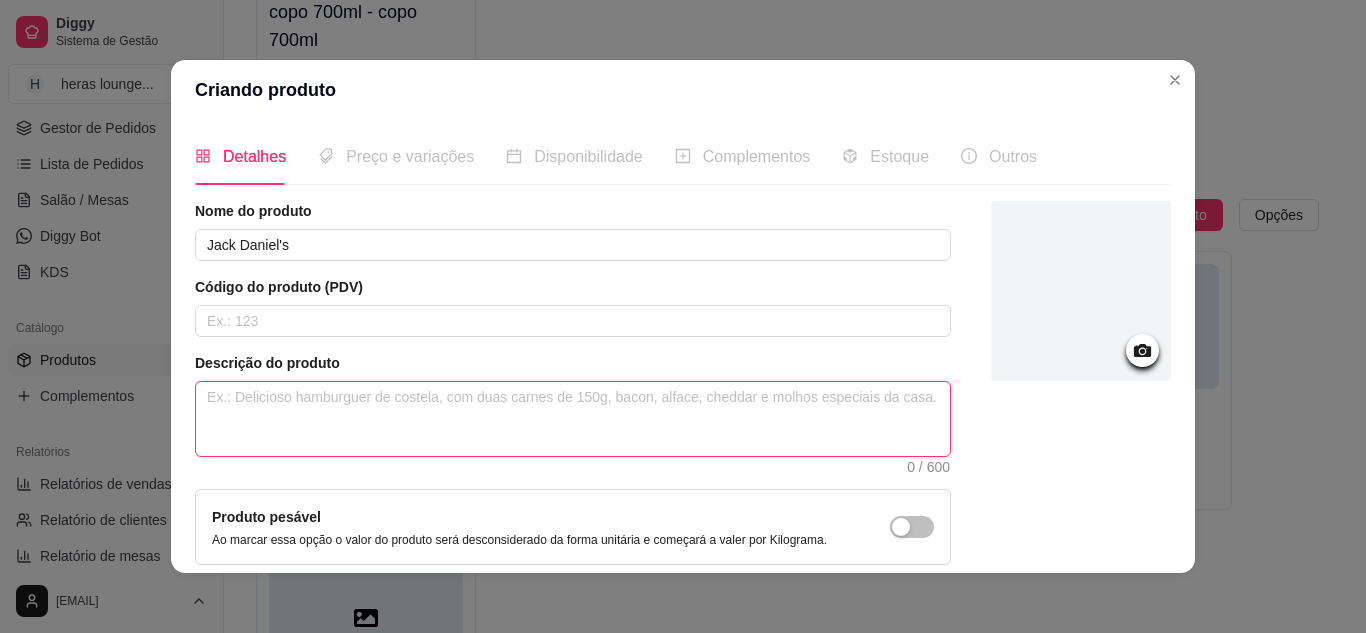 click at bounding box center [573, 419] 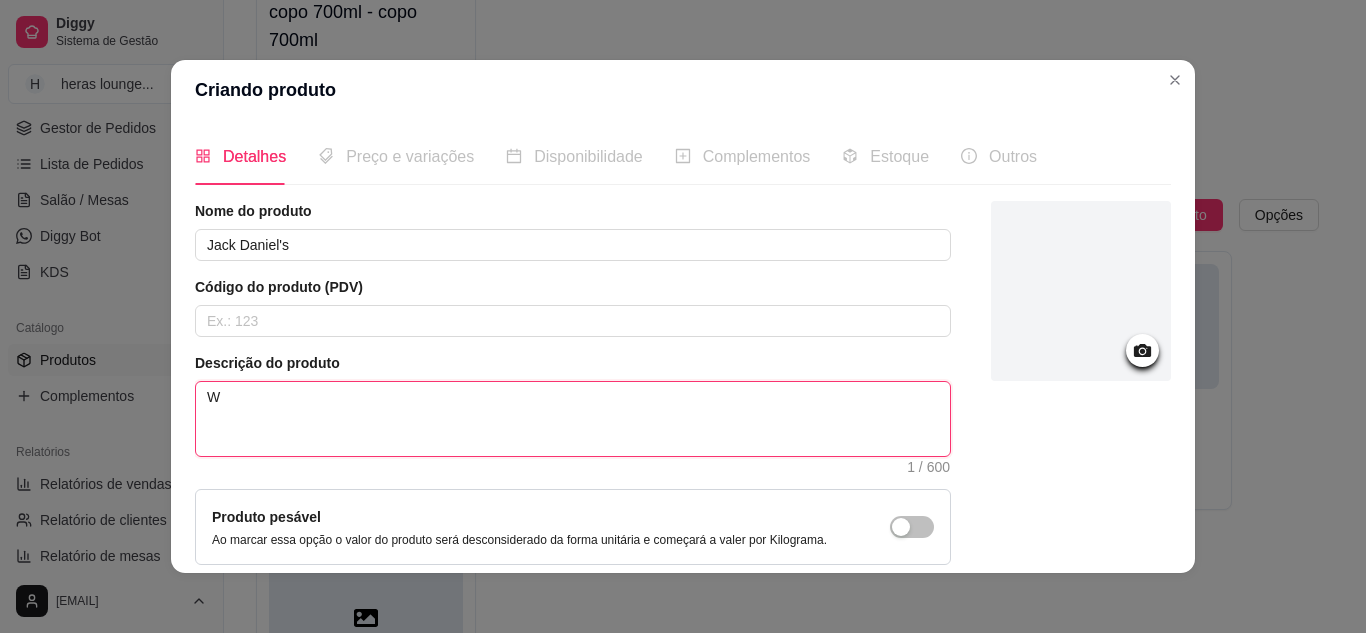 type 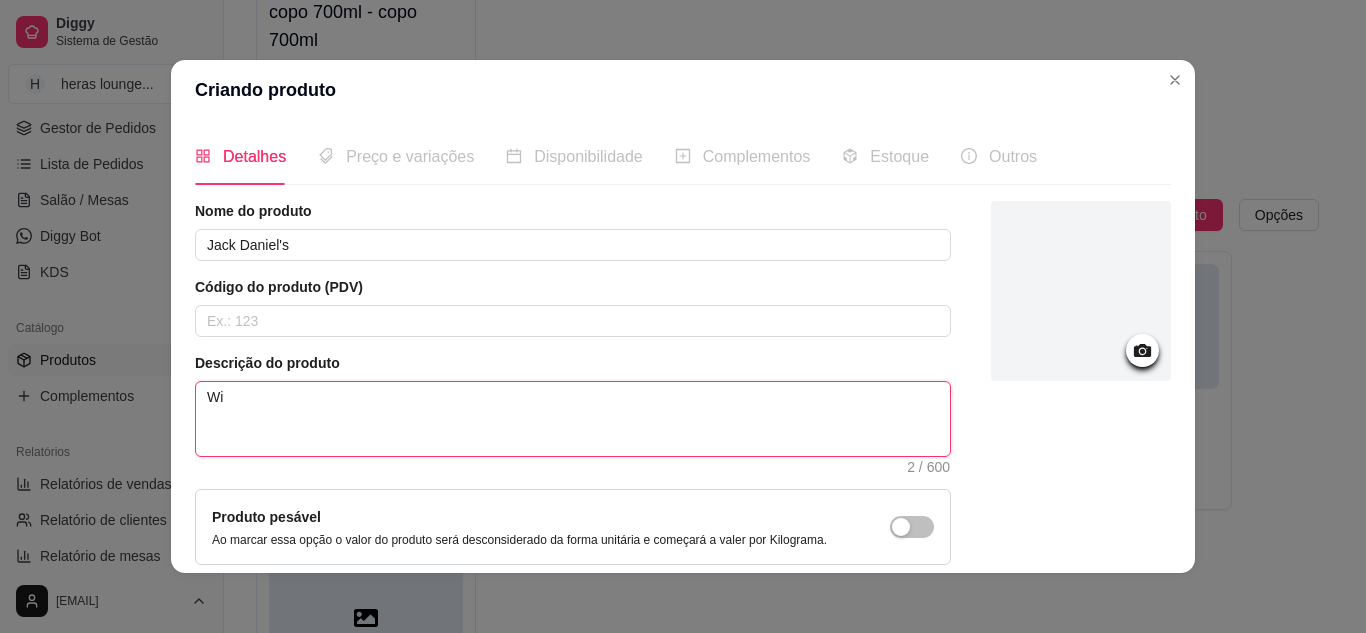 type 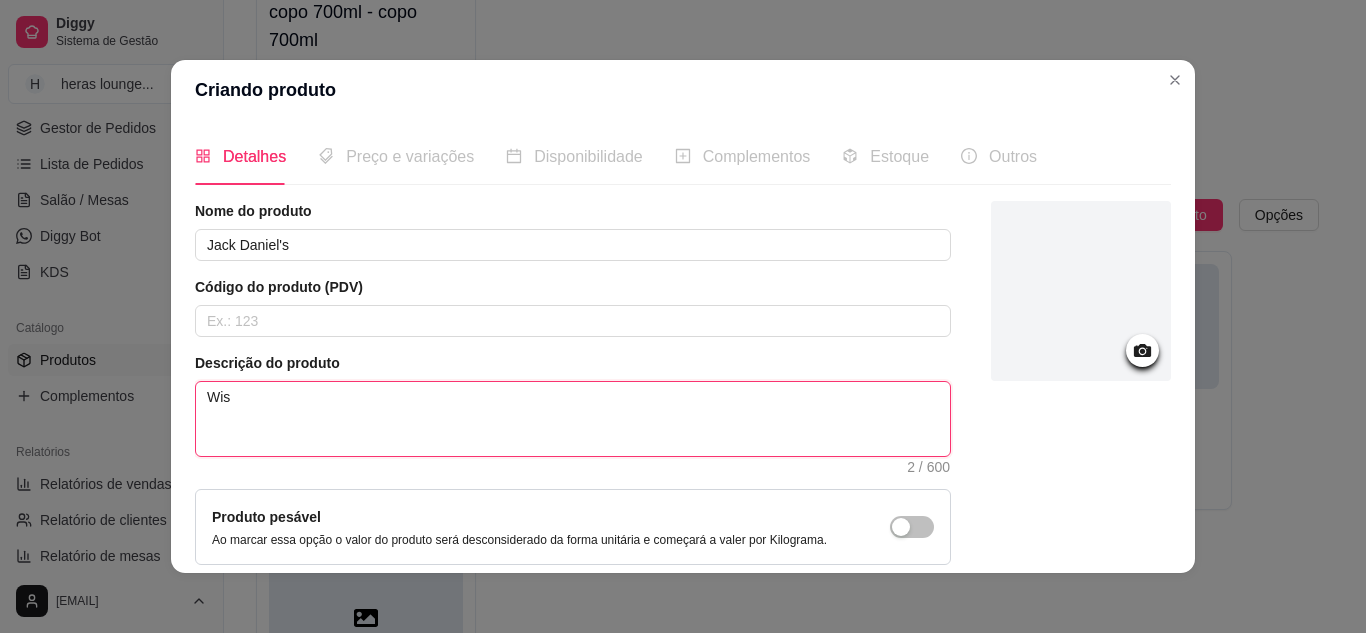 type 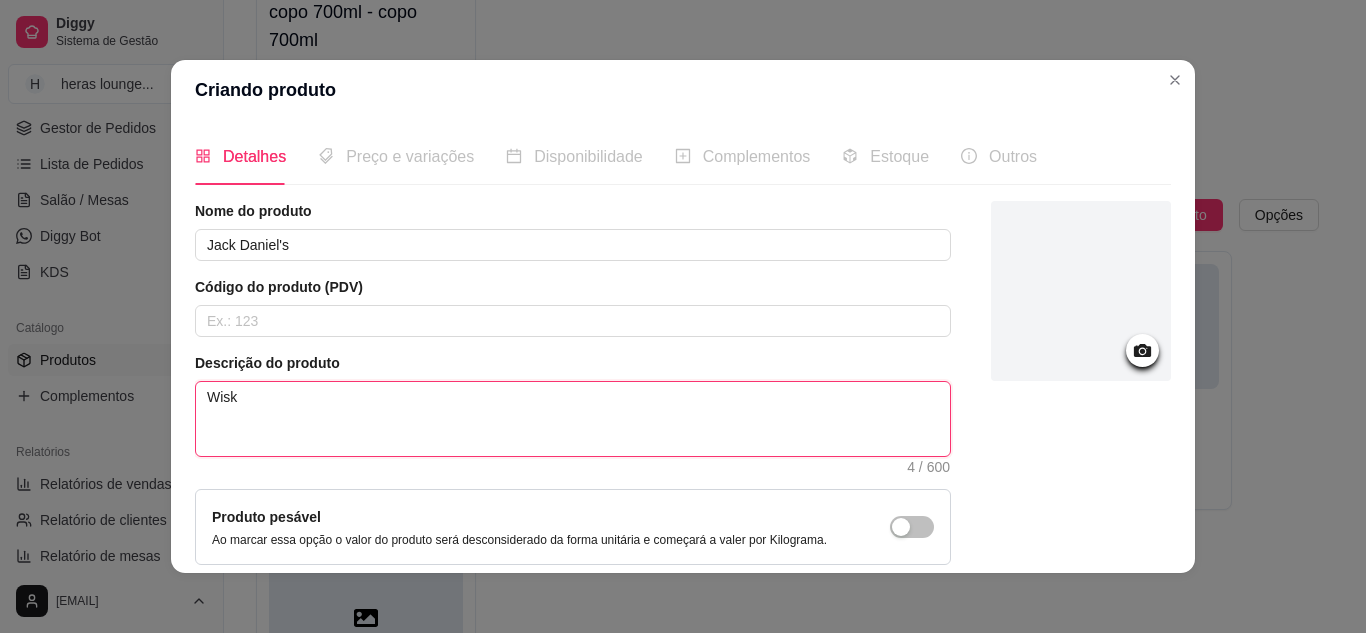 scroll, scrollTop: 181, scrollLeft: 0, axis: vertical 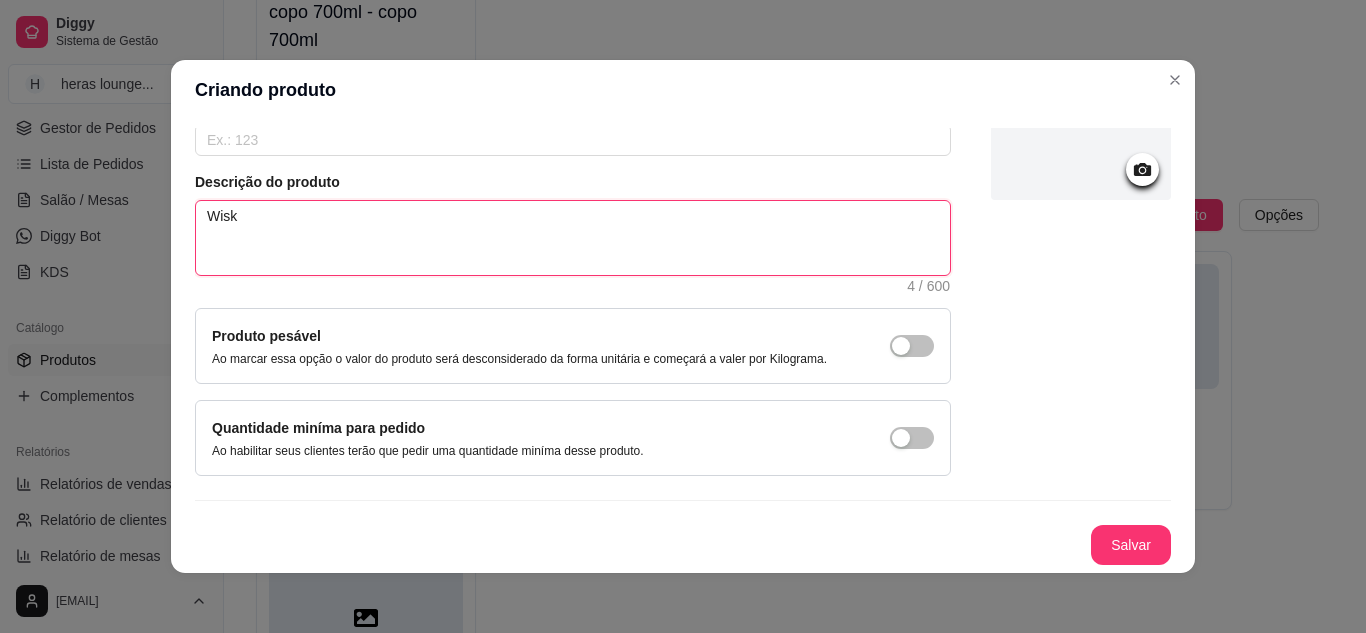 type on "Wisk" 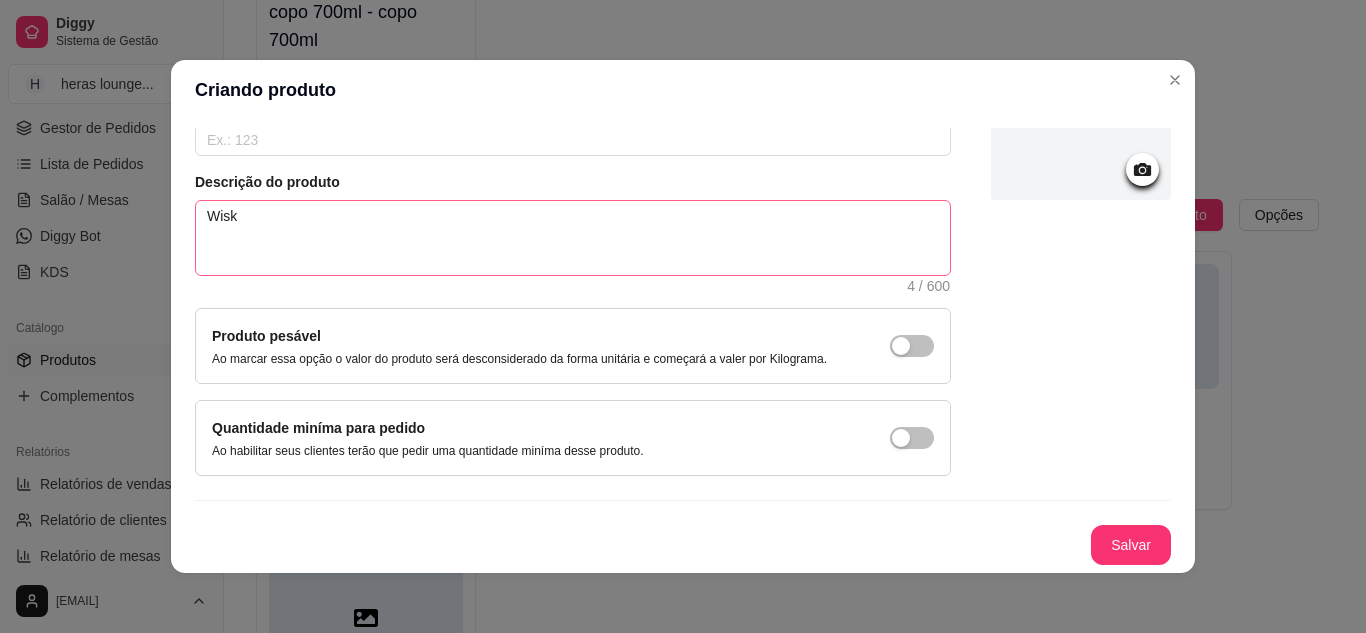 click on "Salvar" at bounding box center [1131, 545] 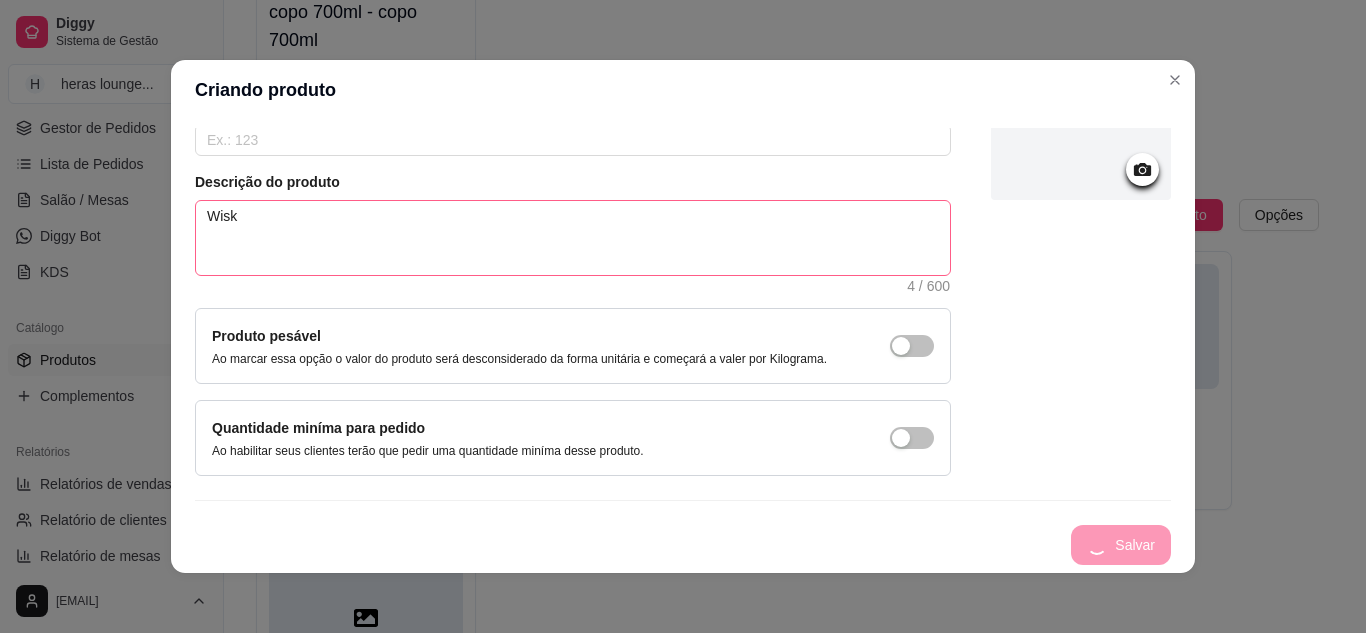 type 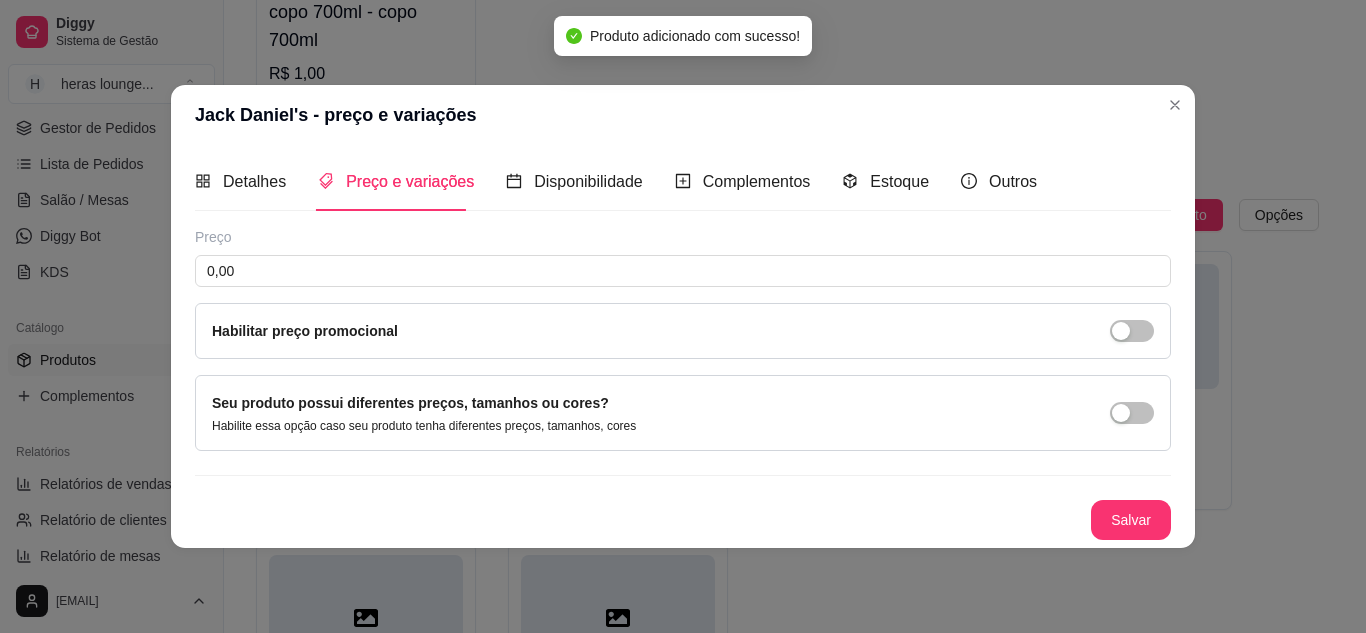 scroll, scrollTop: 0, scrollLeft: 0, axis: both 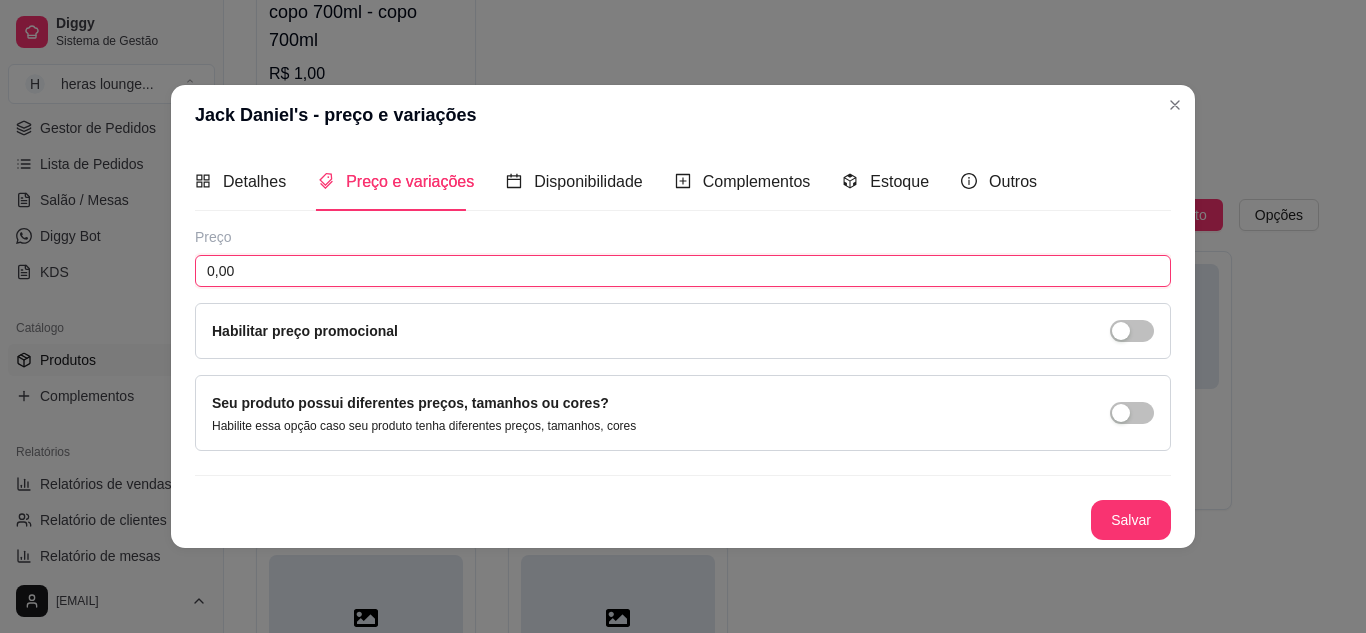 click on "0,00" at bounding box center [683, 271] 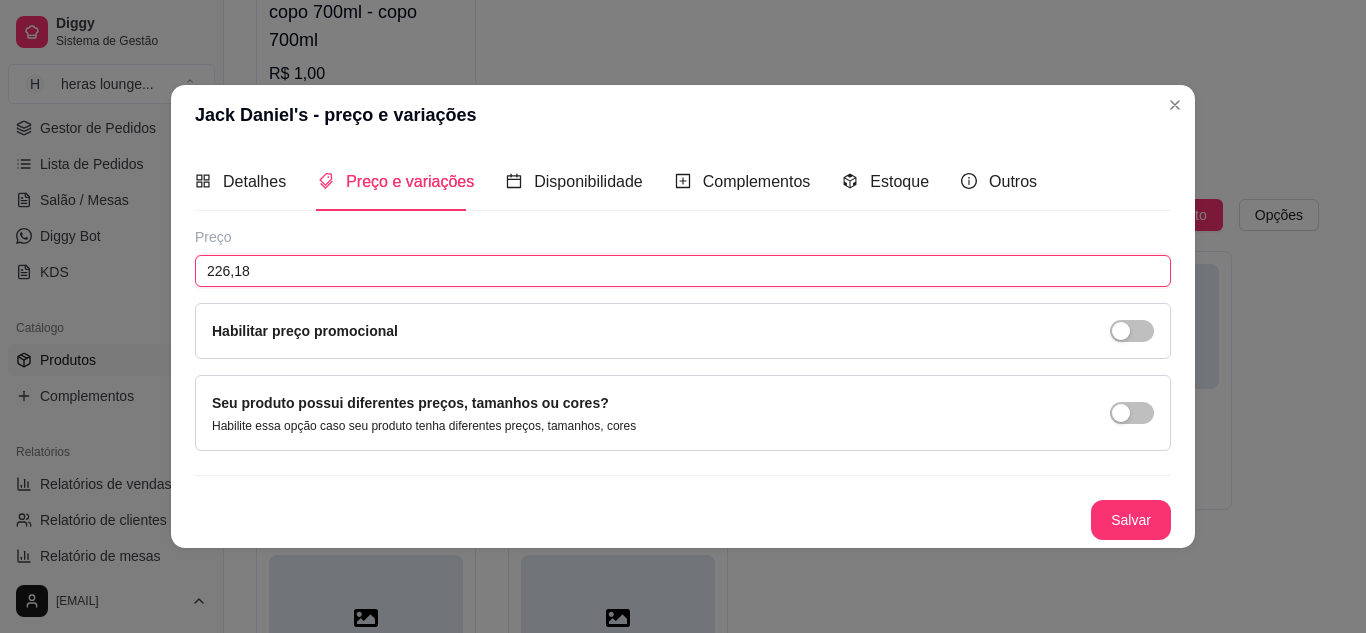 type on "226,18" 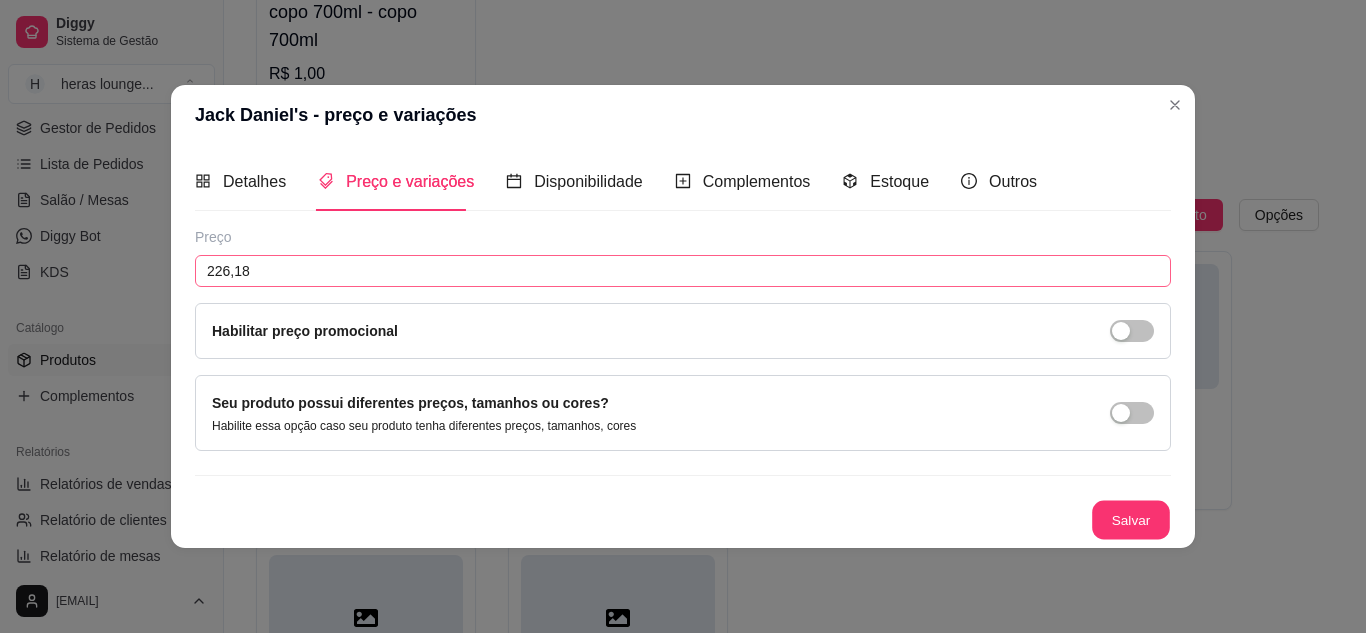 click on "Salvar" at bounding box center [1131, 519] 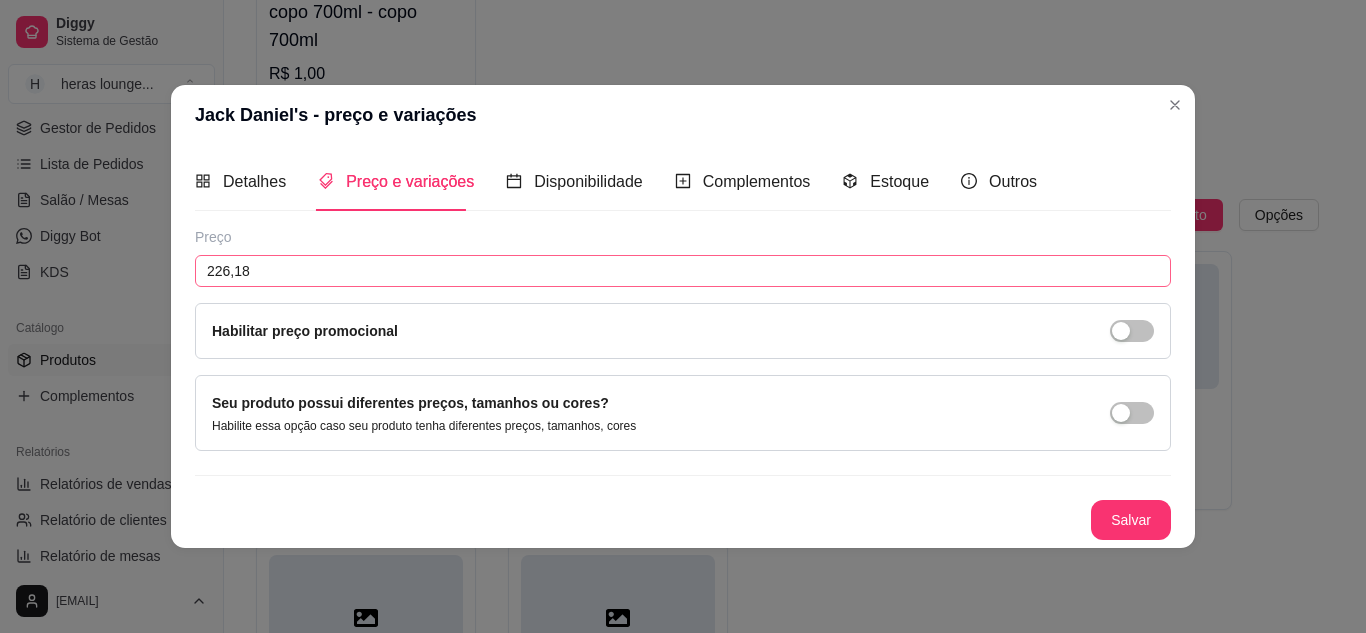 click on "Salvar" at bounding box center [1131, 520] 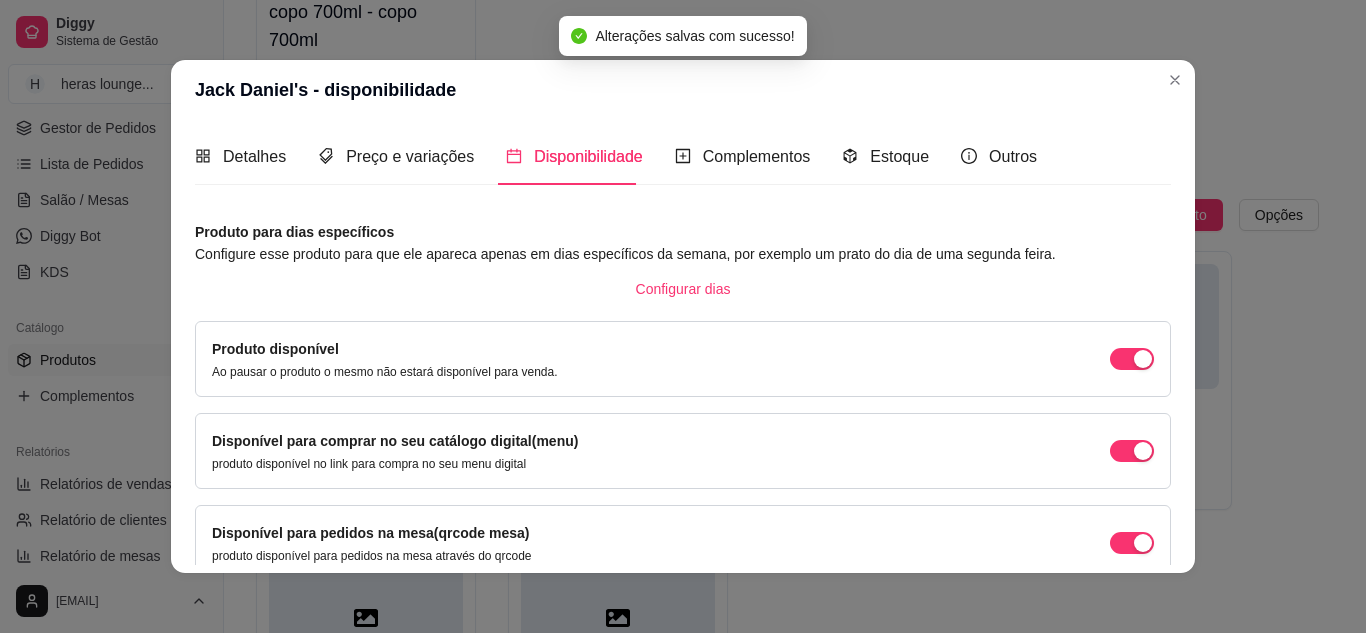 scroll, scrollTop: 189, scrollLeft: 0, axis: vertical 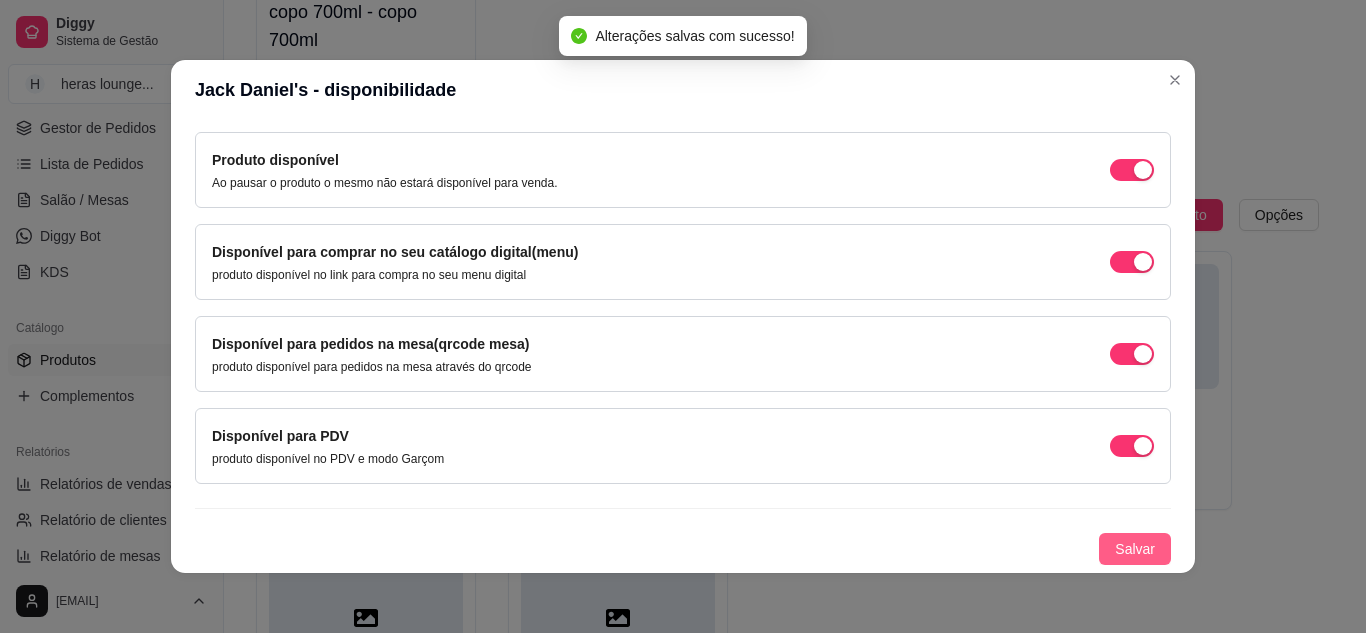 click on "Salvar" at bounding box center [1135, 549] 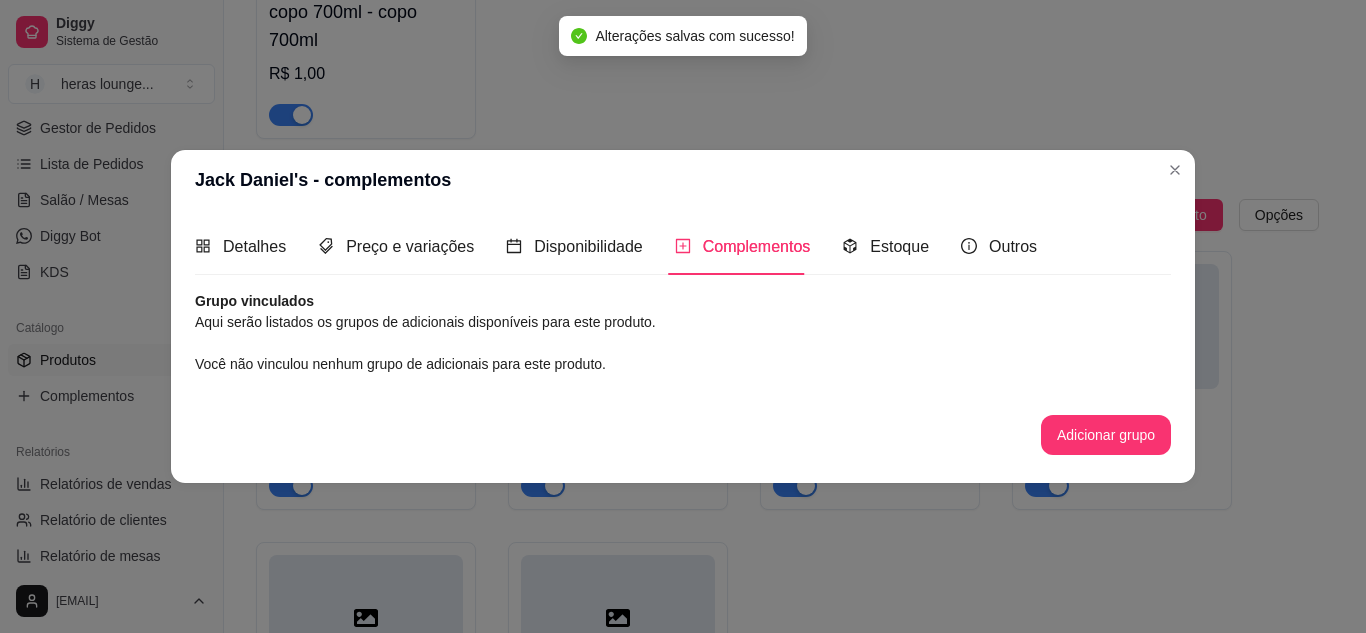 scroll, scrollTop: 0, scrollLeft: 0, axis: both 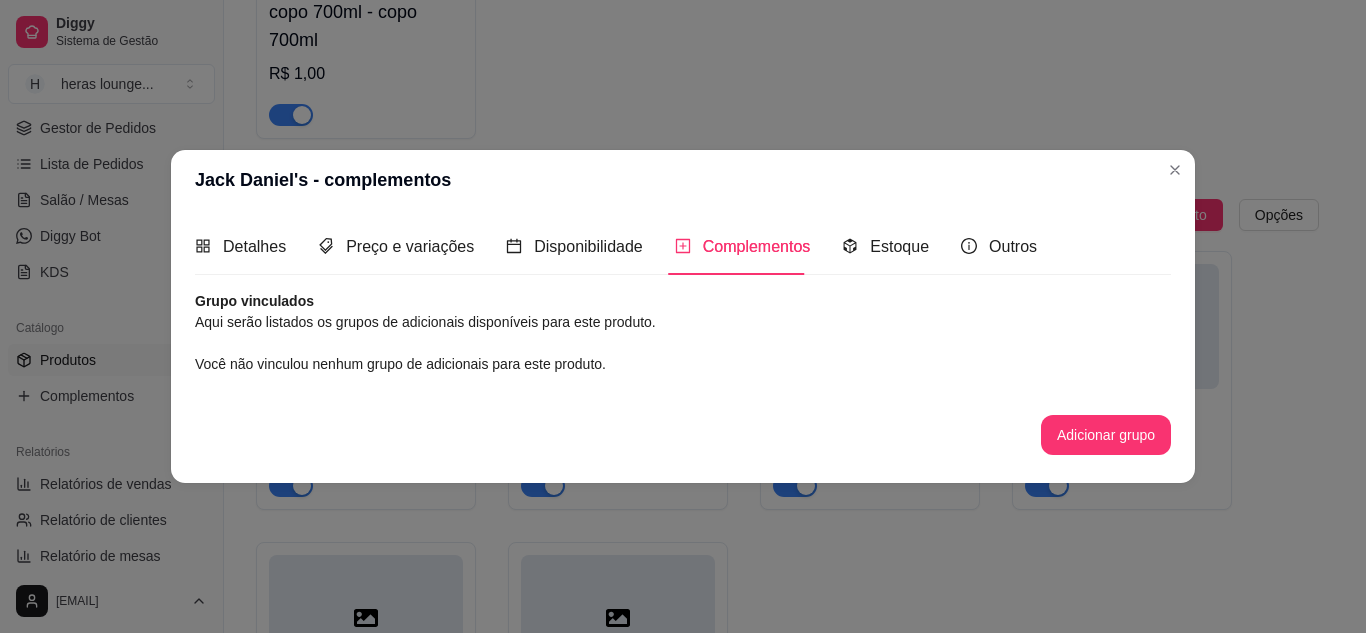 click on "copo 700ml ativa Adicionar produto Opções copo 700ml - copo 700ml   R$ 1,00" at bounding box center (787, -21) 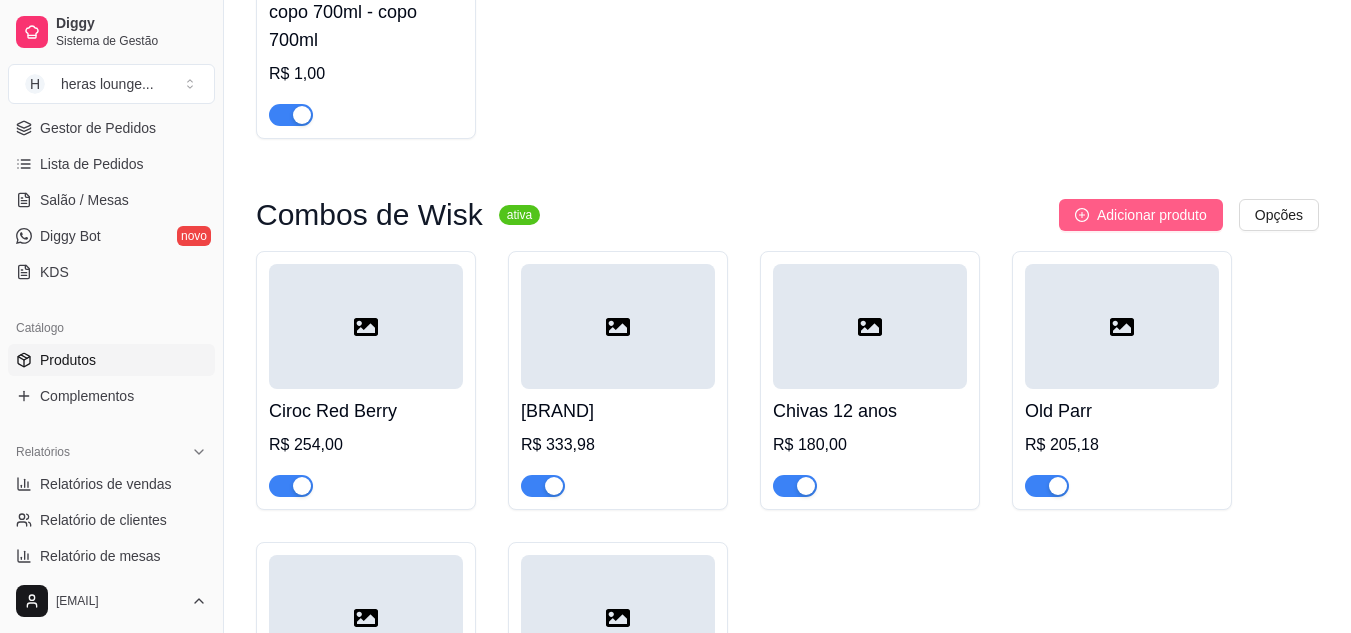 click on "Adicionar produto" at bounding box center (1152, 215) 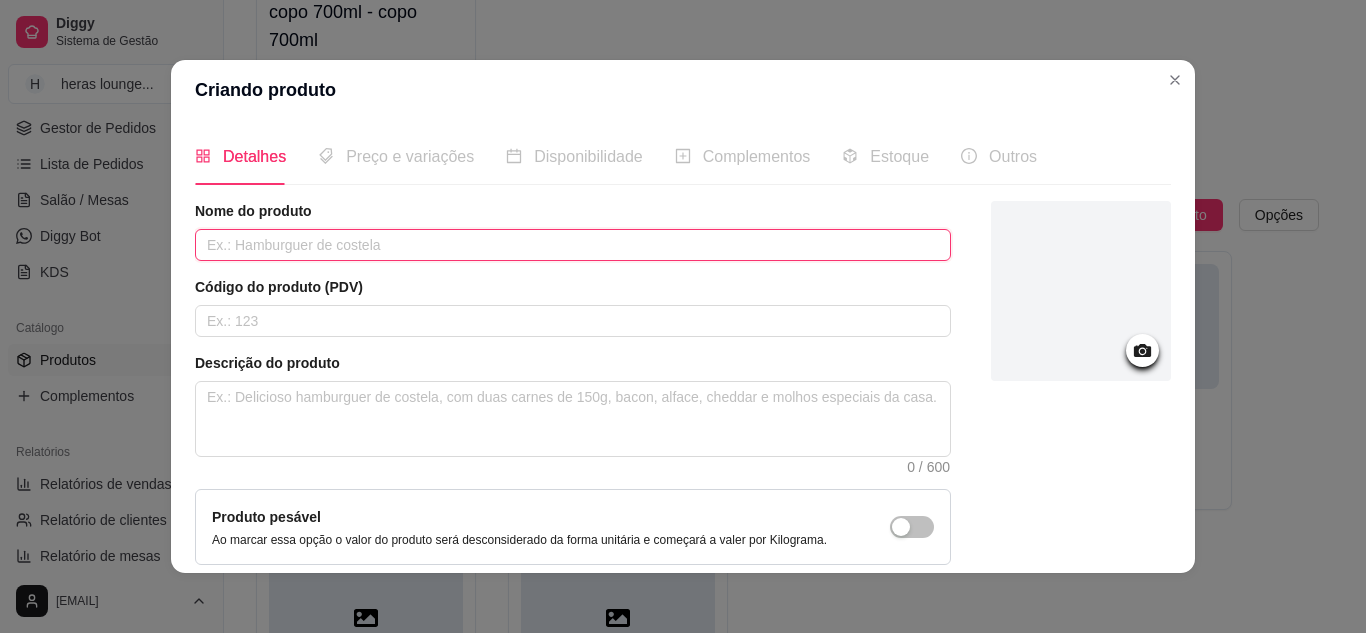 click at bounding box center [573, 245] 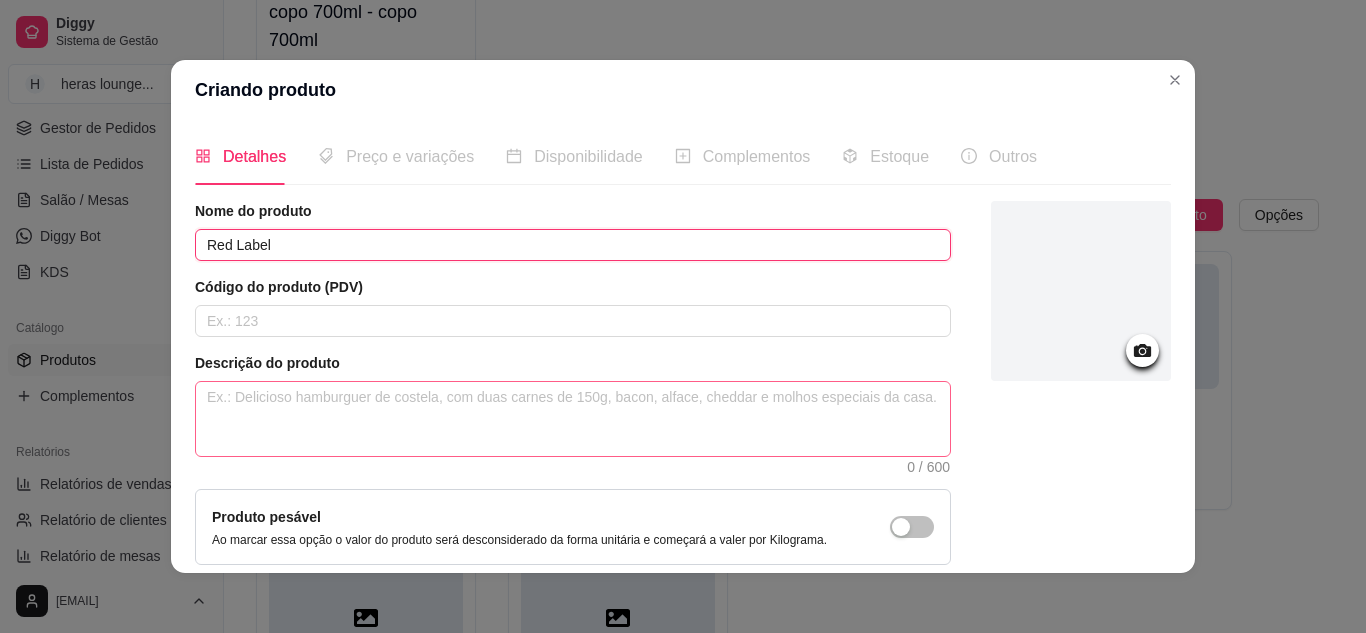 type on "Red Label" 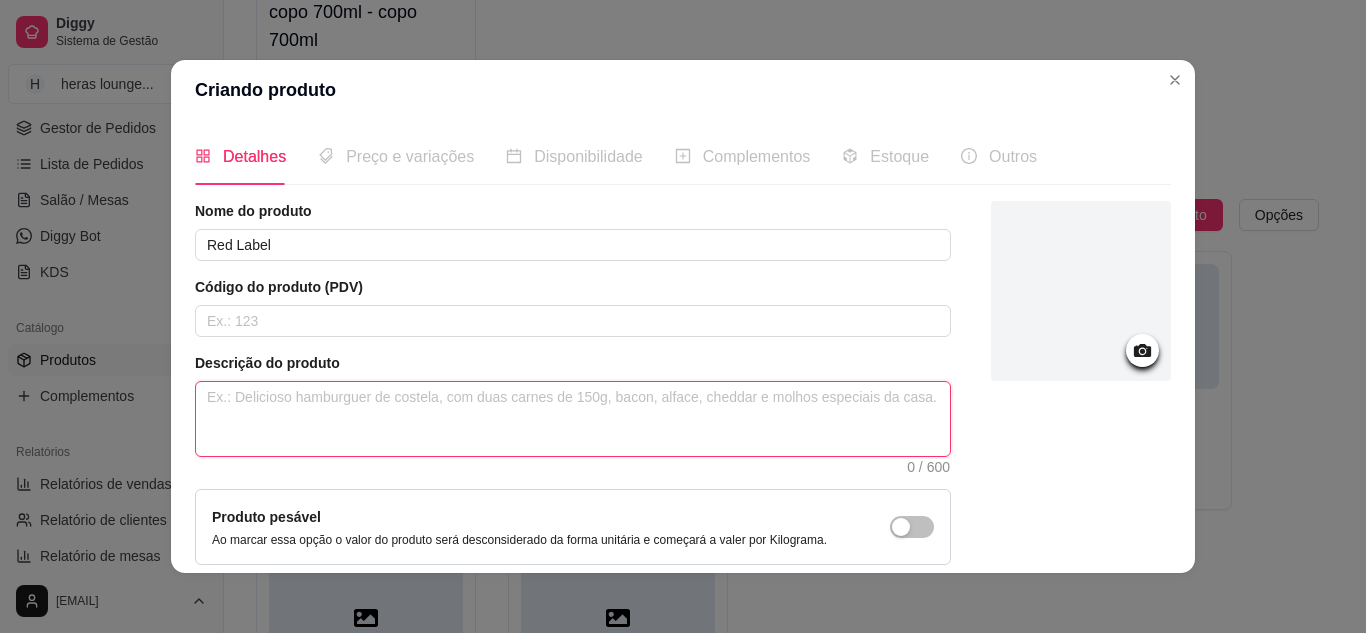 click at bounding box center [573, 419] 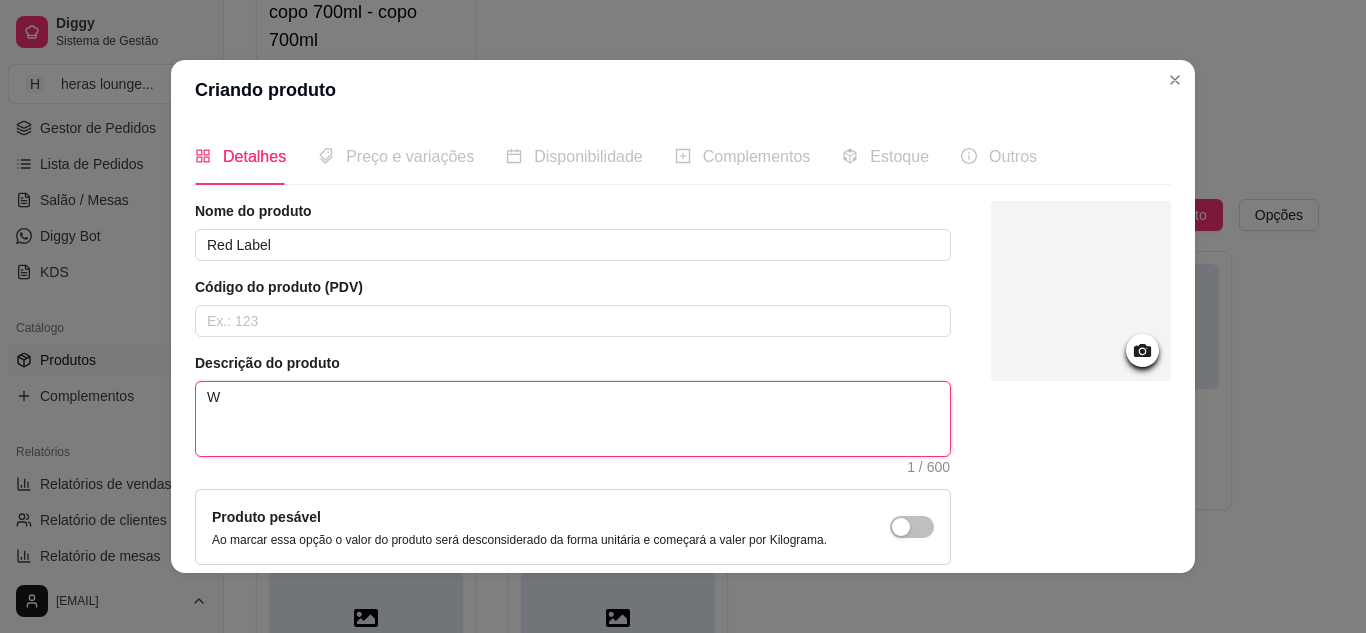 type 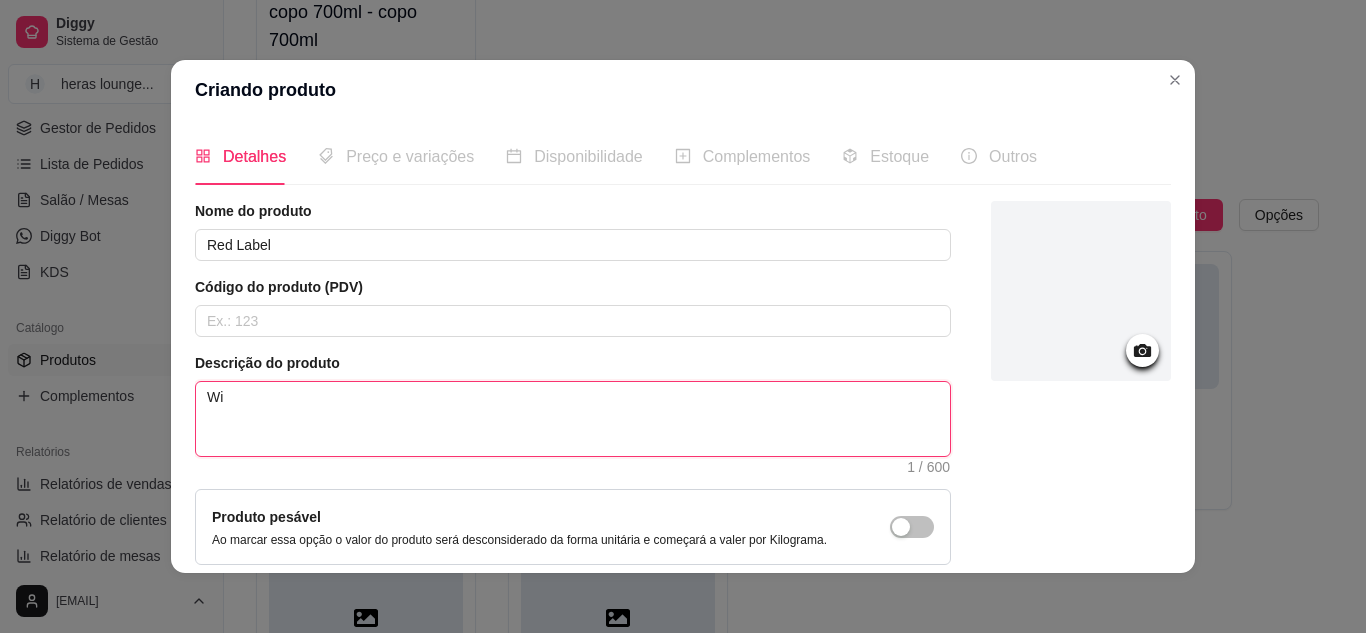 type 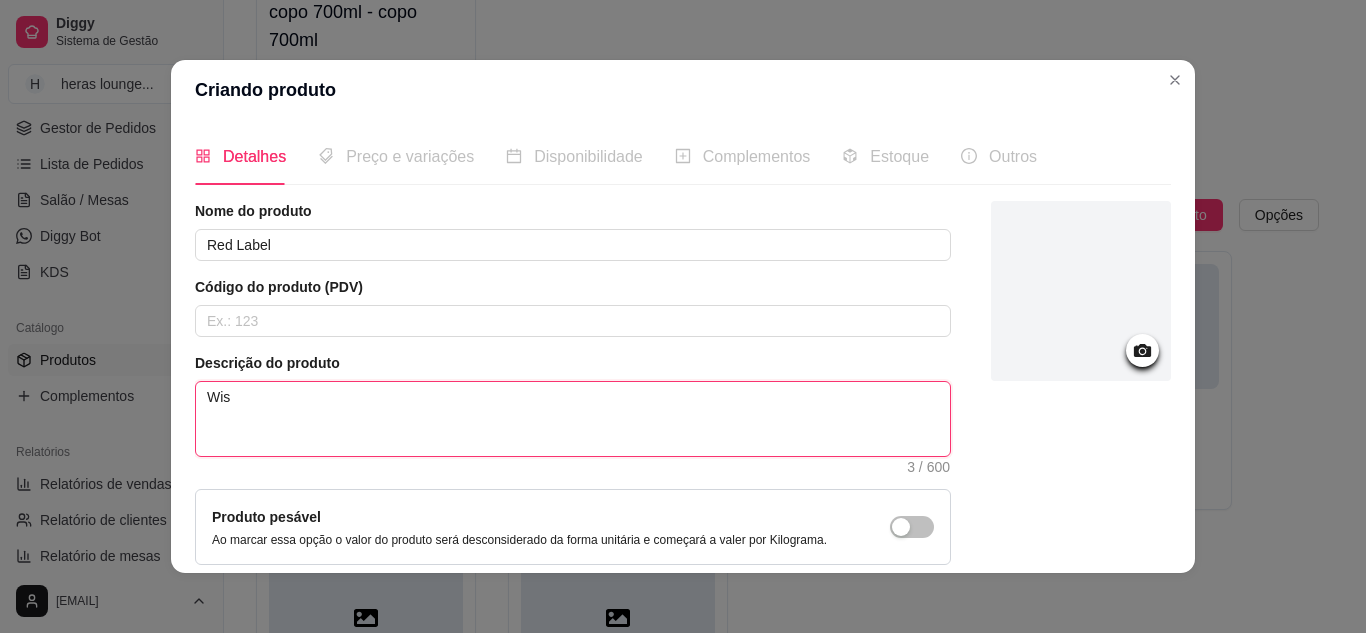type 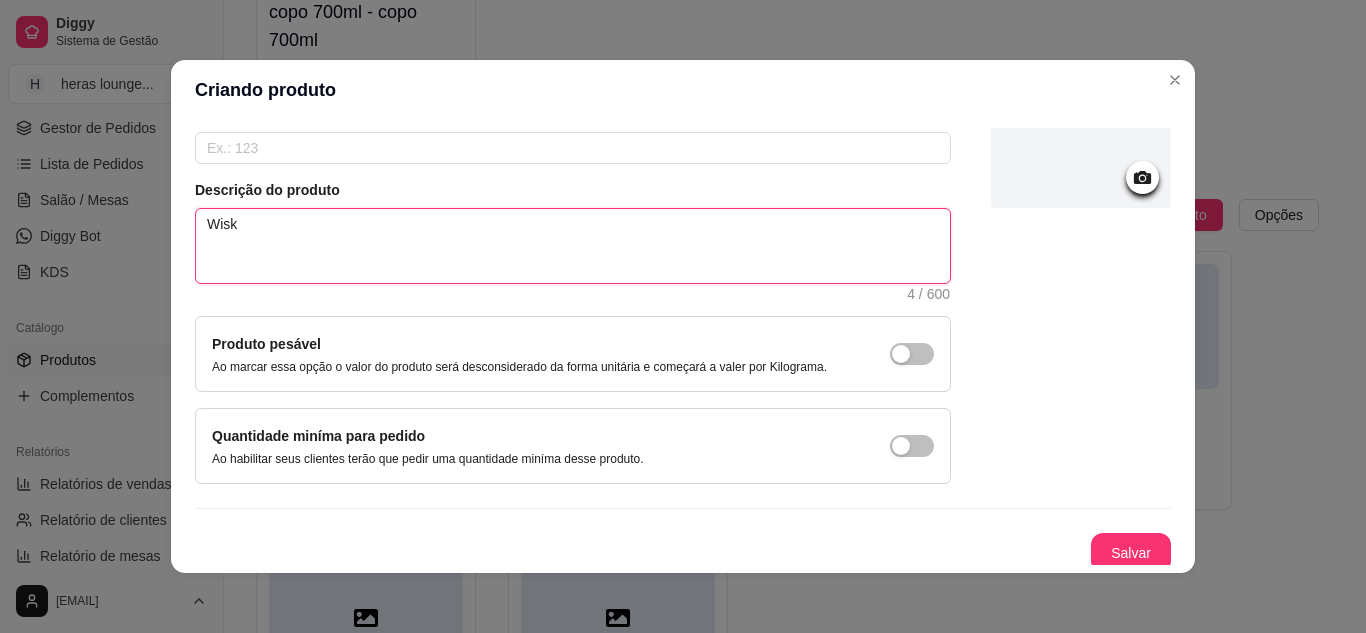 scroll, scrollTop: 181, scrollLeft: 0, axis: vertical 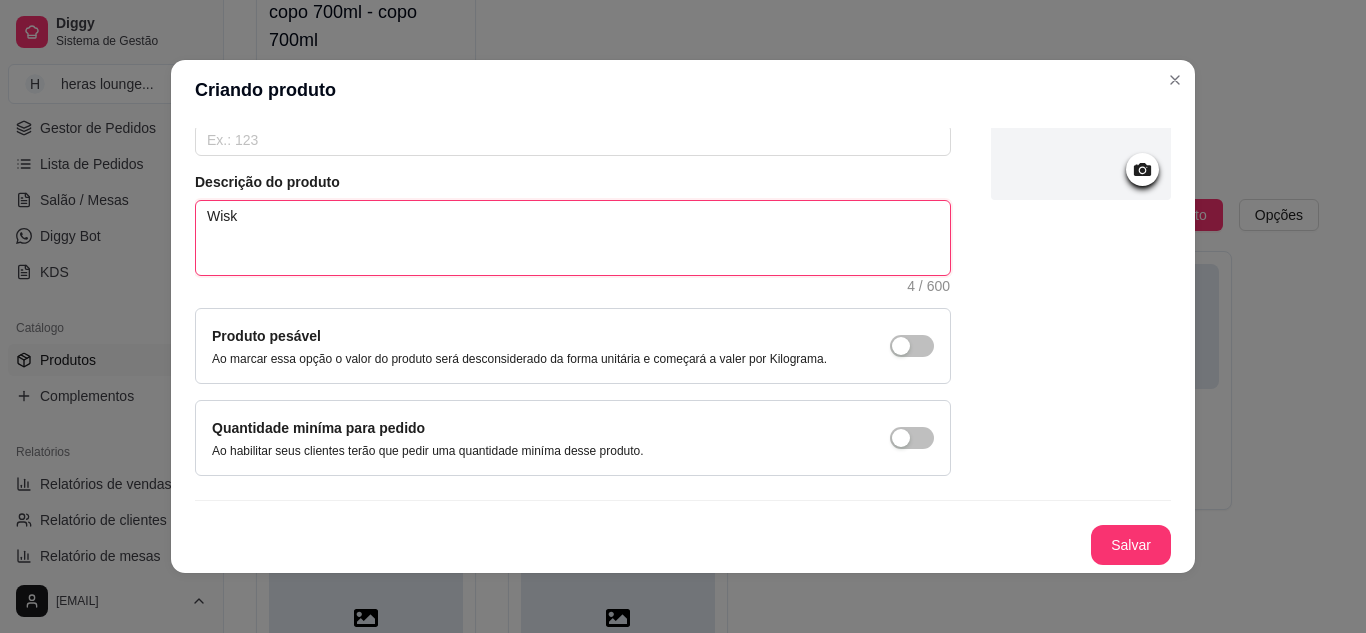 type on "Wisk" 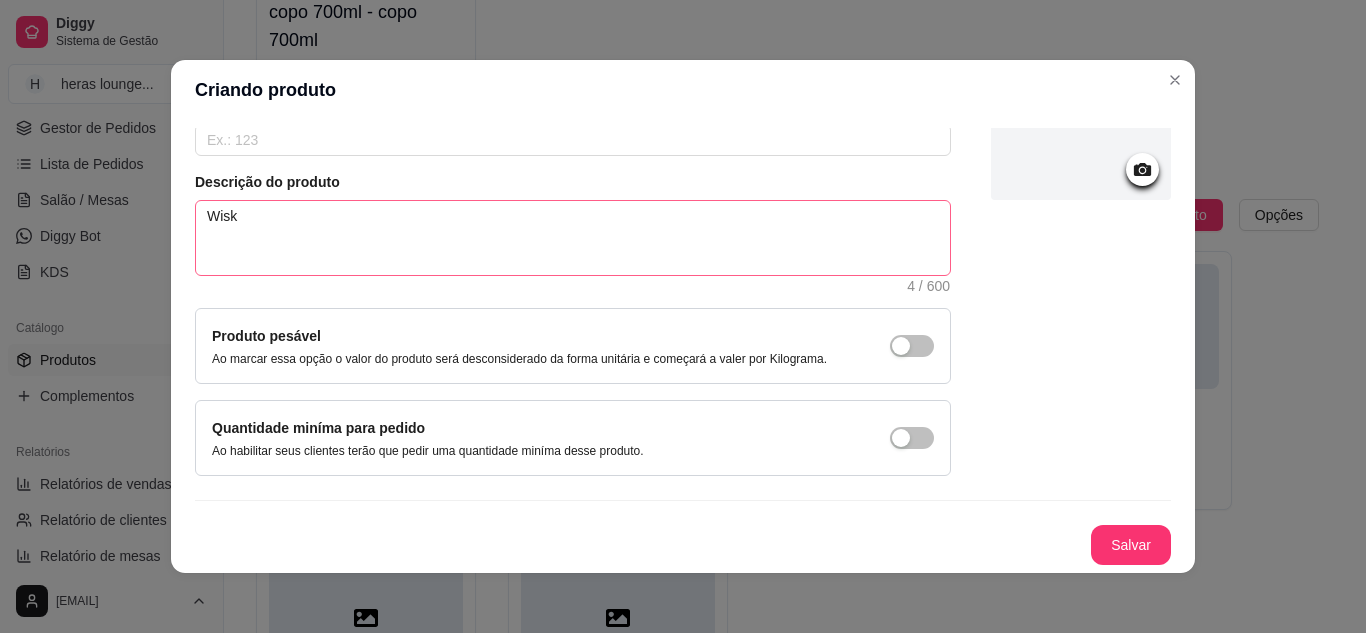 click on "Salvar" at bounding box center (1131, 545) 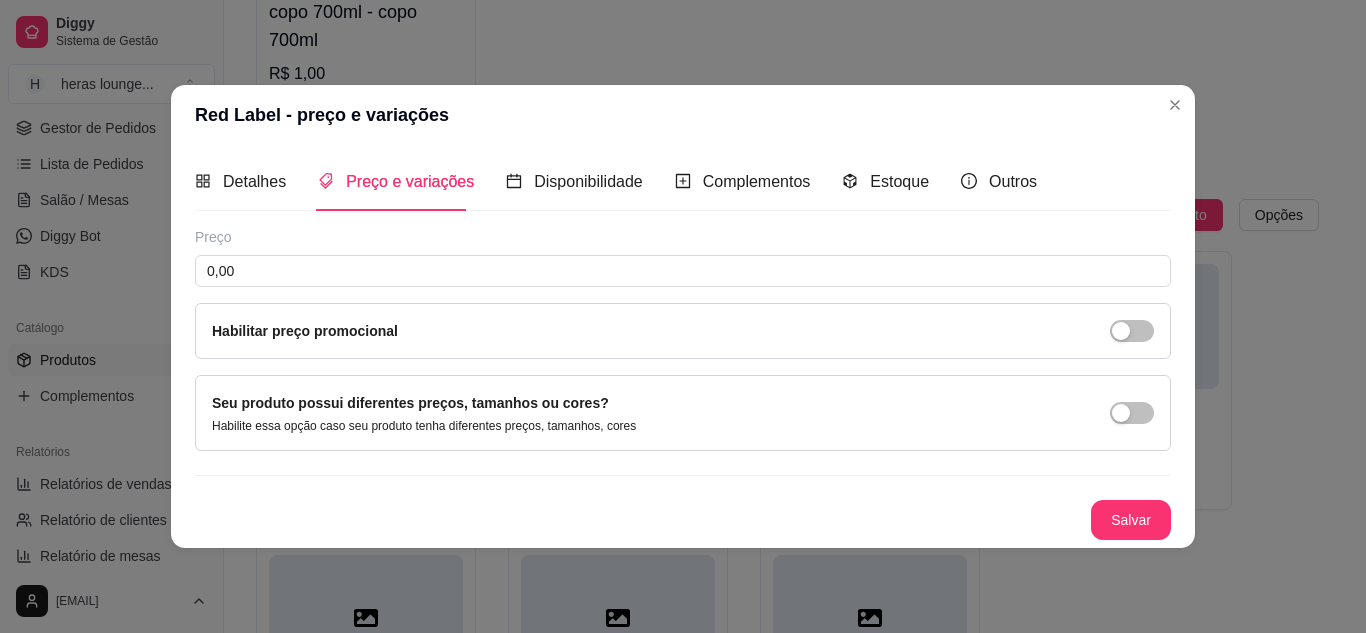 type 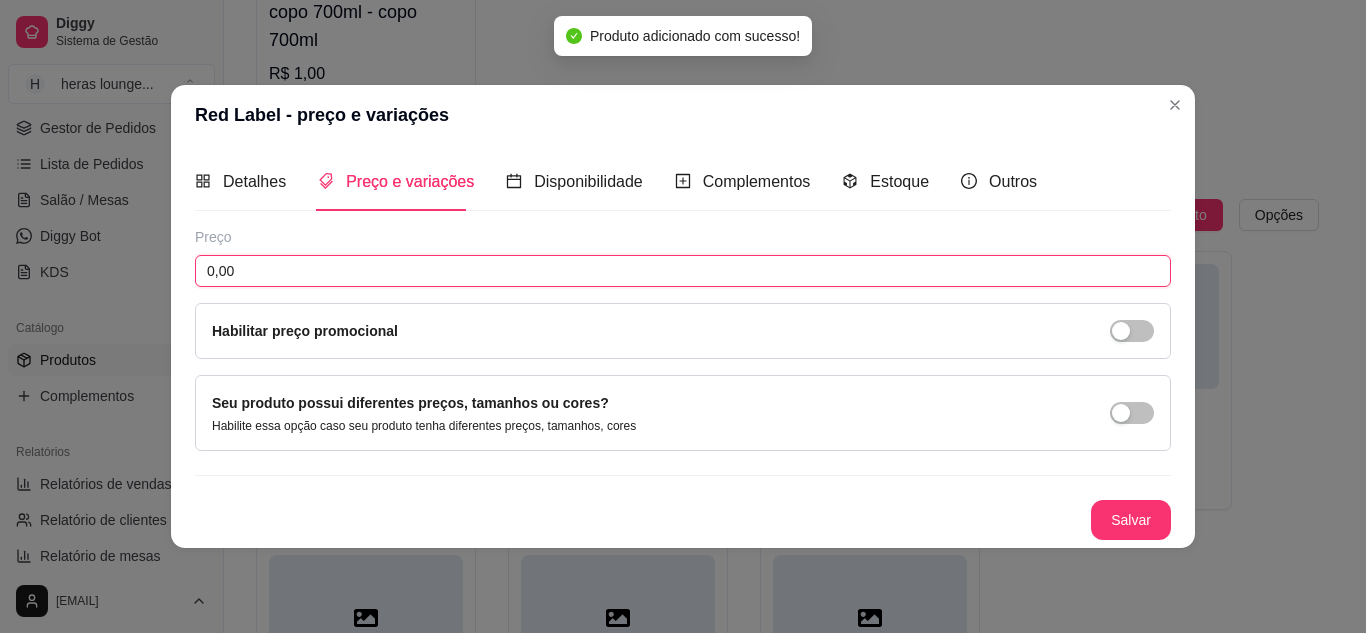 click on "0,00" at bounding box center [683, 271] 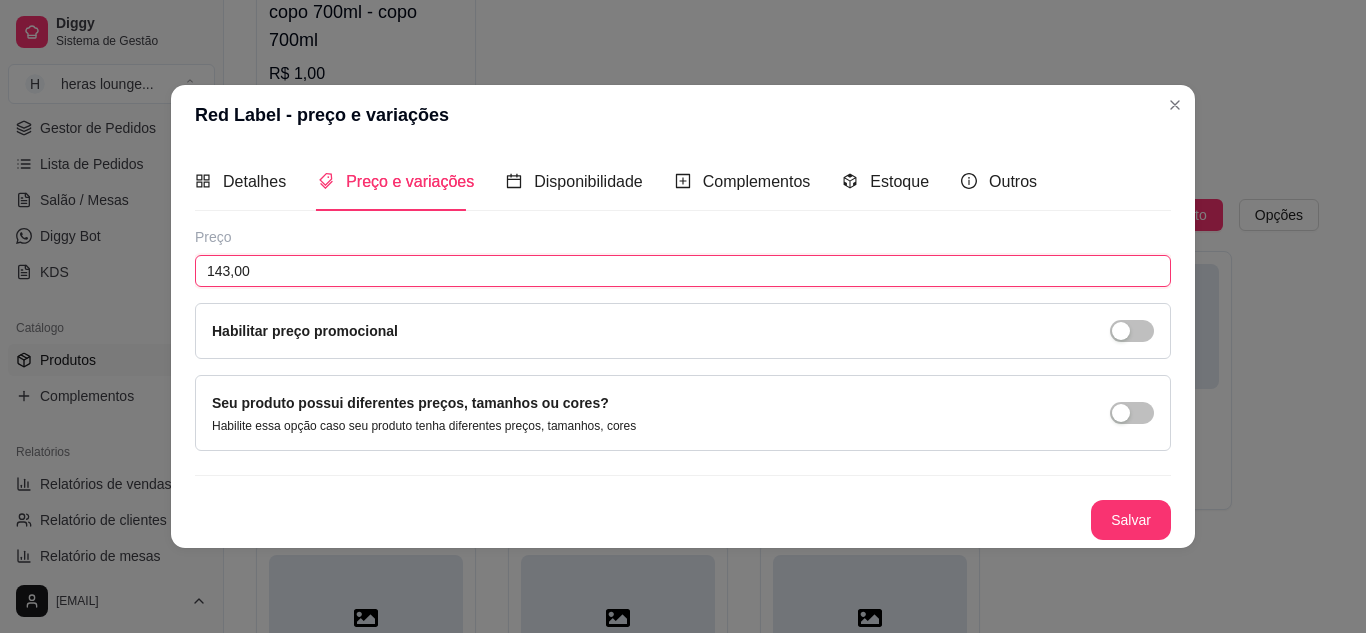 type on "143,00" 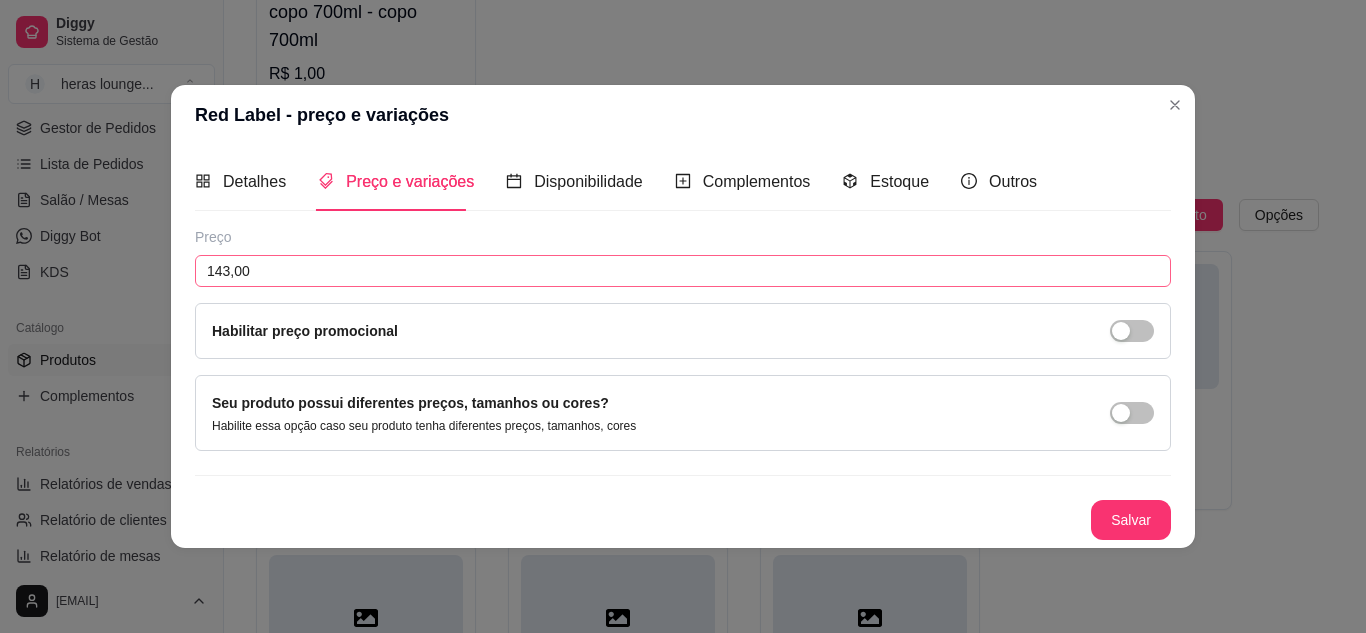 click on "Salvar" at bounding box center [1131, 520] 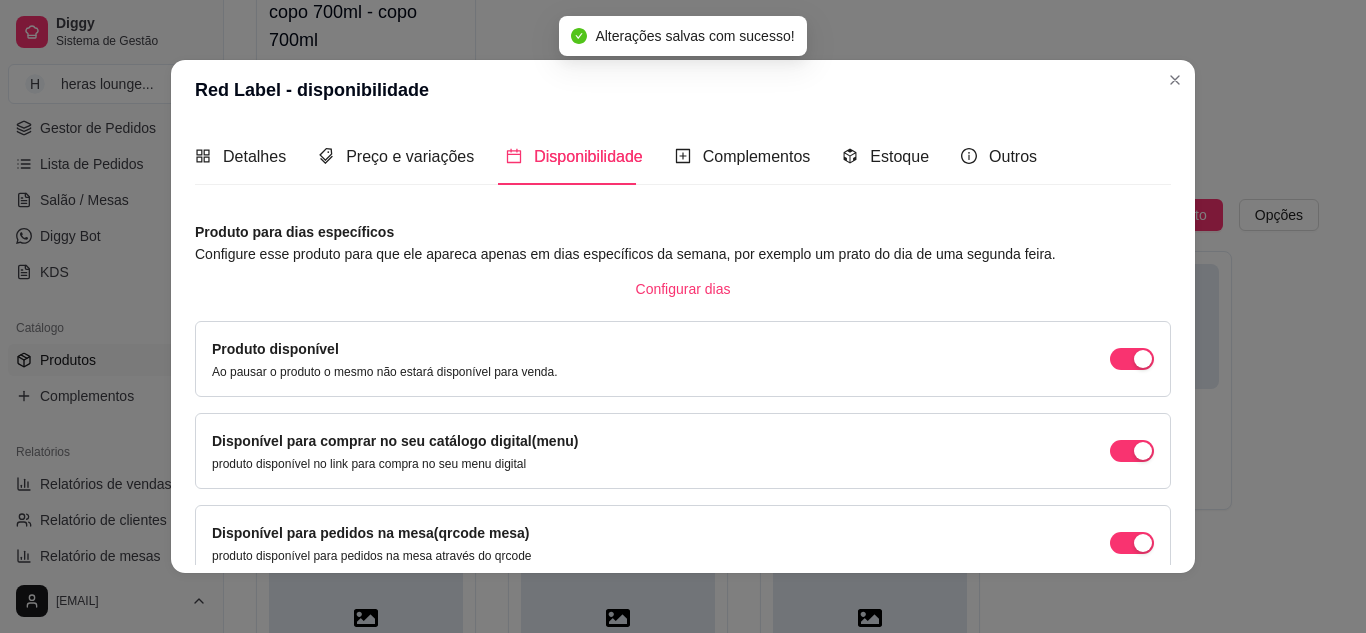 scroll, scrollTop: 189, scrollLeft: 0, axis: vertical 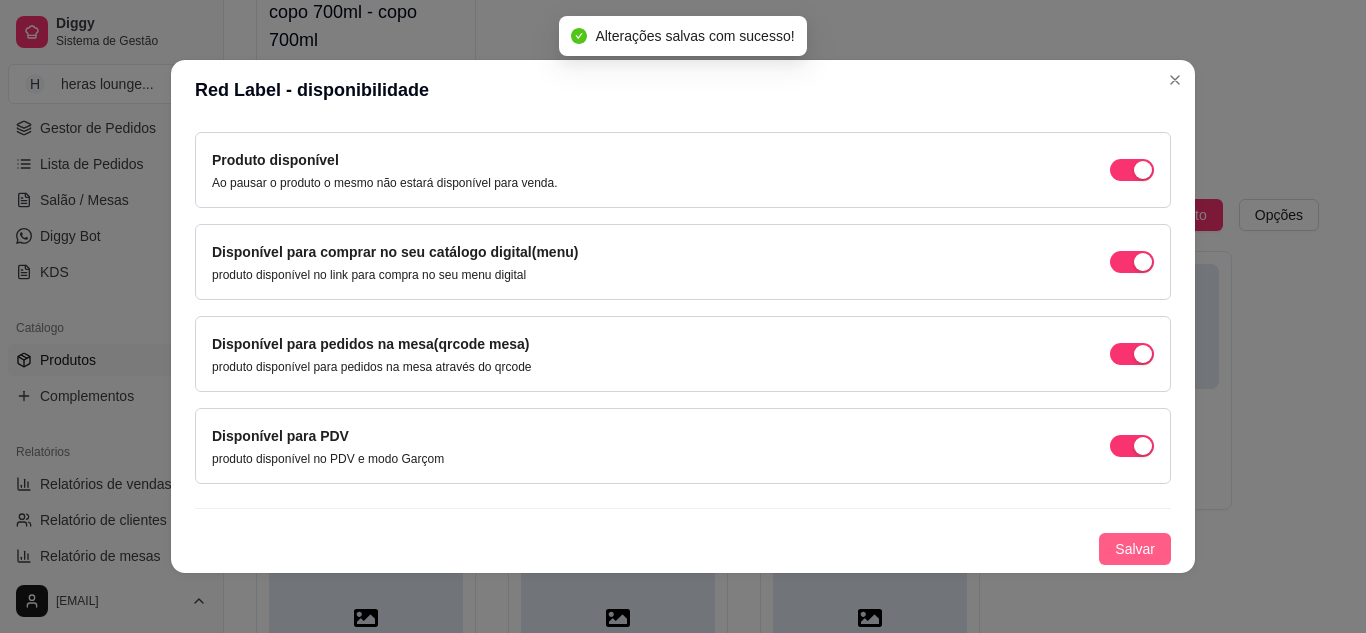 click on "Salvar" at bounding box center [1135, 549] 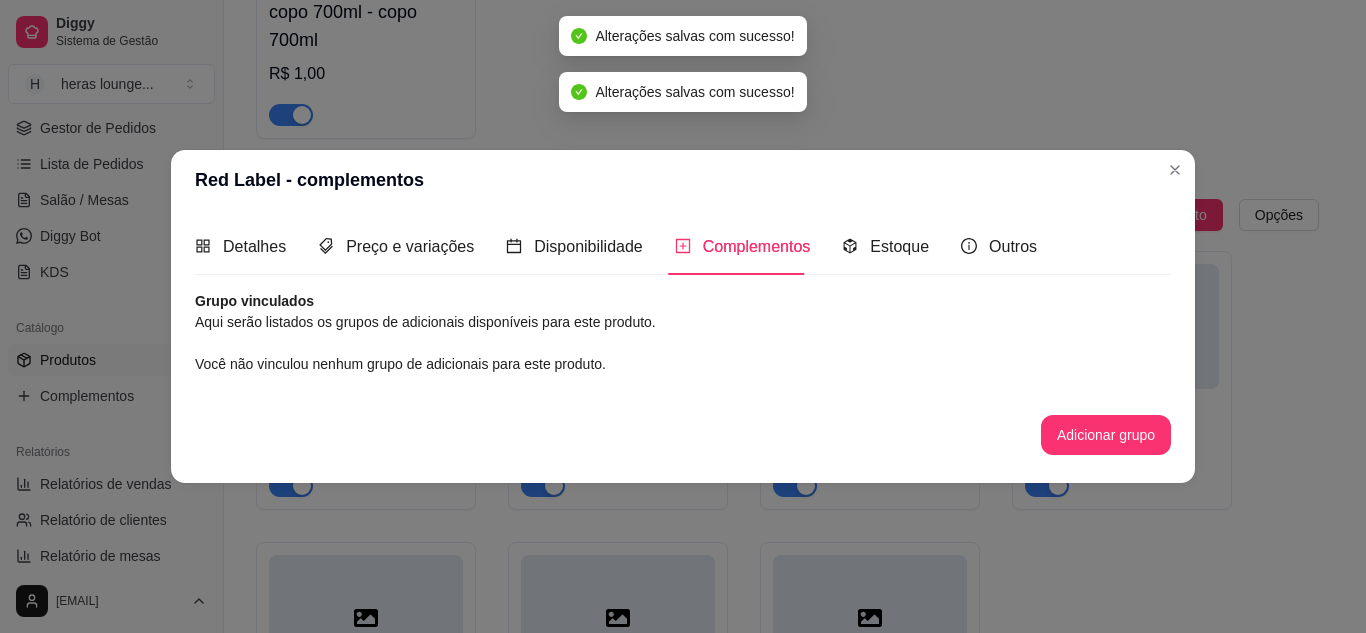 scroll, scrollTop: 0, scrollLeft: 0, axis: both 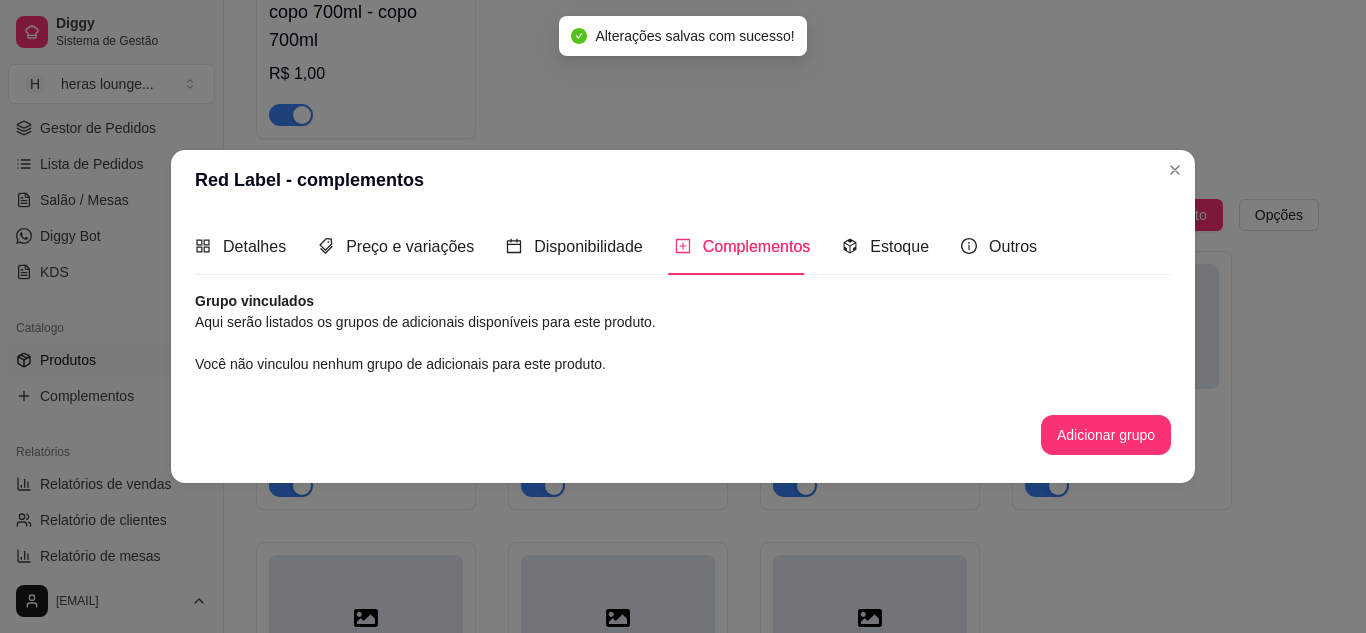 click on "copo 700ml ativa Adicionar produto Opções copo 700ml - copo 700ml   R$ 1,00" at bounding box center (787, -21) 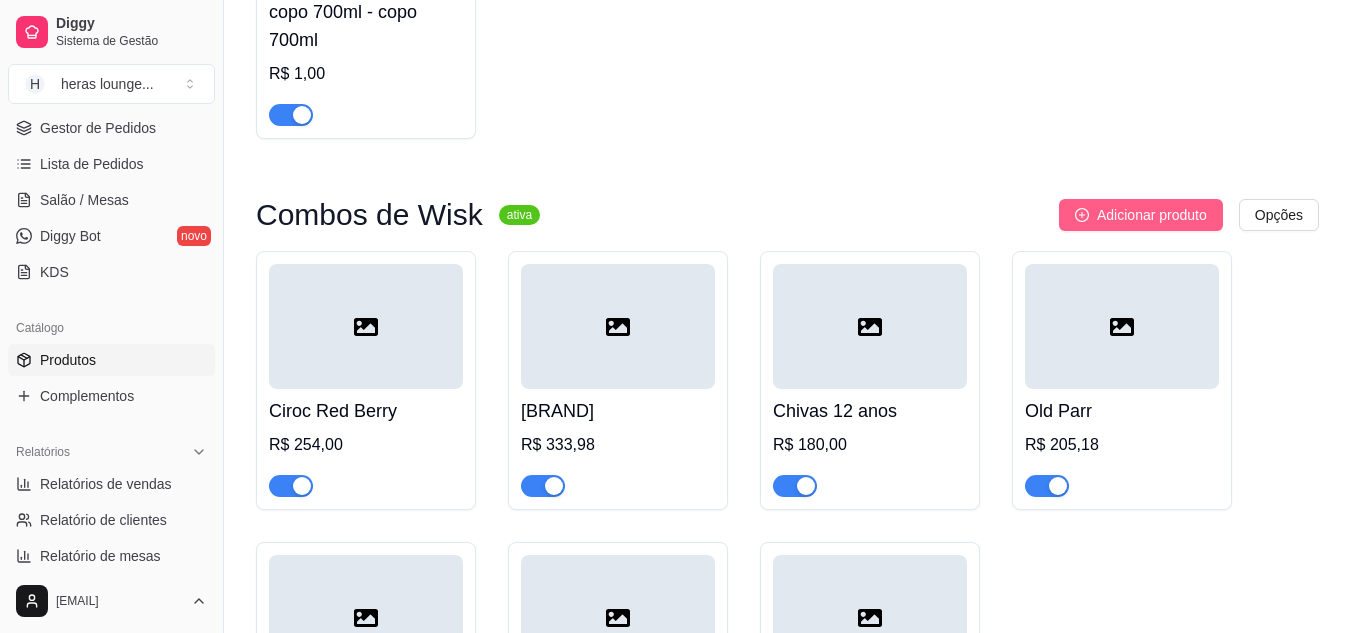 click on "Adicionar produto" at bounding box center [1152, 215] 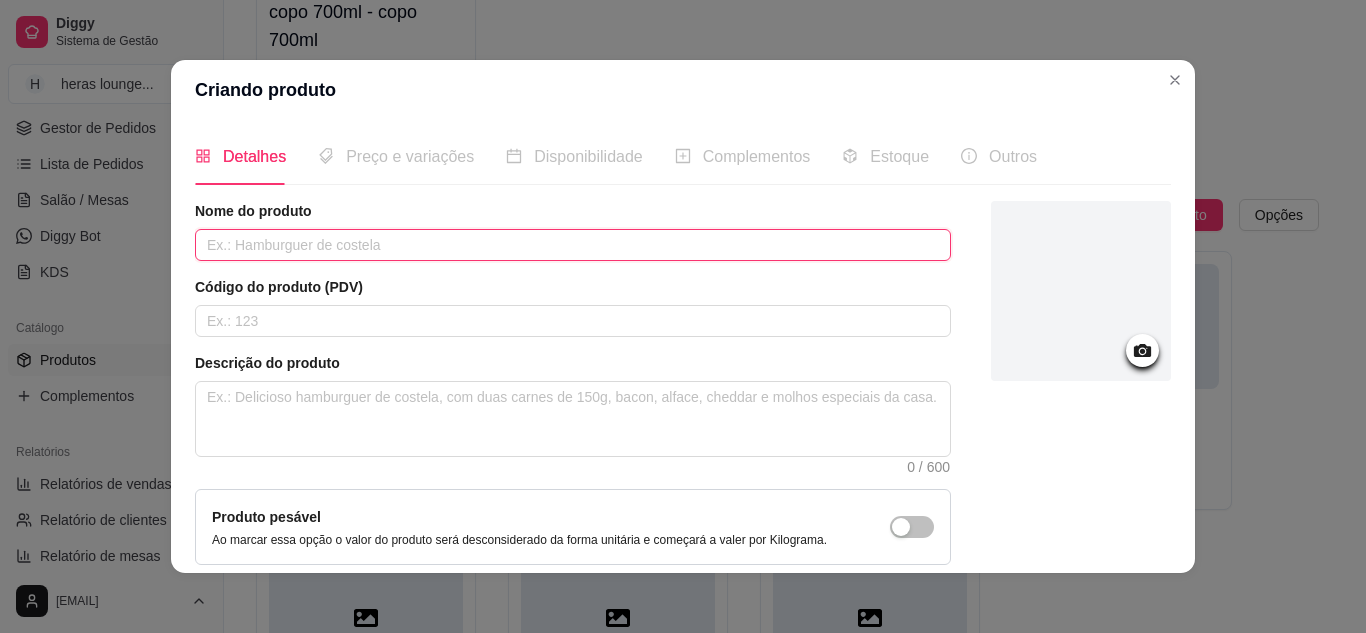 click at bounding box center (573, 245) 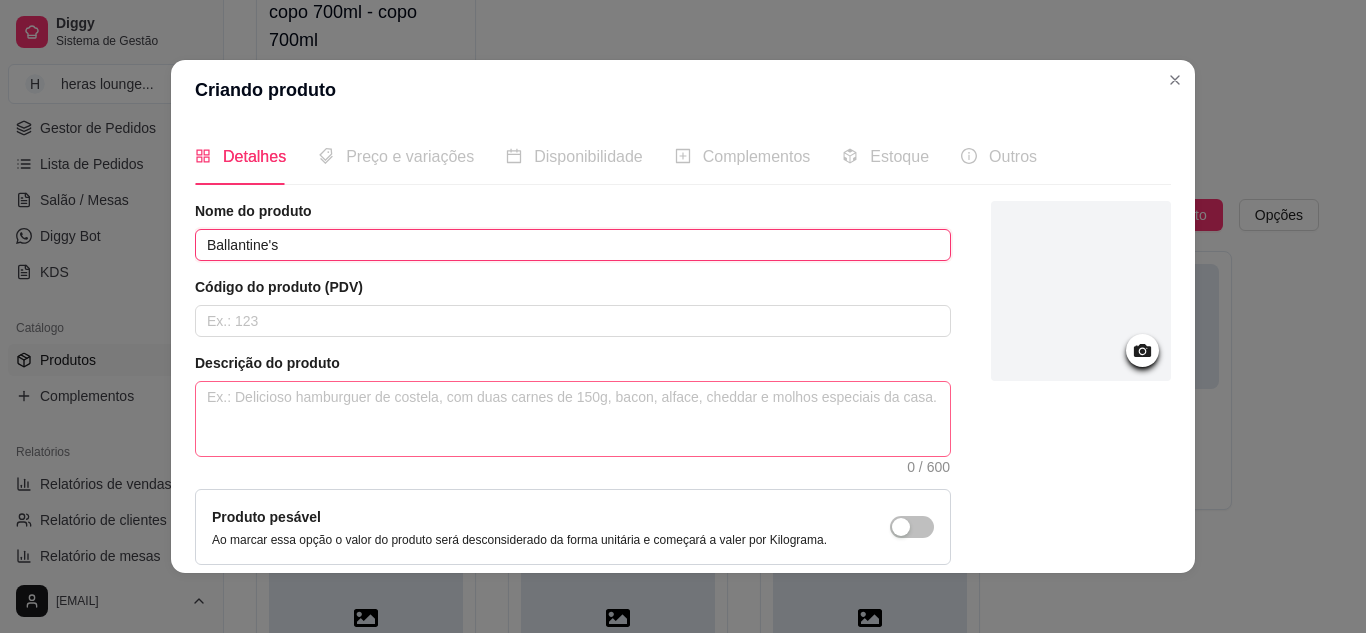 type on "Ballantine's" 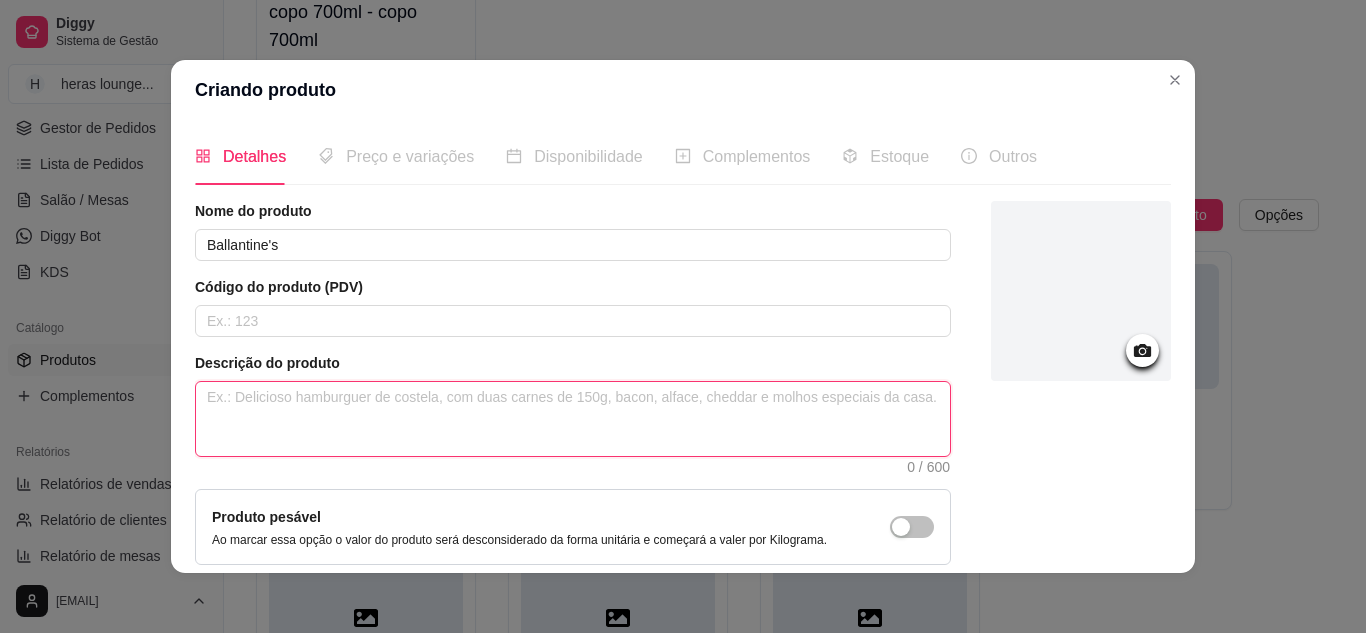 click at bounding box center (573, 419) 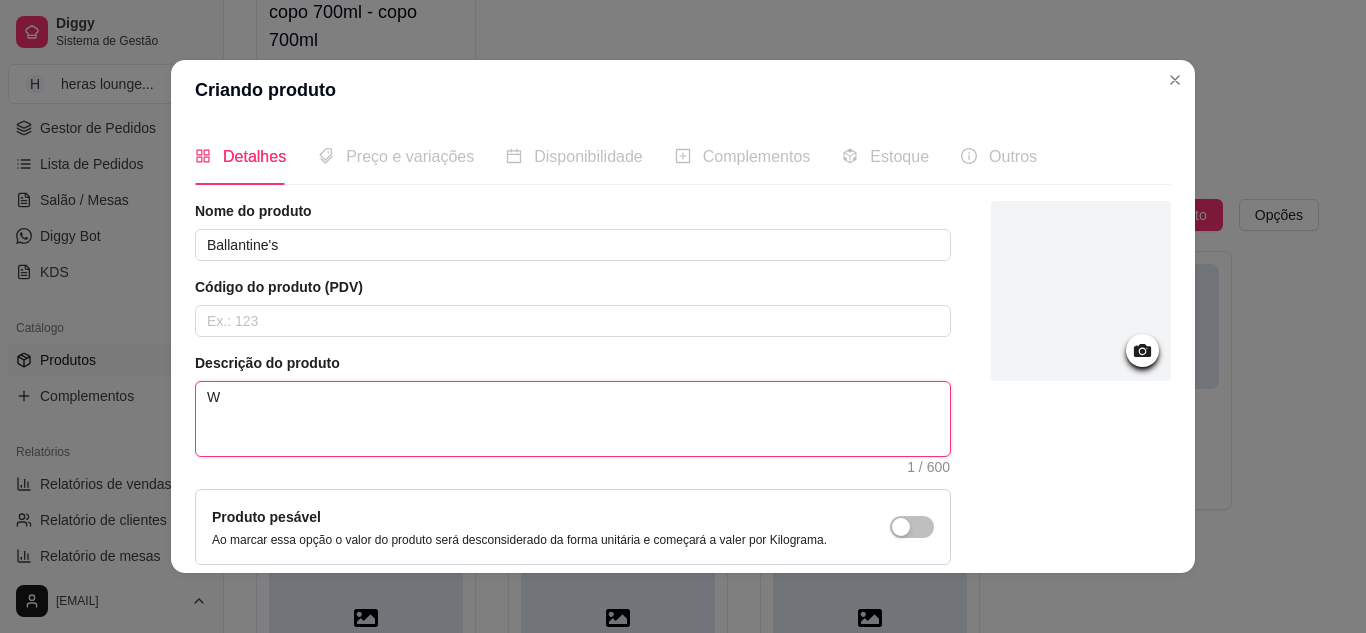 type 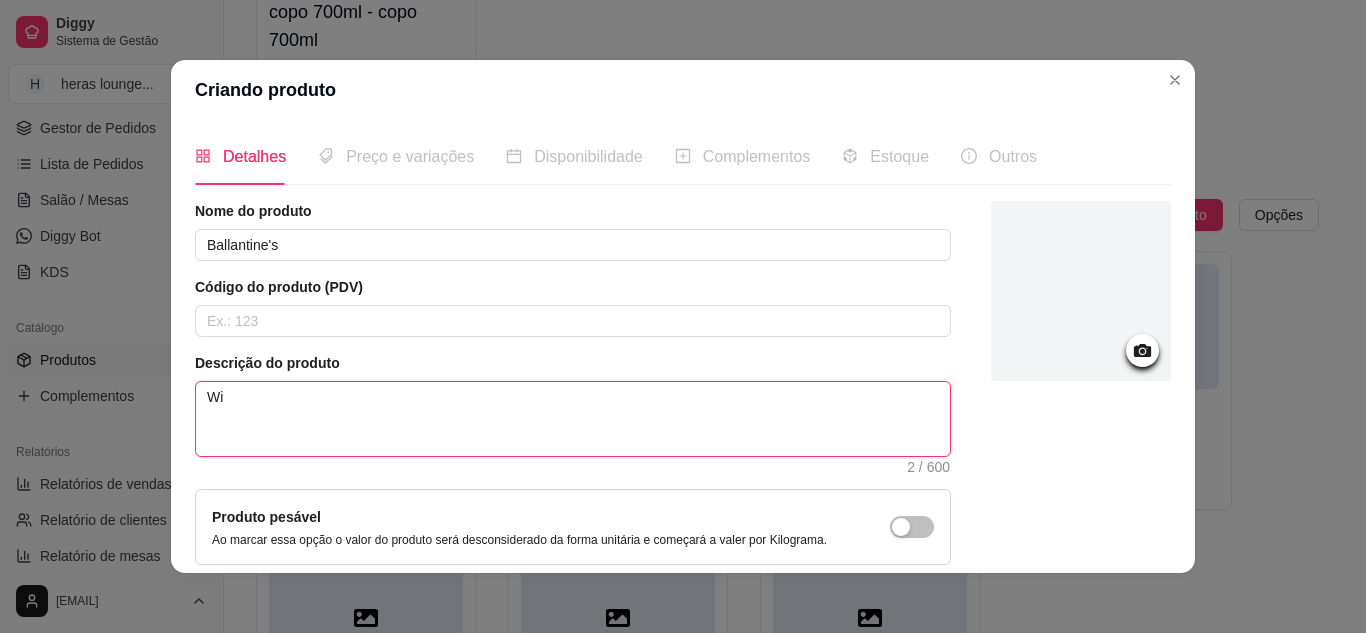 type 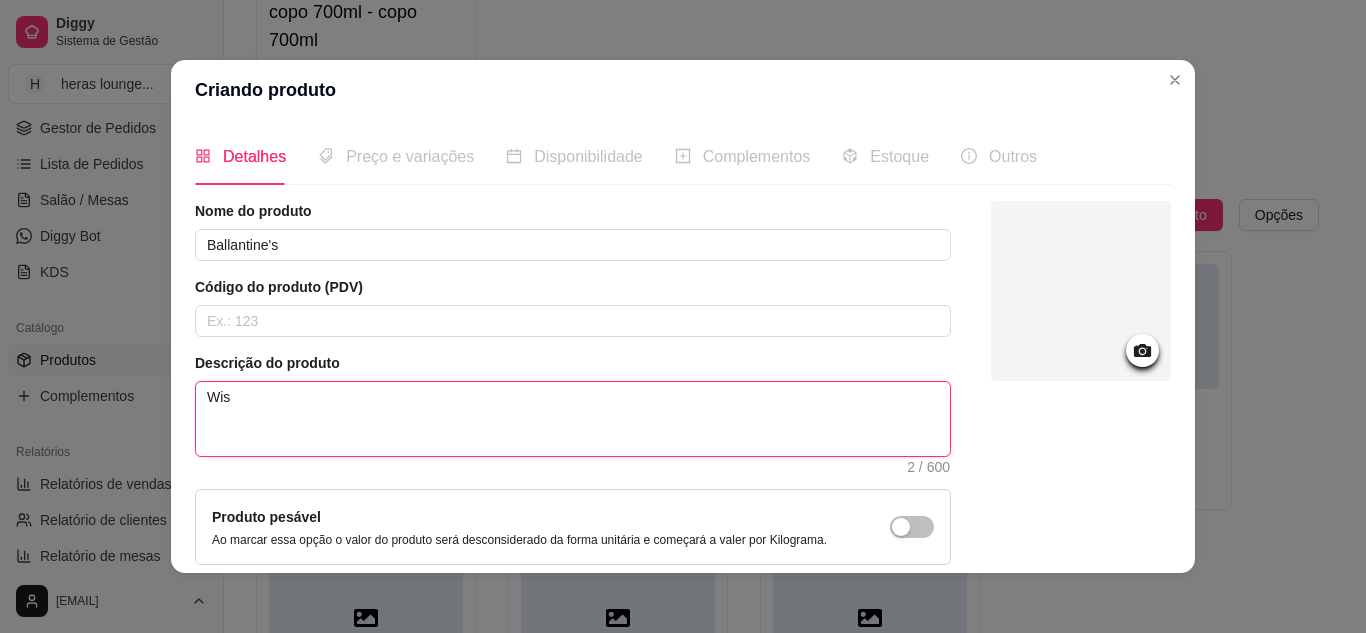 type 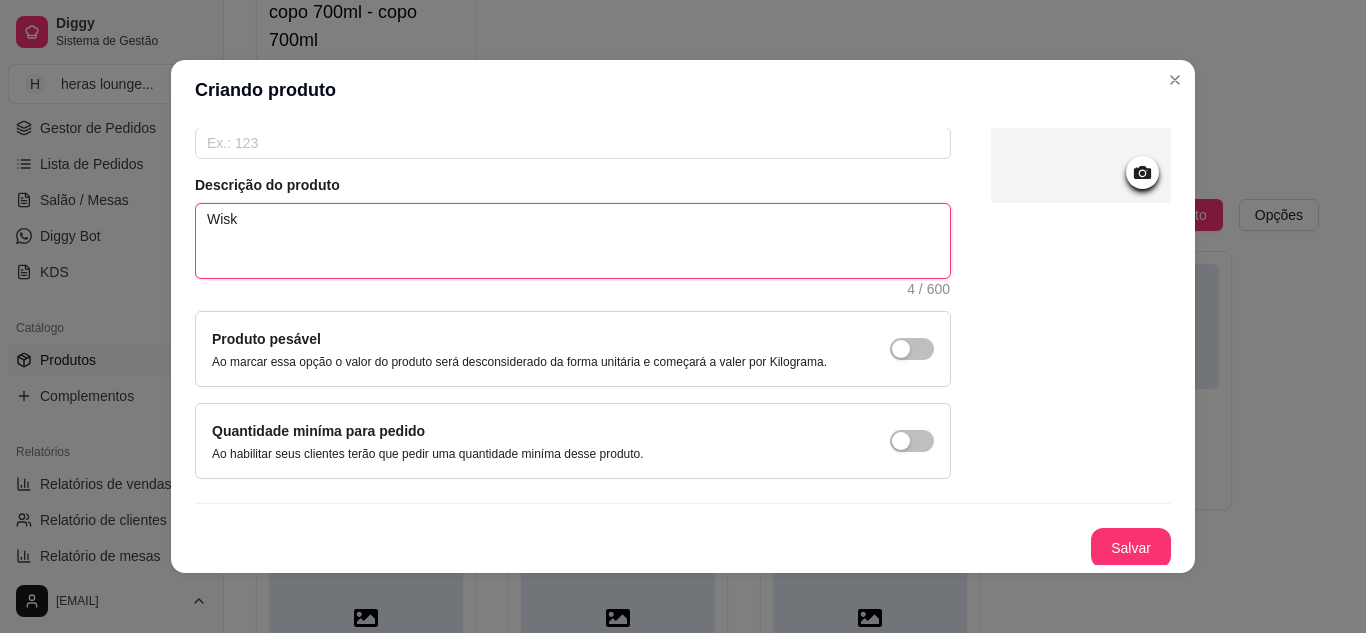 scroll, scrollTop: 181, scrollLeft: 0, axis: vertical 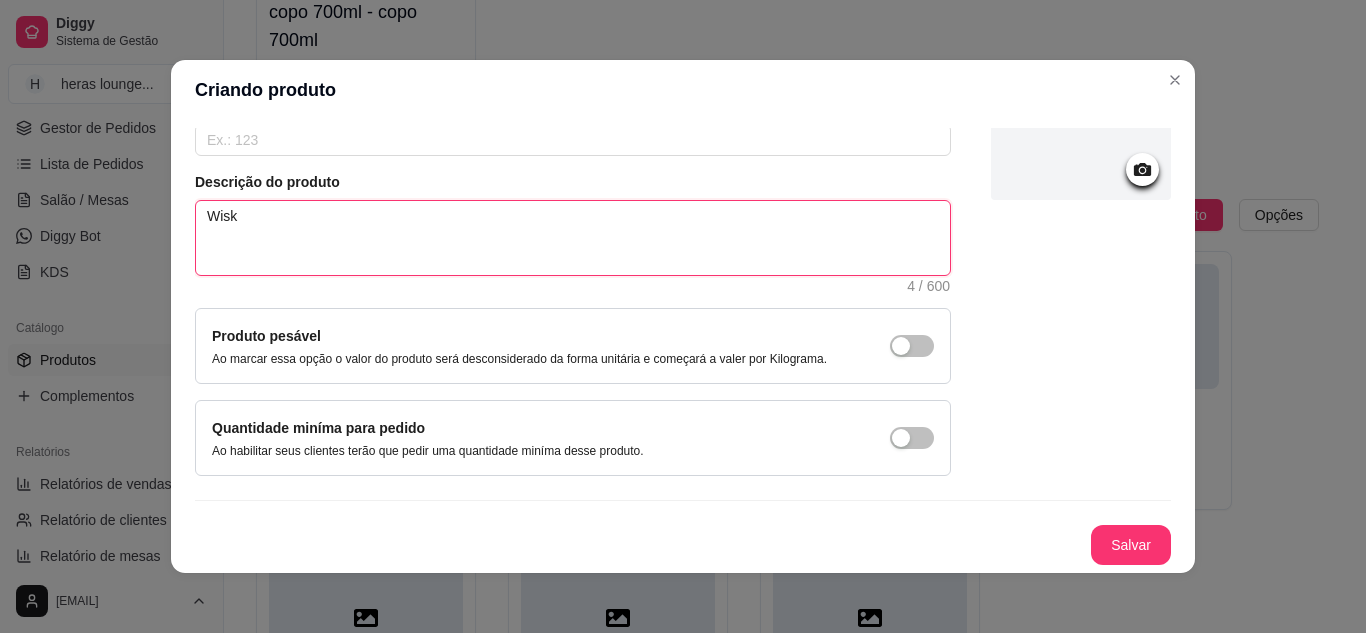 type on "Wisk" 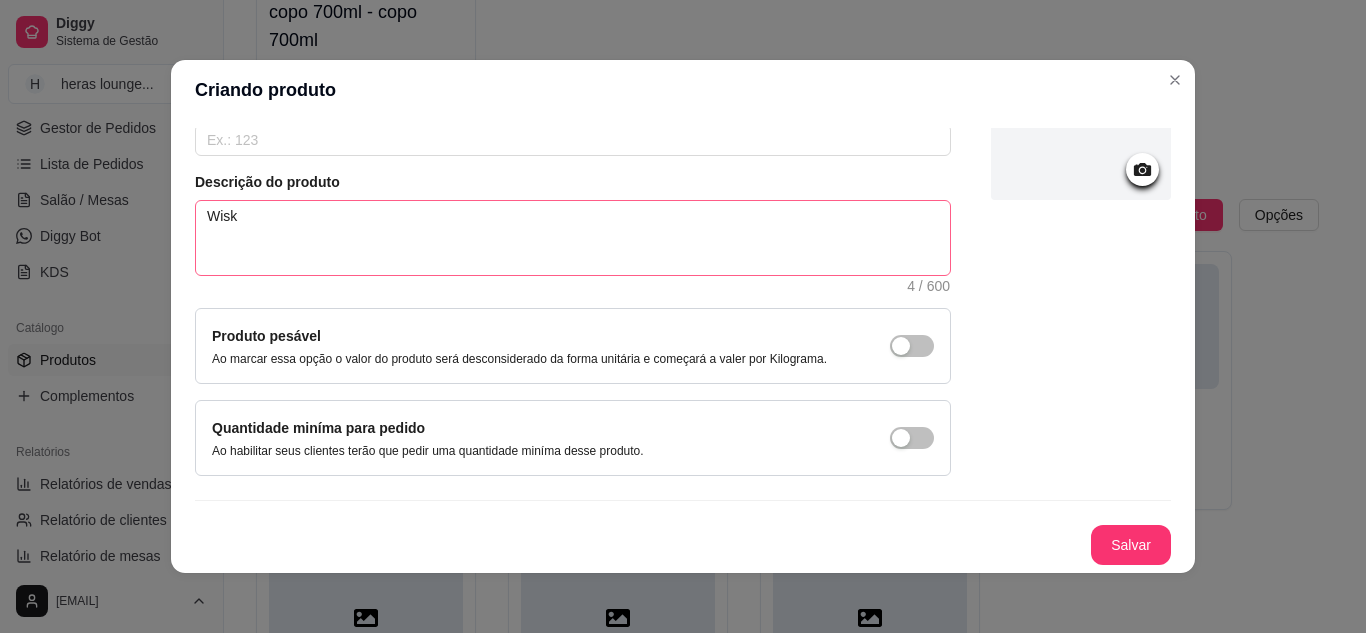 click on "Salvar" at bounding box center (1131, 545) 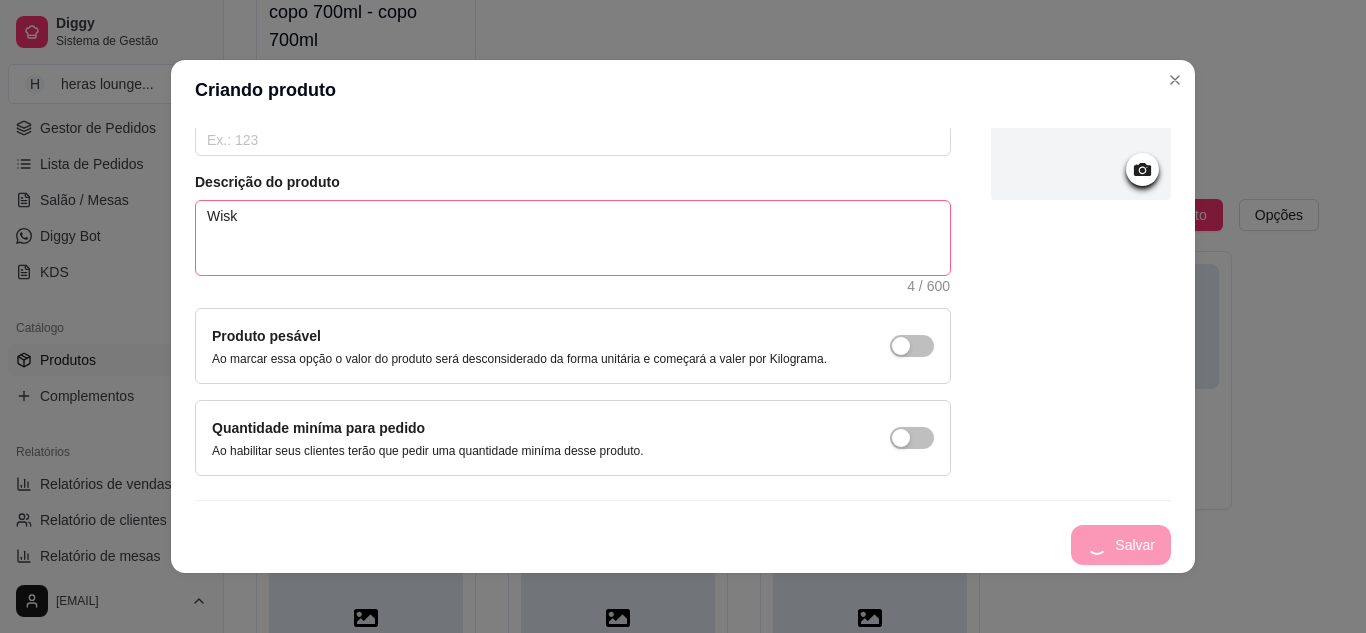 type 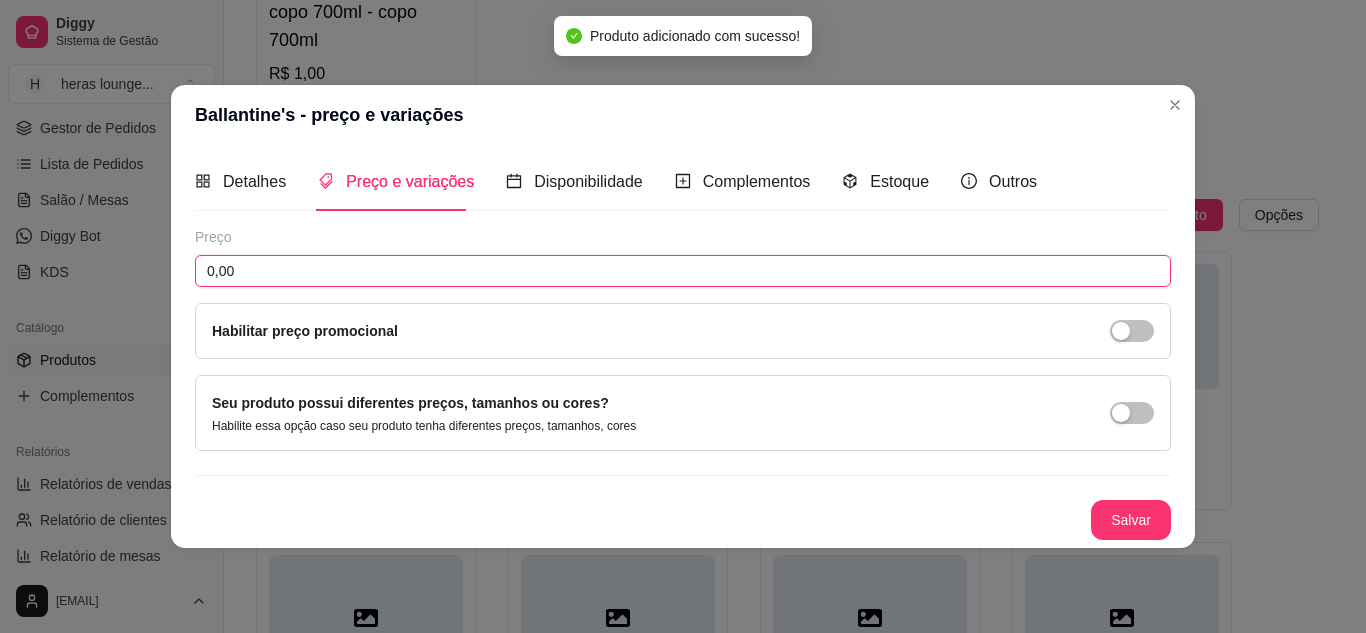 click on "0,00" at bounding box center (683, 271) 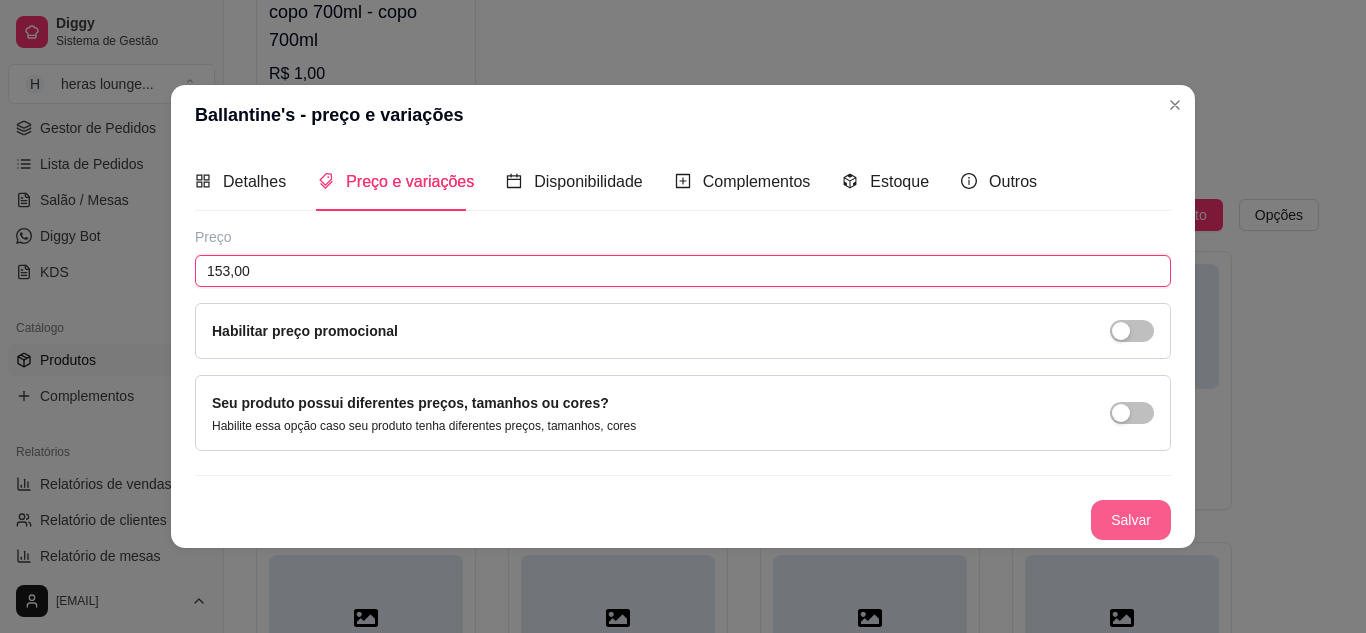 type on "153,00" 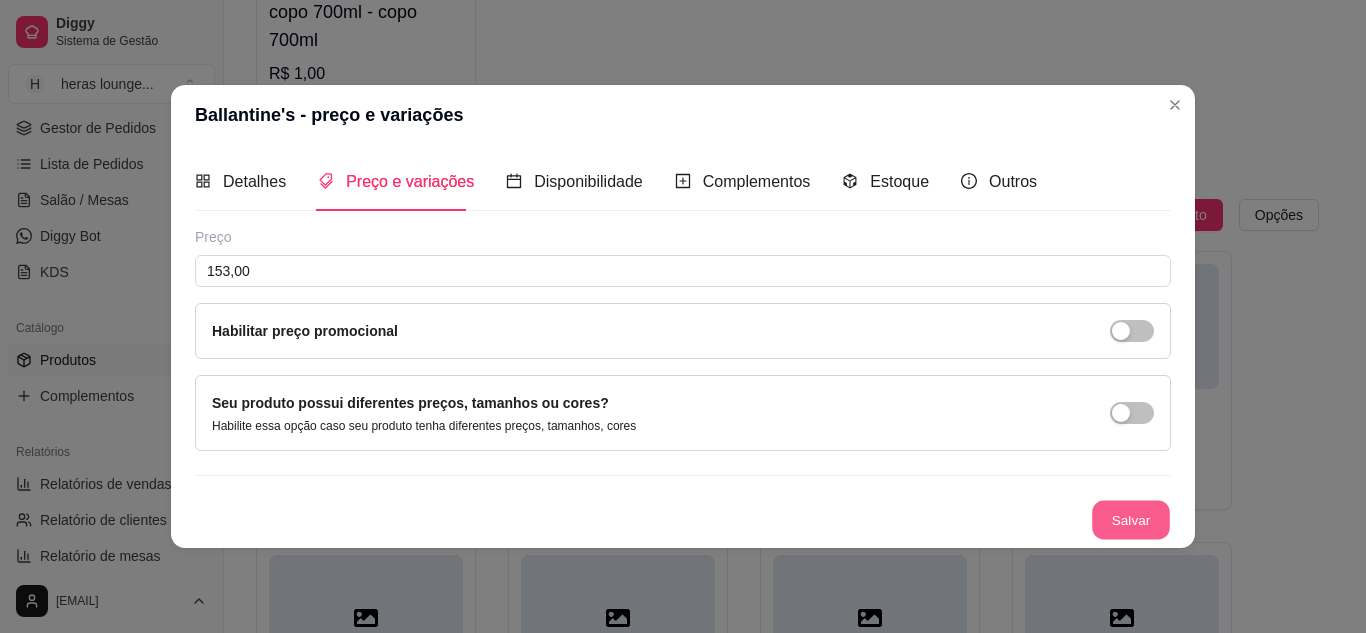 click on "Salvar" at bounding box center [1131, 519] 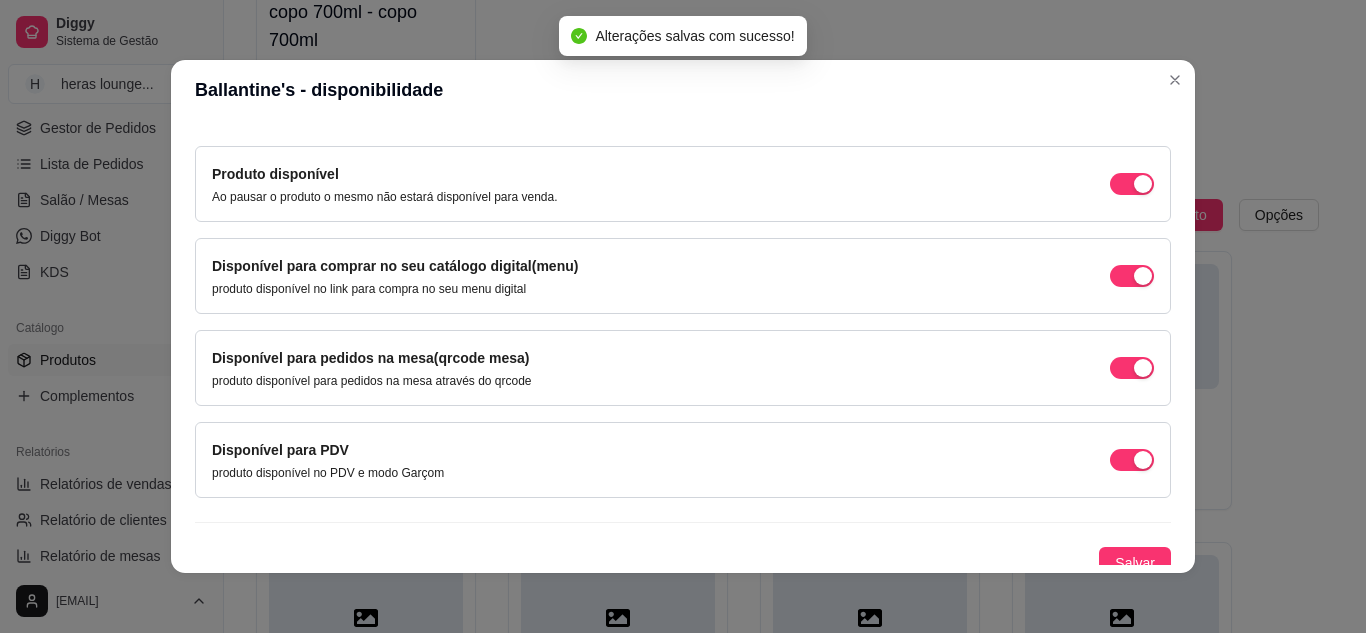 scroll, scrollTop: 189, scrollLeft: 0, axis: vertical 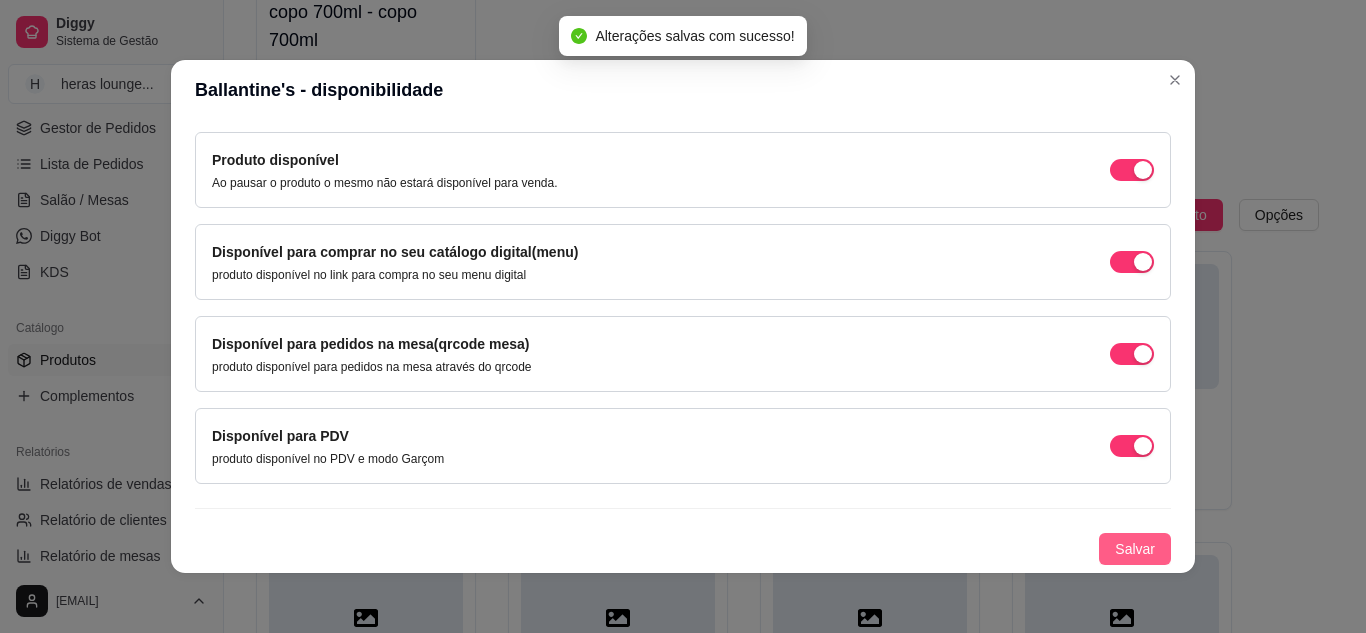 click on "Salvar" at bounding box center (1135, 549) 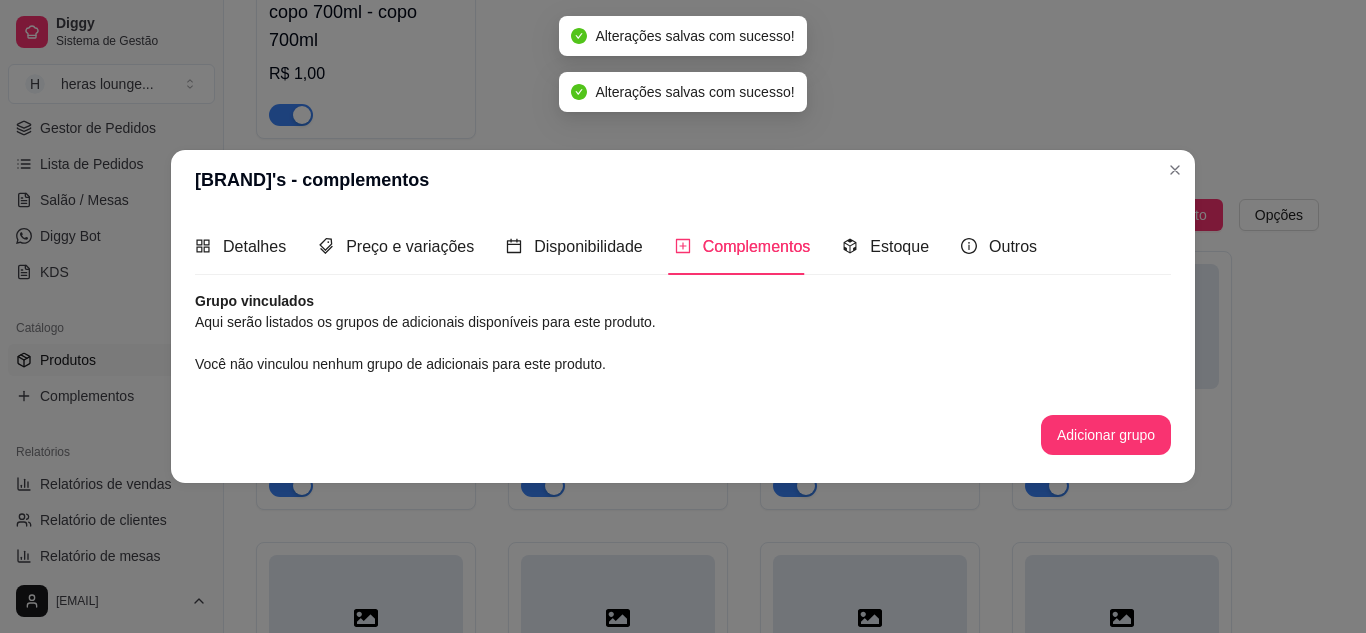 scroll, scrollTop: 0, scrollLeft: 0, axis: both 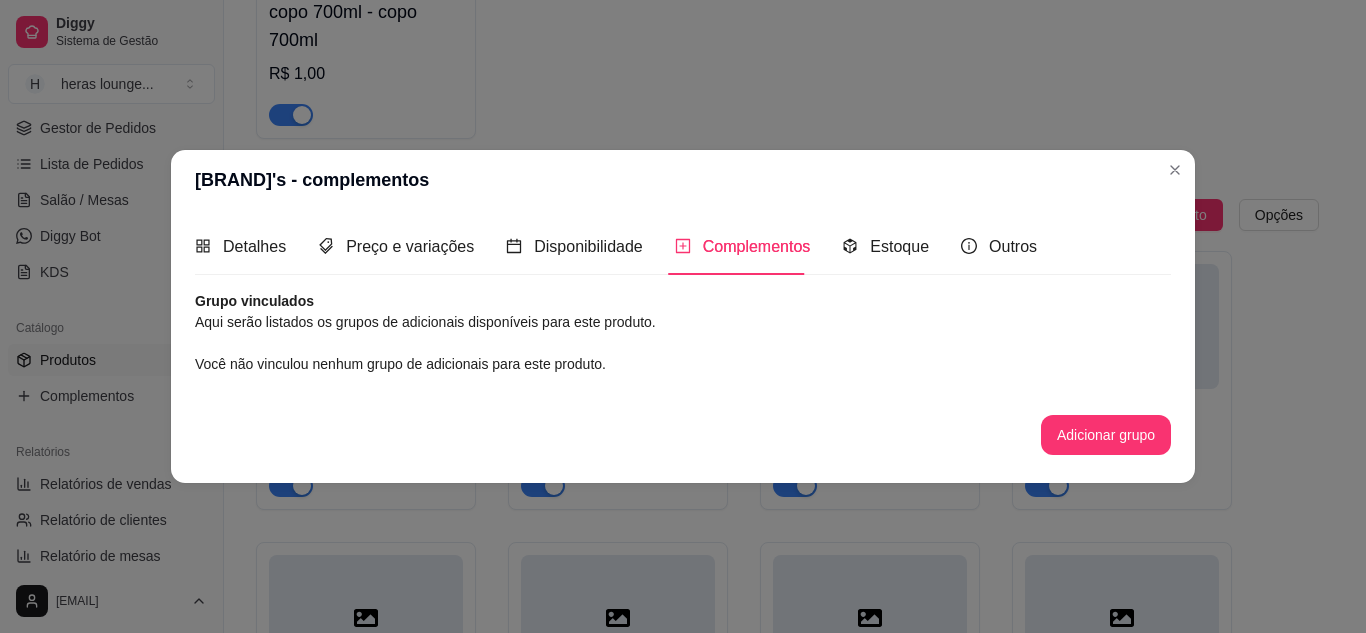 click on "copo 700ml ativa Adicionar produto Opções copo 700ml - copo 700ml   R$ 1,00" at bounding box center (787, -21) 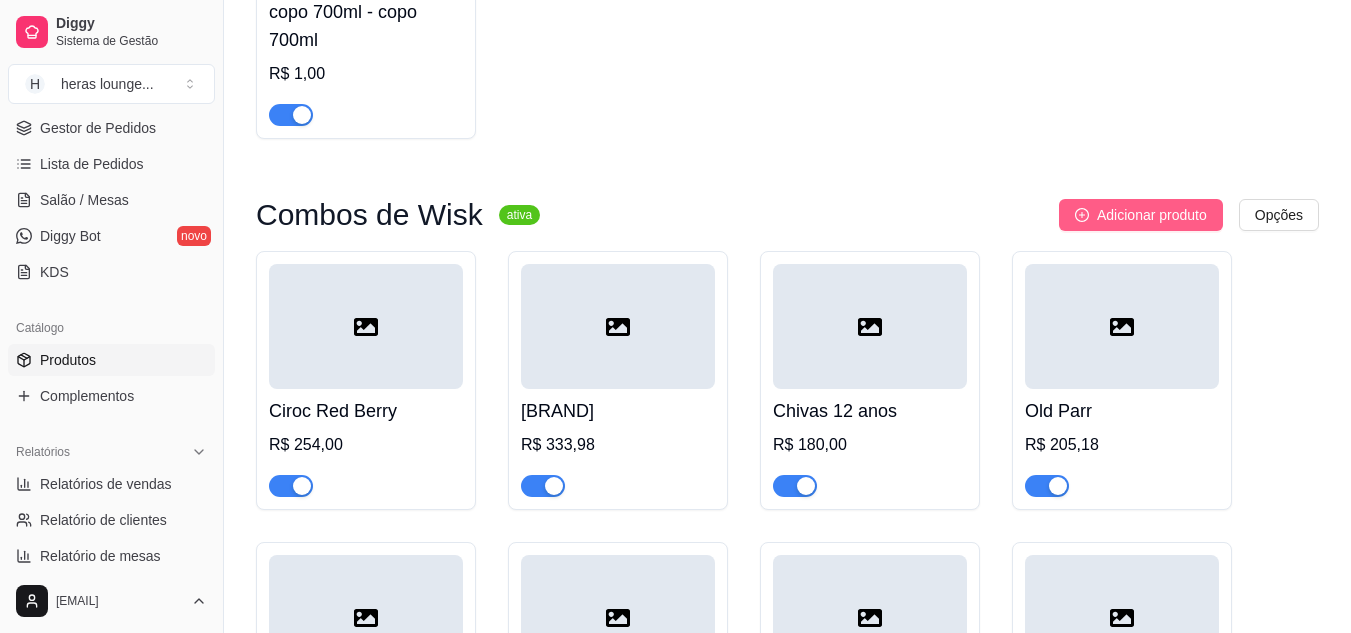 click on "Adicionar produto" at bounding box center (1152, 215) 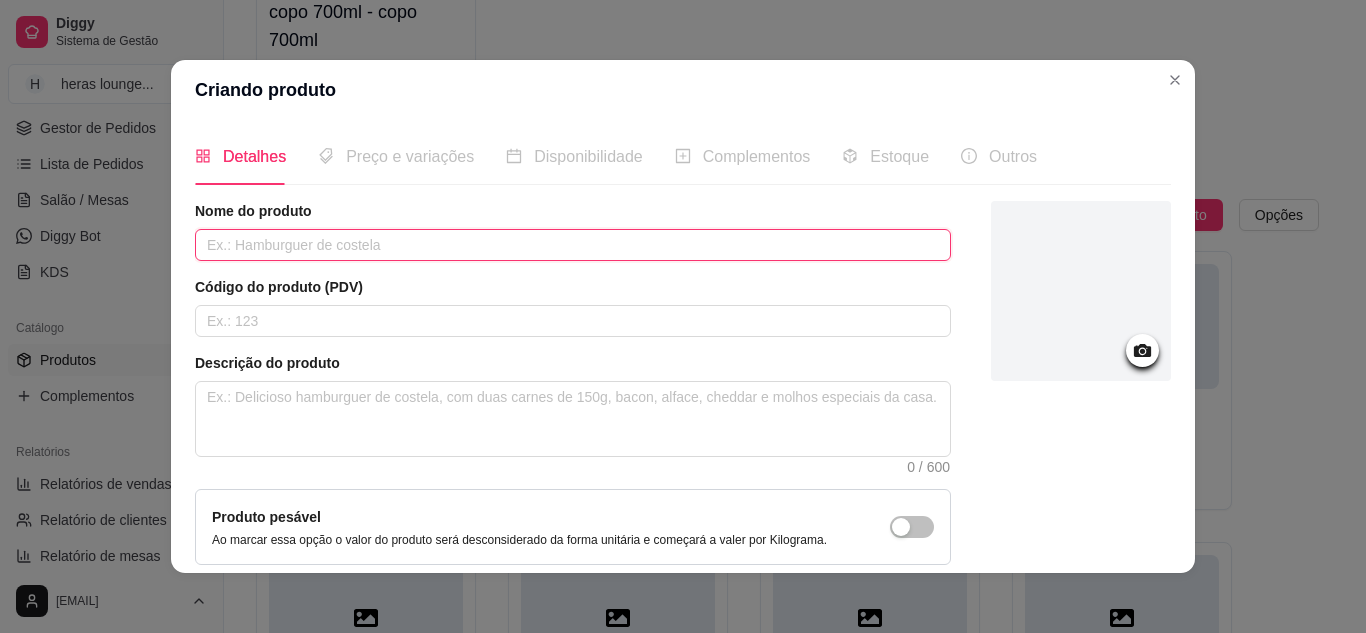 click at bounding box center (573, 245) 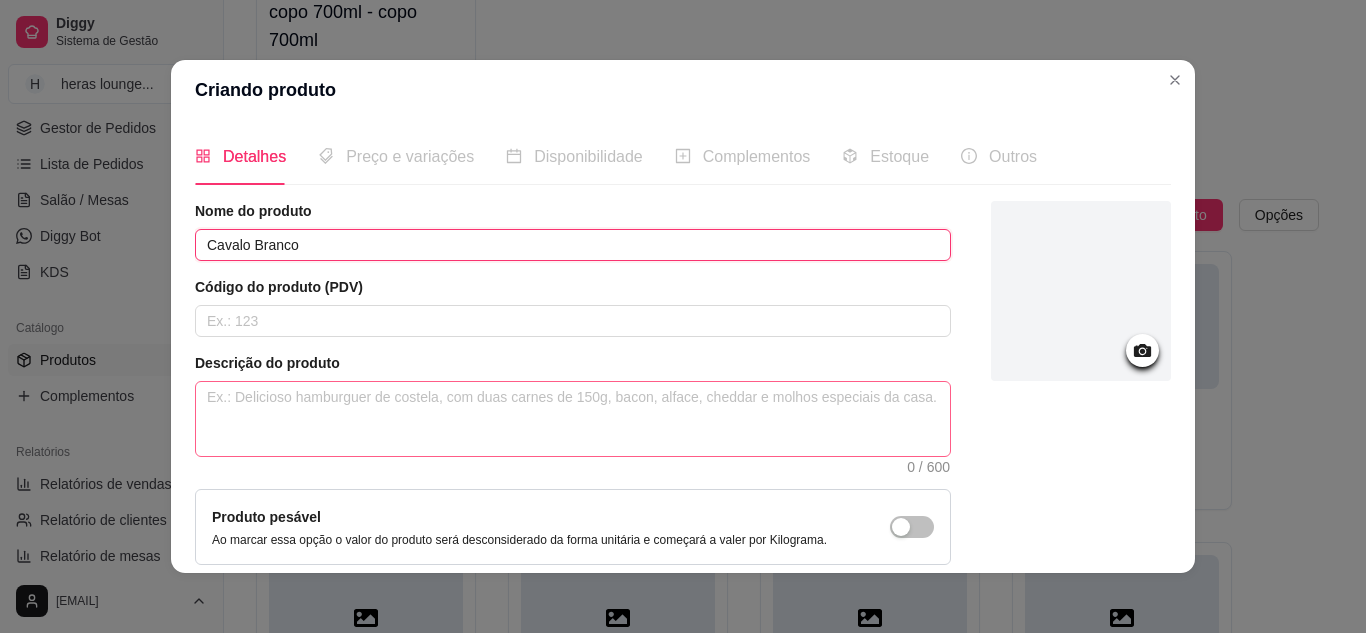 type on "Cavalo Branco" 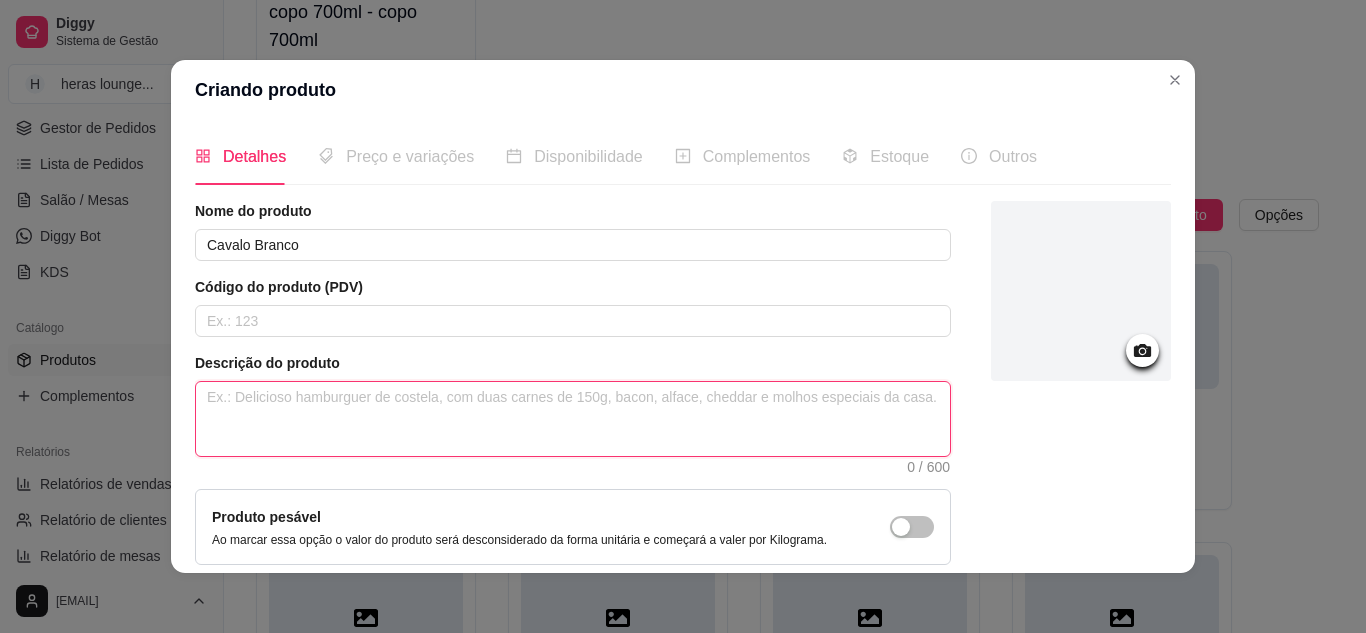 click at bounding box center [573, 419] 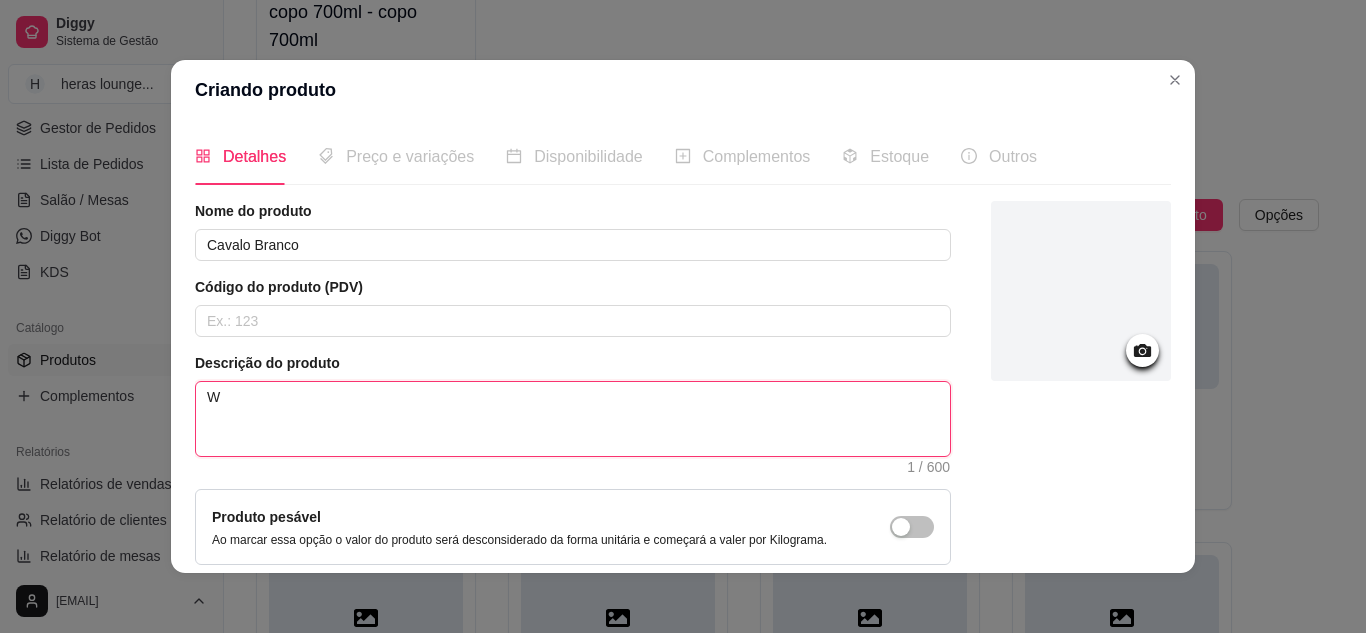 type 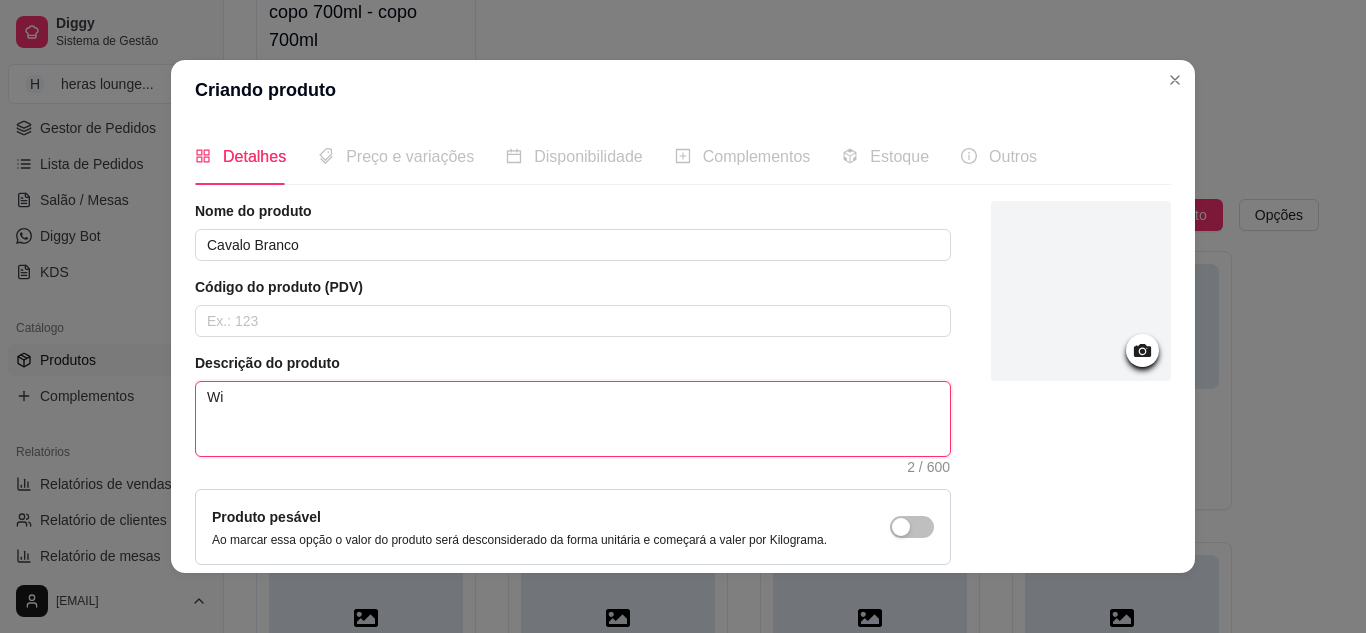 type 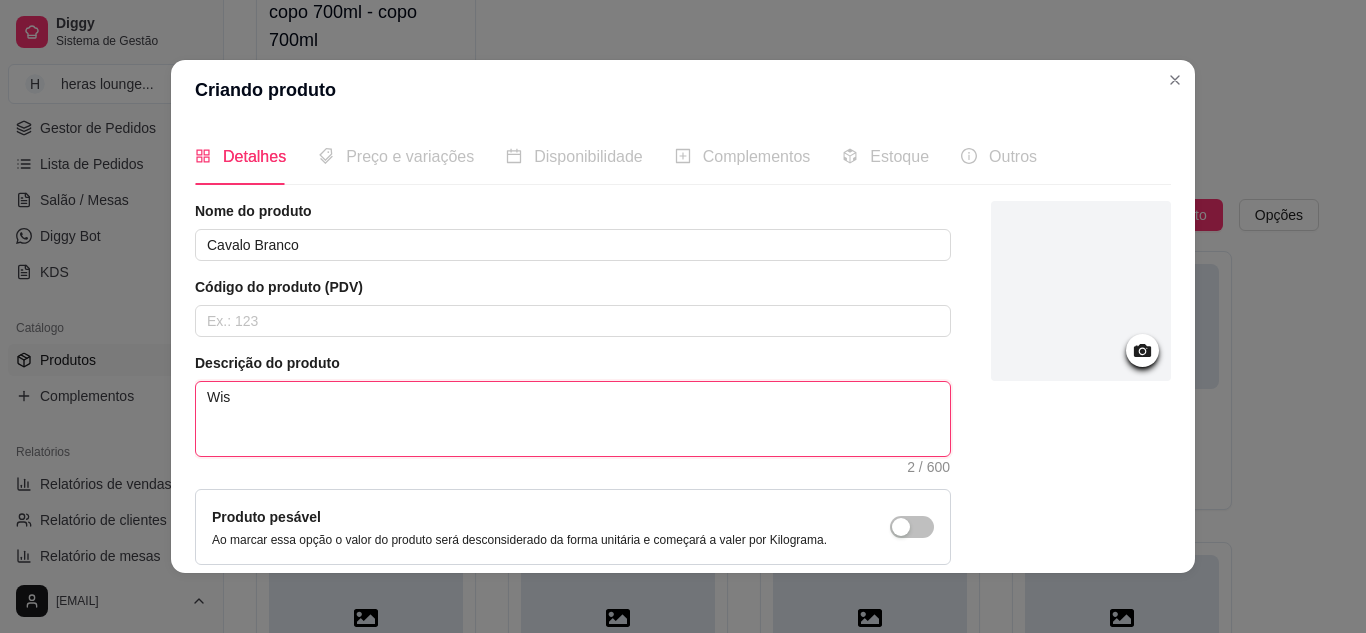 type 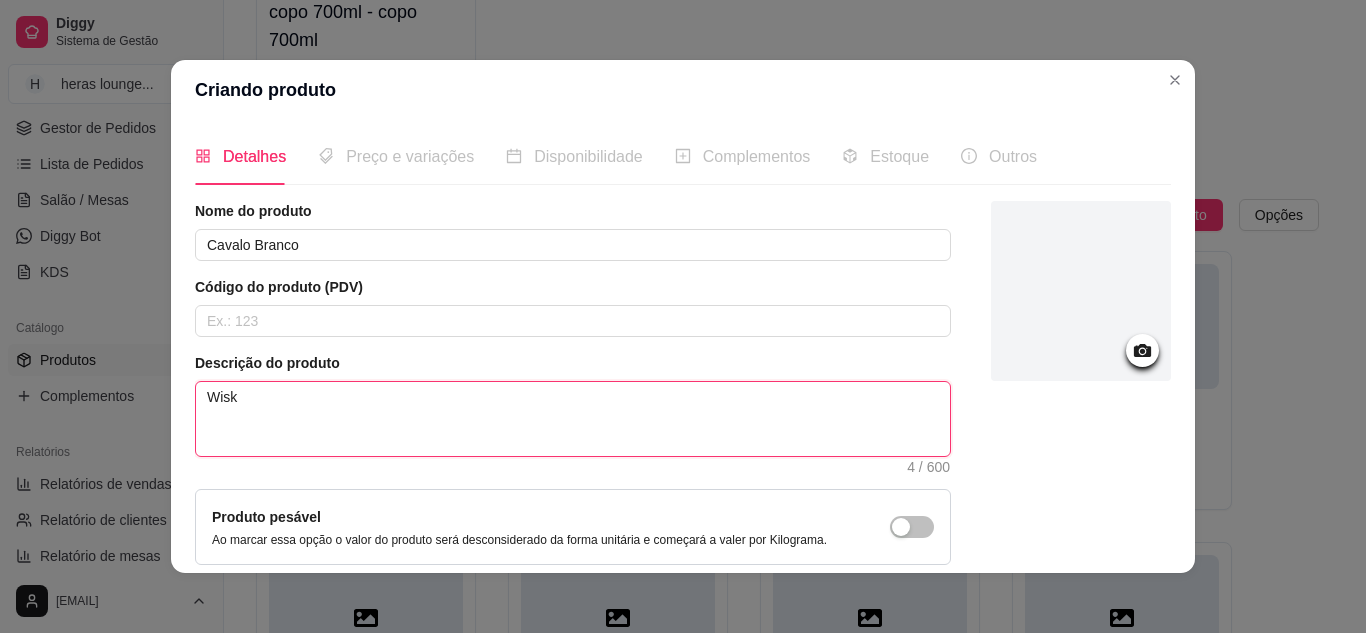 scroll, scrollTop: 181, scrollLeft: 0, axis: vertical 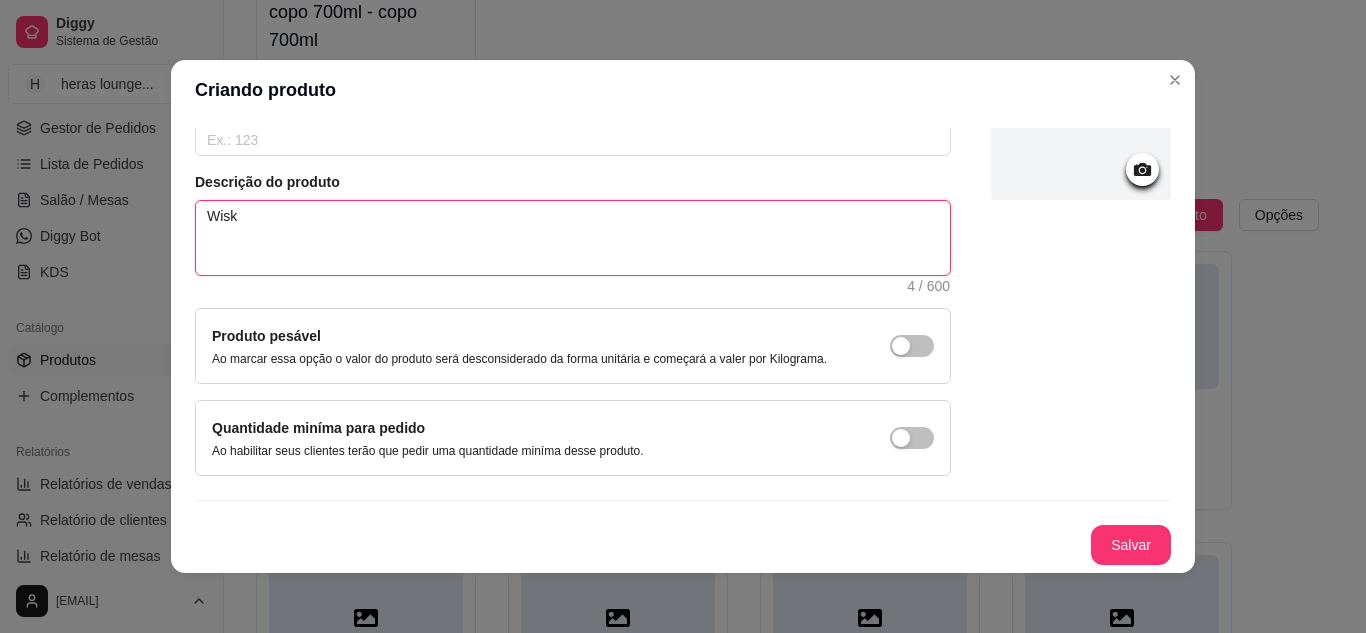 type on "Wisk" 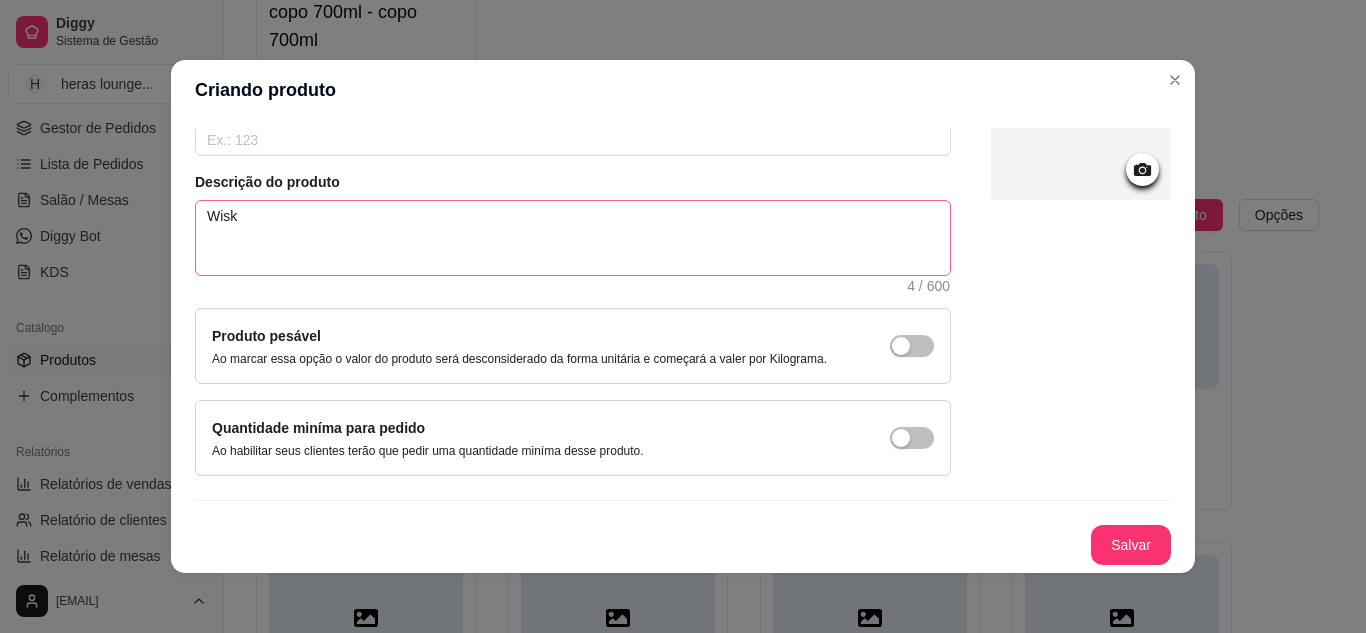 click on "Salvar" at bounding box center (1131, 545) 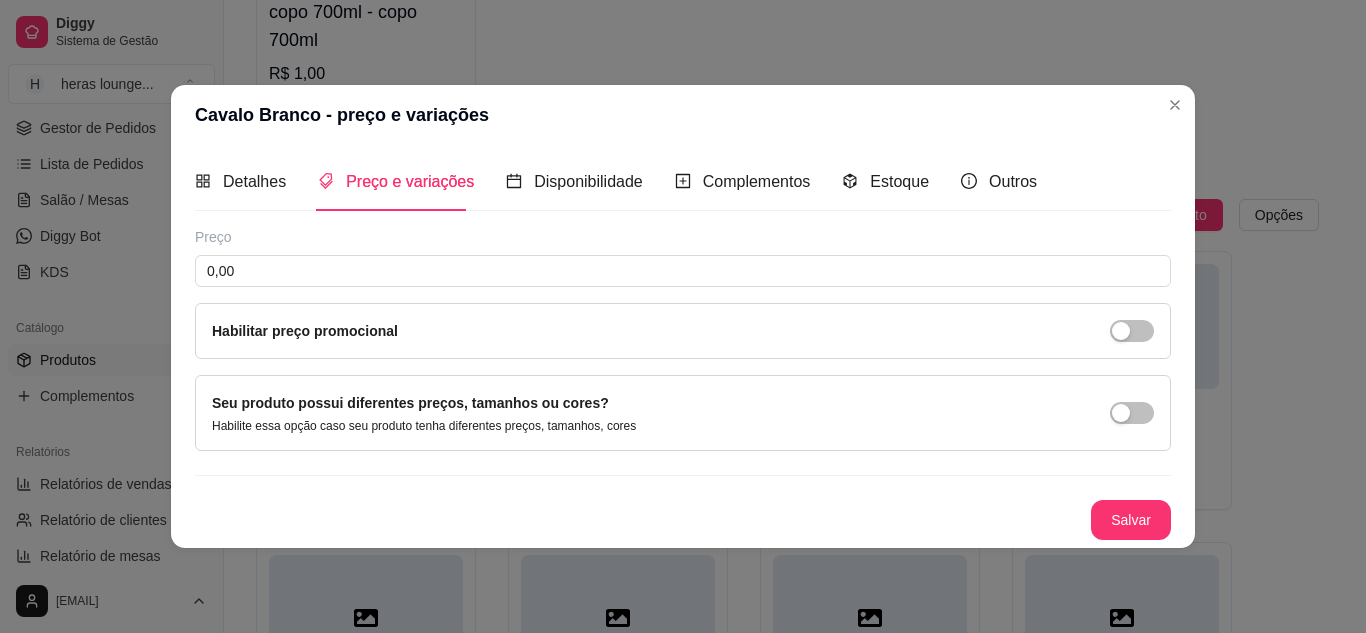 type 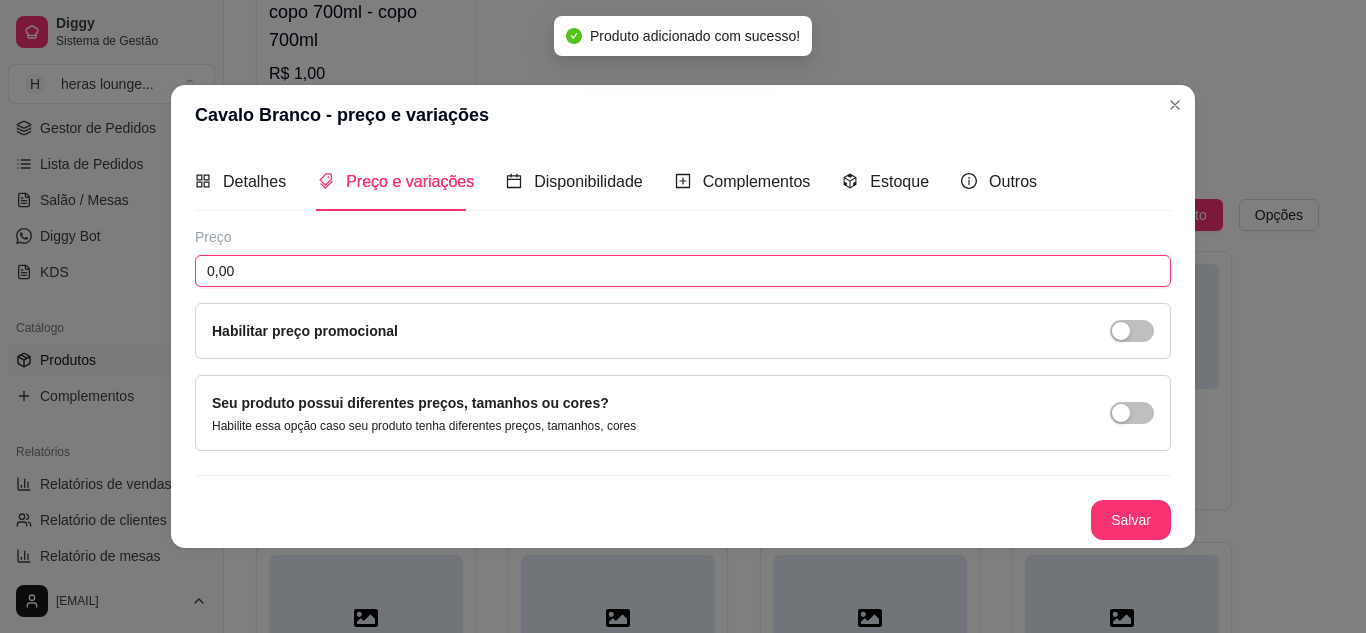 click on "0,00" at bounding box center (683, 271) 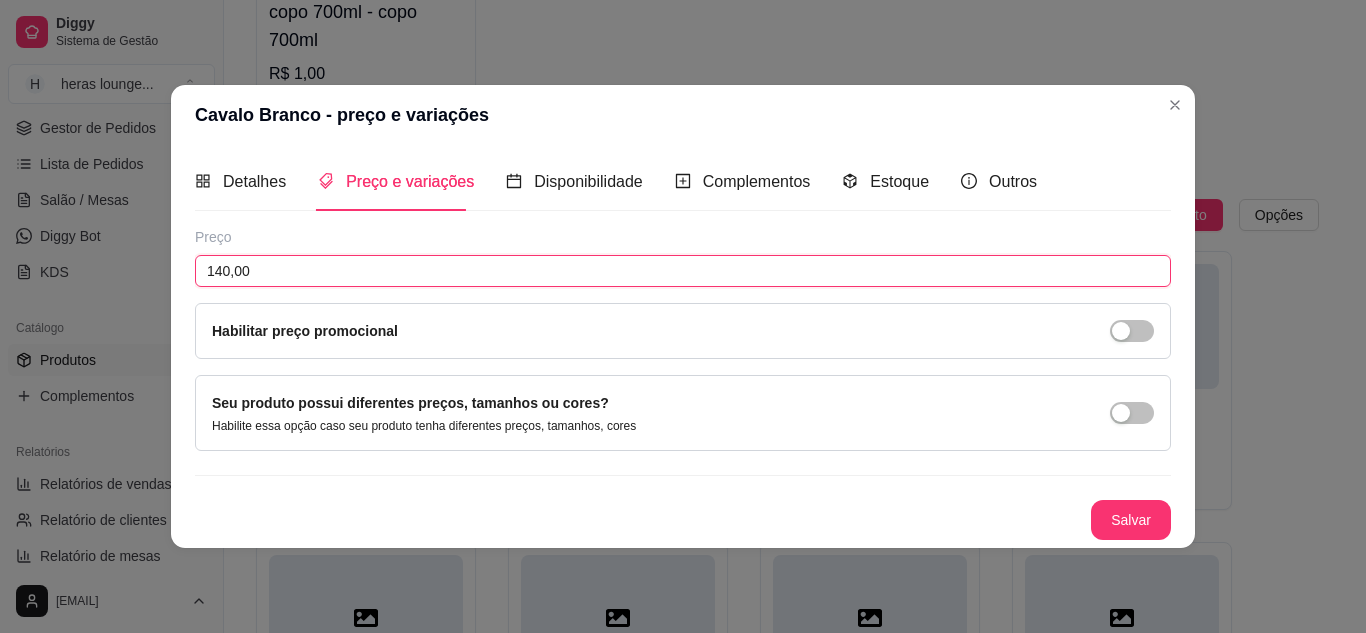 type on "140,00" 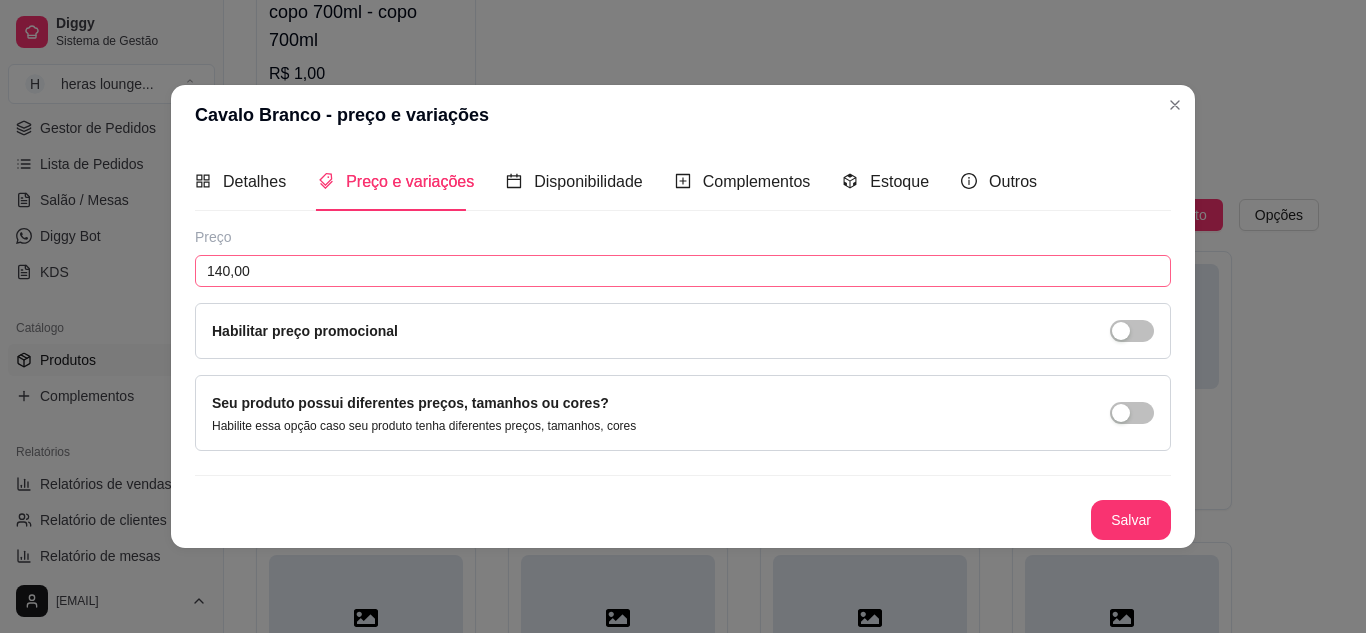 click on "Salvar" at bounding box center (1131, 520) 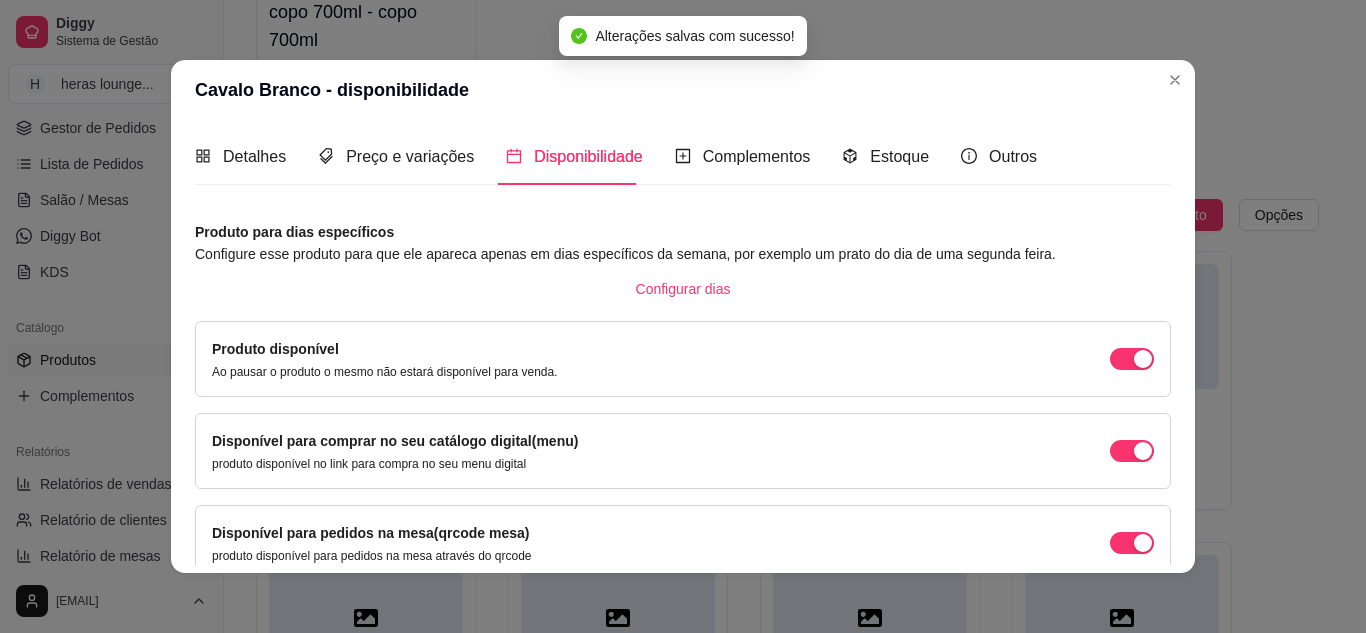 scroll, scrollTop: 189, scrollLeft: 0, axis: vertical 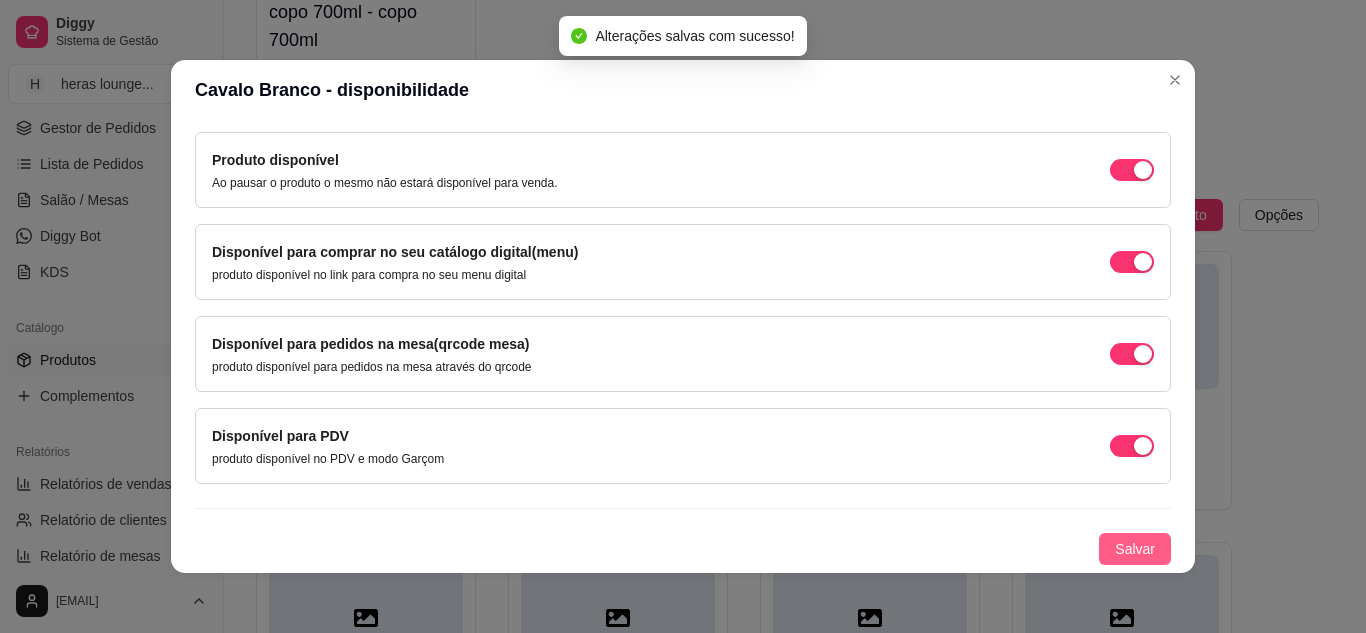 click on "Salvar" at bounding box center [1135, 549] 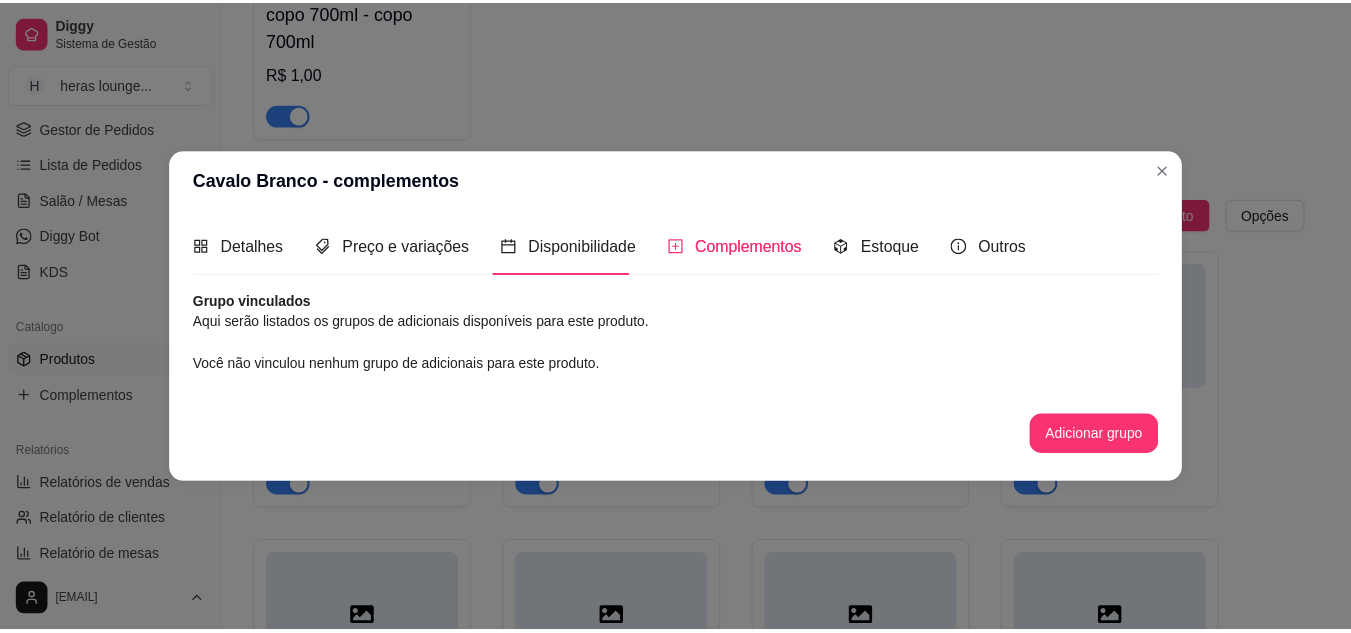 scroll, scrollTop: 0, scrollLeft: 0, axis: both 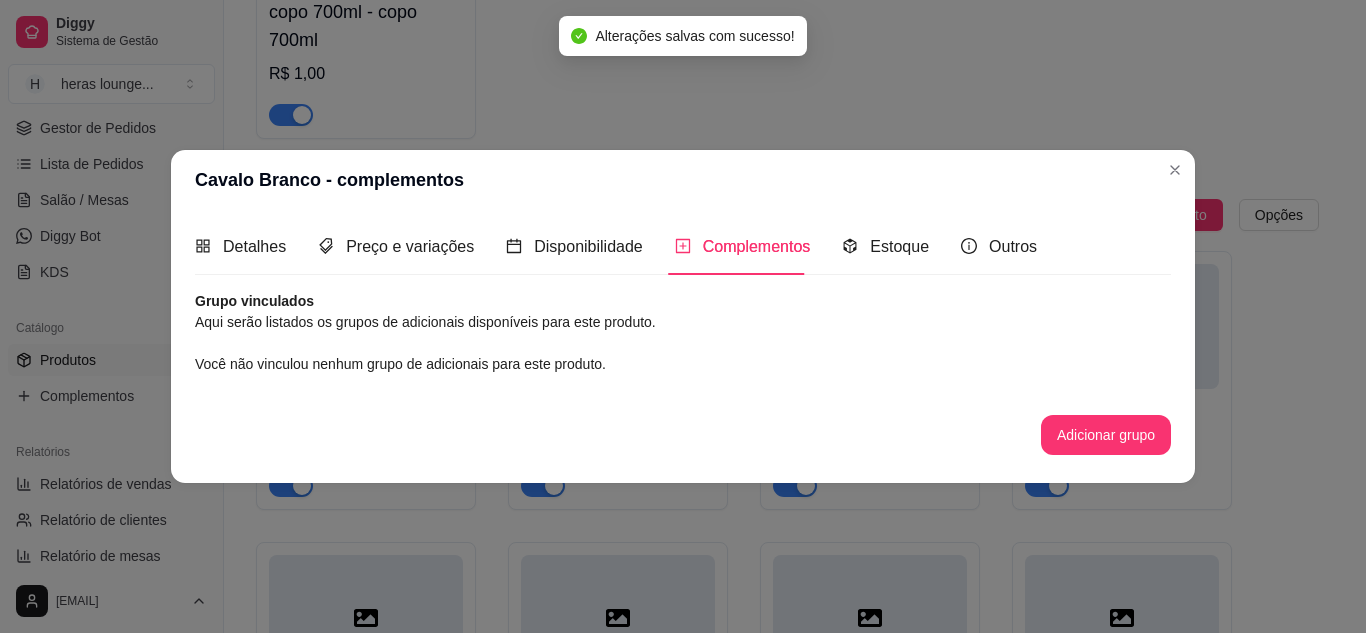 click on "copo 700ml ativa Adicionar produto Opções copo 700ml - copo 700ml   R$ 1,00" at bounding box center (787, -21) 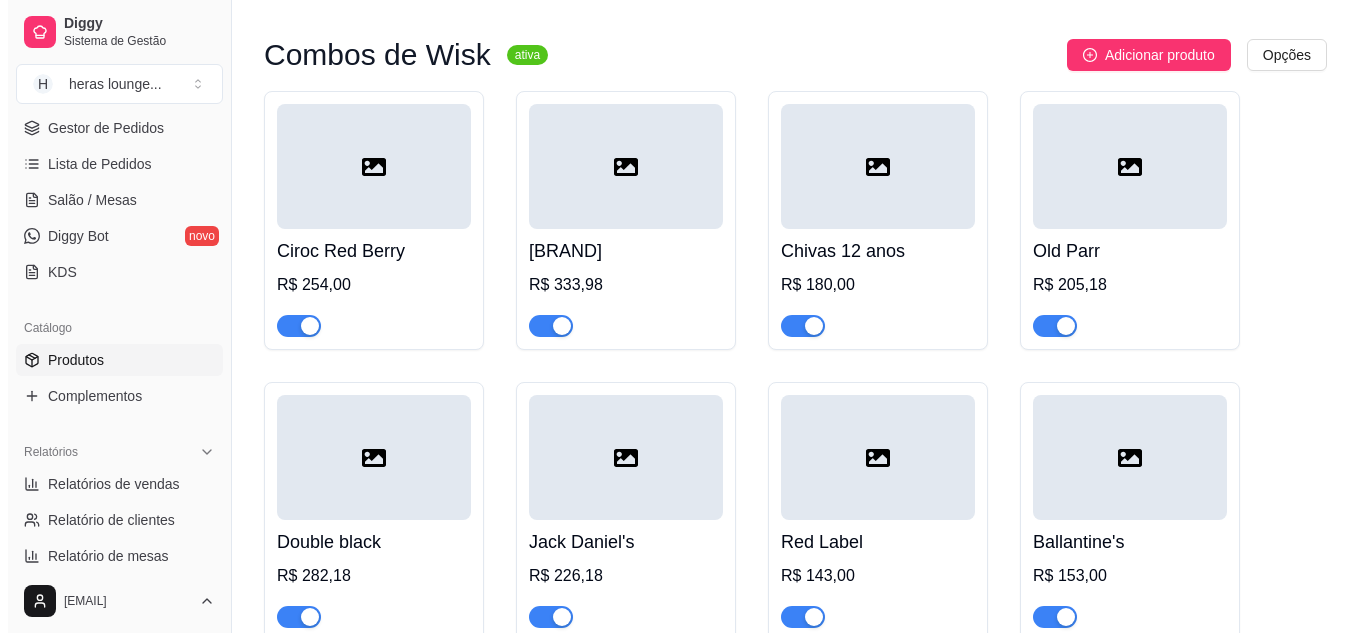 scroll, scrollTop: 8818, scrollLeft: 0, axis: vertical 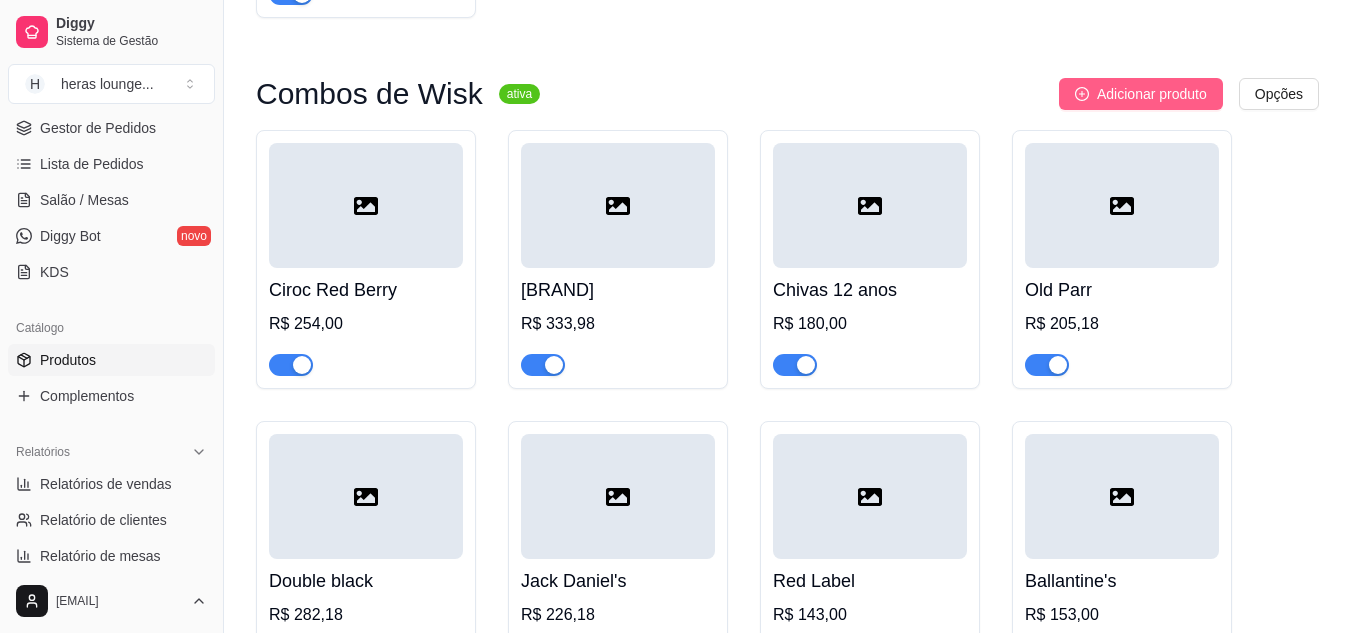 click on "Adicionar produto" at bounding box center (1152, 94) 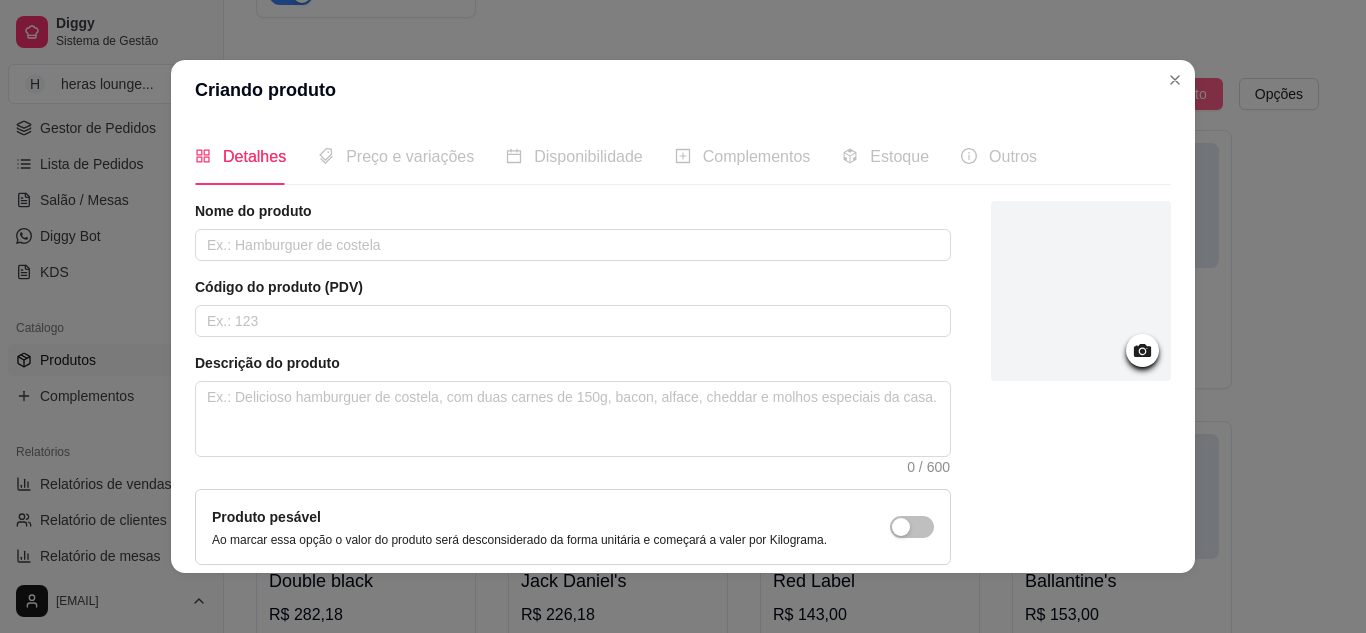 scroll, scrollTop: 4, scrollLeft: 0, axis: vertical 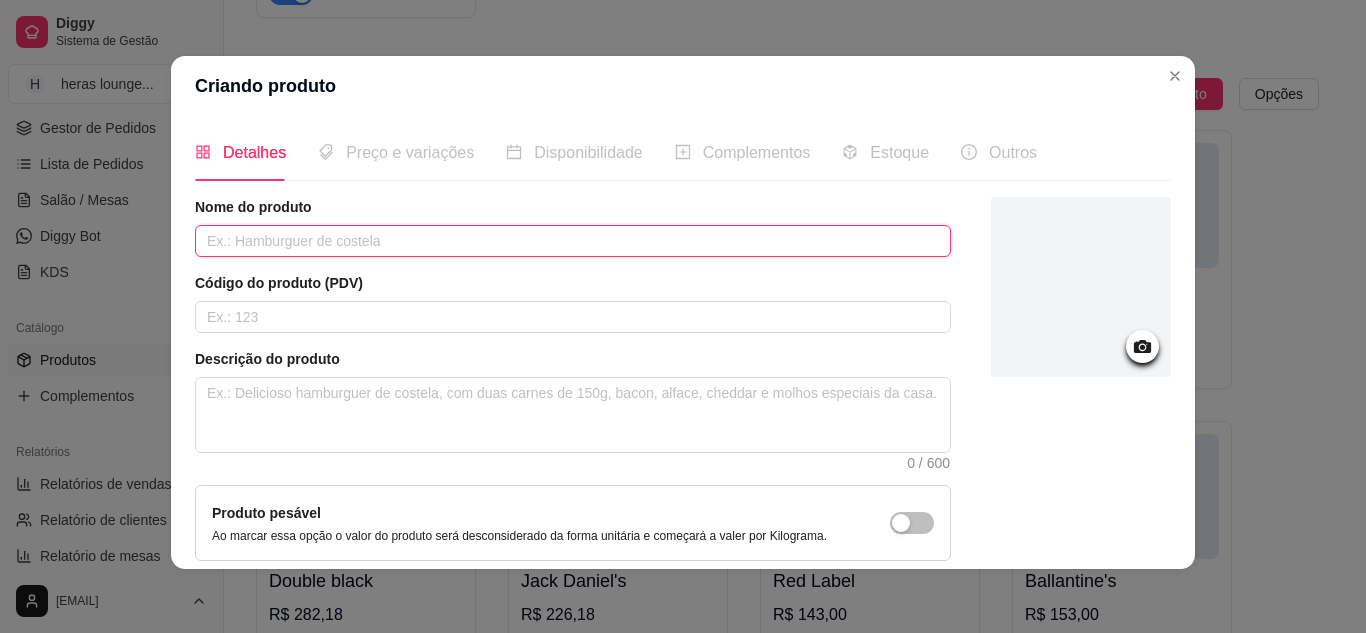 click at bounding box center [573, 241] 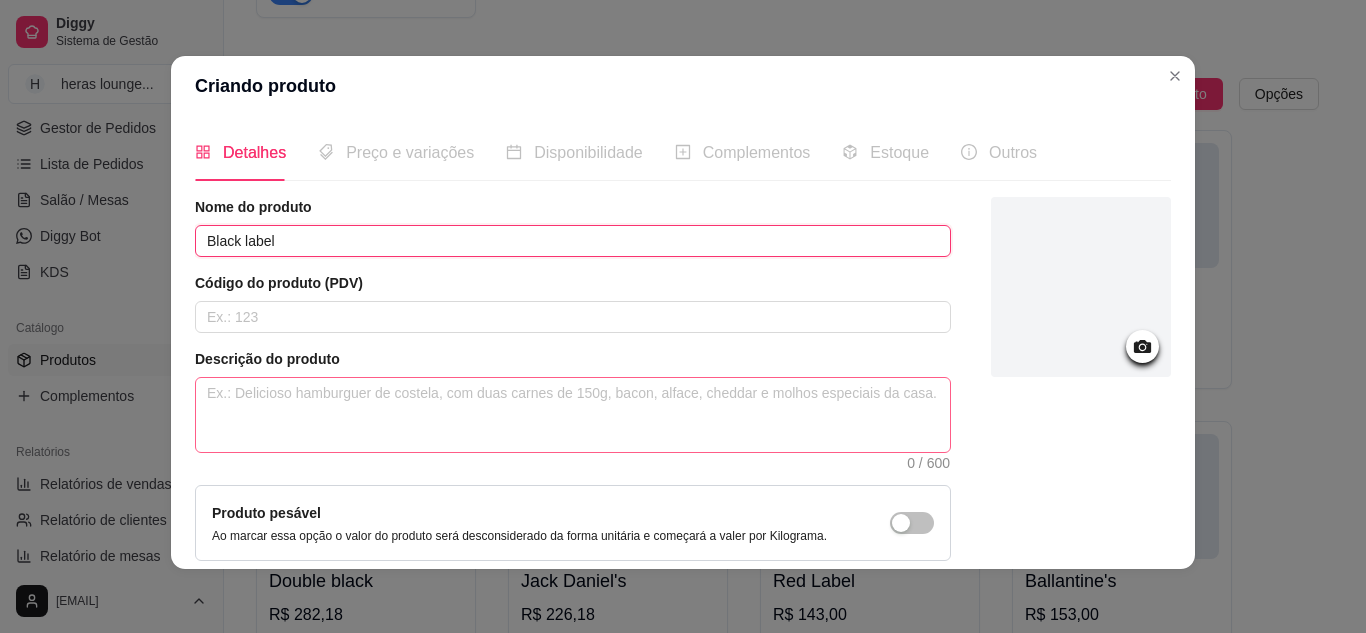 type on "Black label" 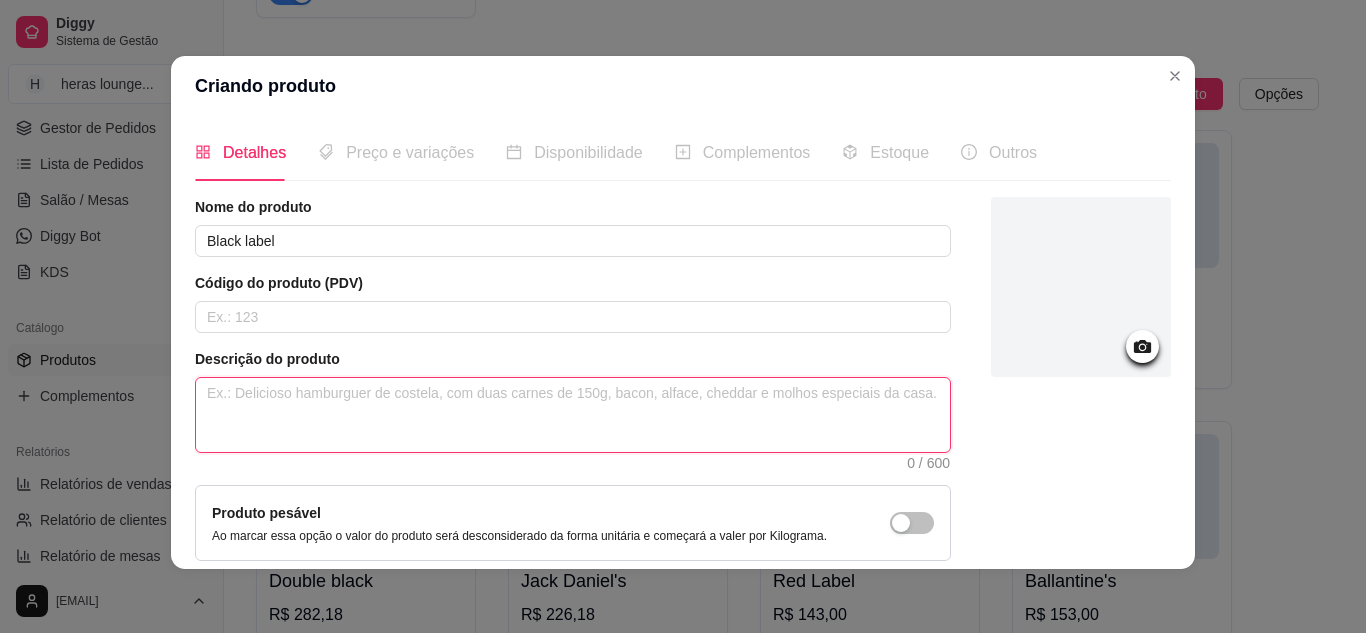 click at bounding box center (573, 415) 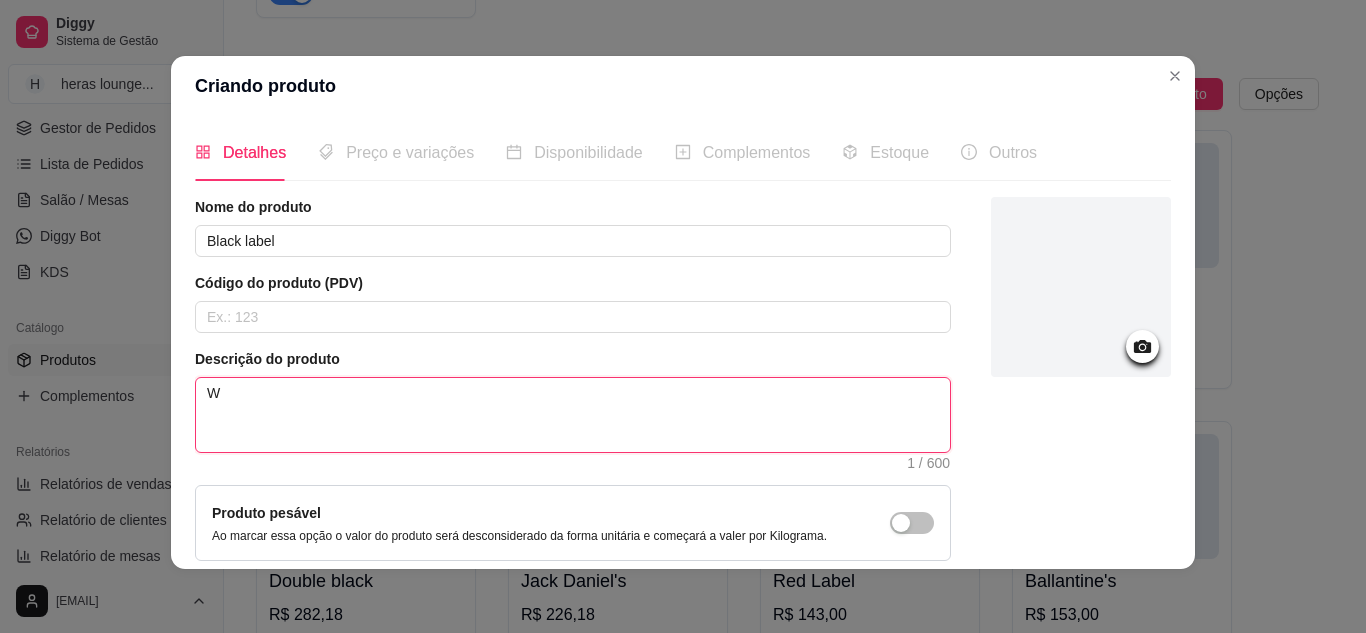 type 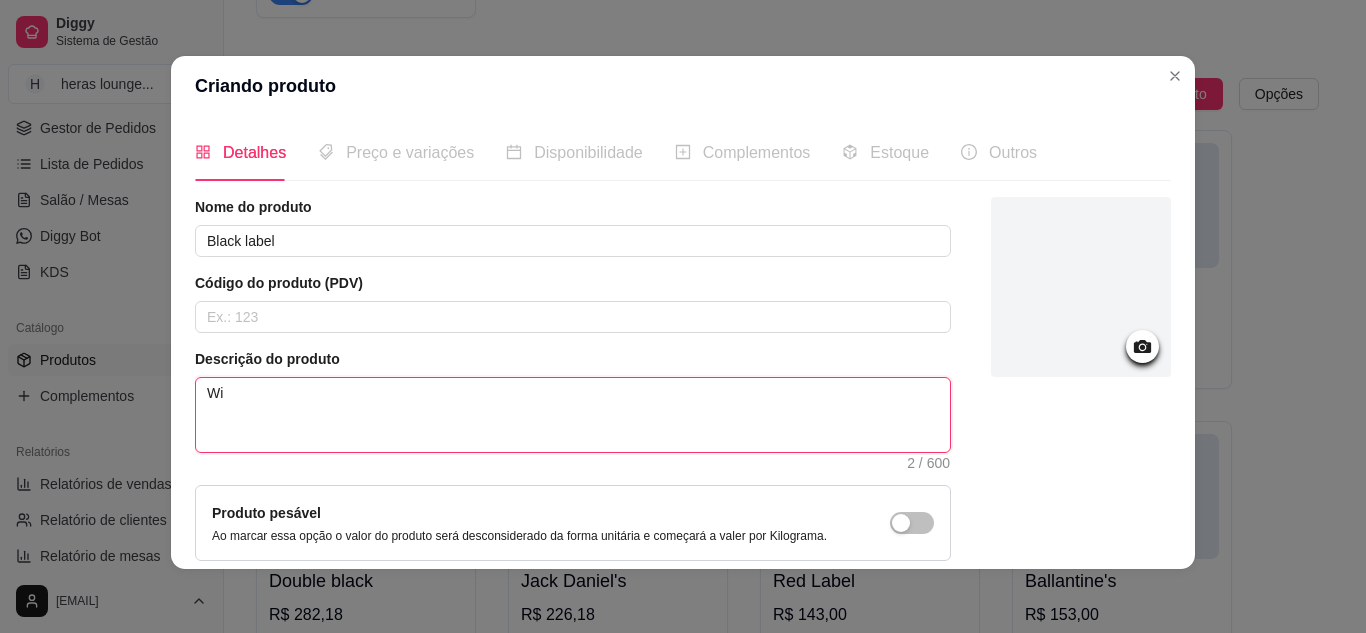 type on "Wis" 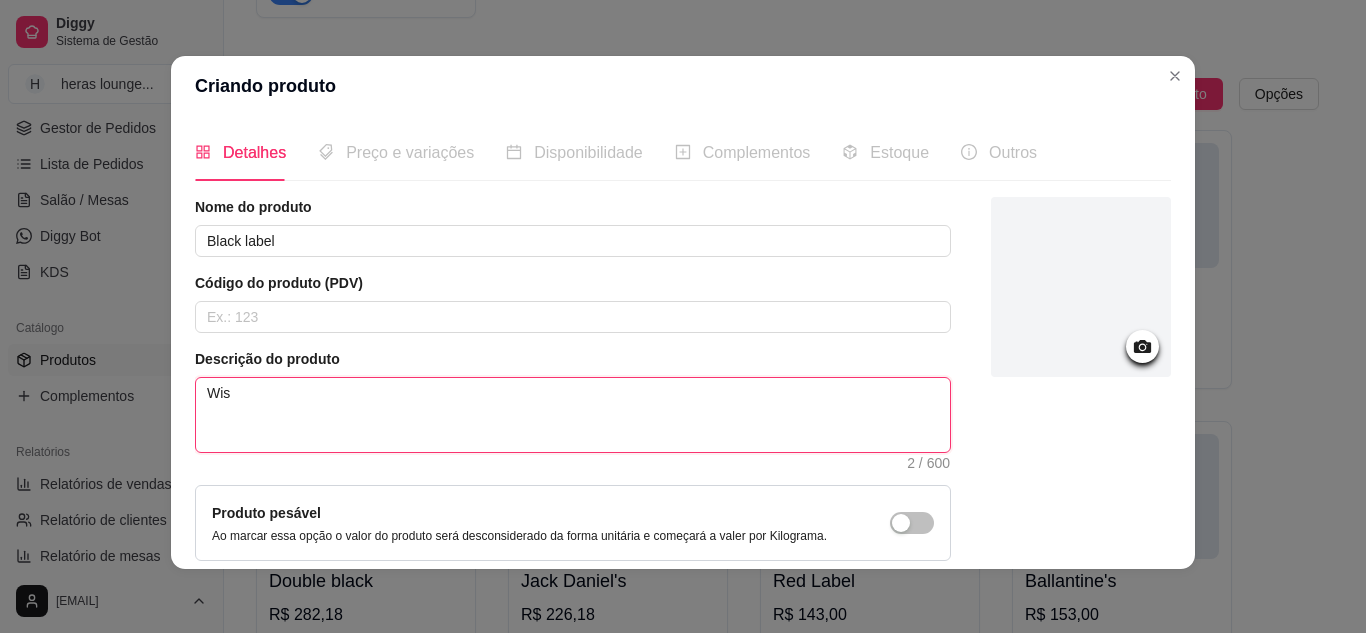 type 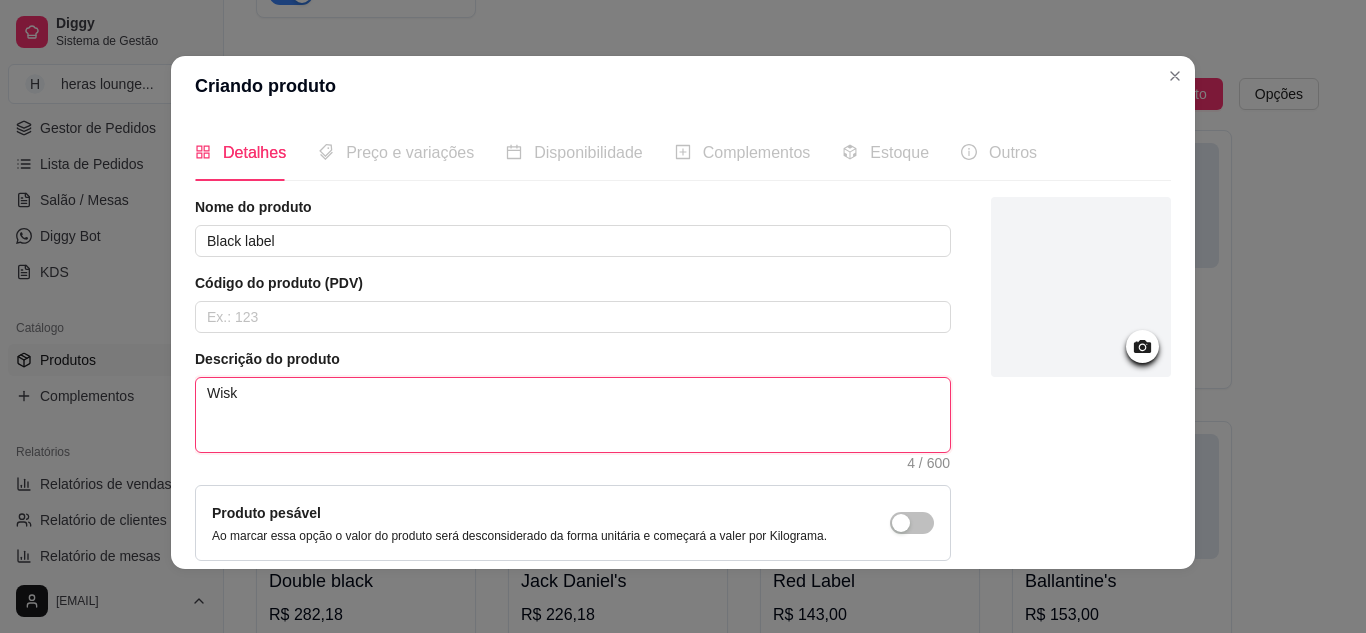 scroll, scrollTop: 181, scrollLeft: 0, axis: vertical 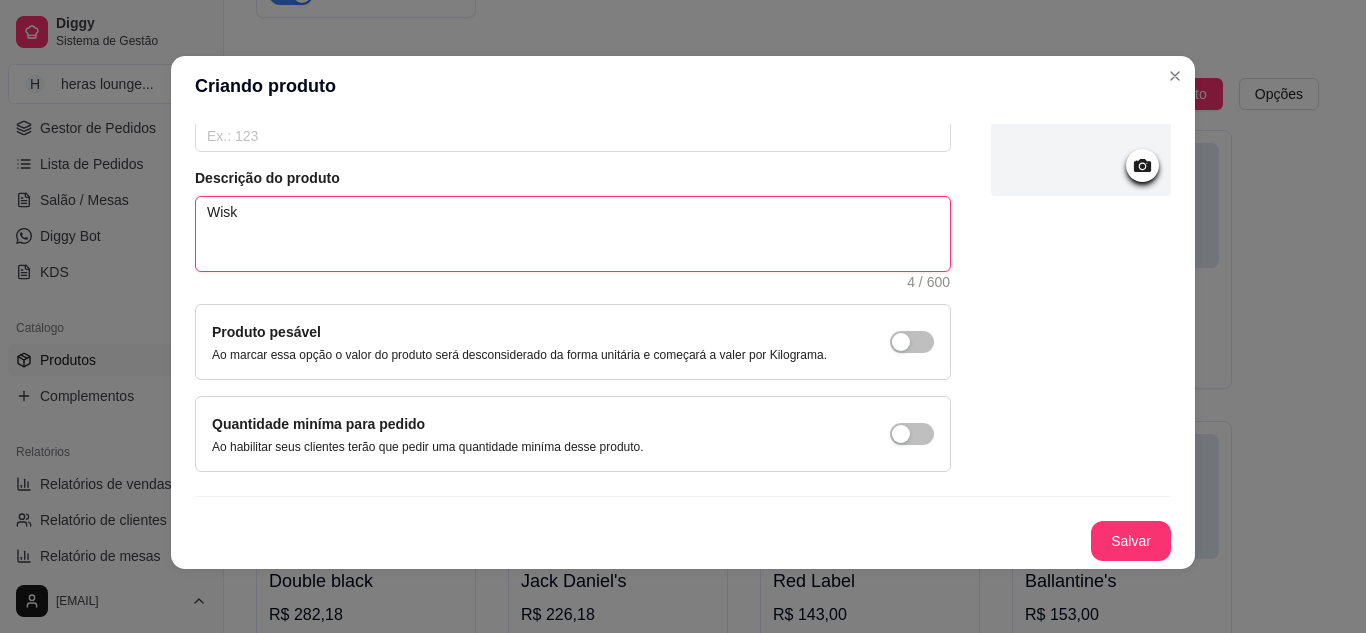 type on "Wisk" 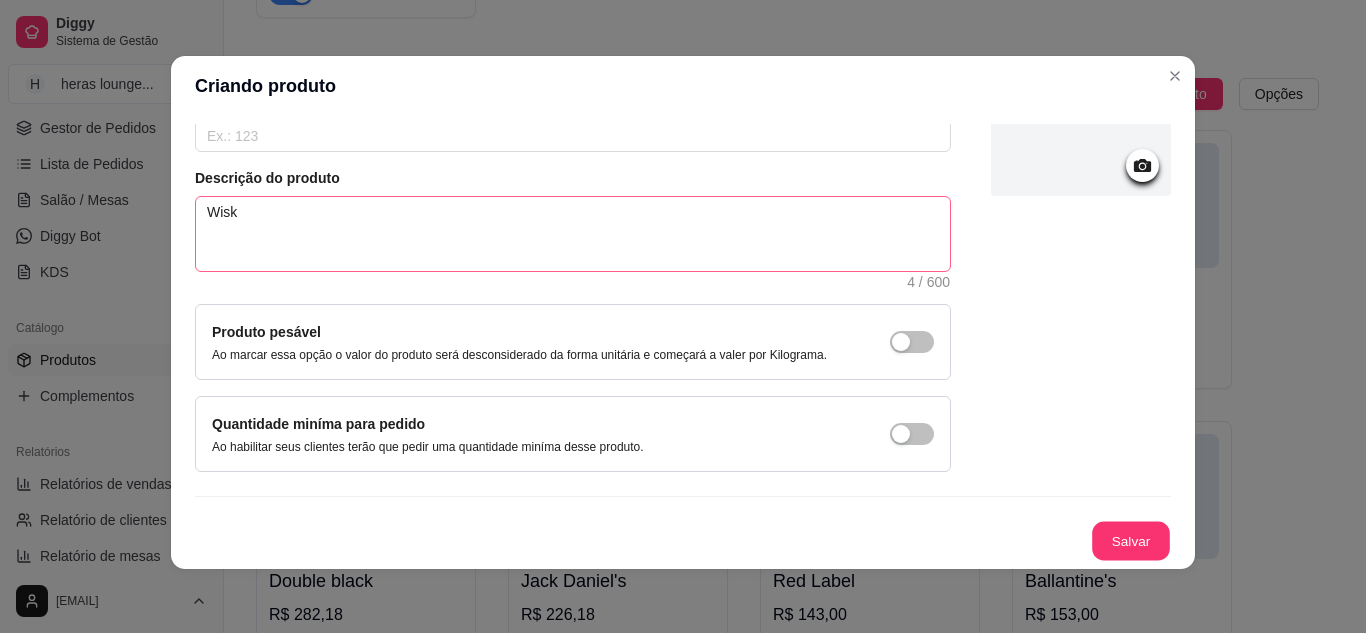 click on "Salvar" at bounding box center [1131, 541] 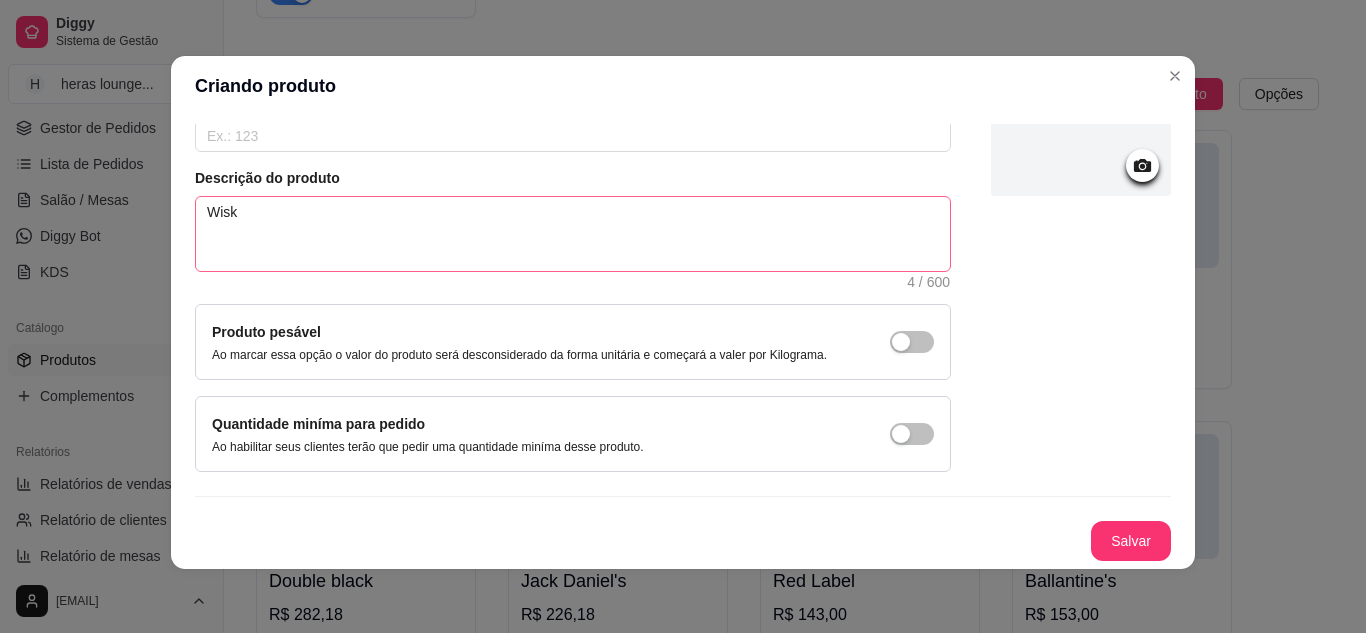 click on "Salvar" at bounding box center (1131, 541) 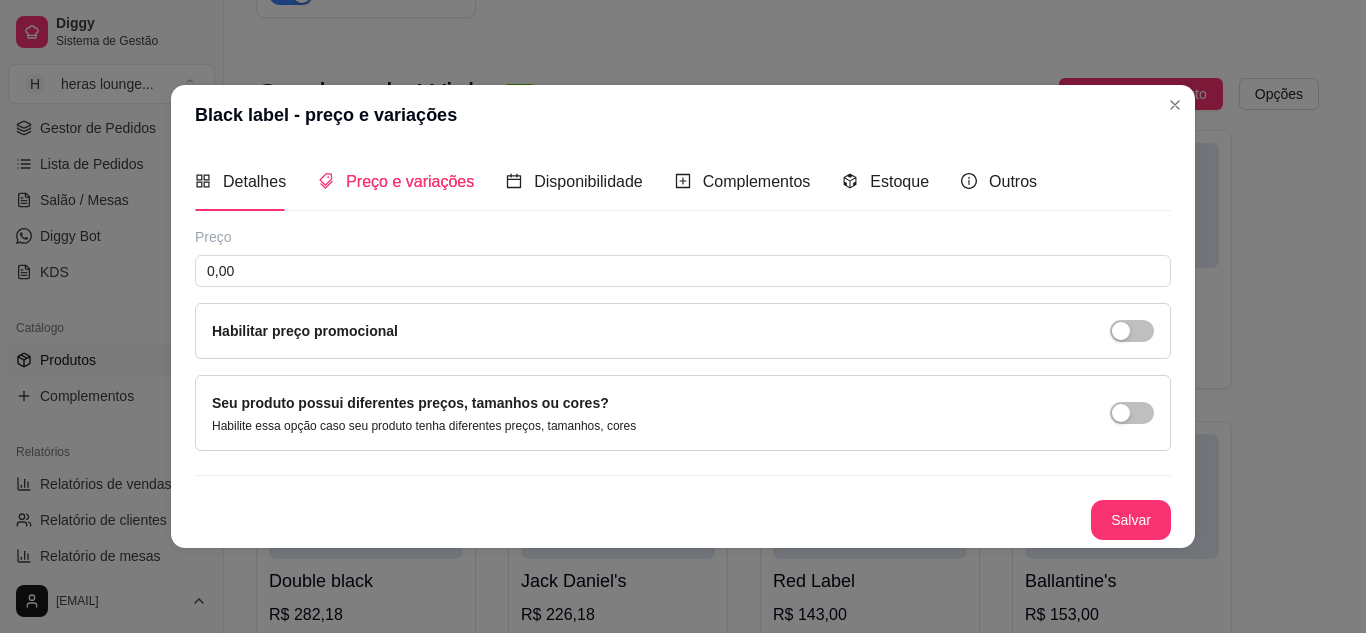 type 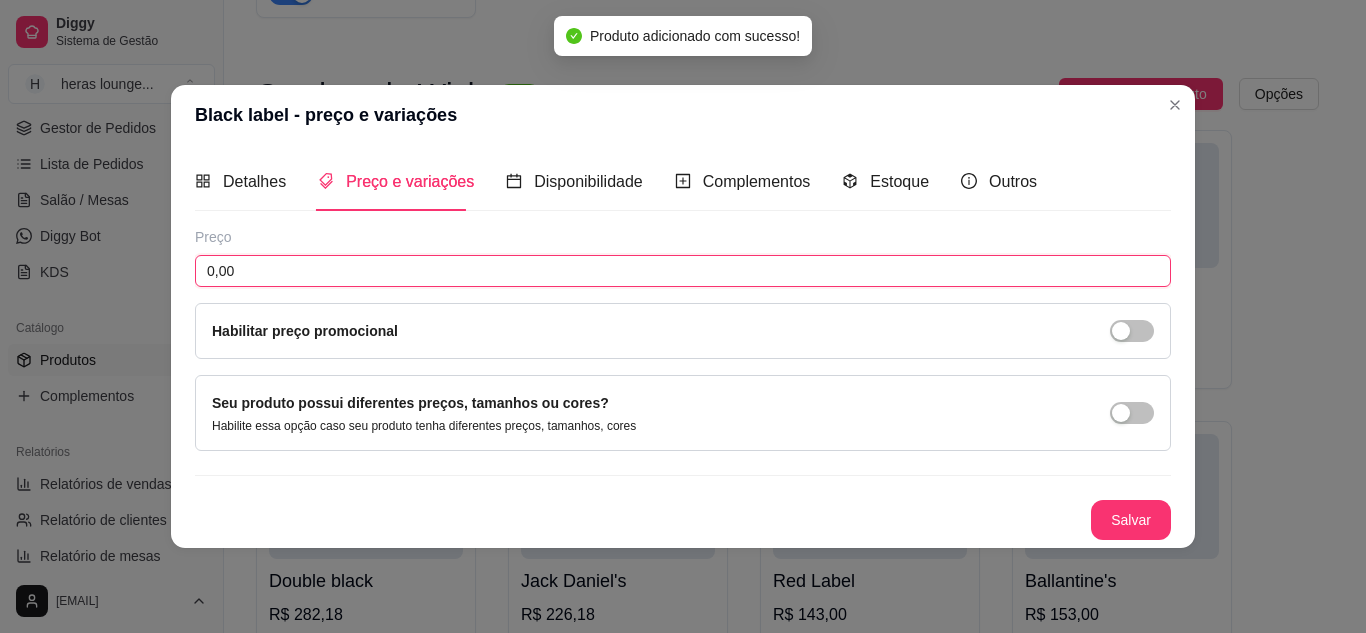 click on "0,00" at bounding box center (683, 271) 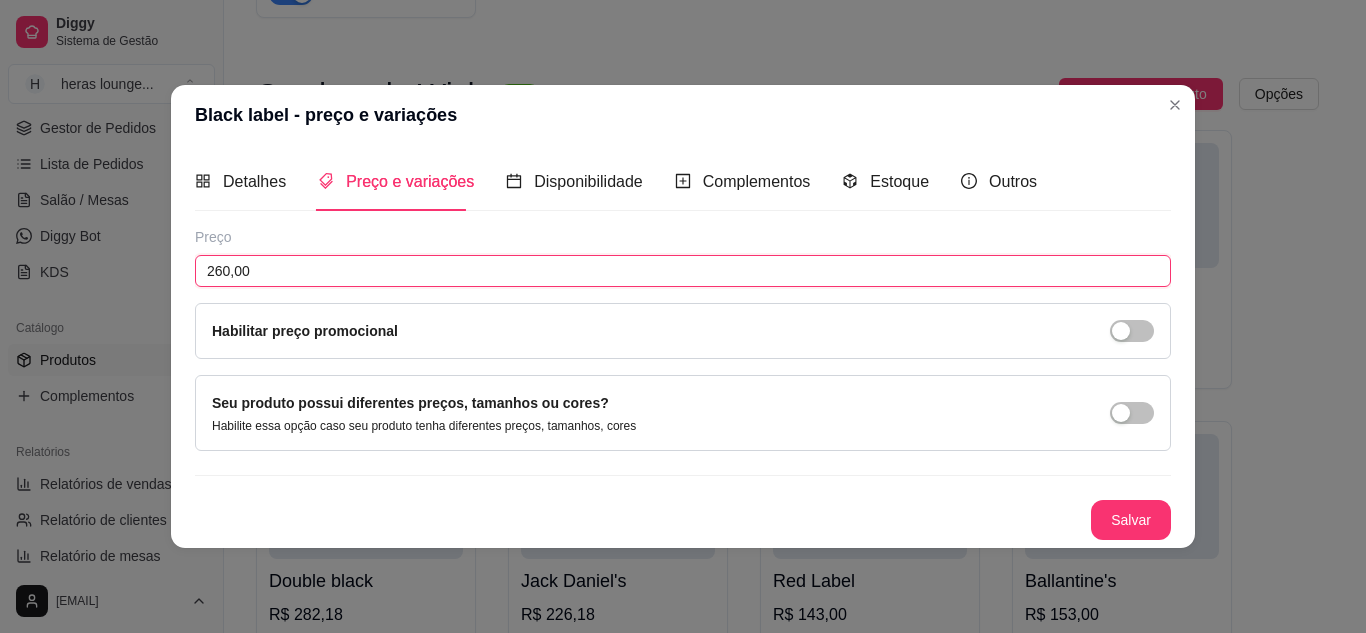 type on "260,00" 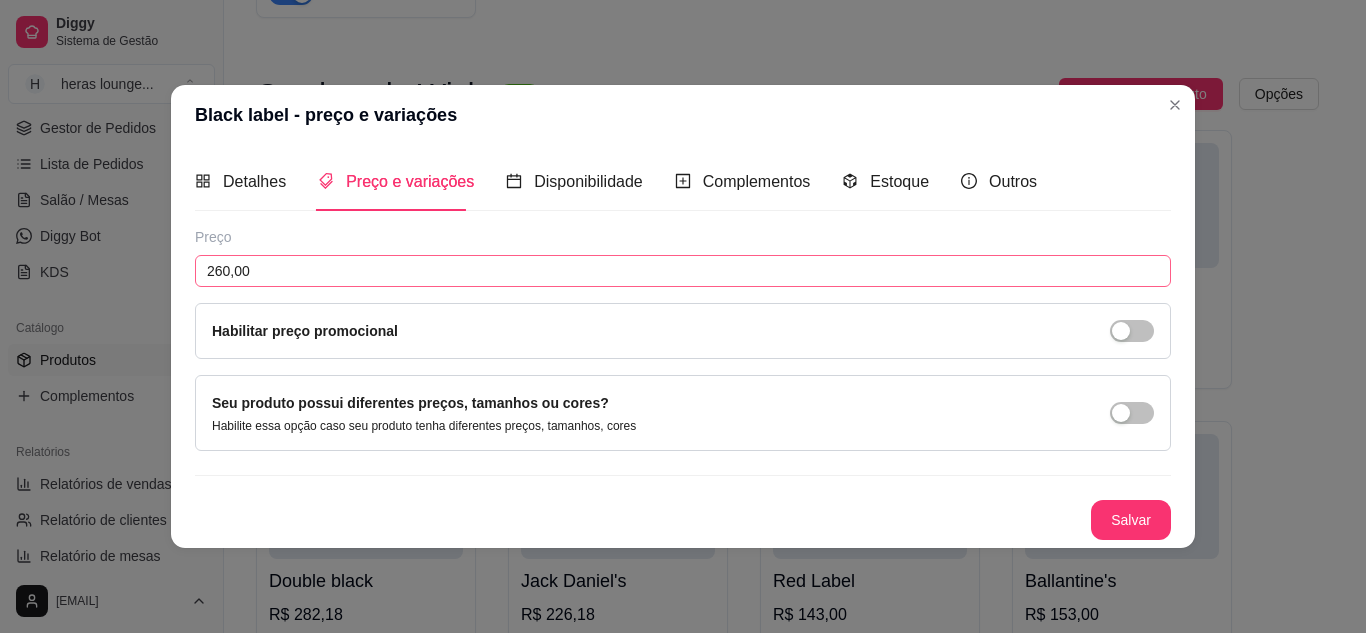click on "Salvar" at bounding box center [1131, 520] 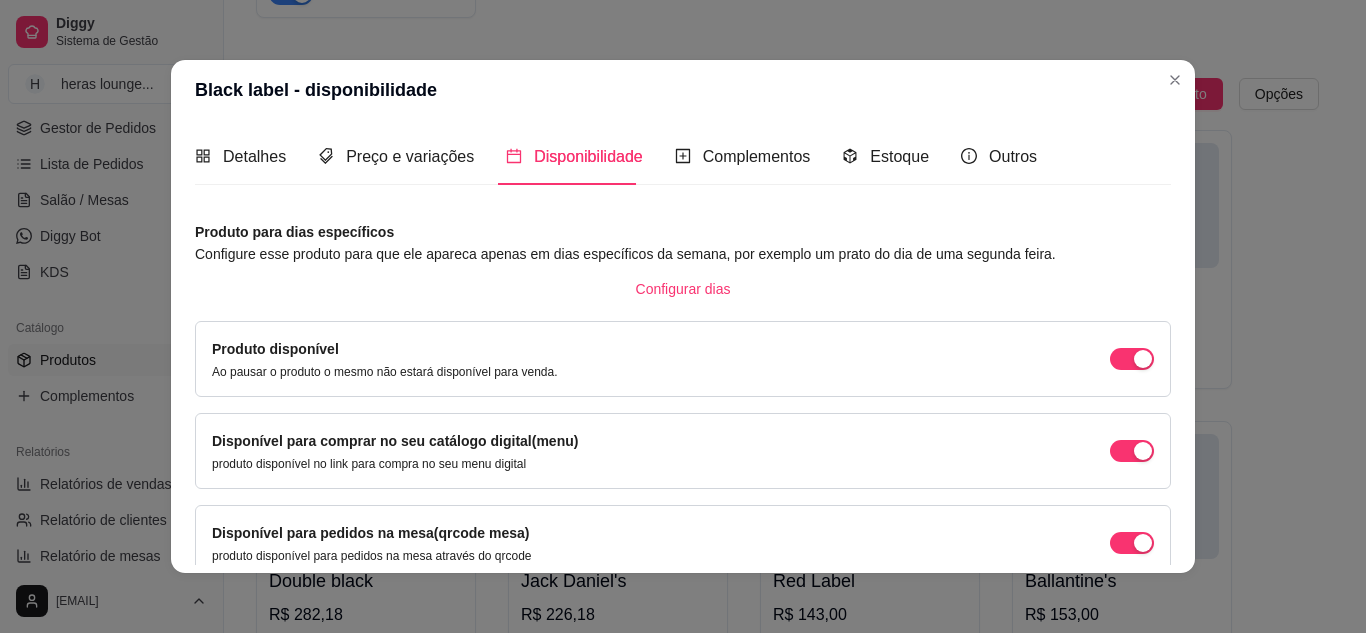scroll, scrollTop: 189, scrollLeft: 0, axis: vertical 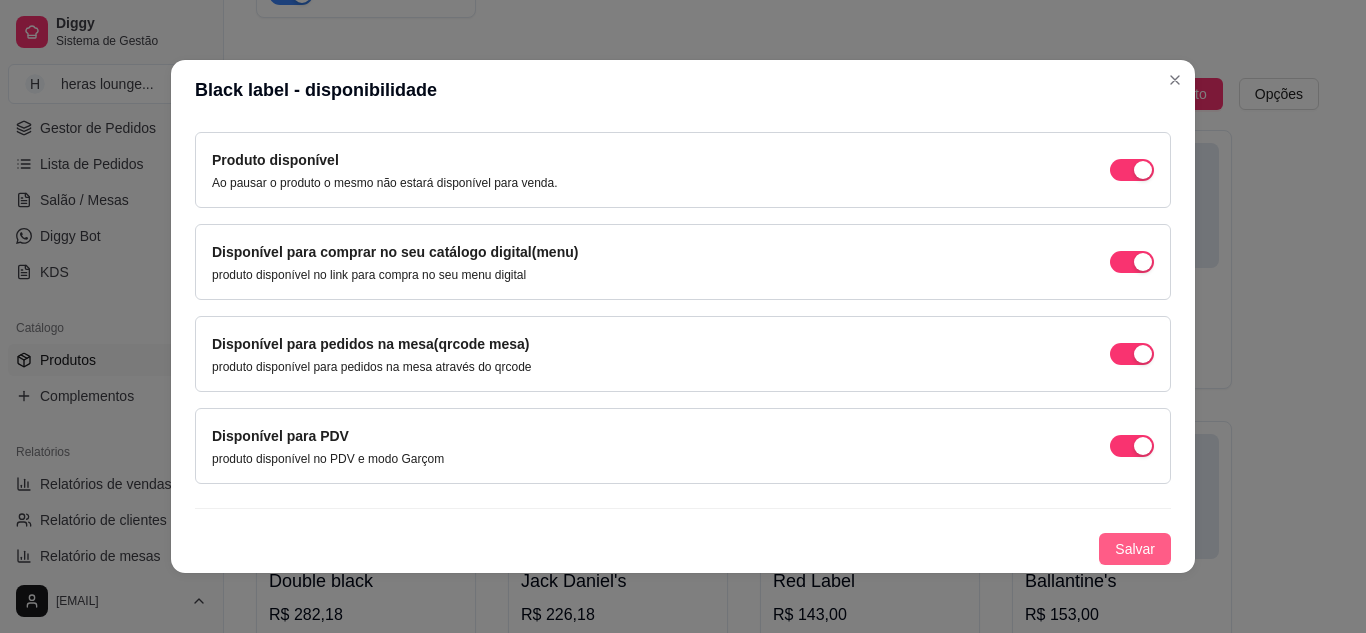 click on "Salvar" at bounding box center (1135, 549) 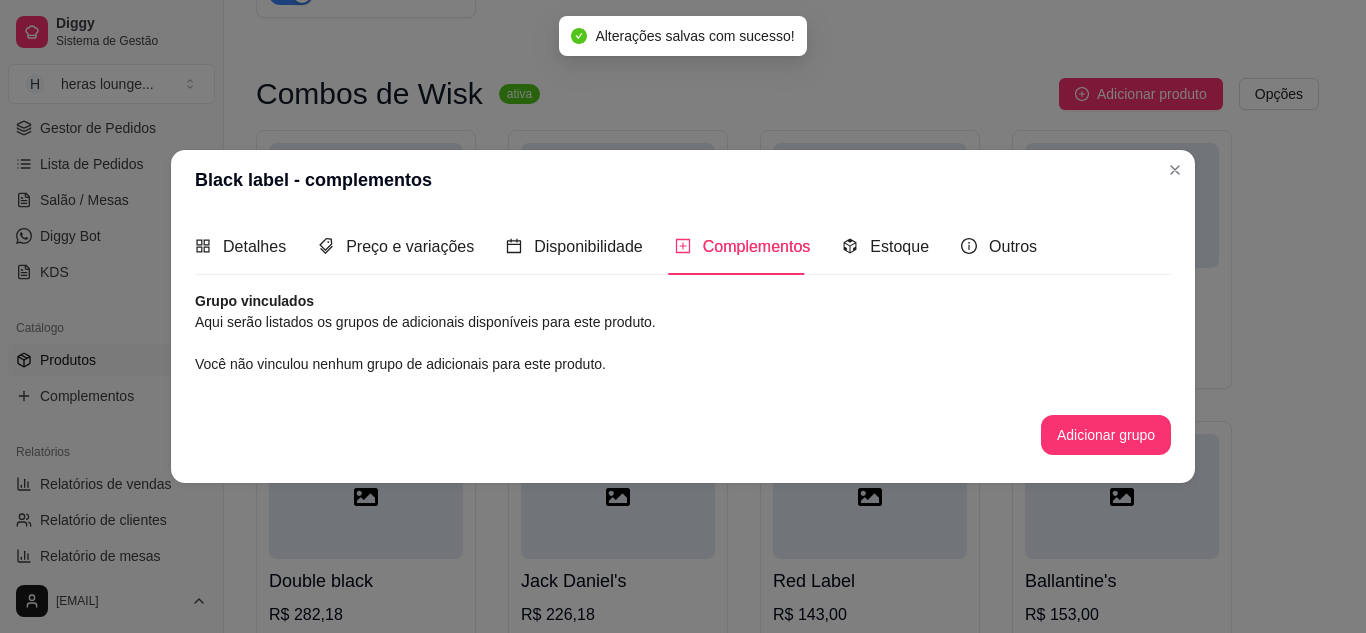 scroll, scrollTop: 0, scrollLeft: 0, axis: both 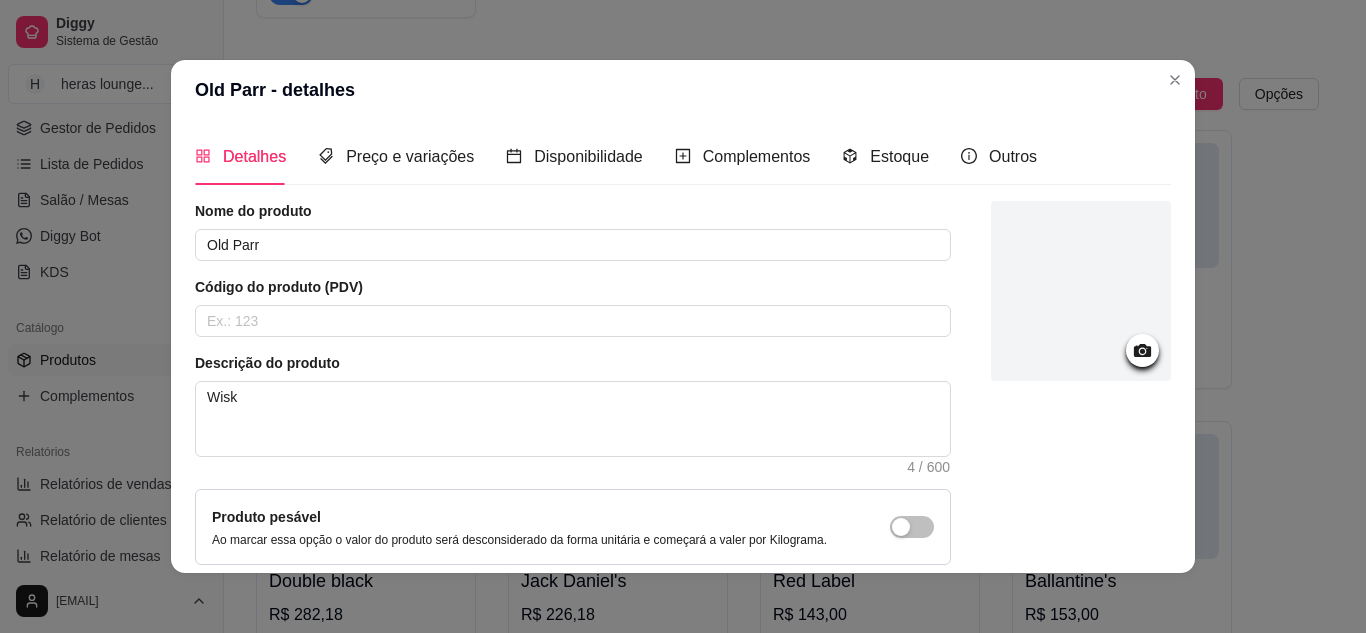 click on "dose wisk  ativa Adicionar produto Opções dose de cavalo c red bull   R$ 30,00 dose jack c red bull   R$ 50,00 dose ballantines    R$ 30,00 cavalo c vibe   R$ 25,00 ballantines c vibe   R$ 25,00 gin com bally ativa Adicionar produto Opções gin invictus c bally   R$ 15,00 gin invictos c red bull   R$ 20,00 gin promocional com bally   R$ 15,00 R$ 10,00 gin promocinal bally 3 por 20   R$ 20,00 Gin intencion com bally   R$ 20,00 Gin intencion com red bull   R$ 25,00 gin rocks com bally ativa Adicionar produto Opções gin rocks c bally   R$ 20,00 gin rocks c red bull   R$ 25,00 vodka sem sabor ativa Adicionar produto Opções vodka smirnorff com bally ou vibe    R$ 18,00 vodka askov com bally ou vibe   R$ 15,00 absolut com monster ou red bull   R$ 30,00 malibu com bally    R$ 25,00 malibu com monster ou red bull   R$ 30,00 ciroc com red bull   R$ 50,00 rosh ativa Adicionar produto Opções rosh   R$ 10,00 dublo rosh    R$ 20,00 R$ 18,00 sminorff ice  ativa Adicionar produto Opções" at bounding box center [787, -3814] 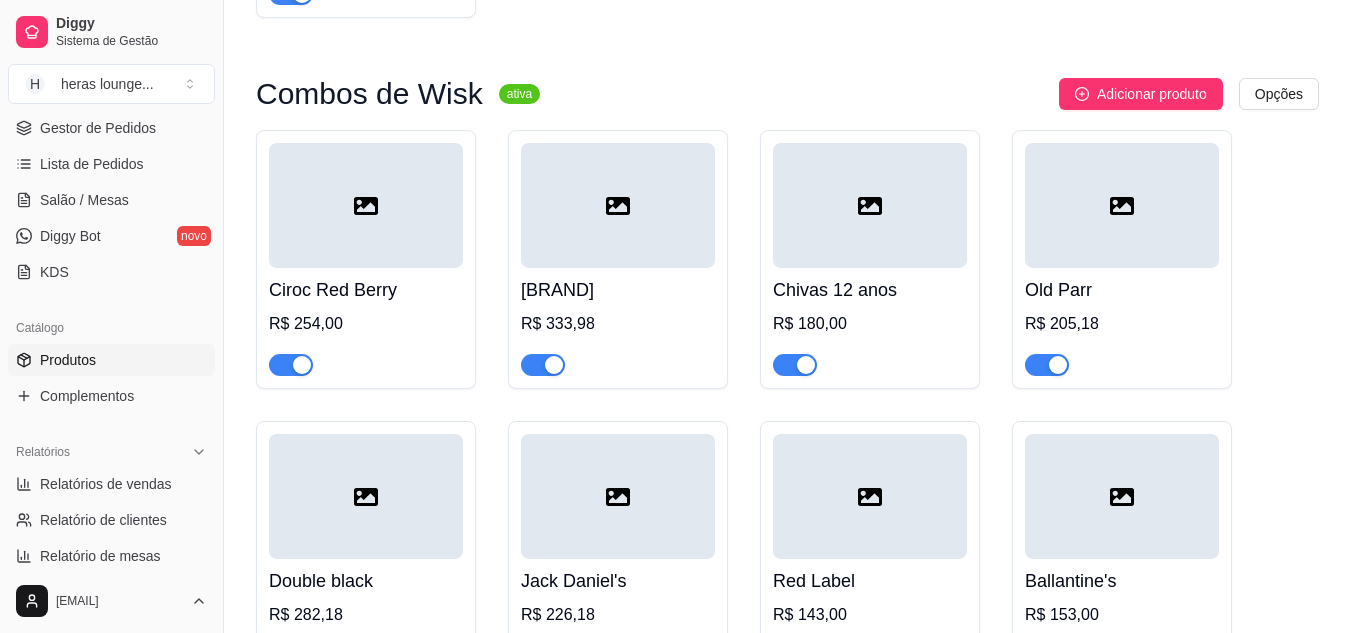 click on "Diggy Sistema de Gestão H heras lounge ... Loja fechada Período gratuito até 03/09 Acesso Rápido Dashboard Dia a dia Pedidos balcão (PDV) Gestor de Pedidos Lista de Pedidos Salão / Mesas Diggy Bot novo KDS Catálogo Produtos Complementos Relatórios Relatórios de vendas Relatório de clientes Relatório de mesas Relatório de fidelidade novo Gerenciar Entregadores novo Nota Fiscal (NFC-e) Controle de caixa Controle de fiado Cupons Clientes Estoque Configurações Diggy Planos Precisa de ajuda? [EMAIL] Toggle Sidebar Sistema de Gestão Diggy Produtos Adicionar categoria Reodernar categorias Aqui você cadastra e gerencia seu produtos e categorias dose wisk ativa Adicionar produto Opções dose de cavalo c red bull R$ 30,00 dose jack c red bull R$ 50,00 dose ballantines R$ 30,00 cavalo c vibe R$ 25,00 ballantines c vibe R$ 25,00 gin com bally ativa Adicionar produto Opções gin invictus c bally R$ 15,00 gin invictos c red bull R$ 20,00 gin promocional com bally" at bounding box center [675, -8502] 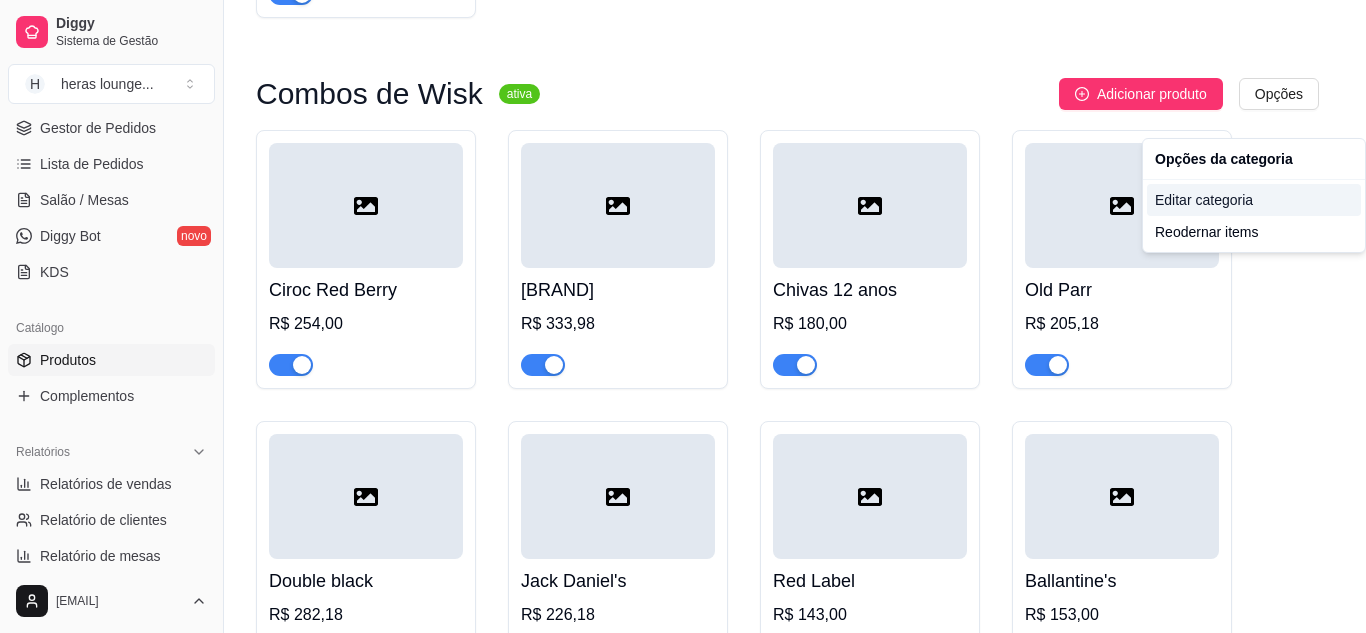 click on "Editar categoria" at bounding box center (1254, 200) 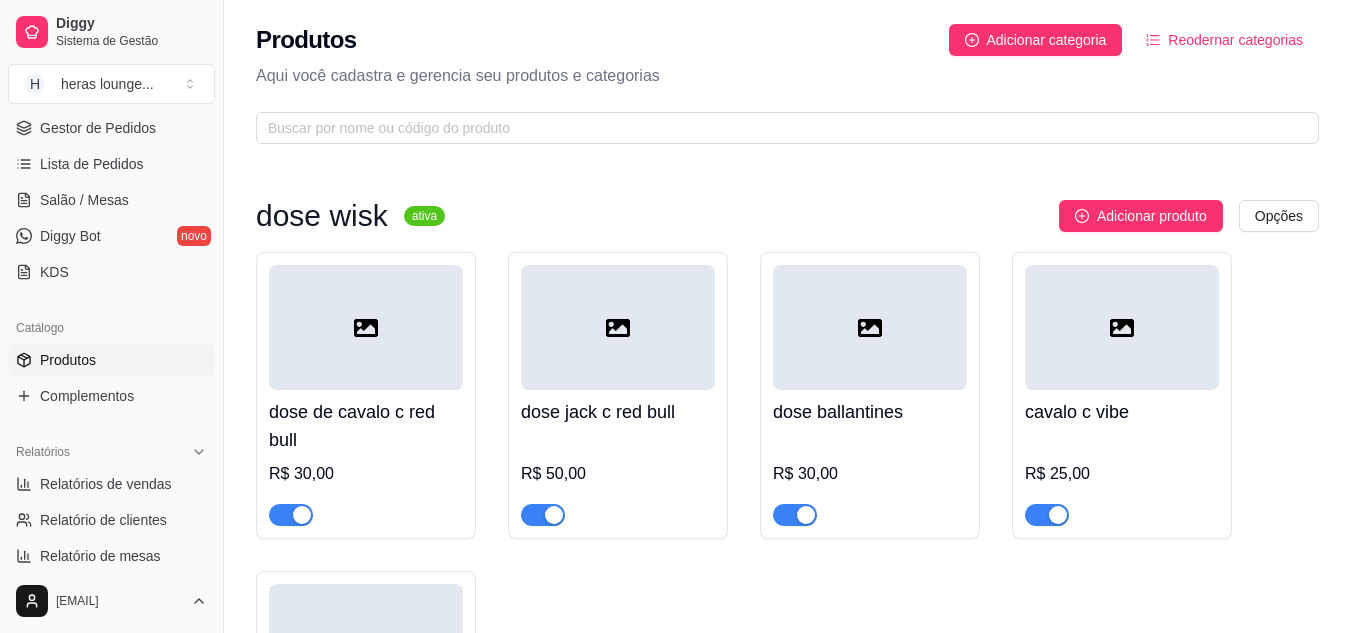scroll, scrollTop: 0, scrollLeft: 0, axis: both 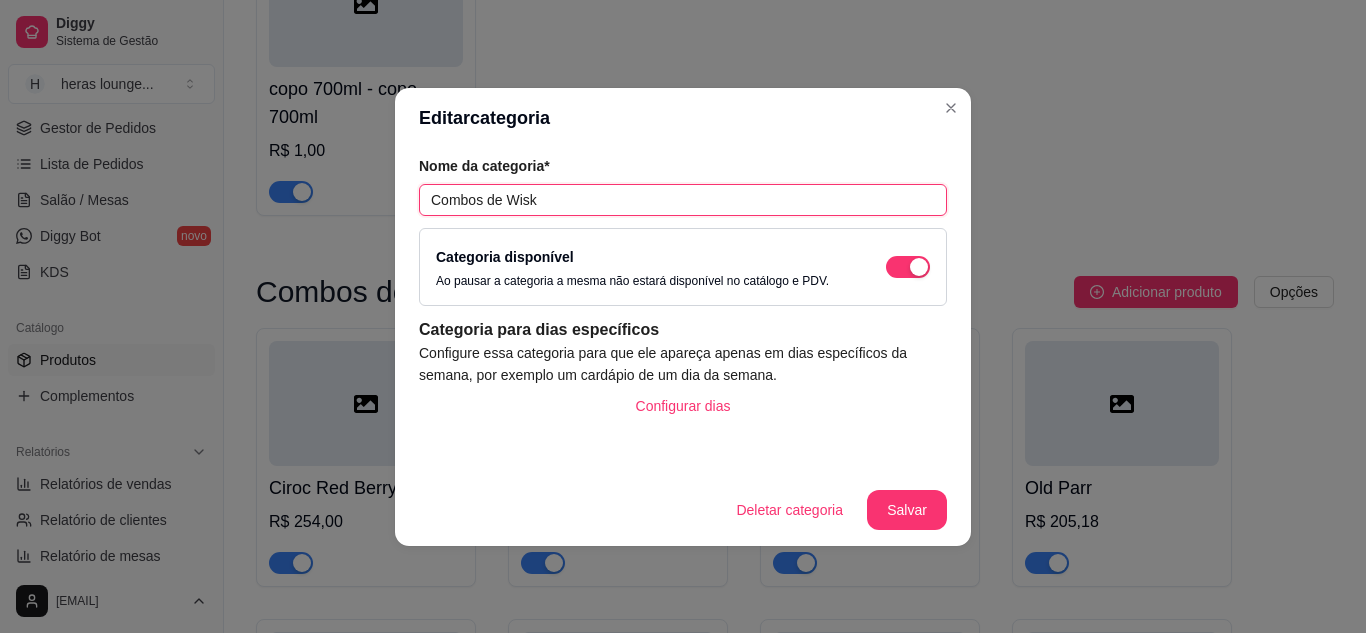 click on "Combos de Wisk" at bounding box center [683, 200] 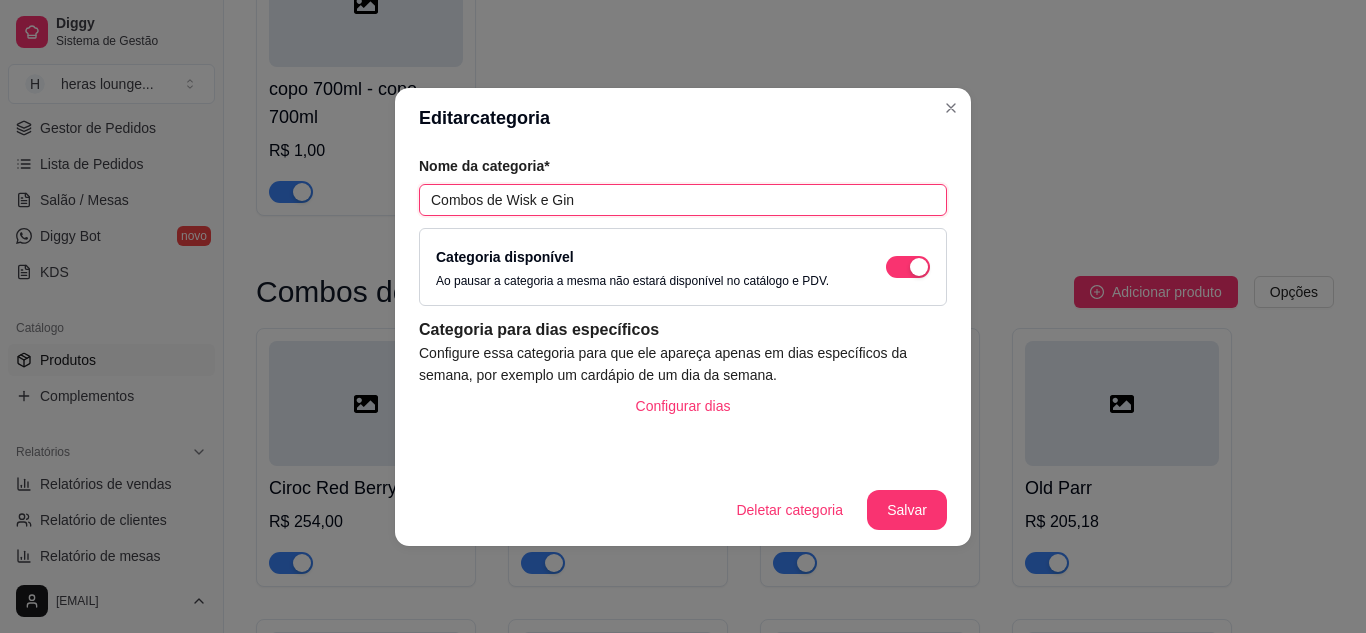 type on "Combos de Wisk e Gin" 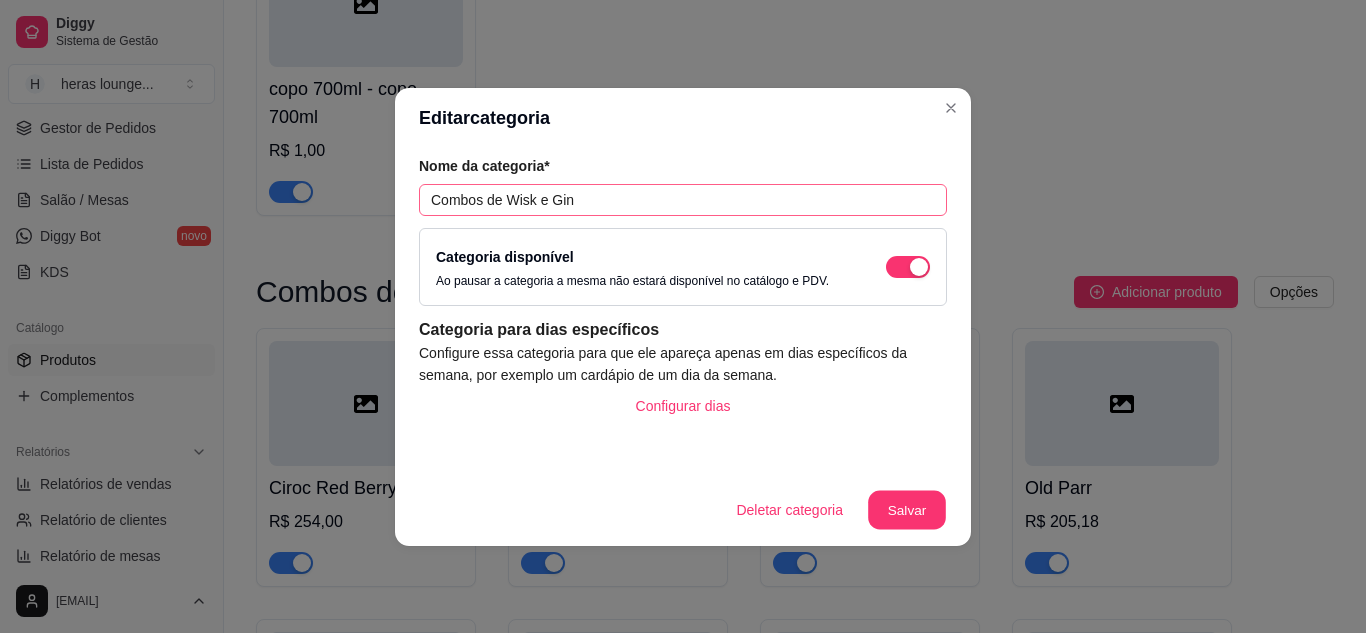 click on "Salvar" at bounding box center [907, 509] 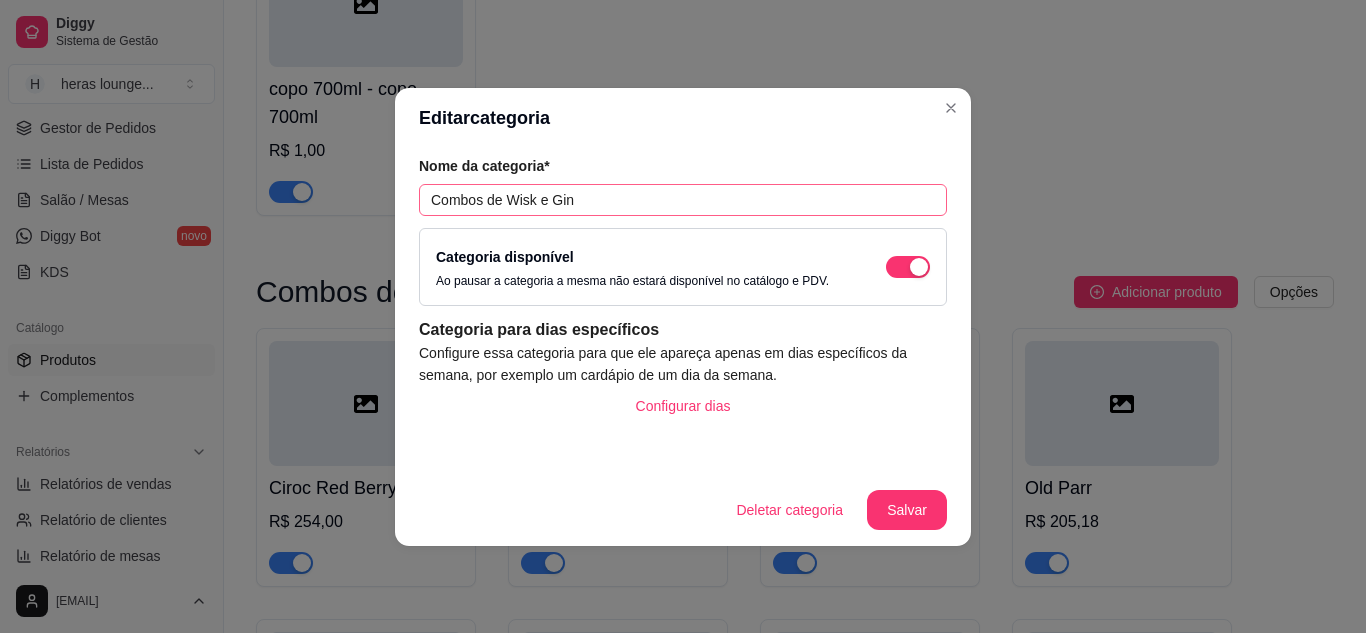 click on "copo 700ml - copo 700ml R$ 1,00" at bounding box center (795, 72) 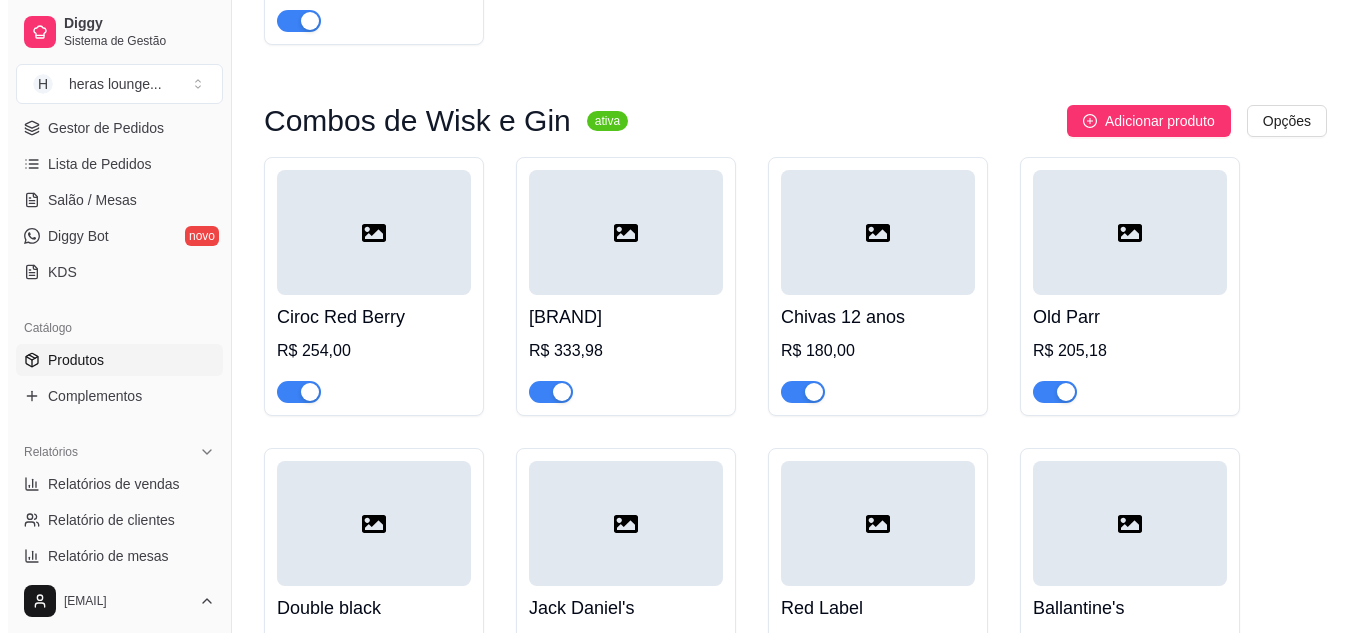 scroll, scrollTop: 8789, scrollLeft: 0, axis: vertical 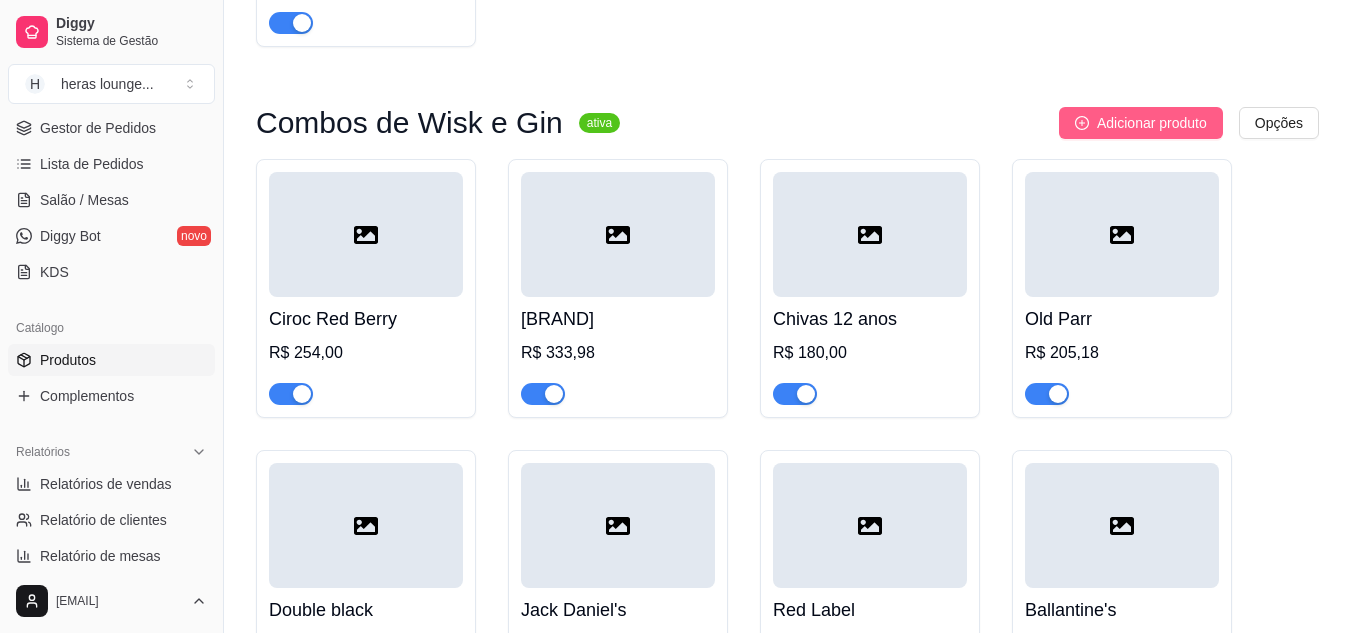 click on "Adicionar produto" at bounding box center (1152, 123) 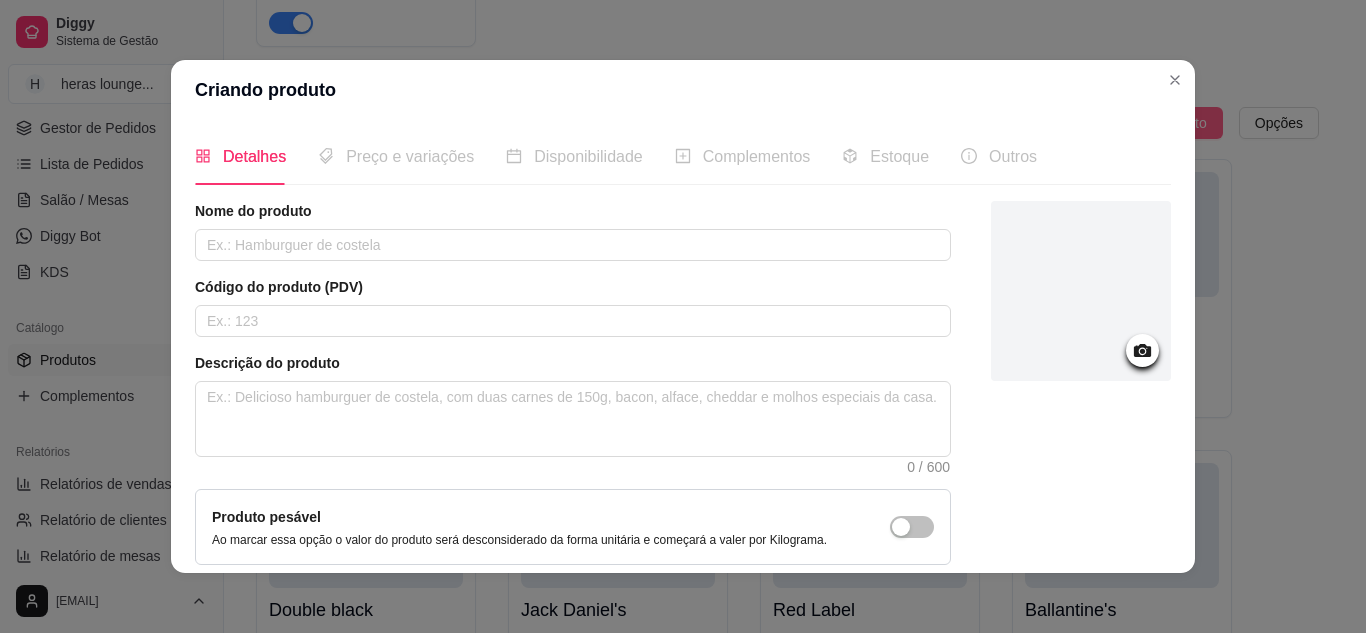 scroll, scrollTop: 4, scrollLeft: 0, axis: vertical 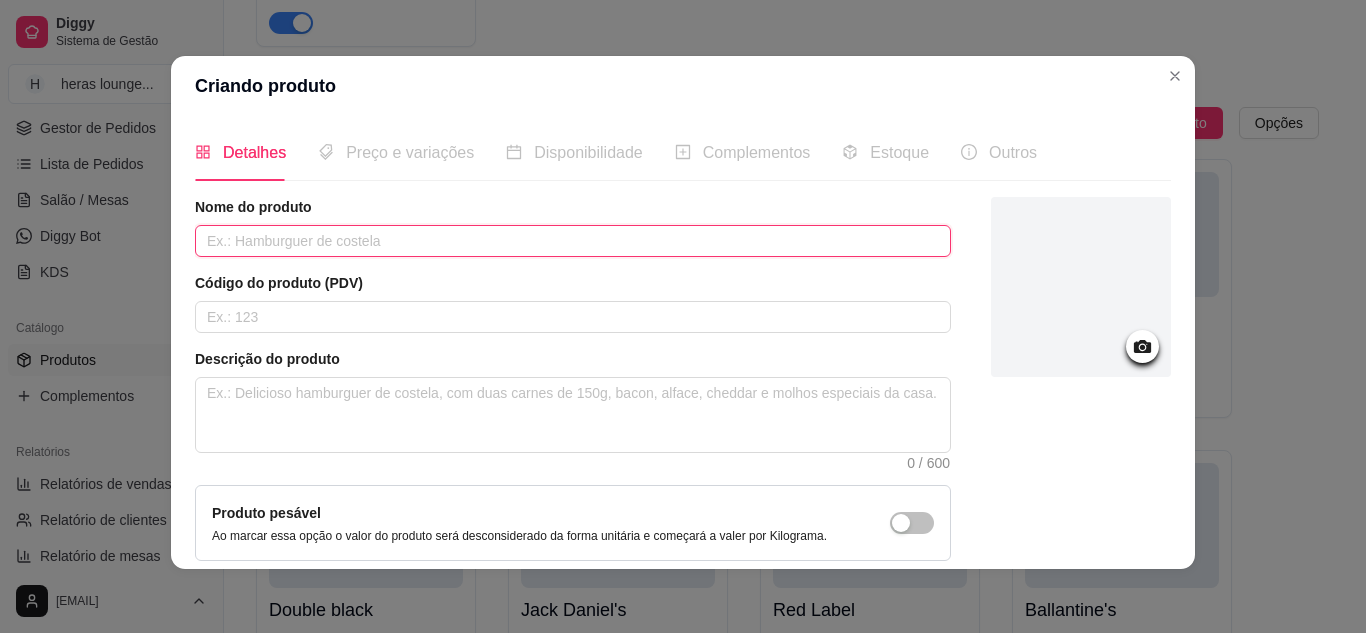 click at bounding box center (573, 241) 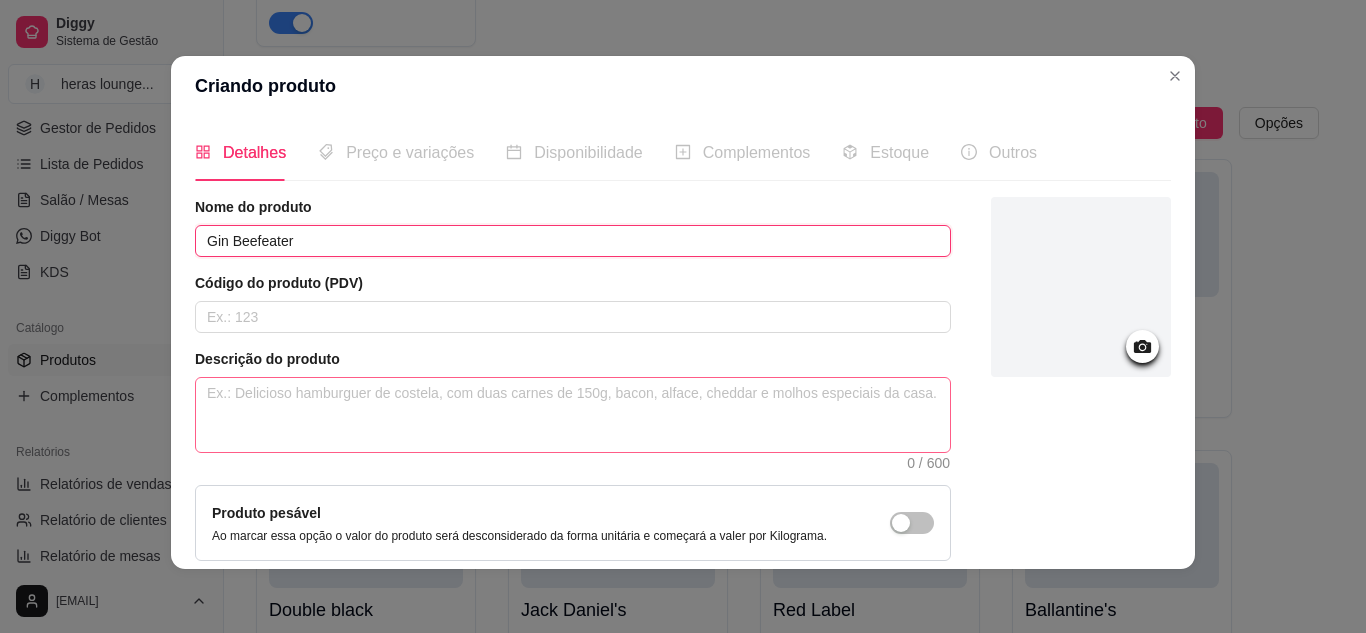 type on "Gin Beefeater" 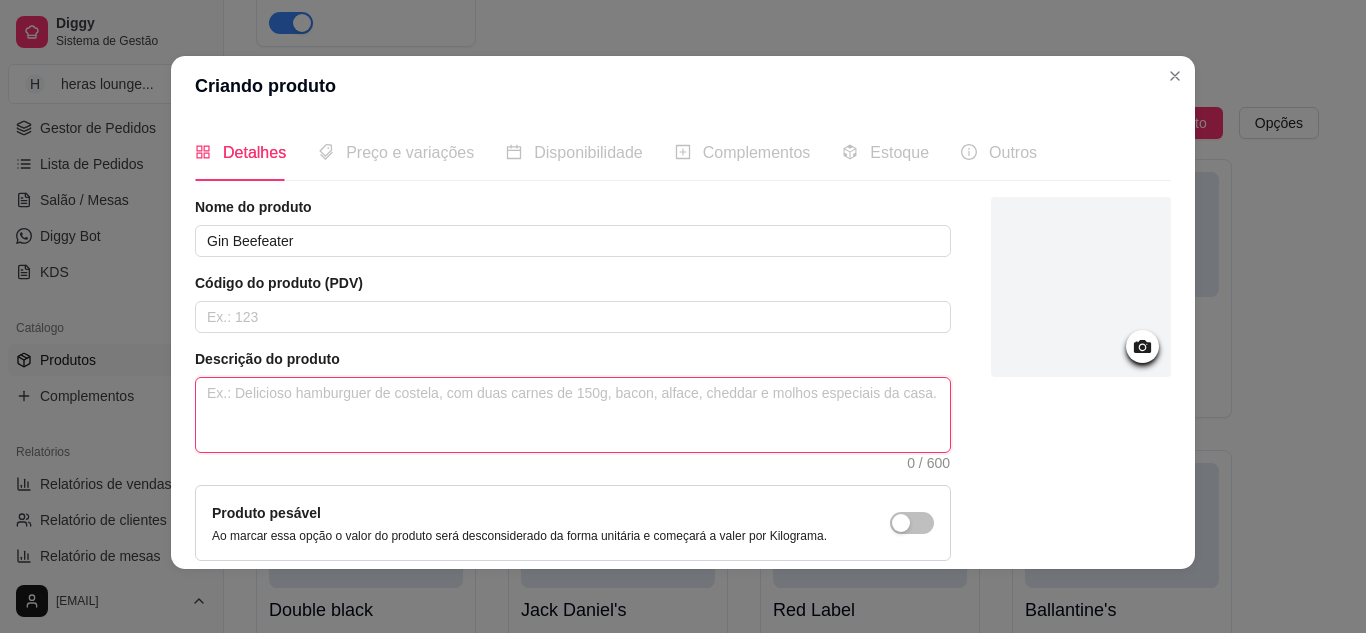 click at bounding box center [573, 415] 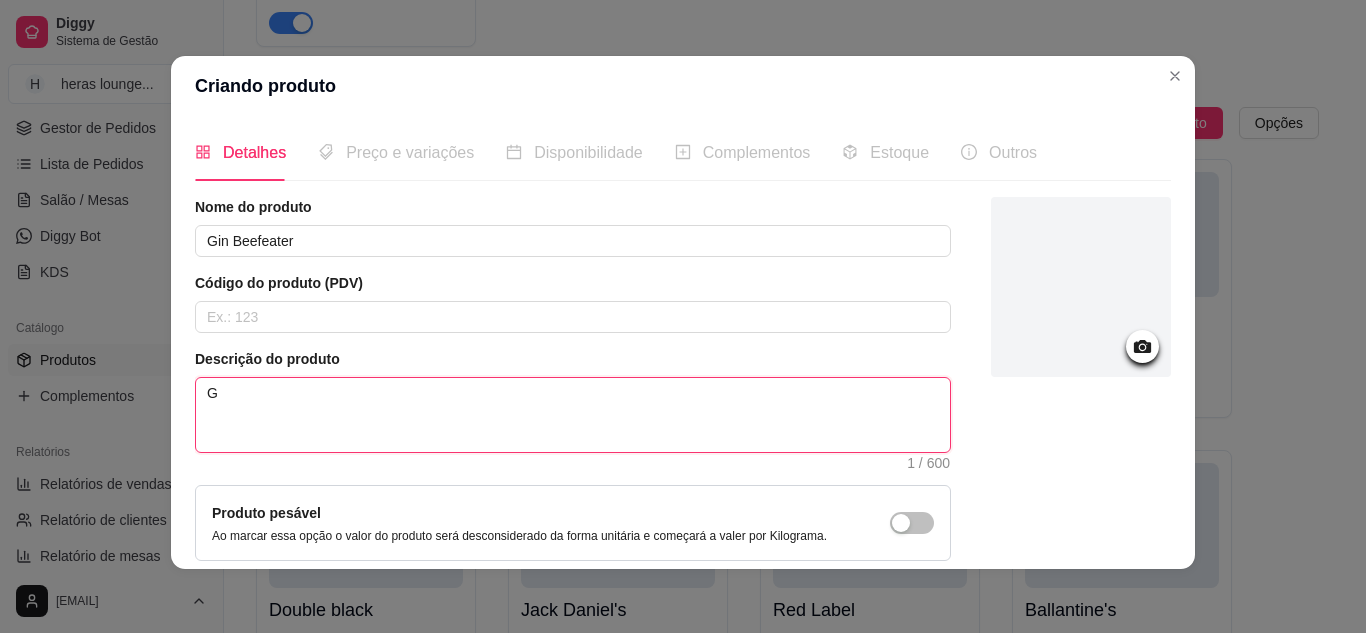 type 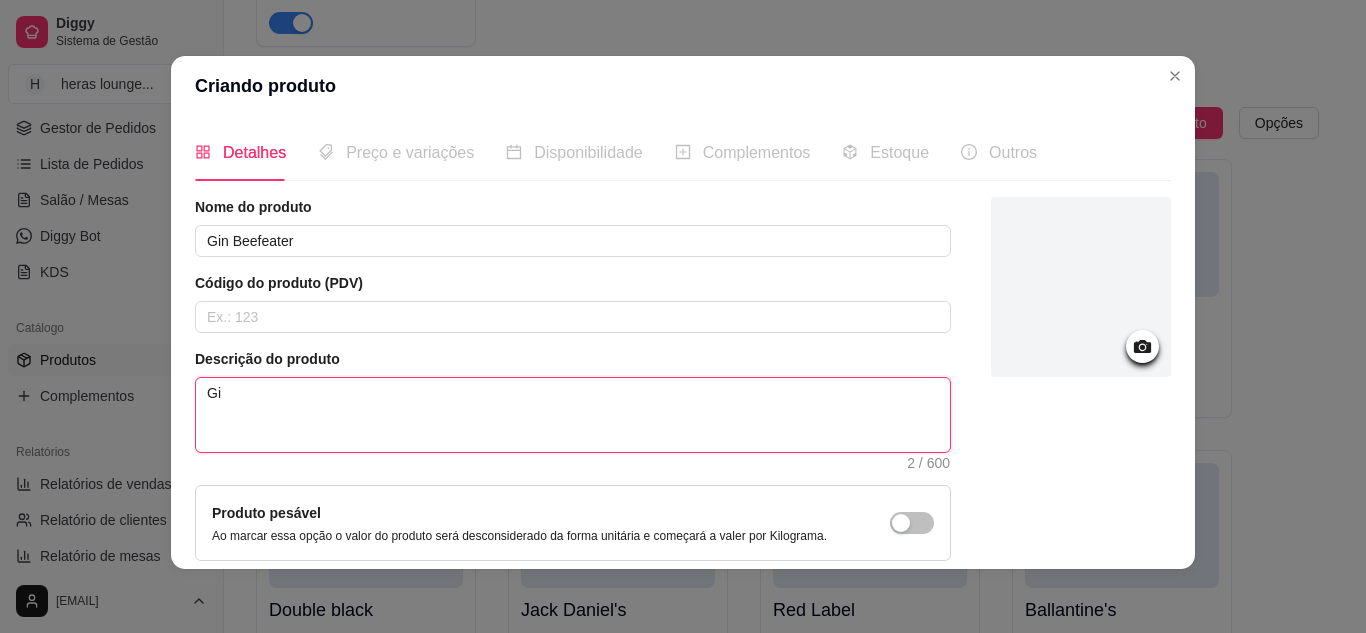 type 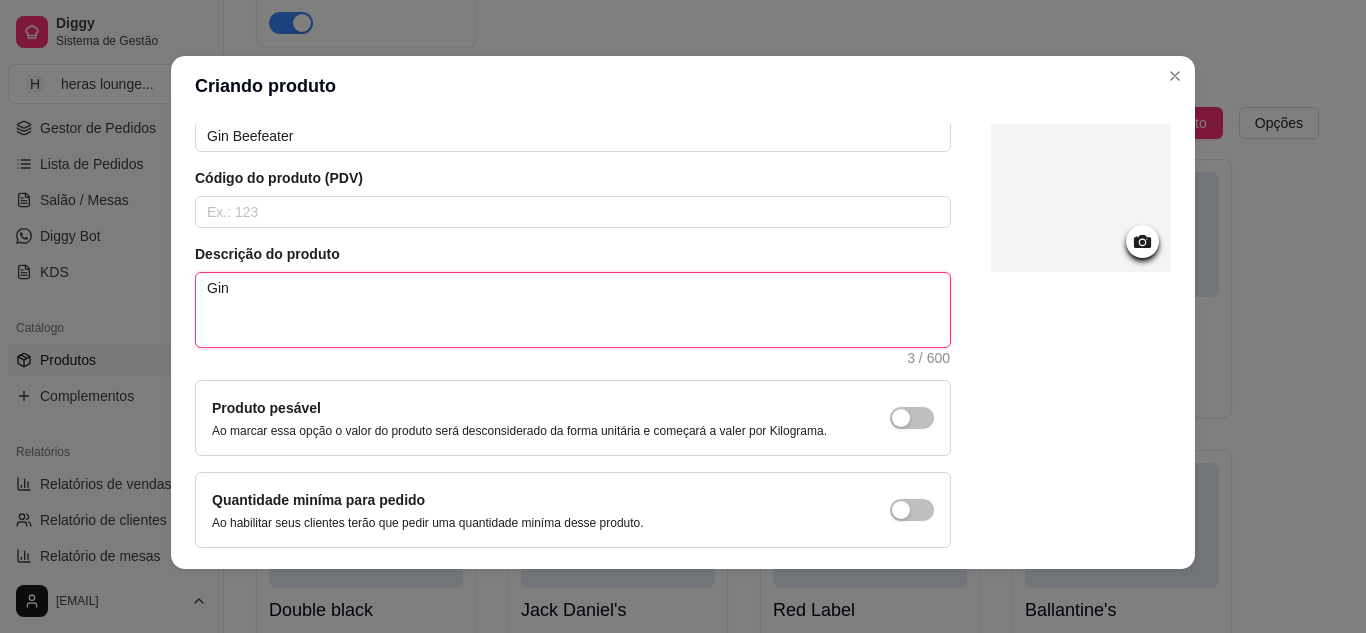 scroll, scrollTop: 181, scrollLeft: 0, axis: vertical 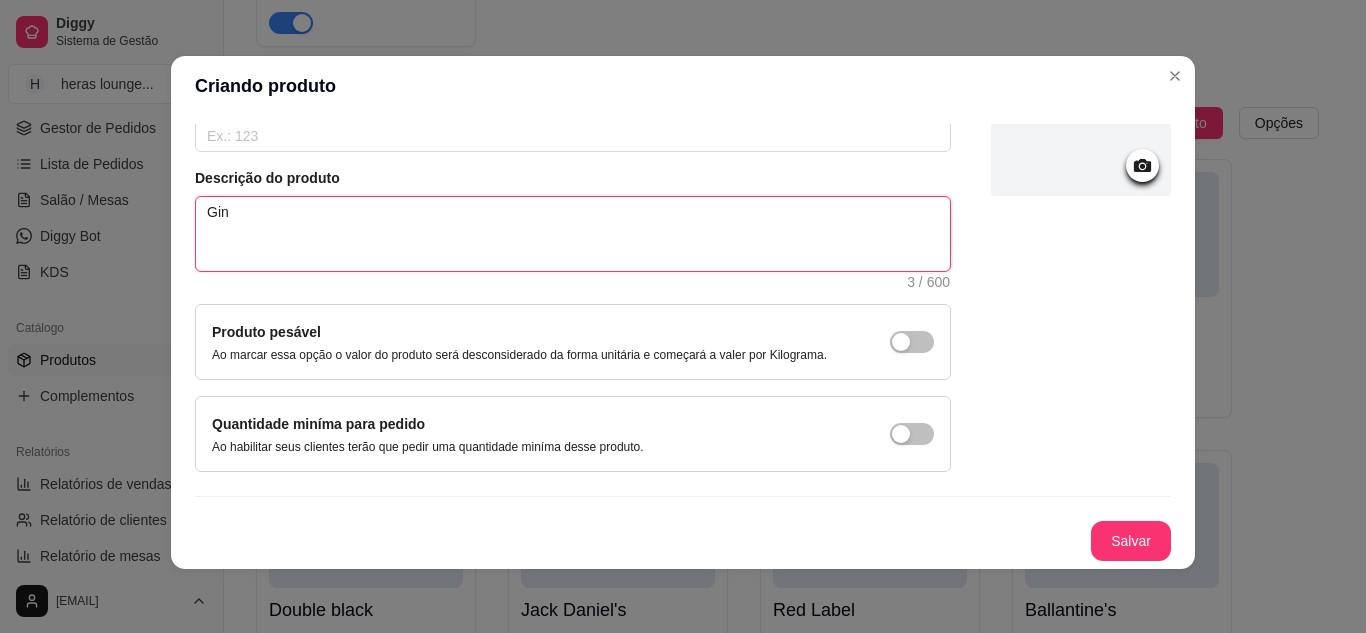 type on "Gin" 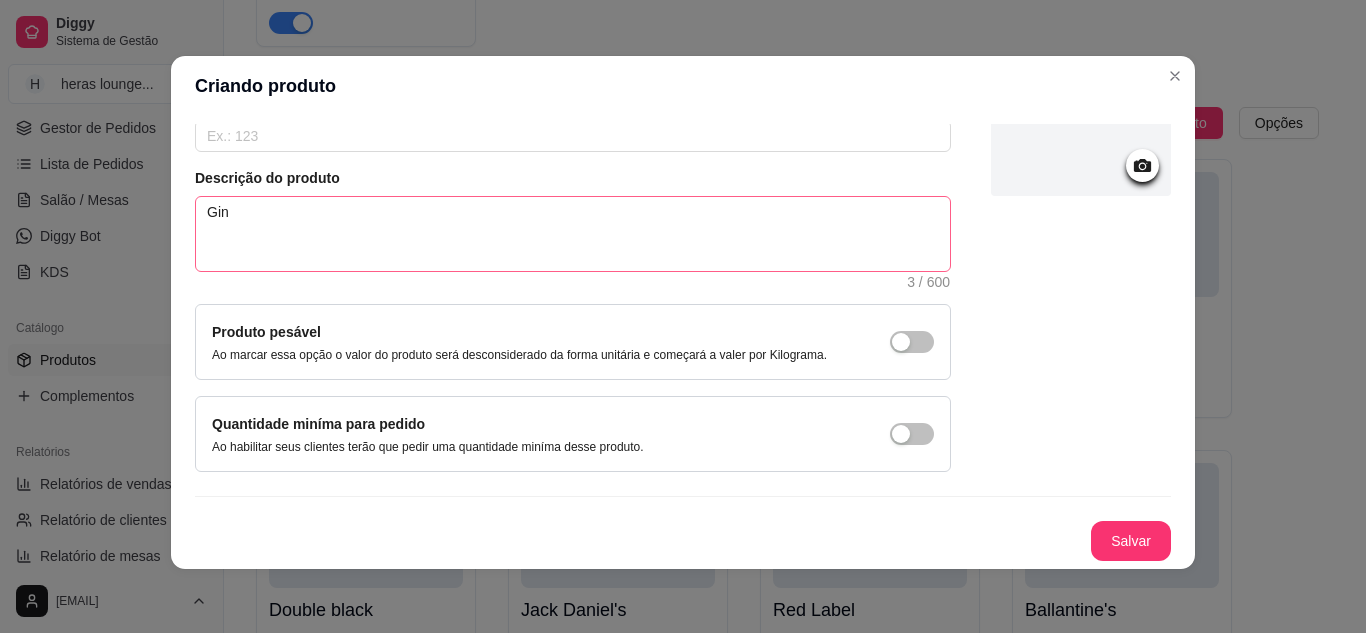 click on "Salvar" at bounding box center [1131, 541] 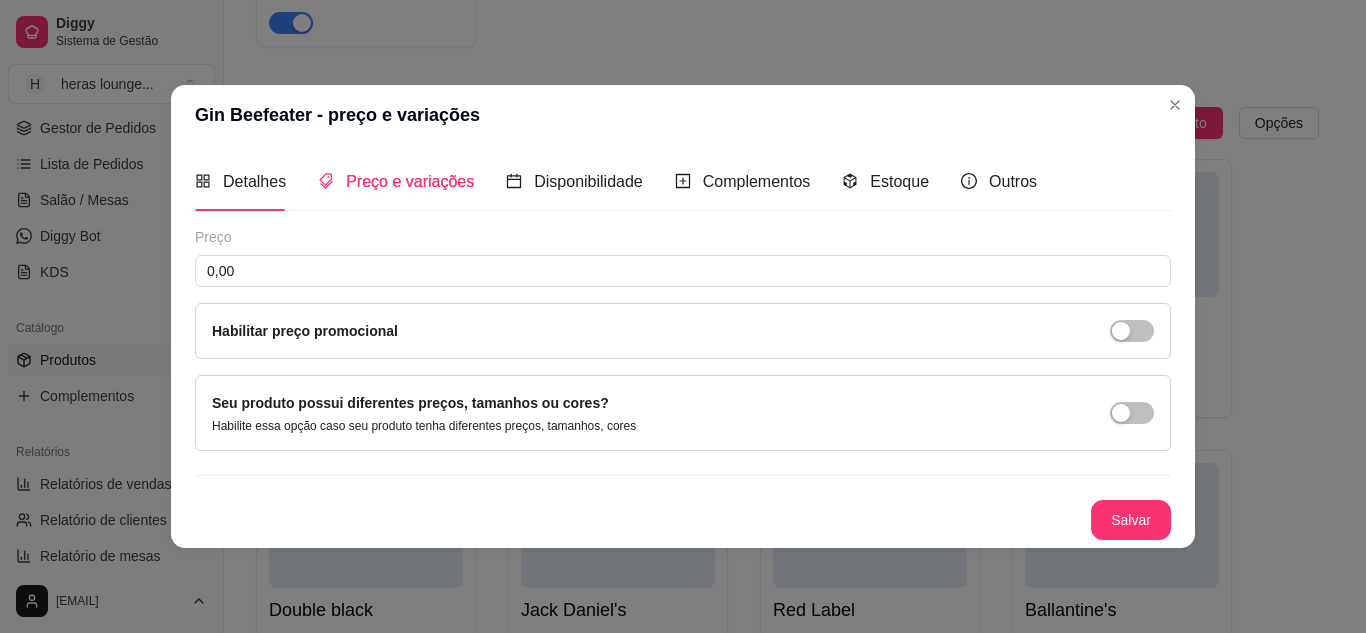 type 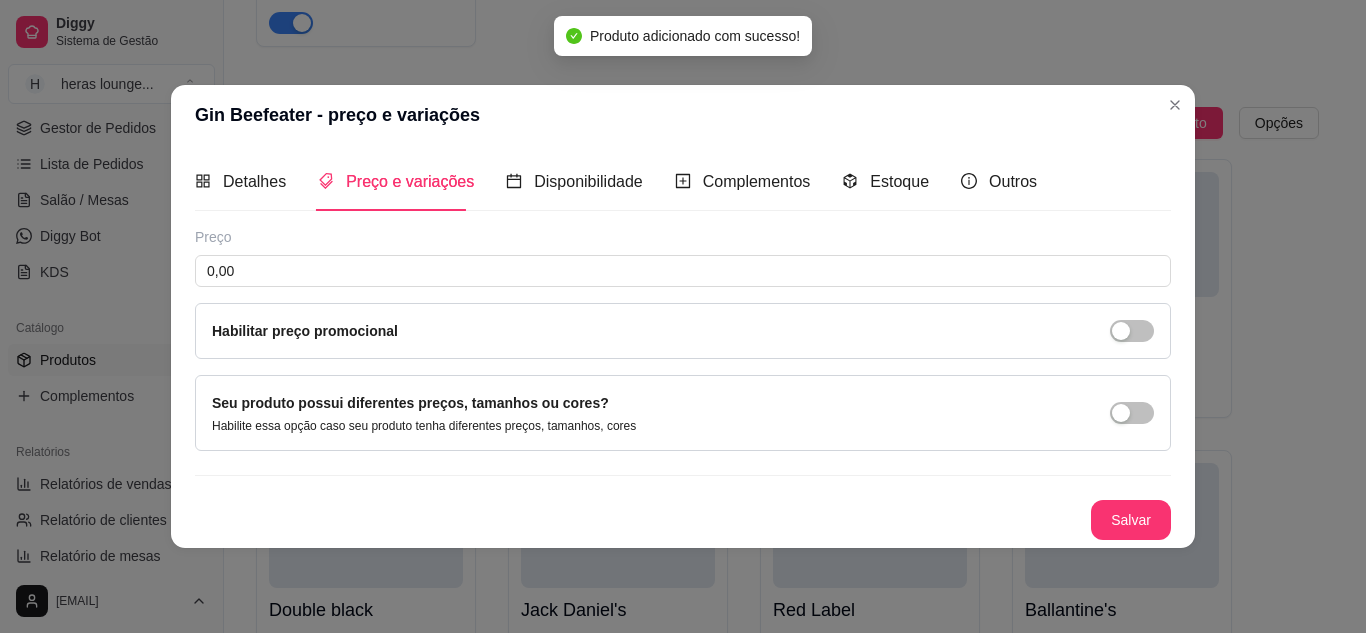 scroll, scrollTop: 0, scrollLeft: 0, axis: both 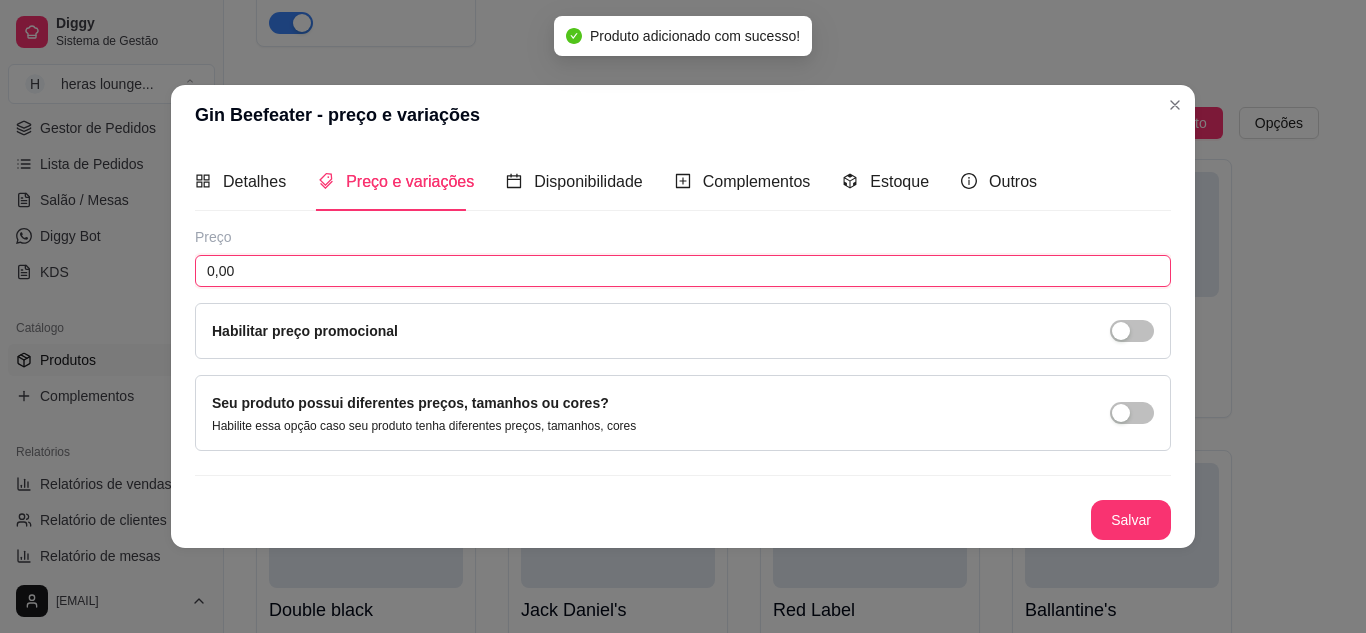 click on "0,00" at bounding box center [683, 271] 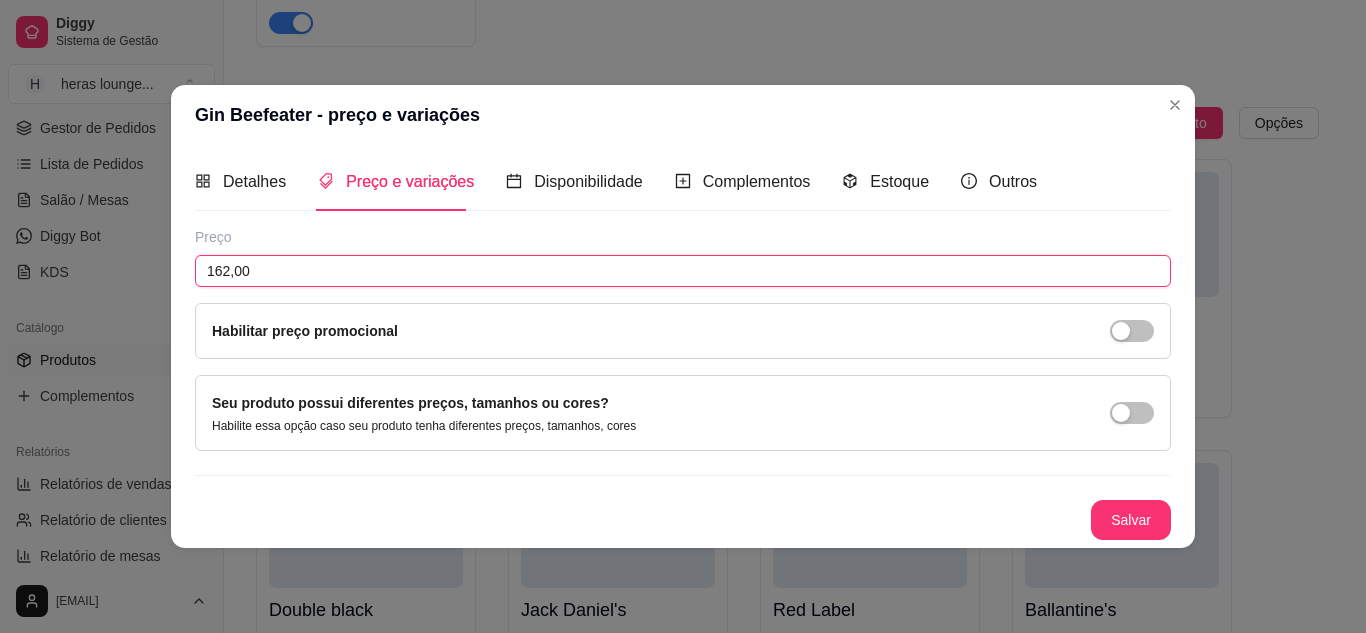 type on "162,00" 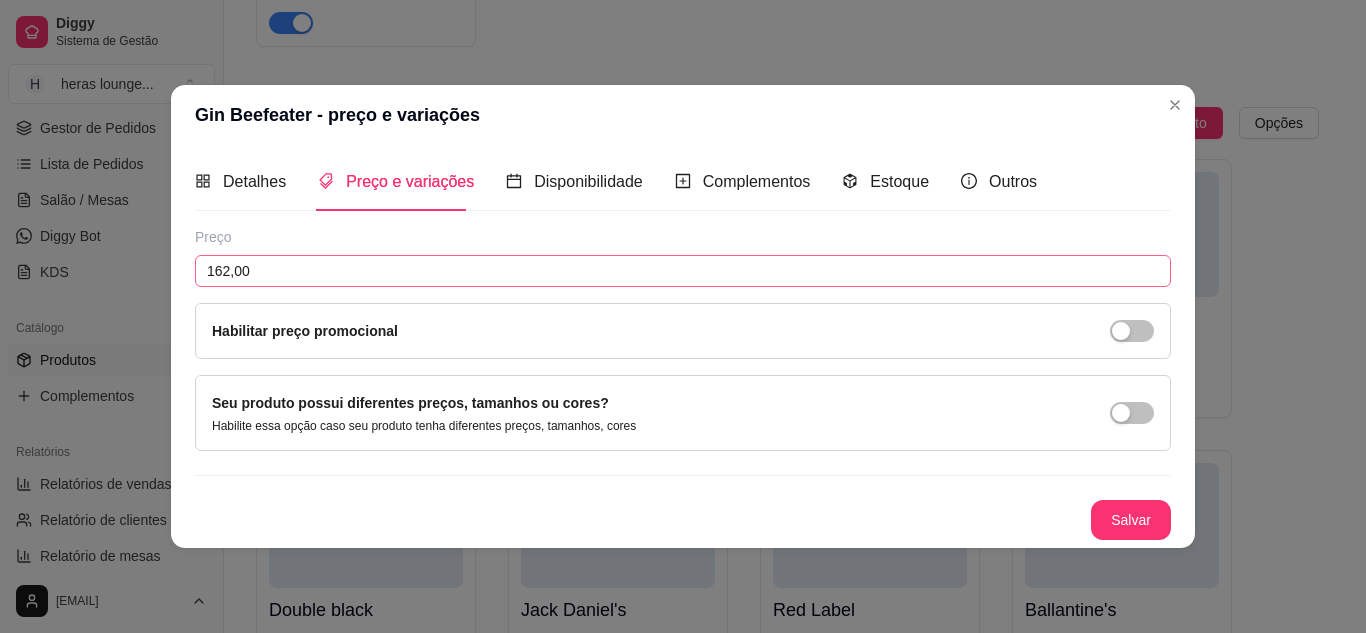 click on "Salvar" at bounding box center [1131, 520] 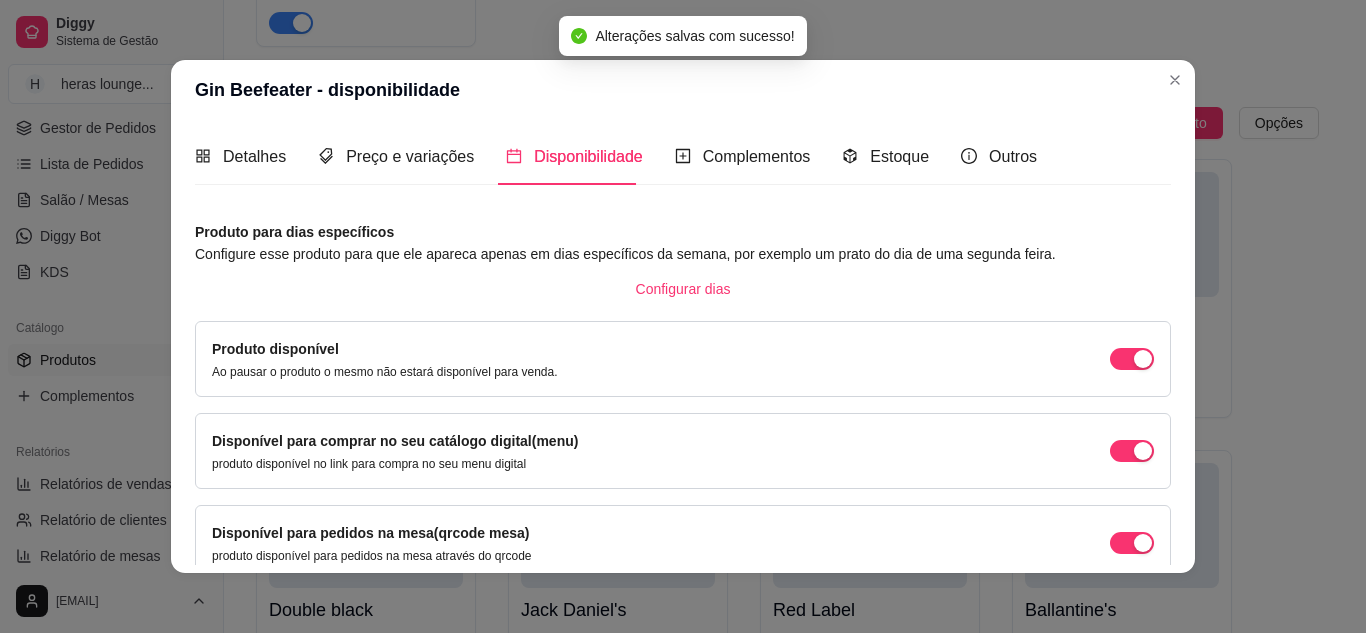 scroll, scrollTop: 189, scrollLeft: 0, axis: vertical 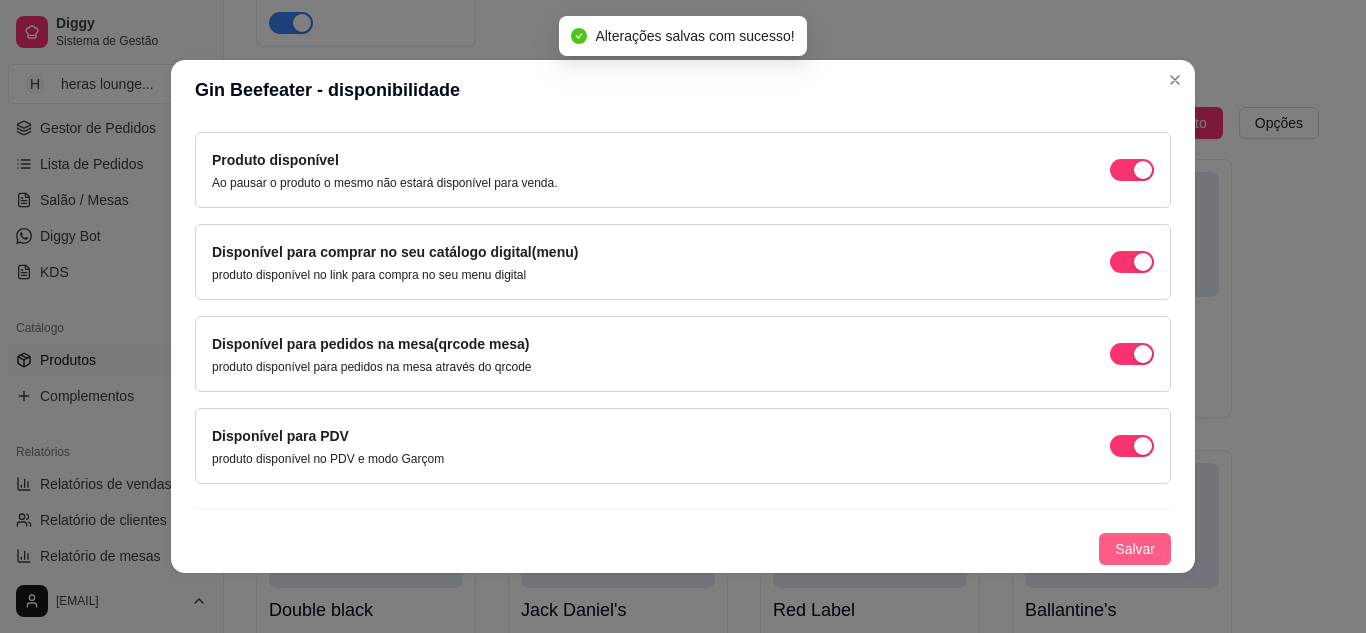 click on "Salvar" at bounding box center (1135, 549) 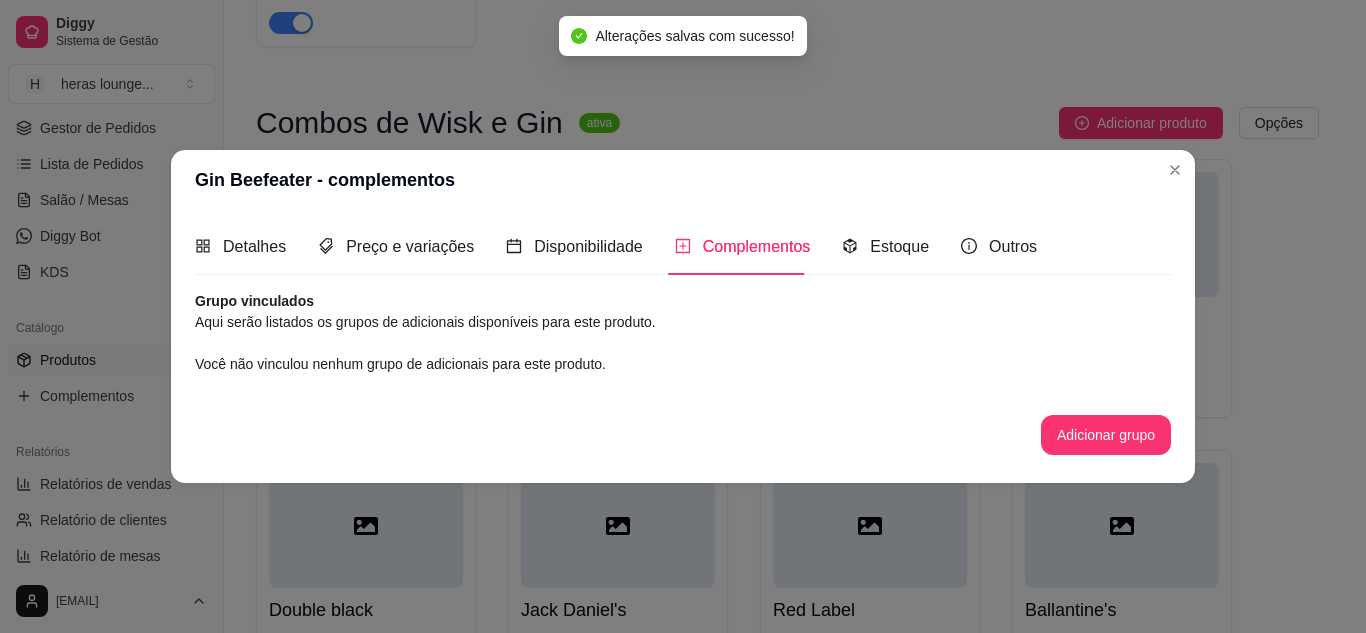 scroll, scrollTop: 0, scrollLeft: 0, axis: both 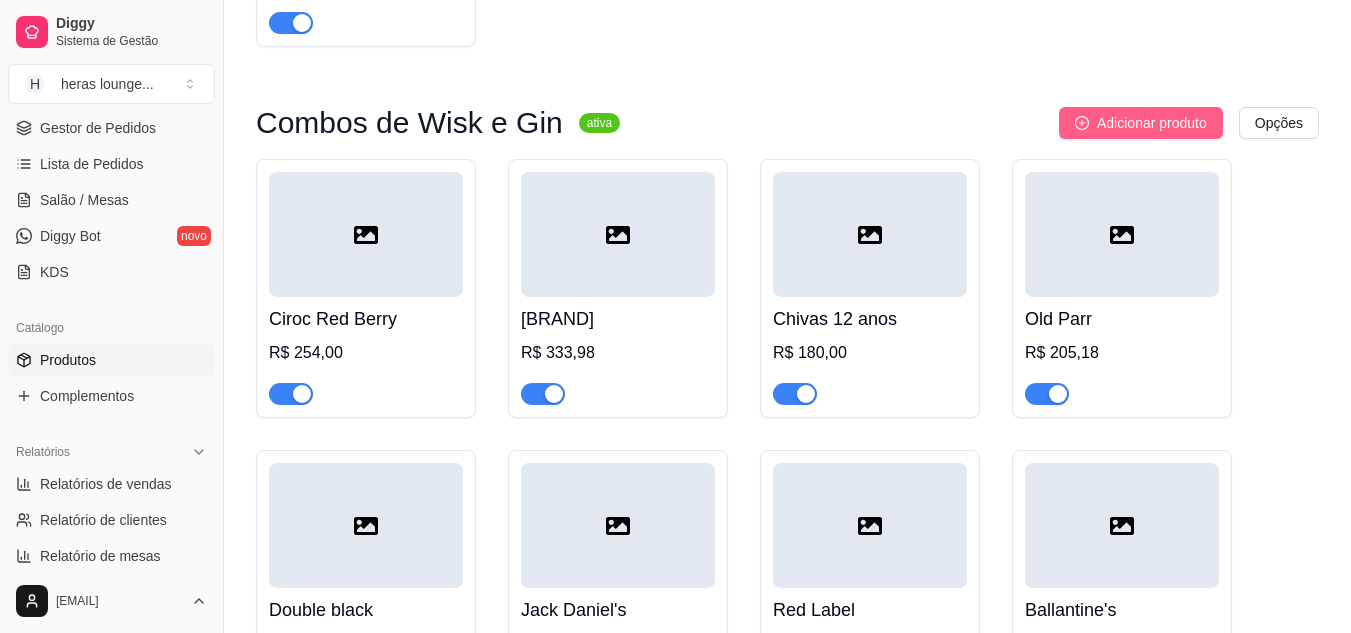 click on "Adicionar produto" at bounding box center [1152, 123] 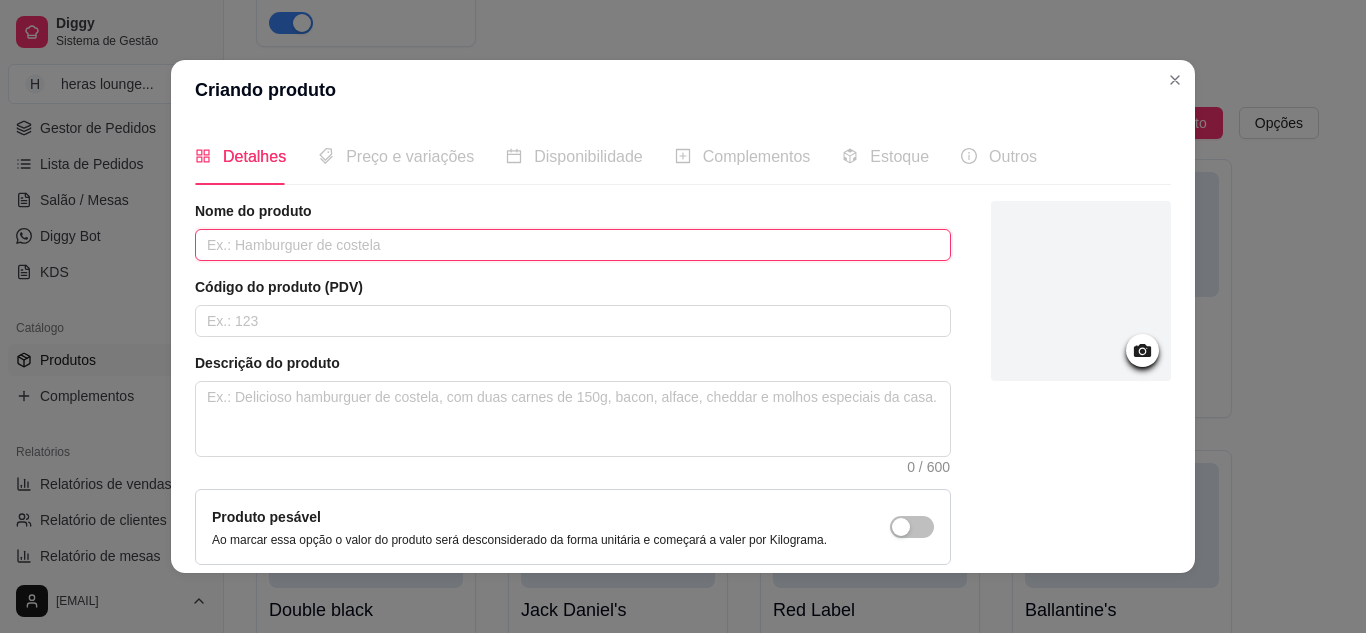 click at bounding box center (573, 245) 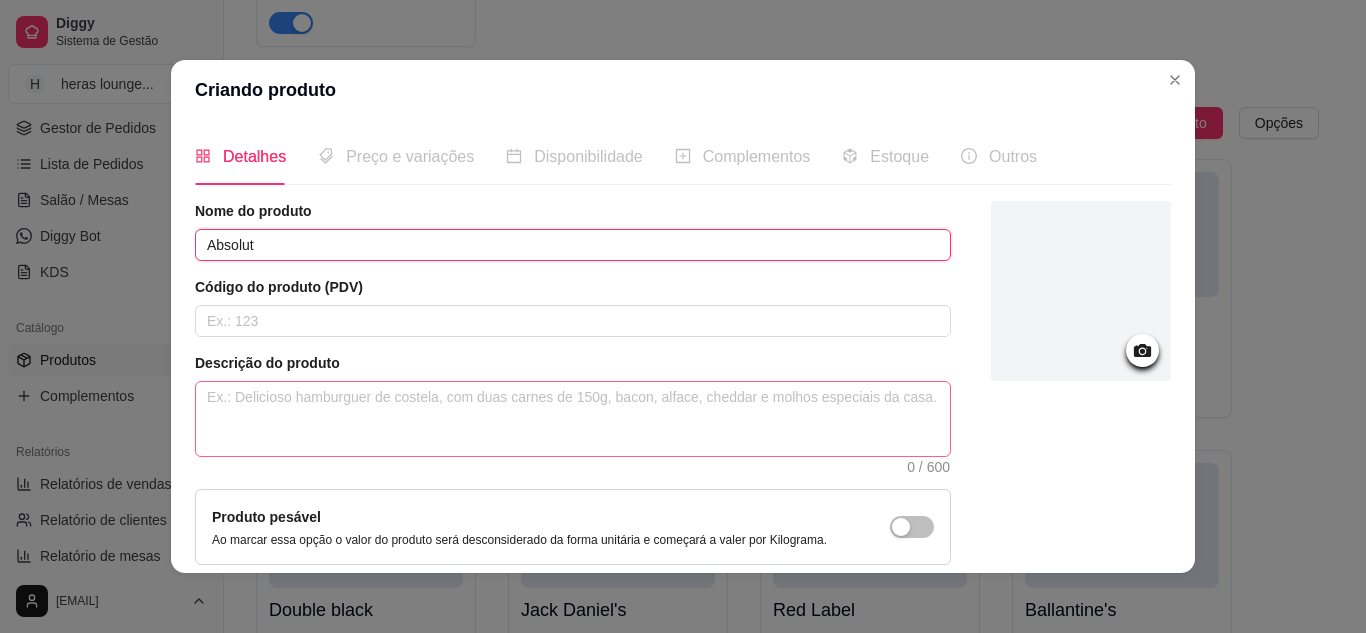 type on "Absolut" 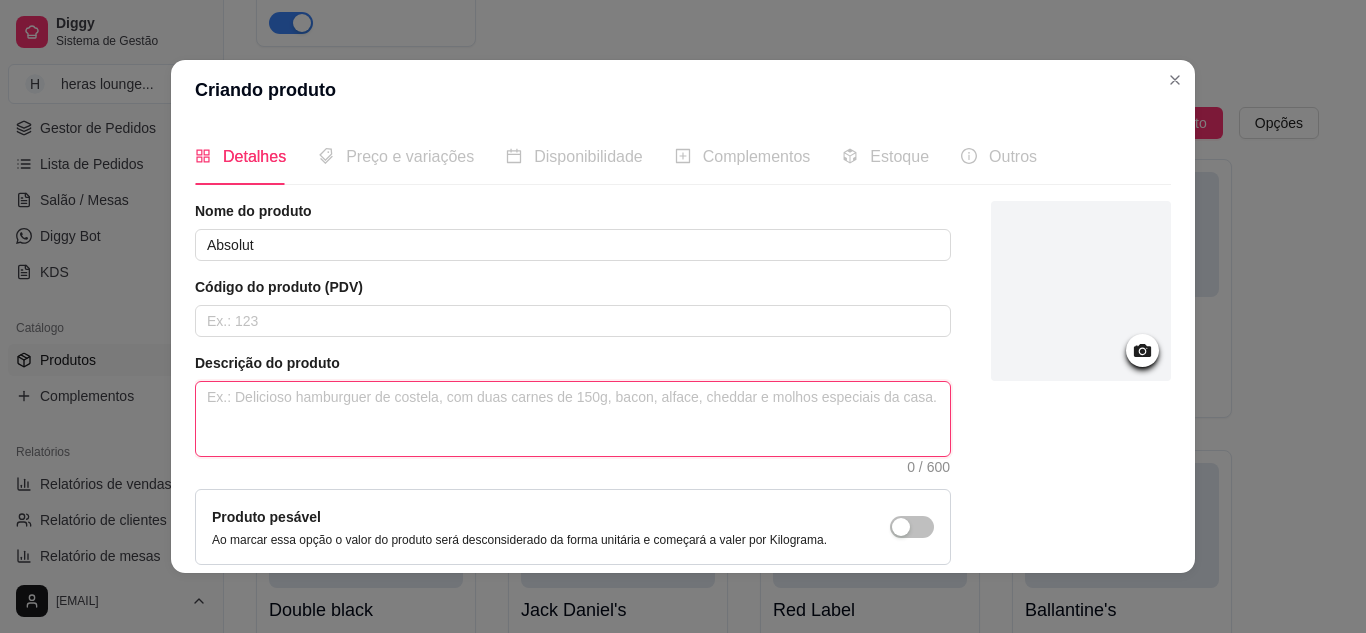 click at bounding box center (573, 419) 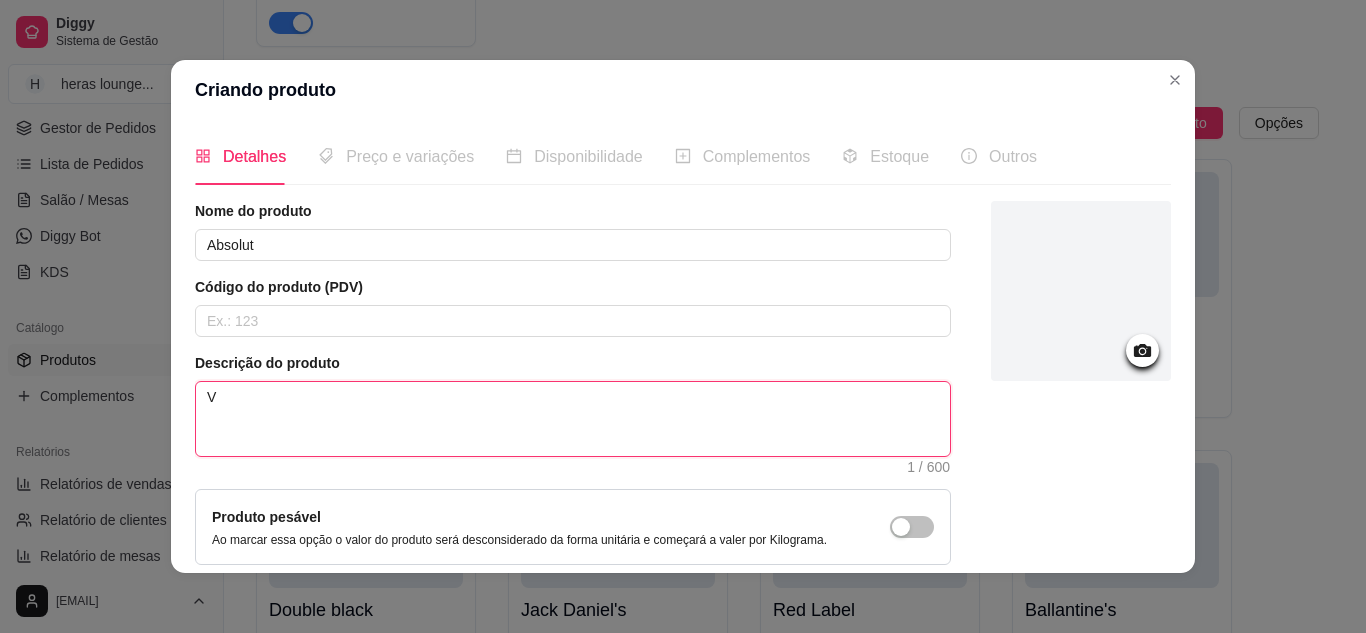 type 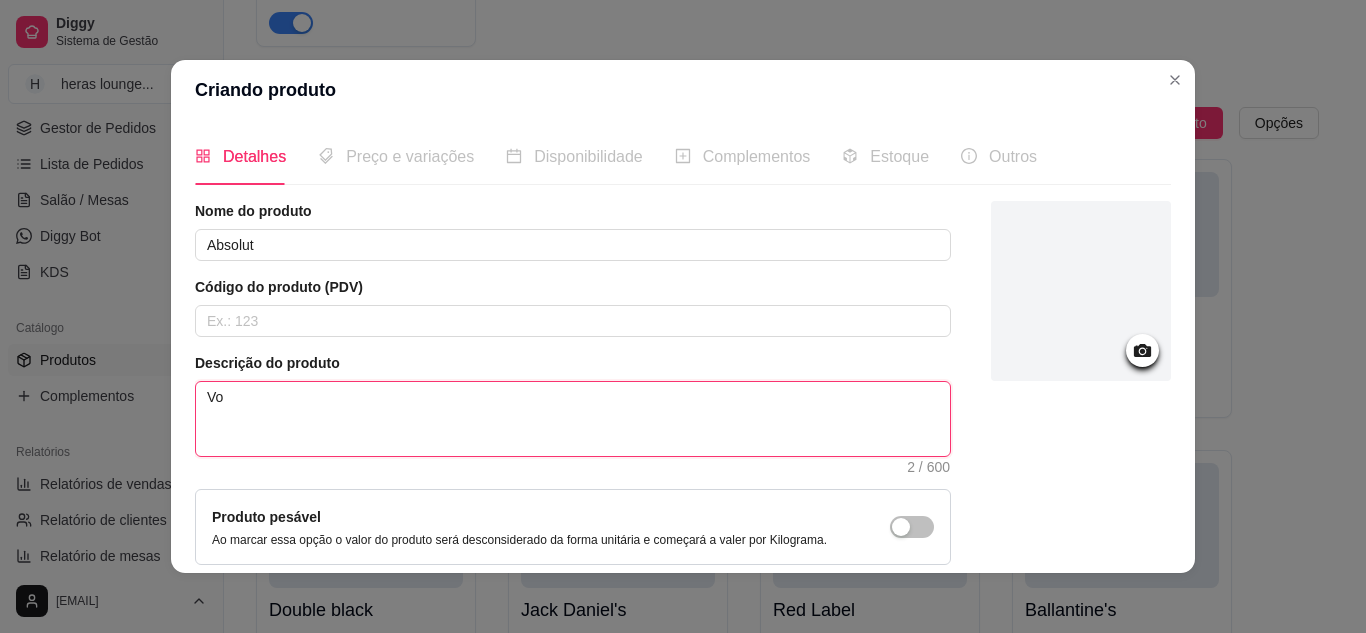type 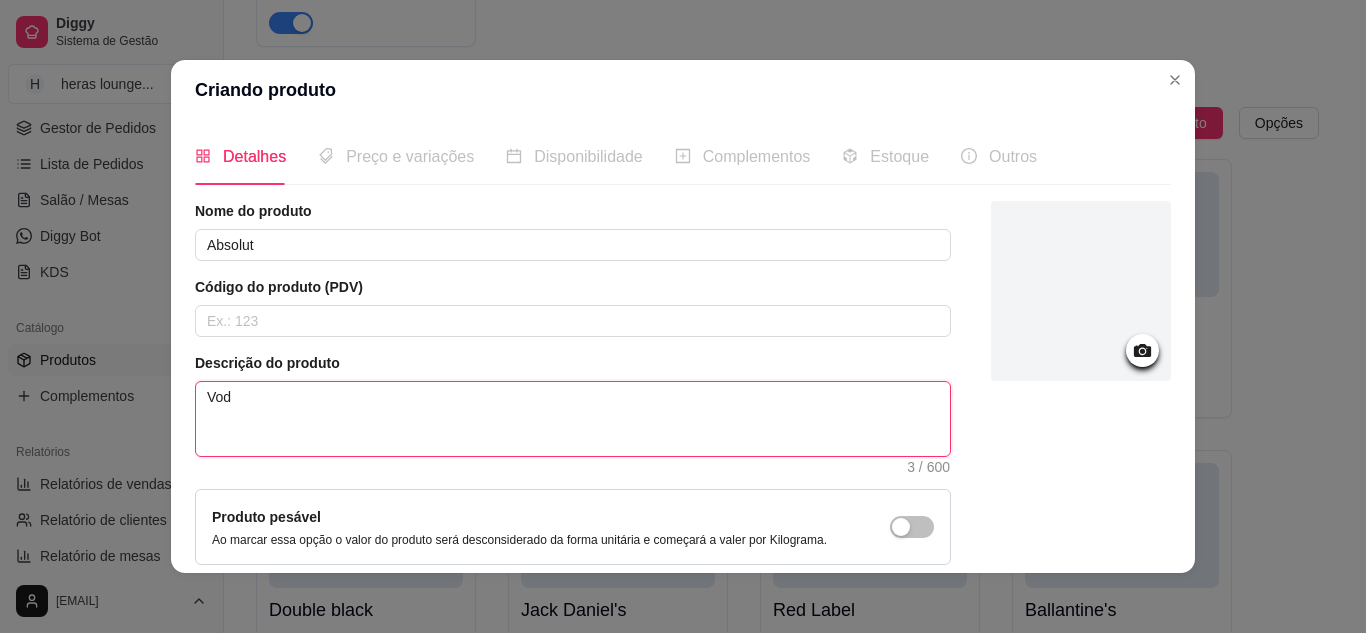 type 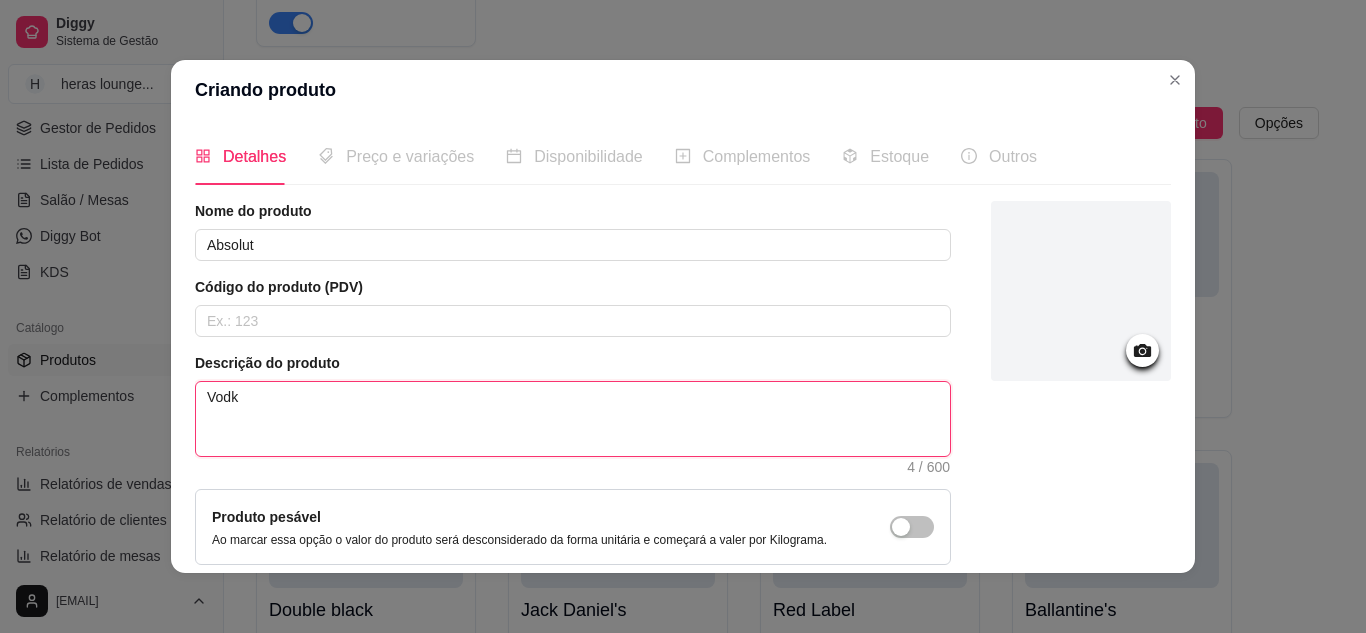 type 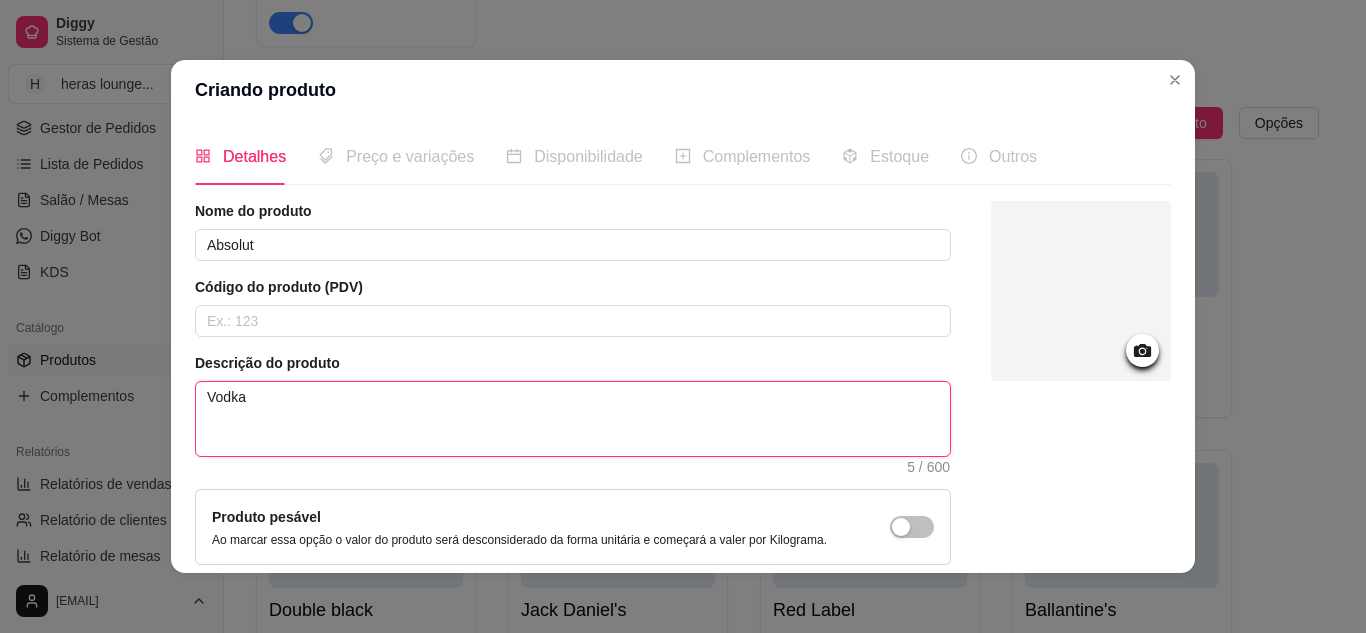scroll, scrollTop: 181, scrollLeft: 0, axis: vertical 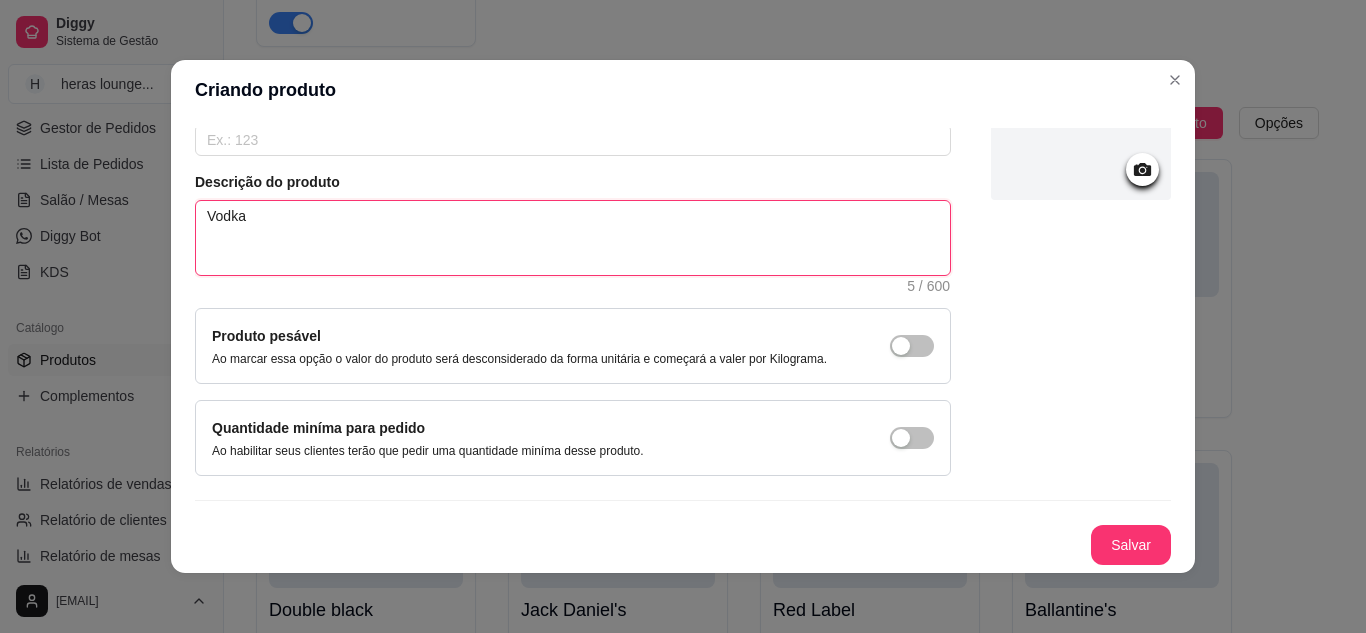 type on "Vodka" 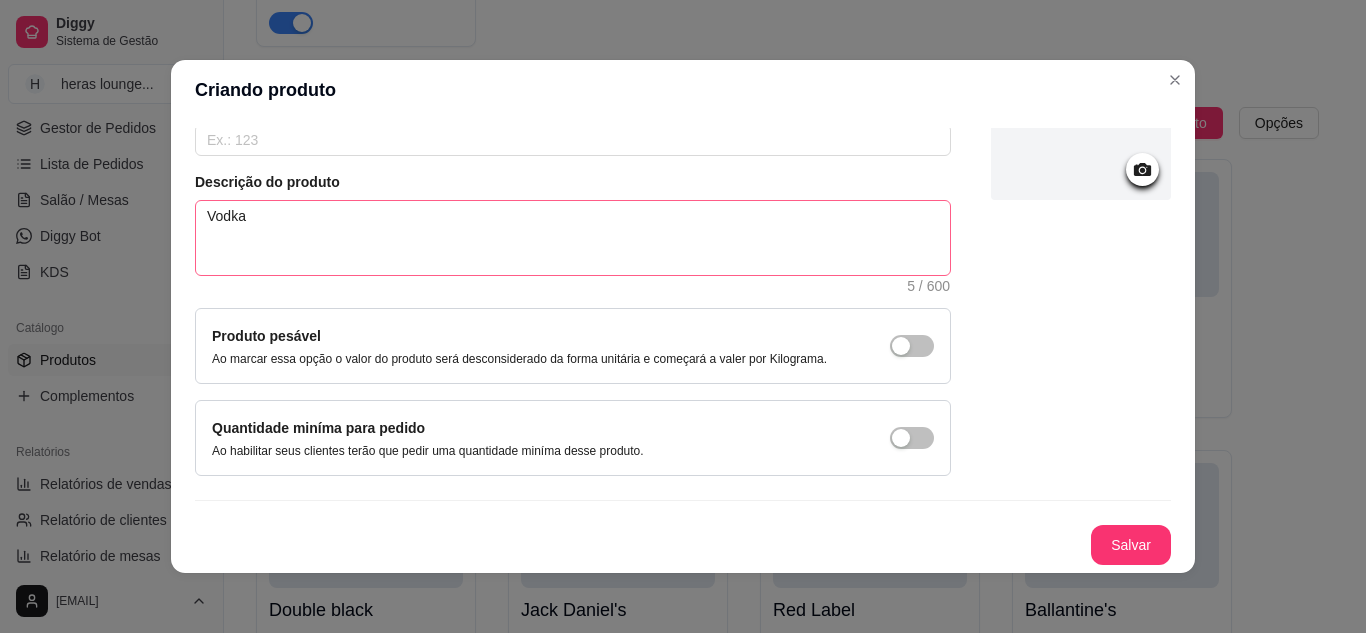click on "Salvar" at bounding box center (1131, 545) 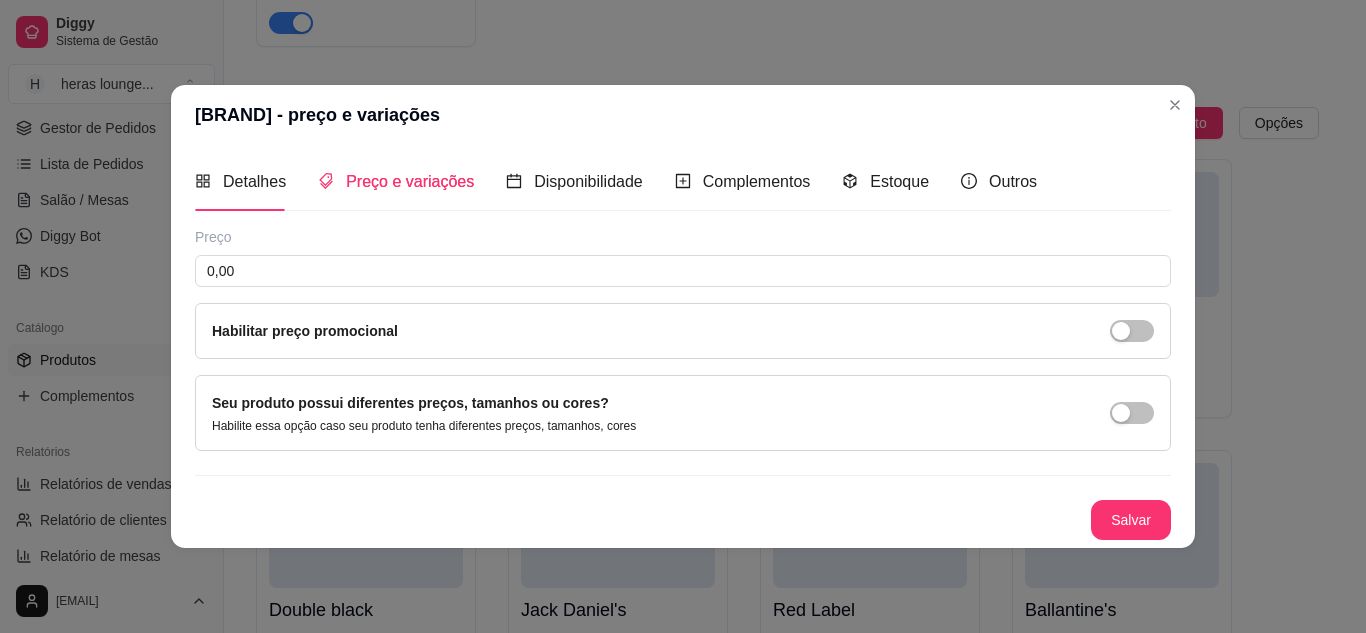 type 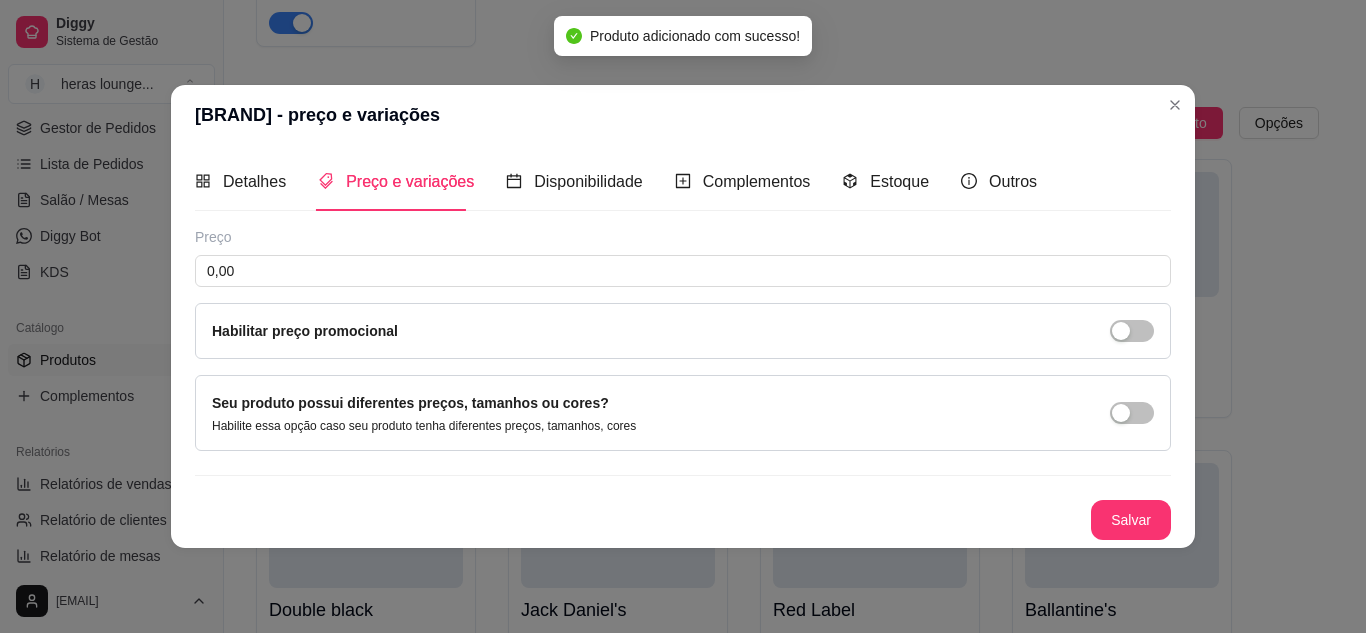 scroll, scrollTop: 0, scrollLeft: 0, axis: both 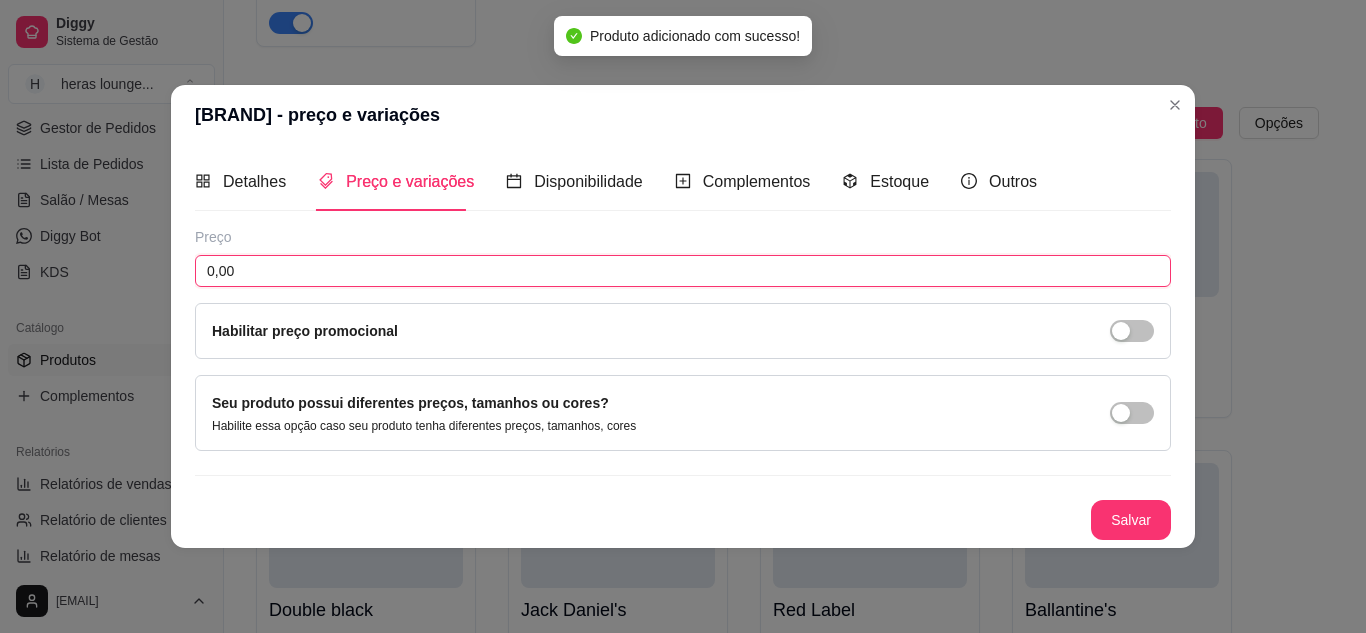 click on "0,00" at bounding box center [683, 271] 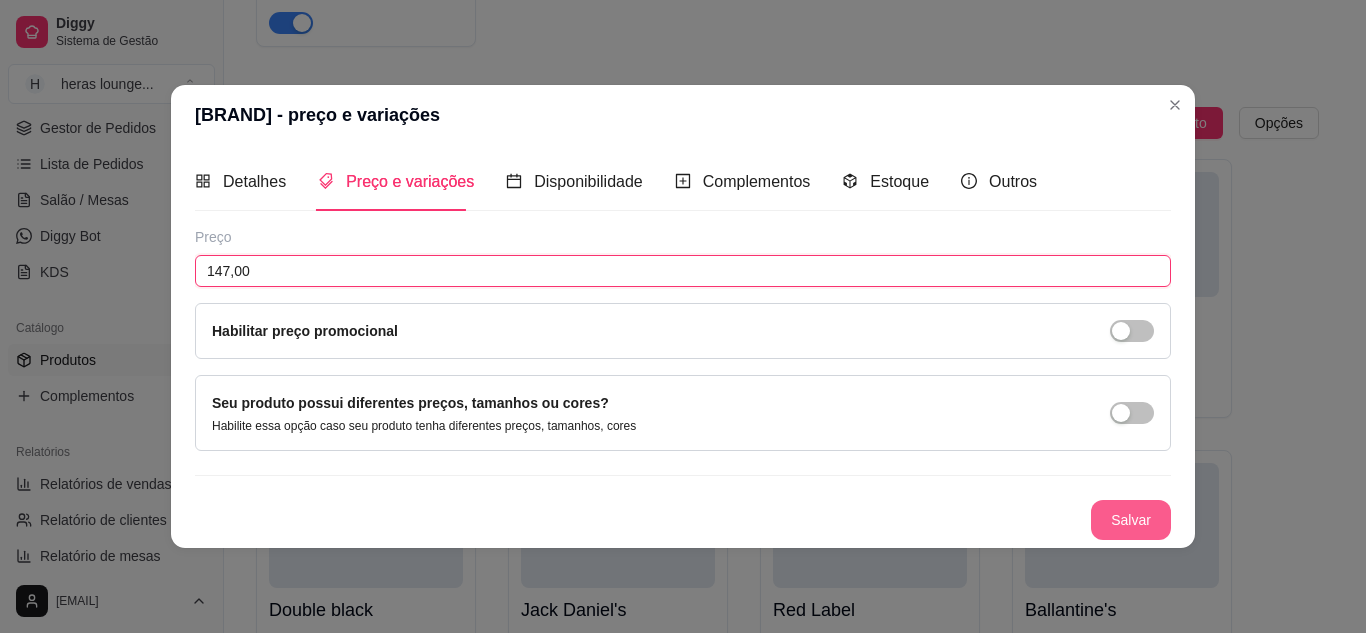 type on "147,00" 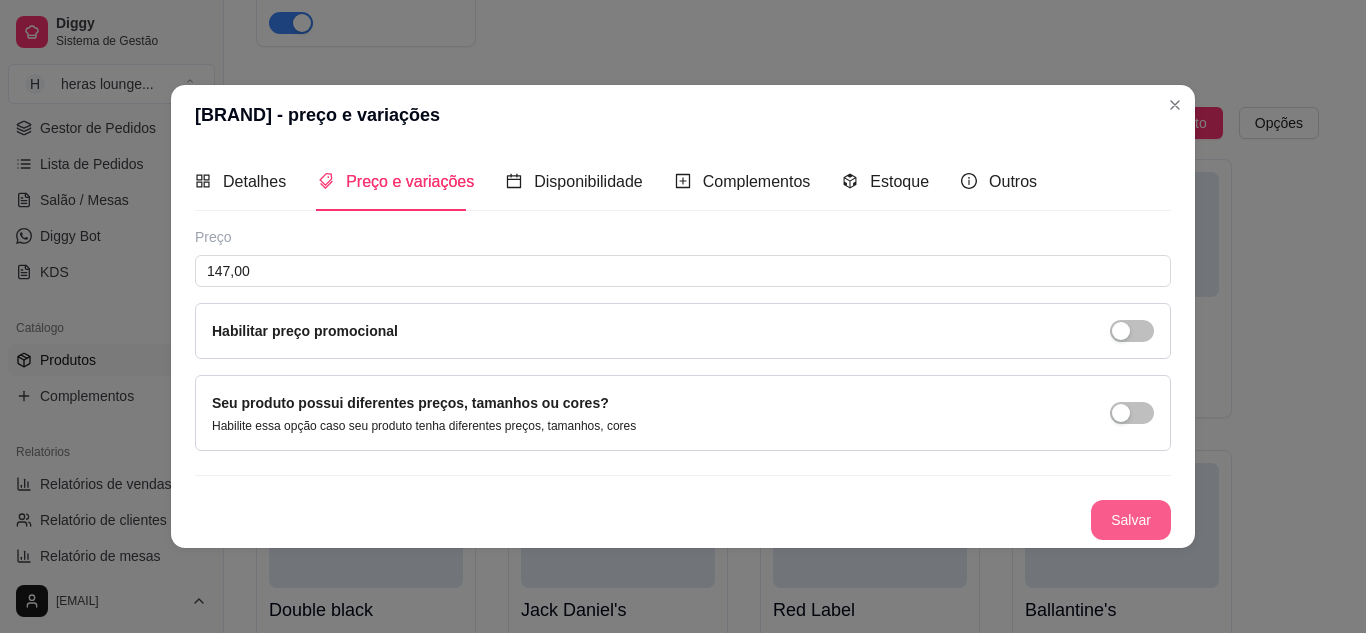 click on "Preço  147,00 Habilitar preço promocional Seu produto possui diferentes preços, tamanhos ou cores? Habilite essa opção caso seu produto tenha diferentes preços, tamanhos, cores Salvar" at bounding box center (683, 383) 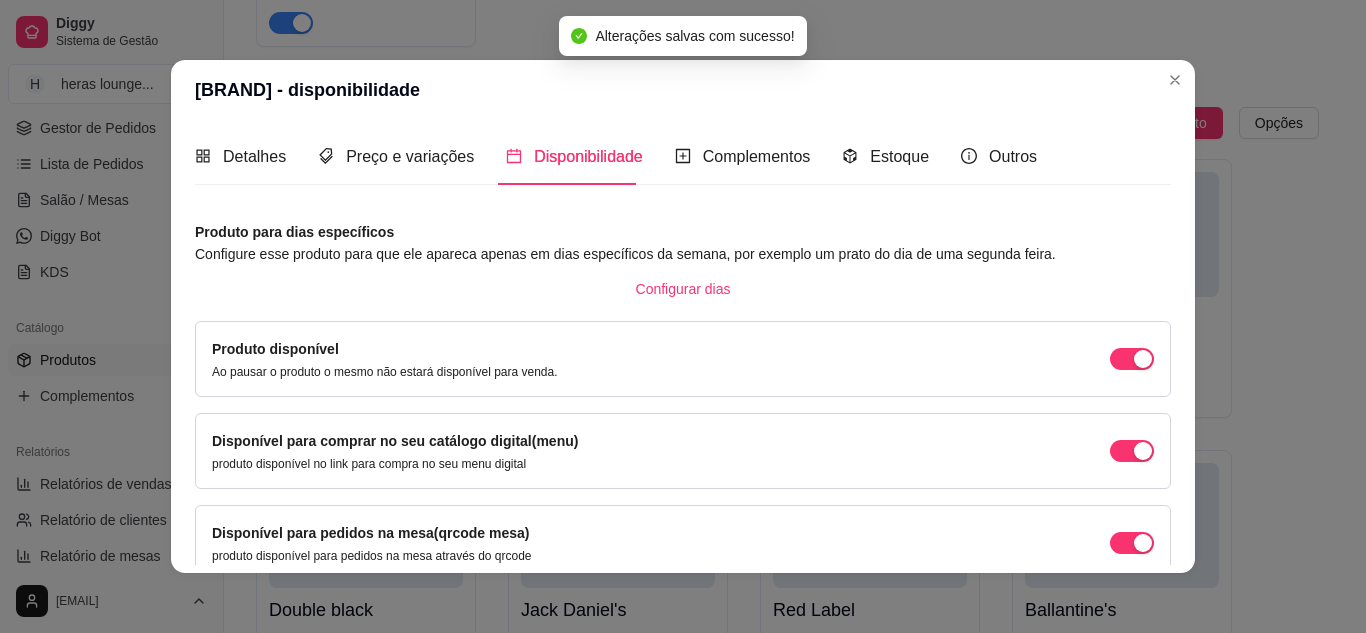 scroll, scrollTop: 189, scrollLeft: 0, axis: vertical 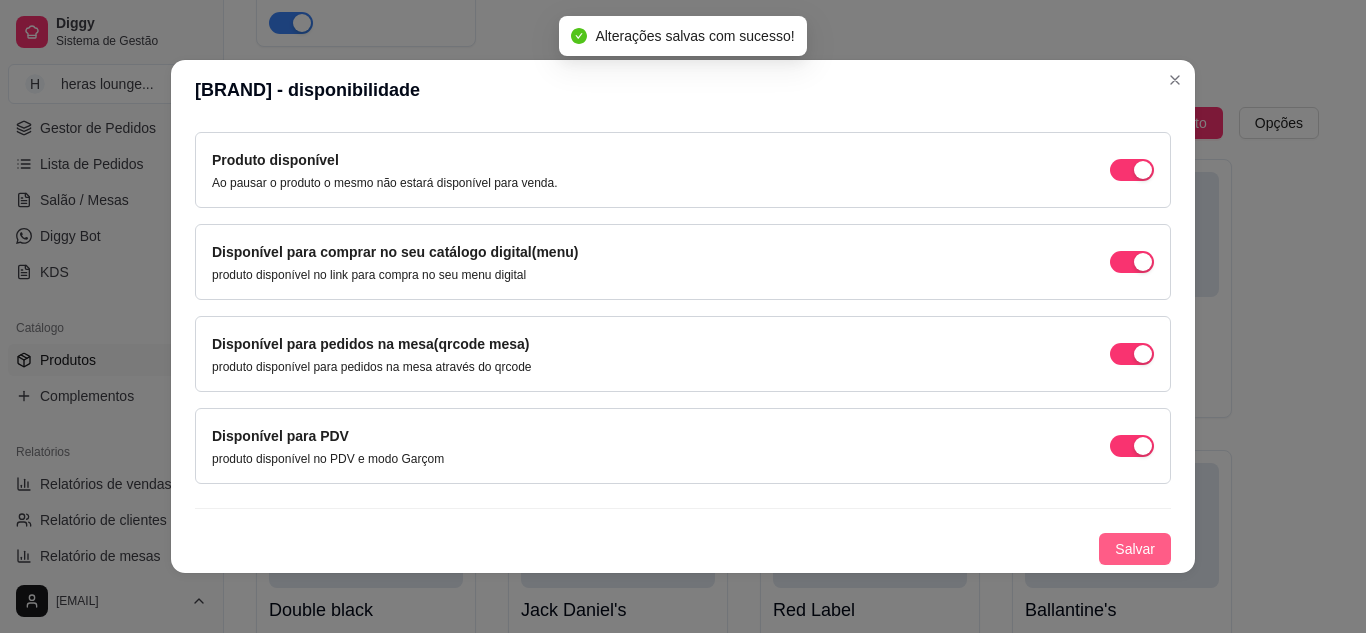 click on "Salvar" at bounding box center (1135, 549) 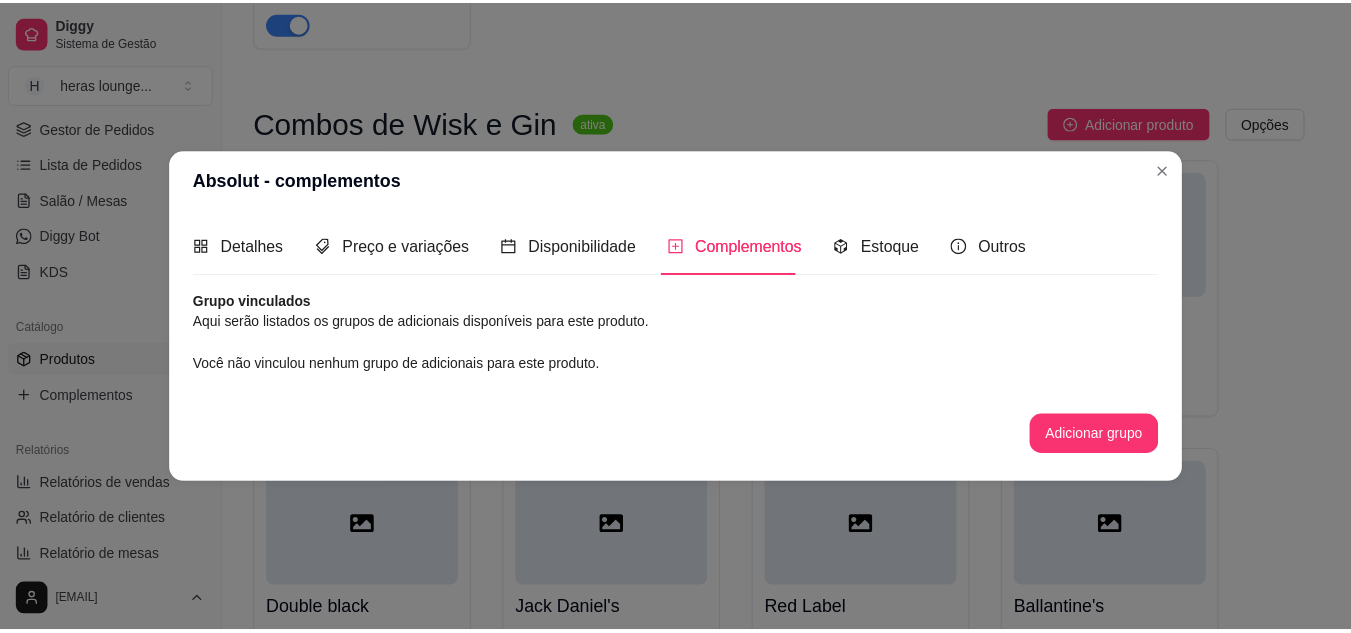 scroll, scrollTop: 0, scrollLeft: 0, axis: both 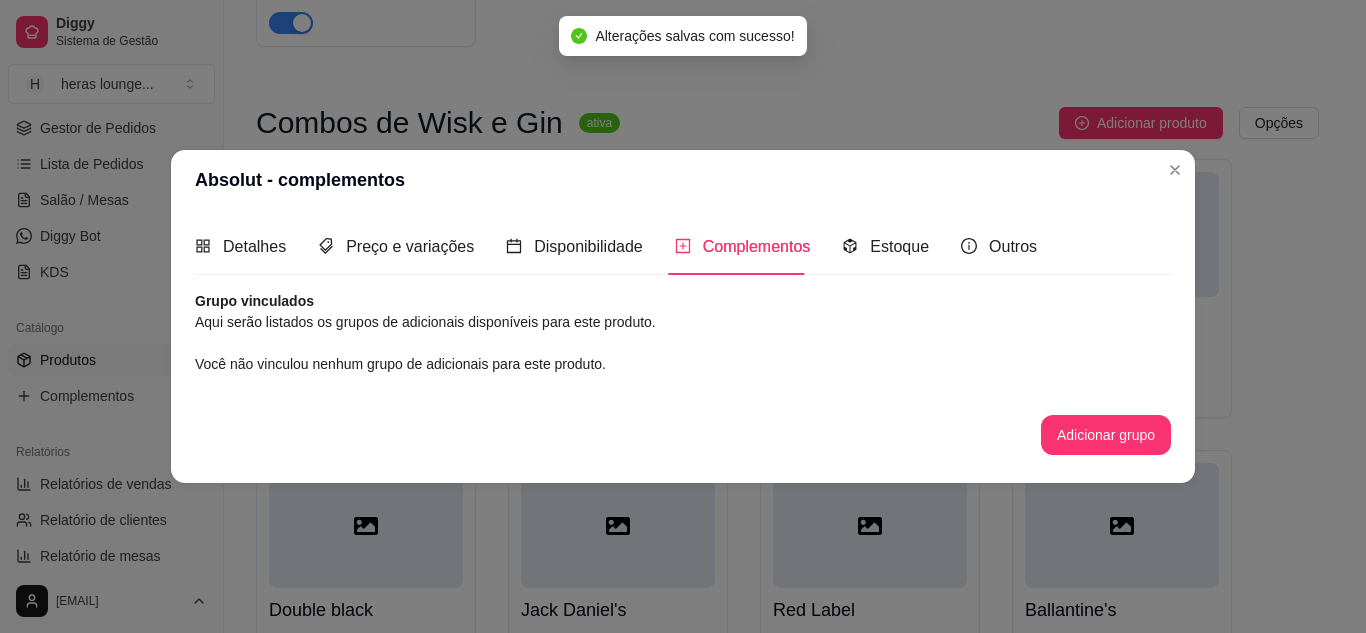 click on "Combos de Wisk e Gin ativa Adicionar produto Opções Ciroc Red Berry   R$ 254,00 Gold label    R$ 333,98 Chivas 12 anos    R$ 180,00 Old Parr   R$ 205,18 Double black   R$ 282,18 Jack Daniel's   R$ 226,18 Red Label    R$ 143,00 Ballantine's    R$ 153,00 Cavalo Branco   R$ 140,00 Black label   R$ 260,00 Gin Beefeater   R$ 162,00 Absolut    R$ 147,00" at bounding box center [787, 553] 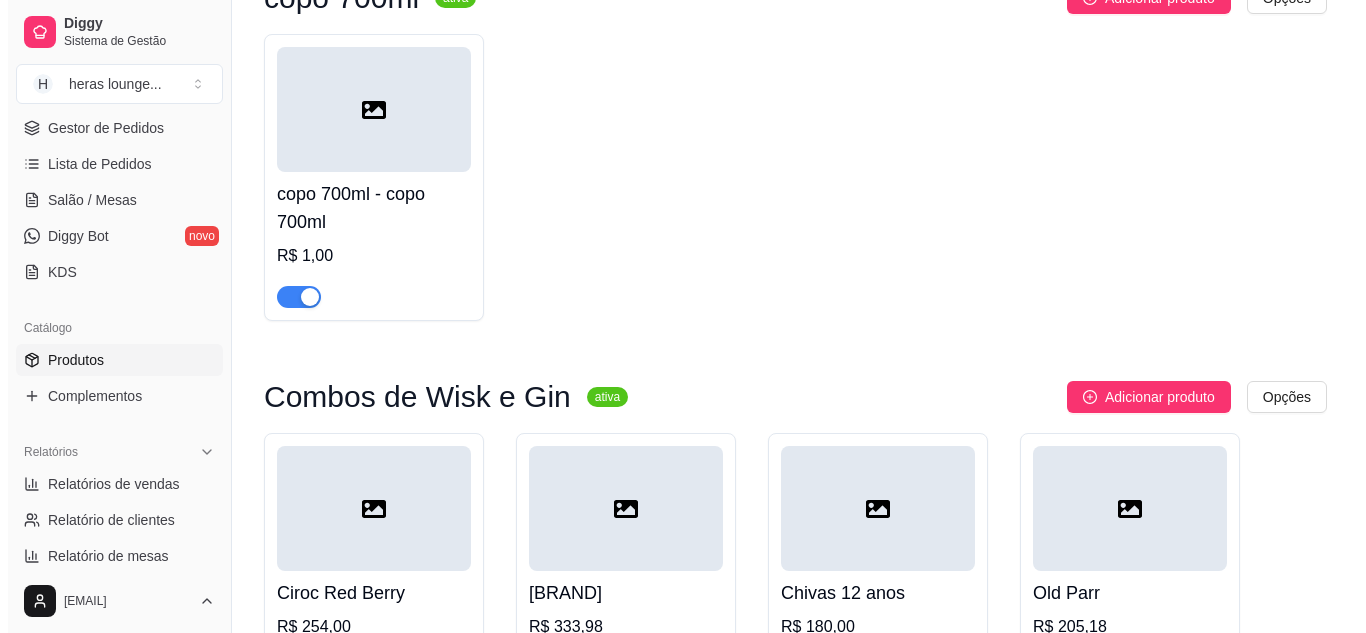 scroll, scrollTop: 8594, scrollLeft: 0, axis: vertical 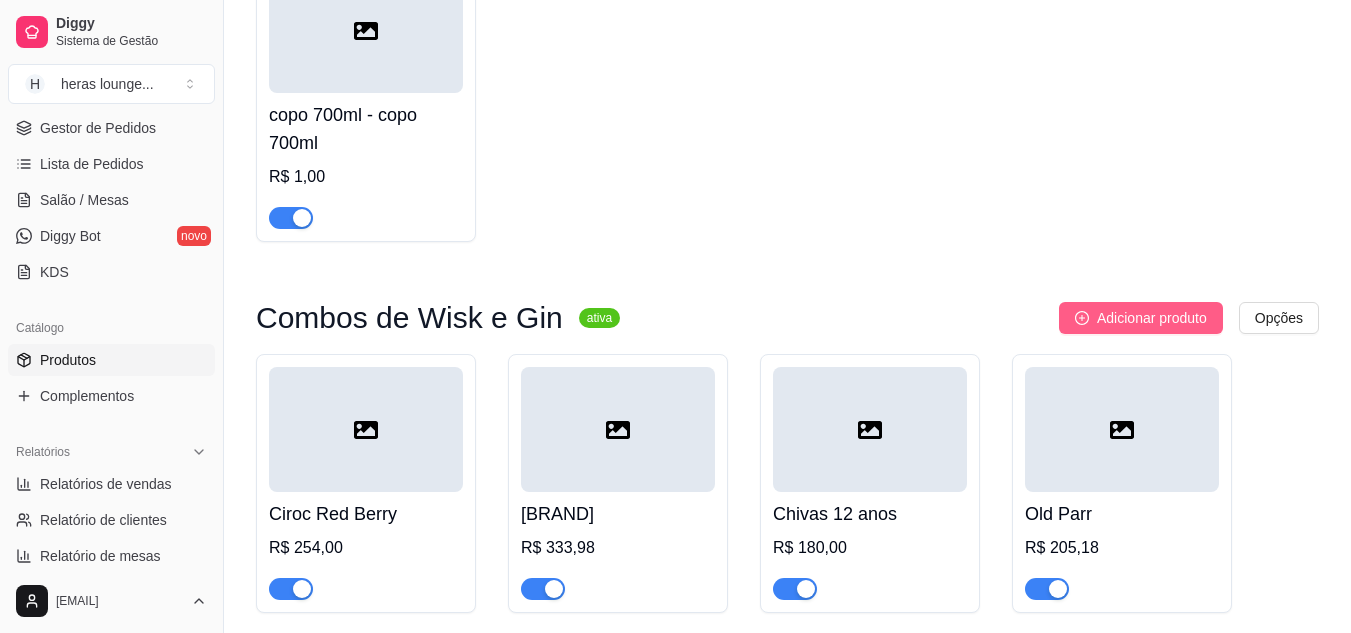 click on "Adicionar produto" at bounding box center (1152, 318) 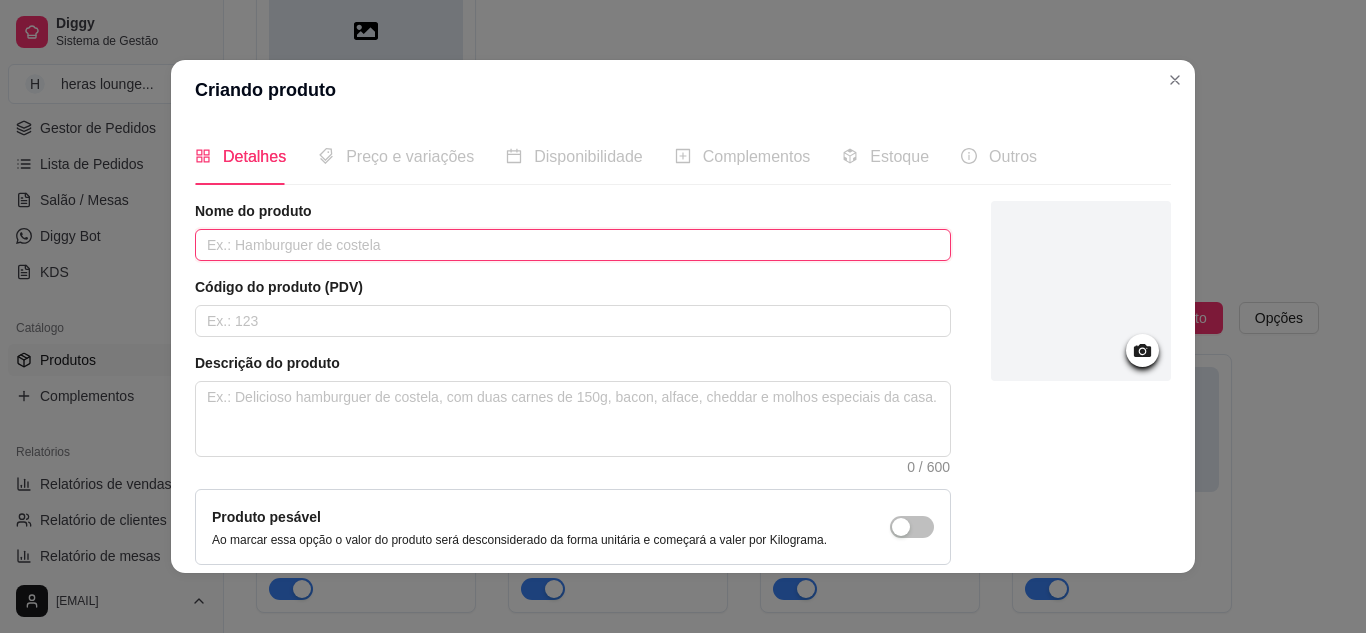 click at bounding box center (573, 245) 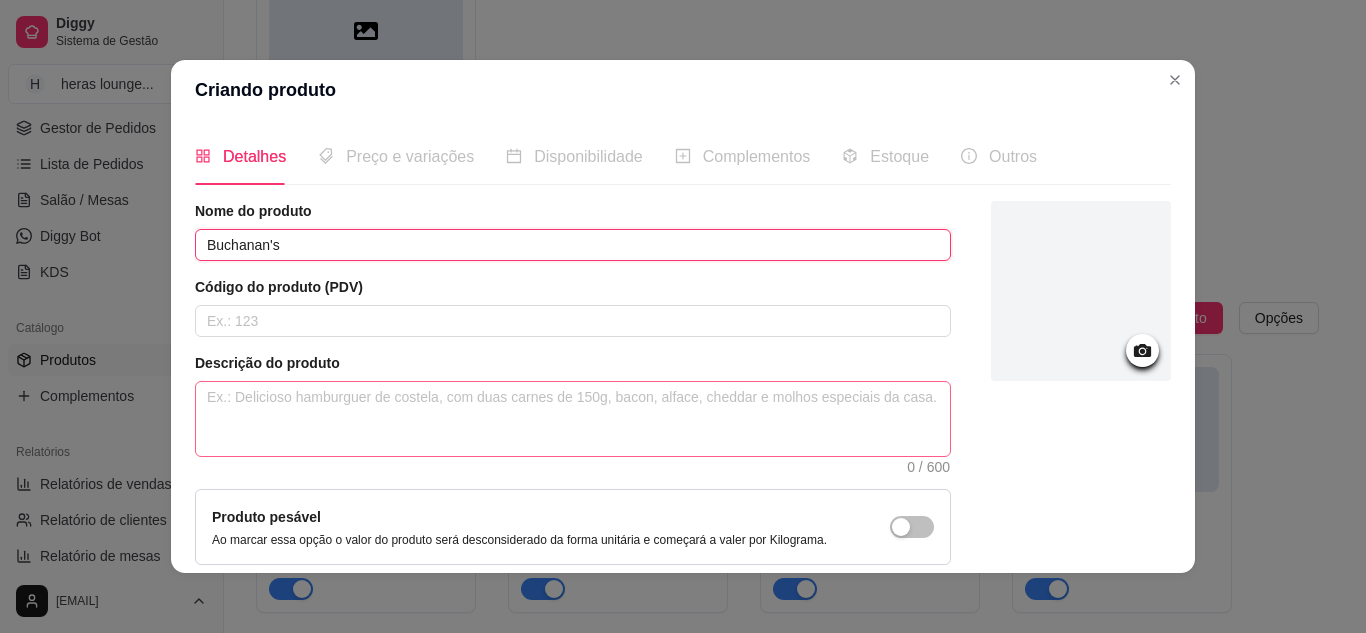 type on "Buchanan's" 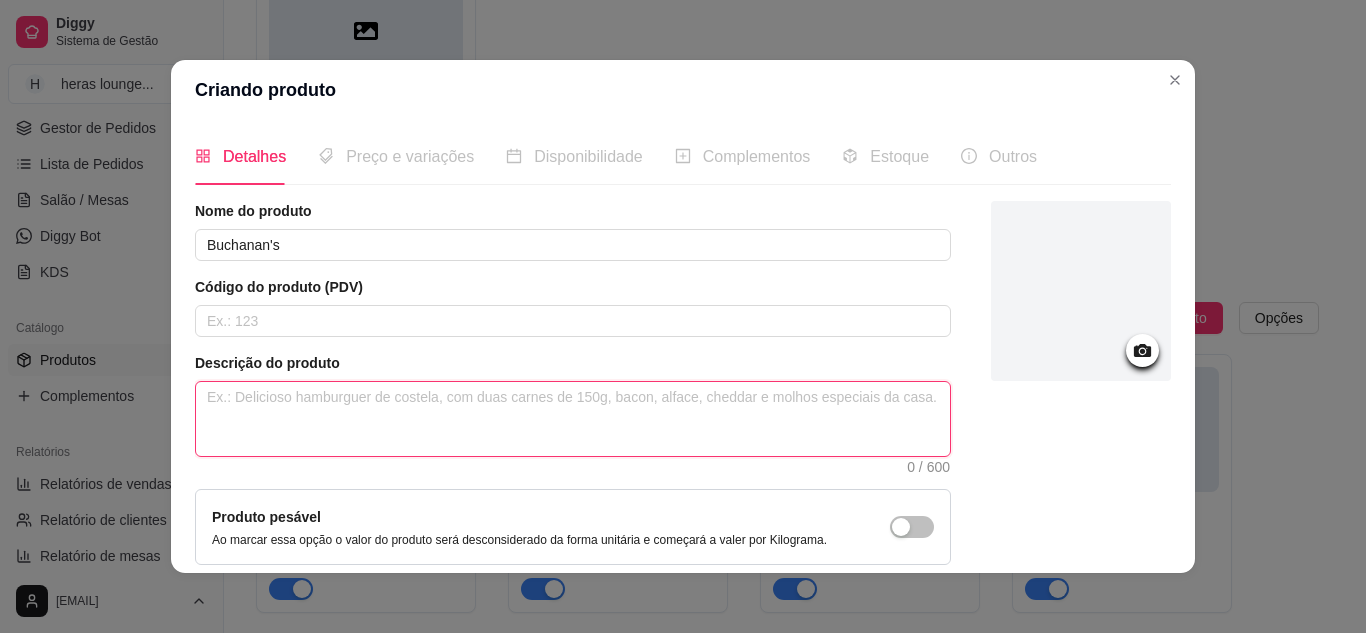 click at bounding box center [573, 419] 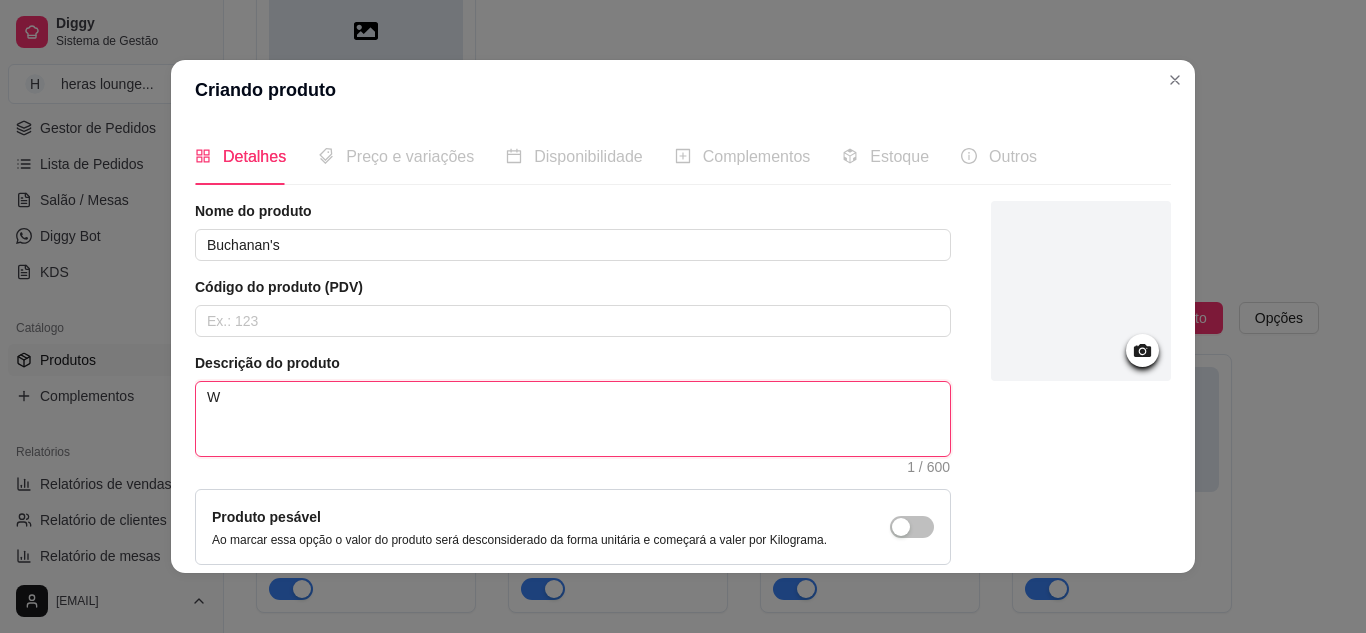 type 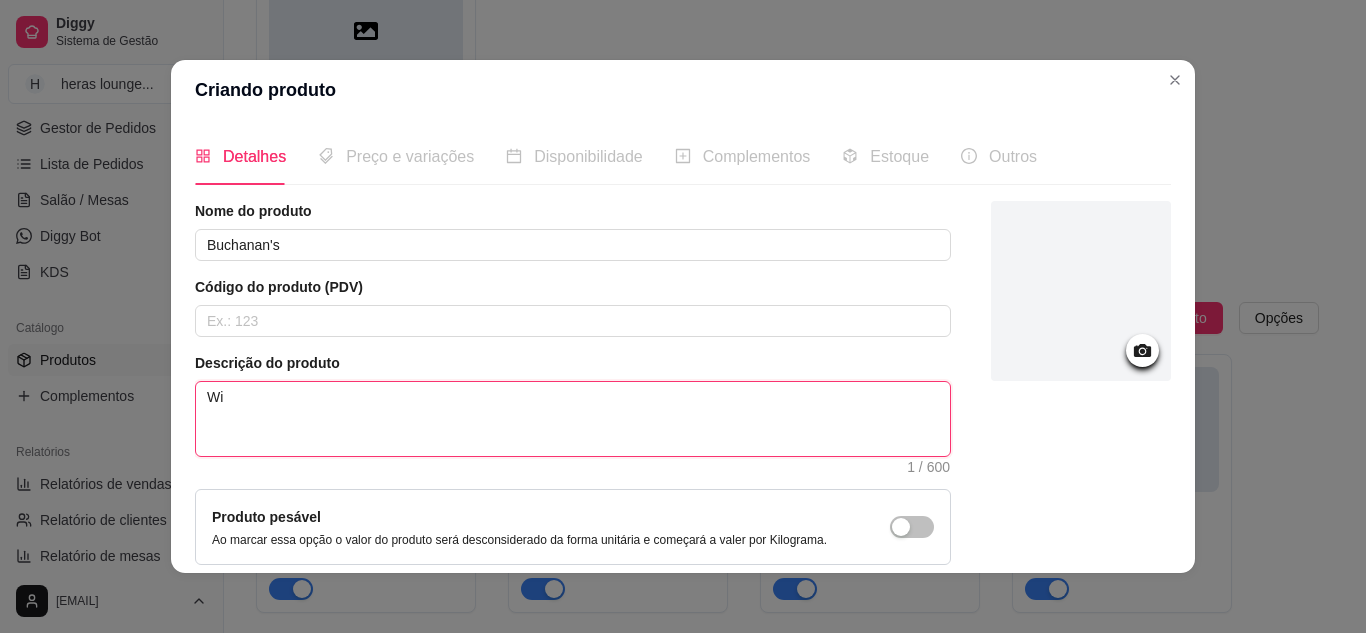type 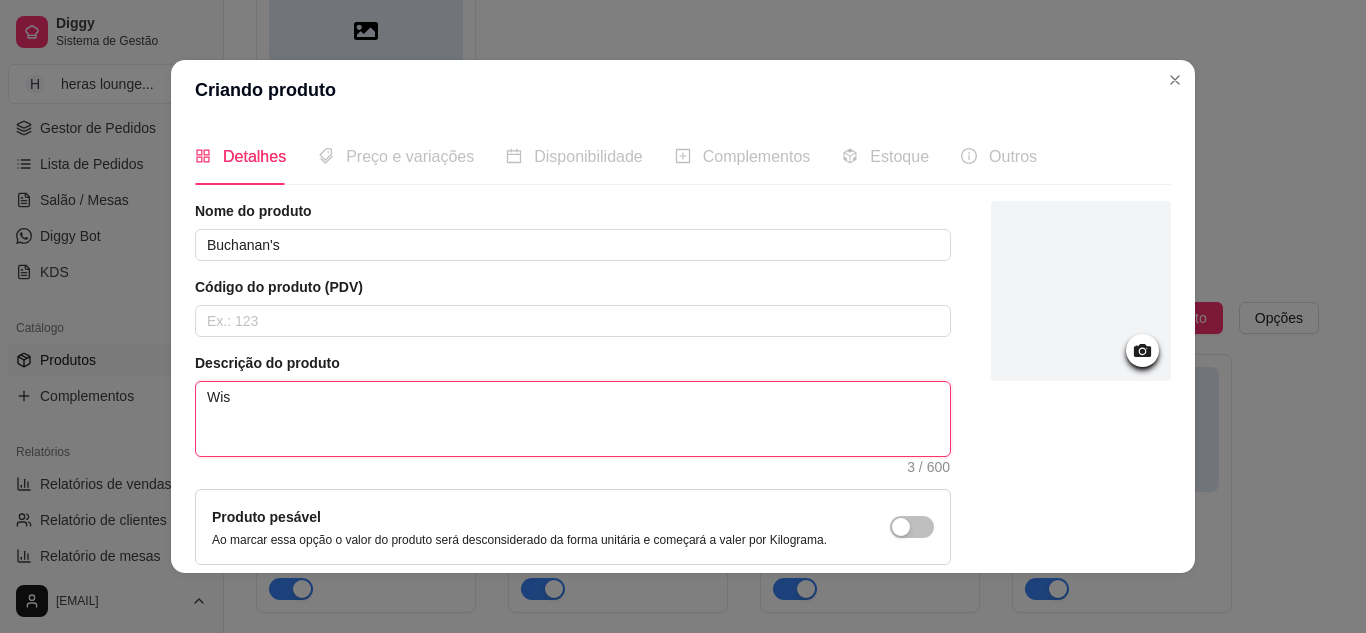 type 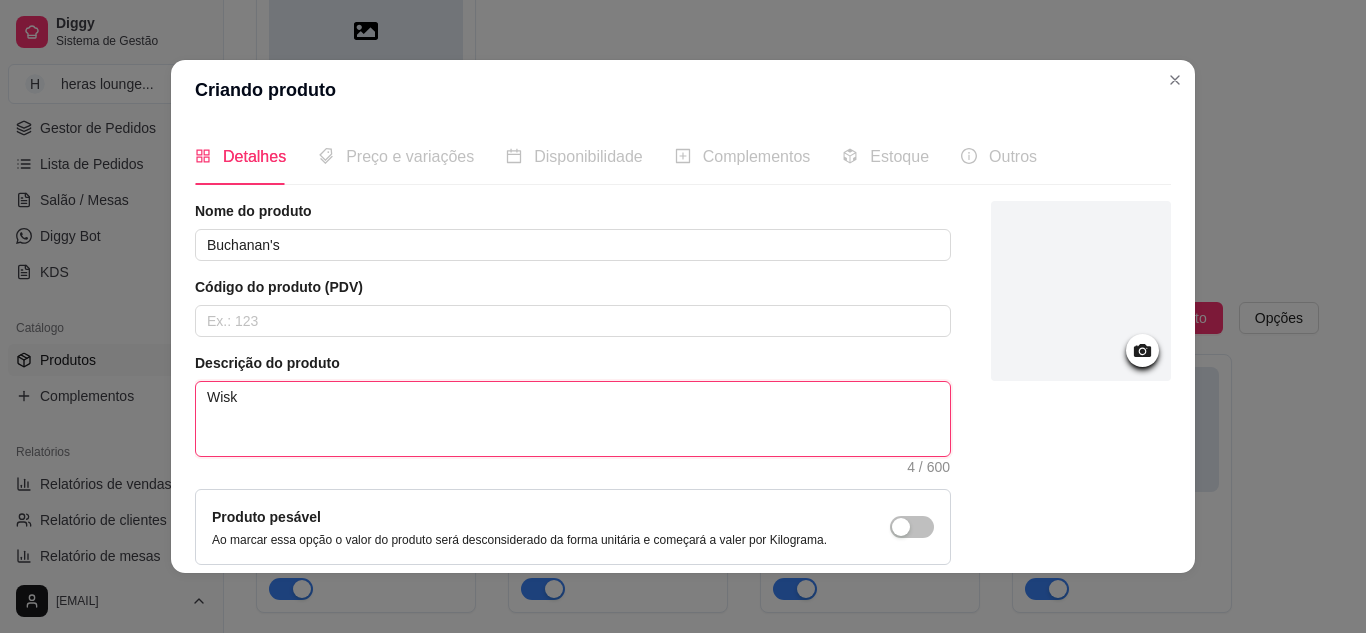 scroll, scrollTop: 181, scrollLeft: 0, axis: vertical 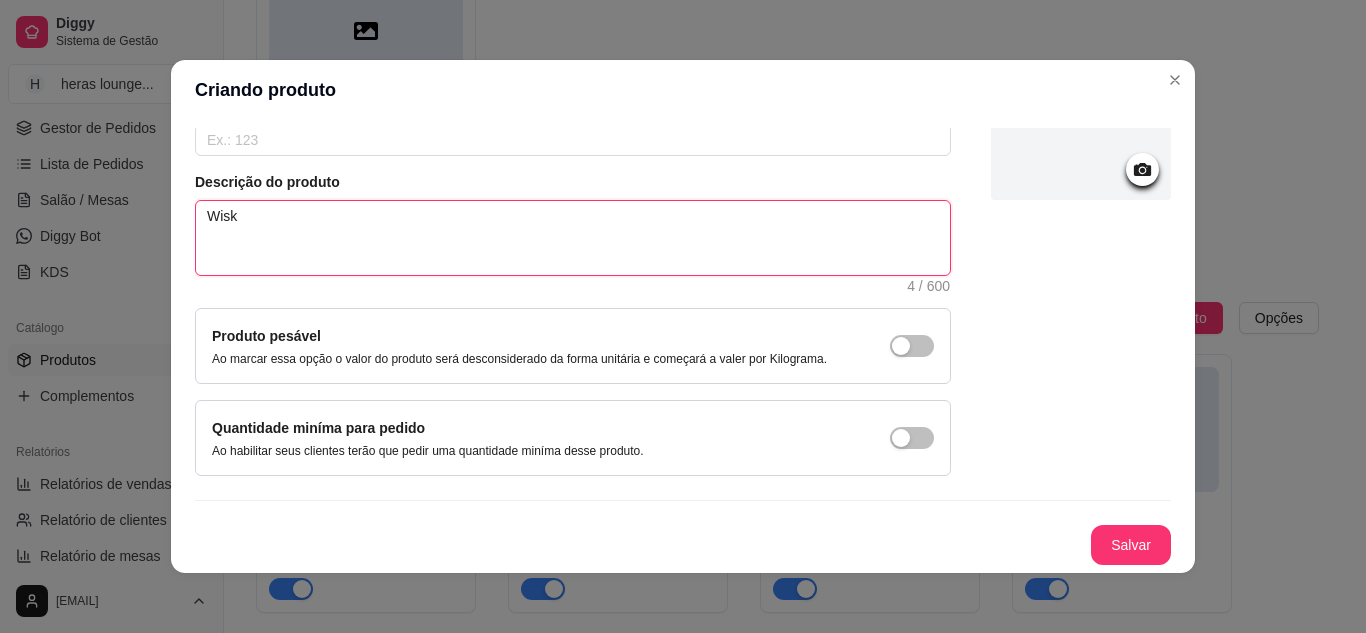 type on "Wisk" 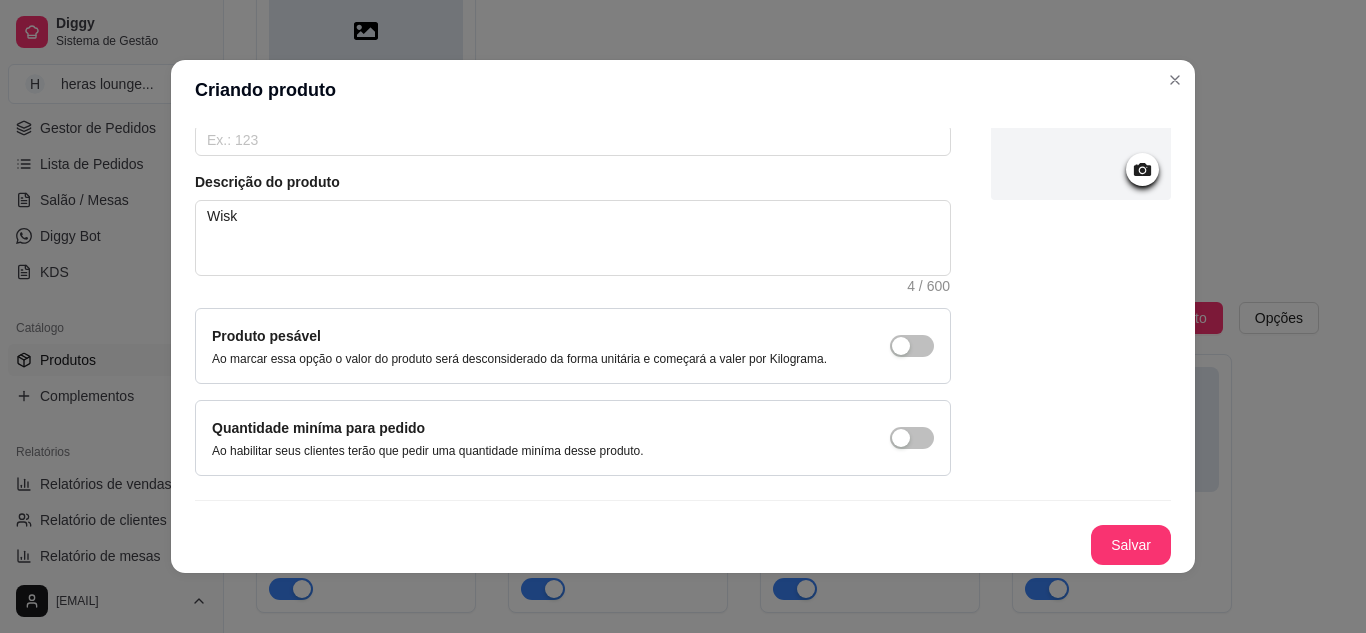 click on "Nome do produto Buchanan's Código do produto (PDV) Descrição do produto Wisk 4 / 600 Produto pesável Ao marcar essa opção o valor do produto será desconsiderado da forma unitária e começará a valer por Kilograma. Quantidade miníma para pedido Ao habilitar seus clientes terão que pedir uma quantidade miníma desse produto. Salvar" at bounding box center [683, 292] 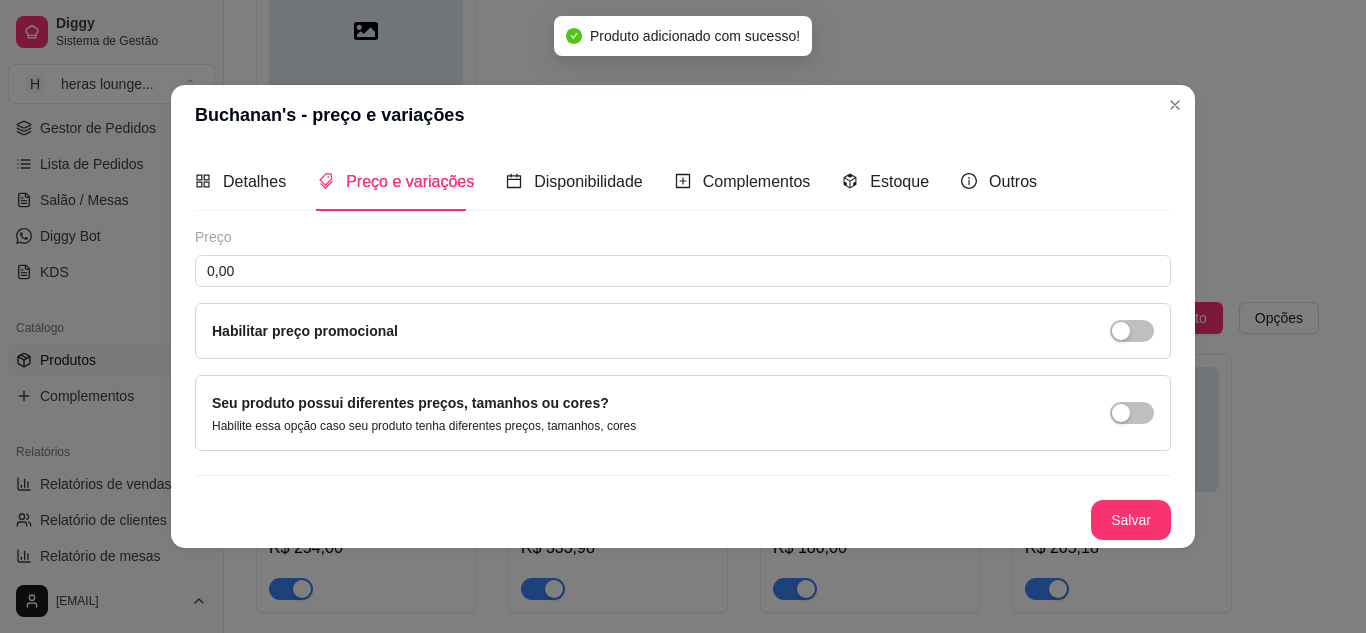 type 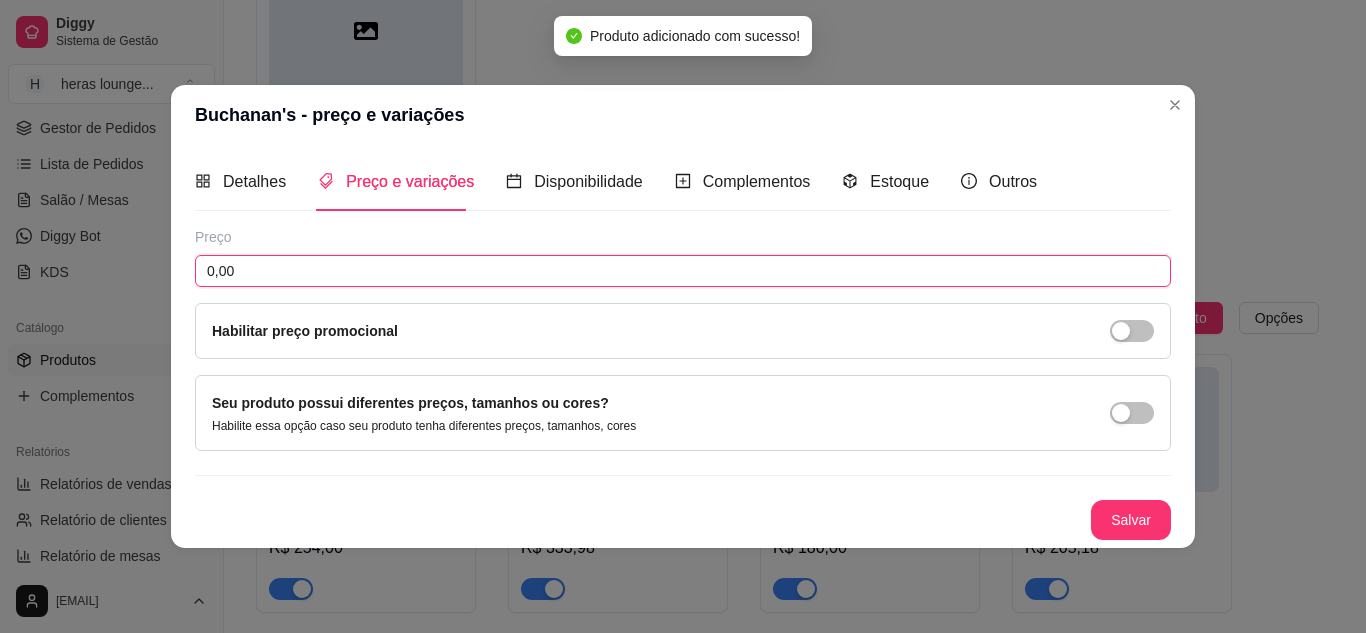 click on "0,00" at bounding box center [683, 271] 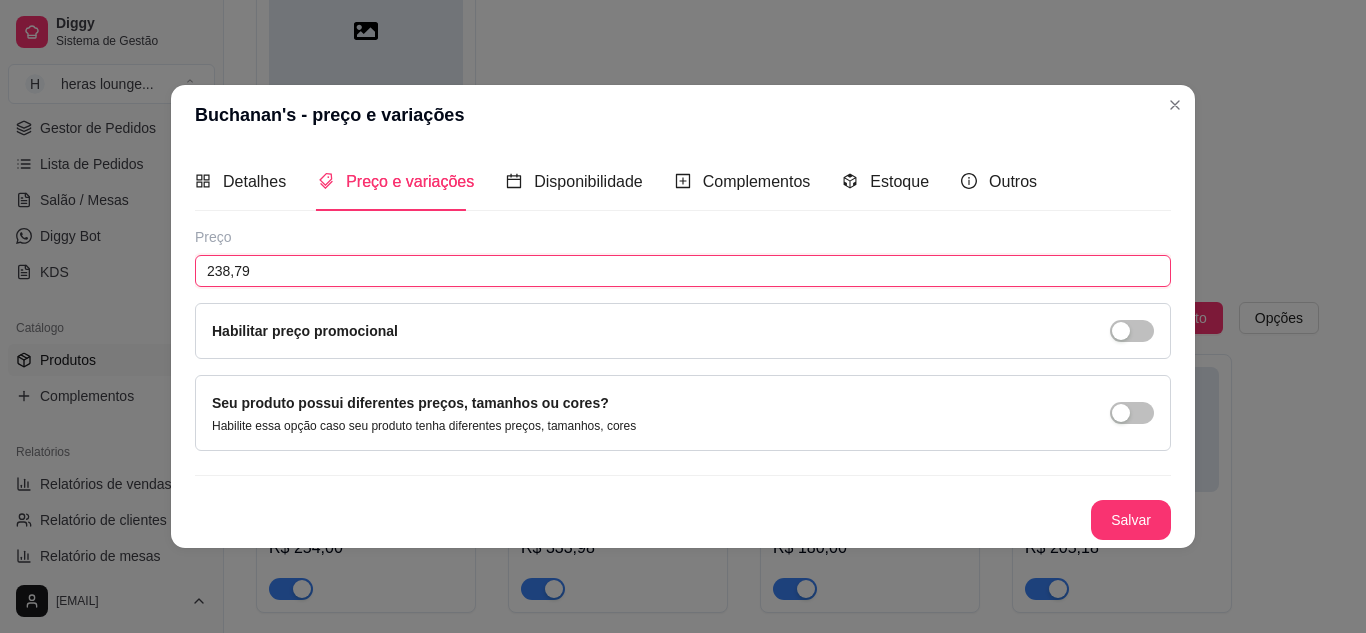 type on "238,79" 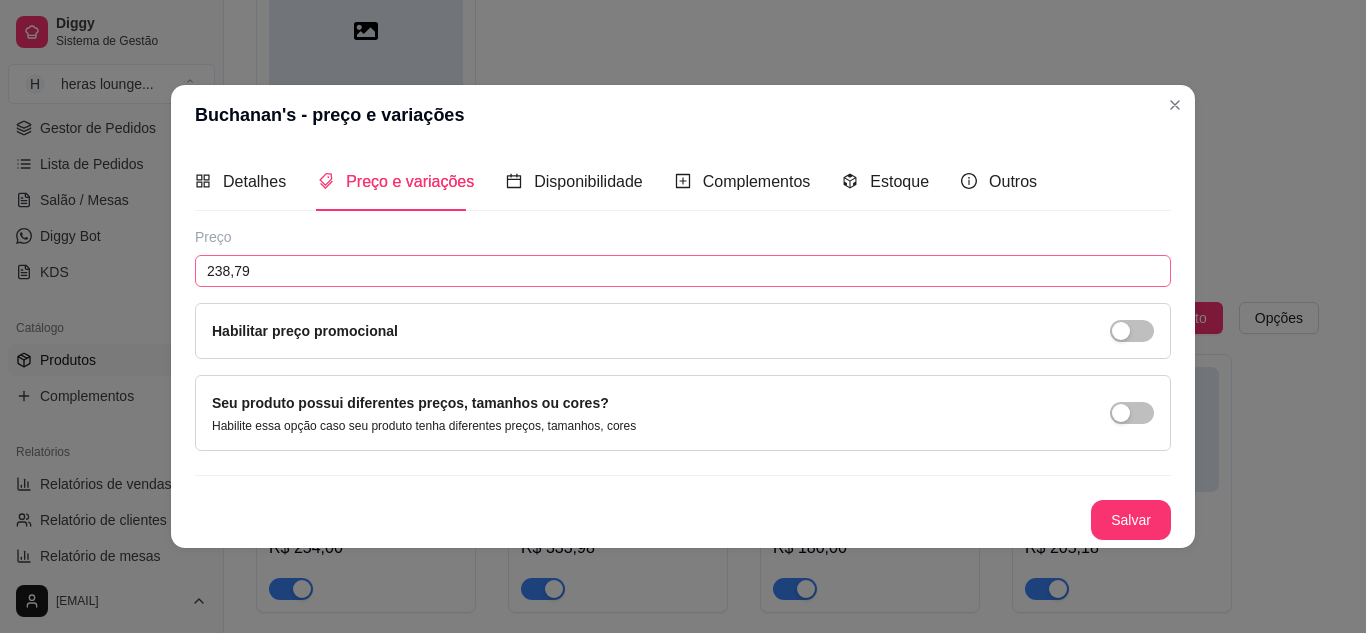 click on "Salvar" at bounding box center (1131, 520) 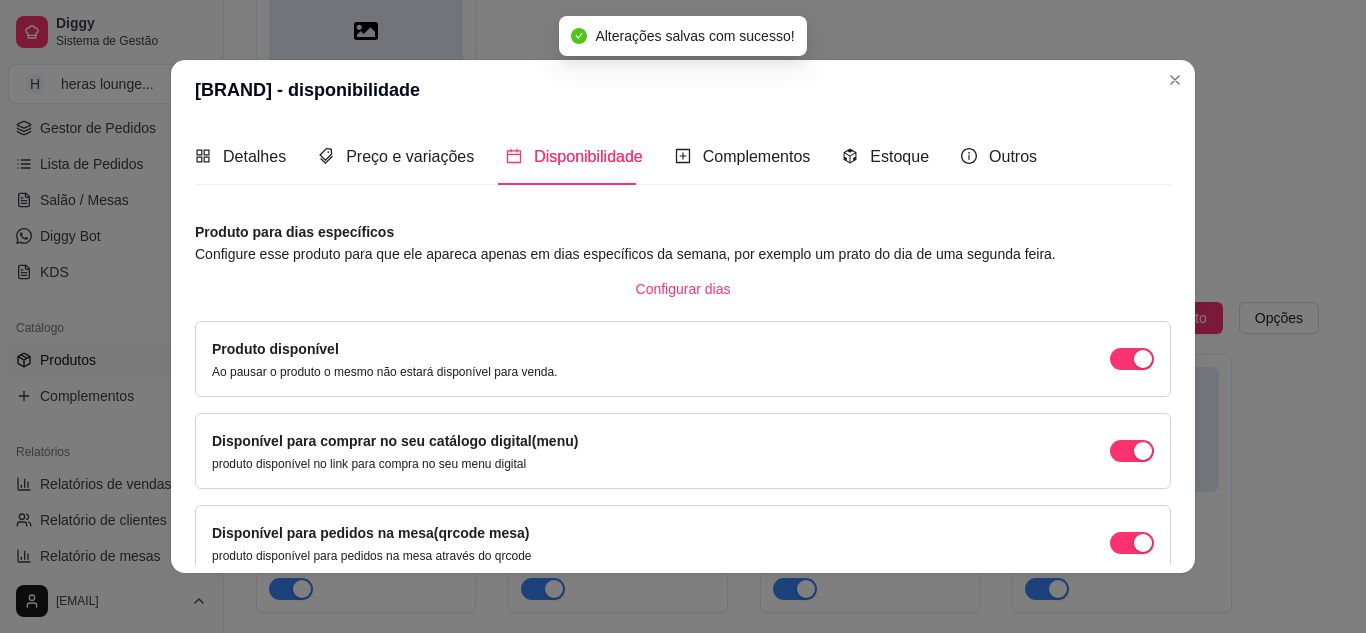 scroll, scrollTop: 189, scrollLeft: 0, axis: vertical 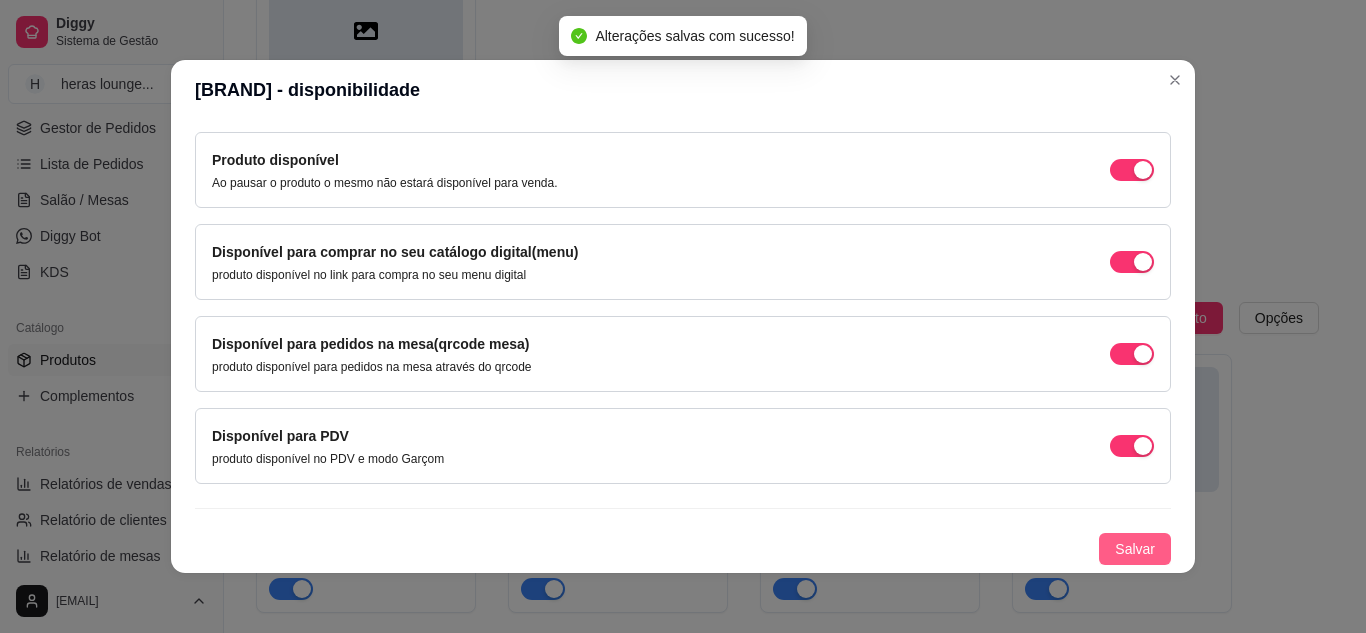 click on "Salvar" at bounding box center (1135, 549) 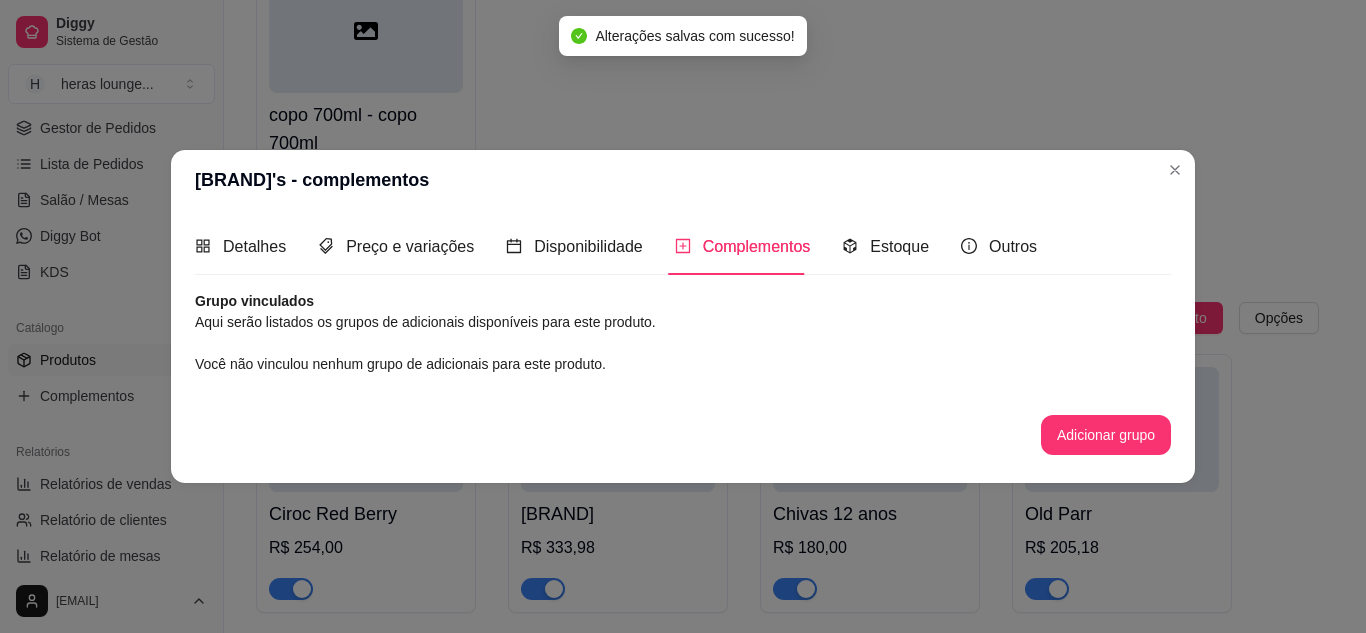scroll, scrollTop: 0, scrollLeft: 0, axis: both 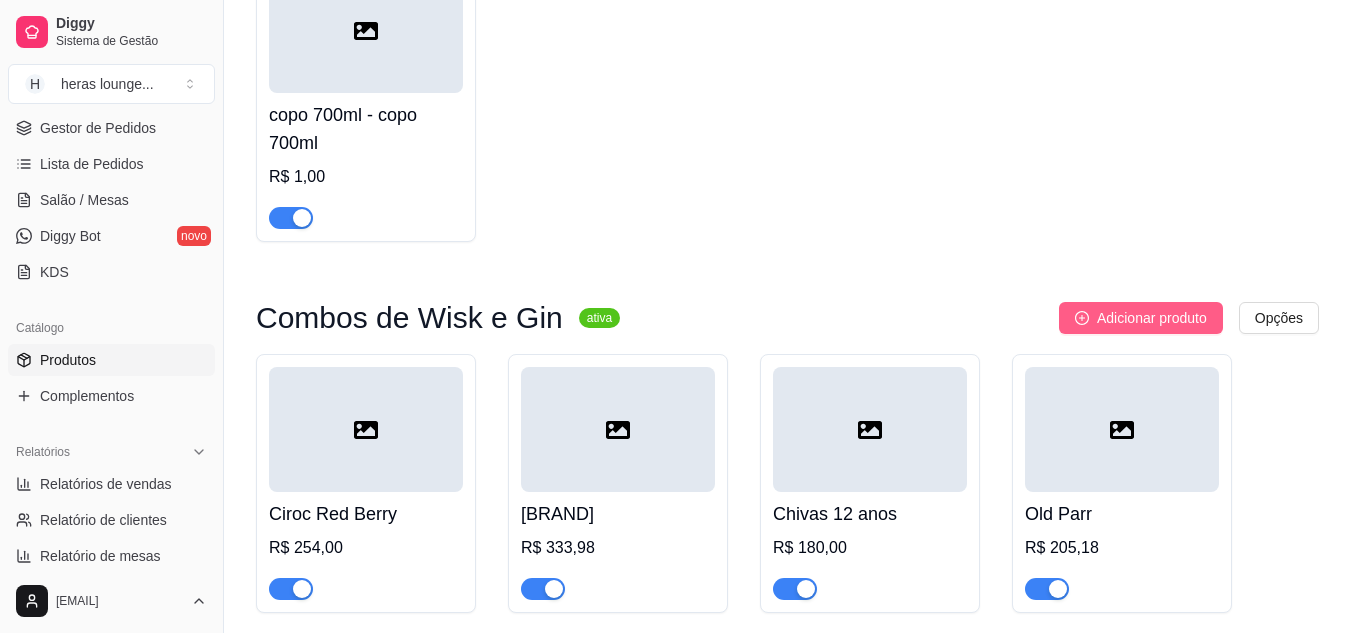 click on "Adicionar produto" at bounding box center (1141, 318) 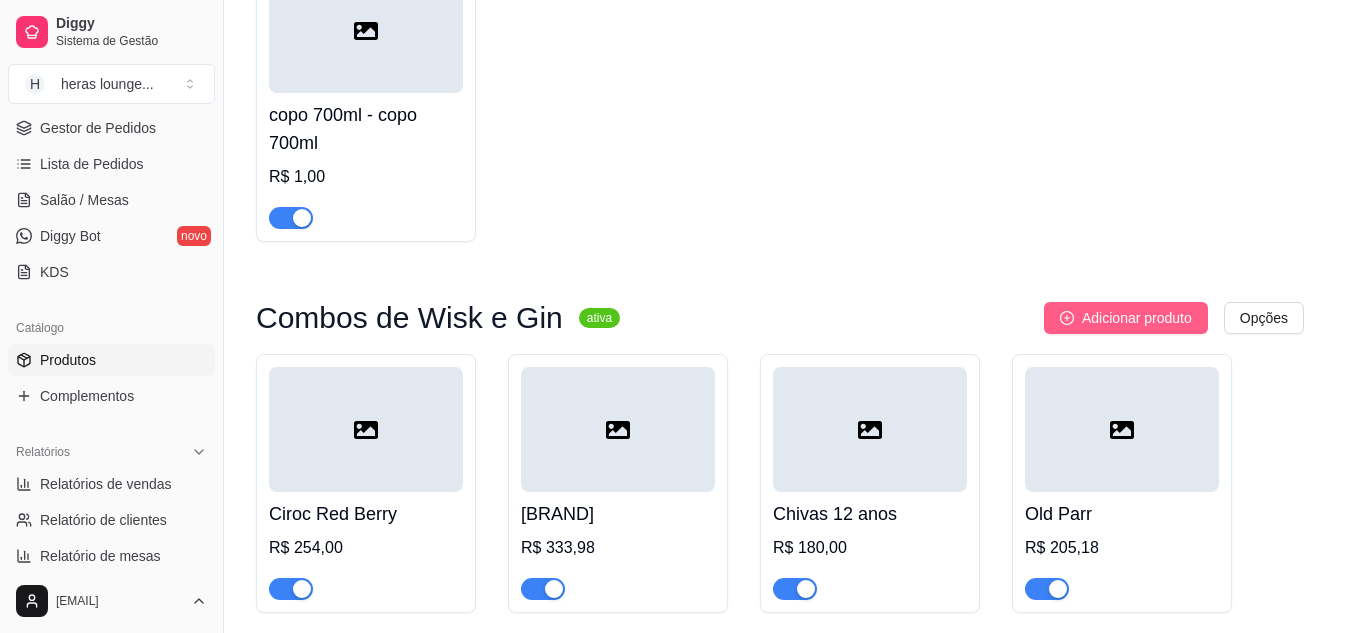type 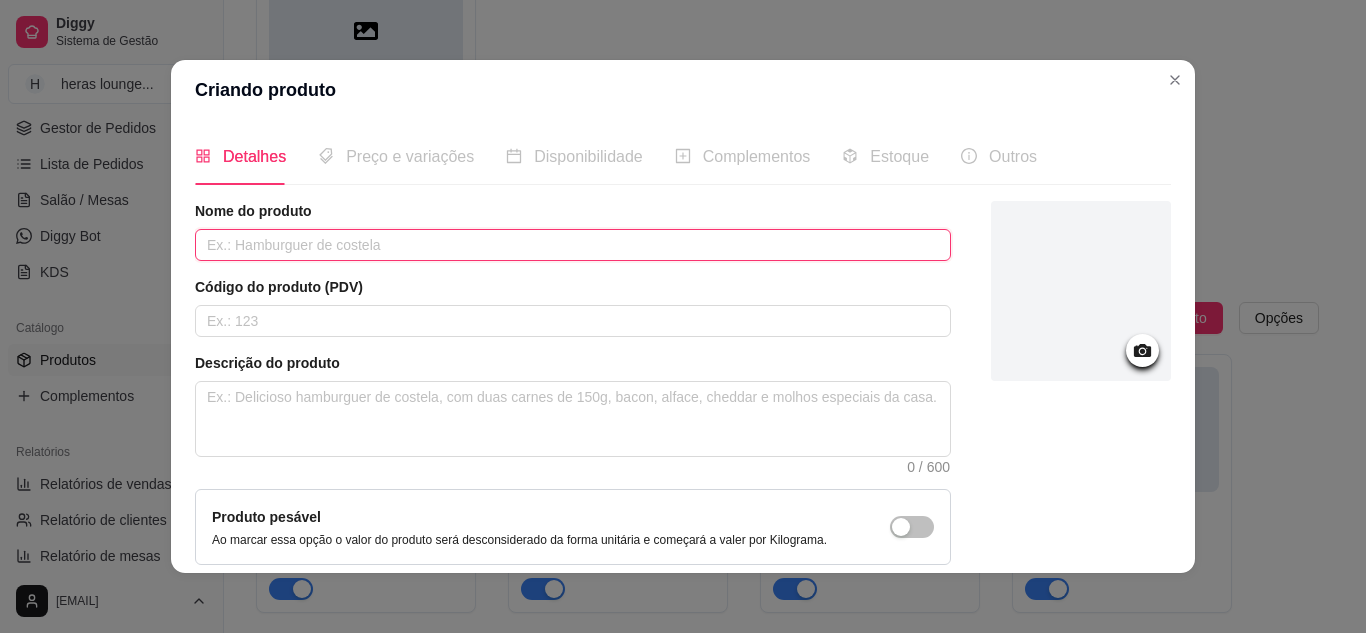 click at bounding box center (573, 245) 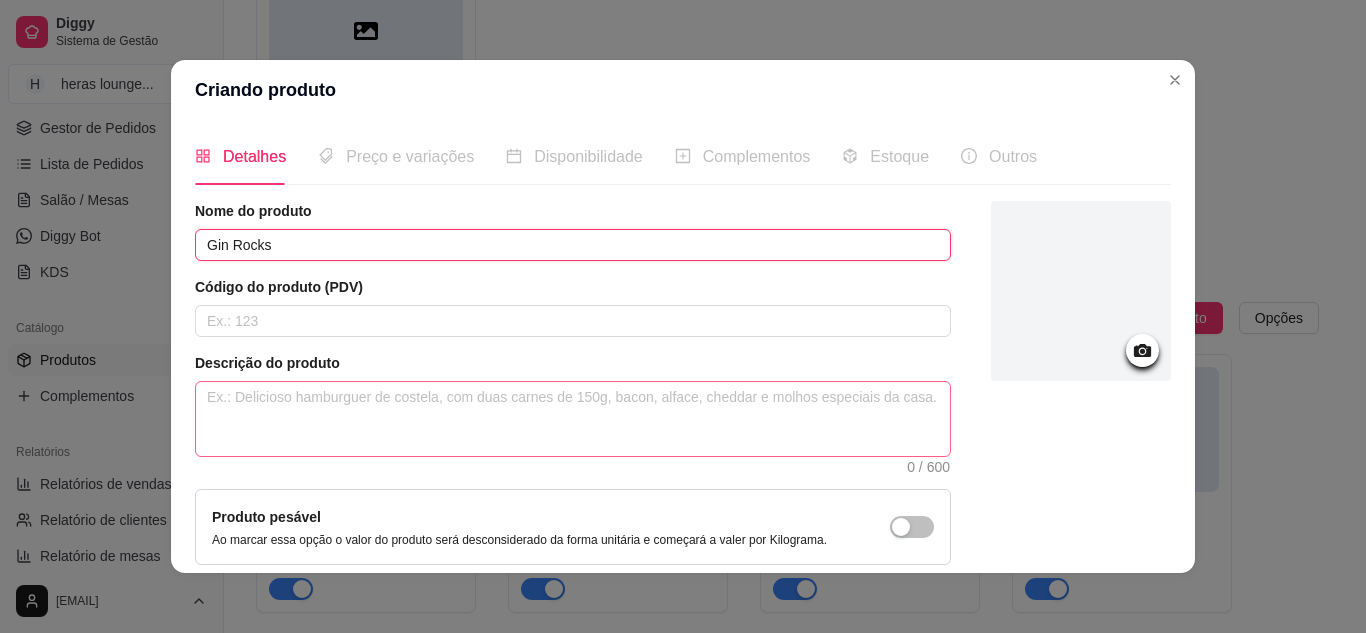 type on "Gin Rocks" 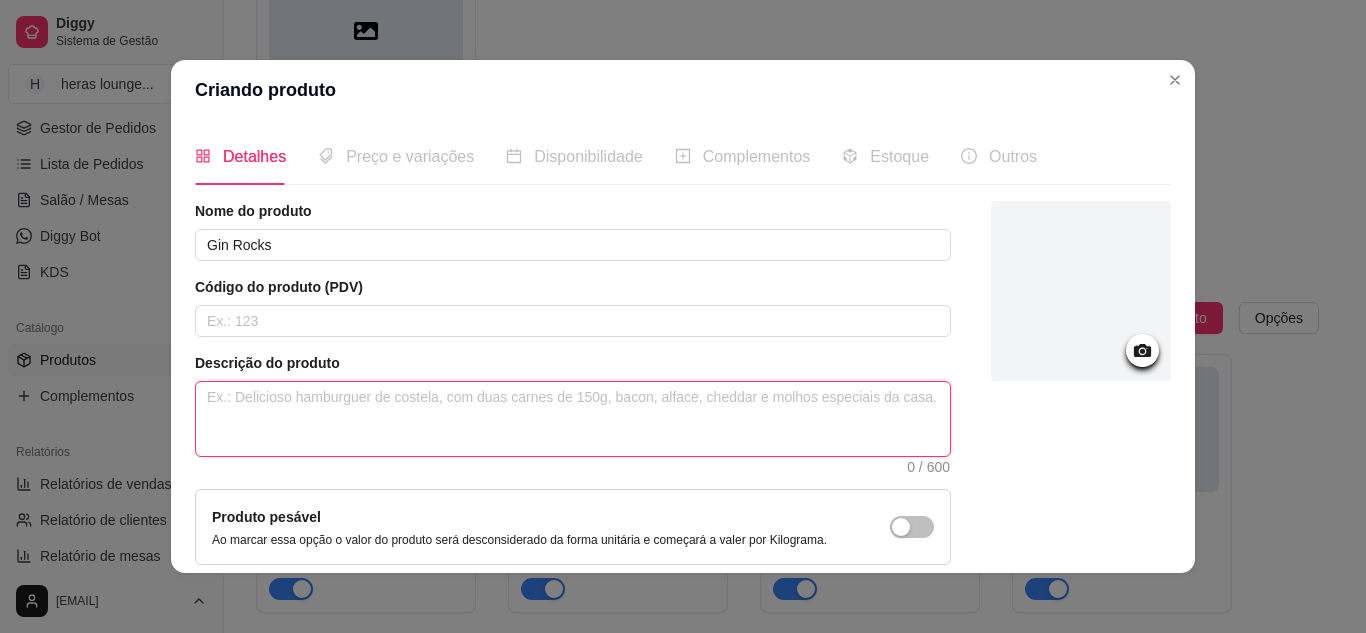 click at bounding box center (573, 419) 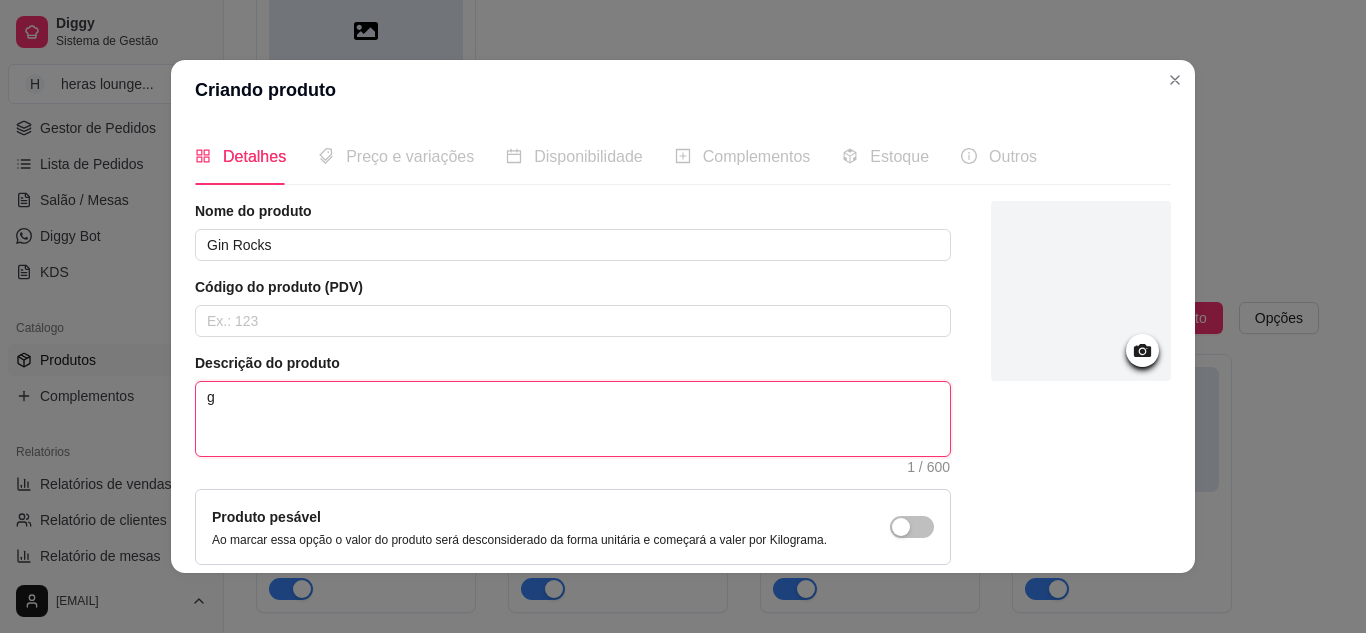 type on "gi" 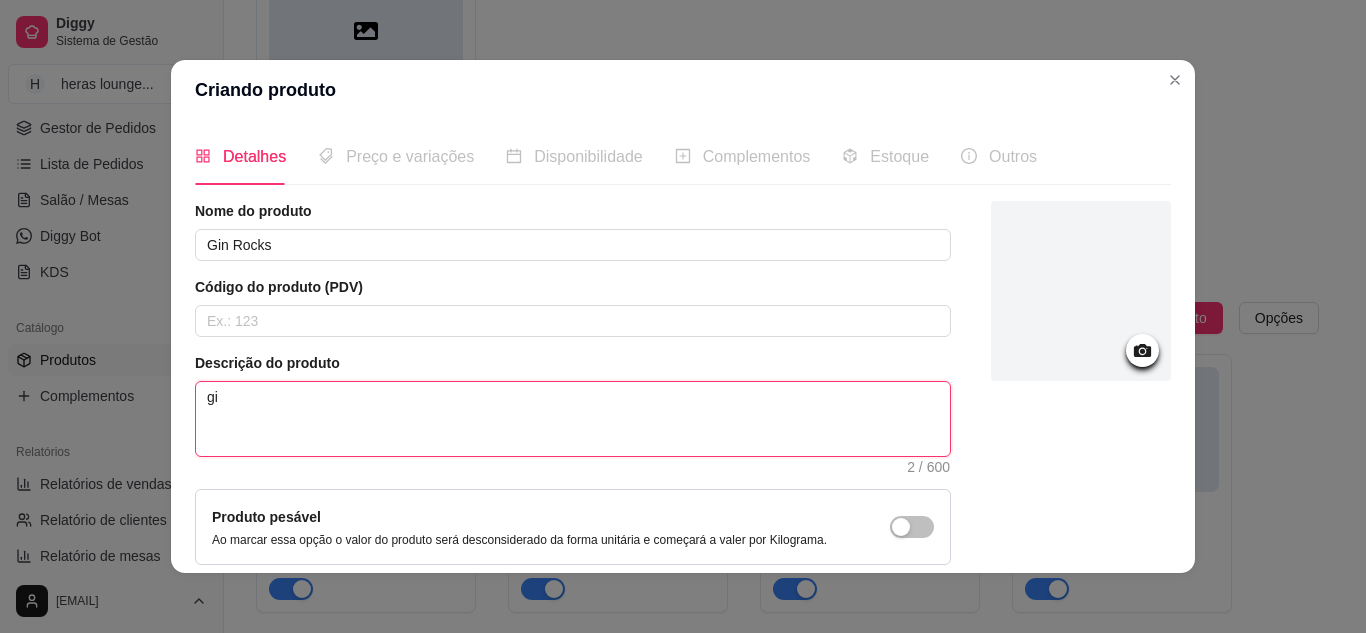 type 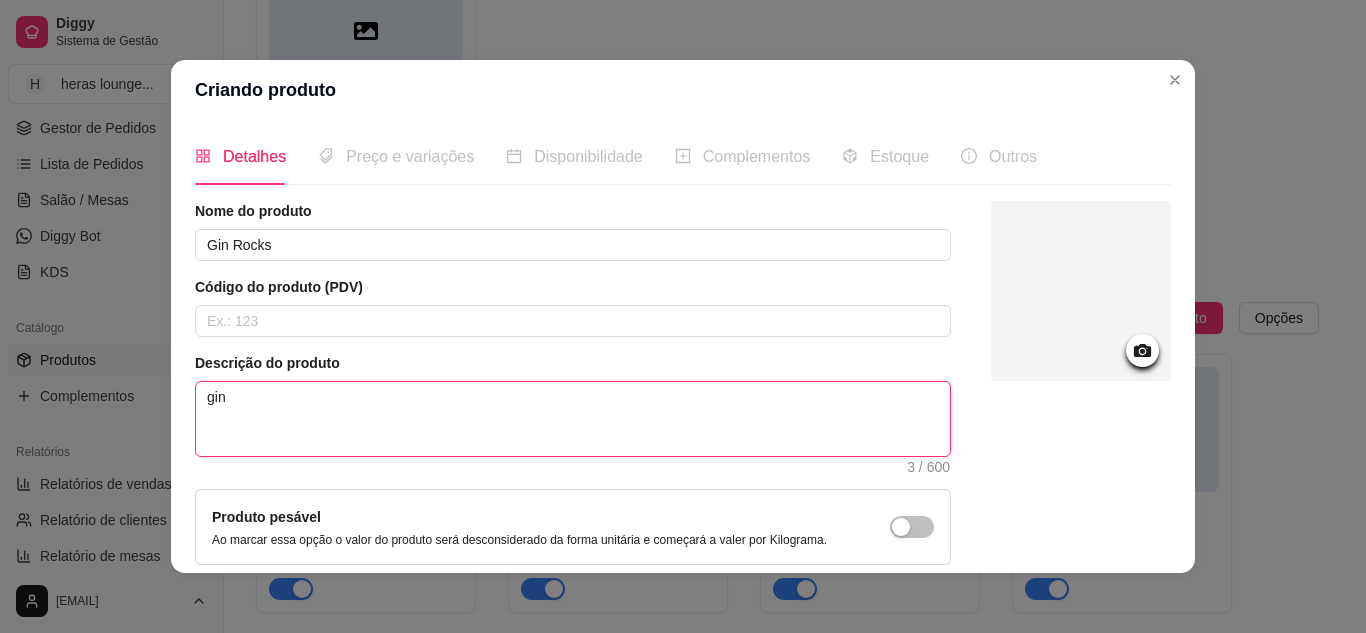 type 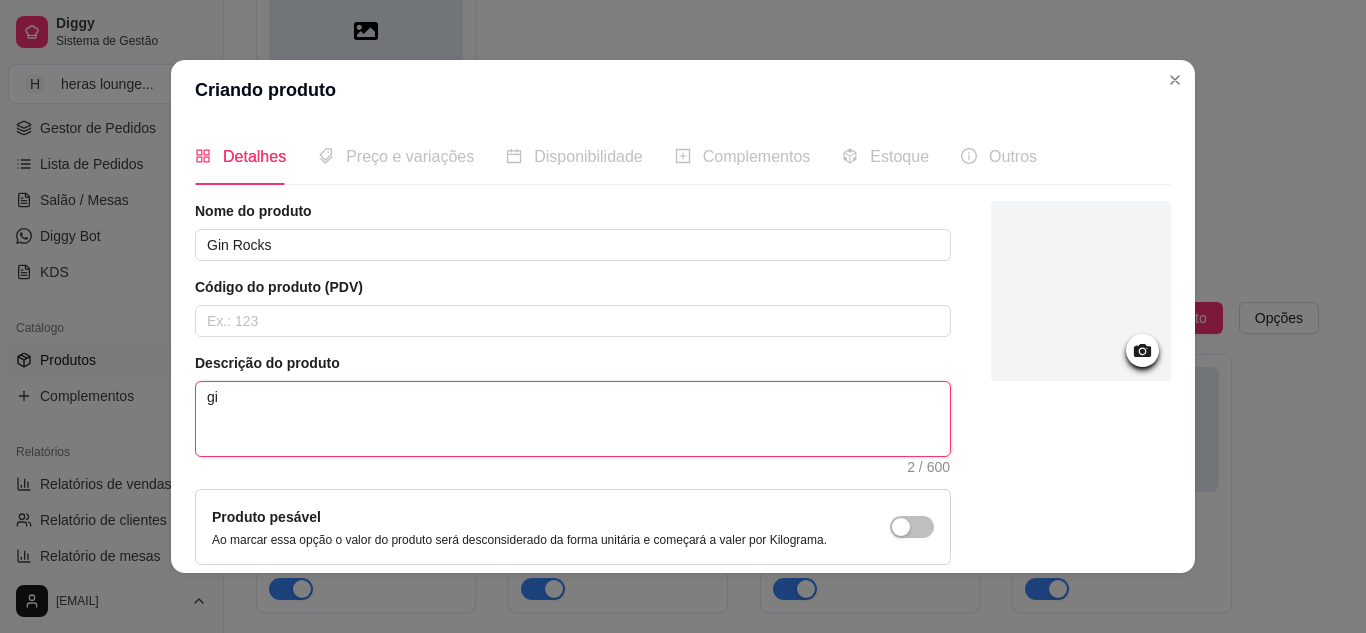 type 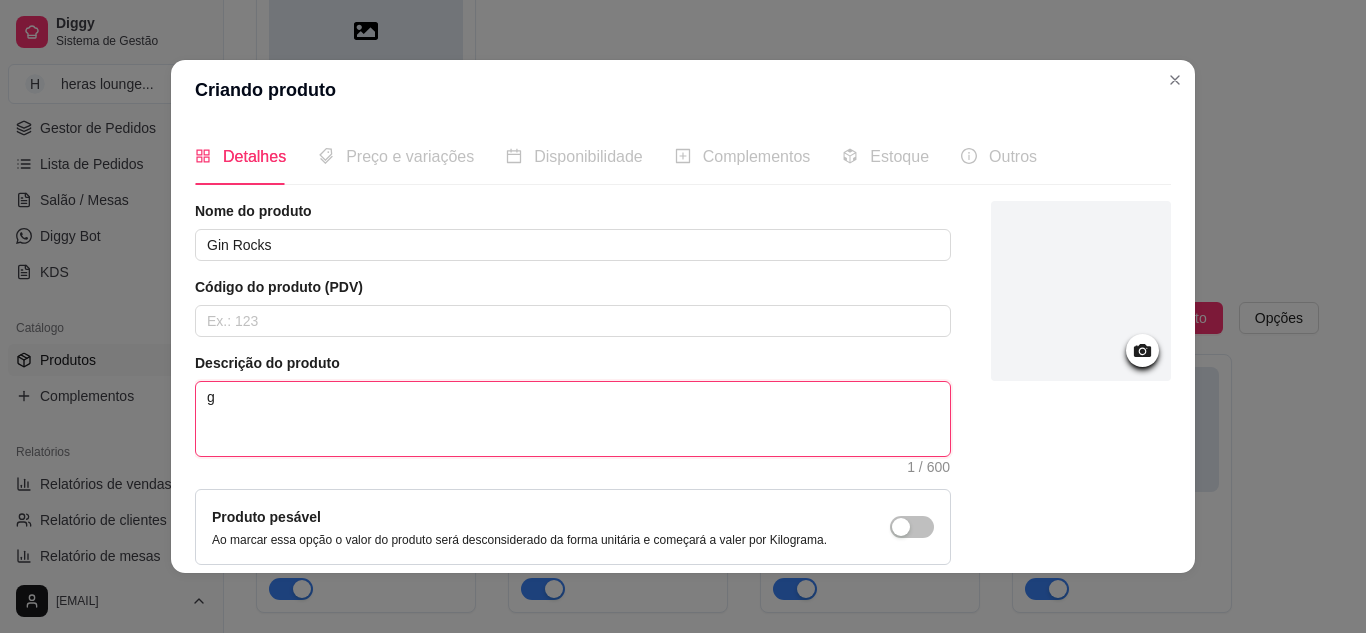 type 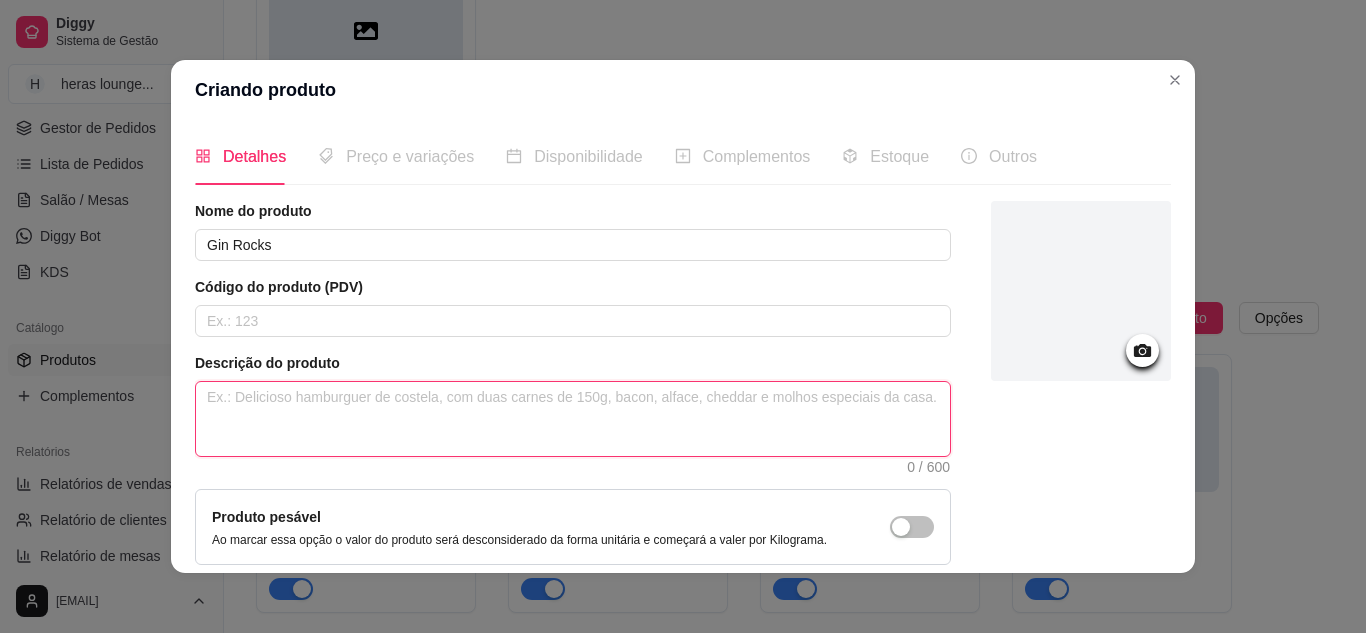 type 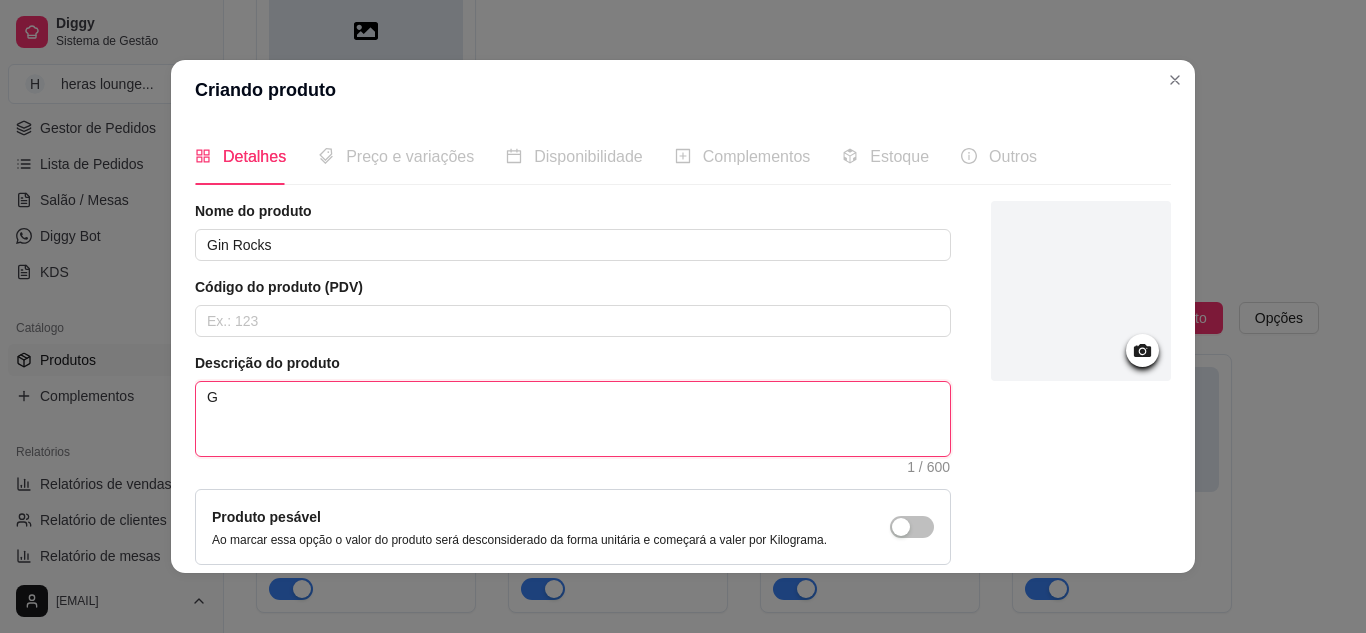 type 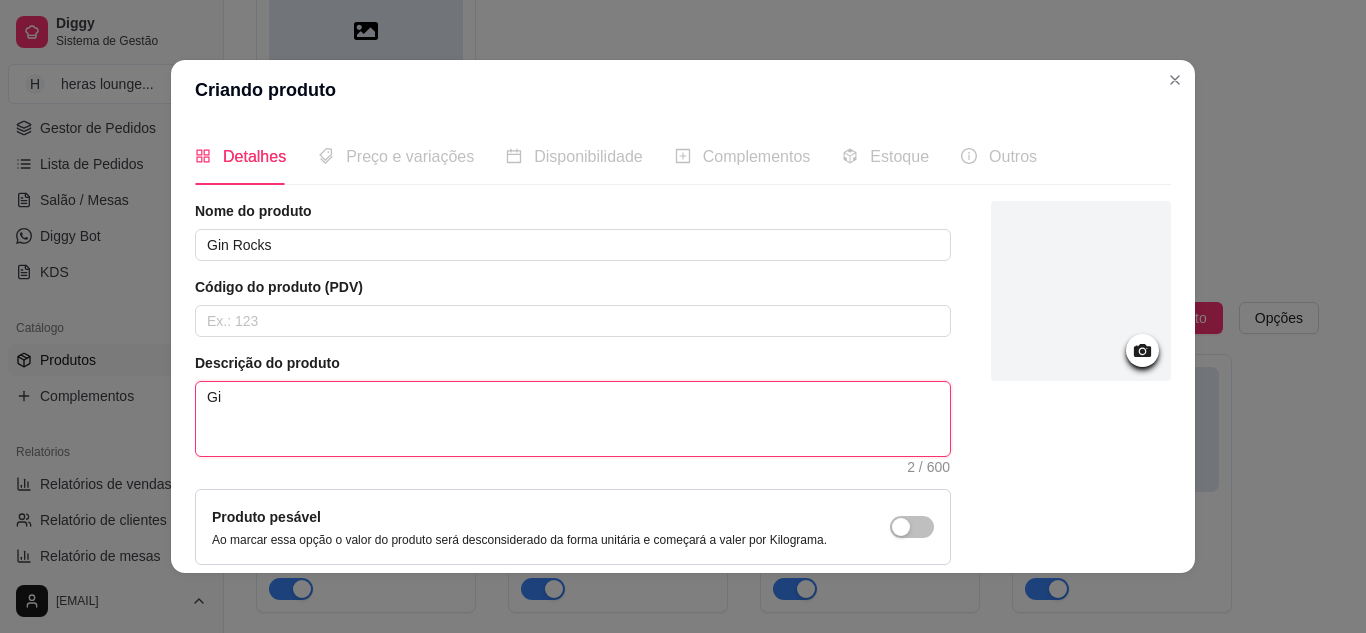 type 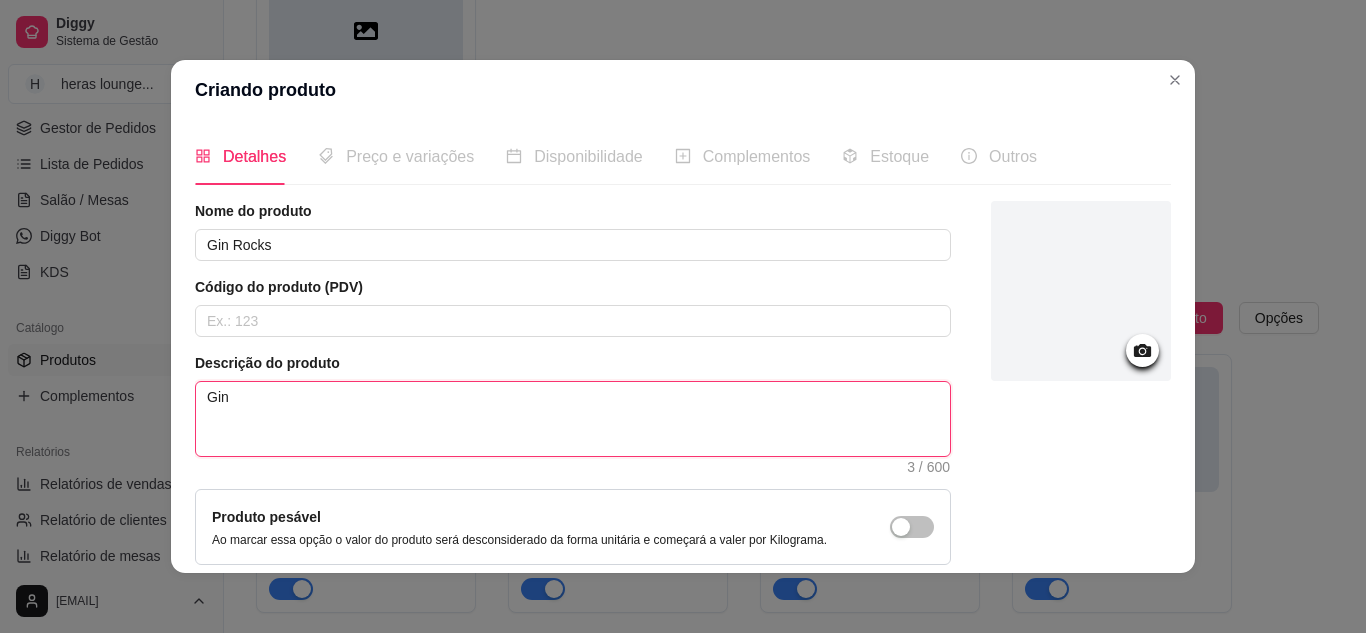 scroll, scrollTop: 181, scrollLeft: 0, axis: vertical 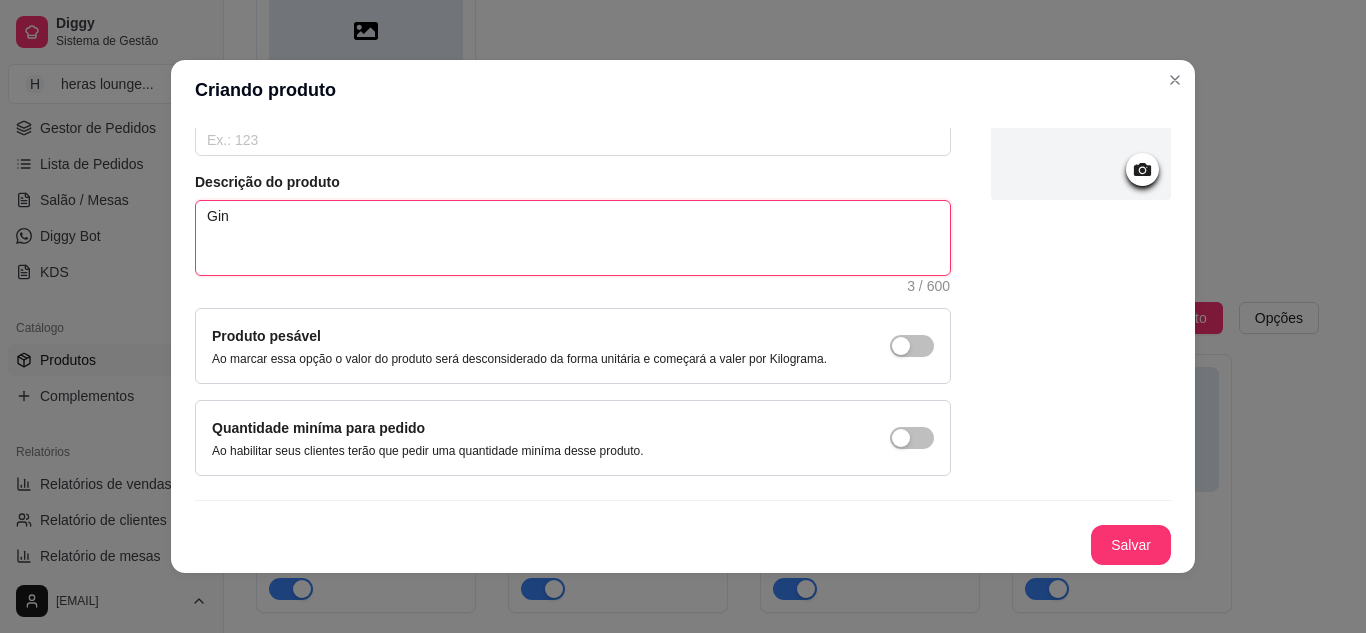 type on "Gin" 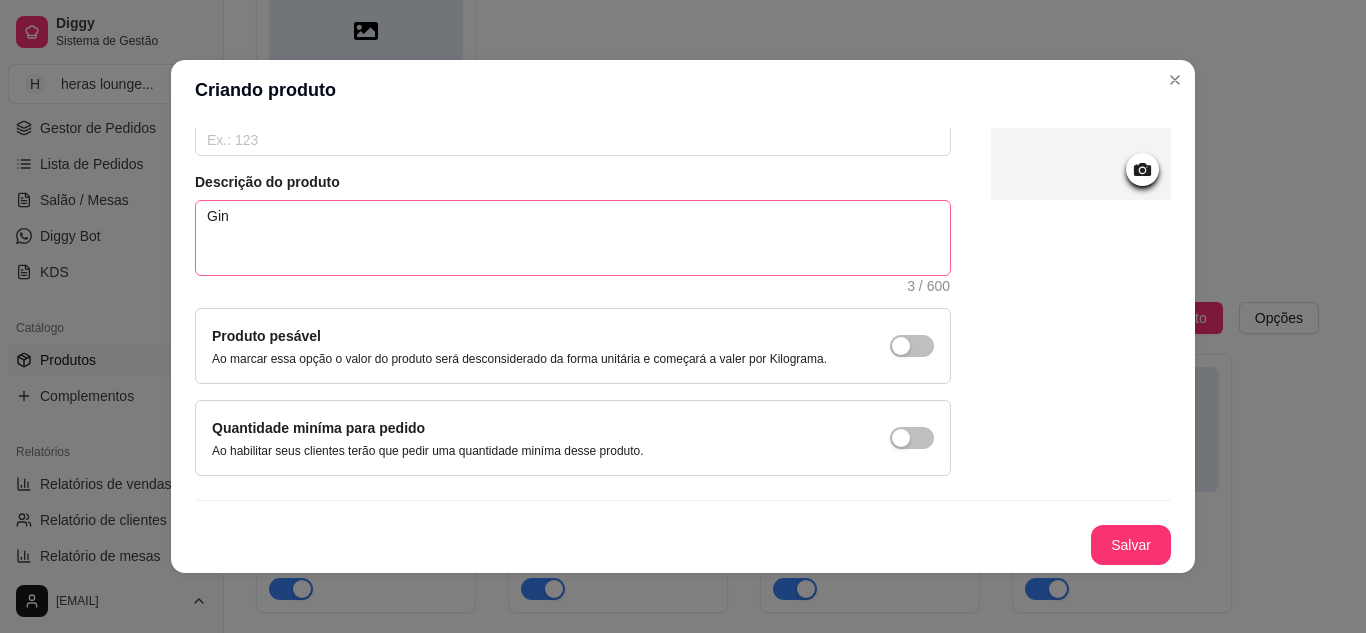 click on "Salvar" at bounding box center [1131, 545] 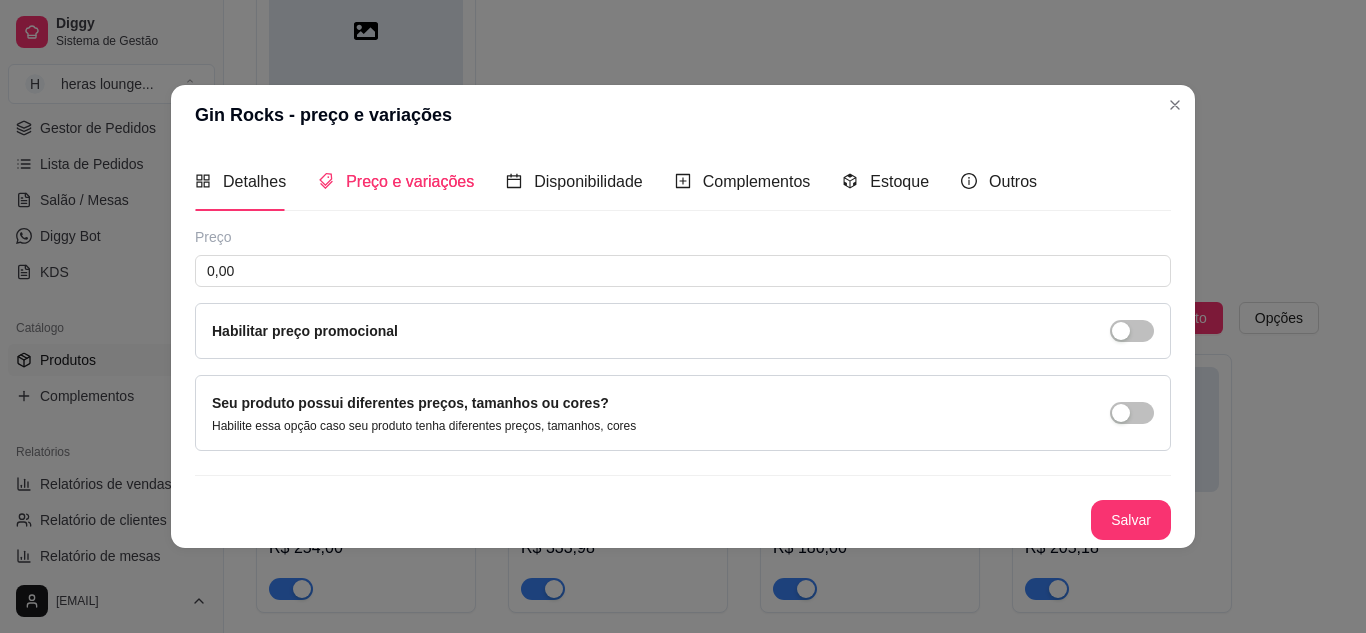type 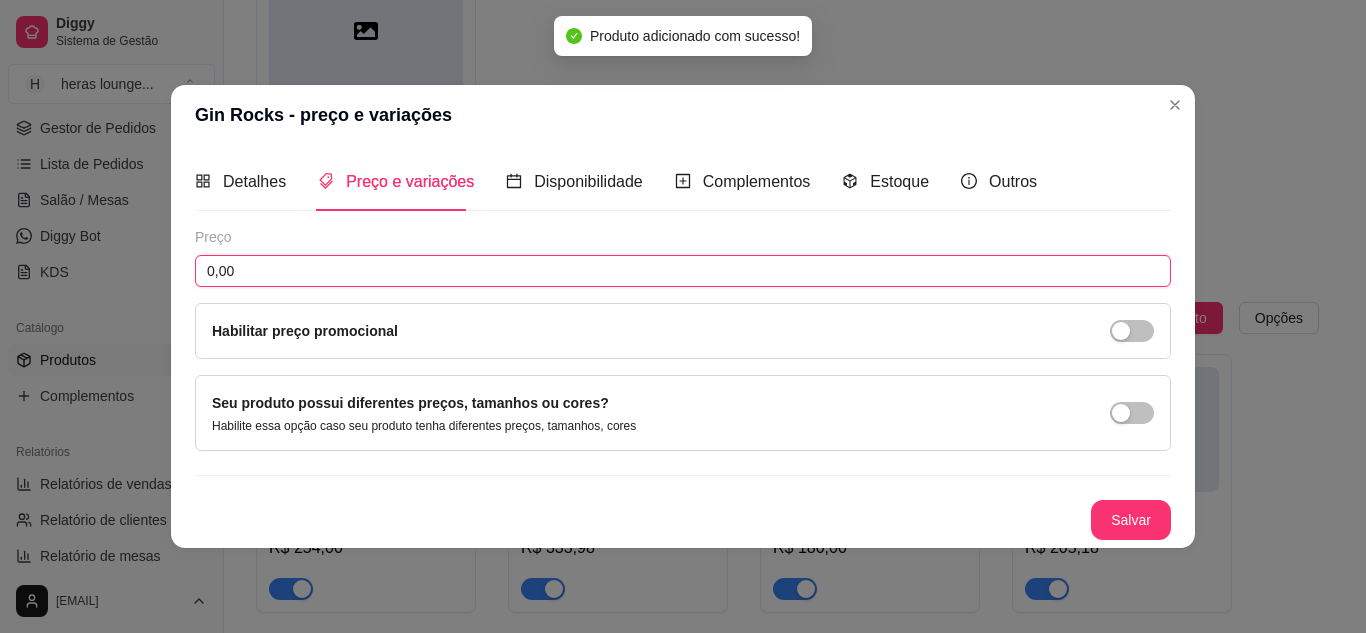 click on "0,00" at bounding box center [683, 271] 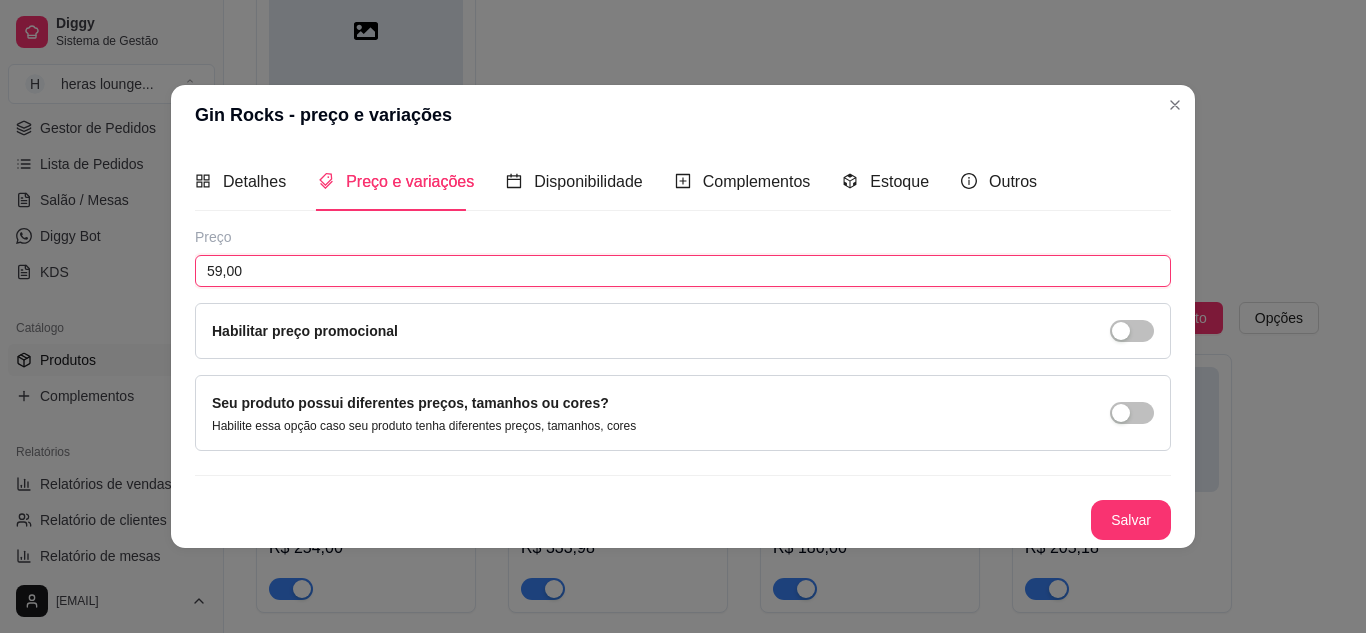 type on "59,00" 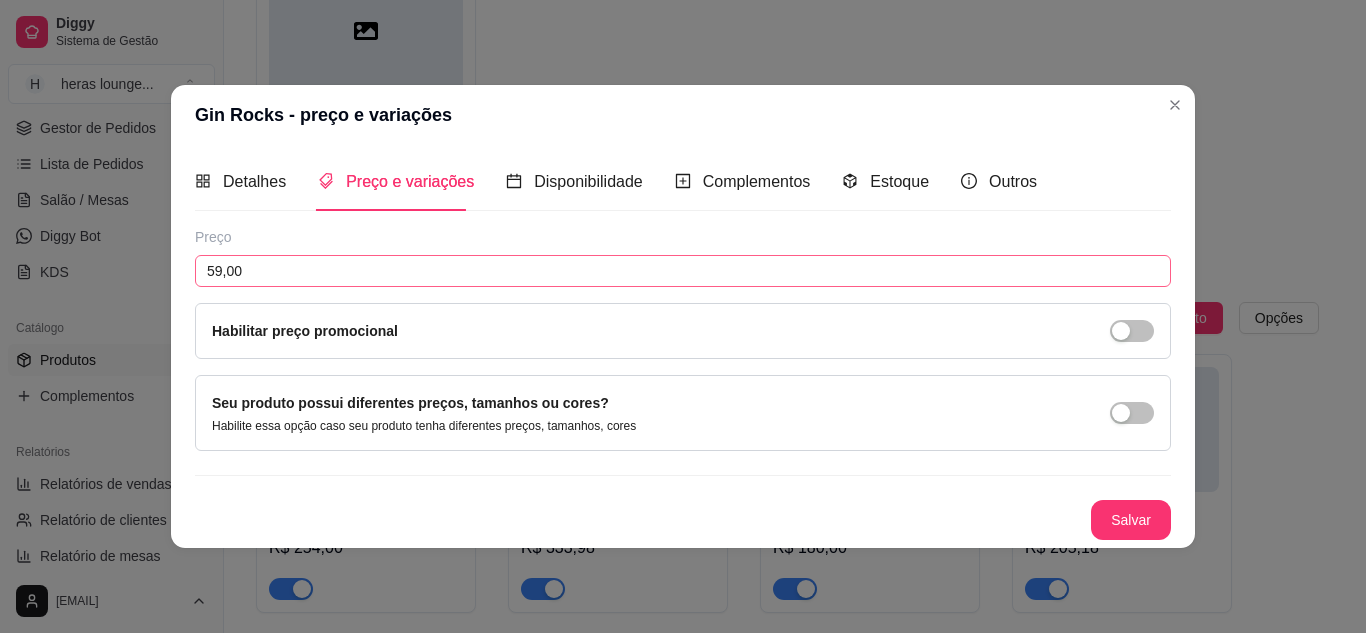 click on "Salvar" at bounding box center (1131, 520) 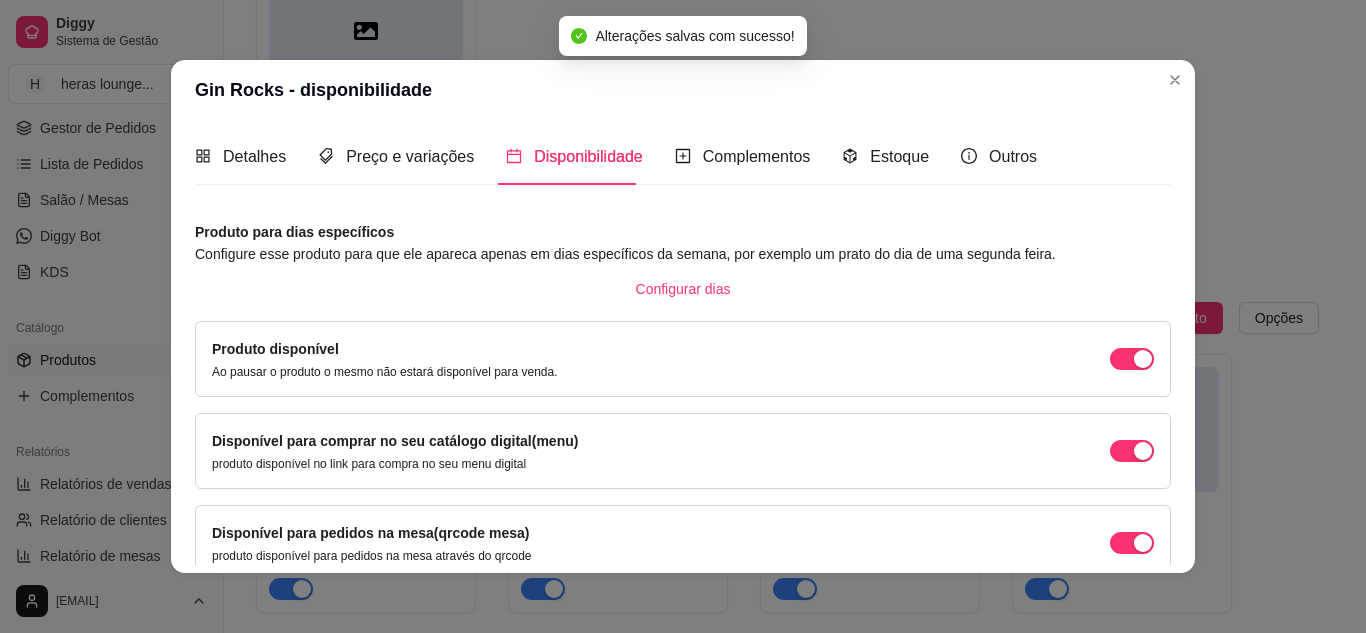 scroll, scrollTop: 189, scrollLeft: 0, axis: vertical 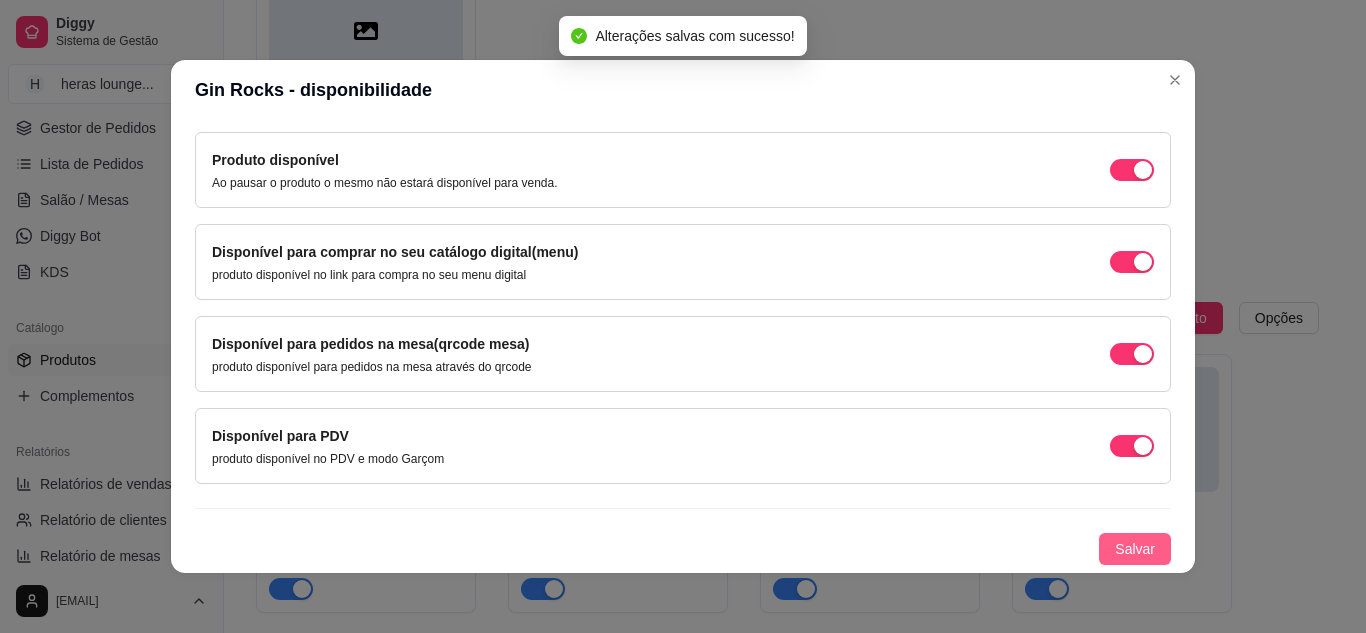 click on "Salvar" at bounding box center [1135, 549] 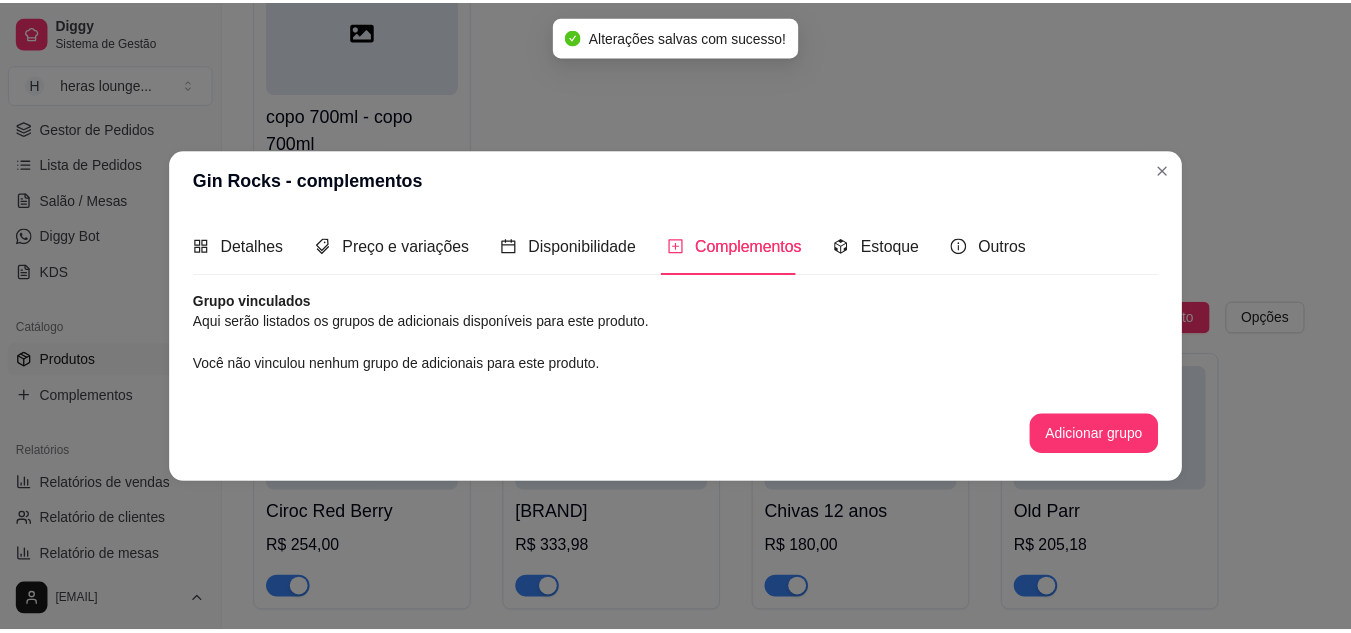 scroll, scrollTop: 0, scrollLeft: 0, axis: both 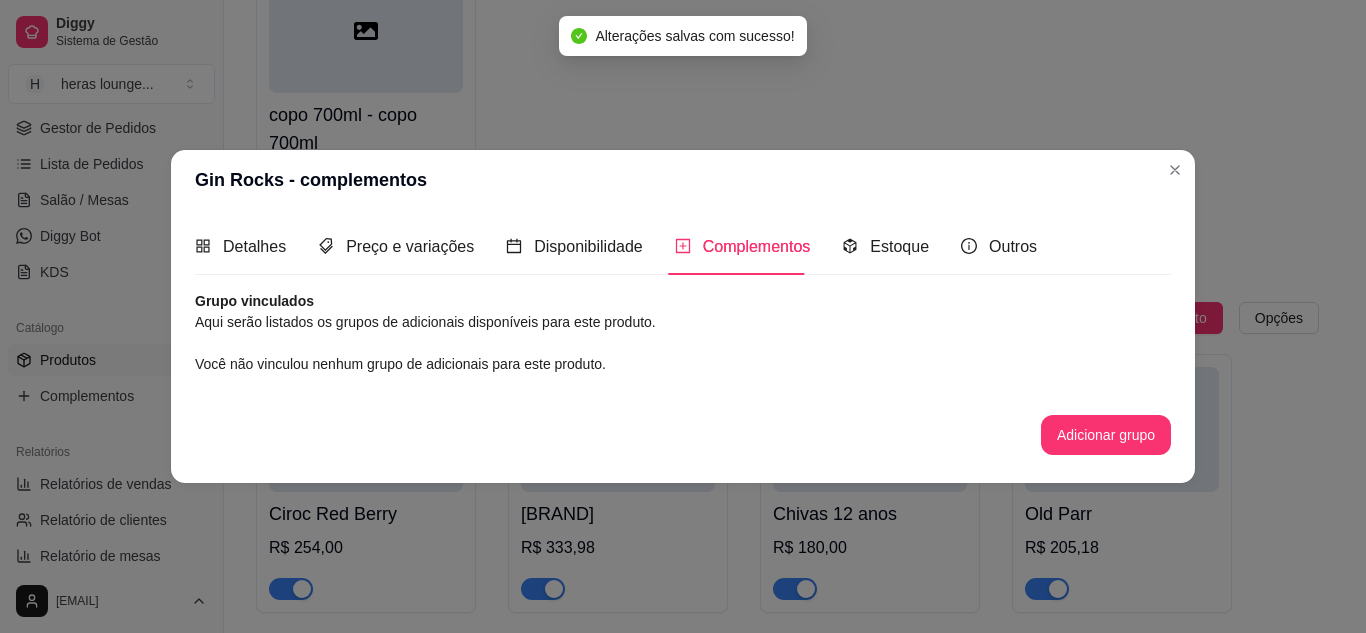 click on "copo 700ml - copo 700ml R$ 1,00" at bounding box center (787, 98) 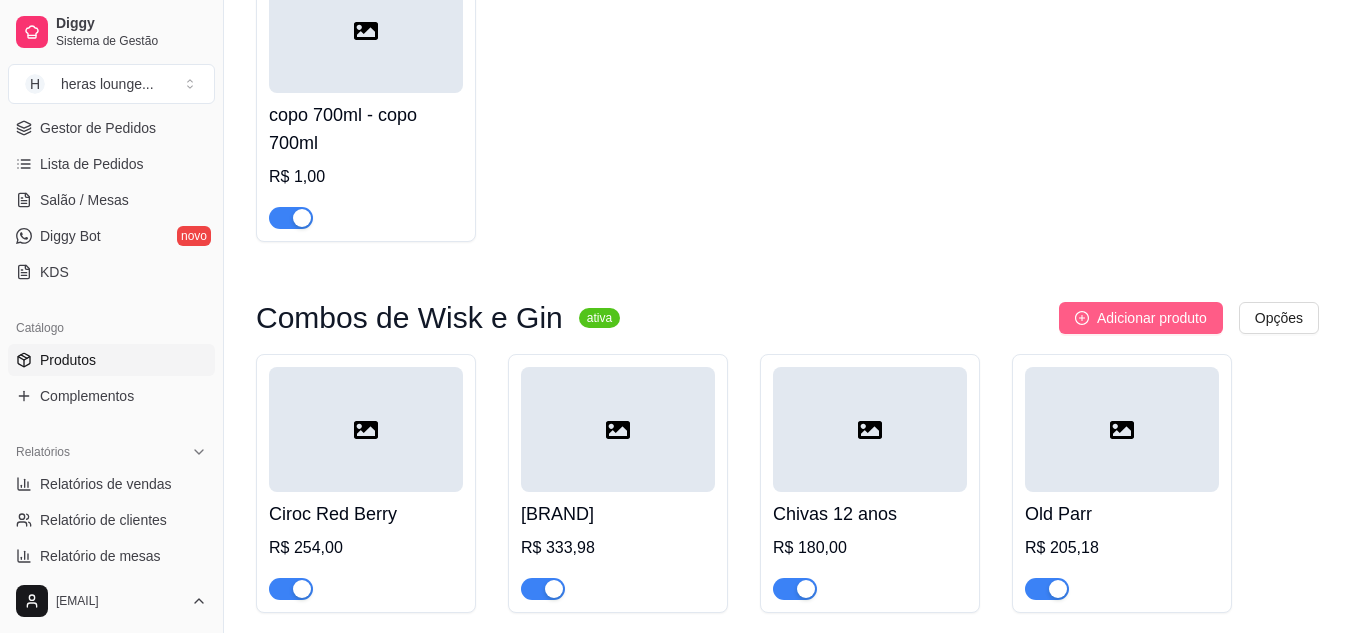 click on "Adicionar produto" at bounding box center [1152, 318] 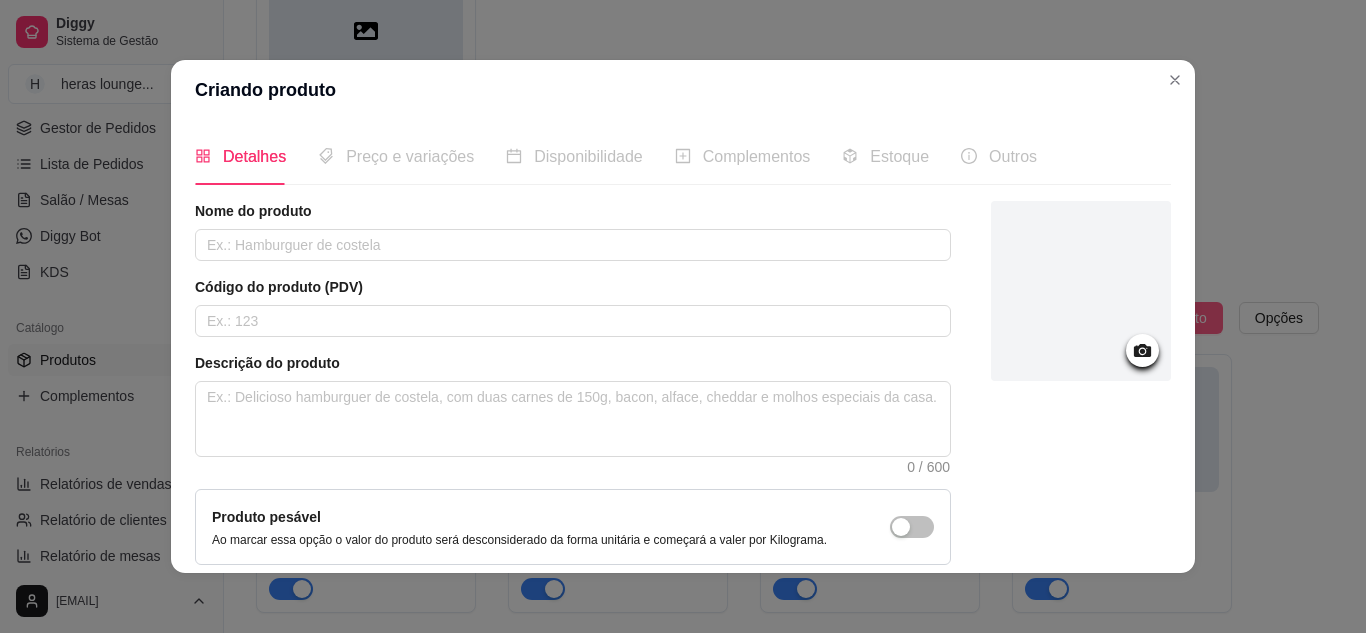 click on "copo 700ml - copo 700ml R$ 1,00" at bounding box center [787, 98] 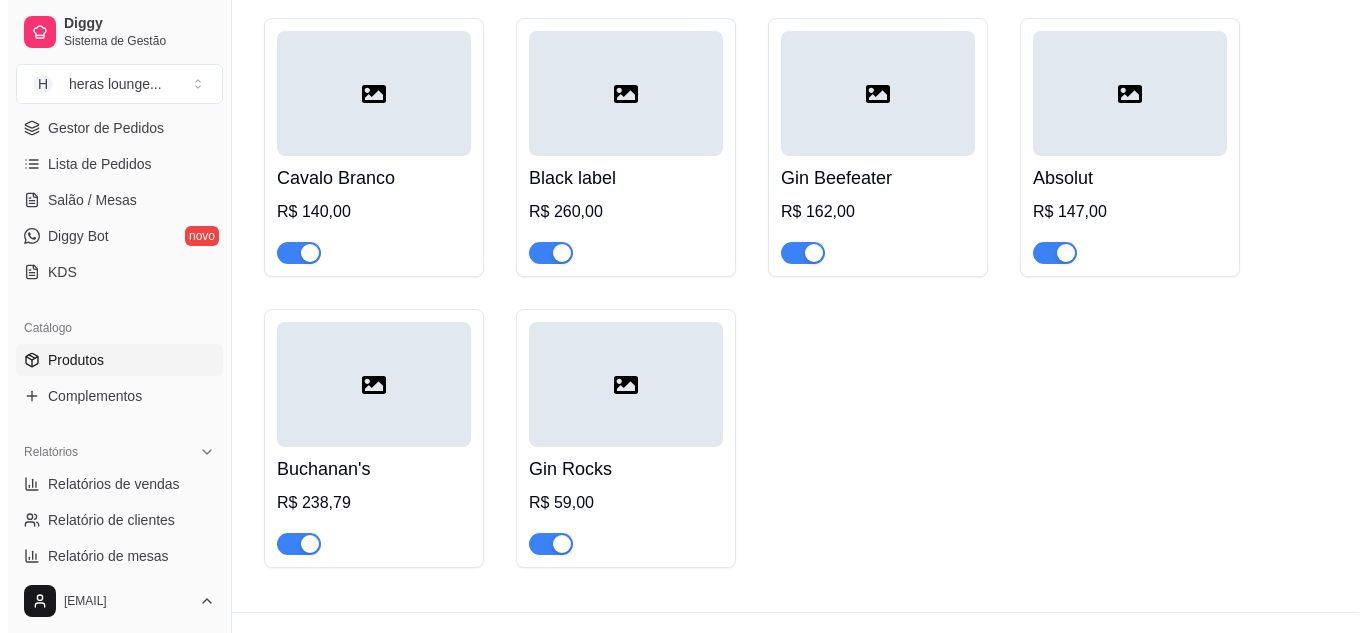scroll, scrollTop: 9515, scrollLeft: 0, axis: vertical 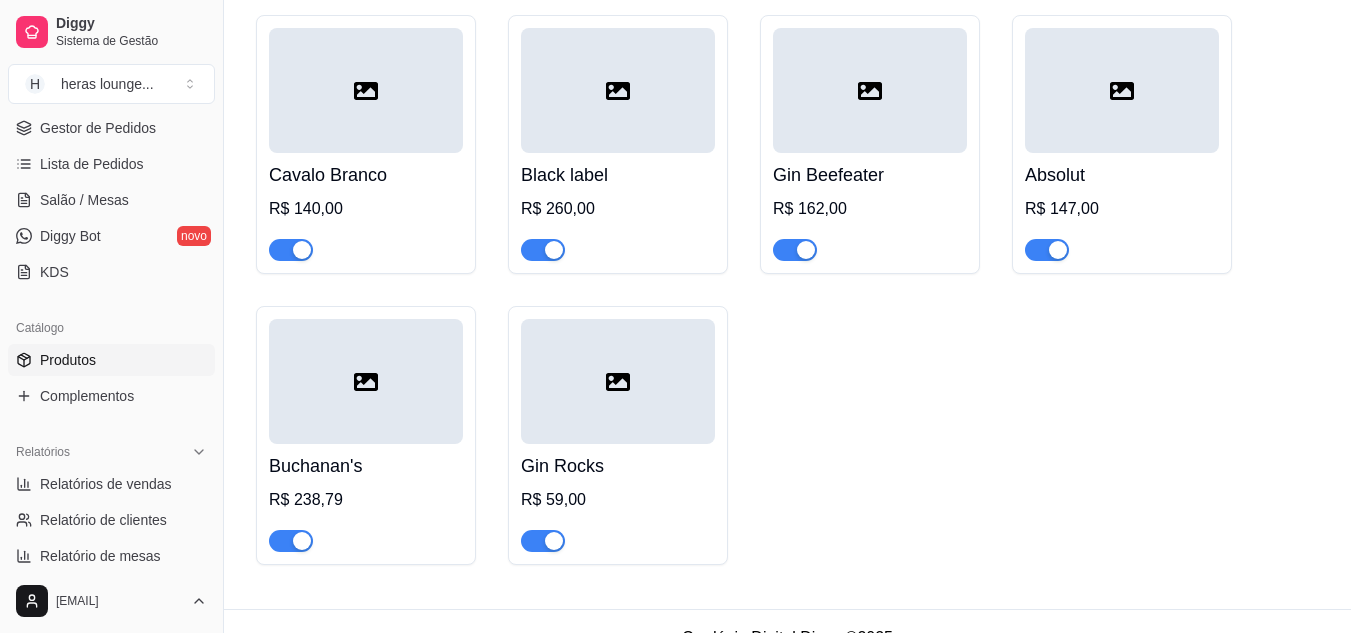 click on "Absolut" at bounding box center (1122, 175) 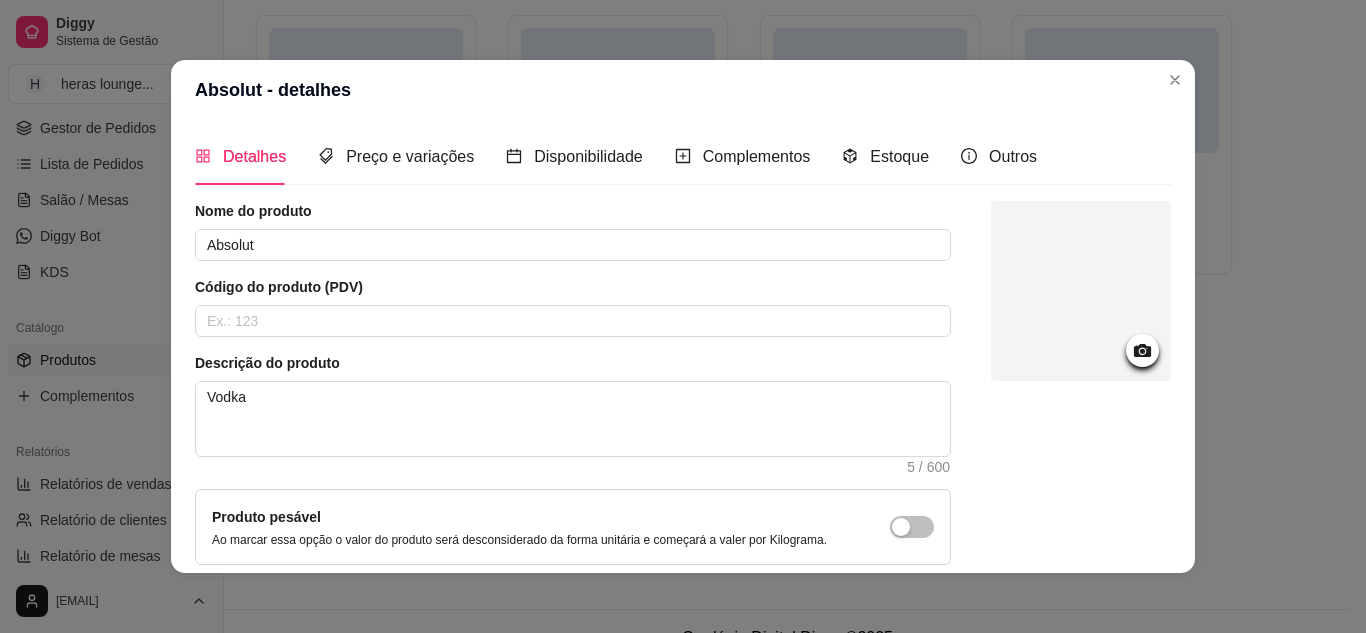 click on "Ciroc Red Berry   R$ 254,00 Gold label    R$ 333,98 Chivas 12 anos    R$ 180,00 Old Parr   R$ 205,18 Double black   R$ 282,18 Jack Daniel's   R$ 226,18 Red Label    R$ 143,00 Ballantine's    R$ 153,00 Cavalo Branco   R$ 140,00 Black label   R$ 260,00 Gin Beefeater   R$ 162,00 Absolut    R$ 147,00 Buchanan's   R$ 238,79 Gin Rocks   R$ 59,00" at bounding box center [787, -1] 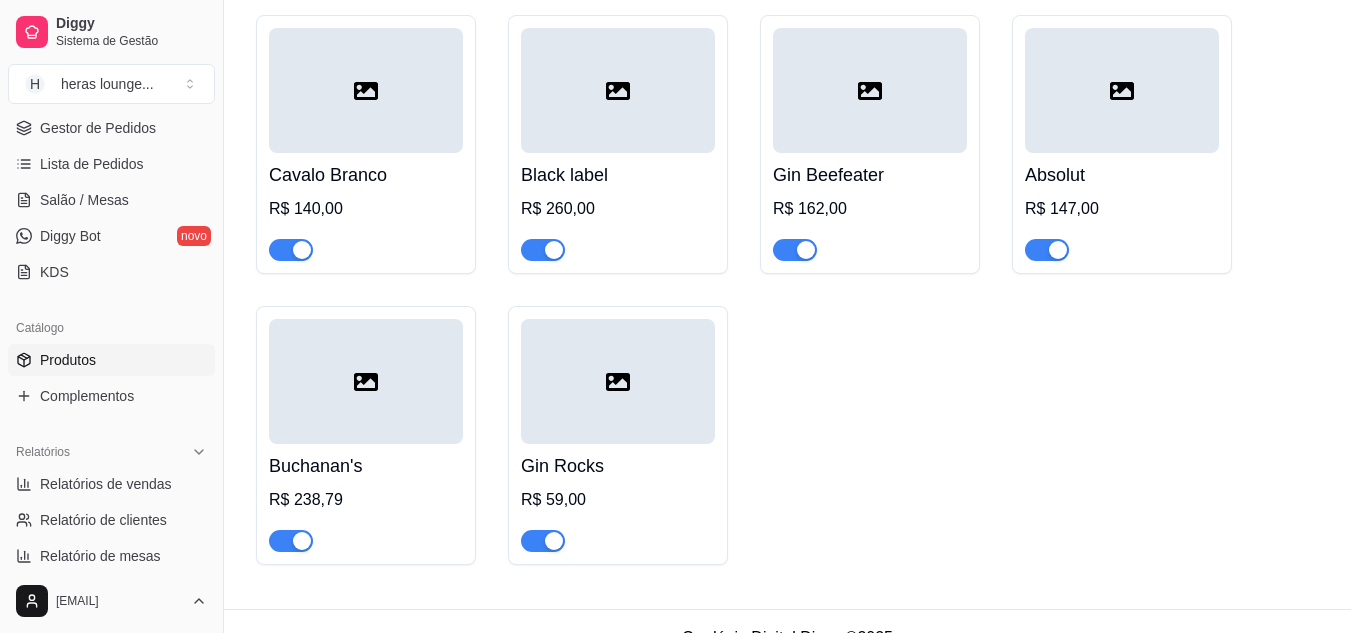 click at bounding box center (1122, 241) 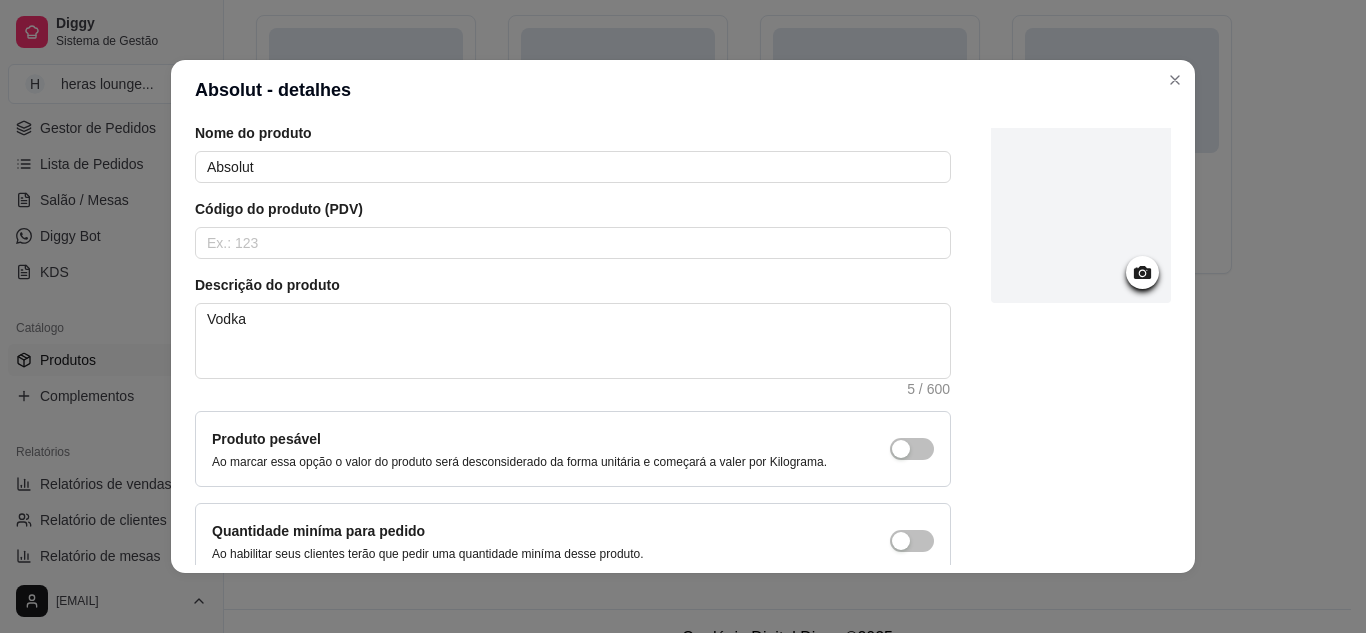 scroll, scrollTop: 181, scrollLeft: 0, axis: vertical 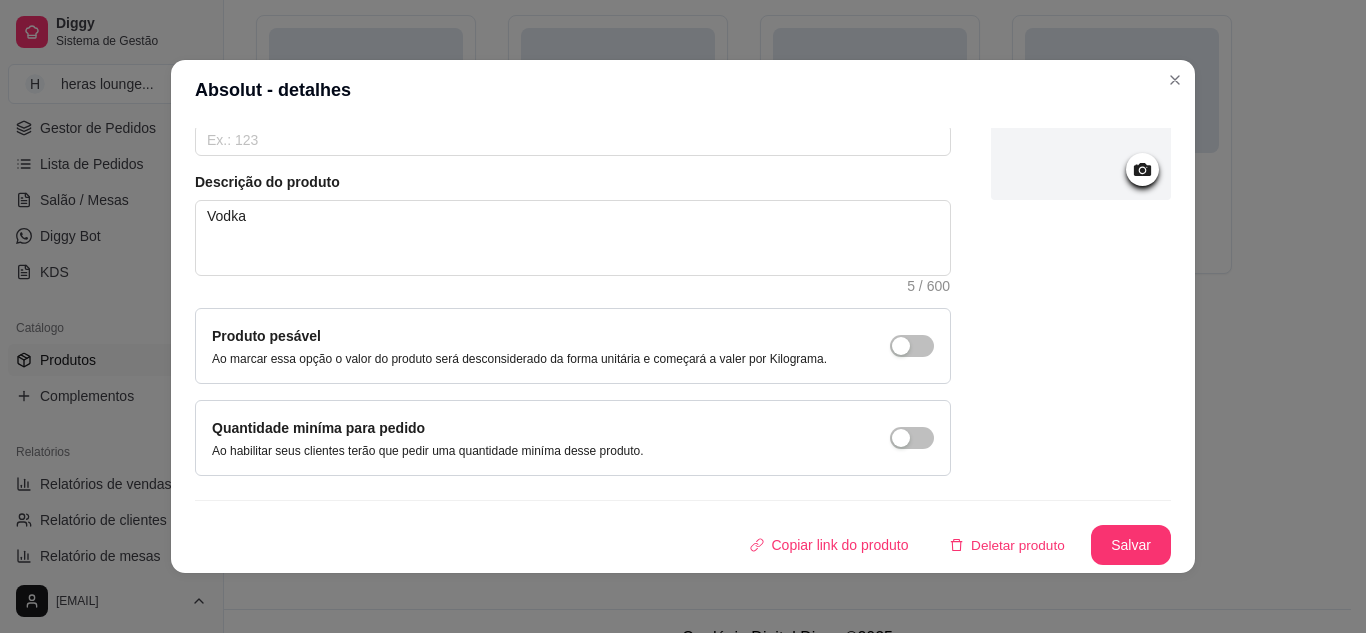 click on "Deletar produto" at bounding box center [1008, 545] 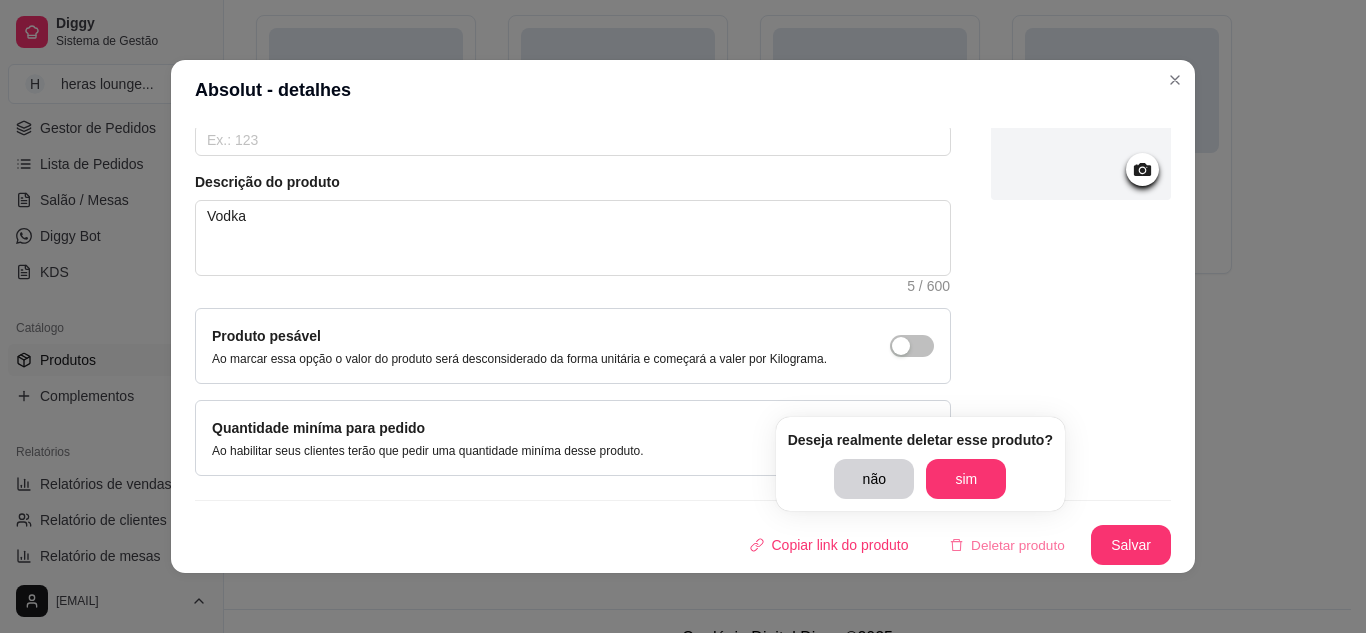 click on "sim" at bounding box center [966, 479] 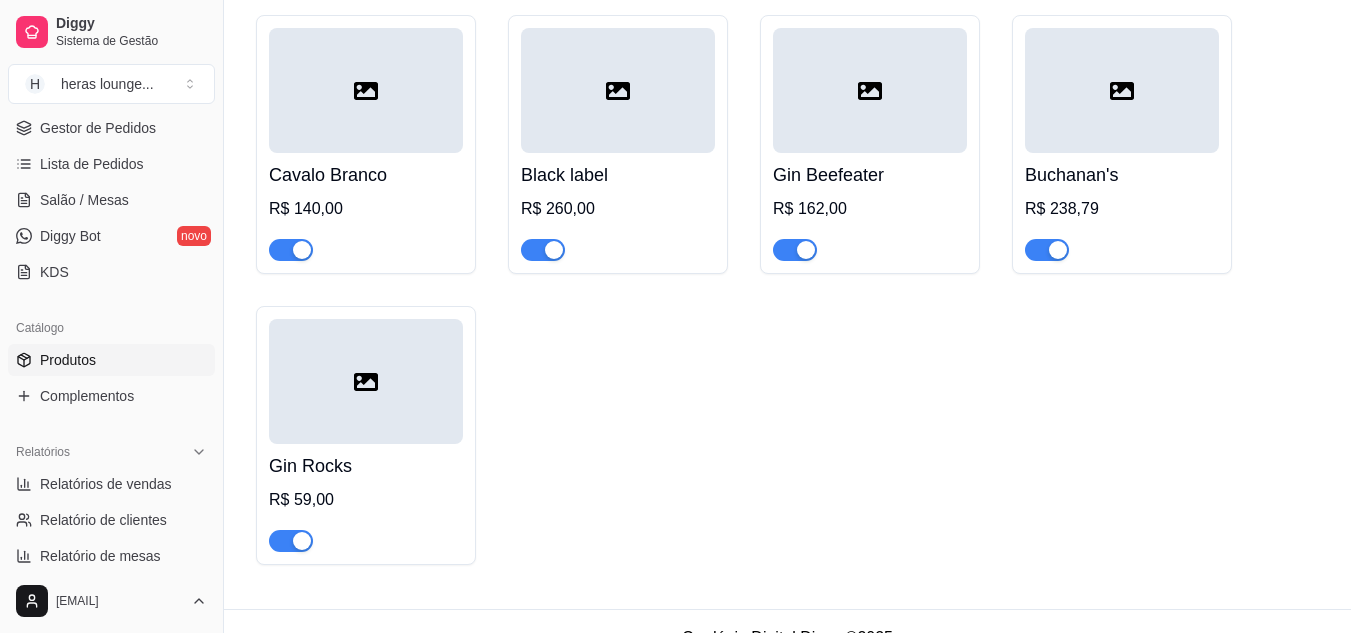 click on "R$ 162,00" at bounding box center [870, 209] 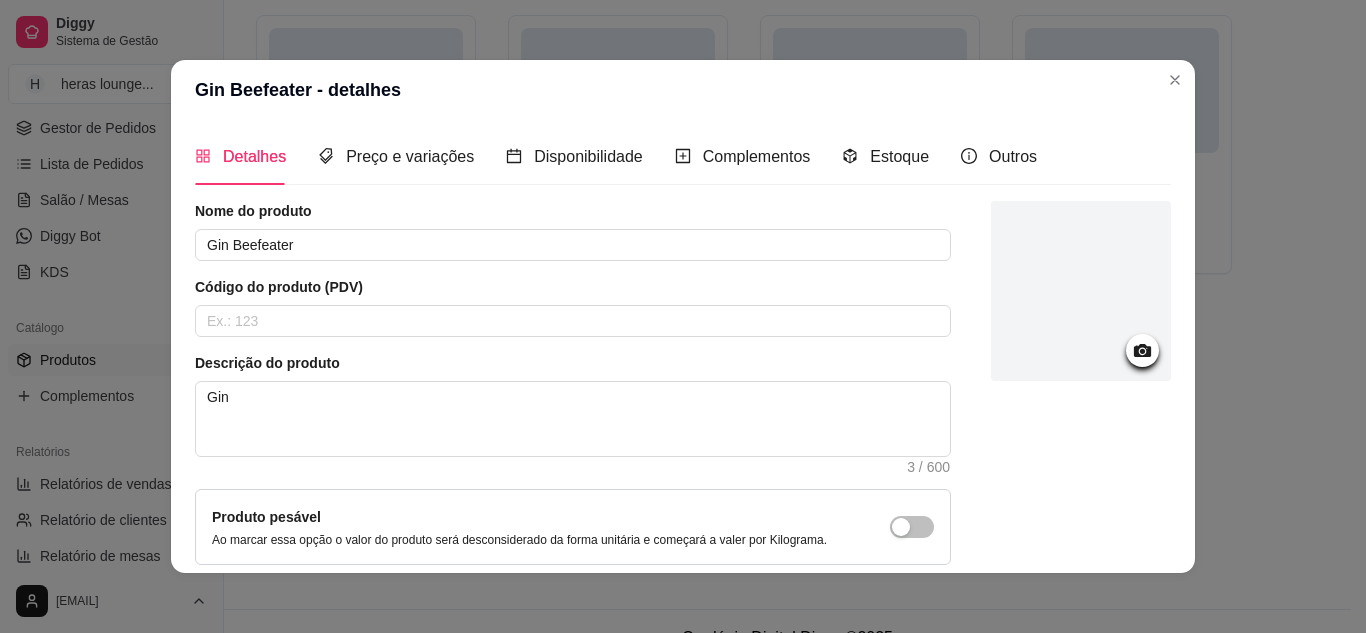 scroll, scrollTop: 181, scrollLeft: 0, axis: vertical 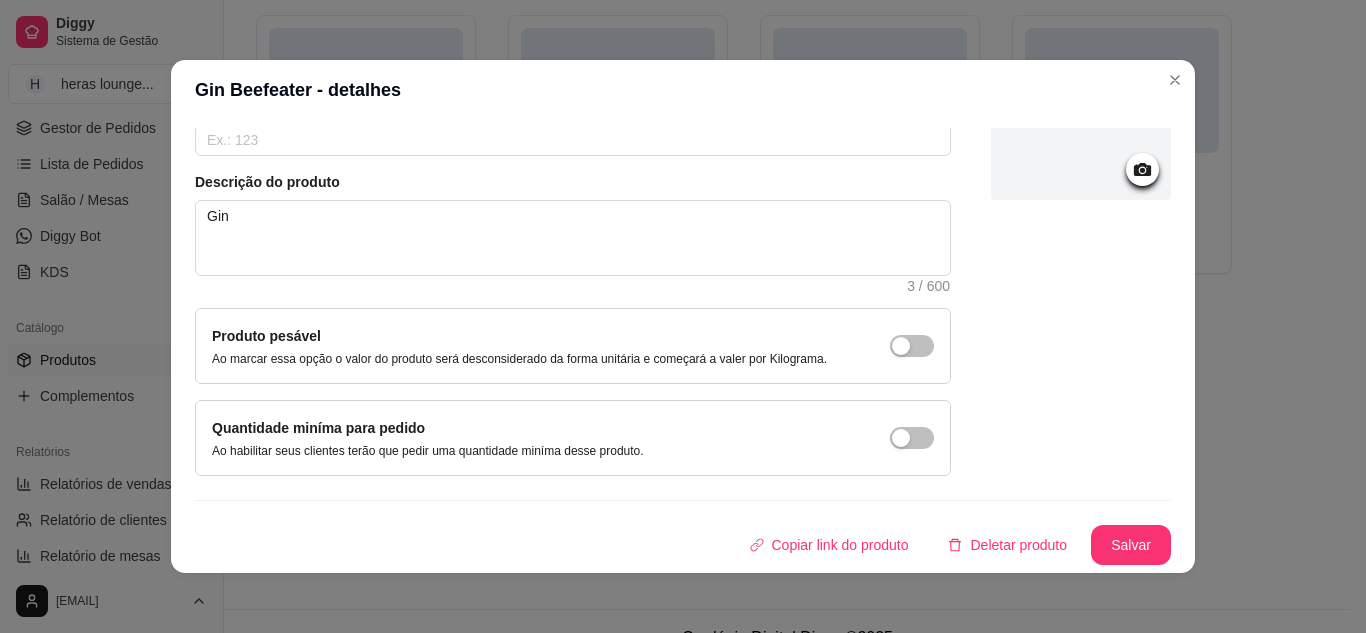 click on "Deletar produto" at bounding box center [1007, 545] 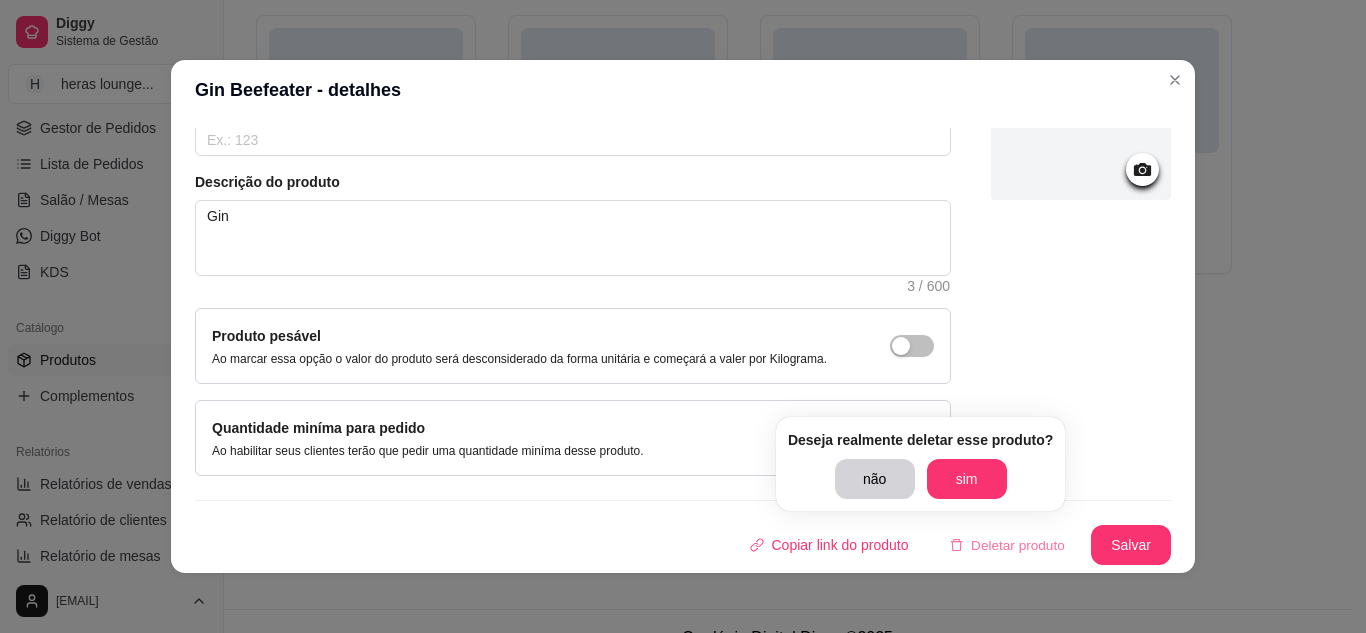 click on "sim" at bounding box center [967, 479] 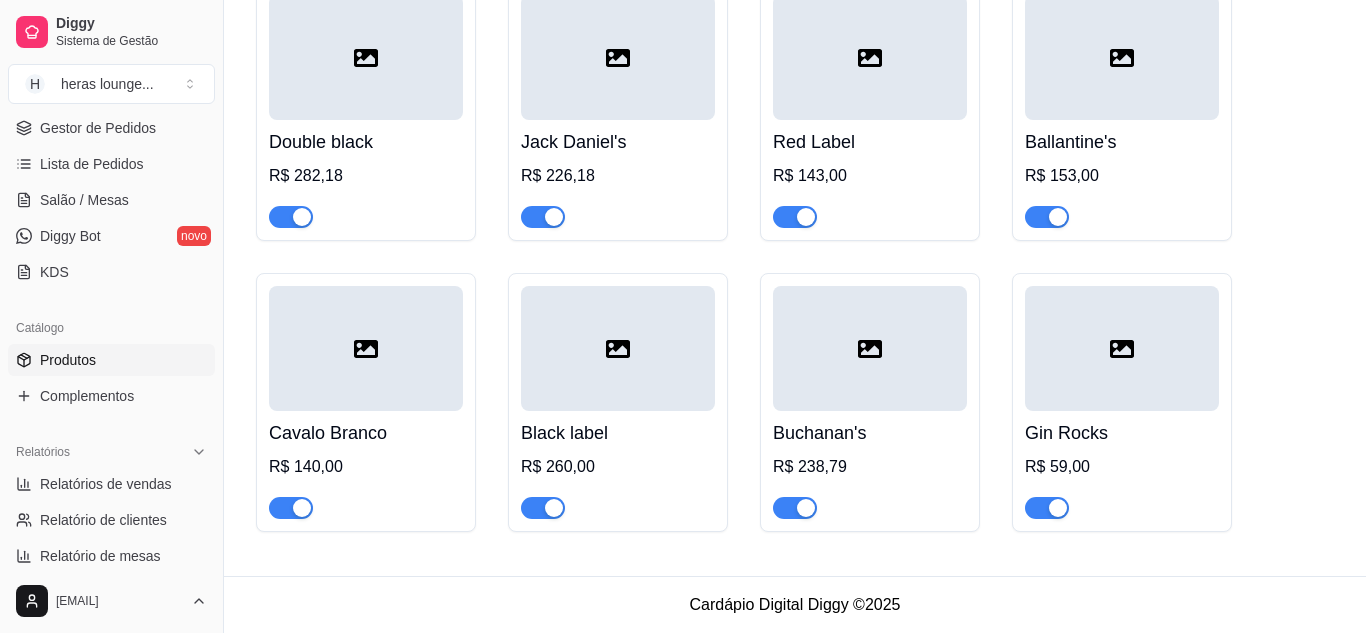scroll, scrollTop: 9284, scrollLeft: 0, axis: vertical 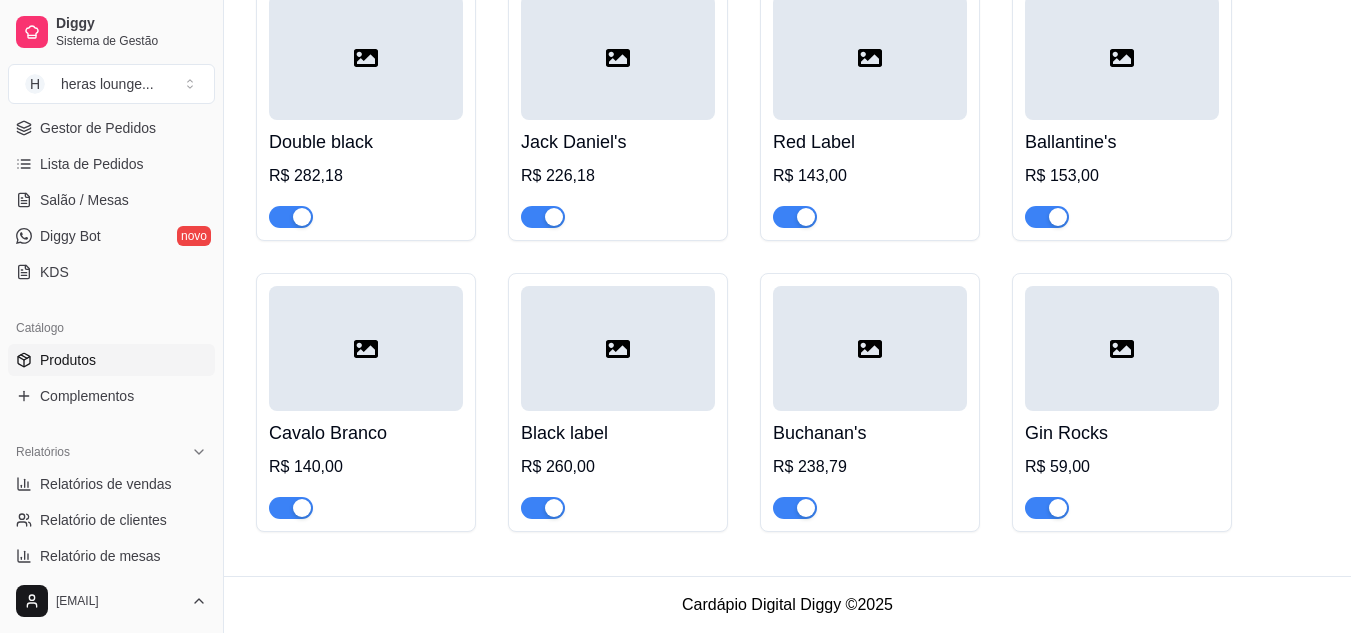 click at bounding box center [1122, 348] 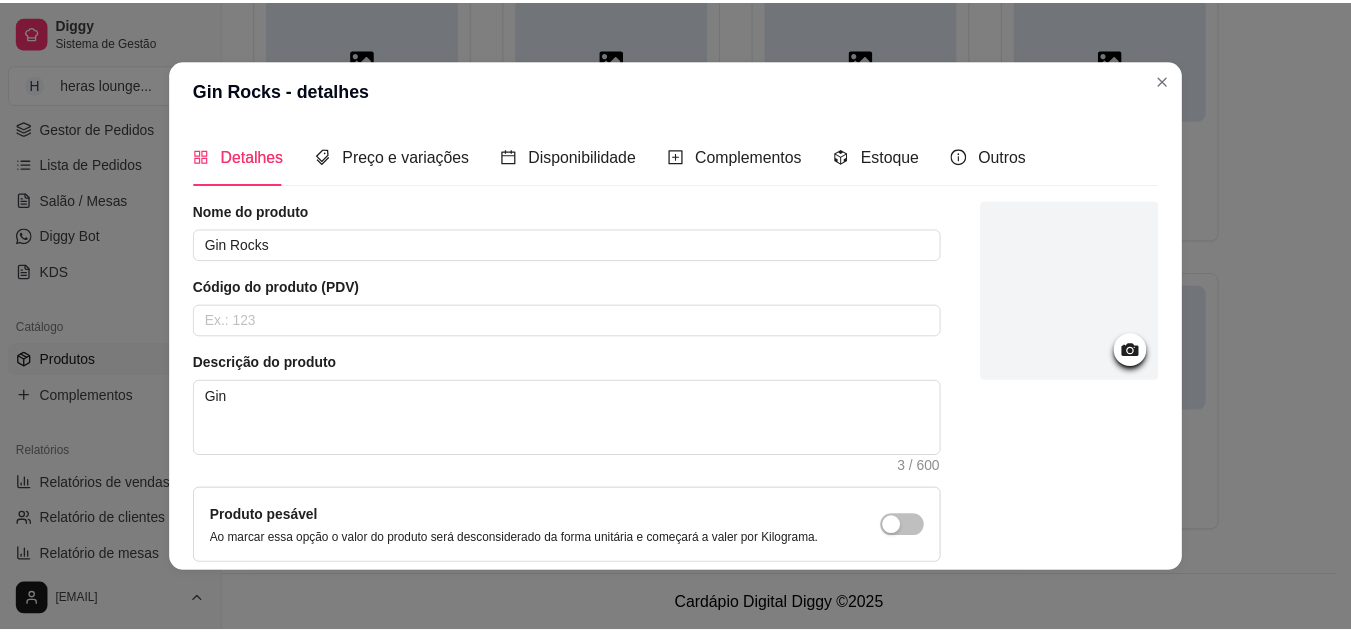 scroll, scrollTop: 181, scrollLeft: 0, axis: vertical 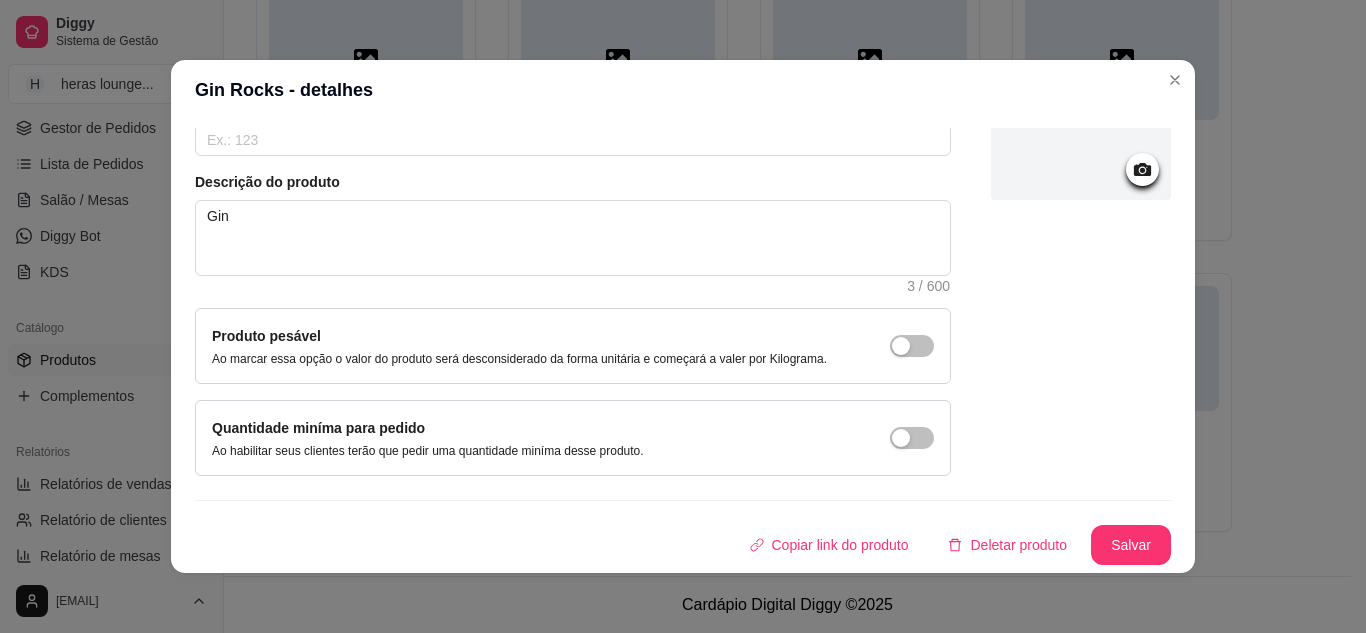 click on "Deletar produto" at bounding box center [1007, 545] 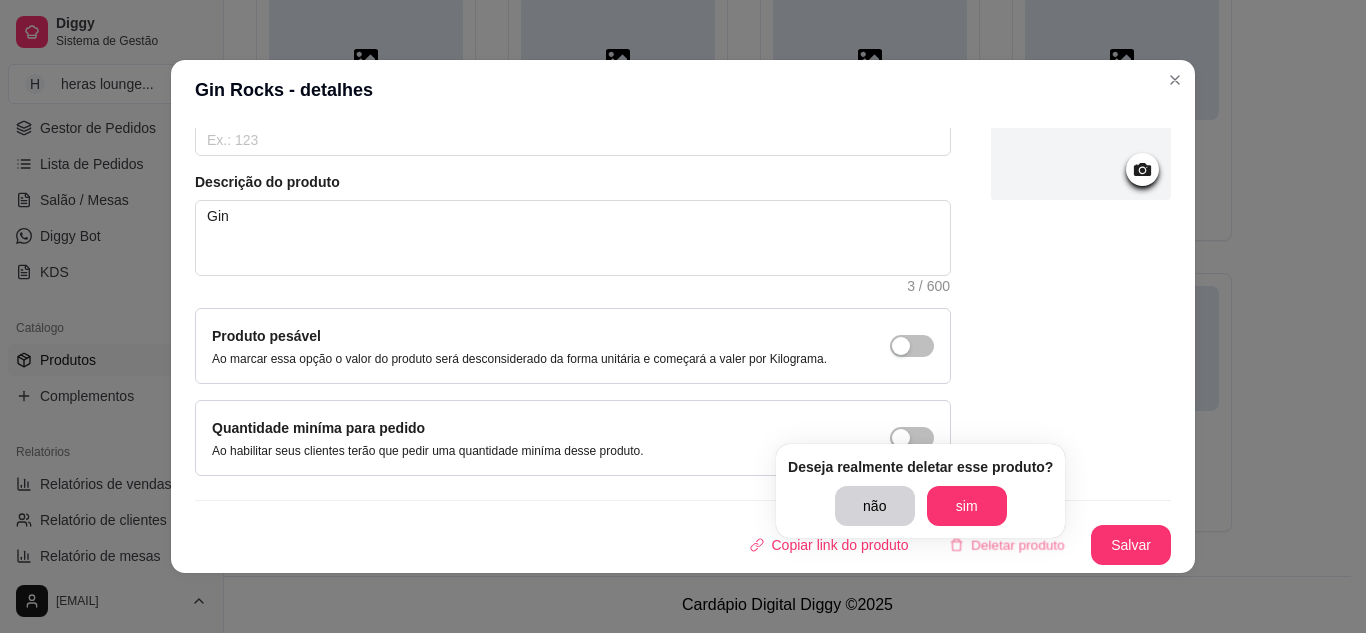 click on "sim" at bounding box center [967, 506] 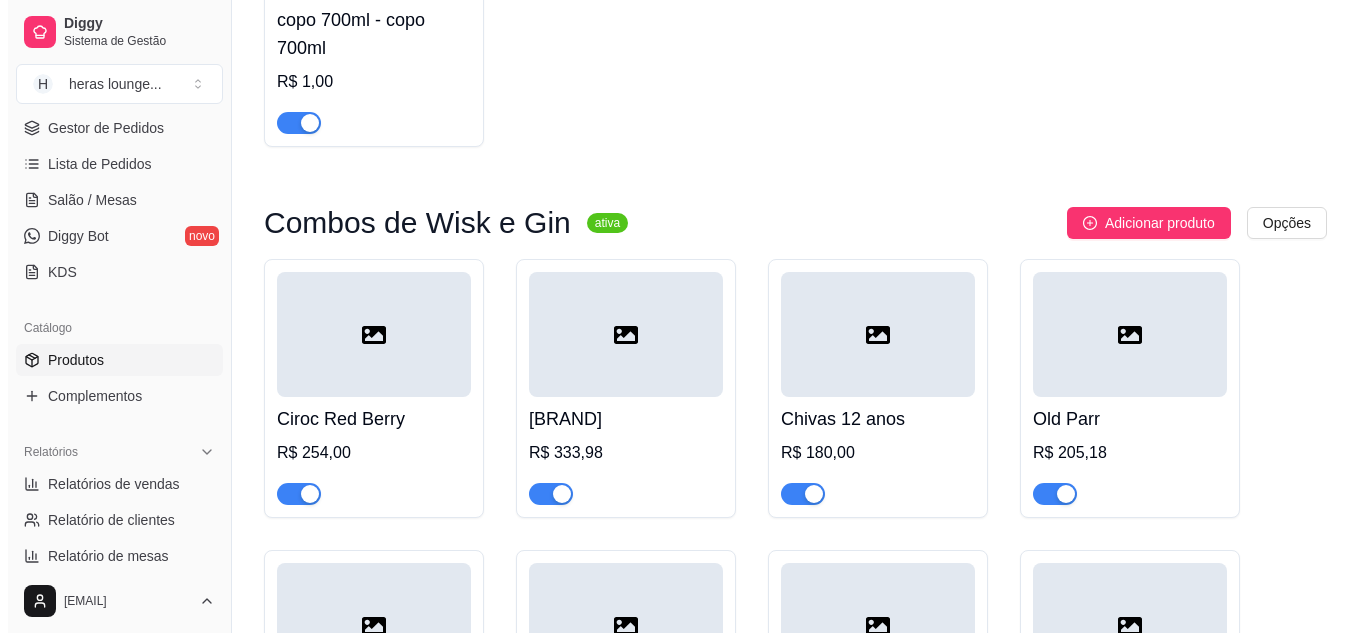 scroll, scrollTop: 8662, scrollLeft: 0, axis: vertical 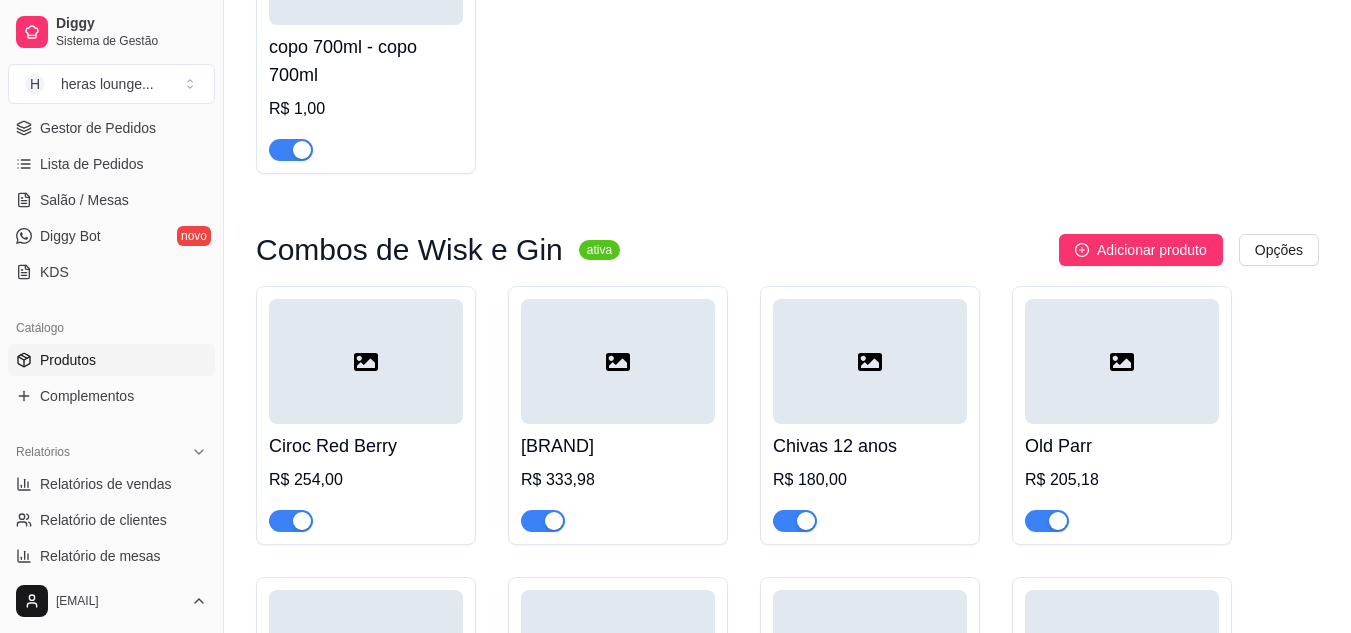 click on "Diggy Sistema de Gestão H heras lounge ... Loja fechada Período gratuito até 03/09 Acesso Rápido Dashboard Dia a dia Pedidos balcão (PDV) Gestor de Pedidos Lista de Pedidos Salão / Mesas Diggy Bot novo KDS Catálogo Produtos Complementos Relatórios Relatórios de vendas Relatório de clientes Relatório de mesas Relatório de fidelidade novo Gerenciar Entregadores novo Nota Fiscal (NFC-e) Controle de caixa Controle de fiado Cupons Clientes Estoque Configurações Diggy Planos Precisa de ajuda? [EMAIL] Toggle Sidebar Sistema de Gestão Diggy Produtos Adicionar categoria Reodernar categorias Aqui você cadastra e gerencia seu produtos e categorias dose wisk ativa Adicionar produto Opções dose de cavalo c red bull R$ 30,00 dose jack c red bull R$ 50,00 dose ballantines R$ 30,00 cavalo c vibe R$ 25,00 ballantines c vibe R$ 25,00 gin com bally ativa Adicionar produto Opções gin invictus c bally R$ 15,00 gin invictos c red bull R$ 20,00 gin promocional com bally" at bounding box center [675, -8346] 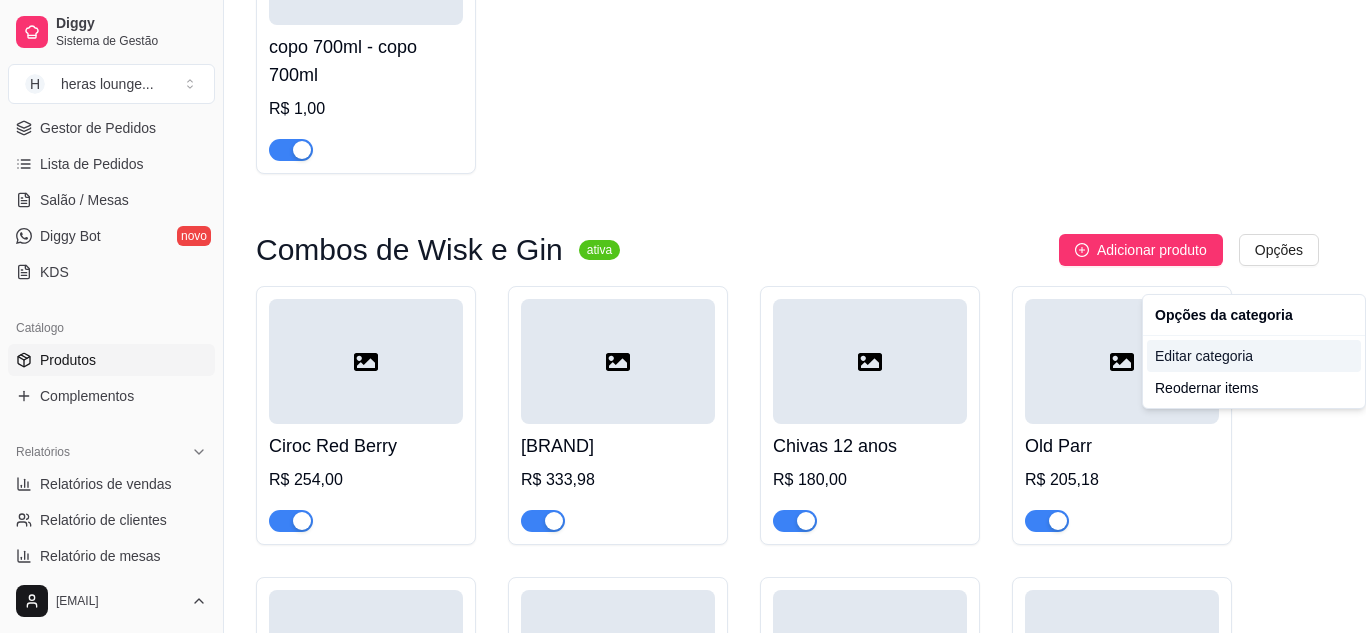 click on "Editar categoria" at bounding box center (1254, 356) 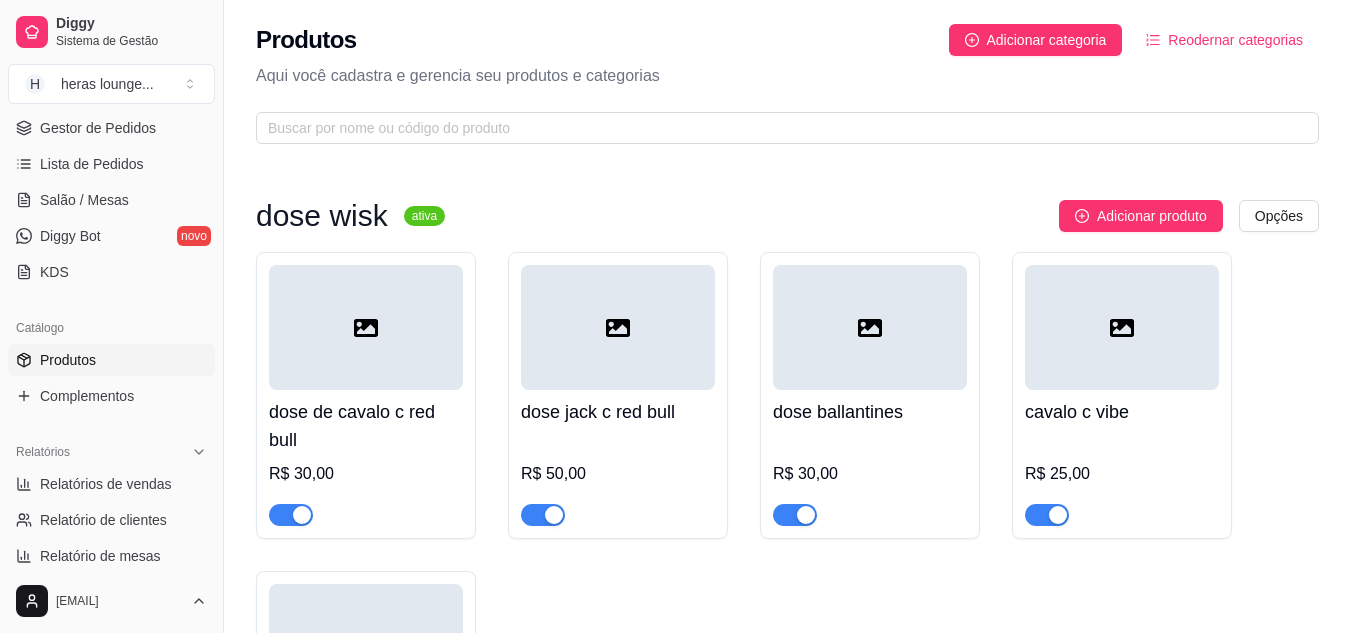 scroll, scrollTop: 0, scrollLeft: 0, axis: both 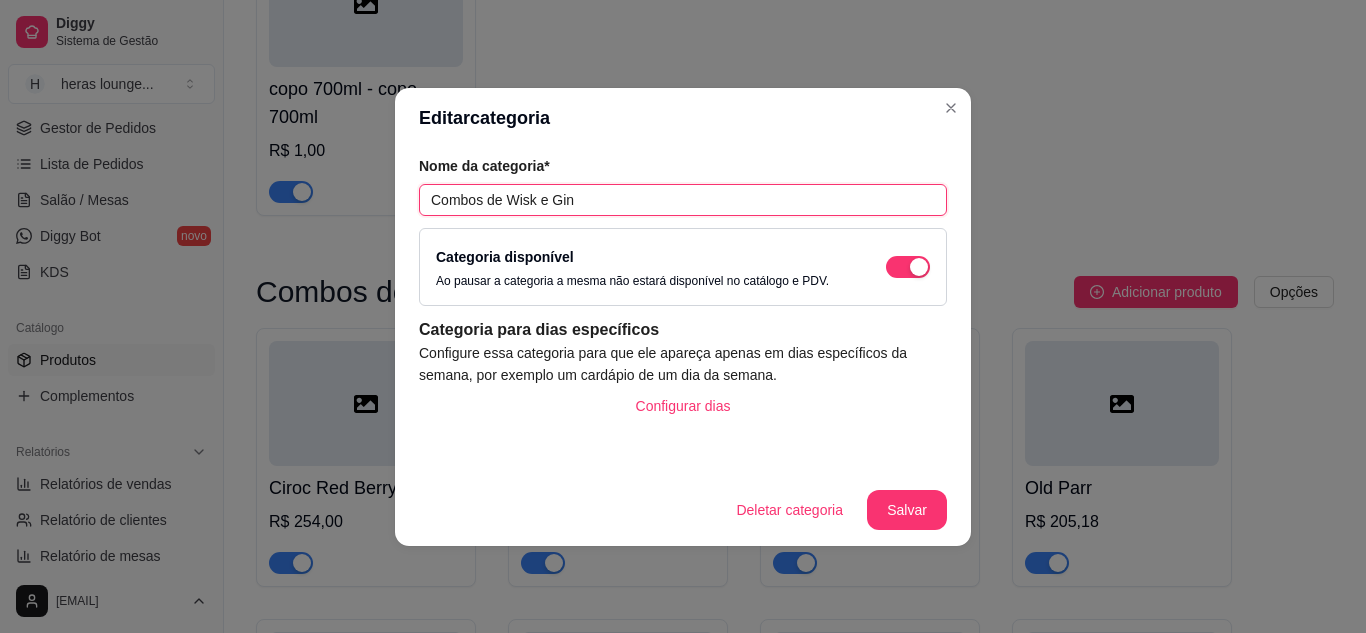 click on "Combos de Wisk e Gin" at bounding box center (683, 200) 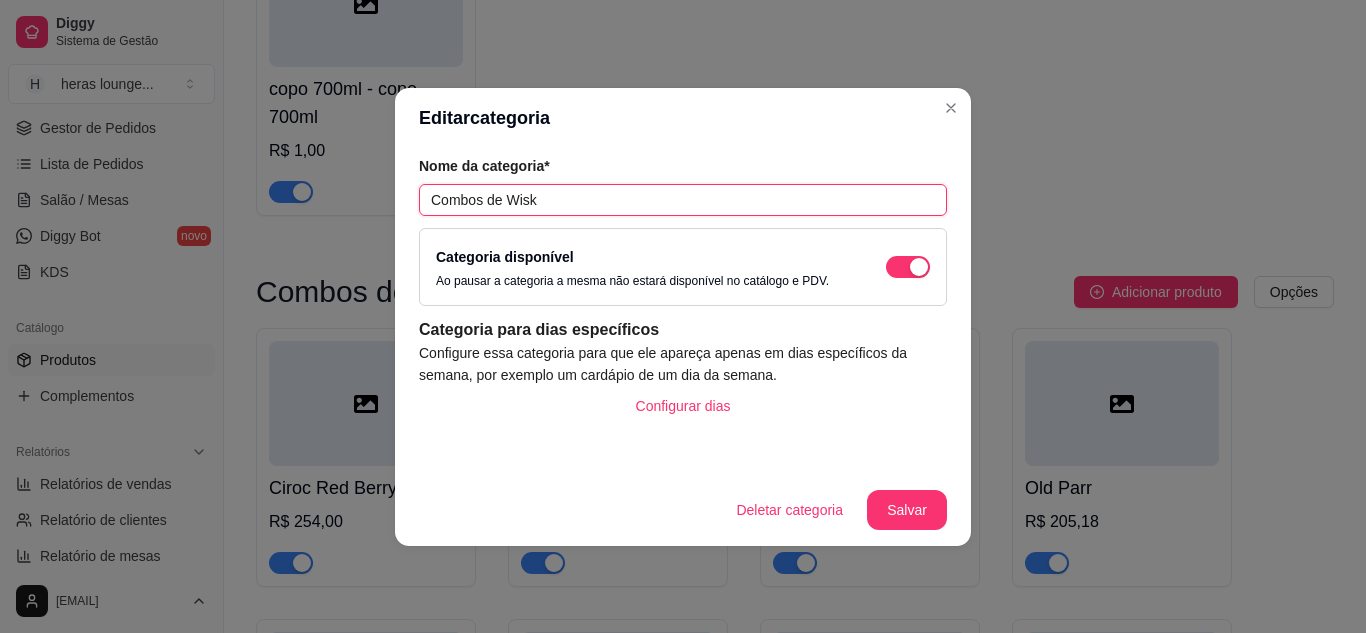 type on "Combos de Wisk" 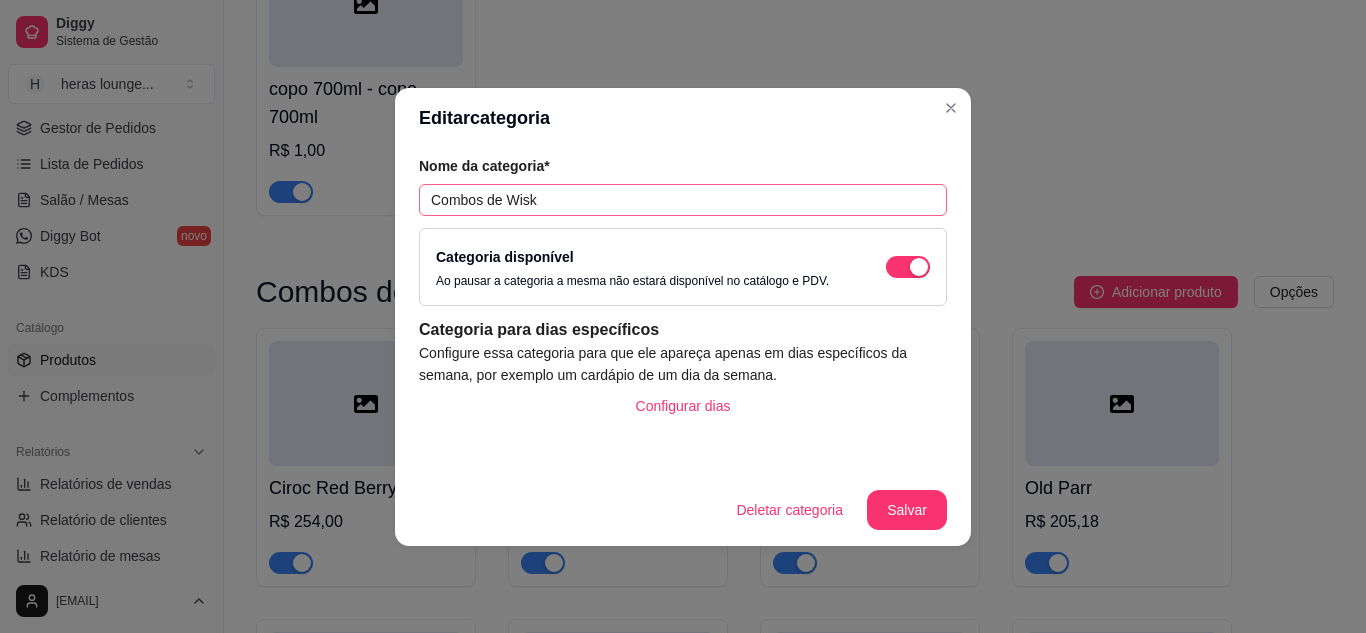 click on "Salvar" at bounding box center (907, 510) 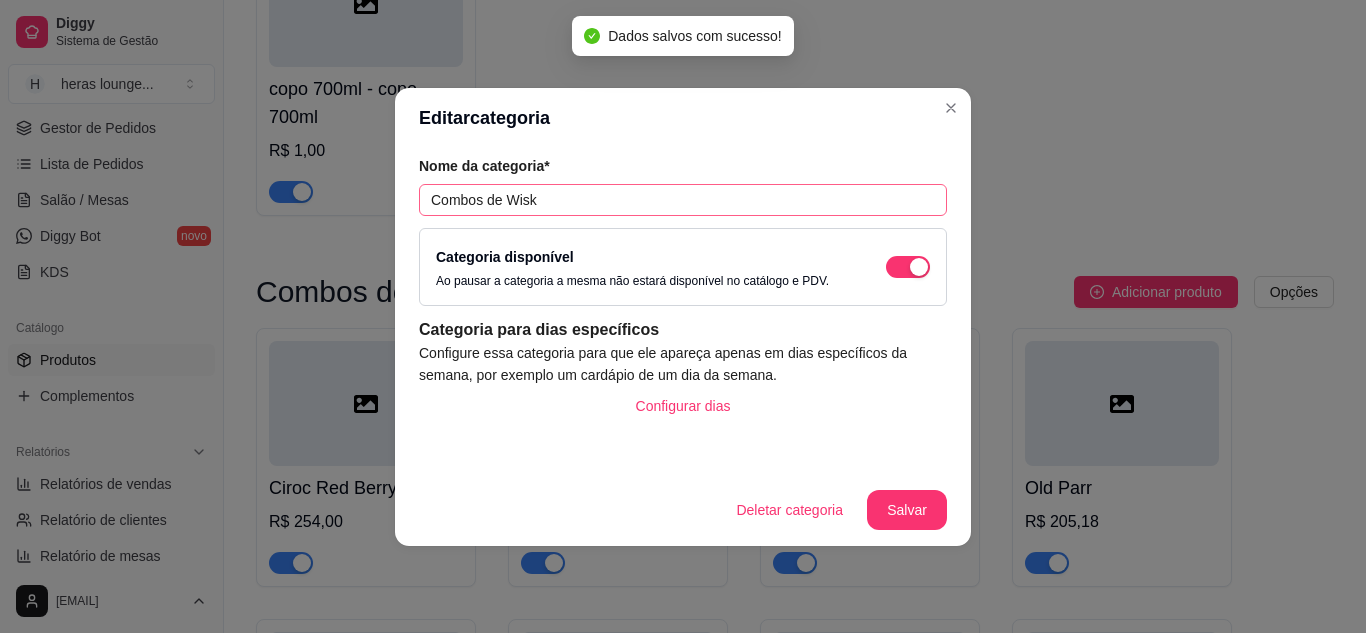 click at bounding box center (951, 108) 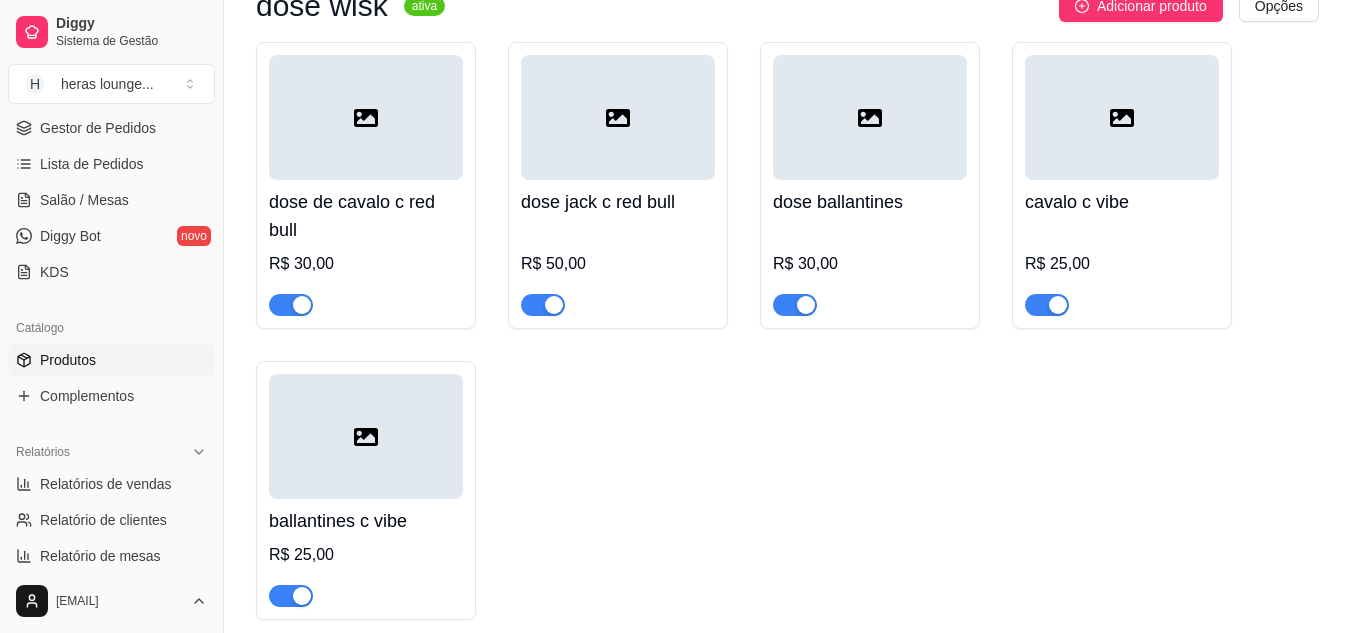 scroll, scrollTop: 0, scrollLeft: 0, axis: both 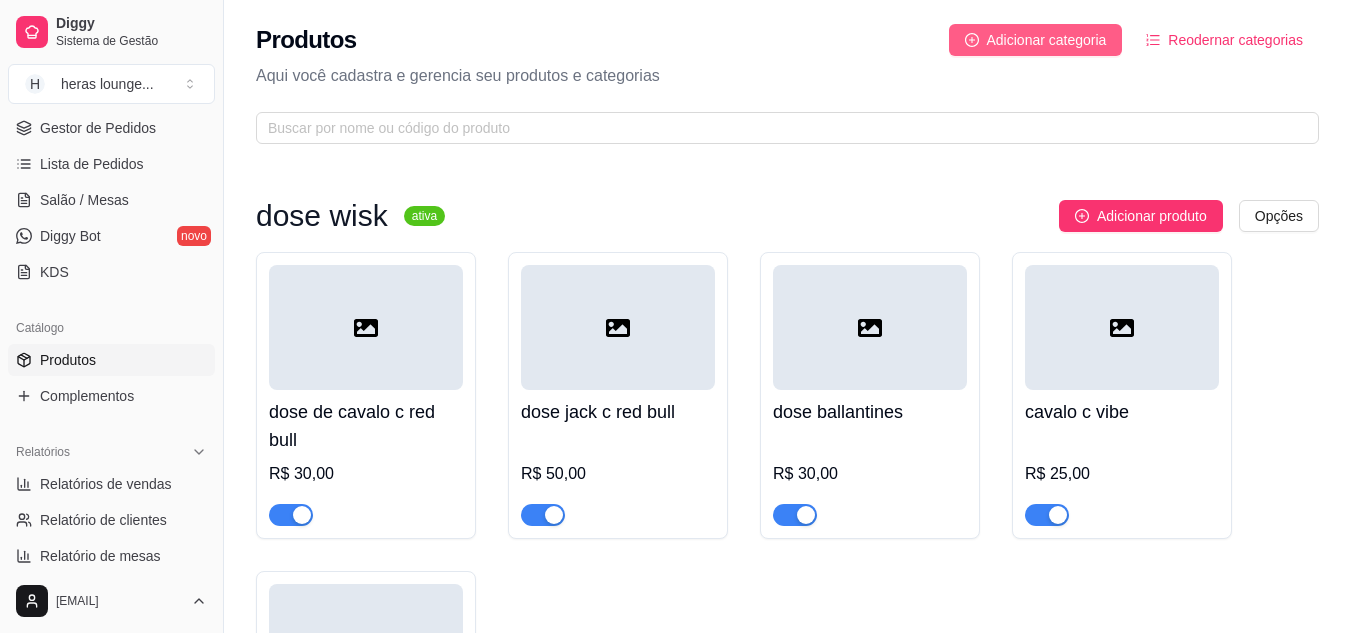 click on "Adicionar categoria" at bounding box center [1047, 40] 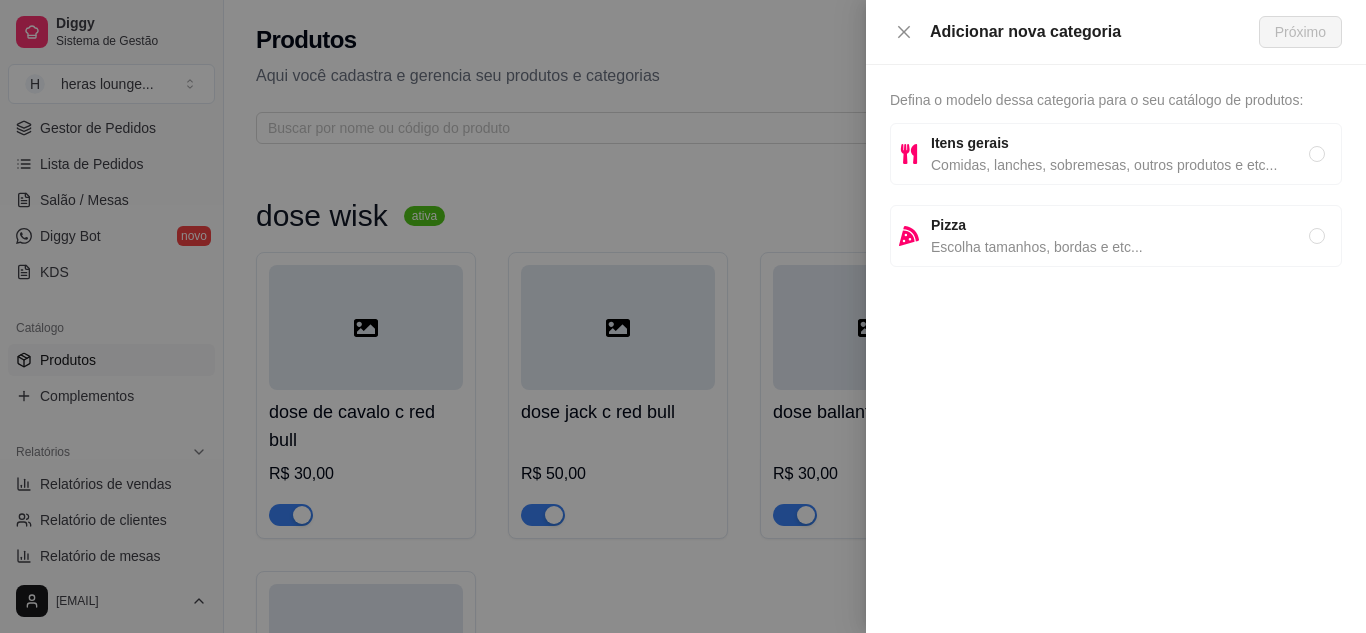 click on "Itens gerais Comidas, lanches, sobremesas, outros produtos e etc..." at bounding box center [1116, 154] 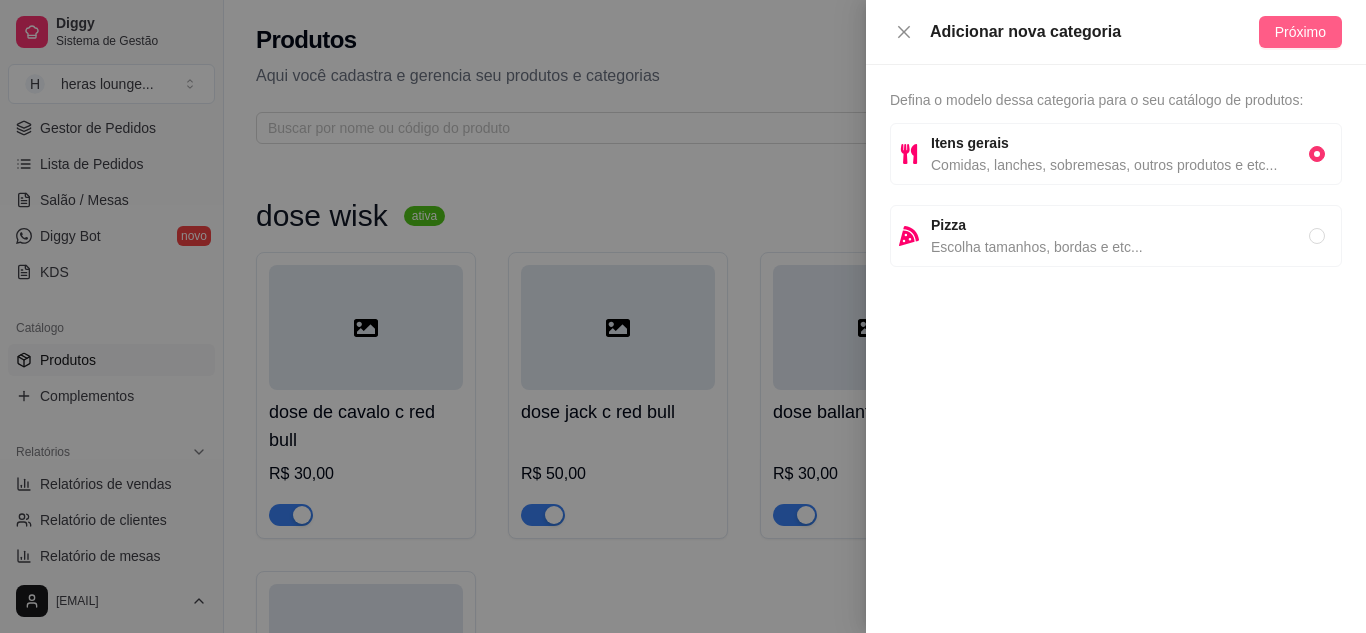 click on "Próximo" at bounding box center (1300, 32) 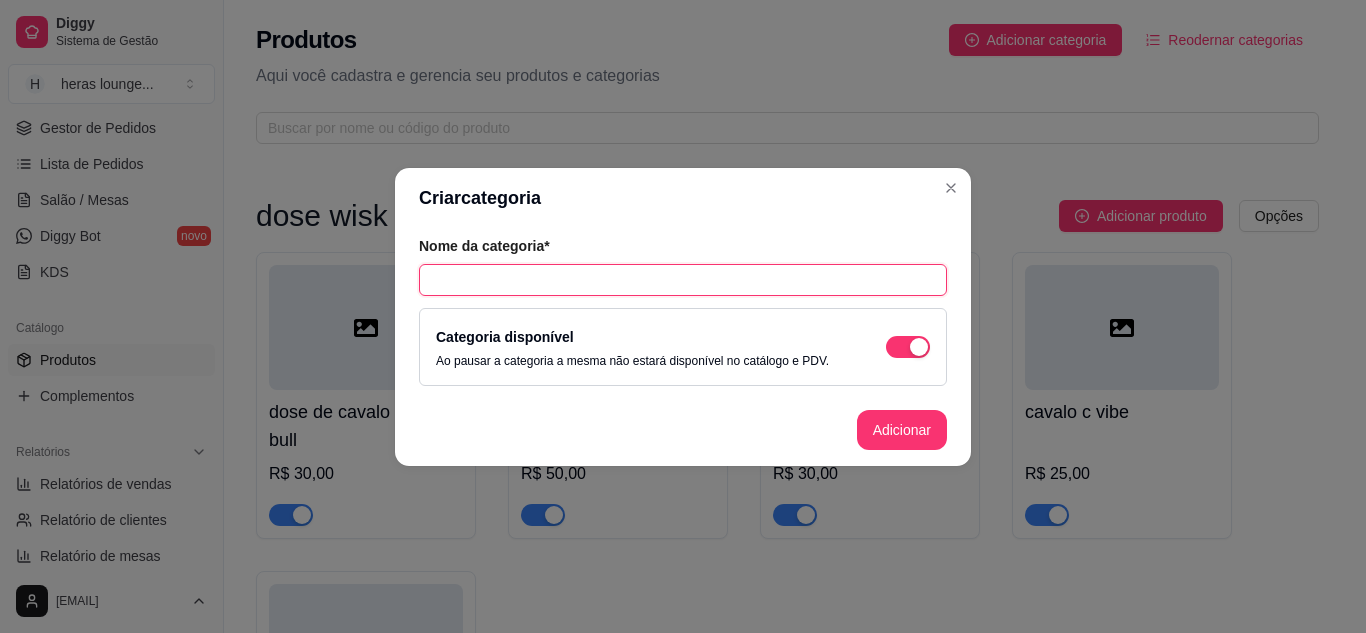 click at bounding box center (683, 280) 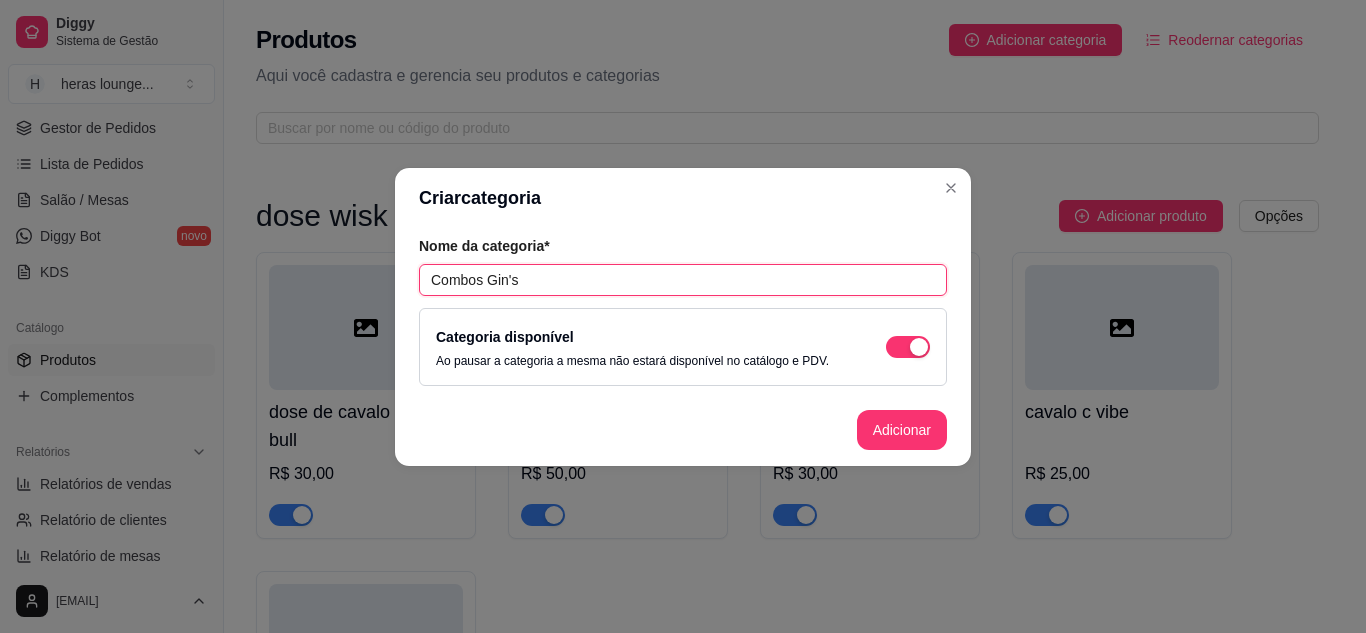 type on "Combos Gin's" 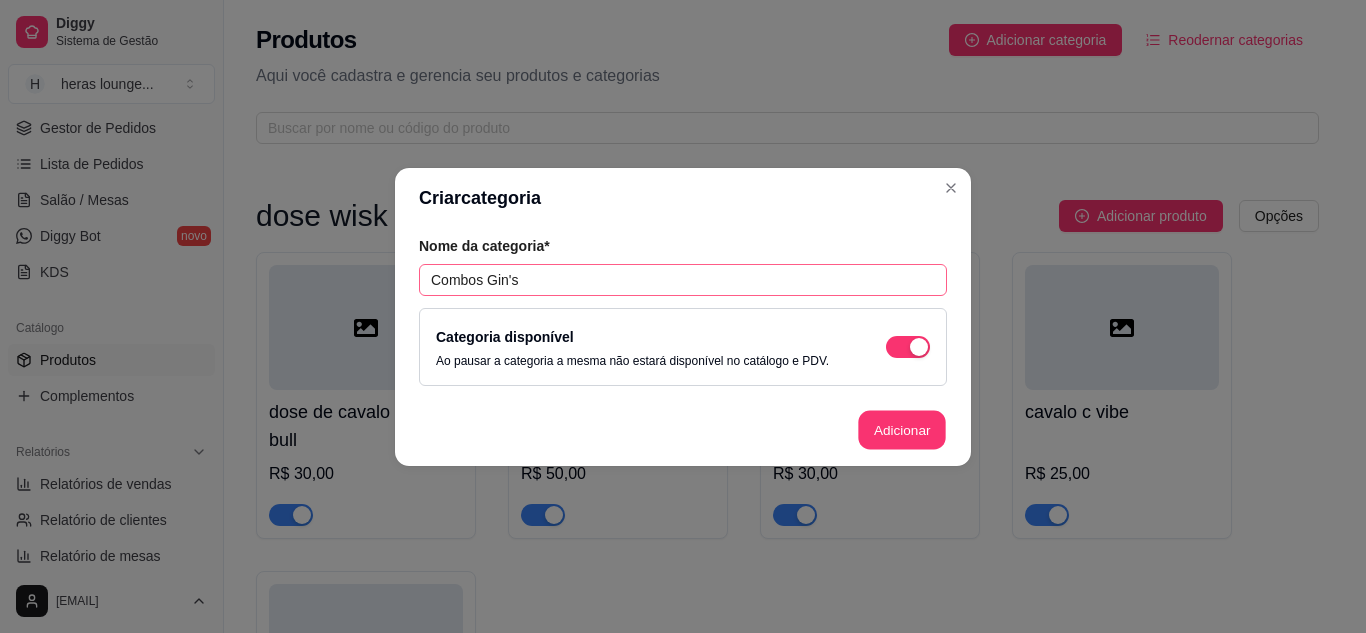 click on "Adicionar" at bounding box center [902, 429] 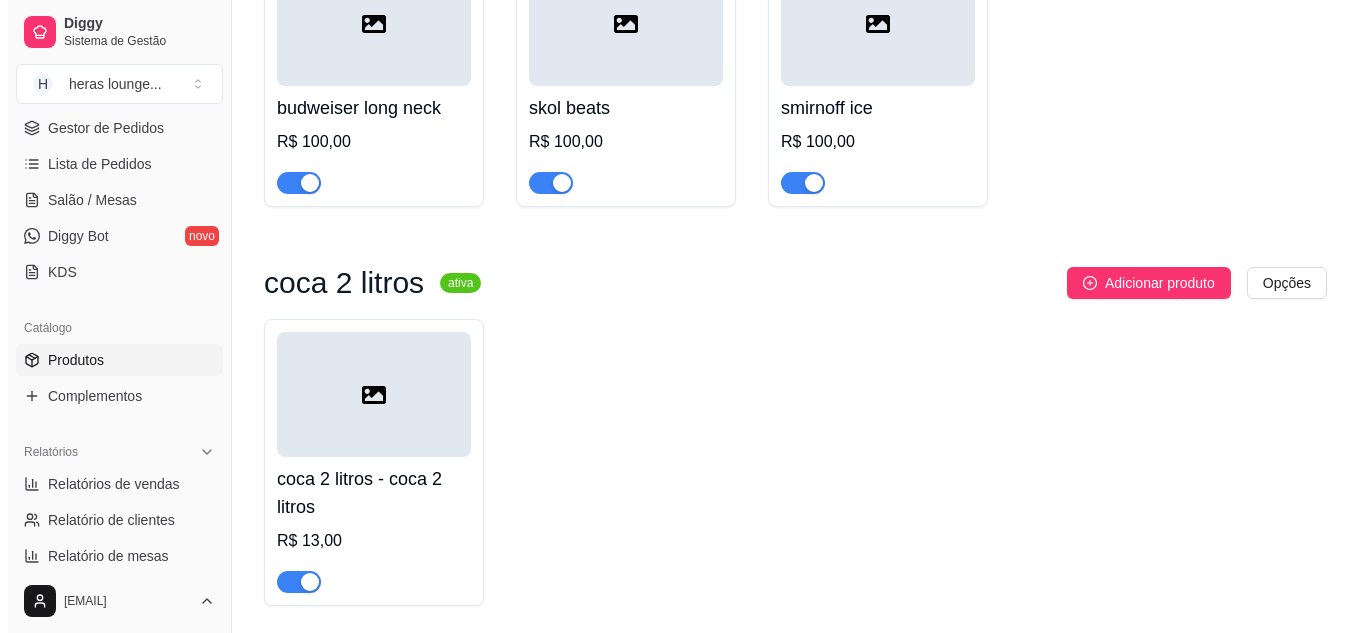 scroll, scrollTop: 9420, scrollLeft: 0, axis: vertical 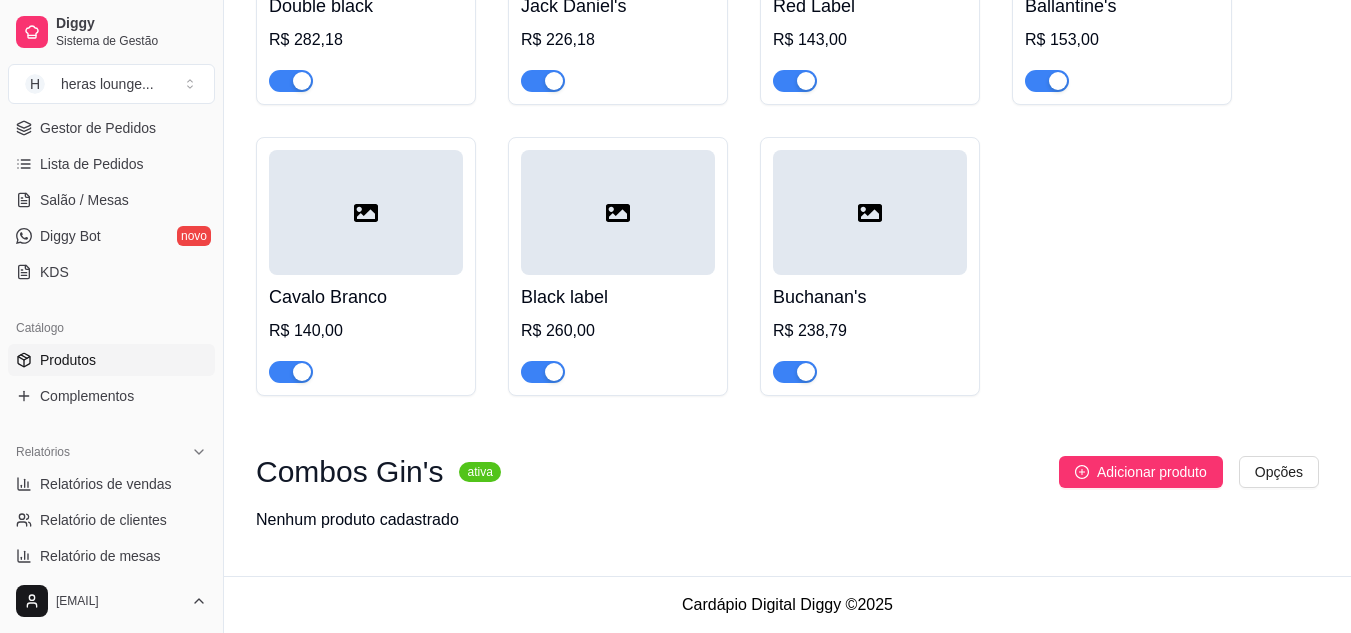 click on "Nenhum produto cadastrado" at bounding box center [787, 520] 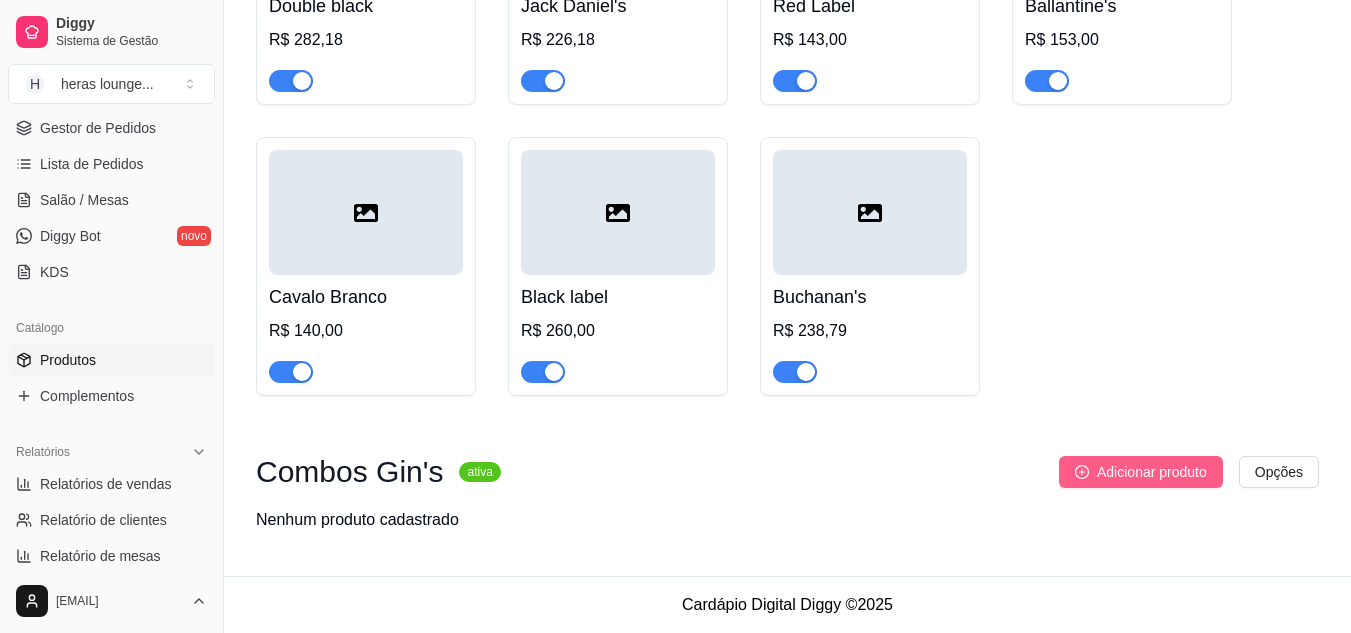 click on "Adicionar produto" at bounding box center (1152, 472) 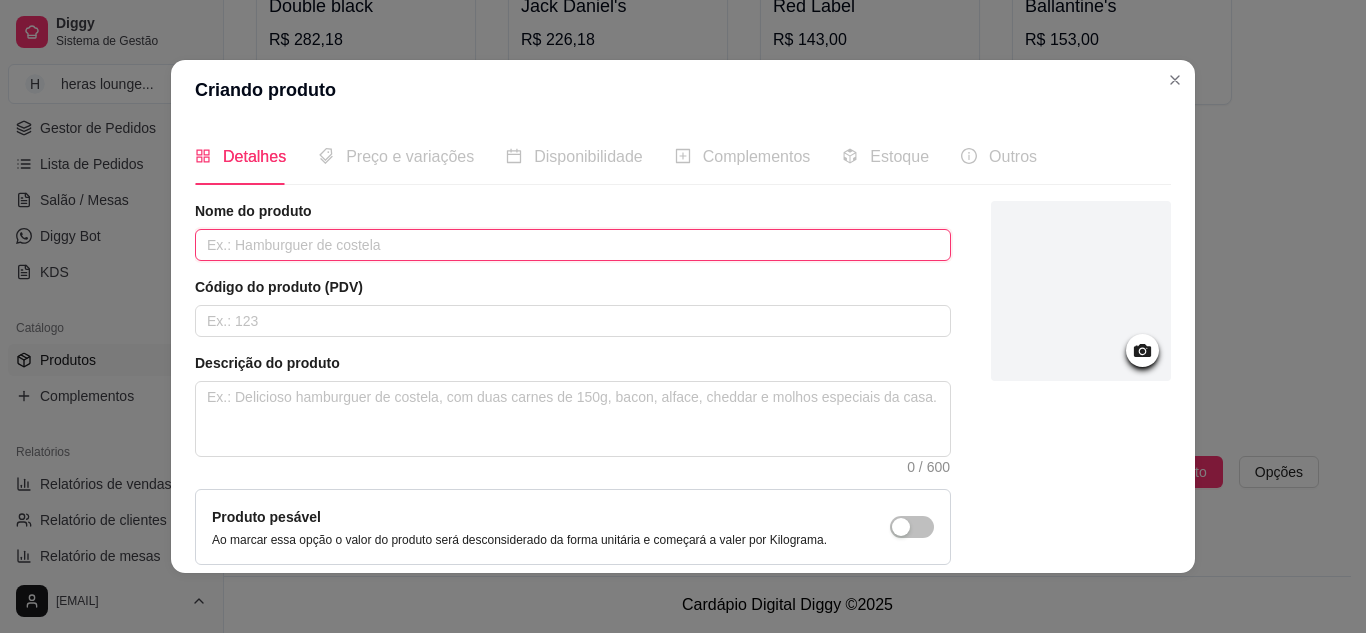 click at bounding box center (573, 245) 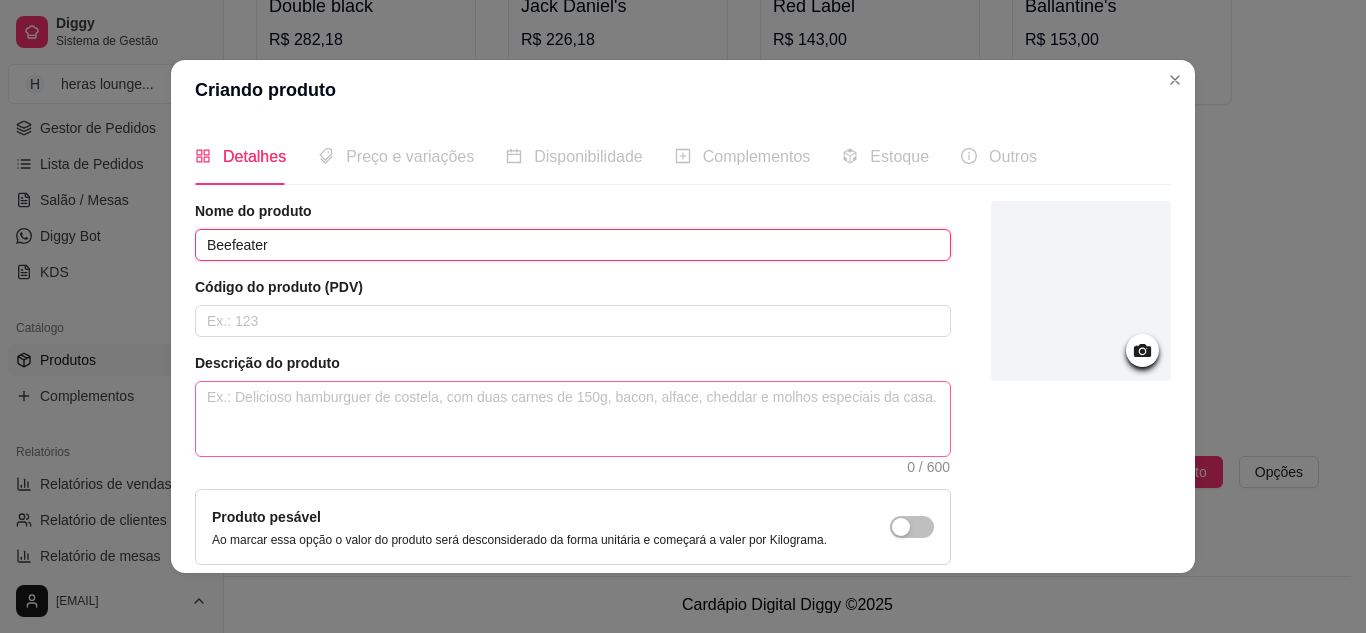 type on "Beefeater" 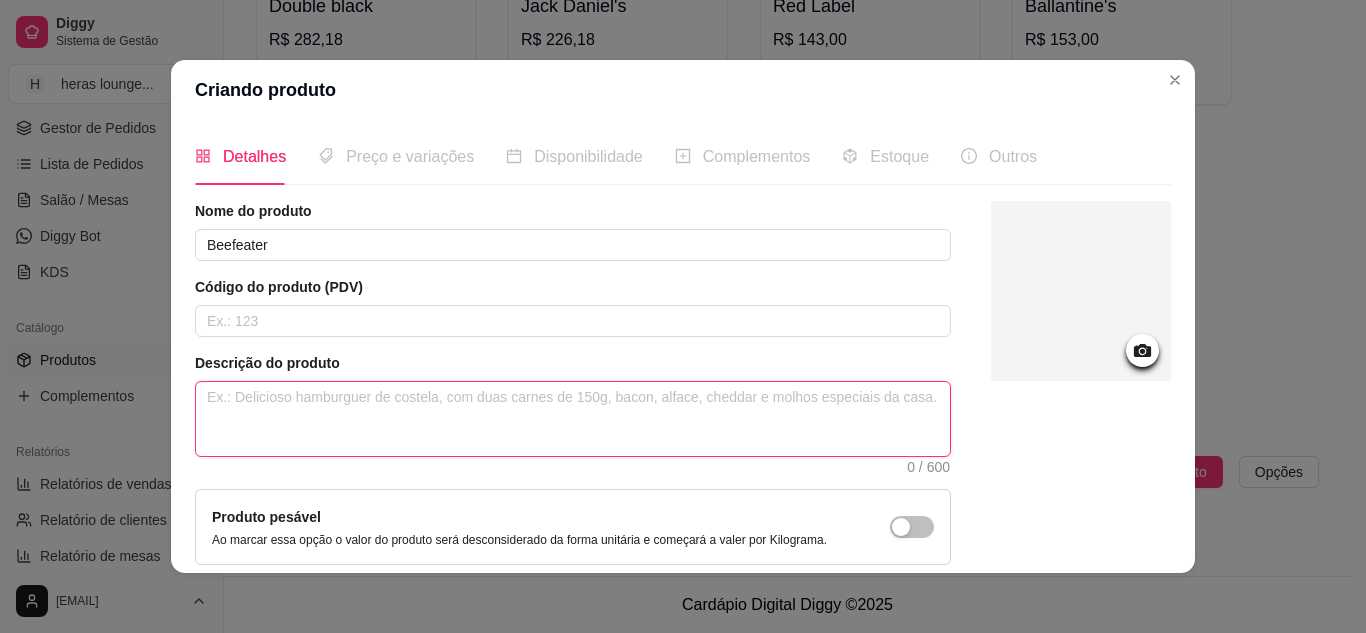 click at bounding box center [573, 419] 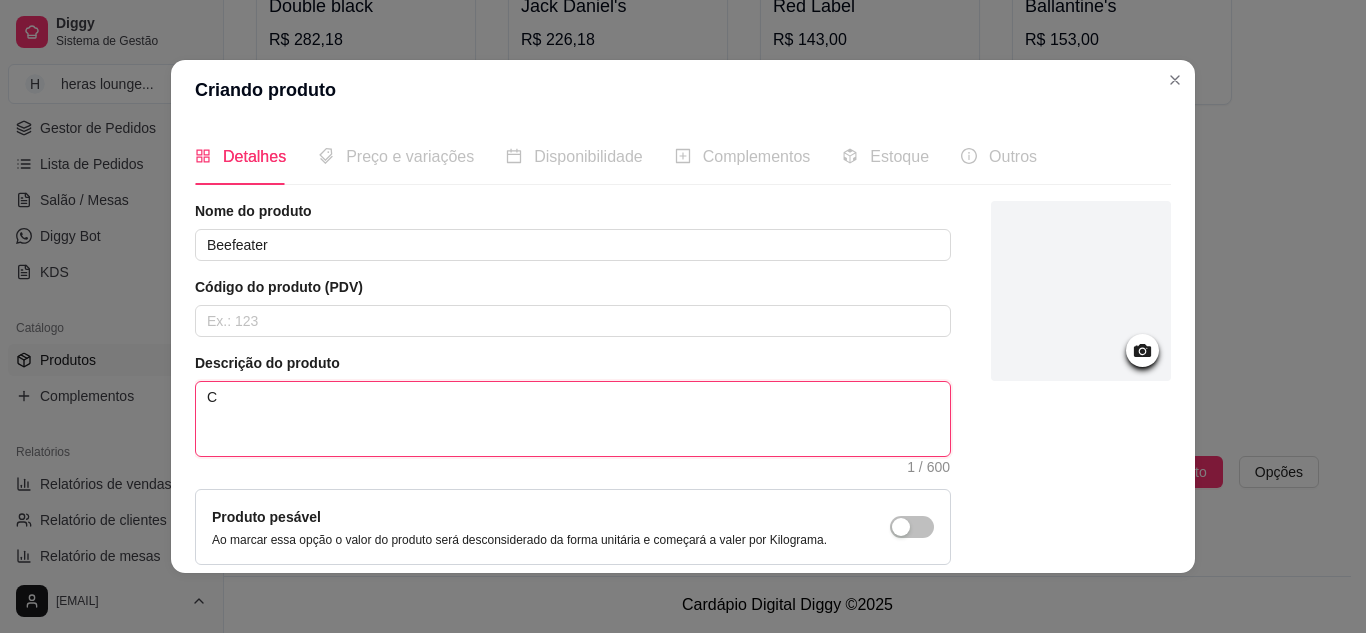 type 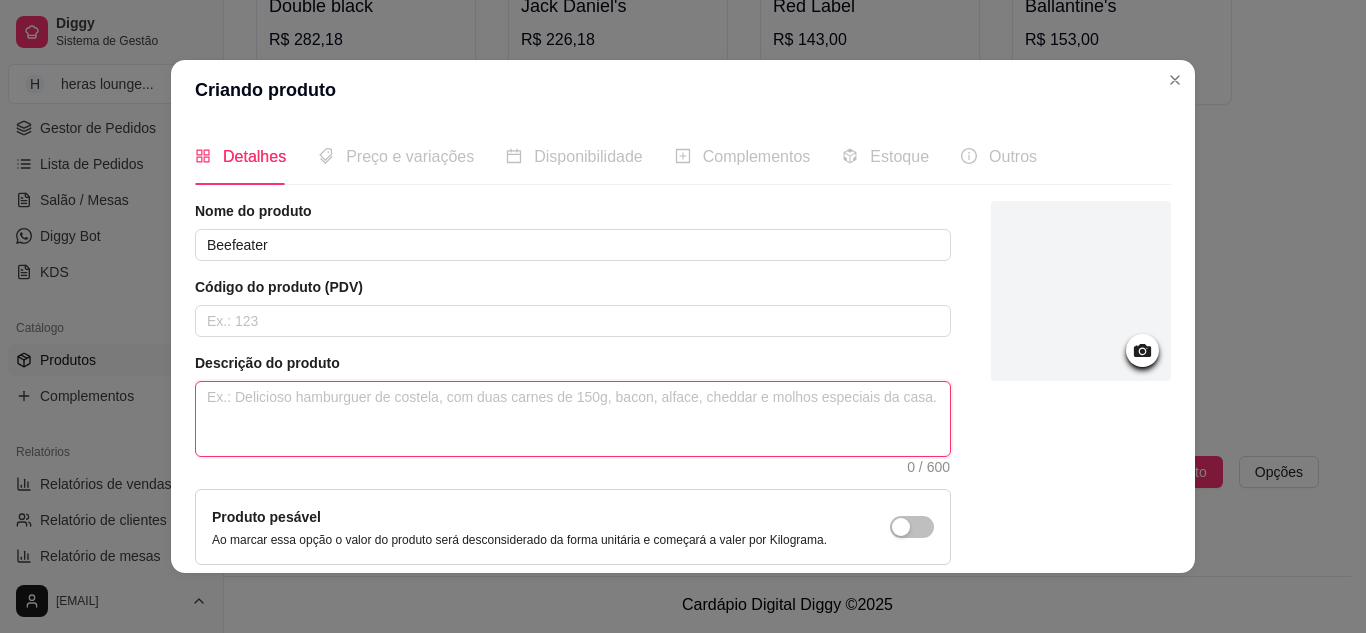 type 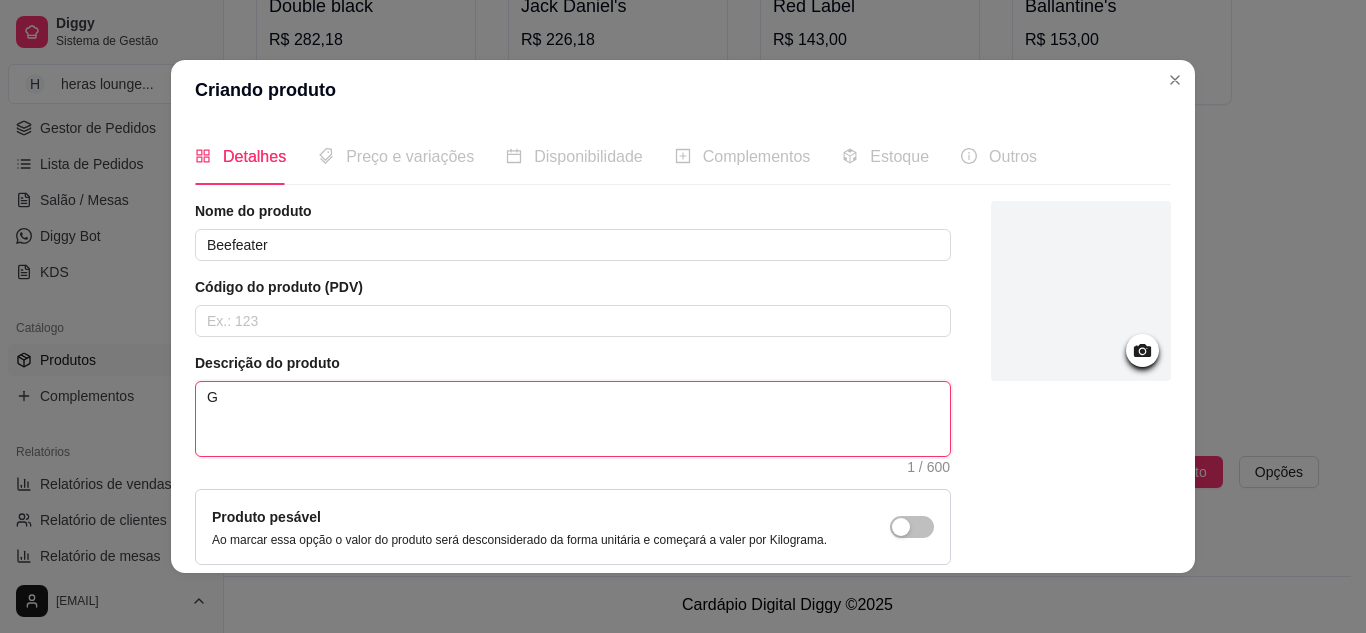 type 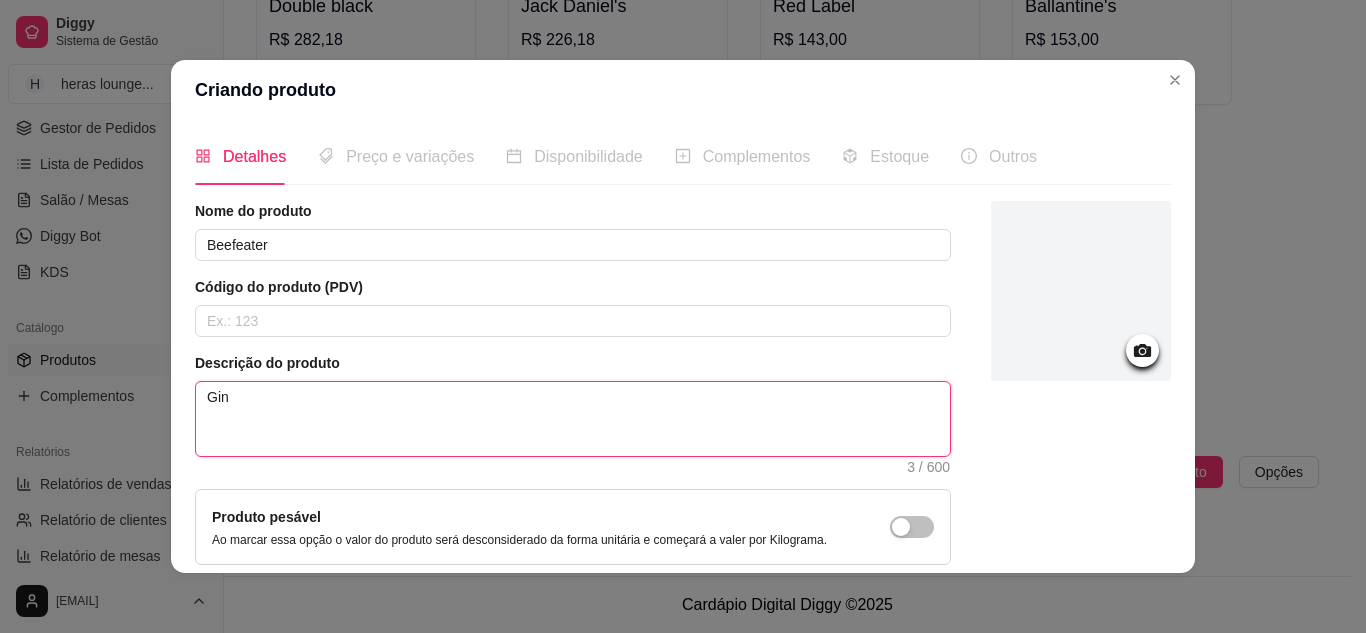scroll, scrollTop: 181, scrollLeft: 0, axis: vertical 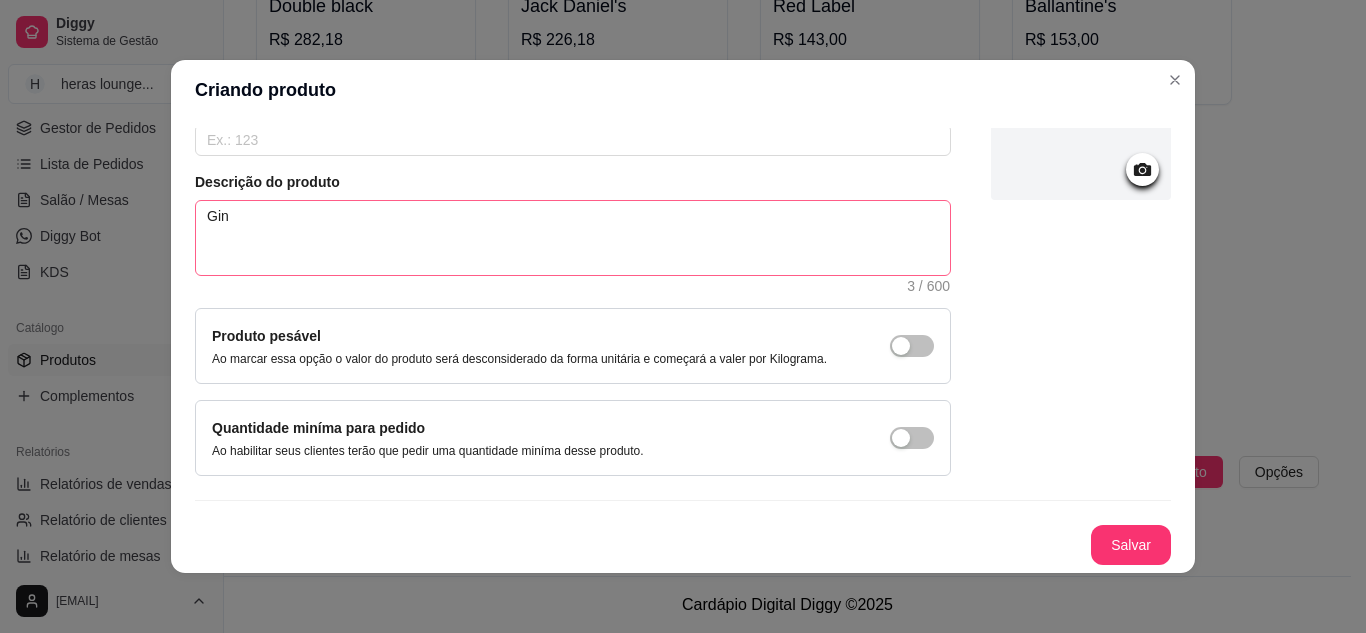 click on "Salvar" at bounding box center [1131, 545] 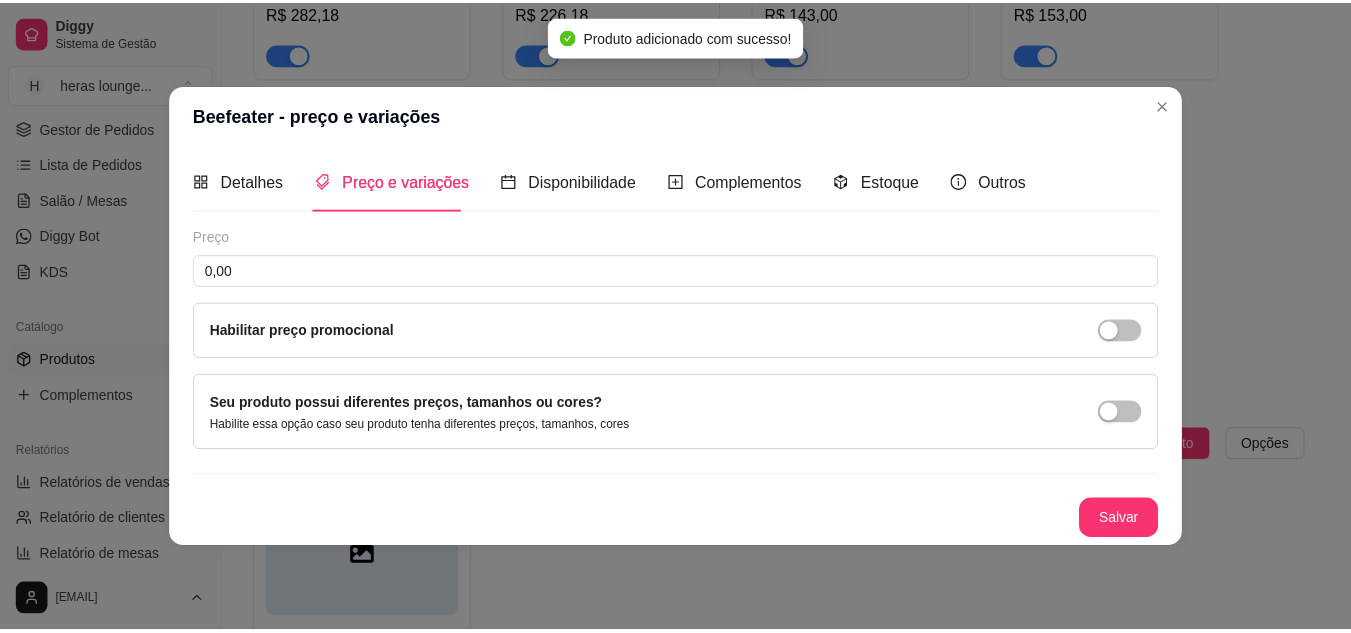 scroll, scrollTop: 0, scrollLeft: 0, axis: both 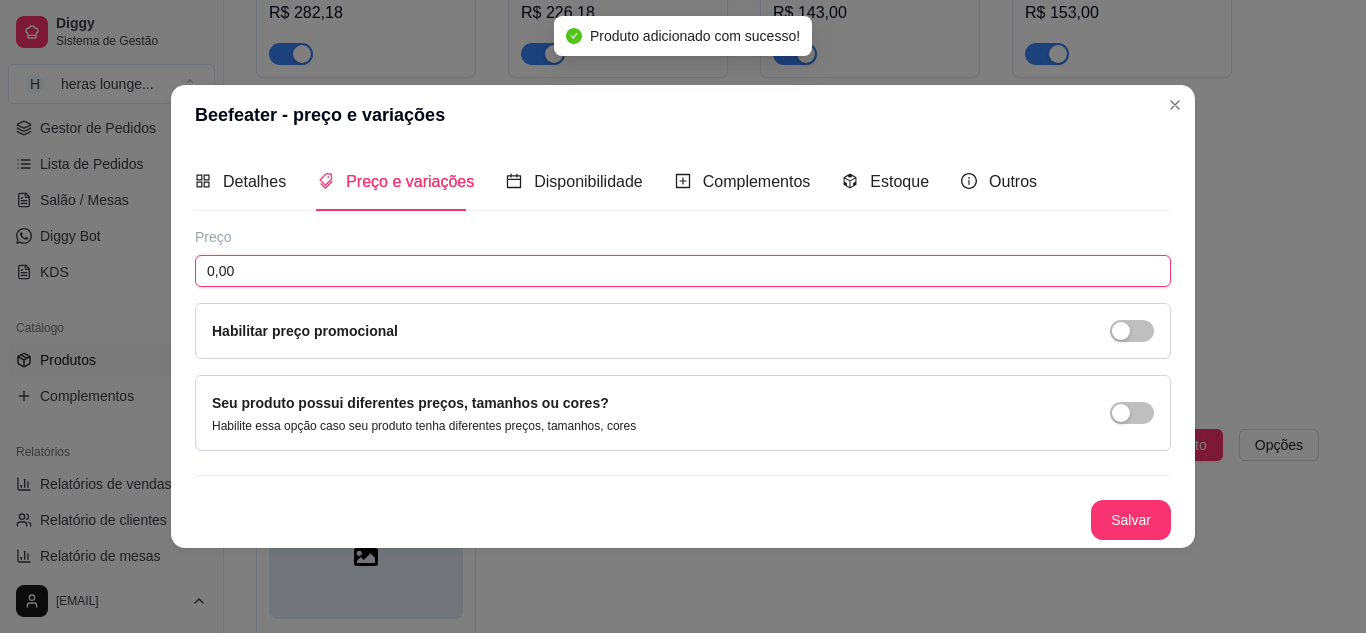 click on "0,00" at bounding box center [683, 271] 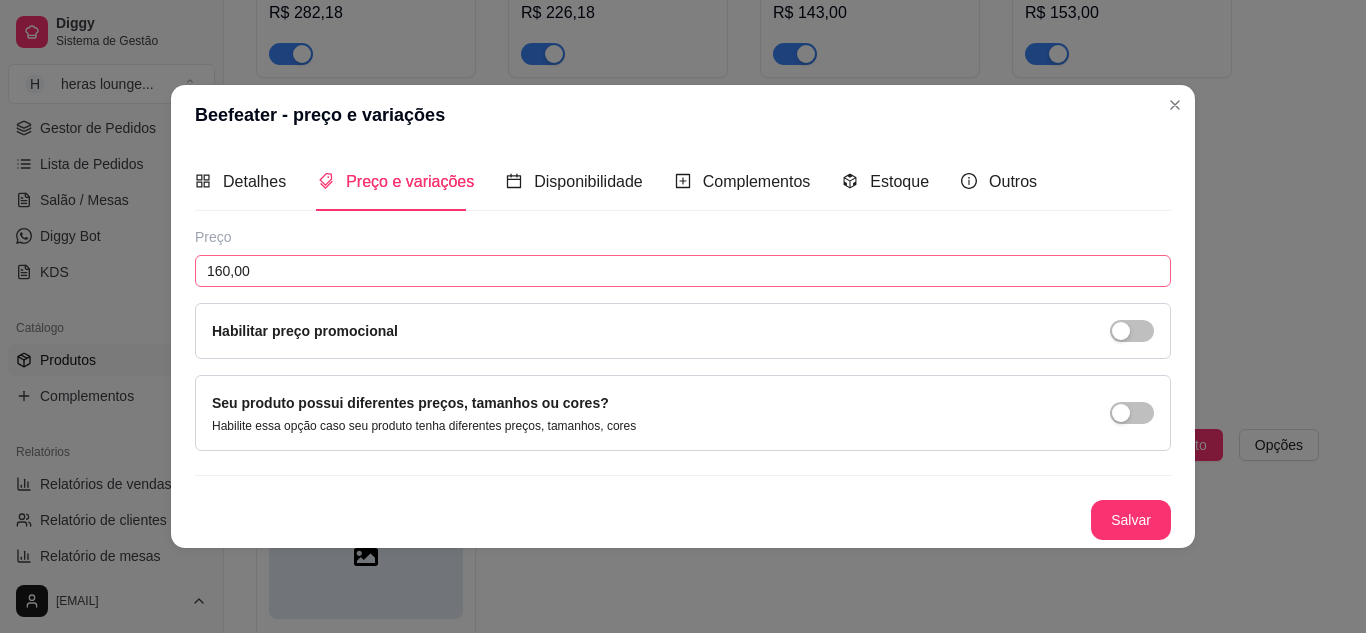 click on "Salvar" at bounding box center (1131, 520) 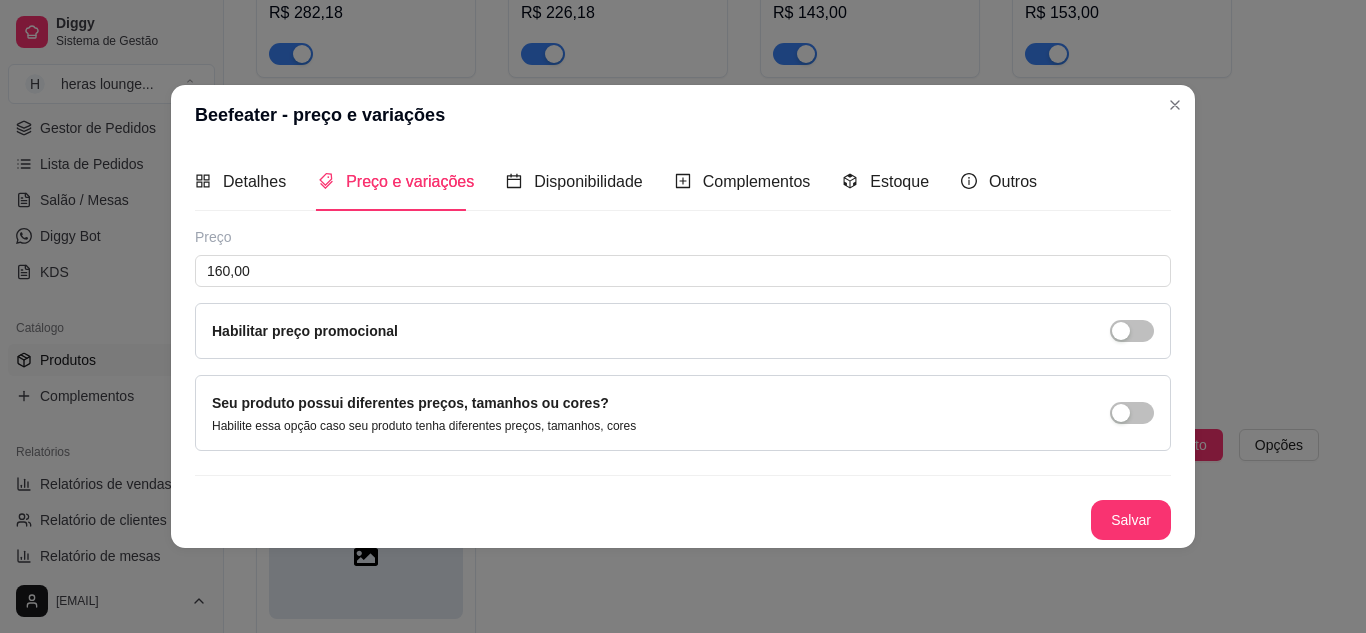 click on "Preço  160,00 Habilitar preço promocional Seu produto possui diferentes preços, tamanhos ou cores? Habilite essa opção caso seu produto tenha diferentes preços, tamanhos, cores Salvar" at bounding box center [683, 383] 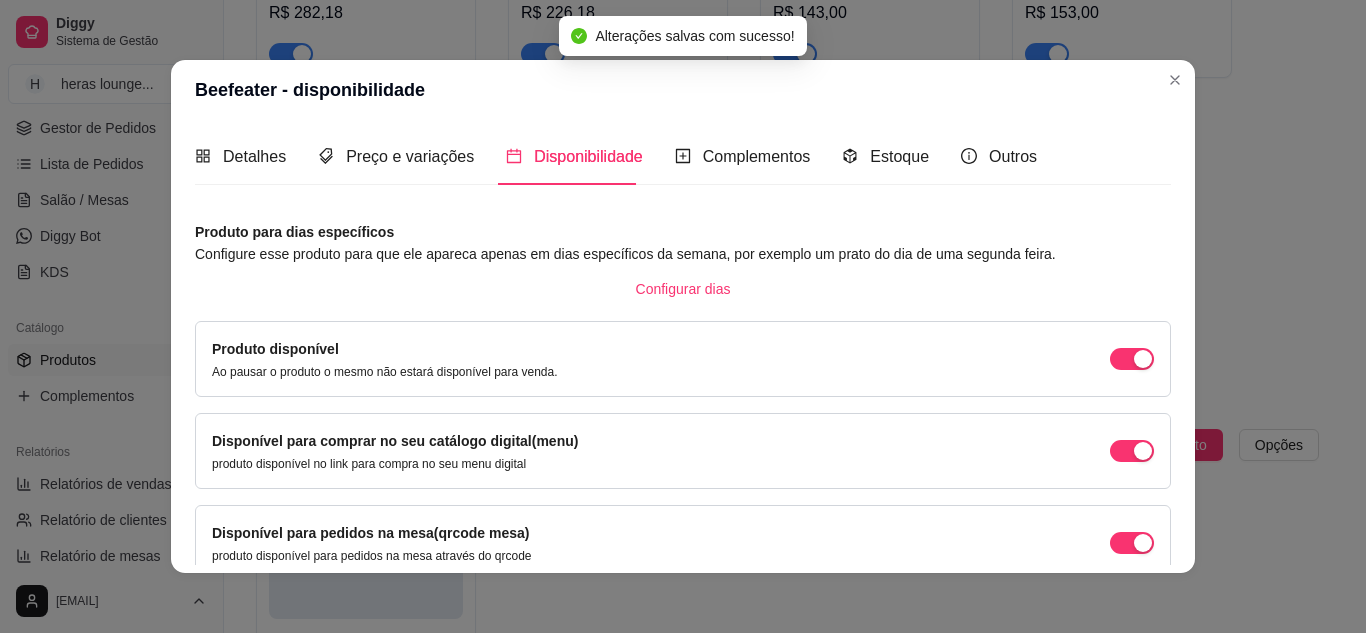 click at bounding box center [1122, 45] 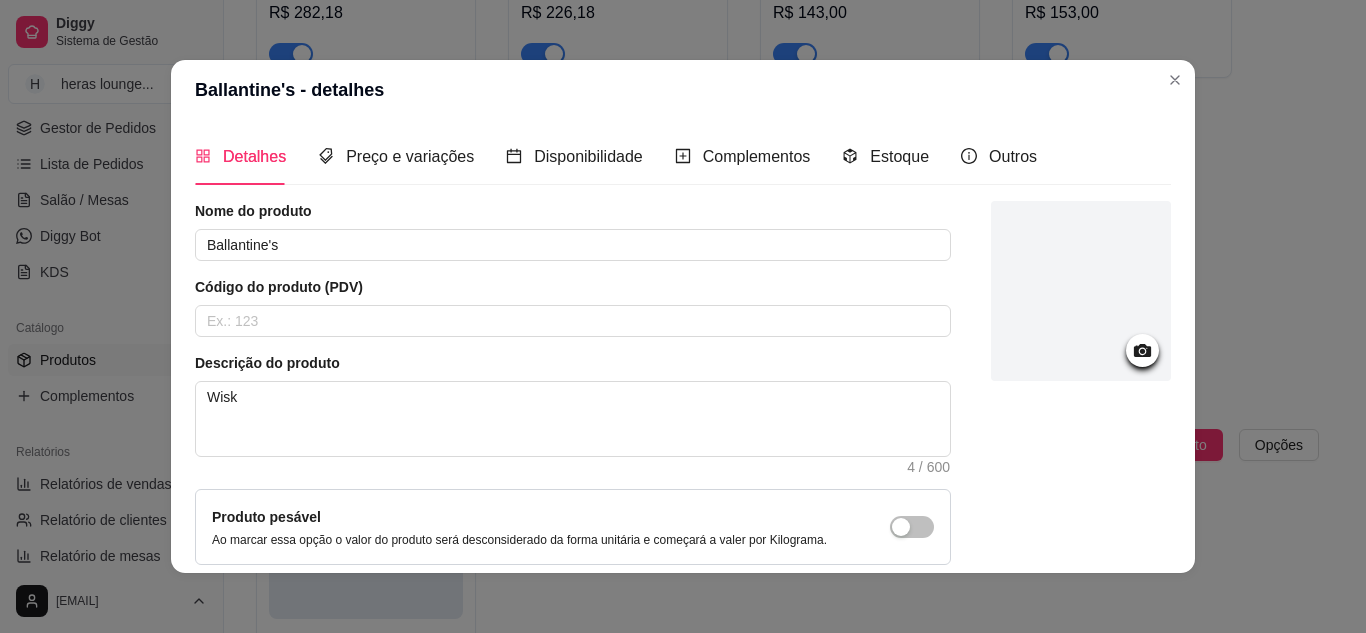 click at bounding box center [1122, 45] 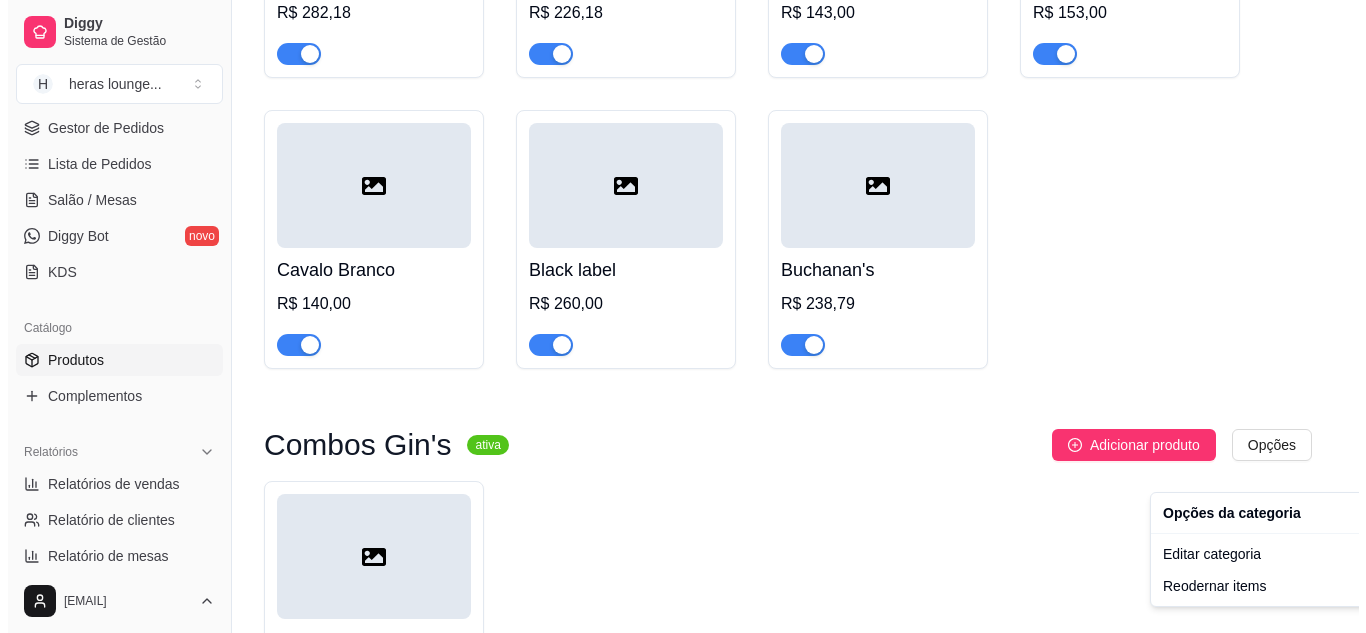 scroll, scrollTop: 9523, scrollLeft: 0, axis: vertical 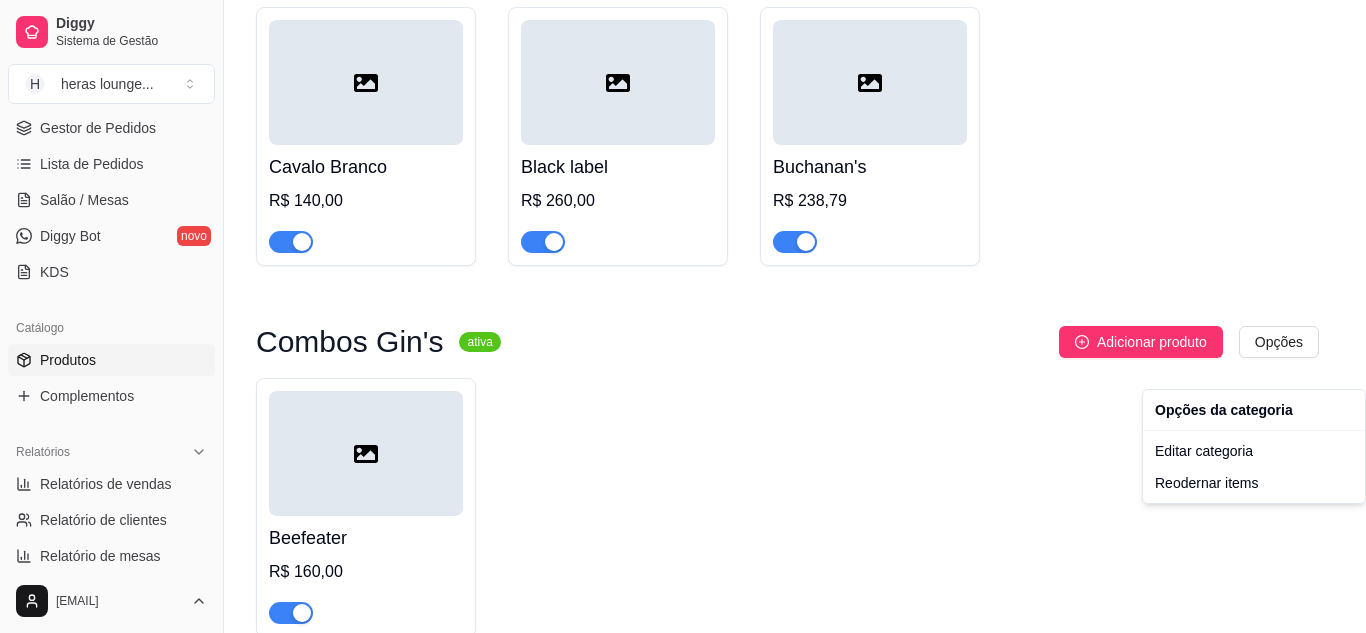 click on "Diggy Sistema de Gestão H heras lounge ... Loja fechada Período gratuito até 03/09 Acesso Rápido Dashboard Dia a dia Pedidos balcão (PDV) Gestor de Pedidos Lista de Pedidos Salão / Mesas Diggy Bot novo KDS Catálogo Produtos Complementos Relatórios Relatórios de vendas Relatório de clientes Relatório de mesas Relatório de fidelidade novo Gerenciar Entregadores novo Nota Fiscal (NFC-e) Controle de caixa Controle de fiado Cupons Clientes Estoque Configurações Diggy Planos Precisa de ajuda? [EMAIL] Toggle Sidebar Sistema de Gestão Diggy Produtos Adicionar categoria Reodernar categorias Aqui você cadastra e gerencia seu produtos e categorias dose wisk ativa Adicionar produto Opções dose de cavalo c red bull R$ 30,00 dose jack c red bull R$ 50,00 dose ballantines R$ 30,00 cavalo c vibe R$ 25,00 ballantines c vibe R$ 25,00 gin com bally ativa Adicionar produto Opções gin invictus c bally R$ 15,00 gin invictos c red bull R$ 20,00 gin promocional com bally" at bounding box center (683, -9207) 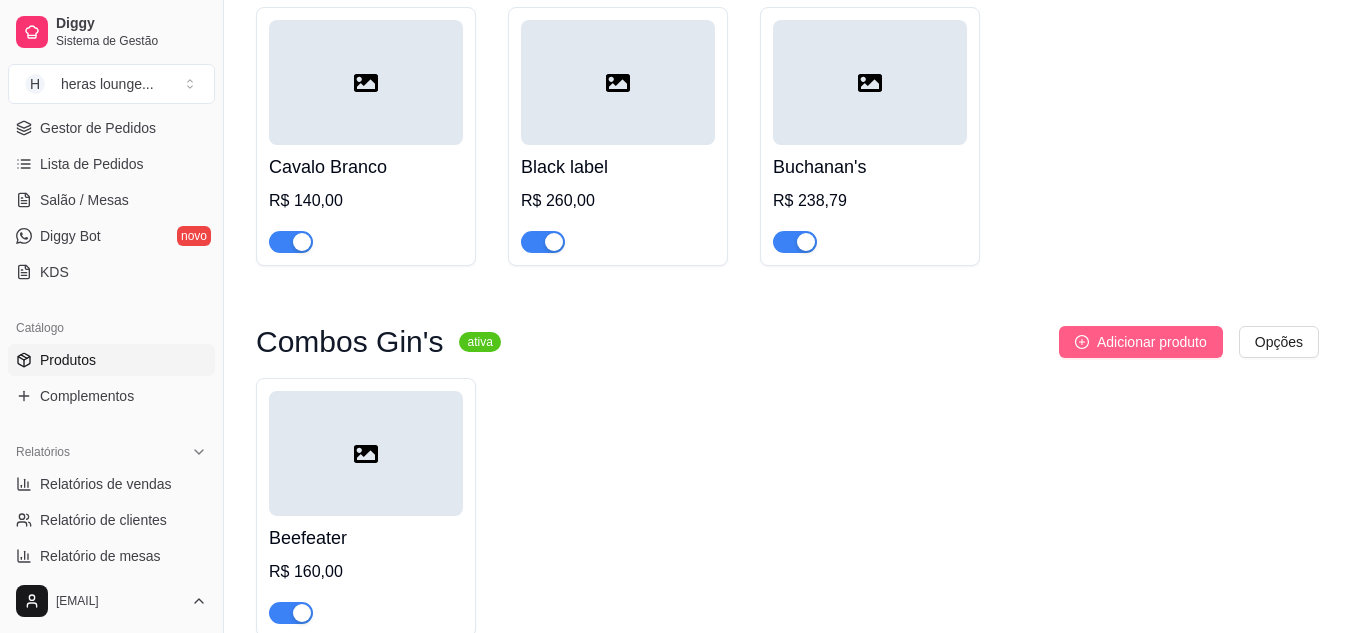 click on "Adicionar produto" at bounding box center [1152, 342] 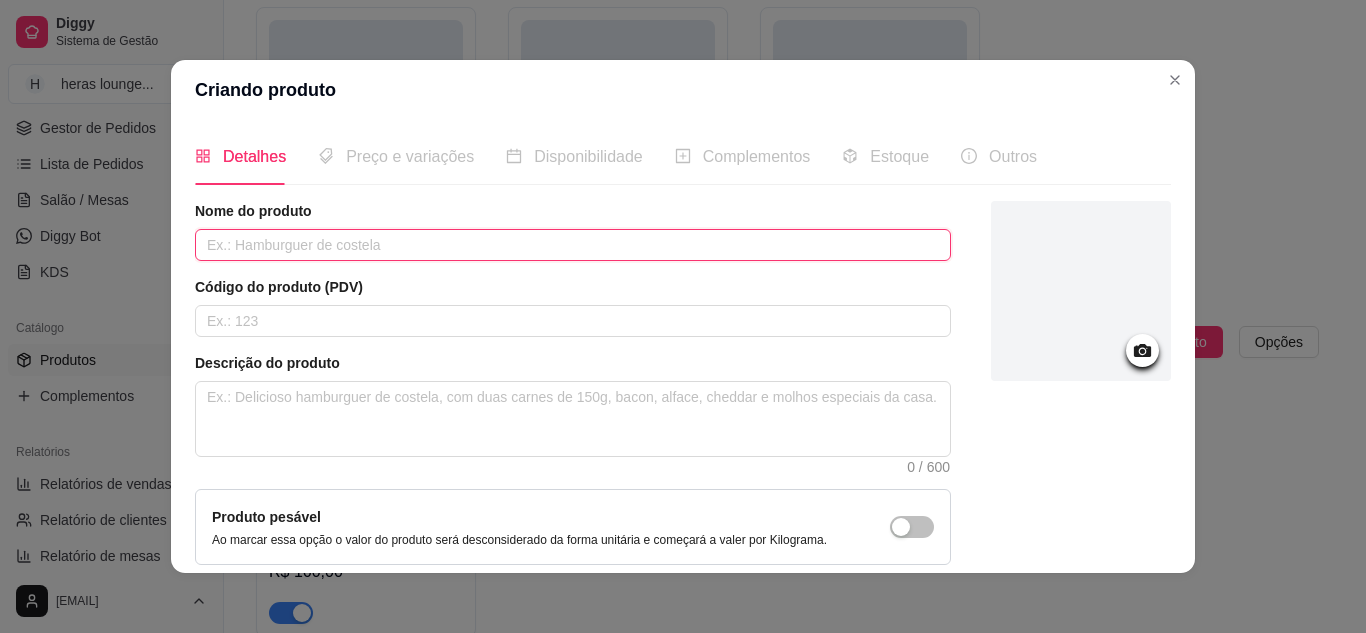 click at bounding box center [573, 245] 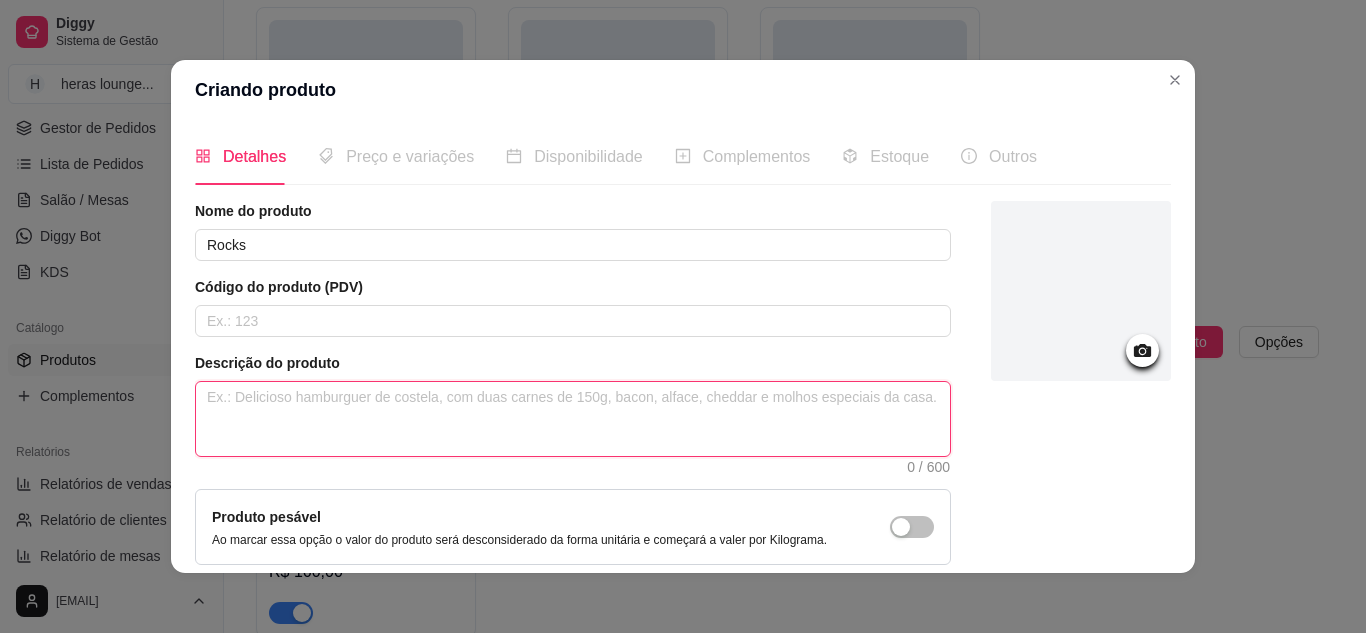 click at bounding box center (573, 419) 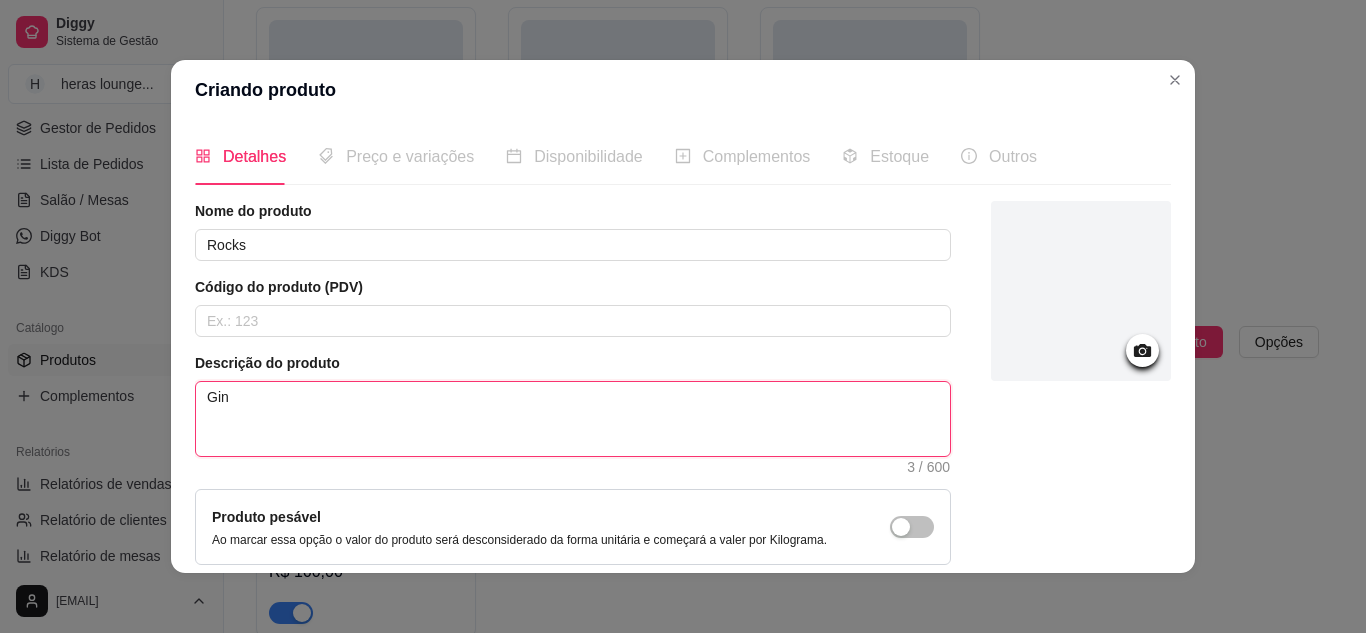 scroll, scrollTop: 181, scrollLeft: 0, axis: vertical 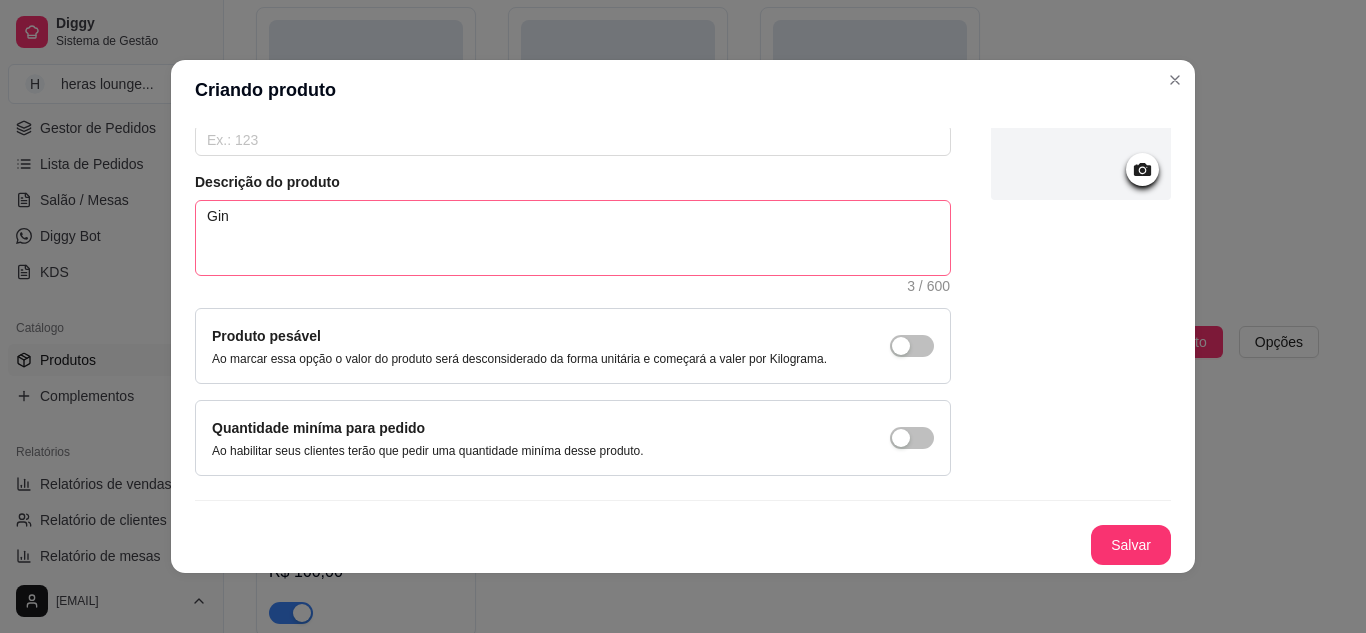 click on "Salvar" at bounding box center (1131, 545) 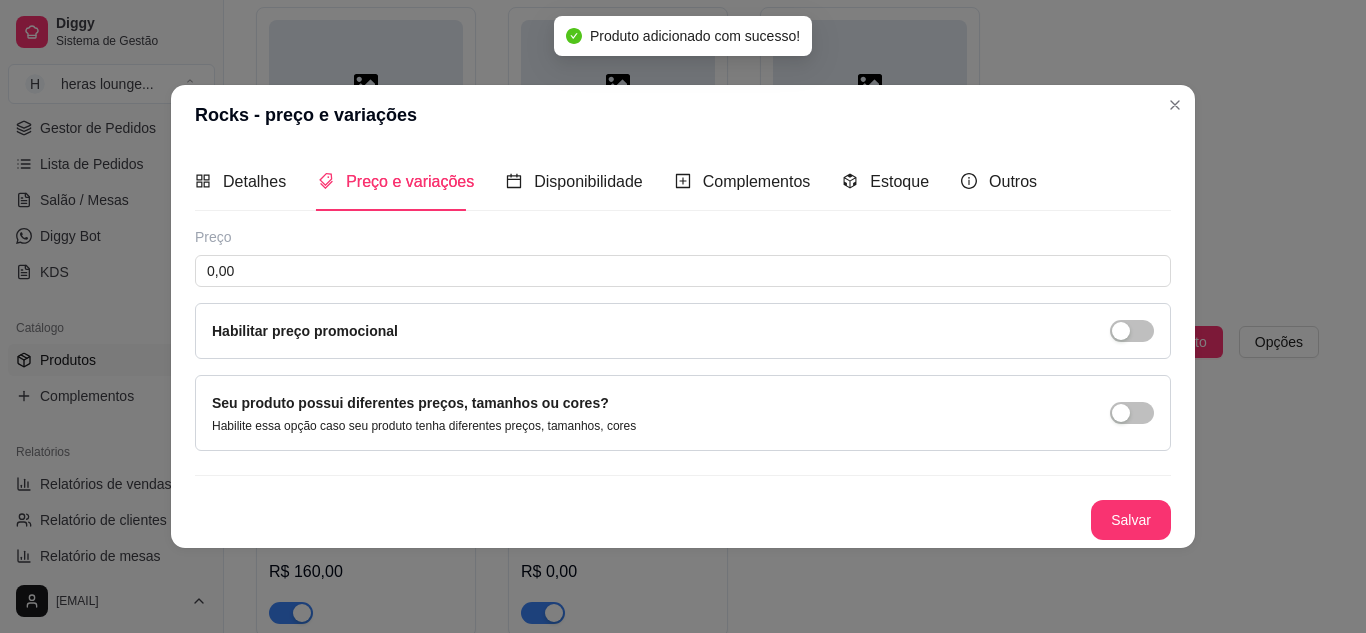 scroll, scrollTop: 0, scrollLeft: 0, axis: both 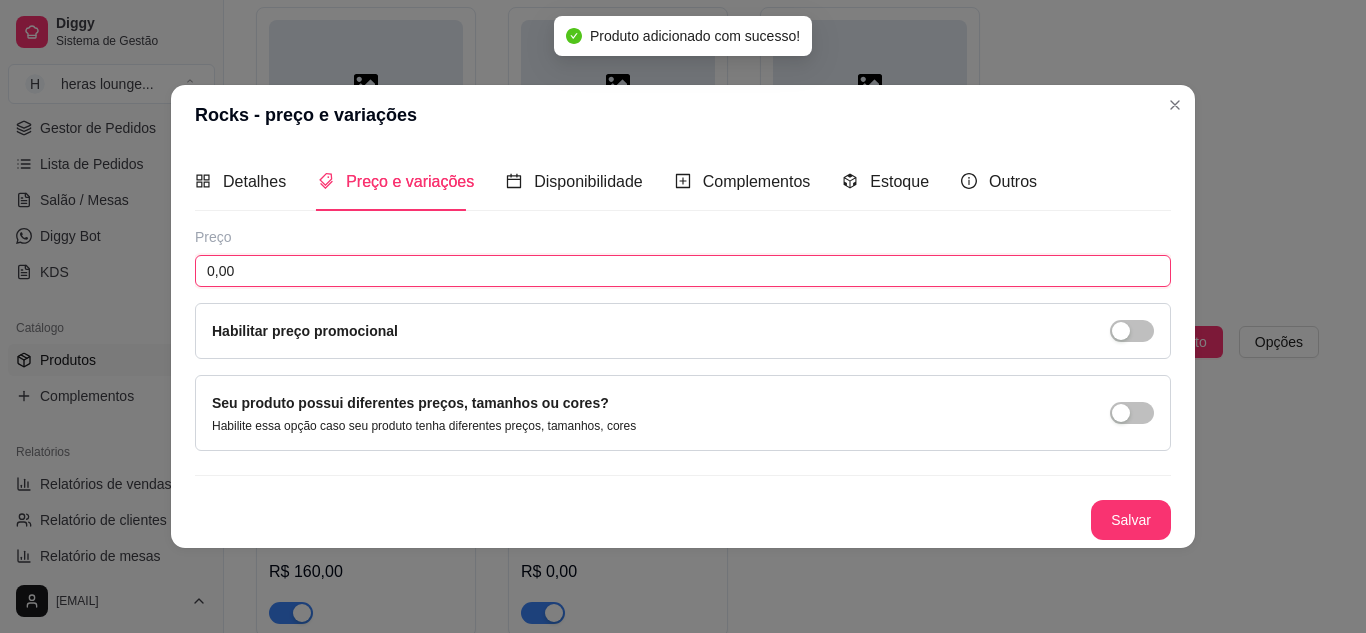 click on "0,00" at bounding box center (683, 271) 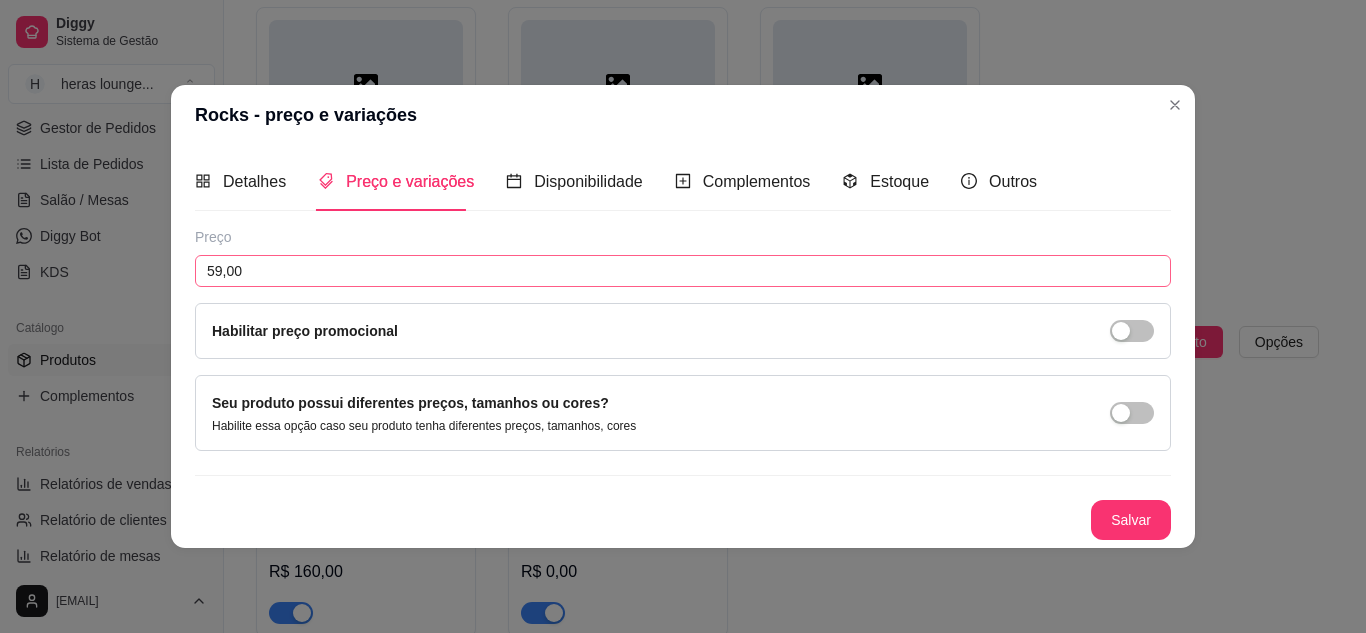click on "Salvar" at bounding box center (1131, 520) 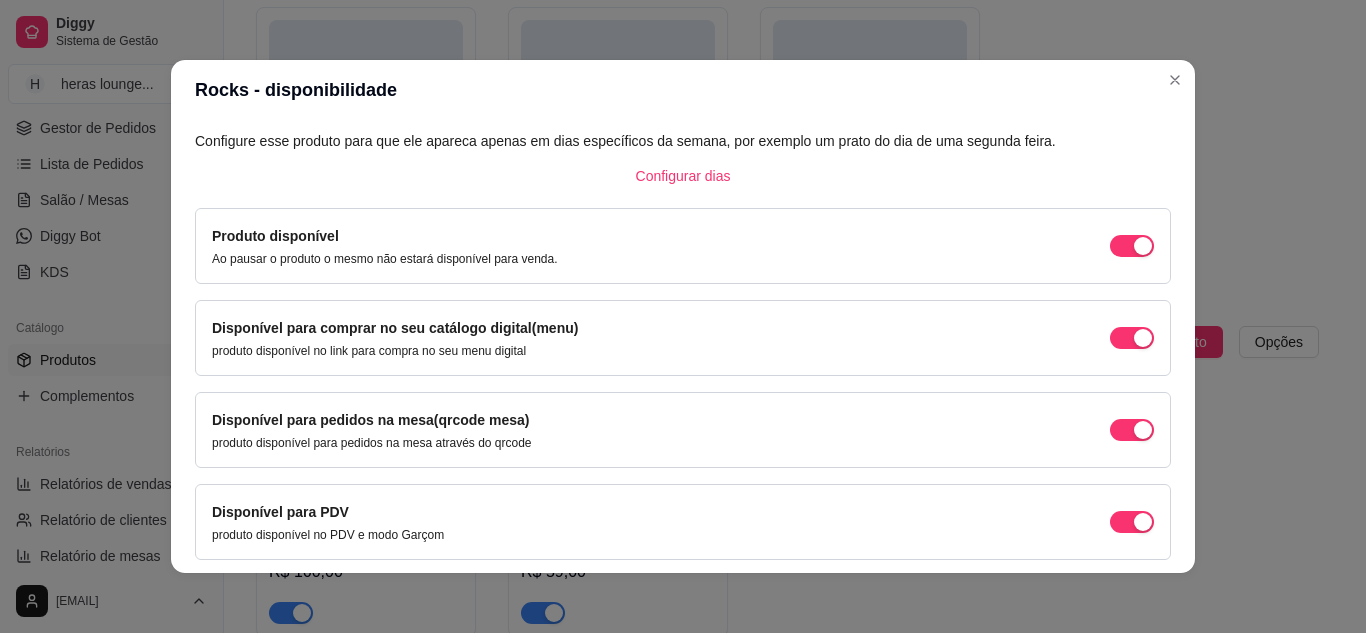 scroll, scrollTop: 189, scrollLeft: 0, axis: vertical 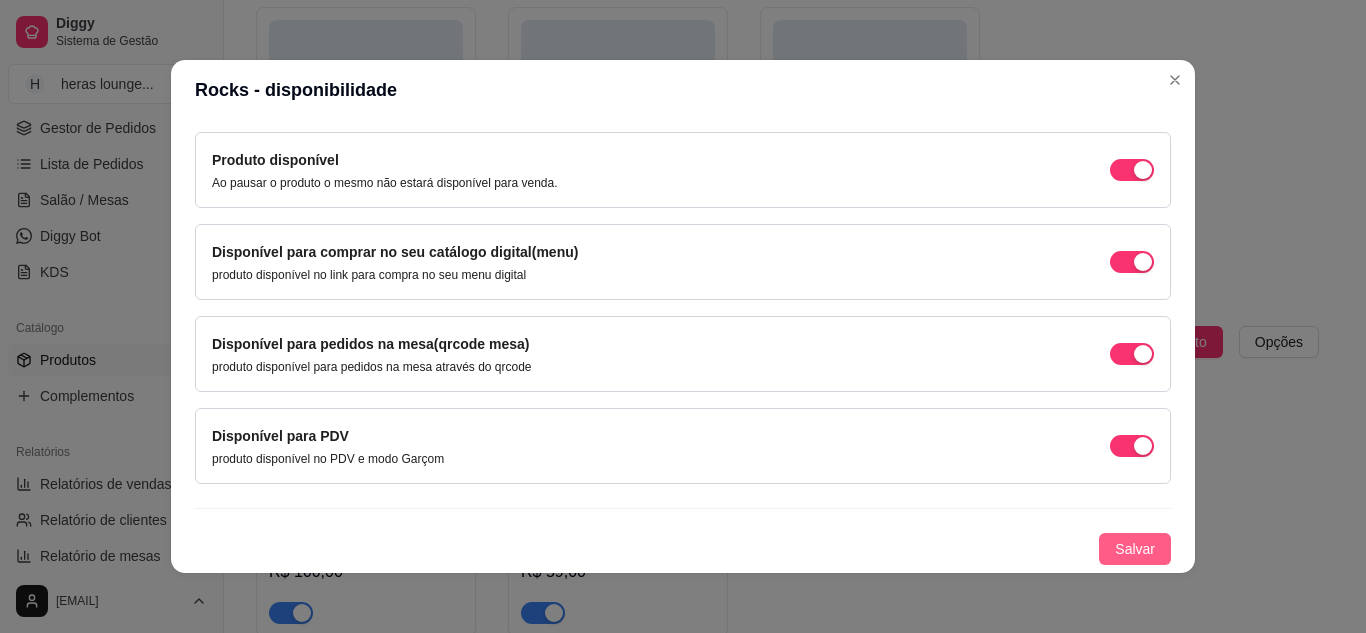 click on "Salvar" at bounding box center (1135, 549) 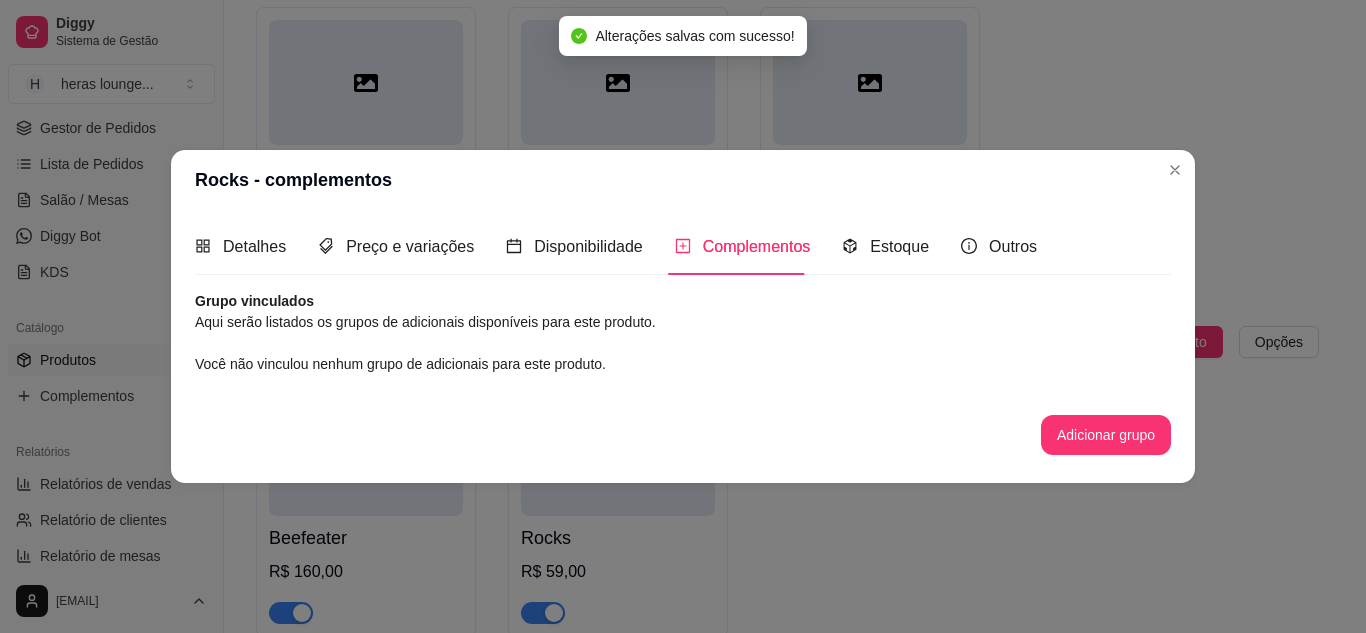 scroll, scrollTop: 0, scrollLeft: 0, axis: both 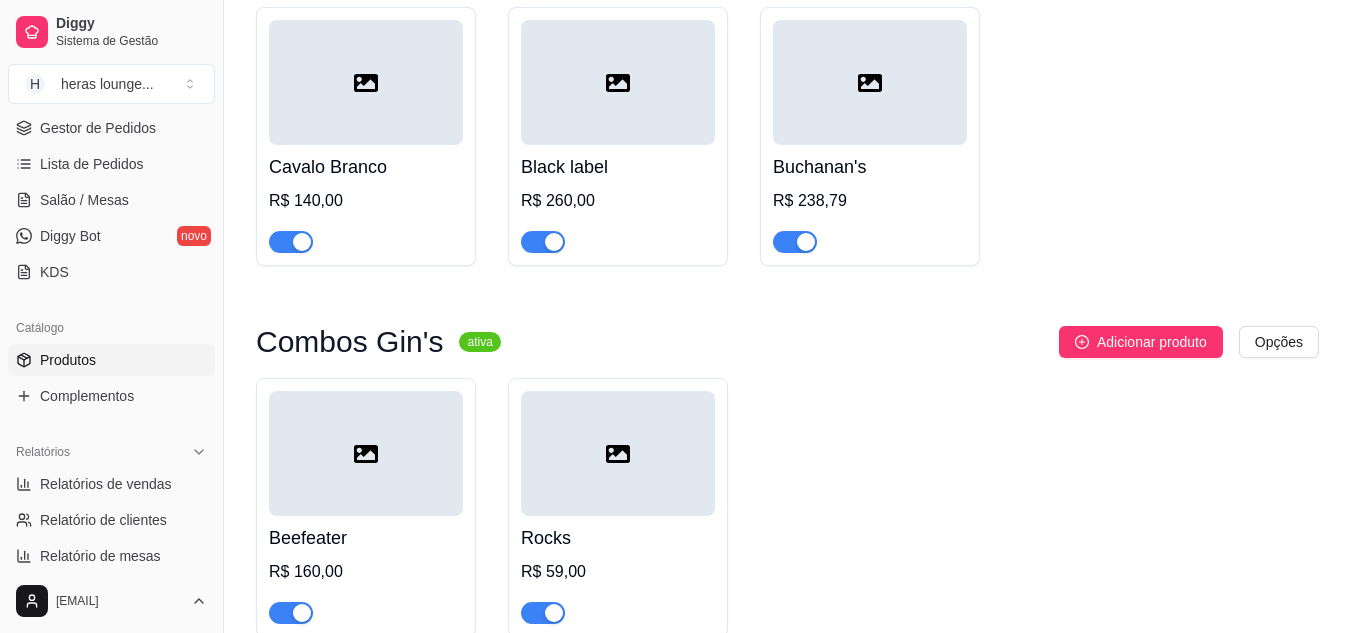 click on "[BRAND] Red Berry R$ 254,00 [BRAND] label R$ 333,98 [BRAND] 12 anos R$ 180,00 Old Parr R$ 205,18 Double black R$ 282,18 Jack Daniel's R$ 226,18 Red Label R$ 143,00 Ballantine's R$ 153,00 Cavalo Branco R$ 140,00 Black label R$ 260,00 [BRAND]'s R$ 238,79" at bounding box center (787, -155) 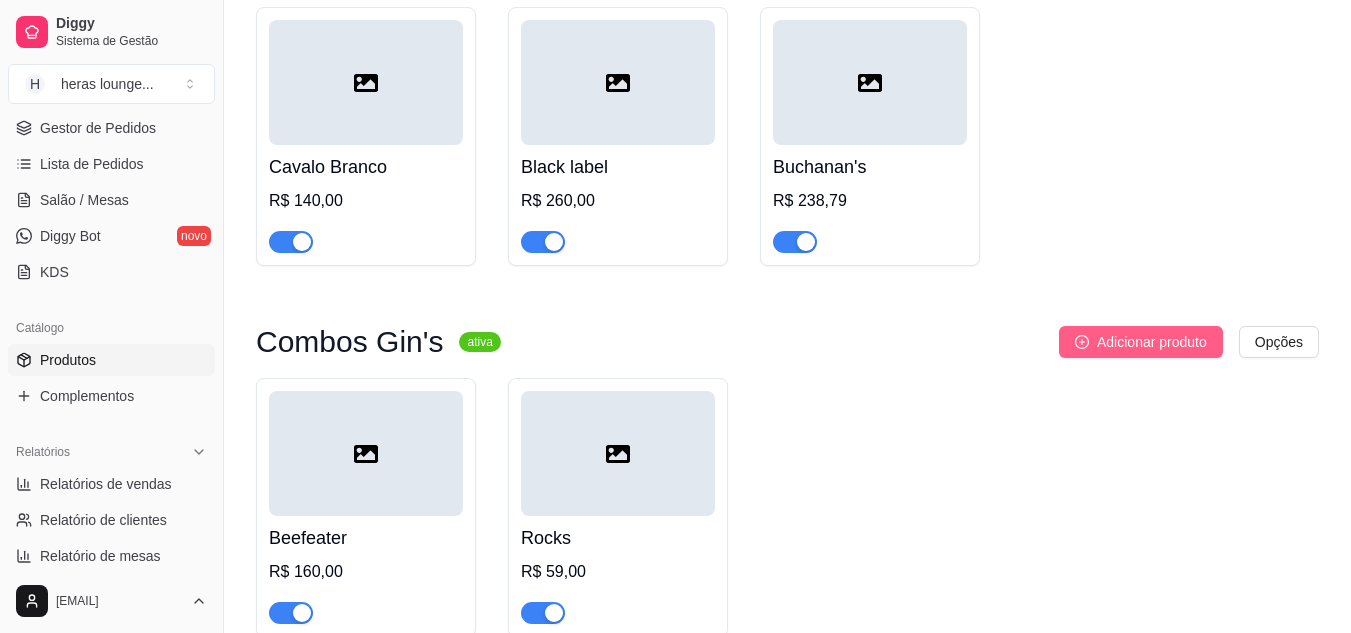 click on "Adicionar produto" at bounding box center [1152, 342] 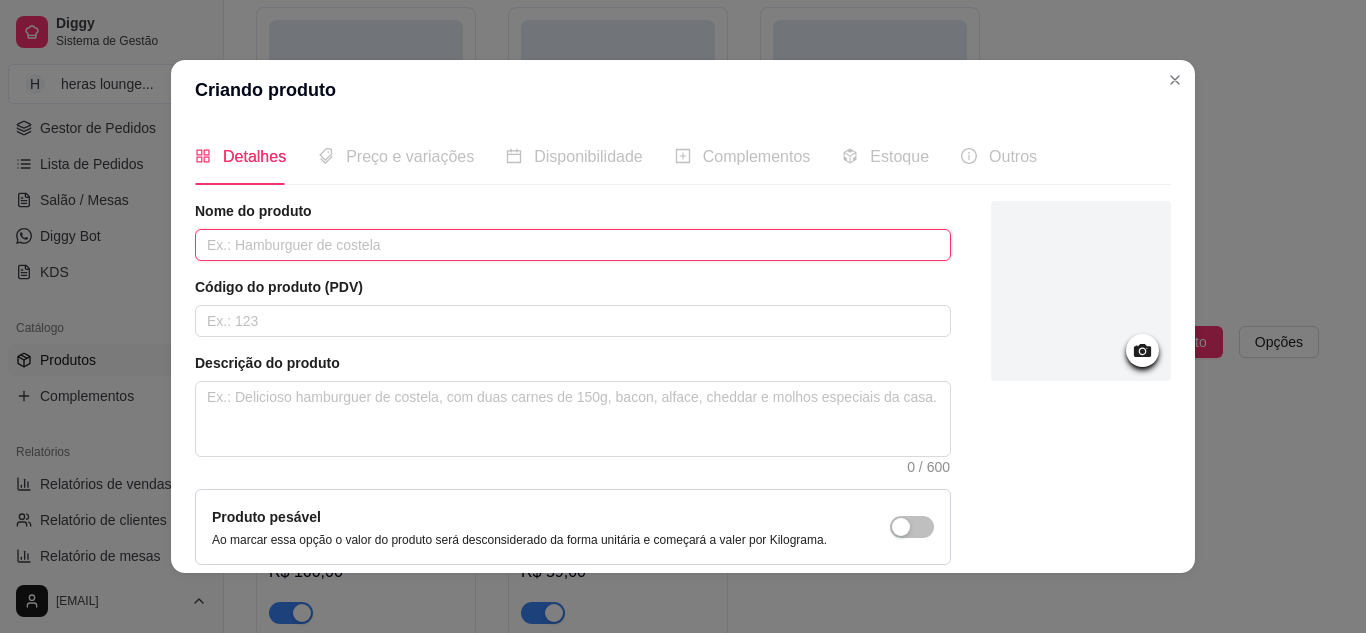 click at bounding box center [573, 245] 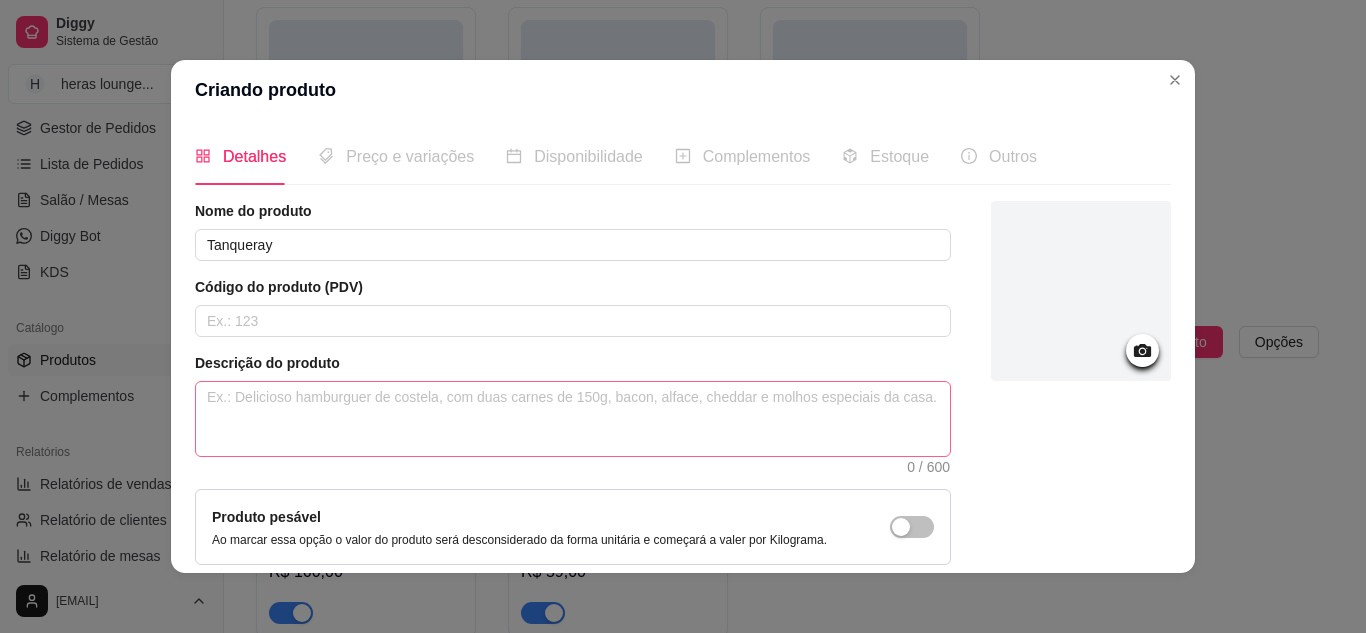 click on "0 / 600" at bounding box center [573, 419] 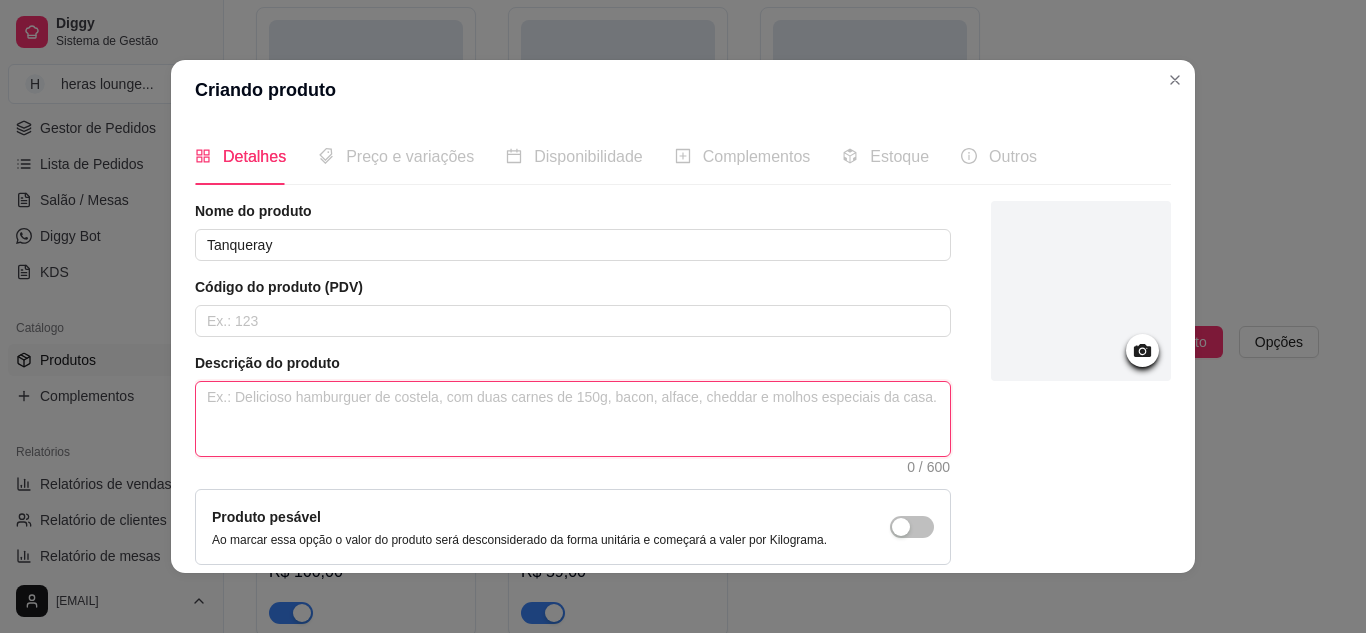 click at bounding box center (573, 419) 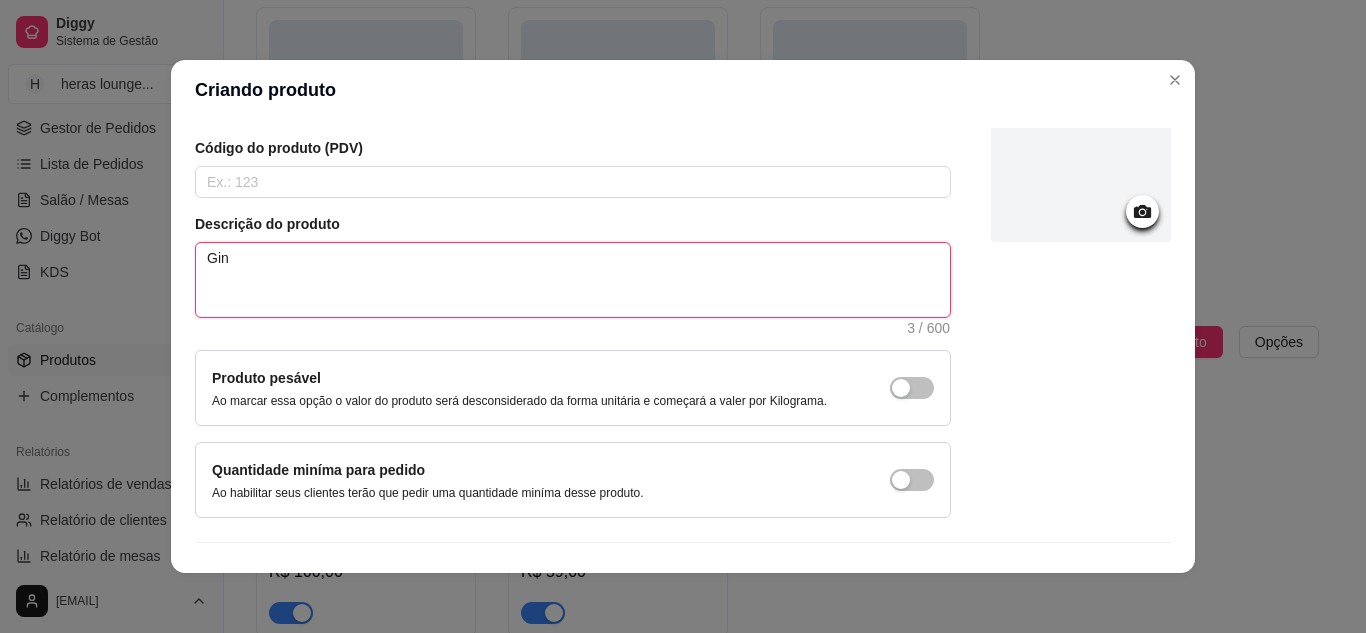 scroll, scrollTop: 181, scrollLeft: 0, axis: vertical 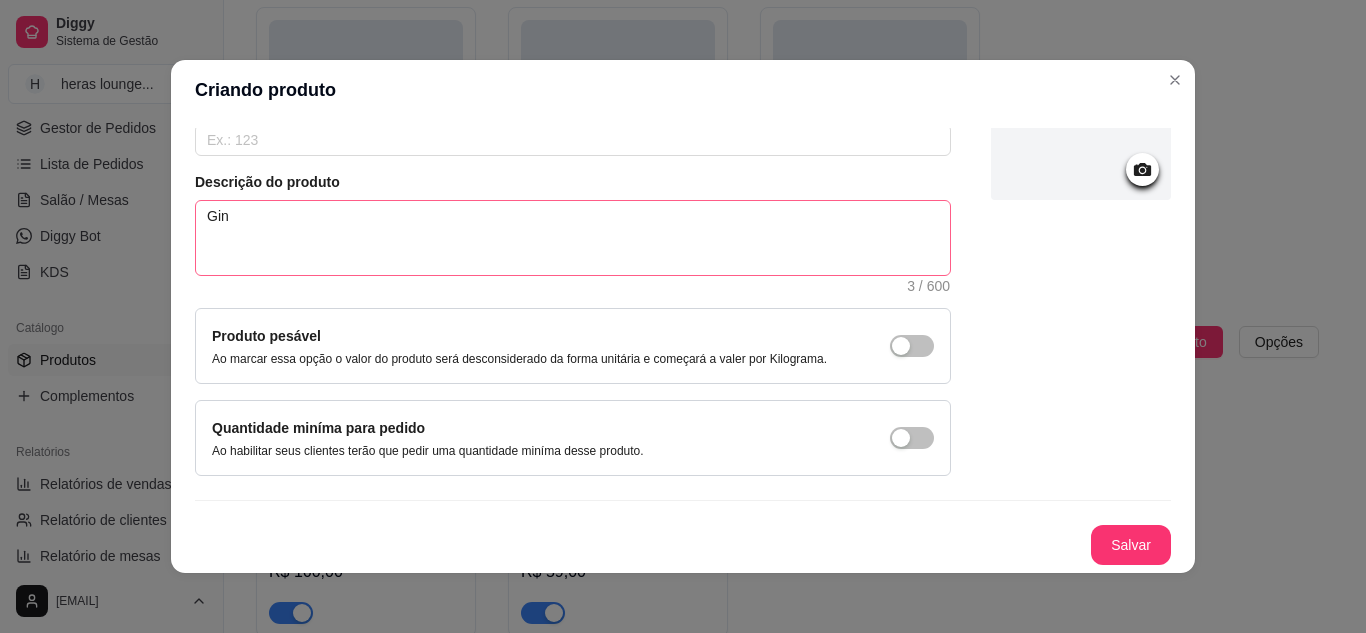 click on "Salvar" at bounding box center (1131, 545) 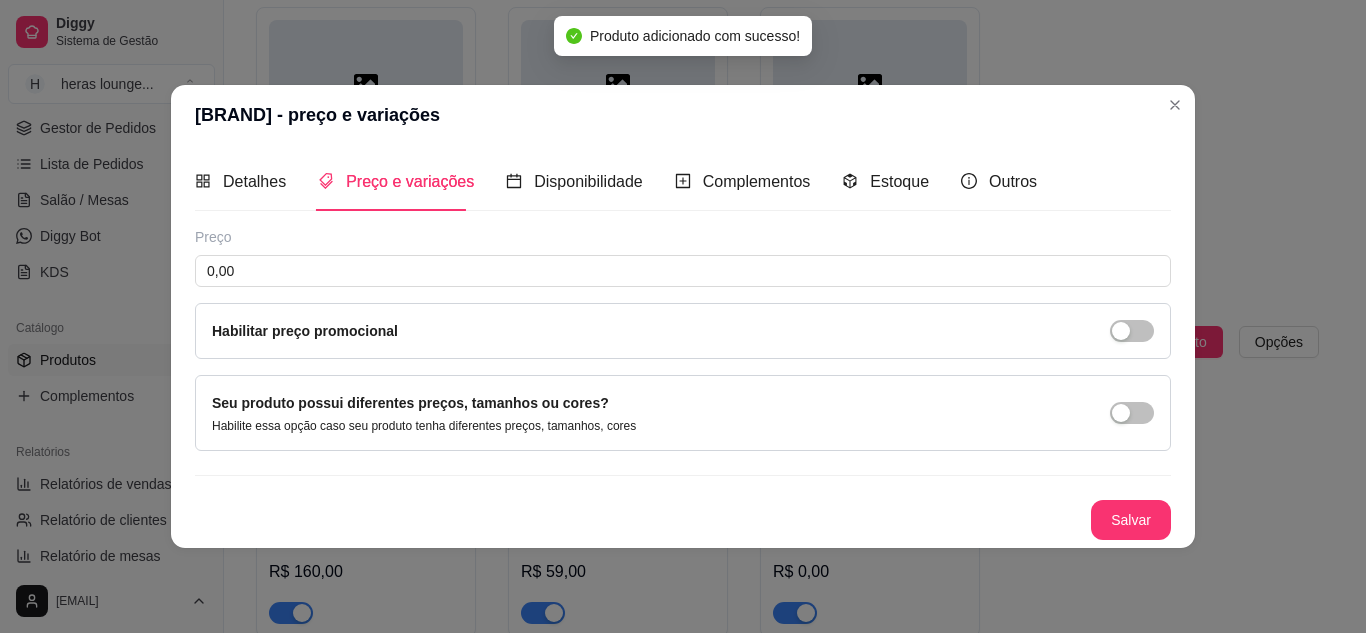 scroll, scrollTop: 0, scrollLeft: 0, axis: both 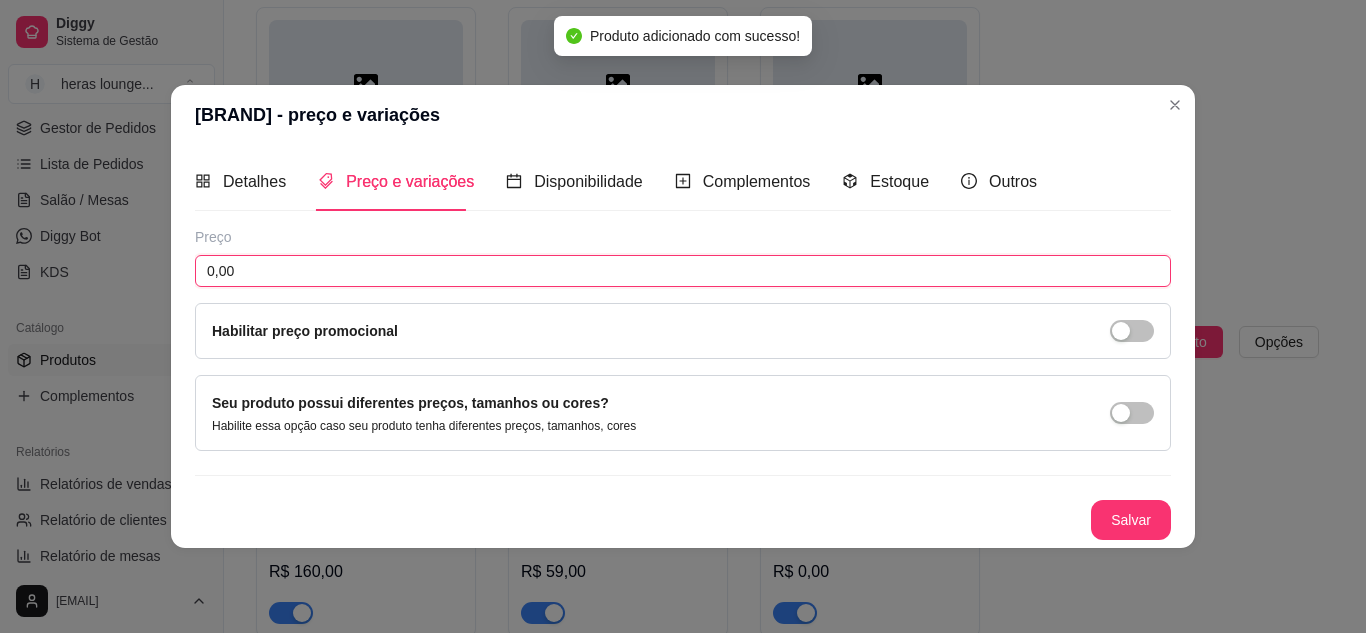click on "0,00" at bounding box center (683, 271) 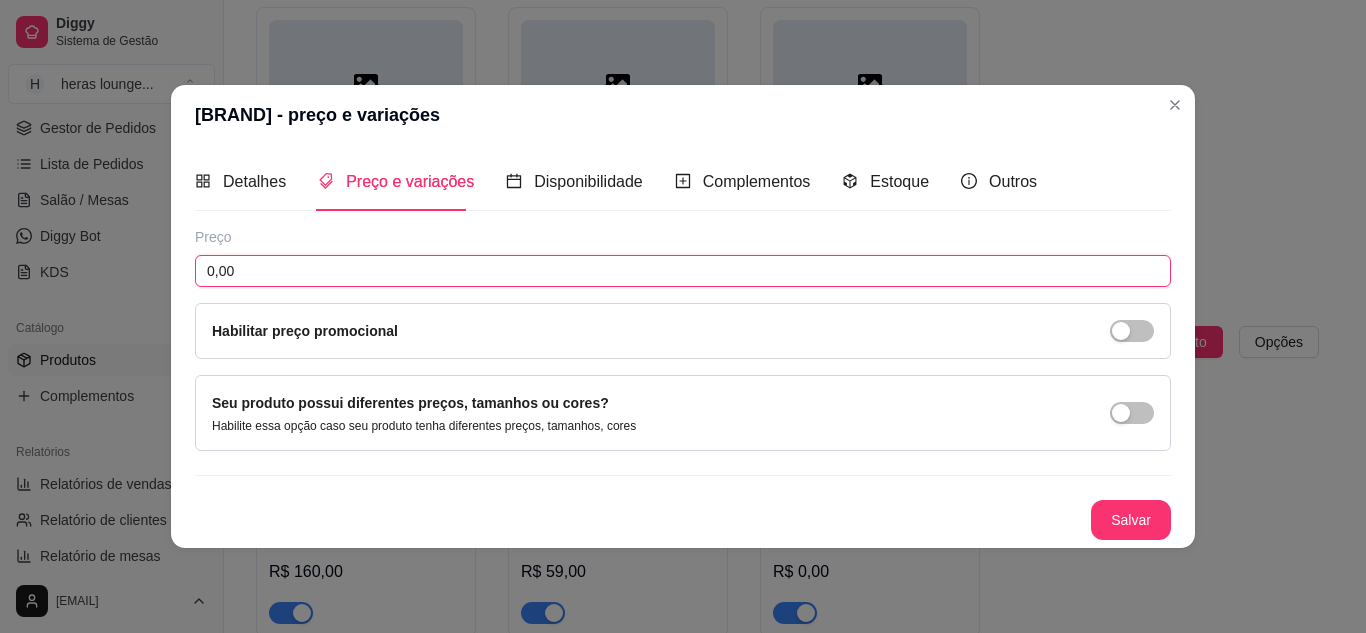 click on "0,00" at bounding box center (683, 271) 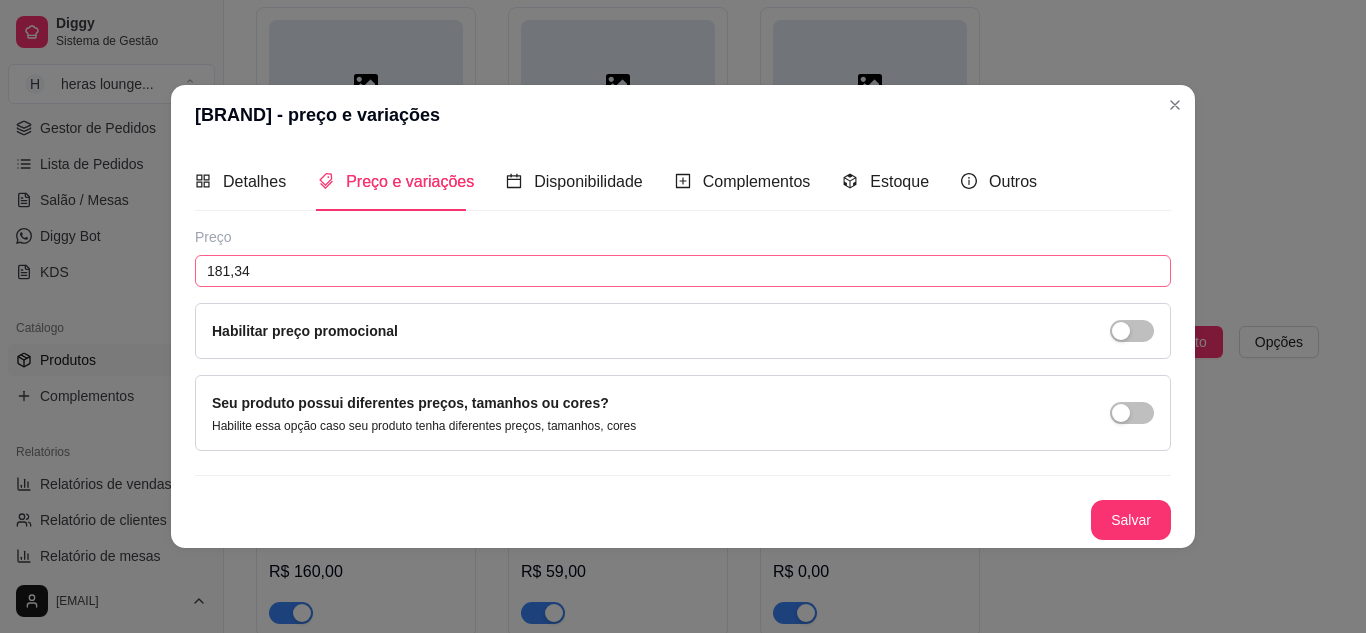 click on "Salvar" at bounding box center (1131, 520) 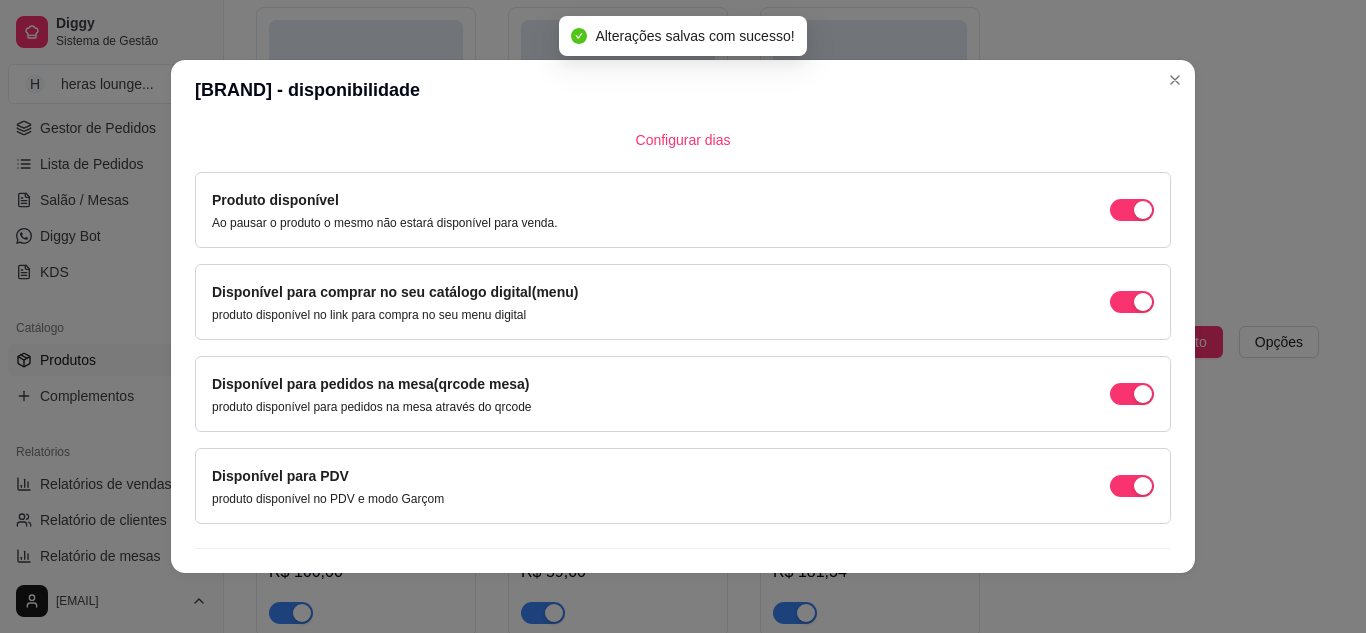 scroll, scrollTop: 189, scrollLeft: 0, axis: vertical 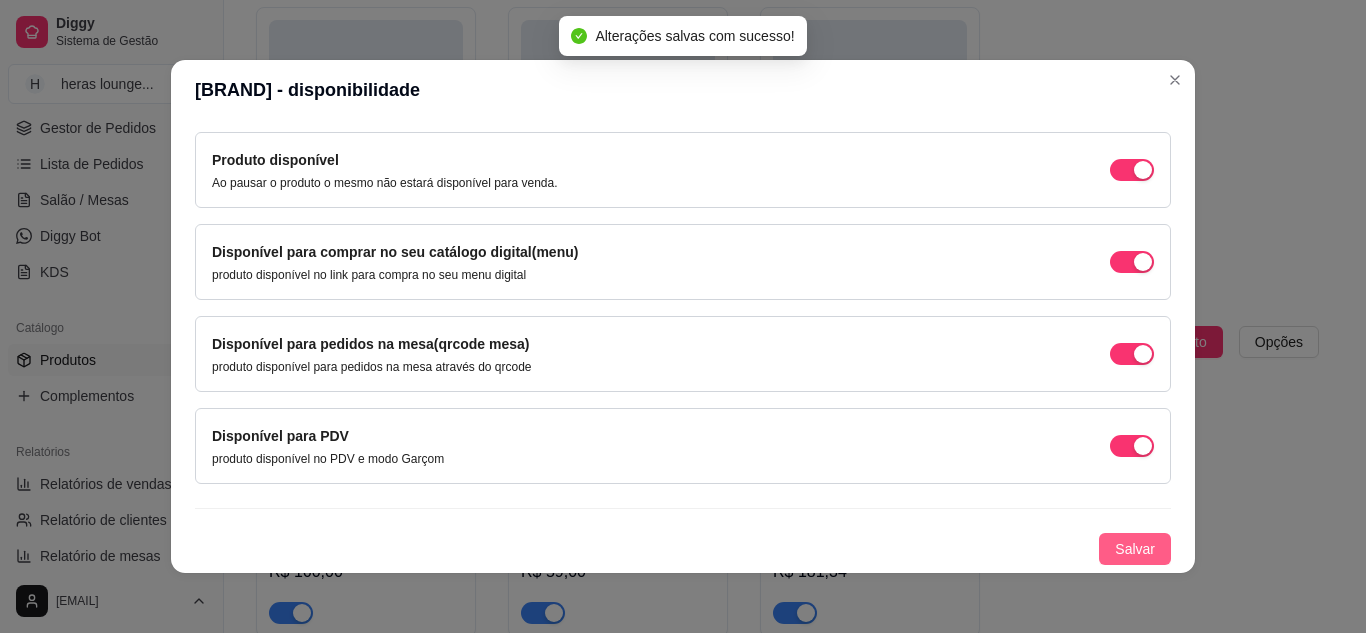 click on "Salvar" at bounding box center [1135, 549] 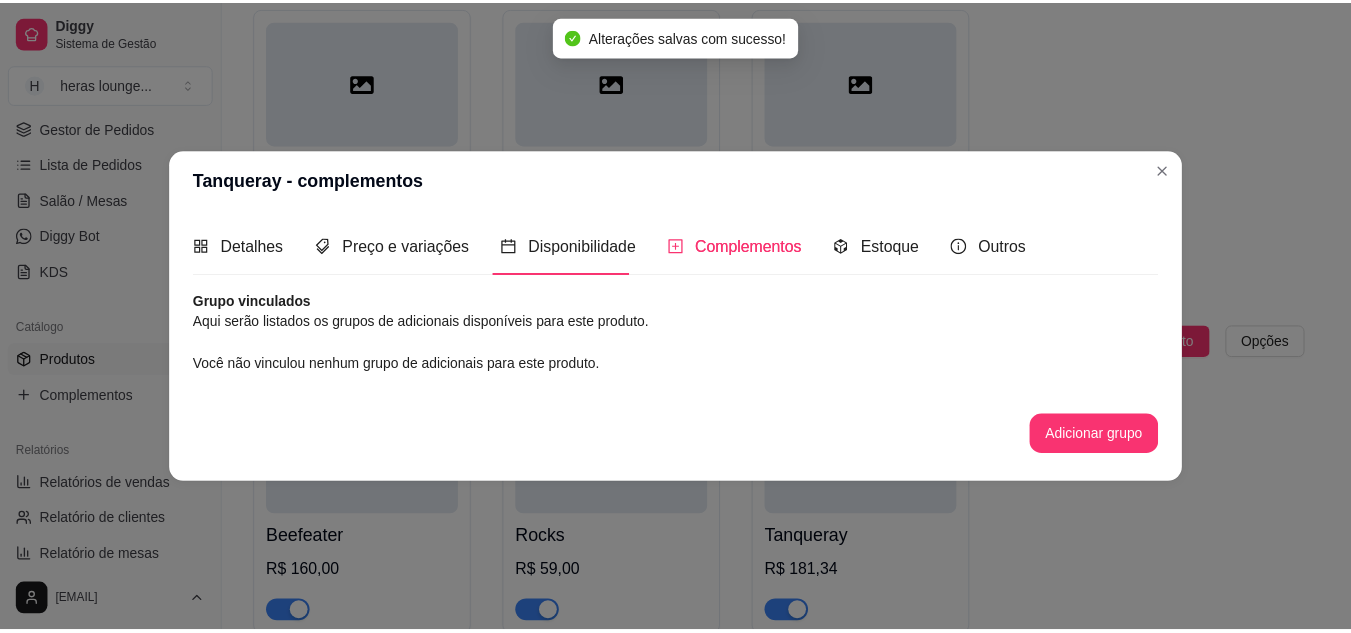 scroll, scrollTop: 0, scrollLeft: 0, axis: both 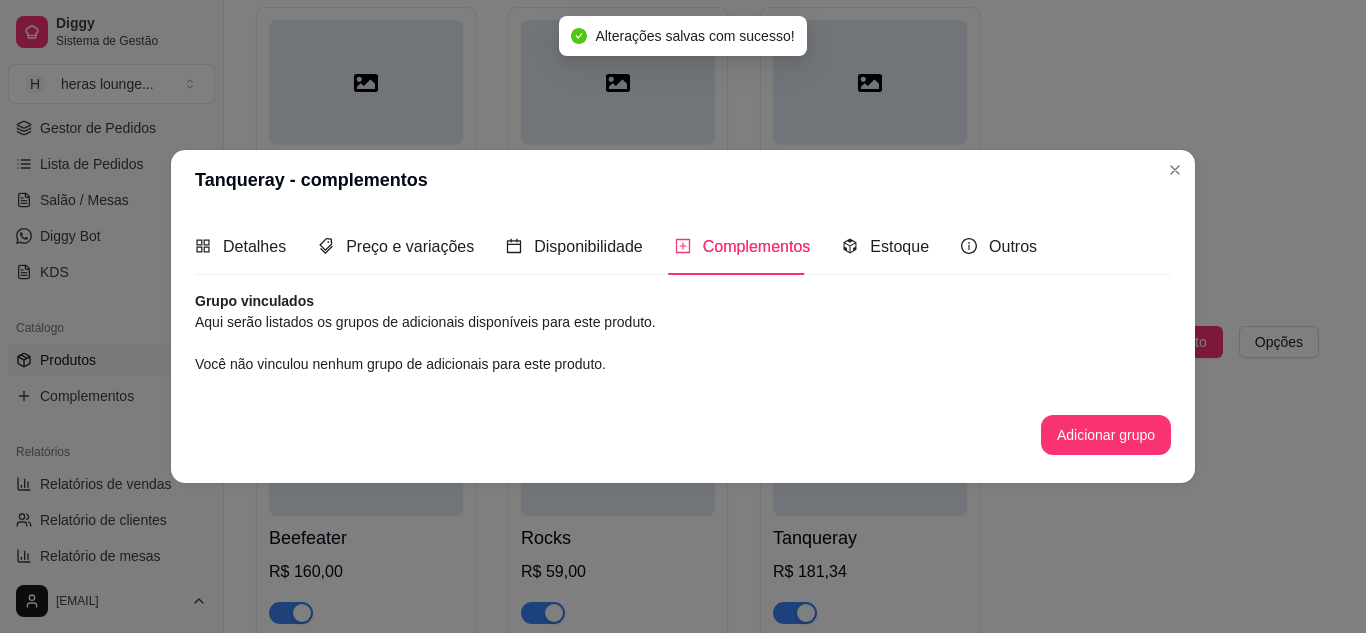click on "[BRAND] Red Berry R$ 254,00 [BRAND] label R$ 333,98 [BRAND] 12 anos R$ 180,00 Old Parr R$ 205,18 Double black R$ 282,18 Jack Daniel's R$ 226,18 Red Label R$ 143,00 Ballantine's R$ 153,00 Cavalo Branco R$ 140,00 Black label R$ 260,00 [BRAND]'s R$ 238,79" at bounding box center [787, -155] 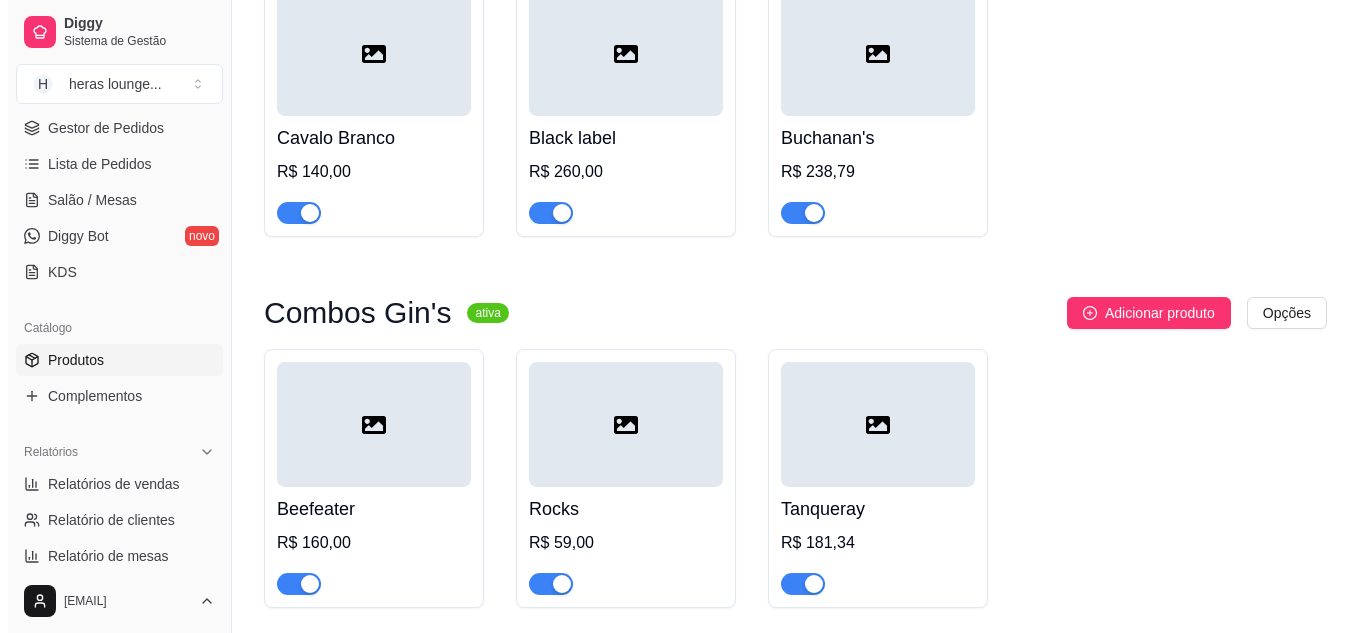 scroll, scrollTop: 9656, scrollLeft: 0, axis: vertical 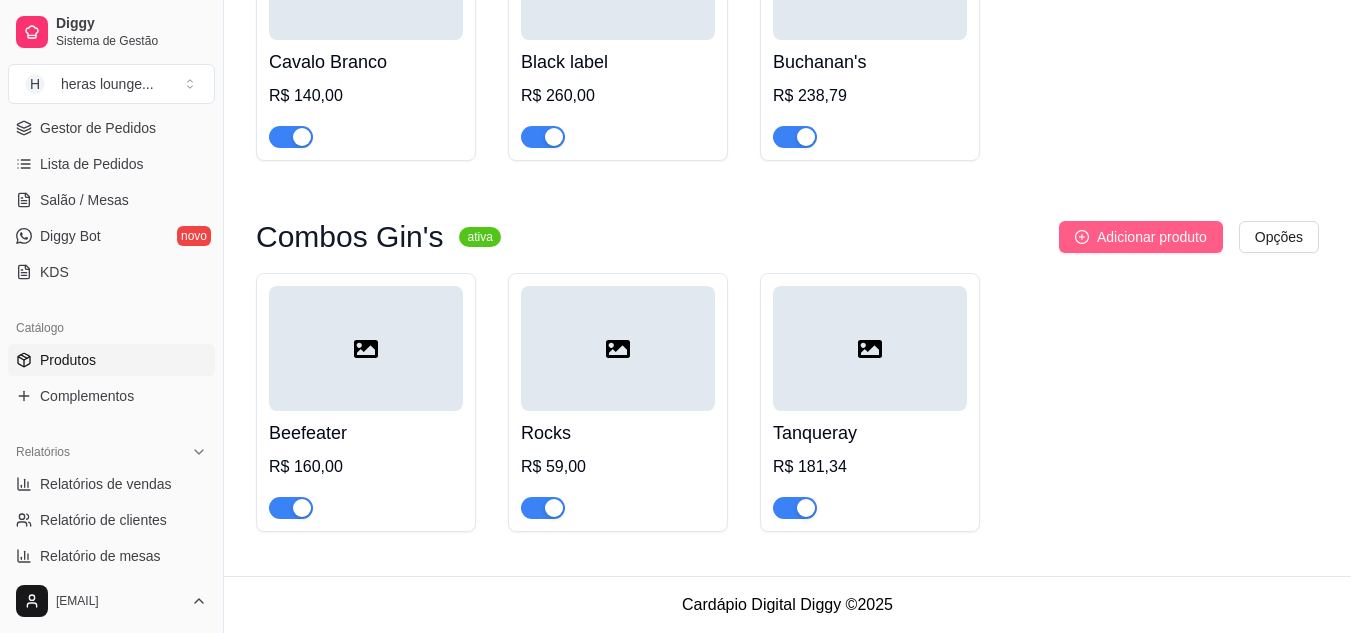 click on "Adicionar produto" at bounding box center (1141, 237) 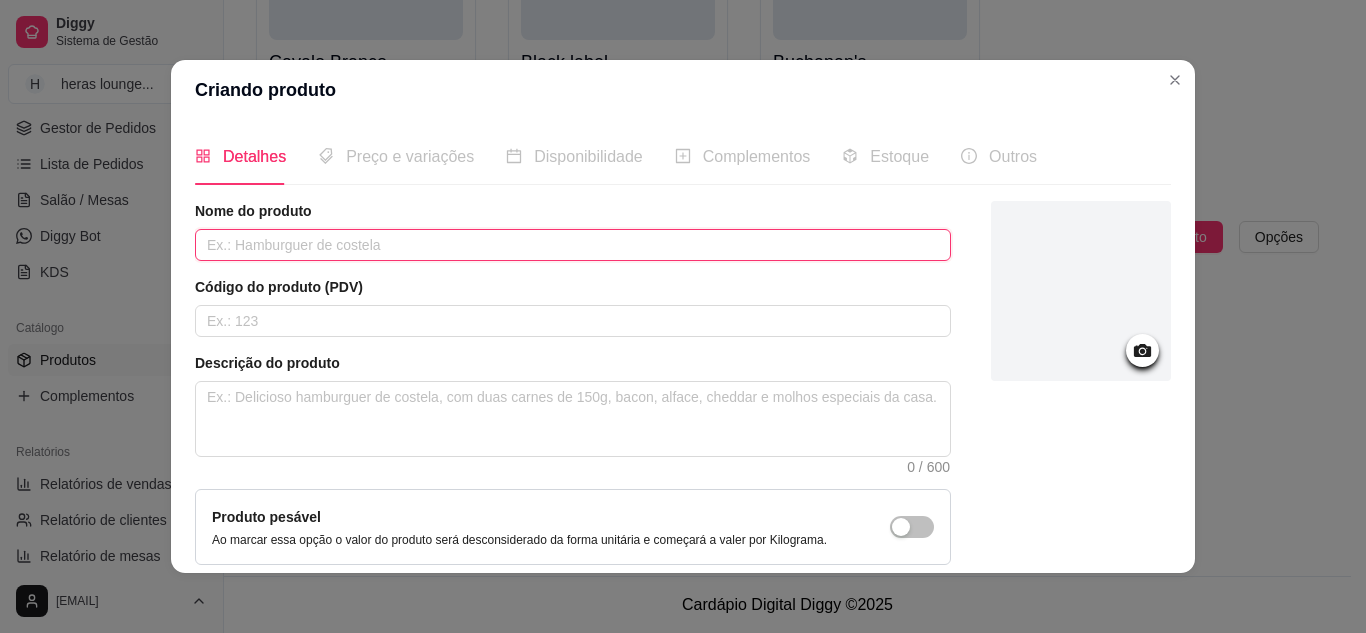 click at bounding box center (573, 245) 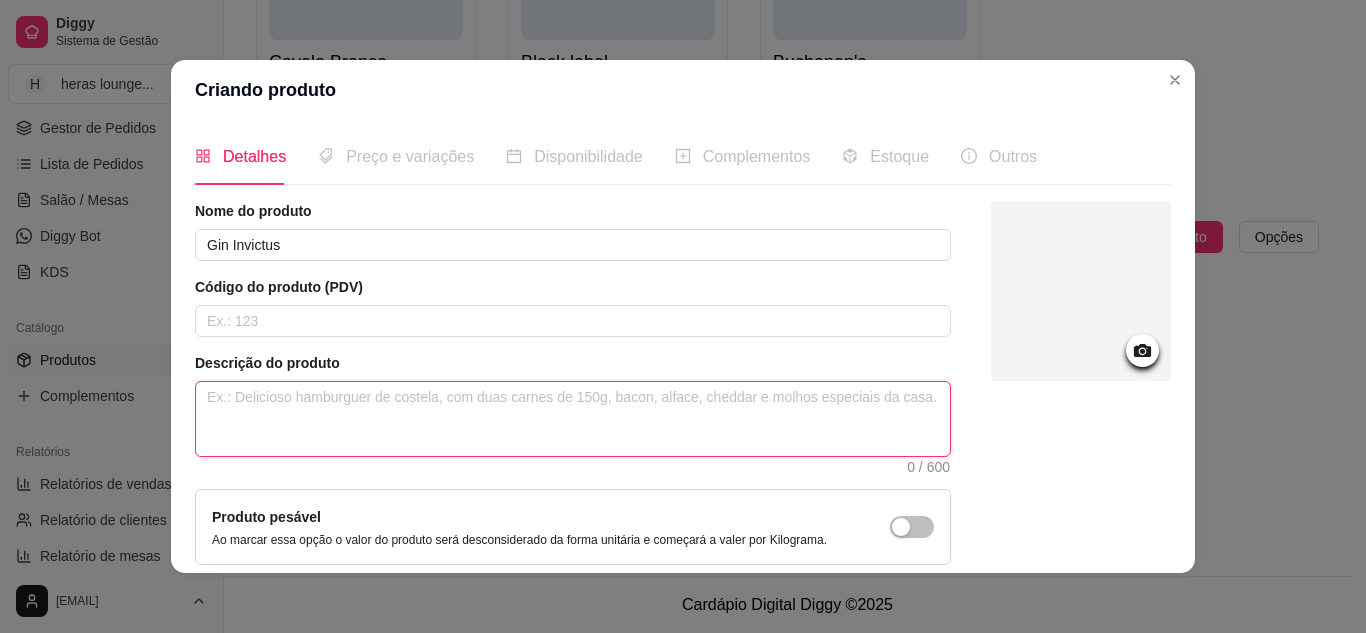 click at bounding box center [573, 419] 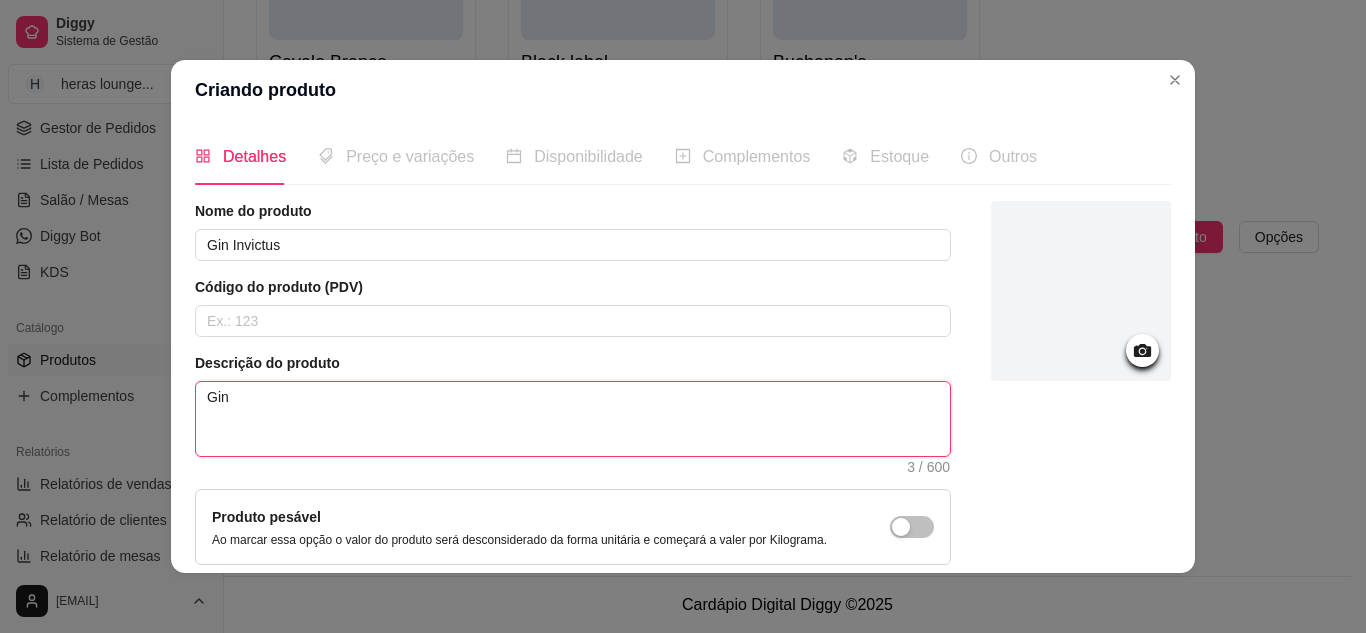 scroll, scrollTop: 181, scrollLeft: 0, axis: vertical 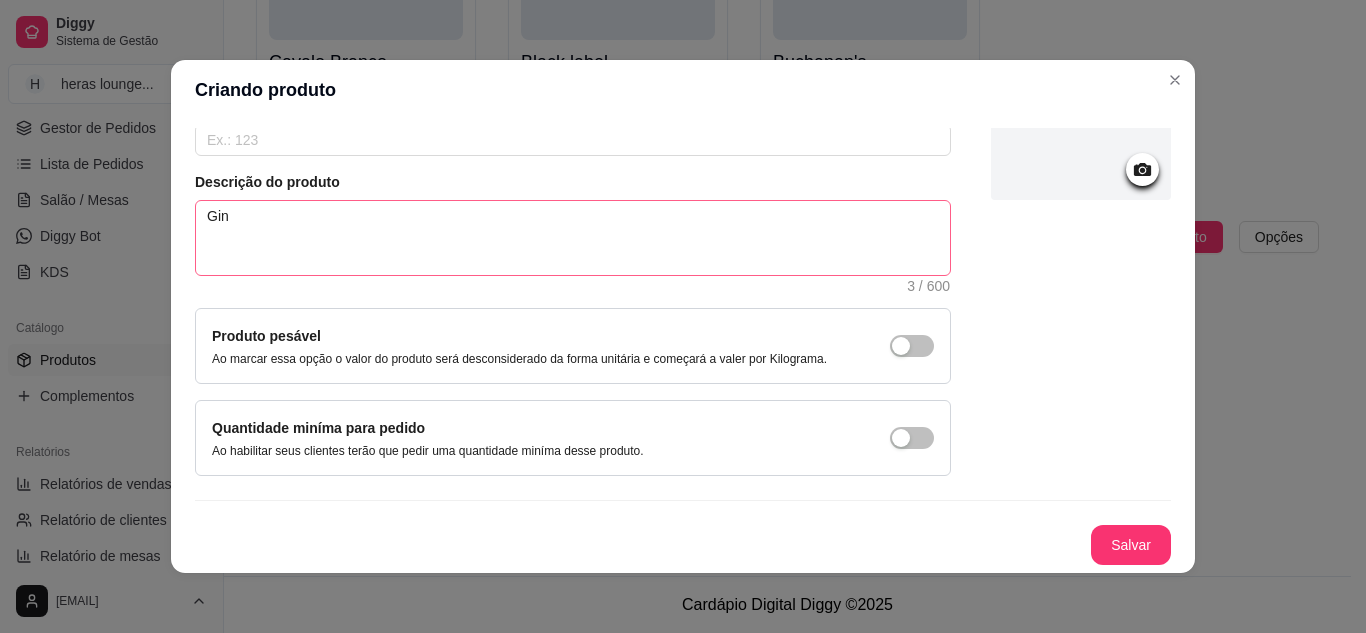 click on "Salvar" at bounding box center (1131, 545) 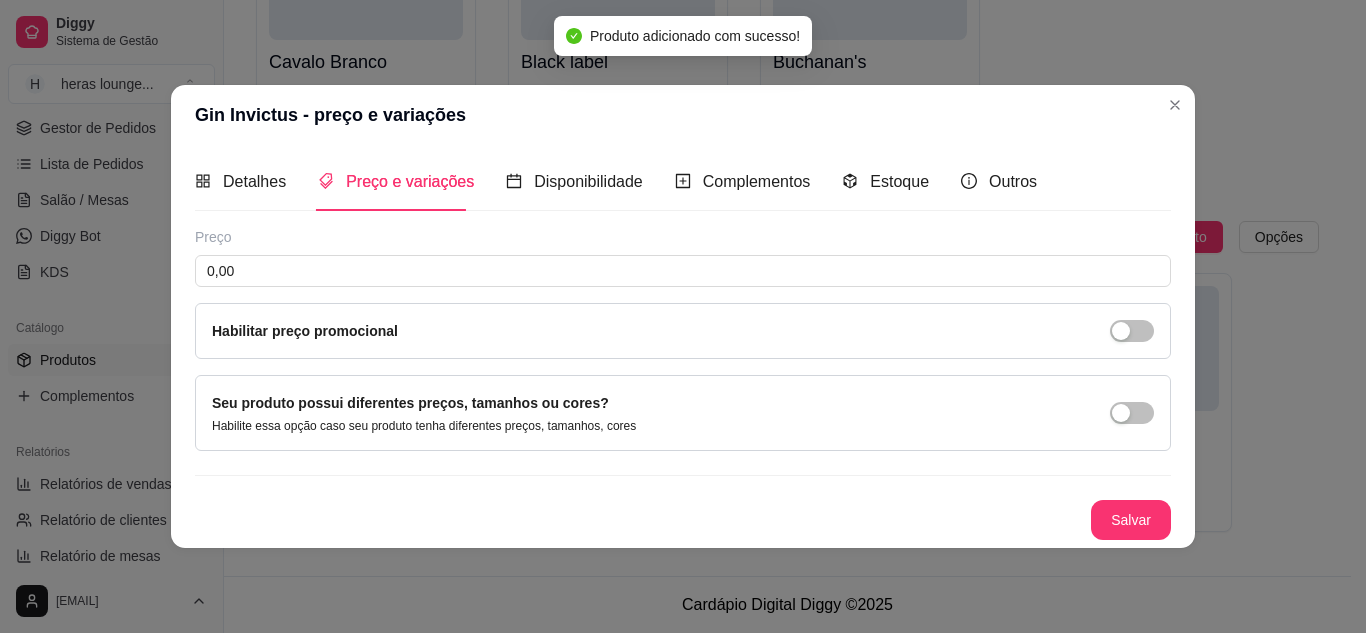 scroll, scrollTop: 0, scrollLeft: 0, axis: both 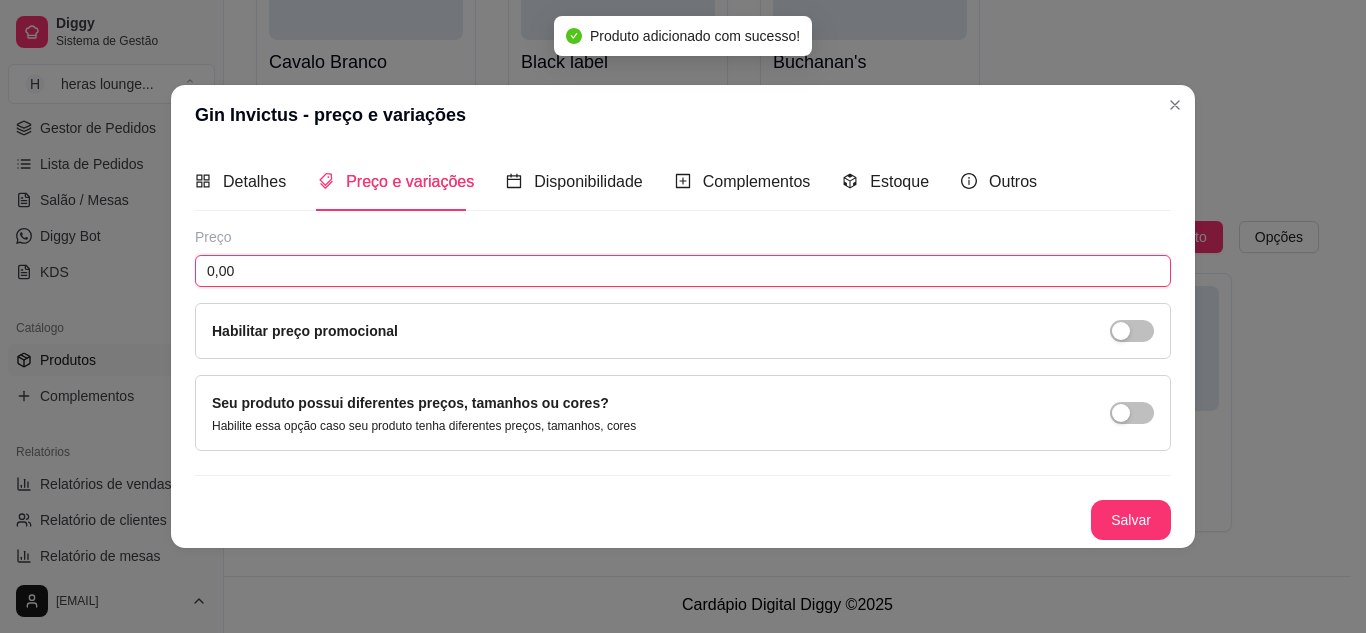 click on "0,00" at bounding box center (683, 271) 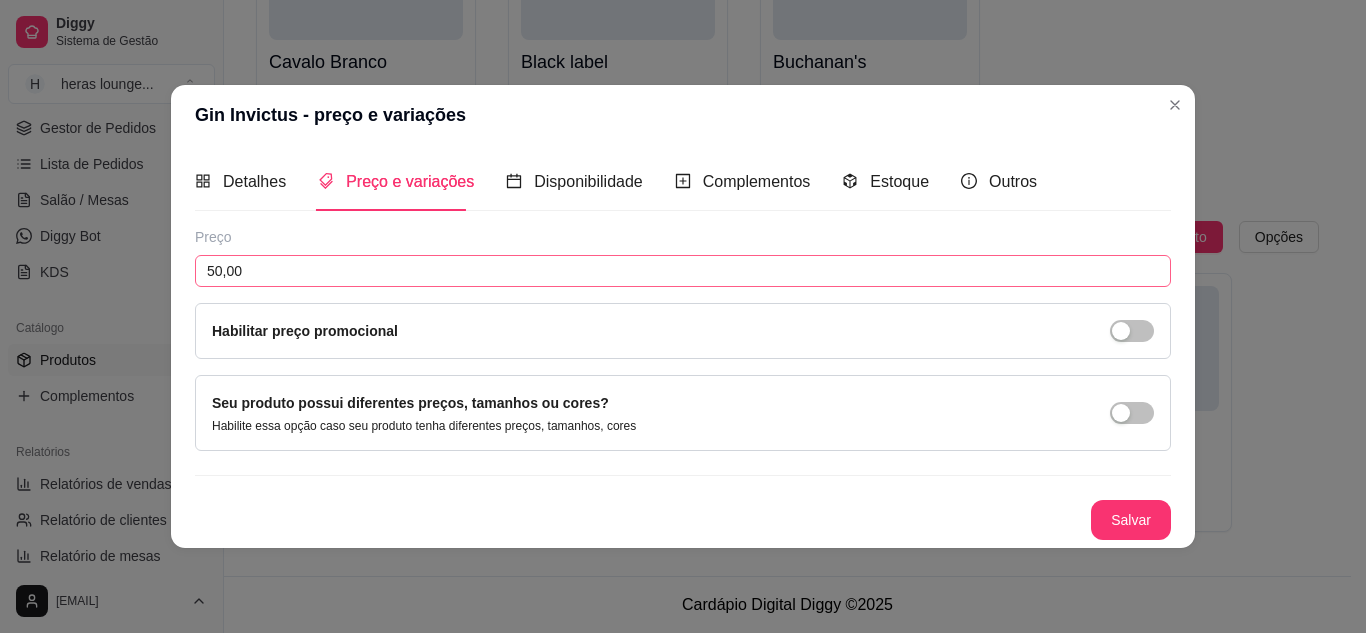 click on "Salvar" at bounding box center [1131, 520] 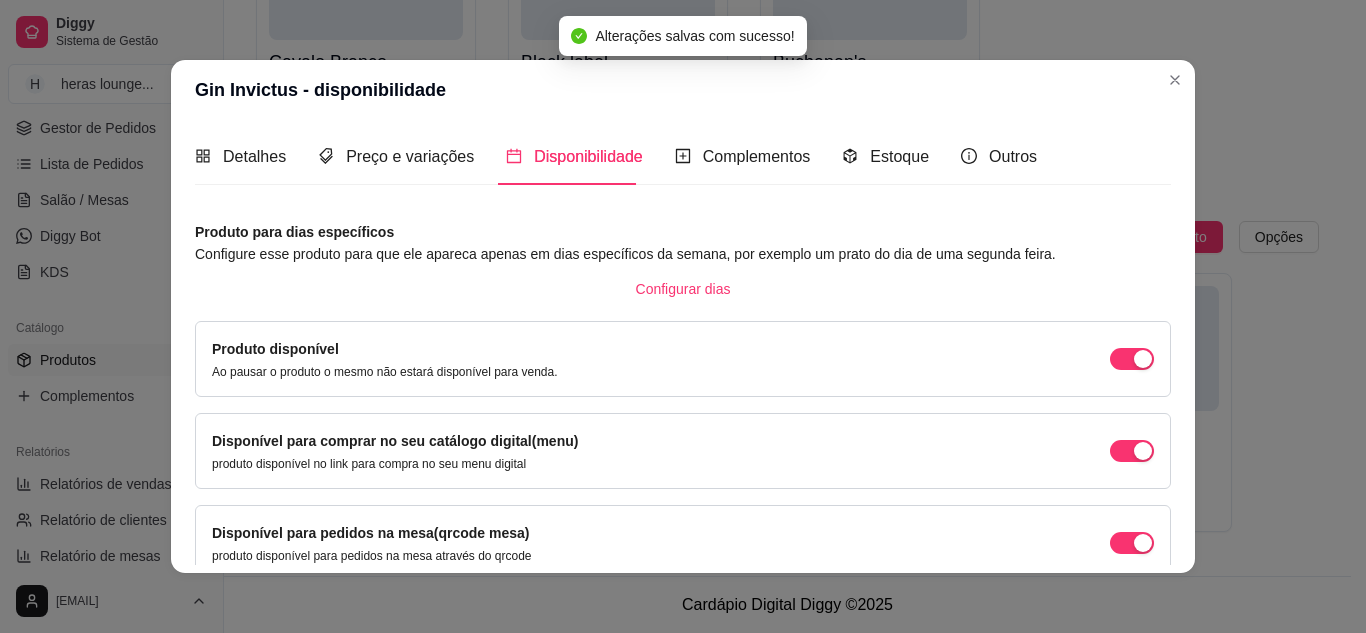 scroll, scrollTop: 189, scrollLeft: 0, axis: vertical 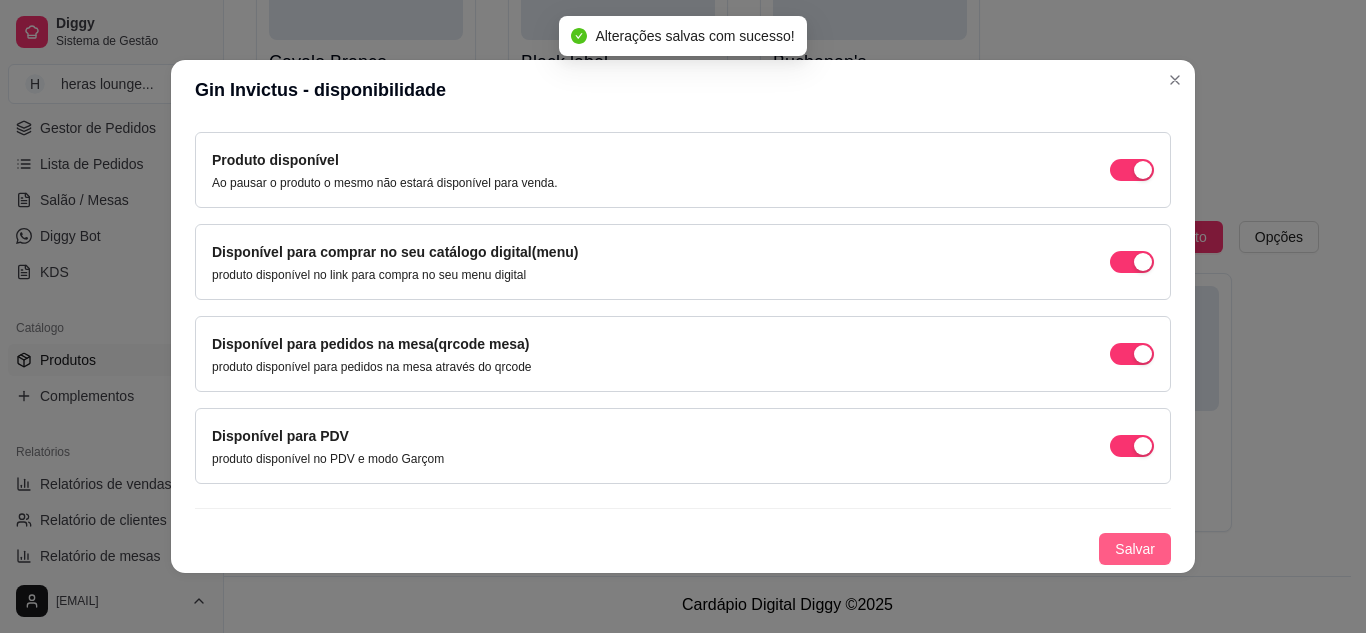 click on "Salvar" at bounding box center (1135, 549) 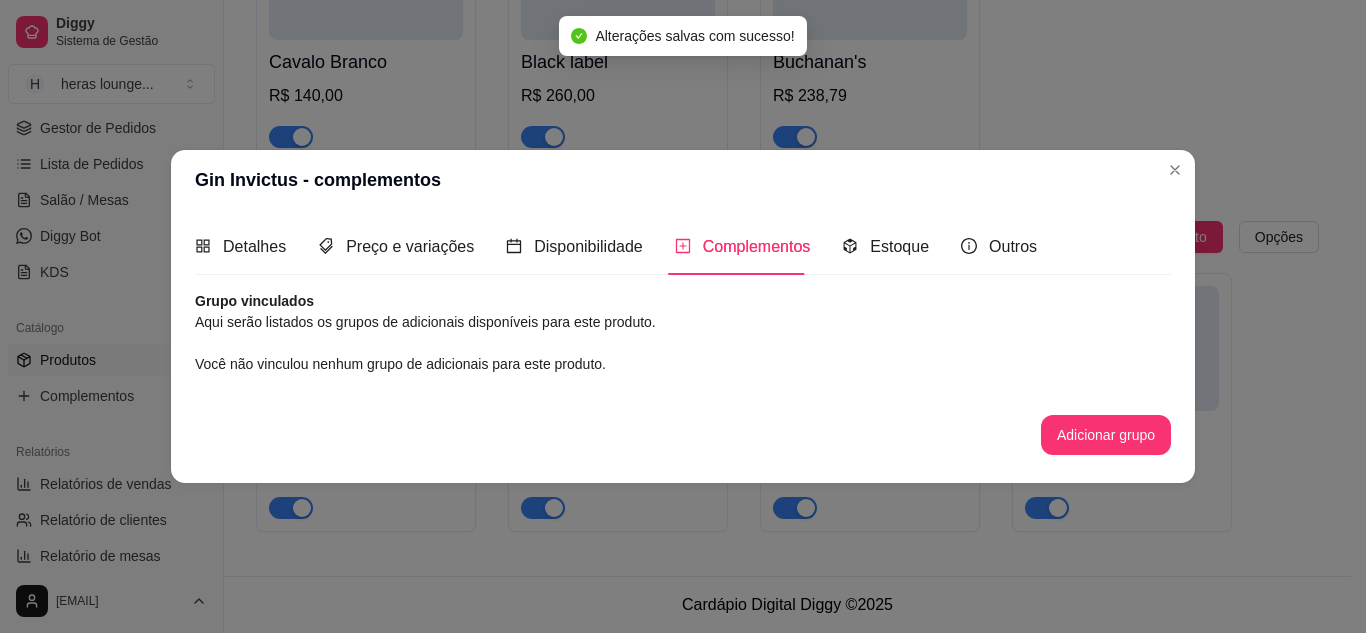 scroll, scrollTop: 0, scrollLeft: 0, axis: both 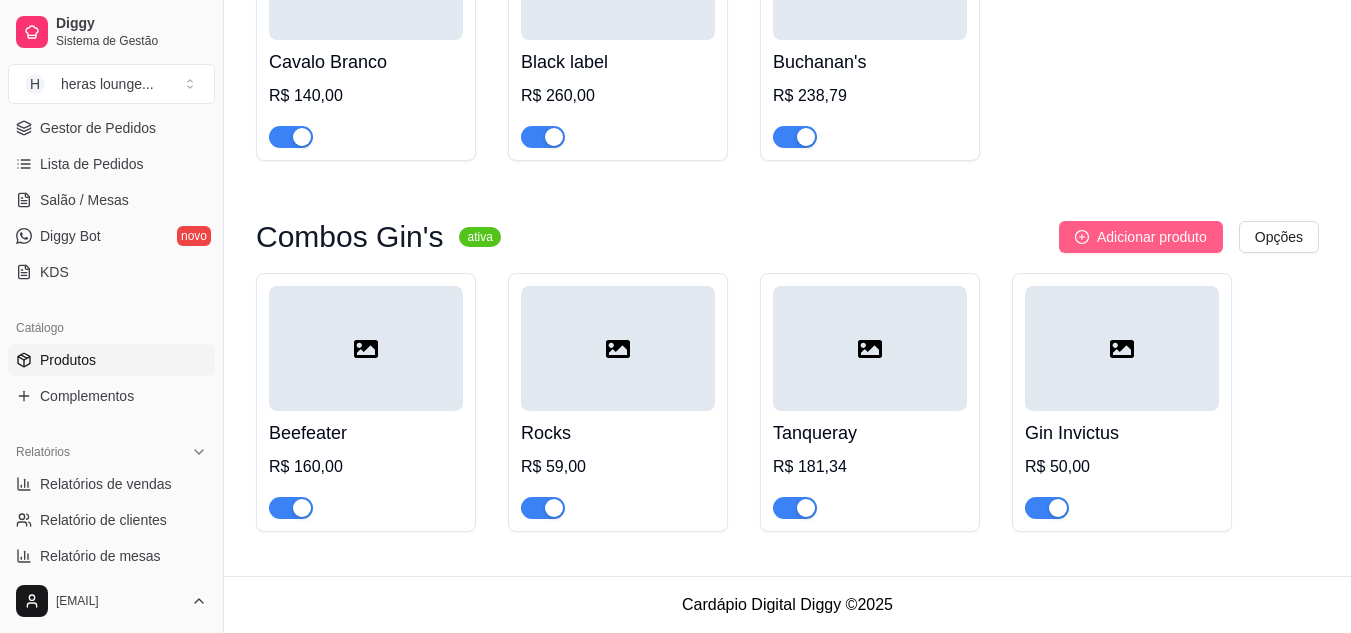 click on "Adicionar produto" at bounding box center [1152, 237] 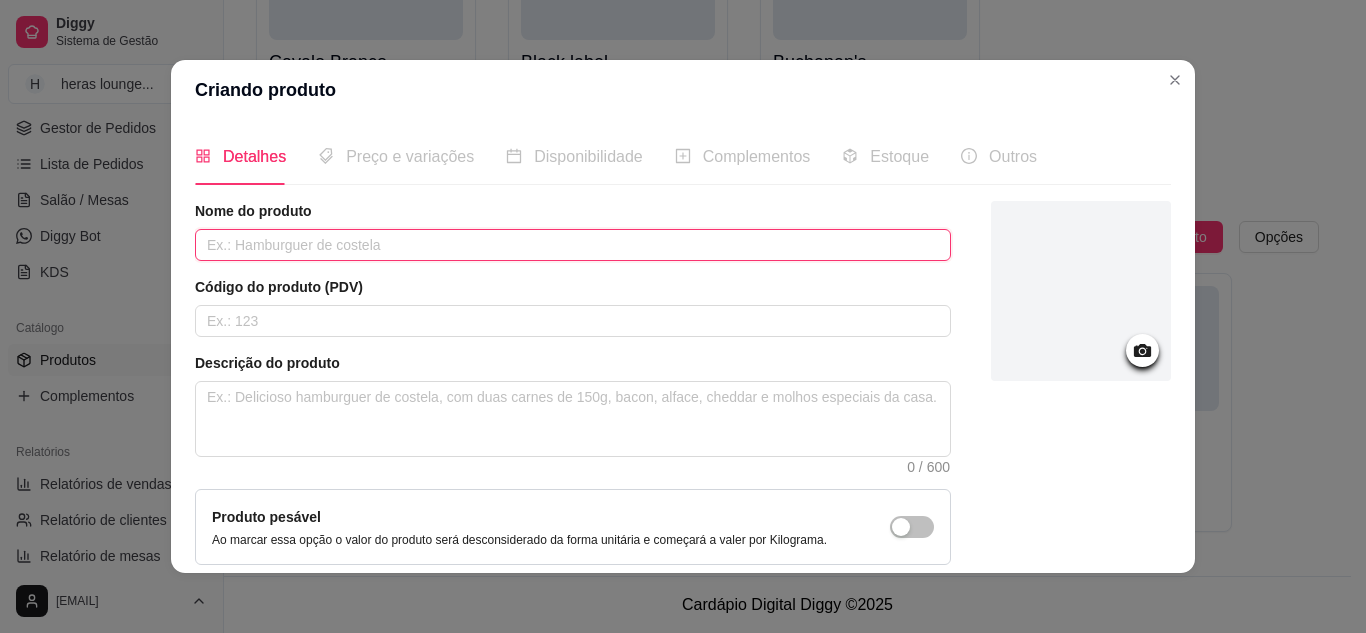 click at bounding box center [573, 245] 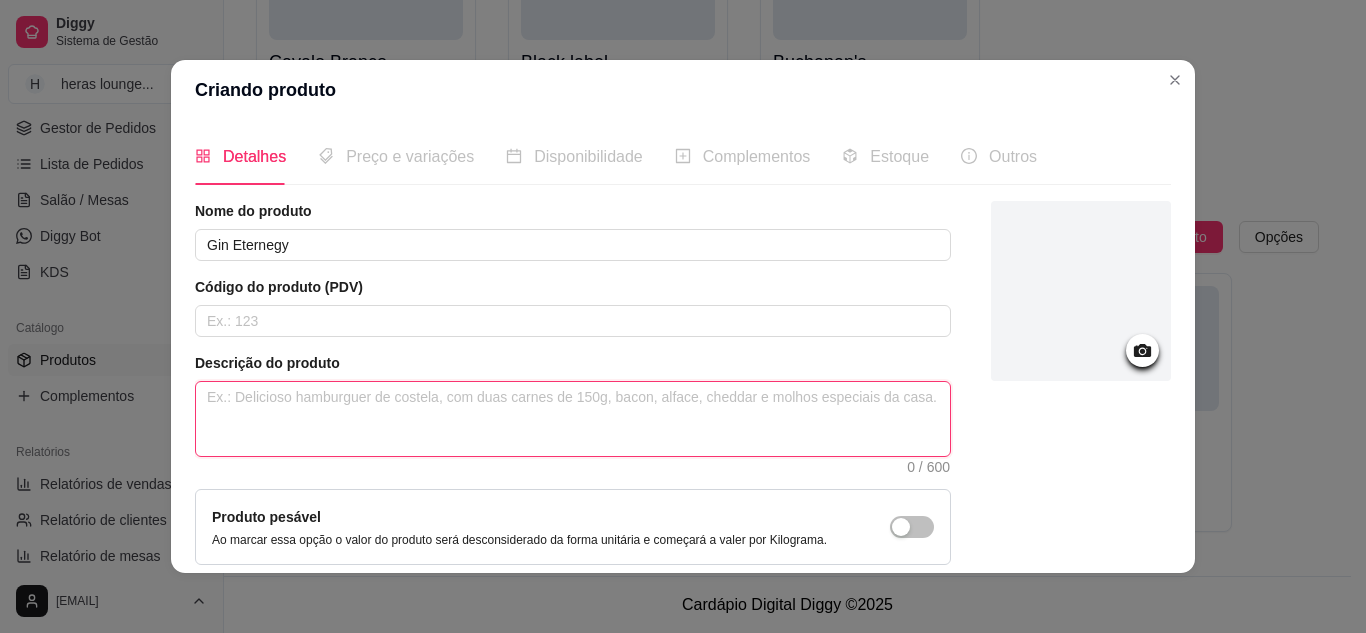 click at bounding box center [573, 419] 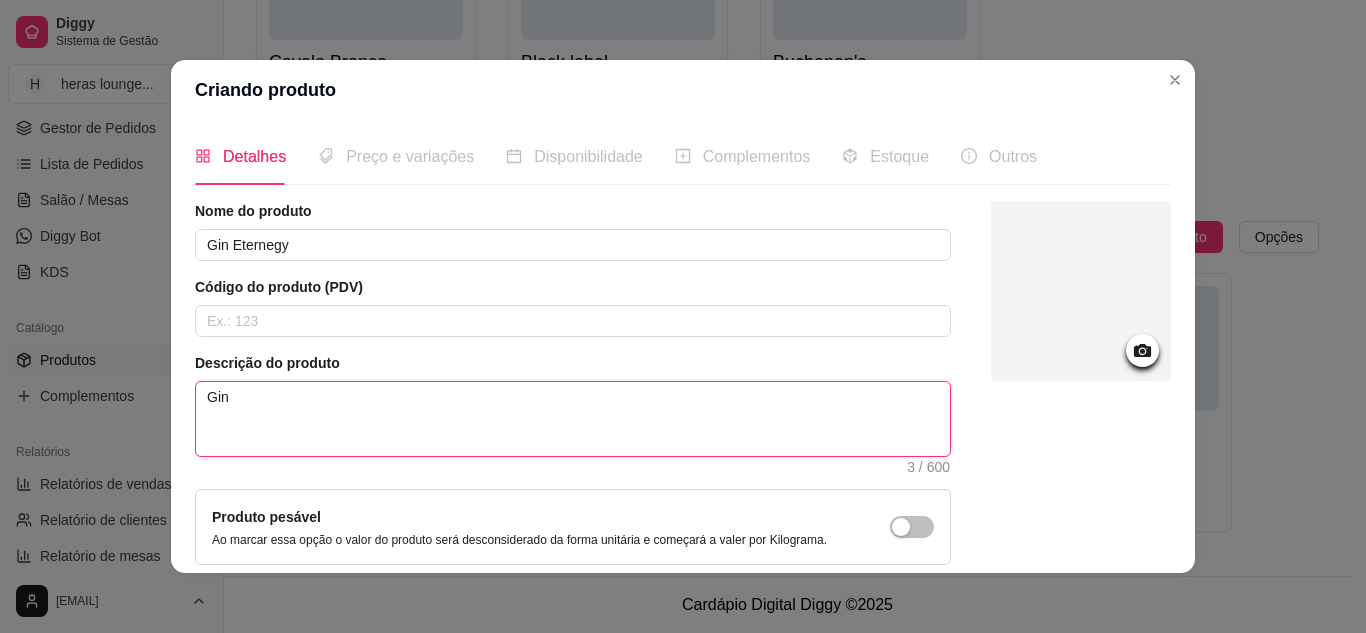 scroll, scrollTop: 181, scrollLeft: 0, axis: vertical 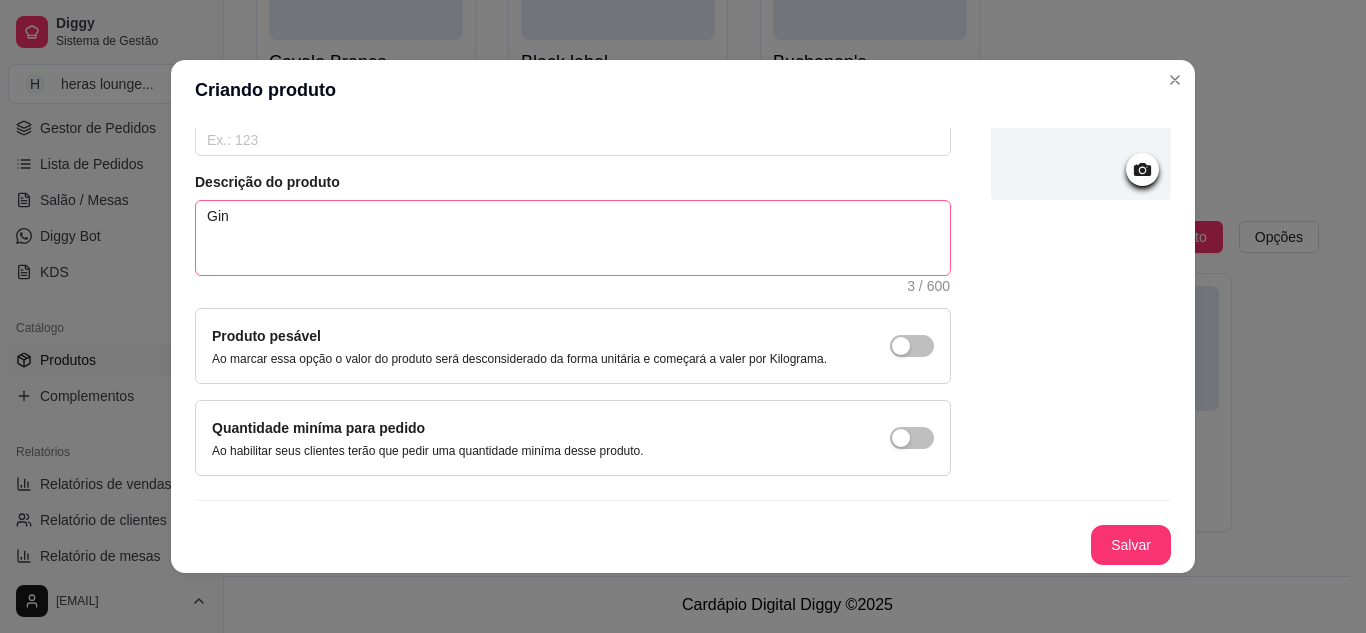 click on "Salvar" at bounding box center [1131, 545] 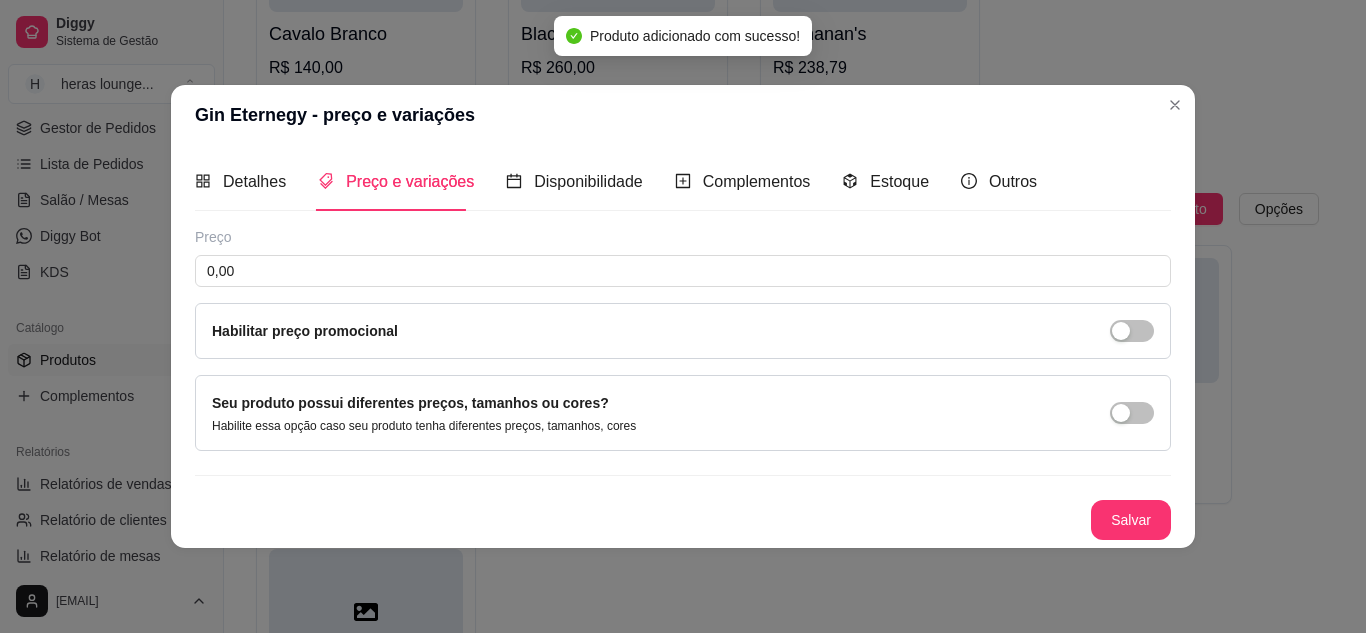 scroll, scrollTop: 0, scrollLeft: 0, axis: both 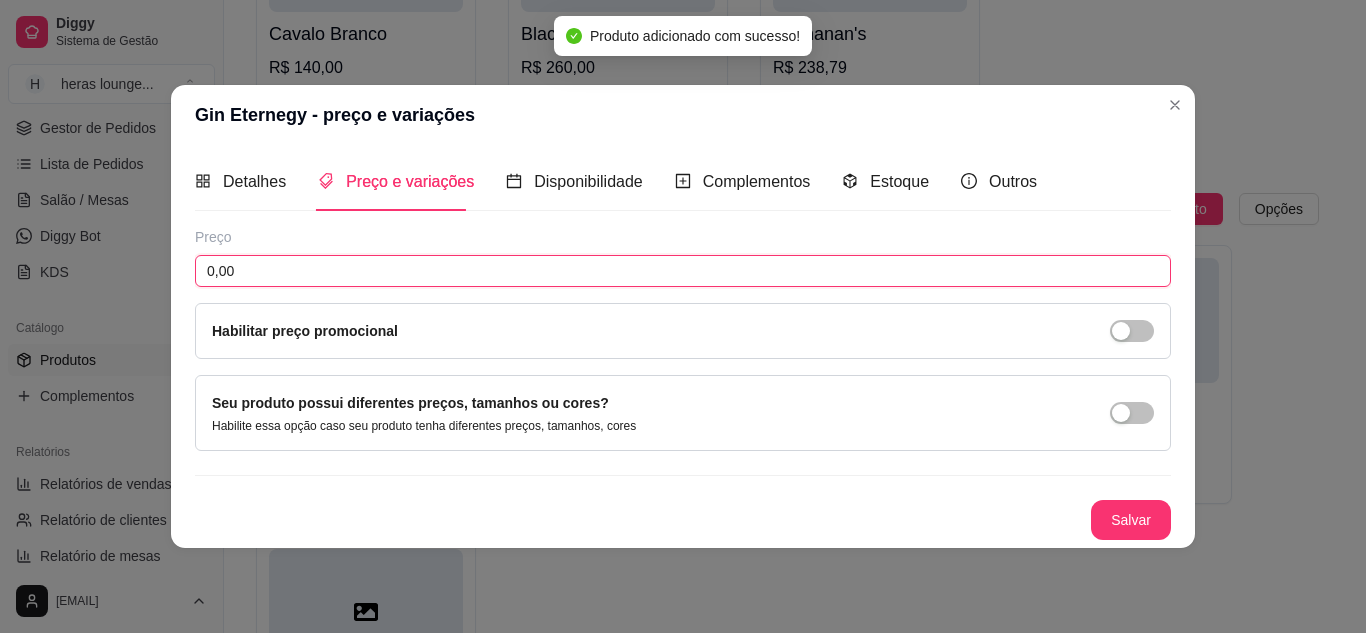 click on "0,00" at bounding box center [683, 271] 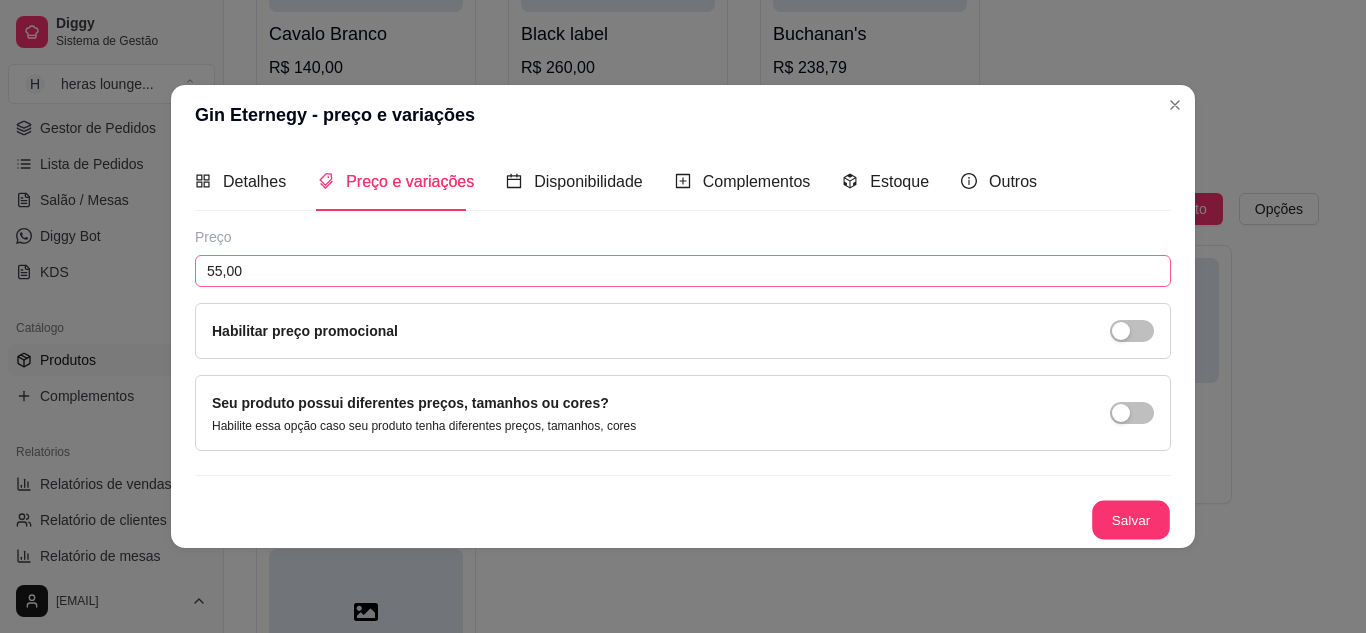 click on "Salvar" at bounding box center (1131, 519) 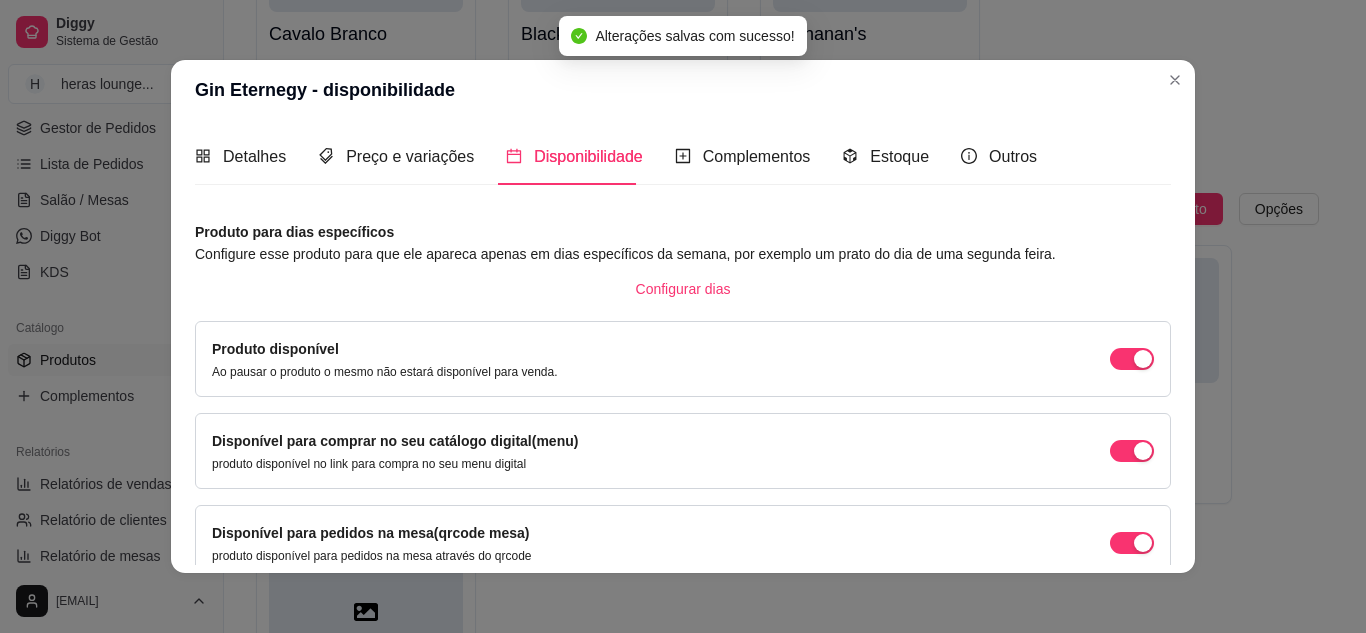 scroll, scrollTop: 189, scrollLeft: 0, axis: vertical 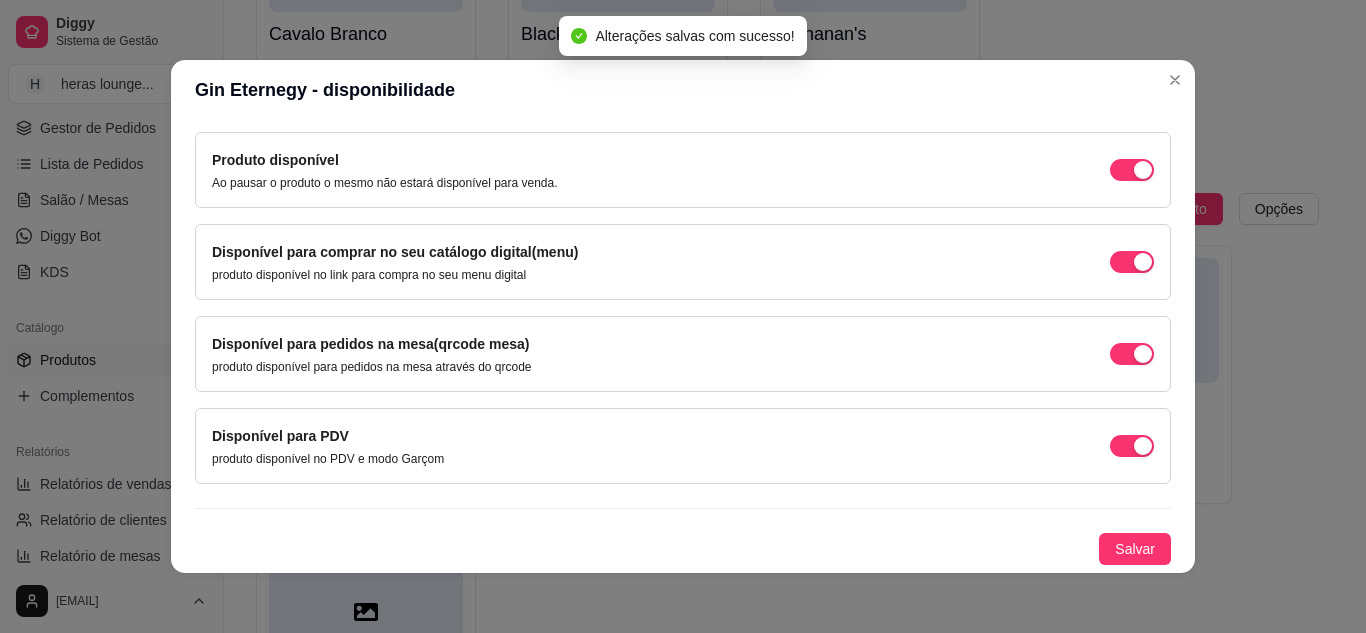 click on "Produto para dias específicos Configure esse produto para que ele apareca apenas em dias específicos da semana, por exemplo um prato do dia de uma segunda feira. Configurar dias Produto disponível Ao pausar o produto o mesmo não estará disponível para venda. Disponível para comprar no seu catálogo digital(menu) produto disponível no link para compra no seu menu digital Disponível para pedidos na mesa(qrcode mesa) produto disponível para pedidos na mesa através do qrcode Disponível para PDV produto disponível no PDV e modo Garçom Salvar" at bounding box center (683, 298) 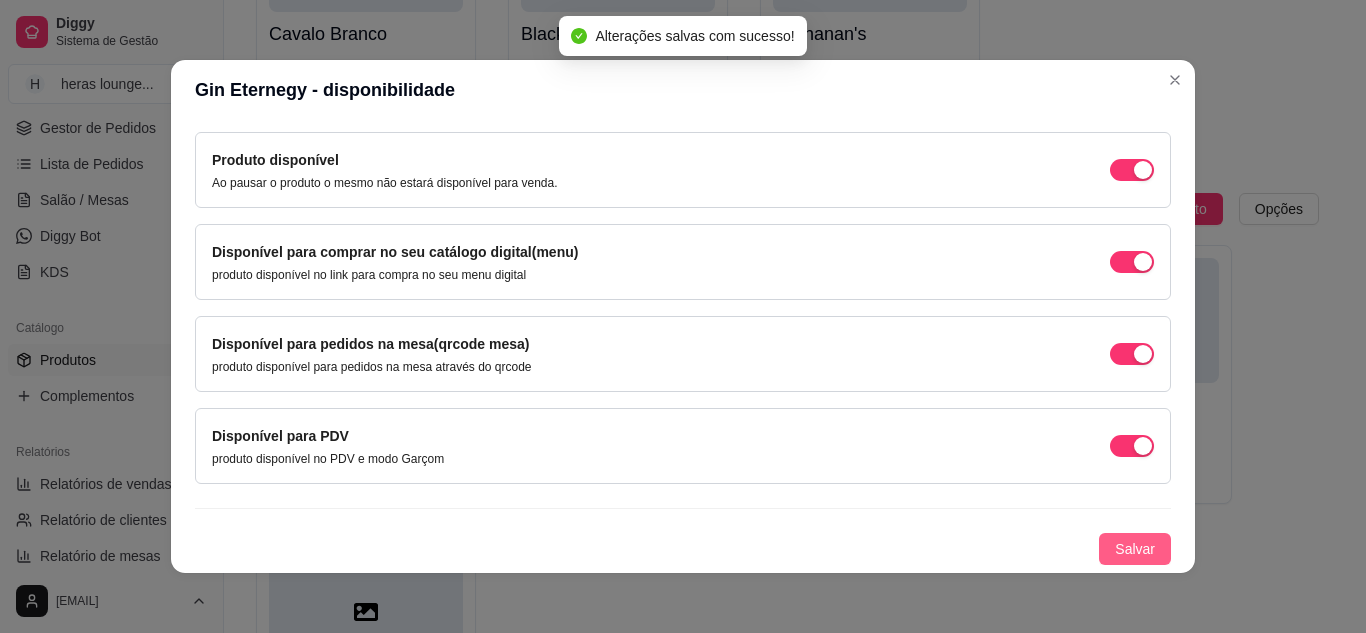 click on "Salvar" at bounding box center [1135, 549] 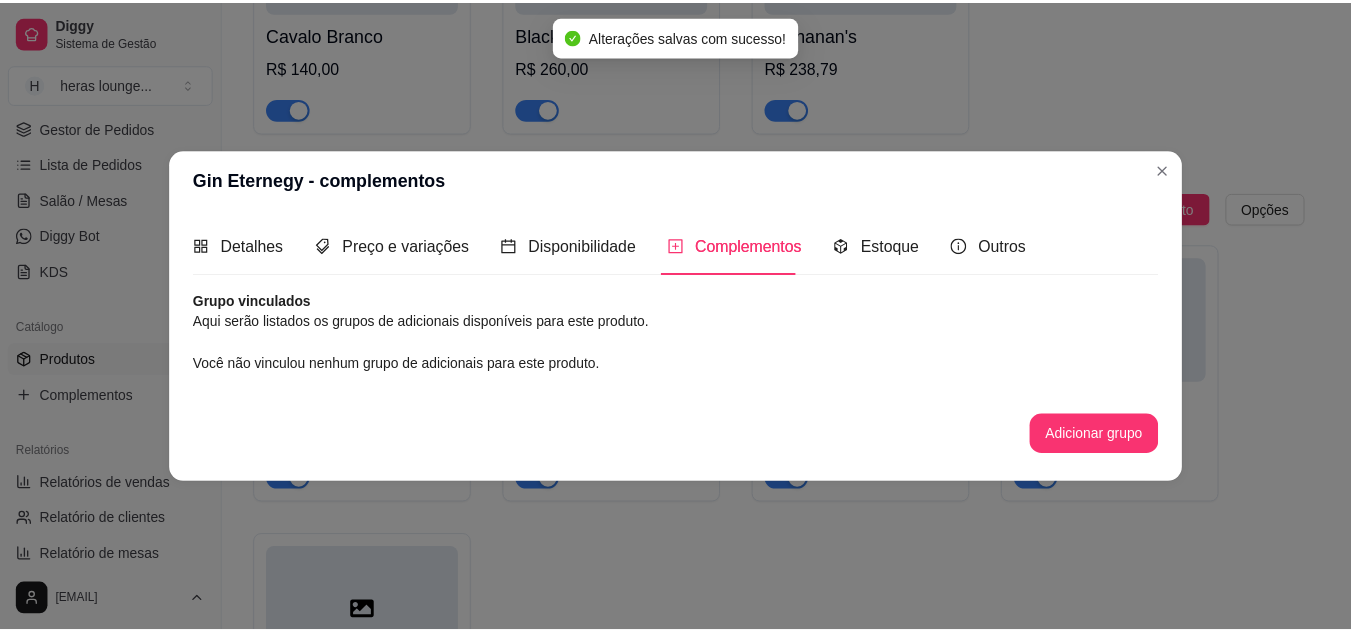 scroll, scrollTop: 0, scrollLeft: 0, axis: both 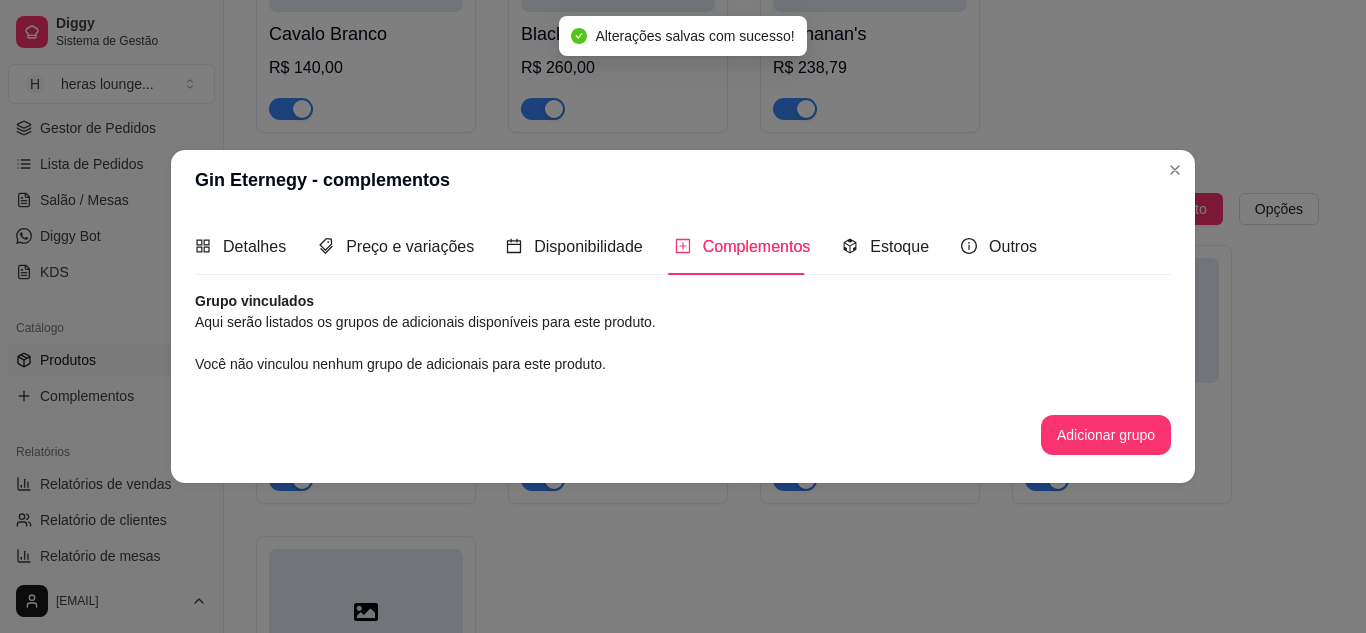 click on "Combos de Wisk  ativa Adicionar produto Opções Ciroc Red Berry   R$ 254,00 Gold label    R$ 333,98 Chivas 12 anos    R$ 180,00 Old Parr   R$ 205,18 Double black   R$ 282,18 Jack Daniel's   R$ 226,18 Red Label    R$ 143,00 Ballantine's    R$ 153,00 Cavalo Branco   R$ 140,00 Black label   R$ 260,00 Buchanan's   R$ 238,79" at bounding box center [787, -304] 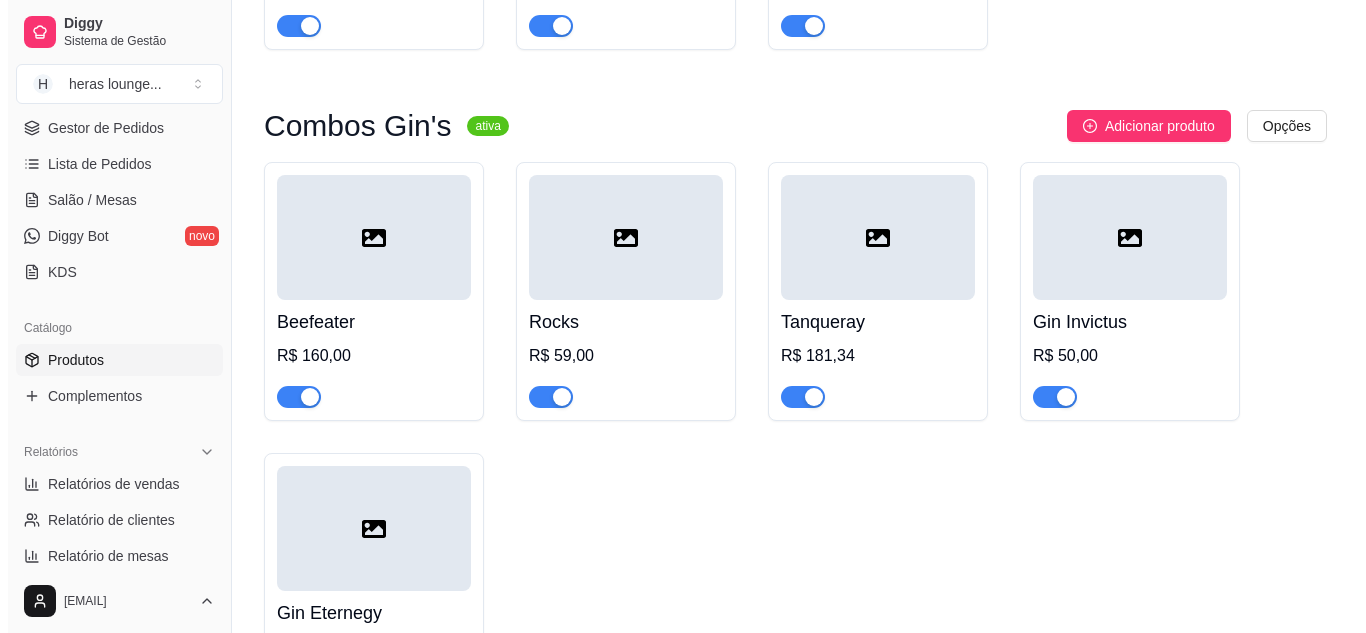 scroll, scrollTop: 9737, scrollLeft: 0, axis: vertical 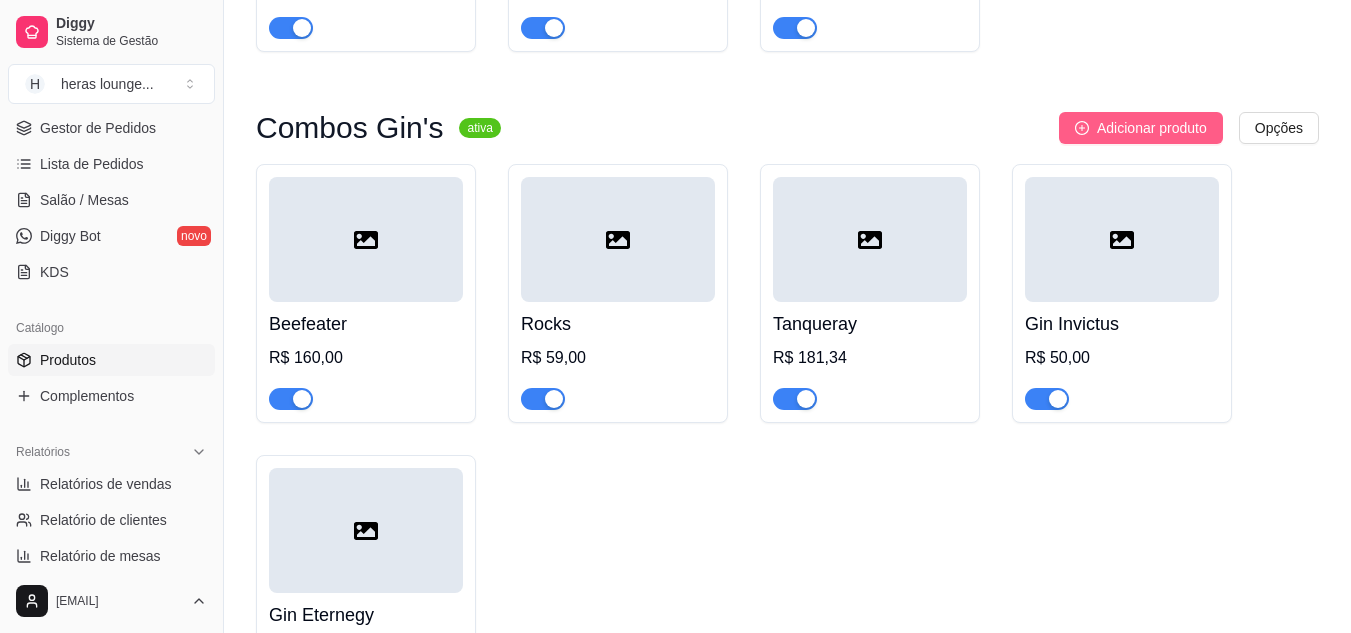 click on "Adicionar produto" at bounding box center (1152, 128) 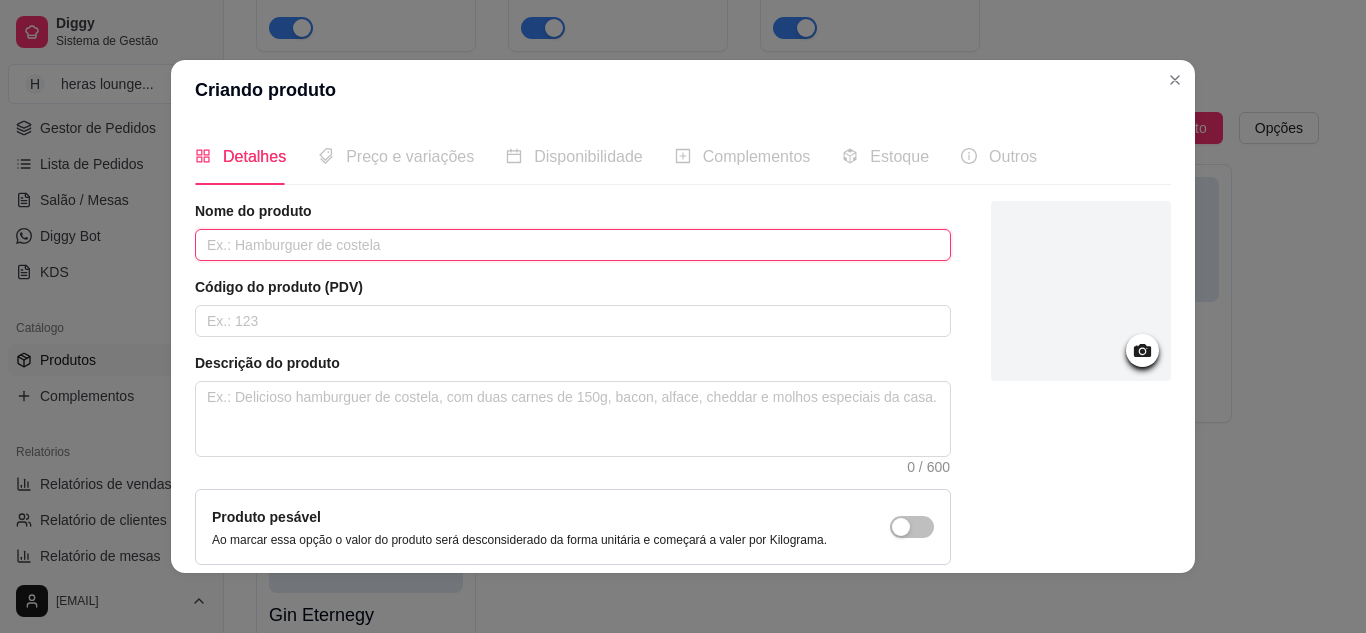 click at bounding box center (573, 245) 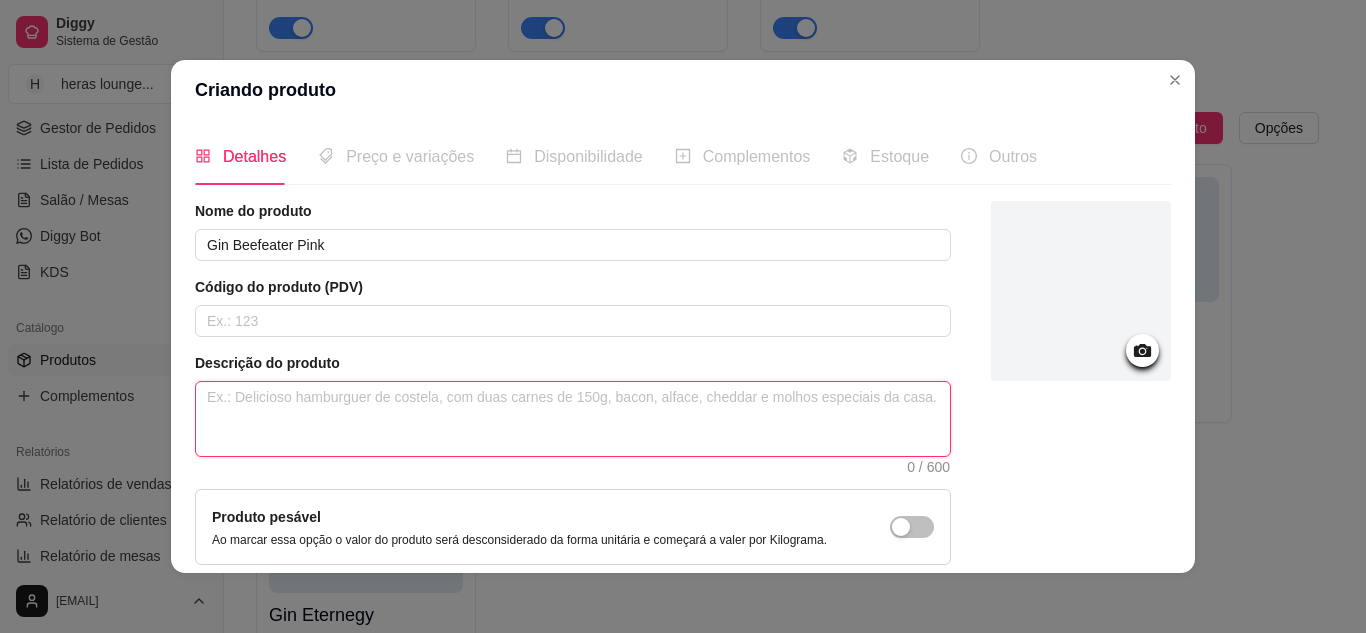 click at bounding box center (573, 419) 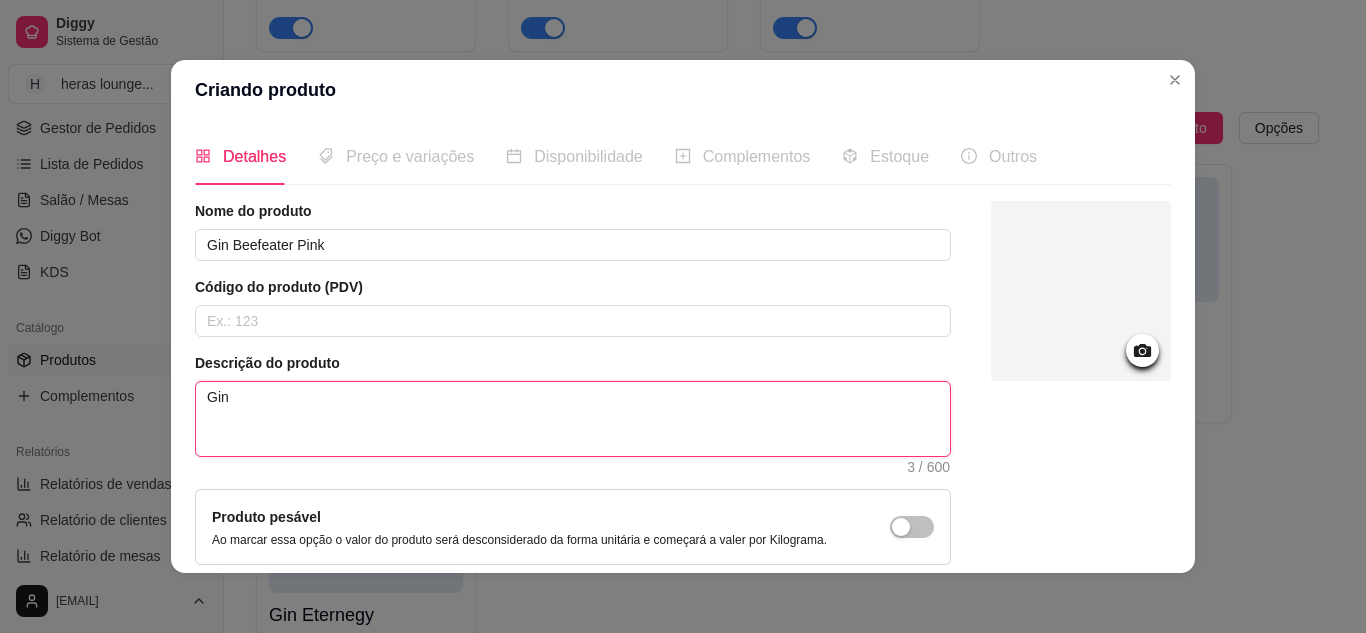 scroll, scrollTop: 181, scrollLeft: 0, axis: vertical 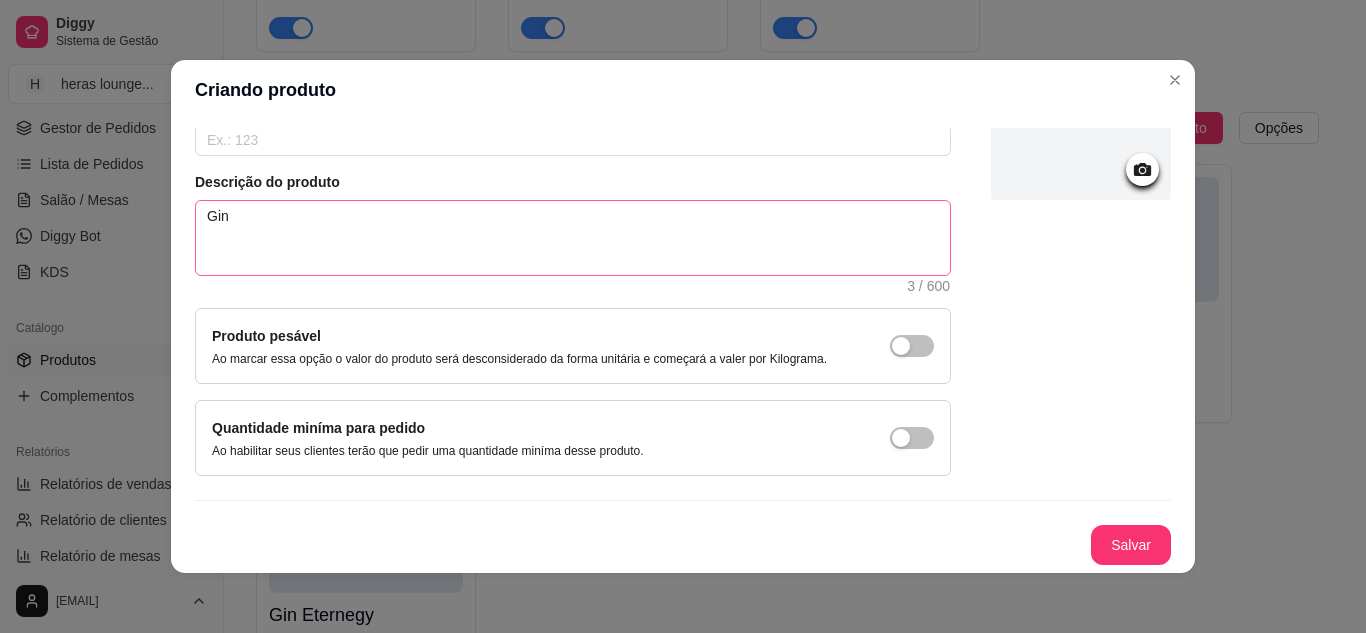 click on "Salvar" at bounding box center (1131, 545) 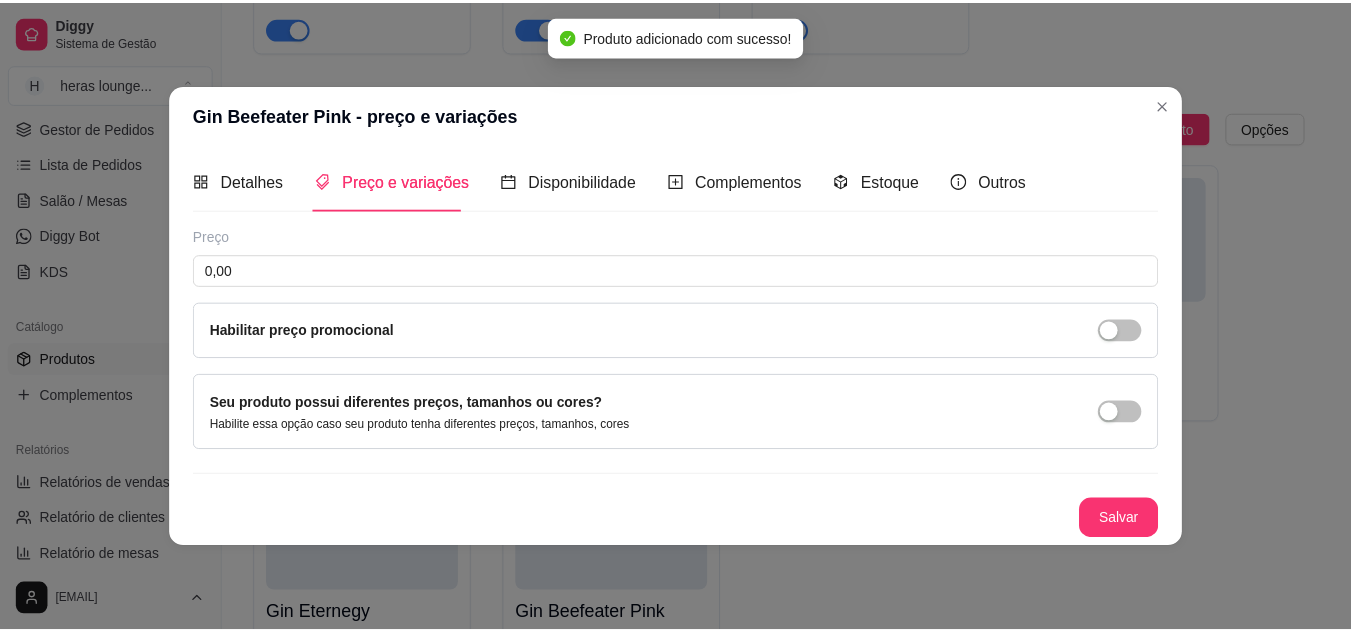 scroll, scrollTop: 0, scrollLeft: 0, axis: both 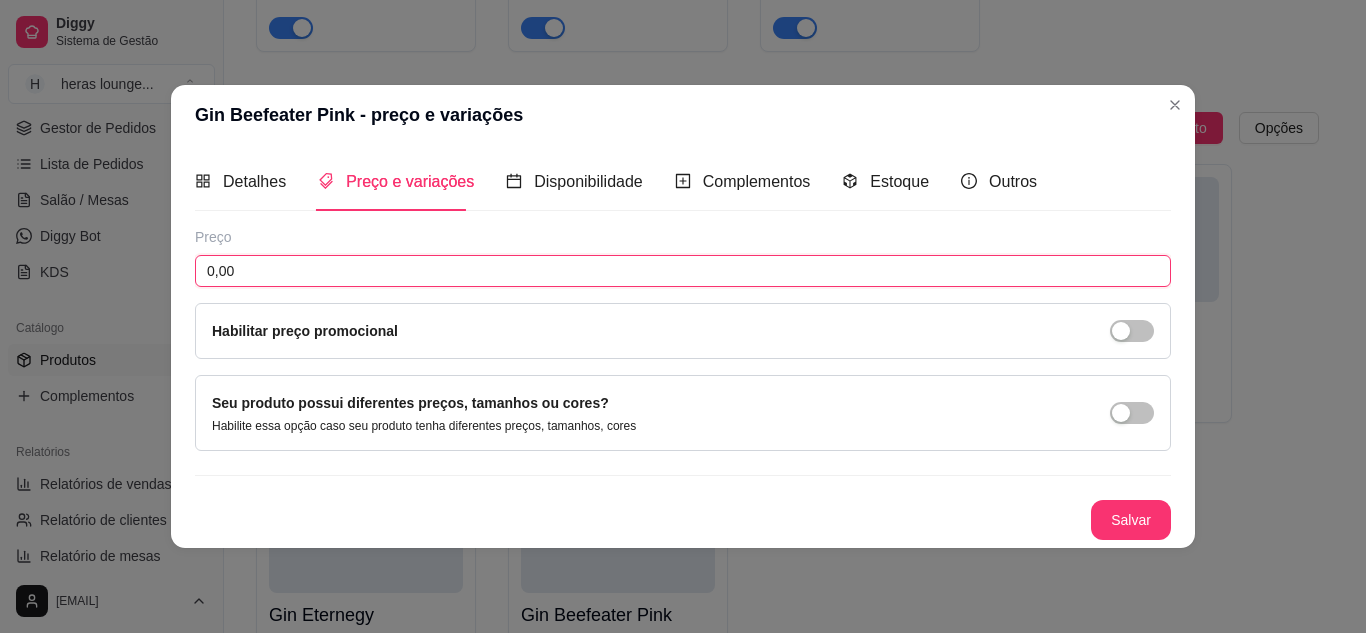 click on "0,00" at bounding box center [683, 271] 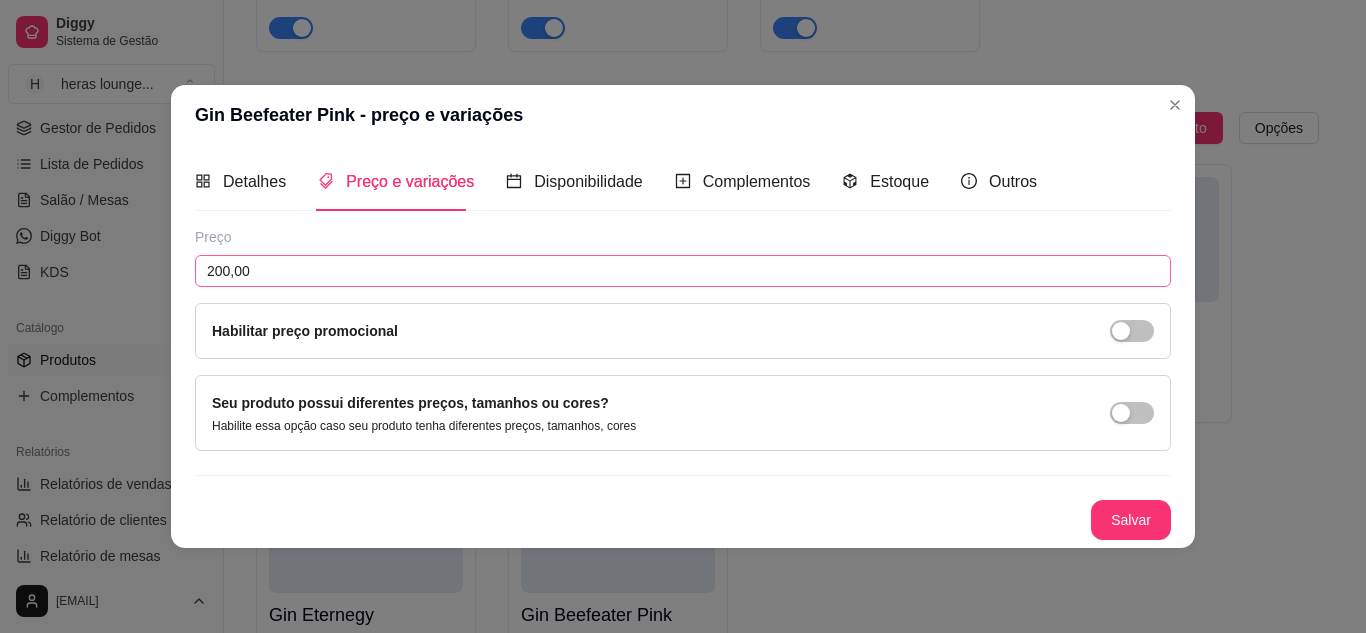 click on "Salvar" at bounding box center (1131, 520) 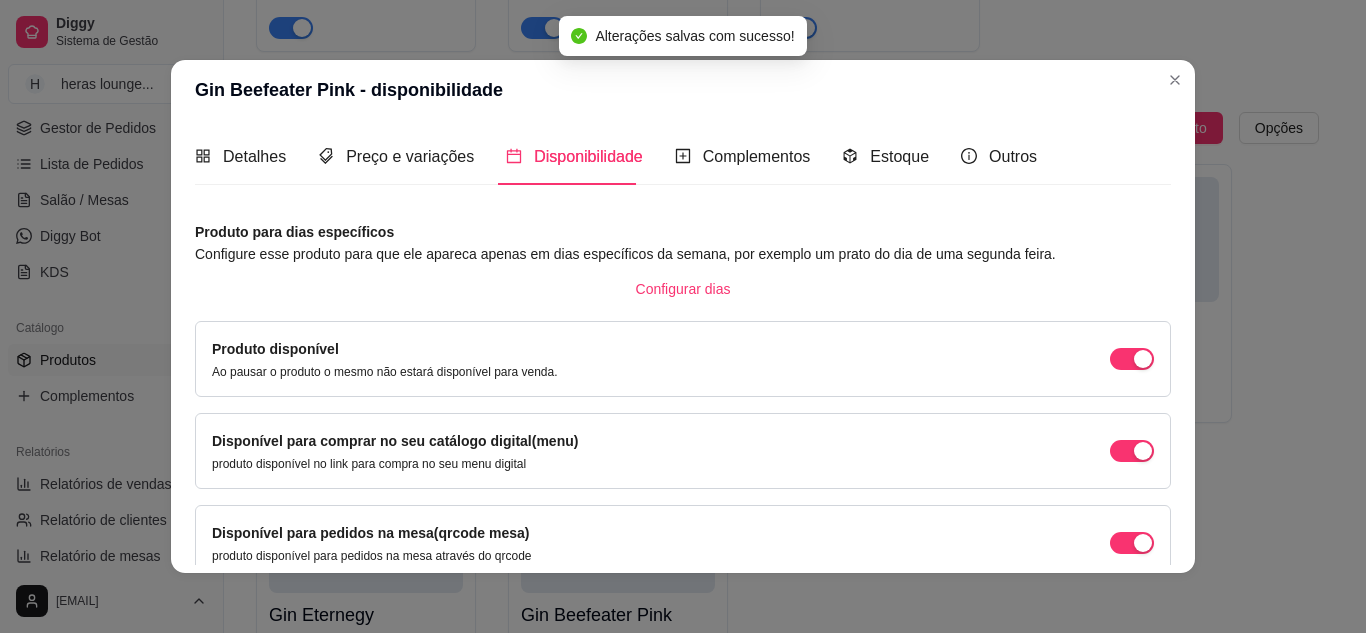 click on "[BRAND] Red Berry R$ 254,00 [BRAND] label R$ 333,98 [BRAND] 12 anos R$ 180,00 Old Parr R$ 205,18 Double black R$ 282,18 Jack Daniel's R$ 226,18 Red Label R$ 143,00 Ballantine's R$ 153,00 Cavalo Branco R$ 140,00 Black label R$ 260,00 [BRAND]'s R$ 238,79" at bounding box center [787, -369] 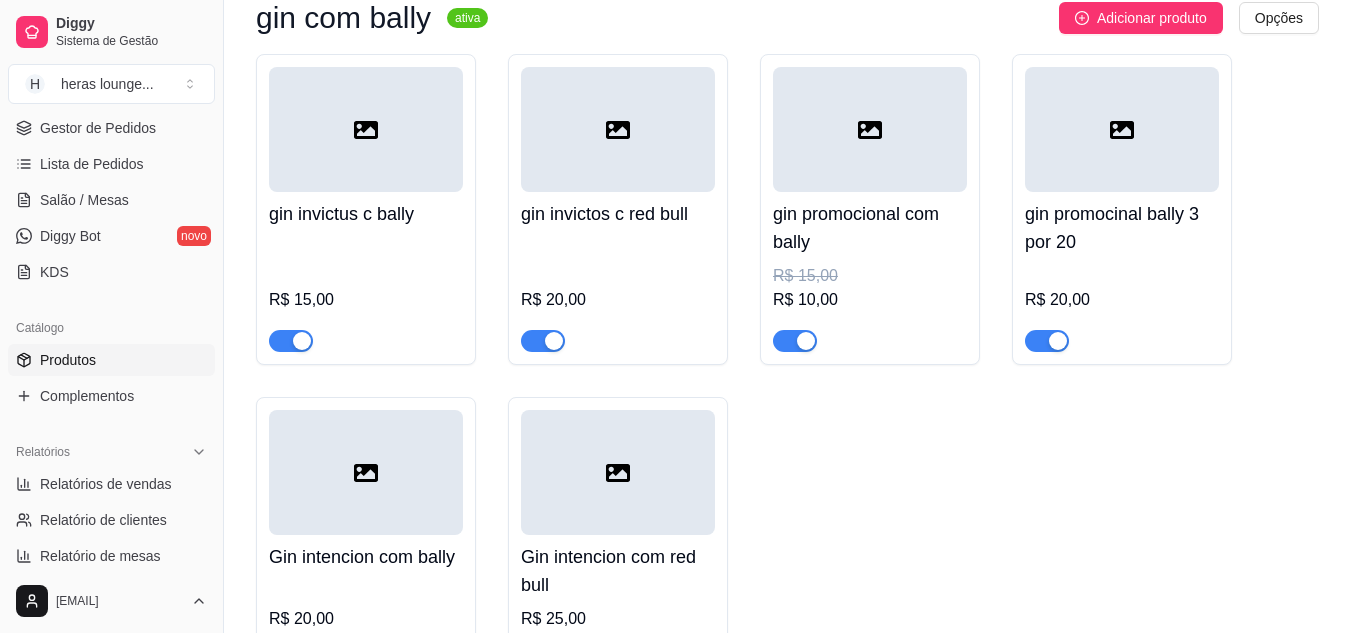 scroll, scrollTop: 0, scrollLeft: 0, axis: both 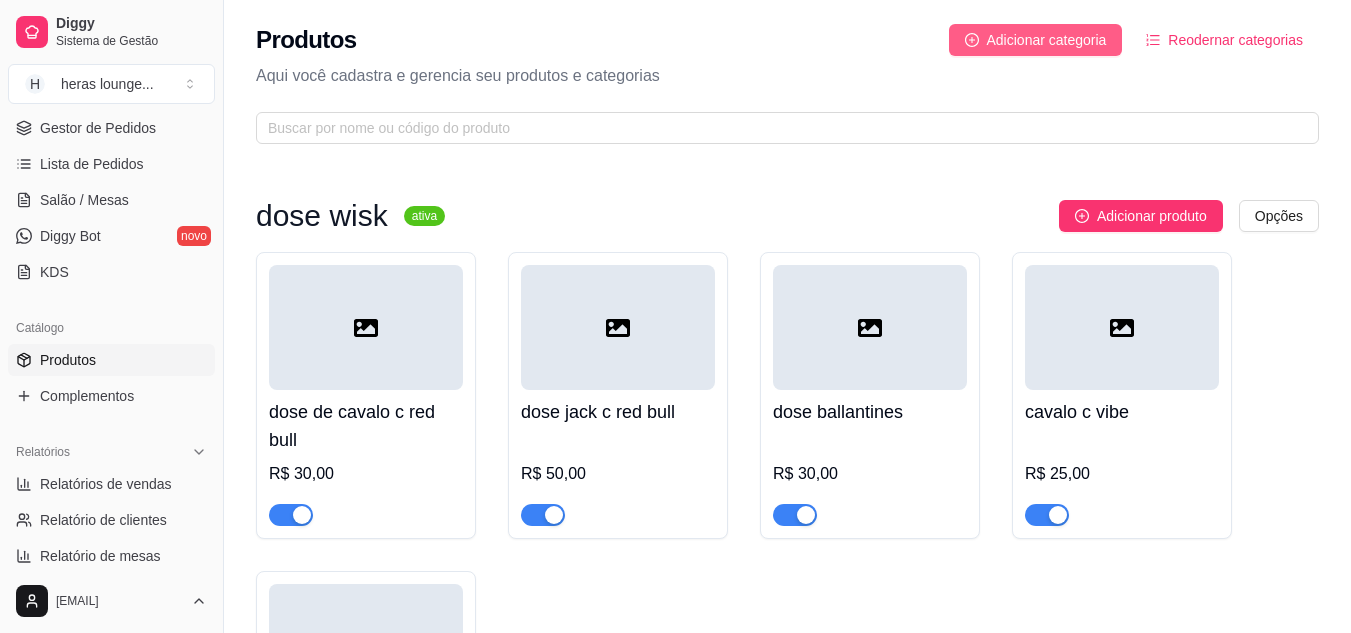 click on "Adicionar categoria" at bounding box center [1047, 40] 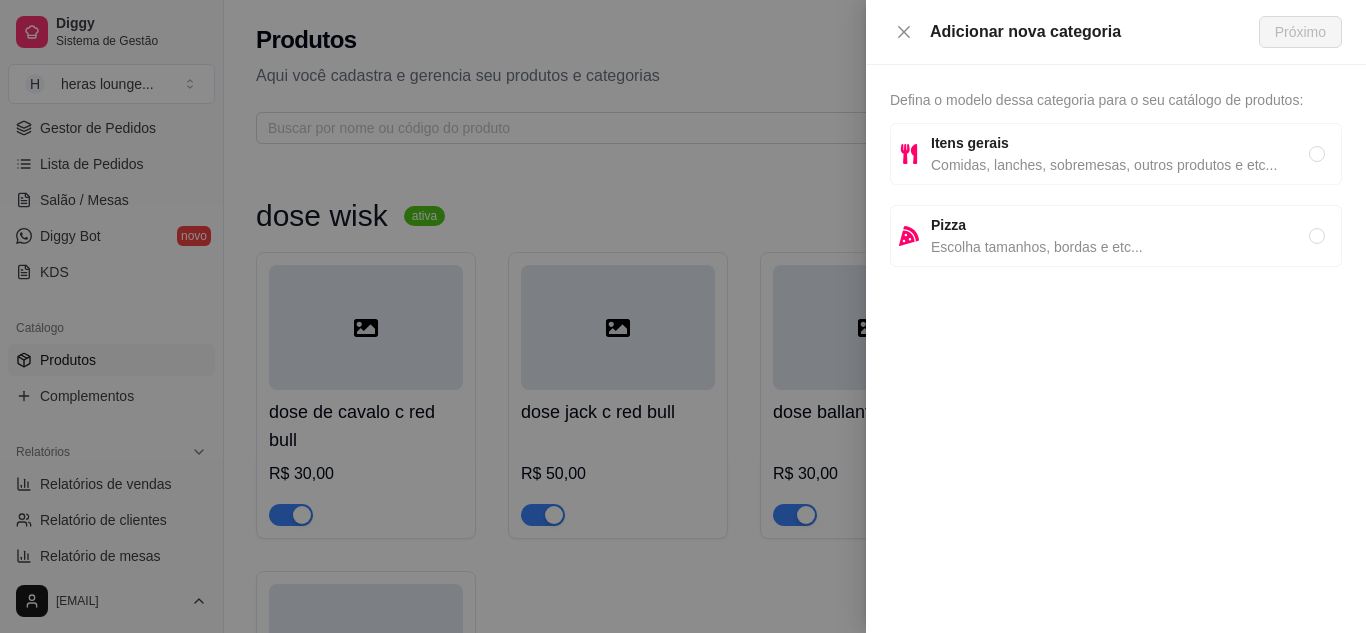 click on "Comidas, lanches, sobremesas, outros produtos e etc..." at bounding box center [1120, 165] 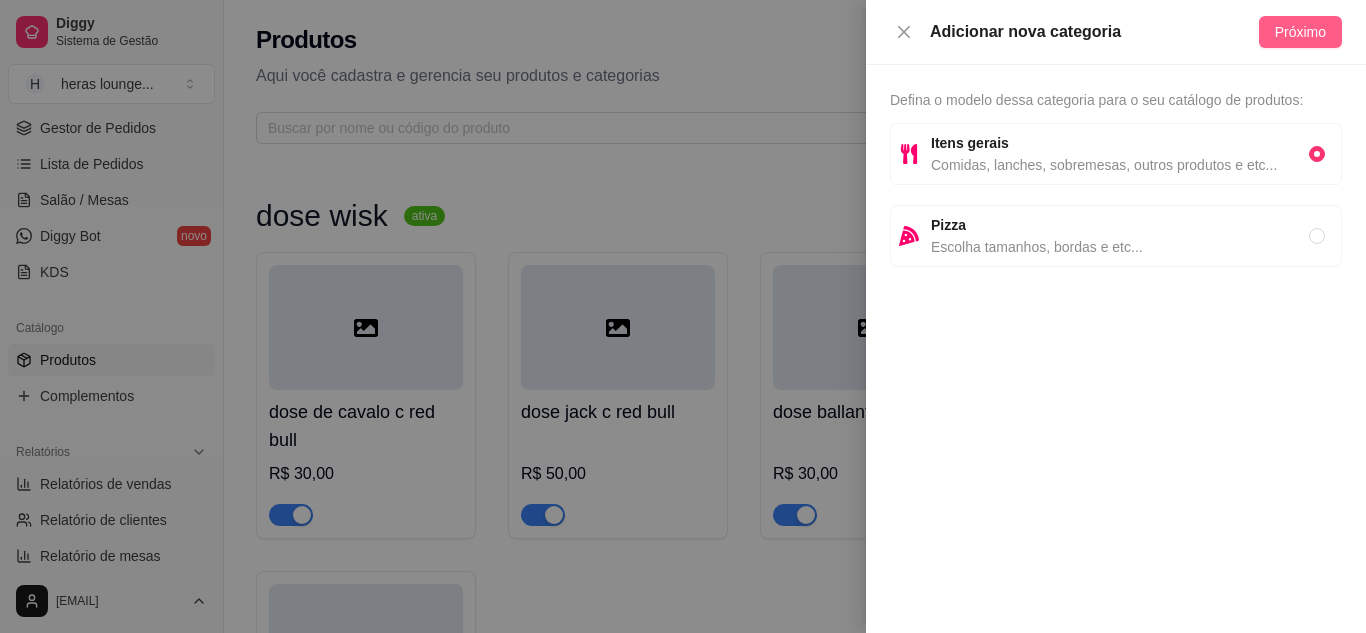 click on "Próximo" at bounding box center (1300, 32) 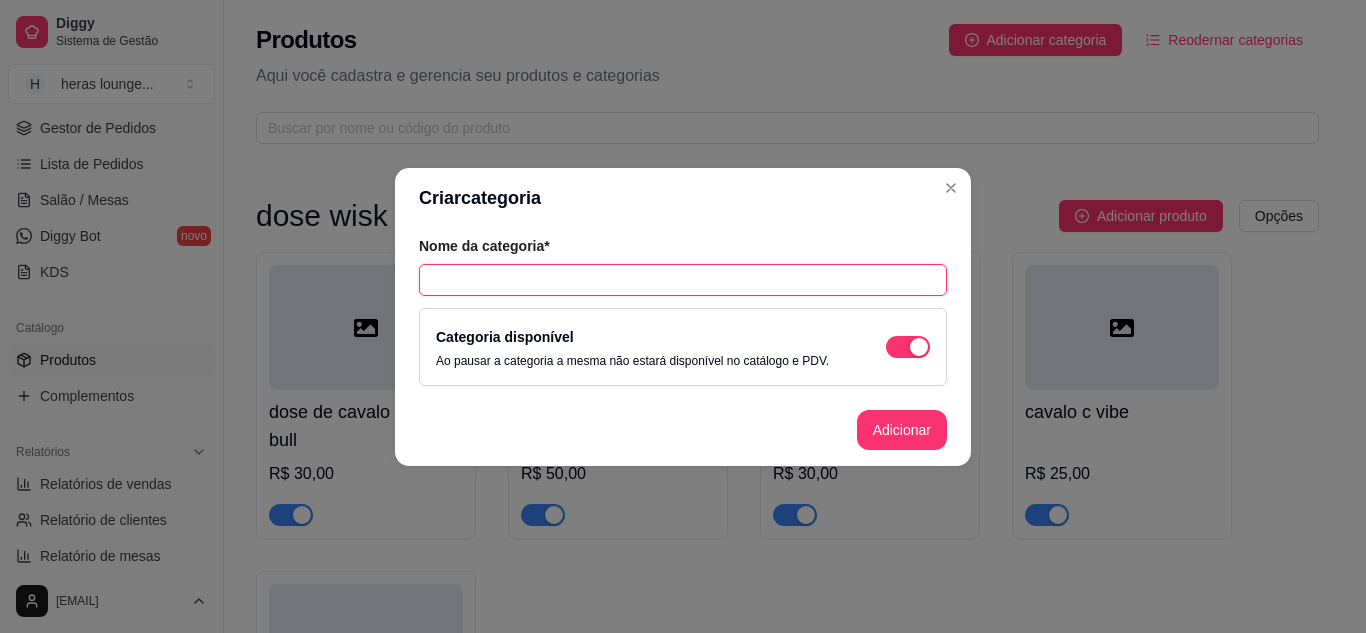 click at bounding box center [683, 280] 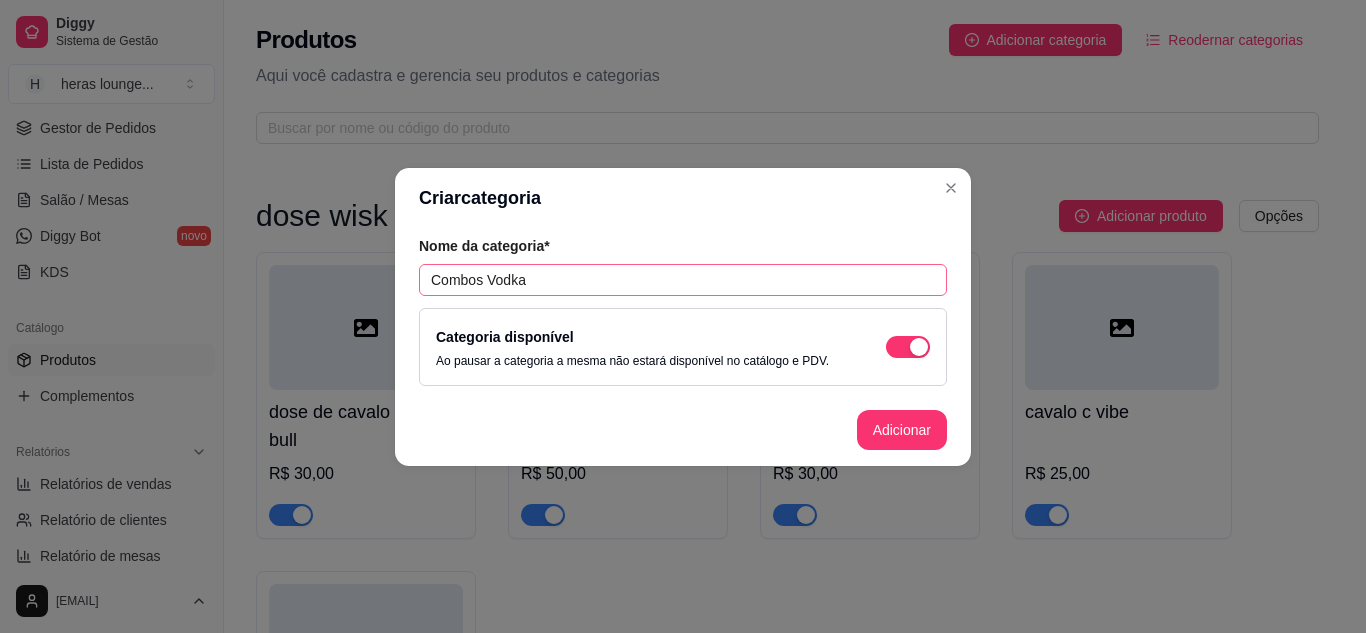 click on "Adicionar" at bounding box center [902, 430] 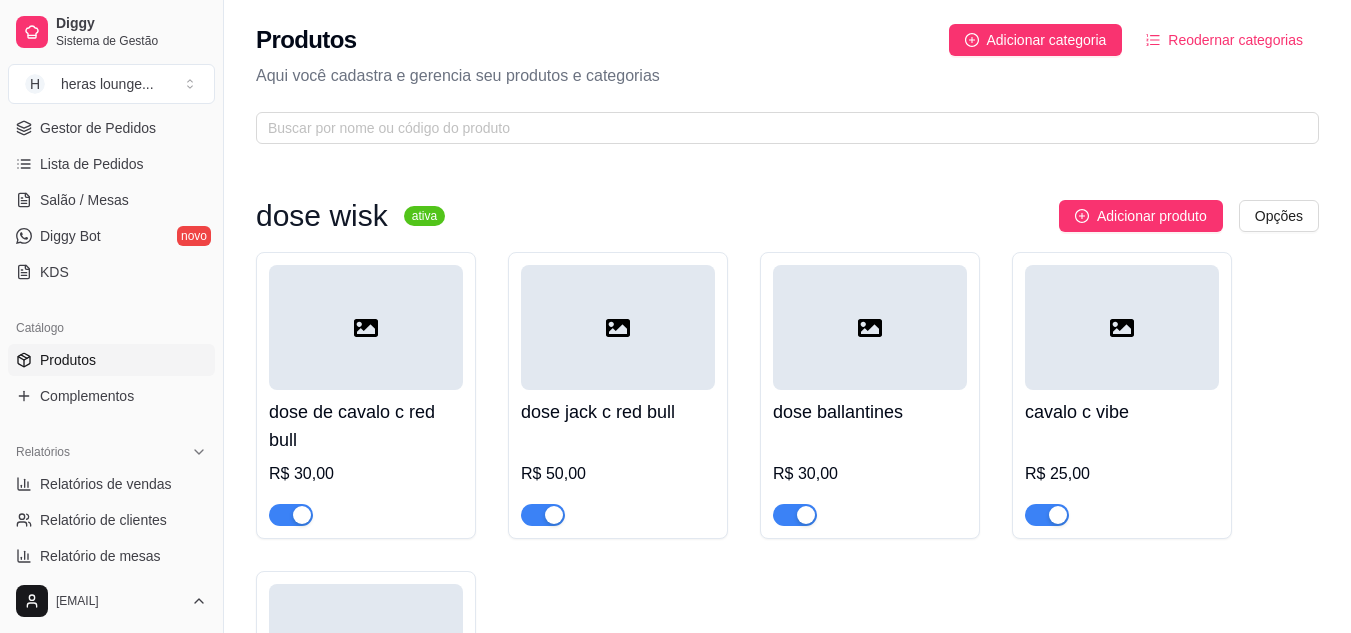 click on "dose de cavalo c red bull   R$ 30,00 dose jack c red bull   R$ 50,00 dose ballantines    R$ 30,00 cavalo c vibe   R$ 25,00 ballantines c vibe   R$ 25,00" at bounding box center (787, 541) 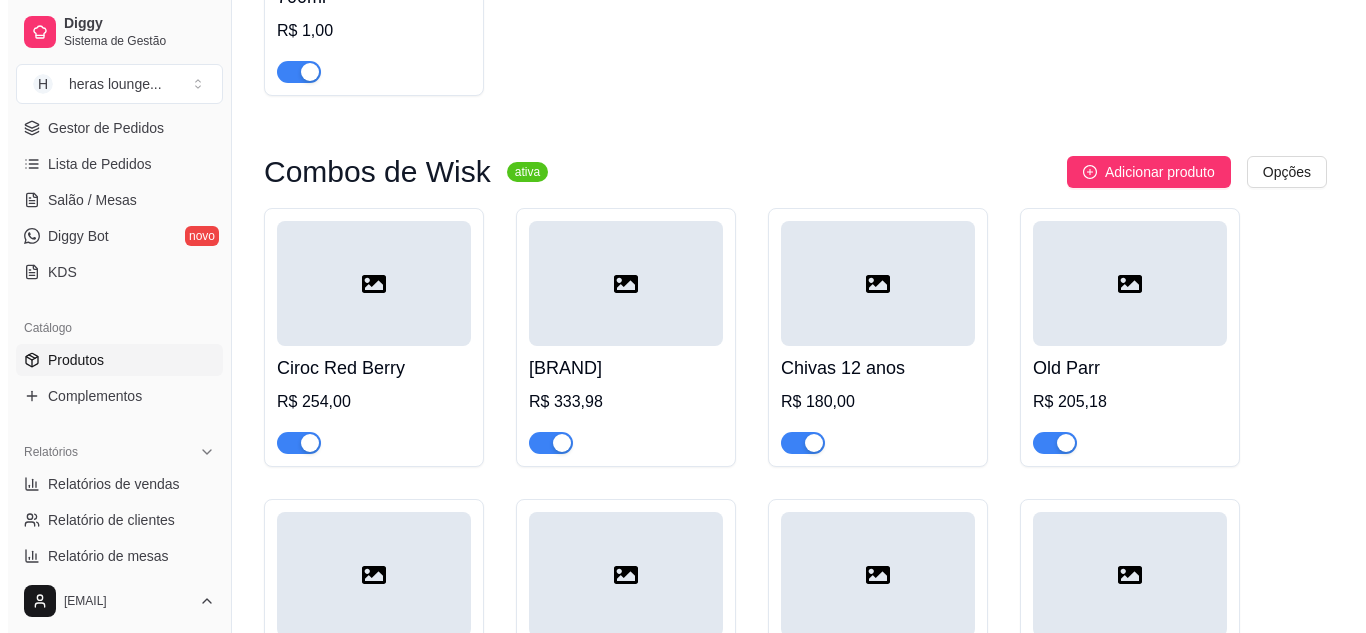 scroll, scrollTop: 10084, scrollLeft: 0, axis: vertical 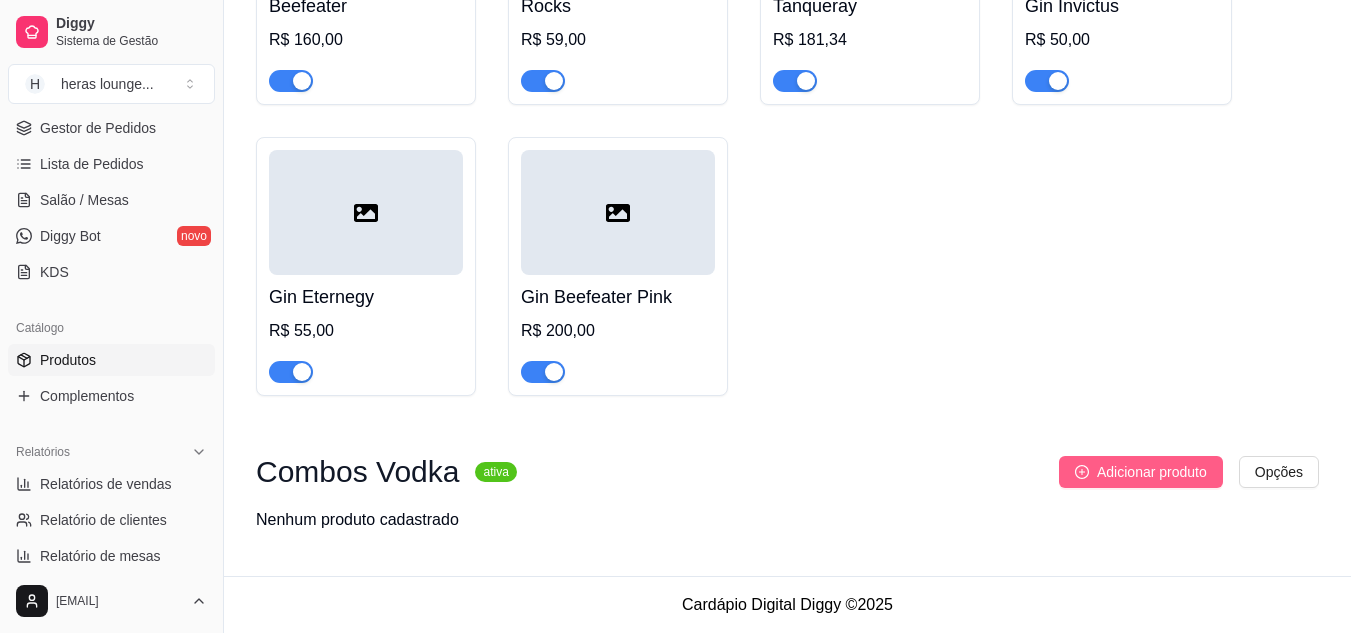 click on "Adicionar produto" at bounding box center [1152, 472] 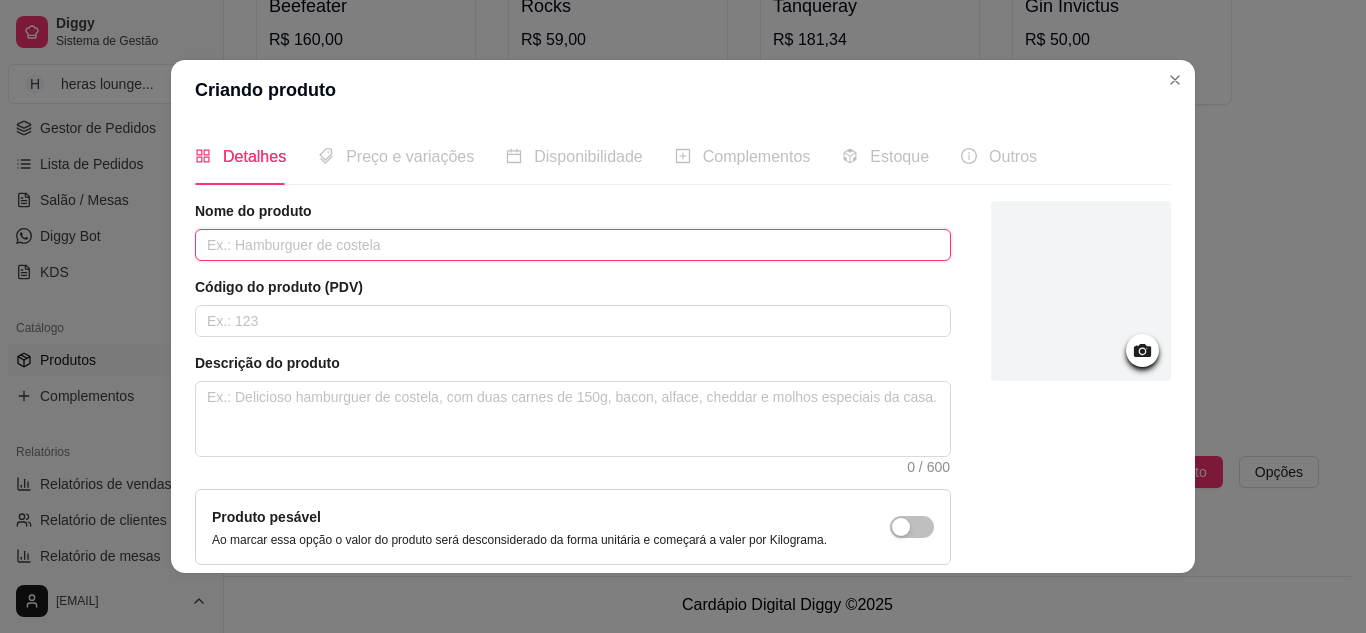 click at bounding box center (573, 245) 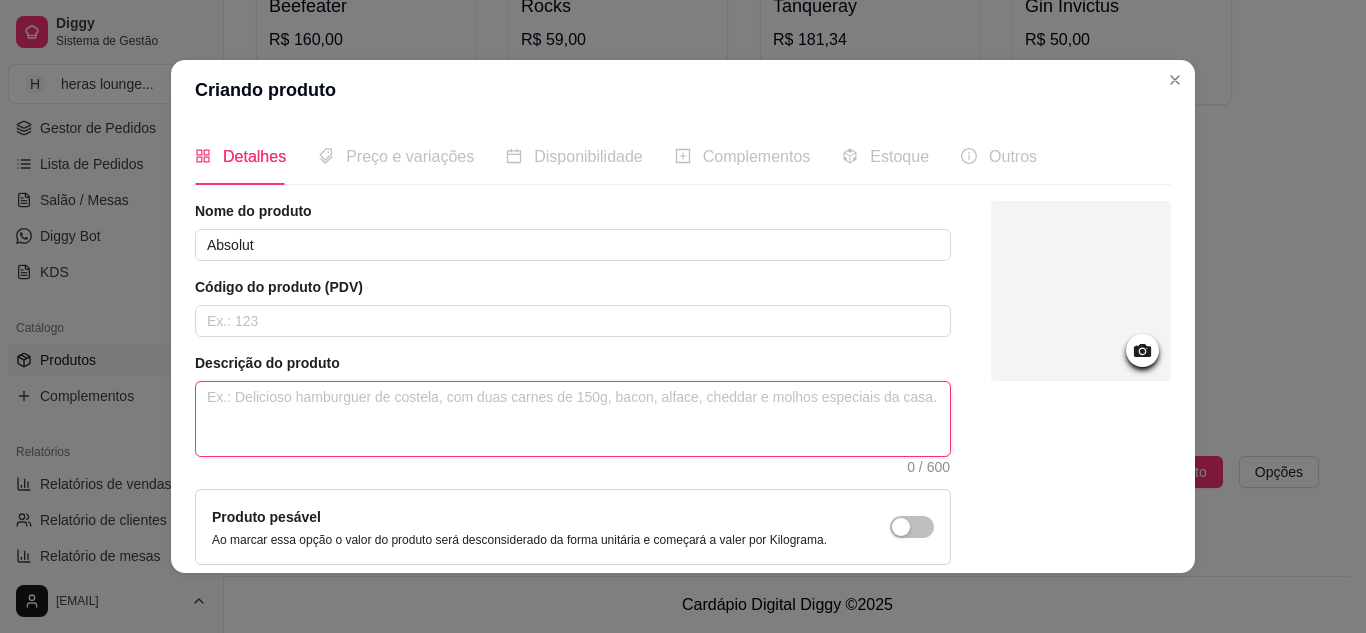 click at bounding box center [573, 419] 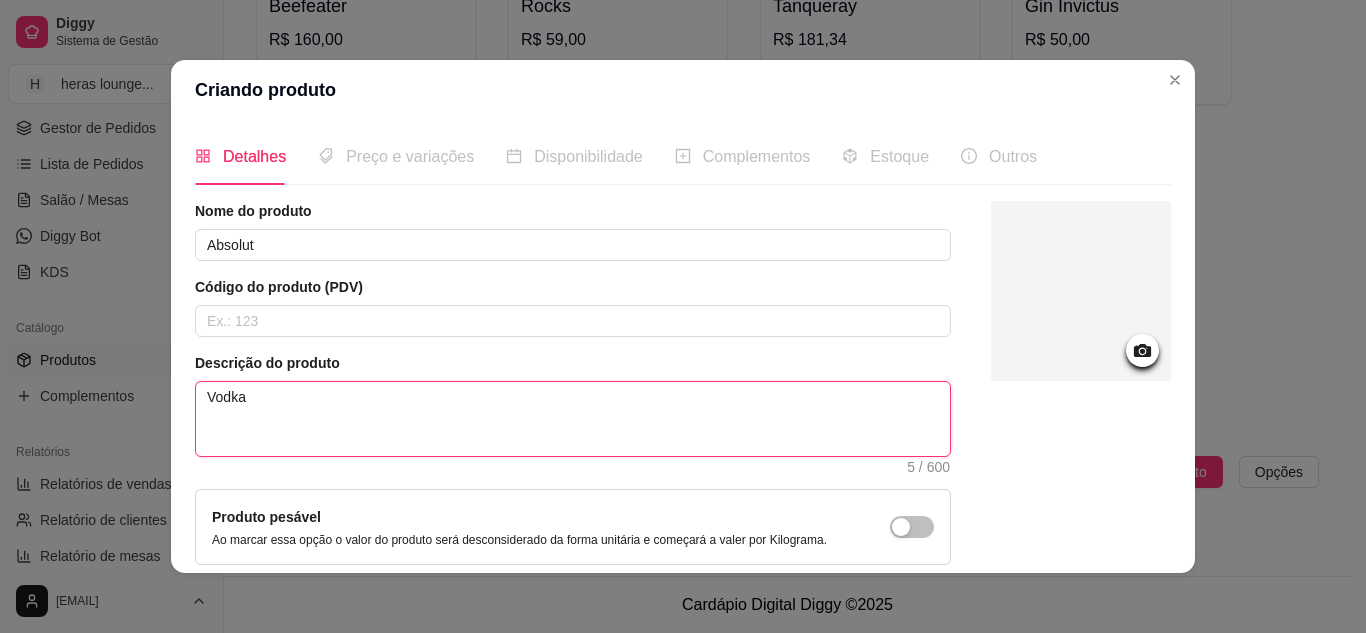 scroll, scrollTop: 181, scrollLeft: 0, axis: vertical 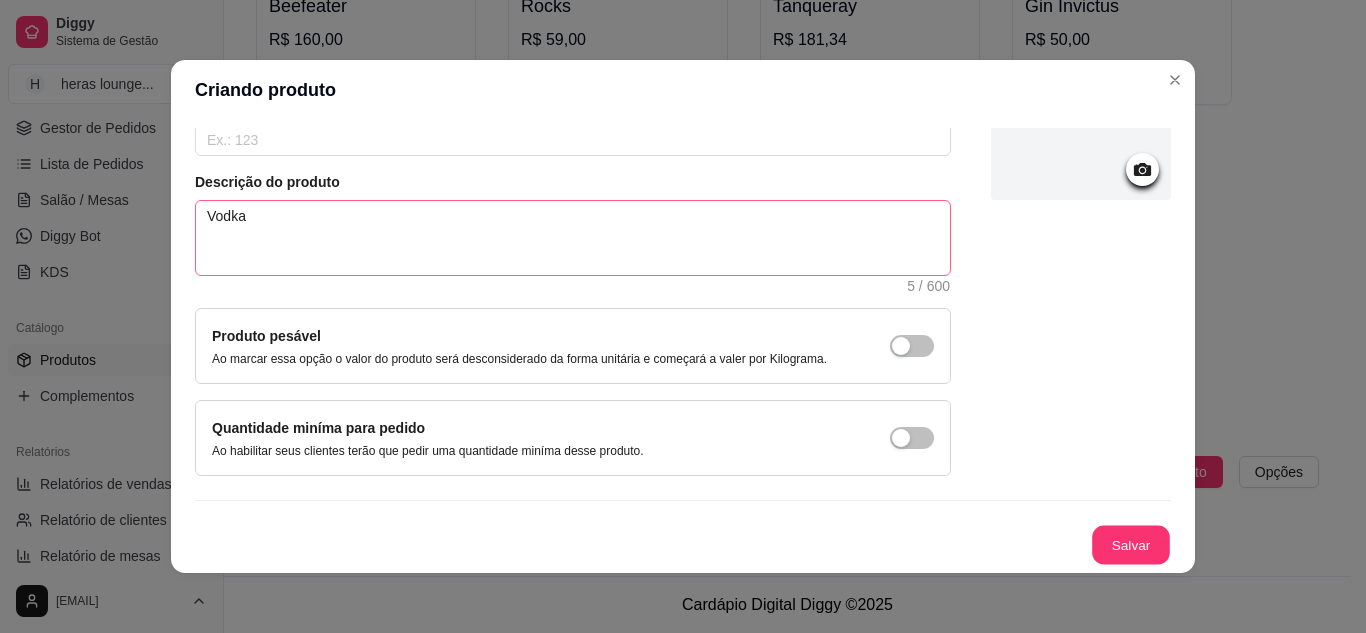 click on "Salvar" at bounding box center [1131, 545] 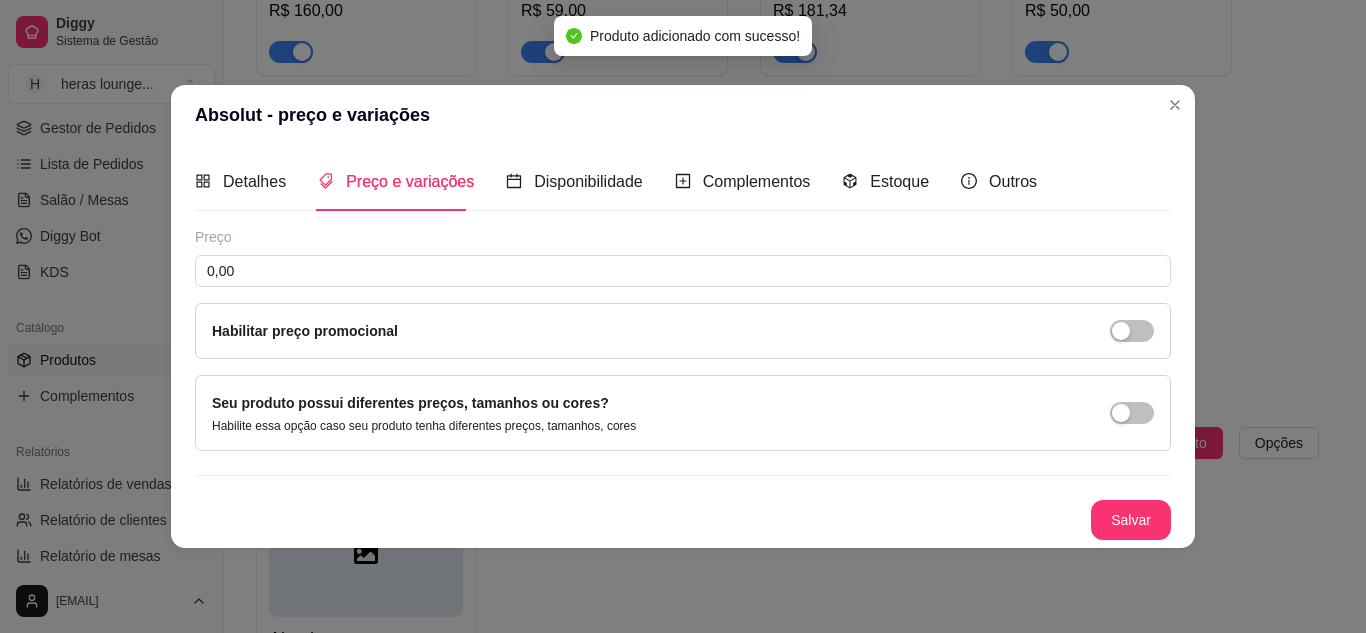 scroll, scrollTop: 0, scrollLeft: 0, axis: both 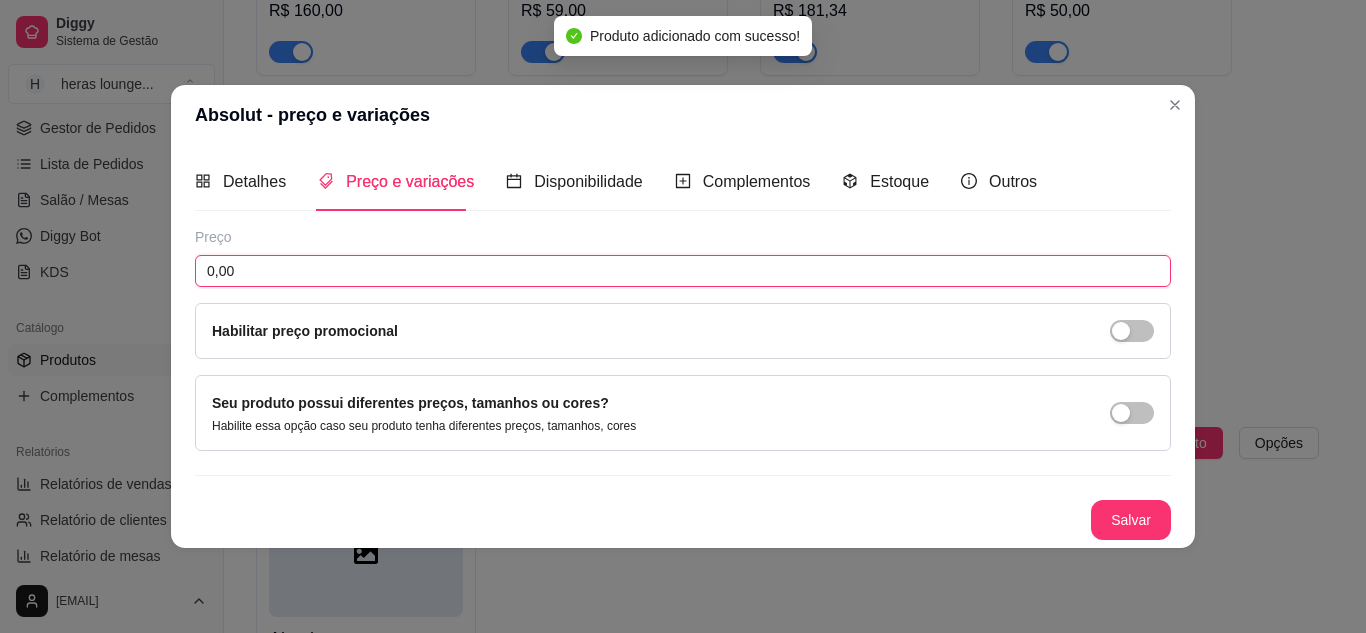 click on "0,00" at bounding box center (683, 271) 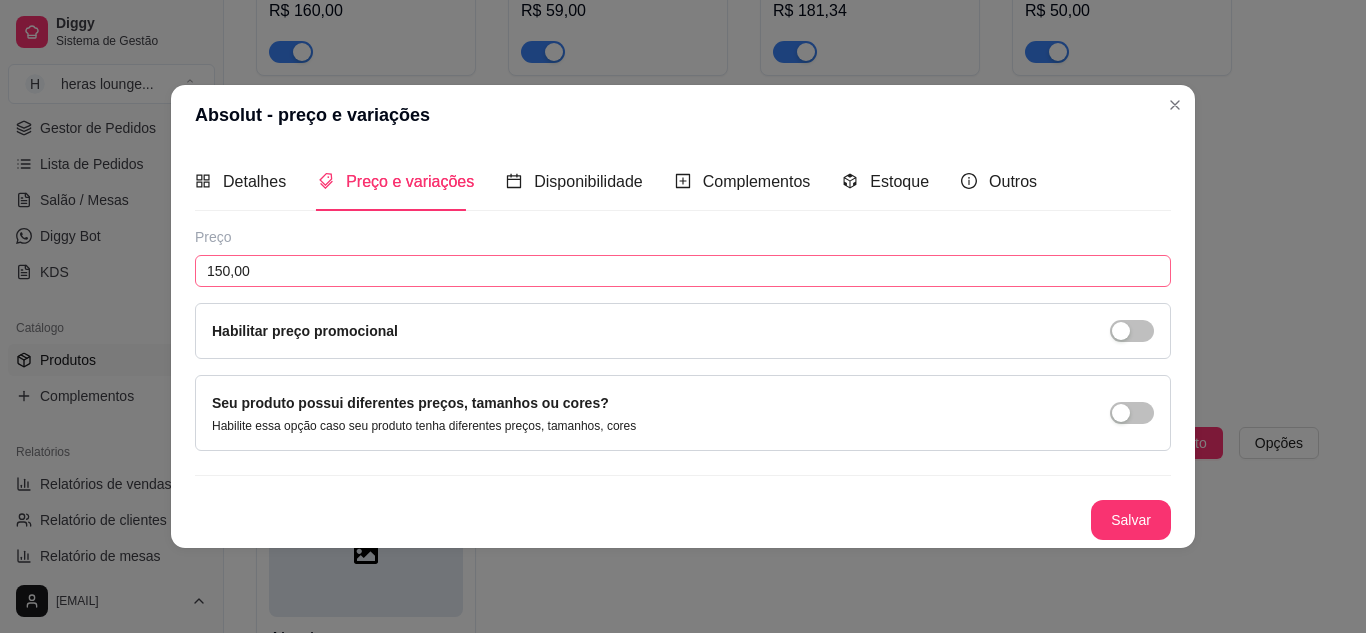 click on "Salvar" at bounding box center (1131, 520) 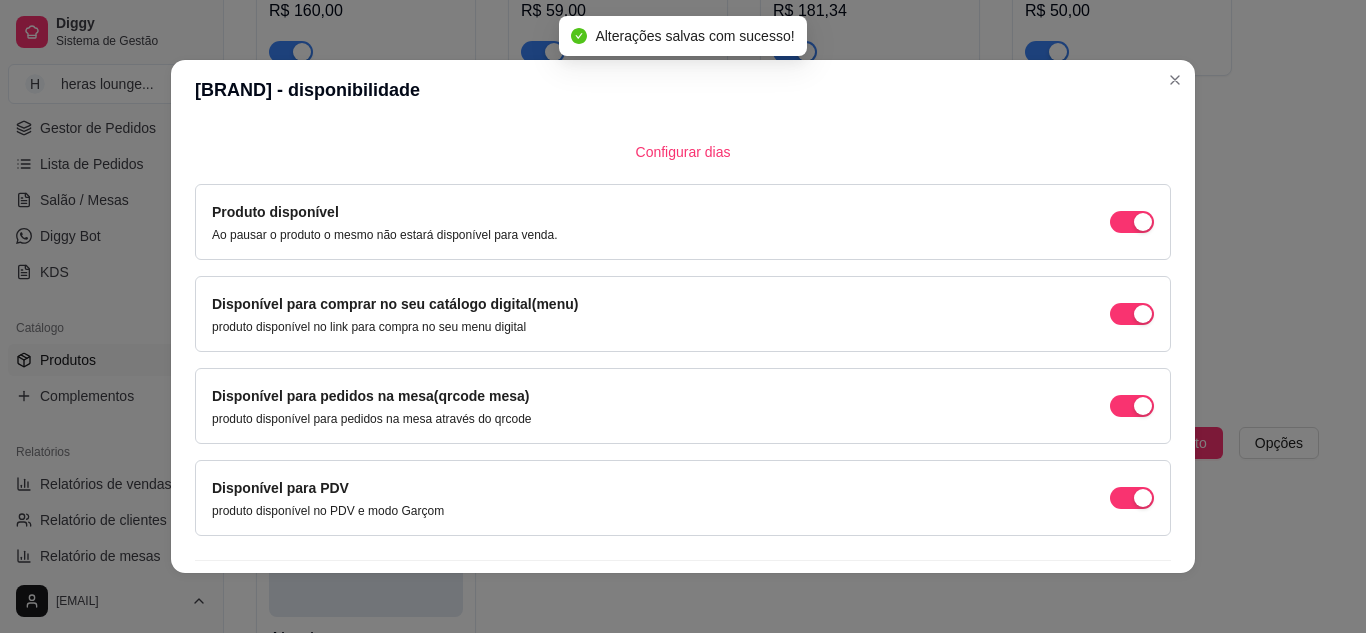 scroll, scrollTop: 189, scrollLeft: 0, axis: vertical 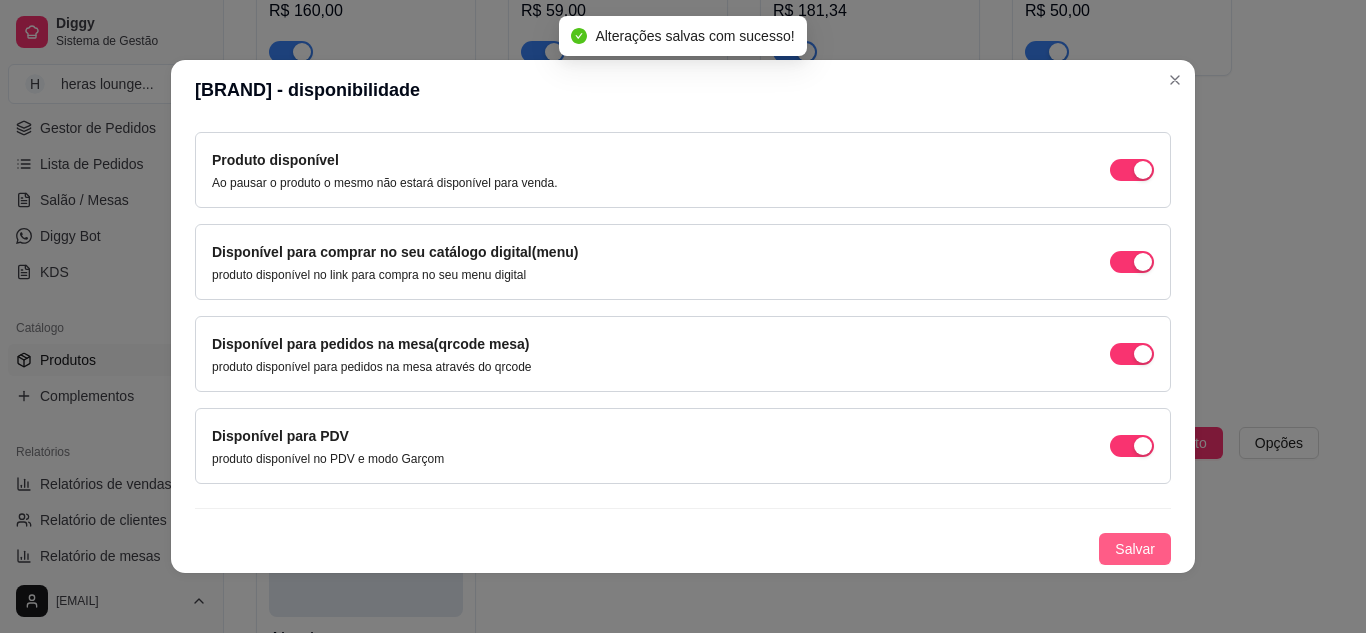 click on "Salvar" at bounding box center (1135, 549) 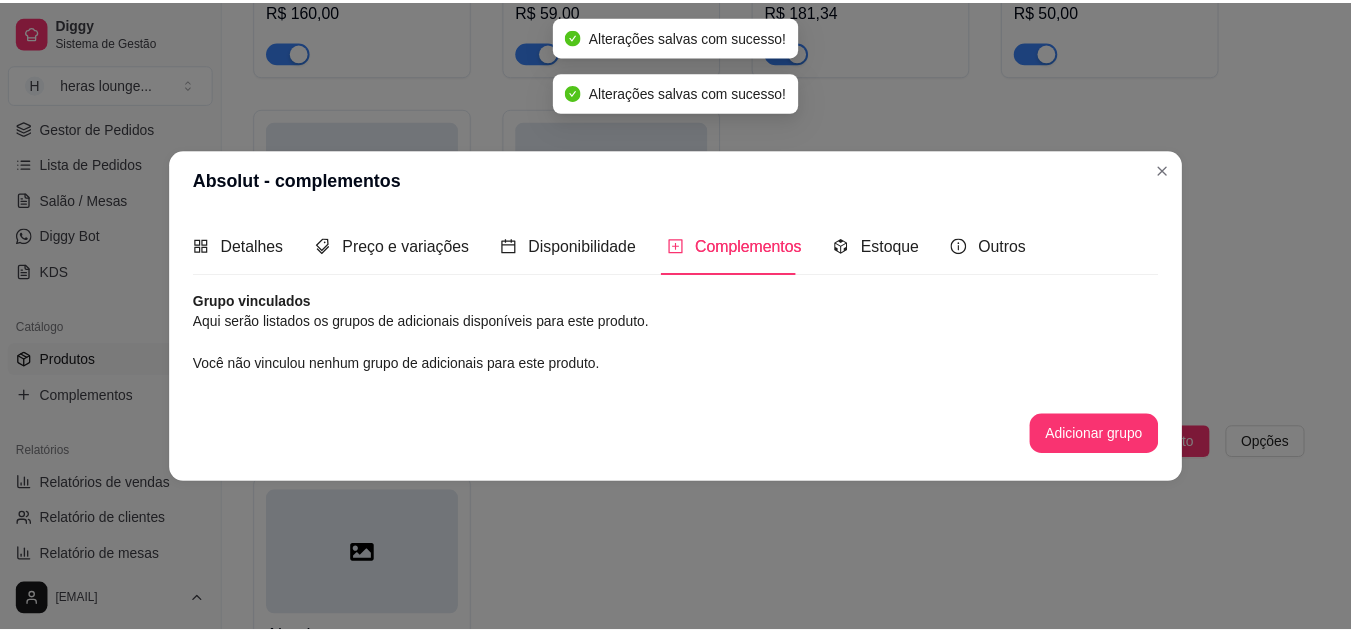 scroll, scrollTop: 0, scrollLeft: 0, axis: both 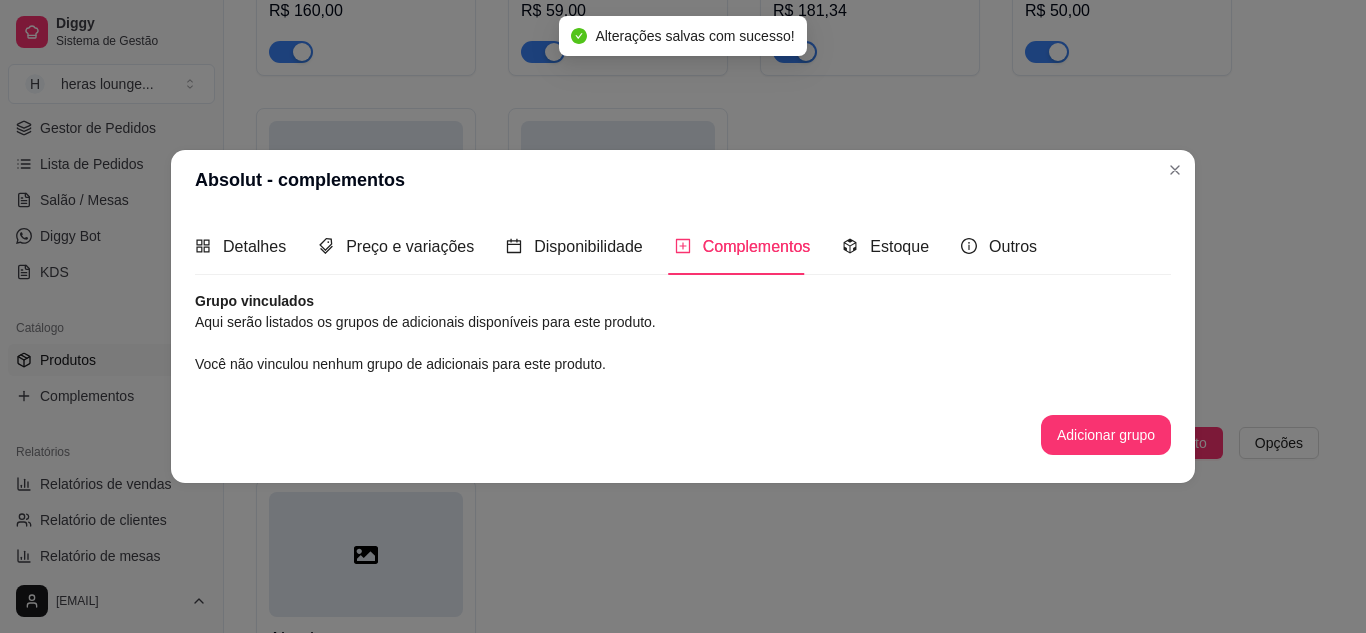 click on "Beefeater   R$ 160,00 Rocks    R$ 59,00 Tanqueray   R$ 181,34 Gin Invictus    R$ 50,00 Gin Eternegy    R$ 55,00 Gin Beefeater Pink    R$ 200,00" at bounding box center [787, 92] 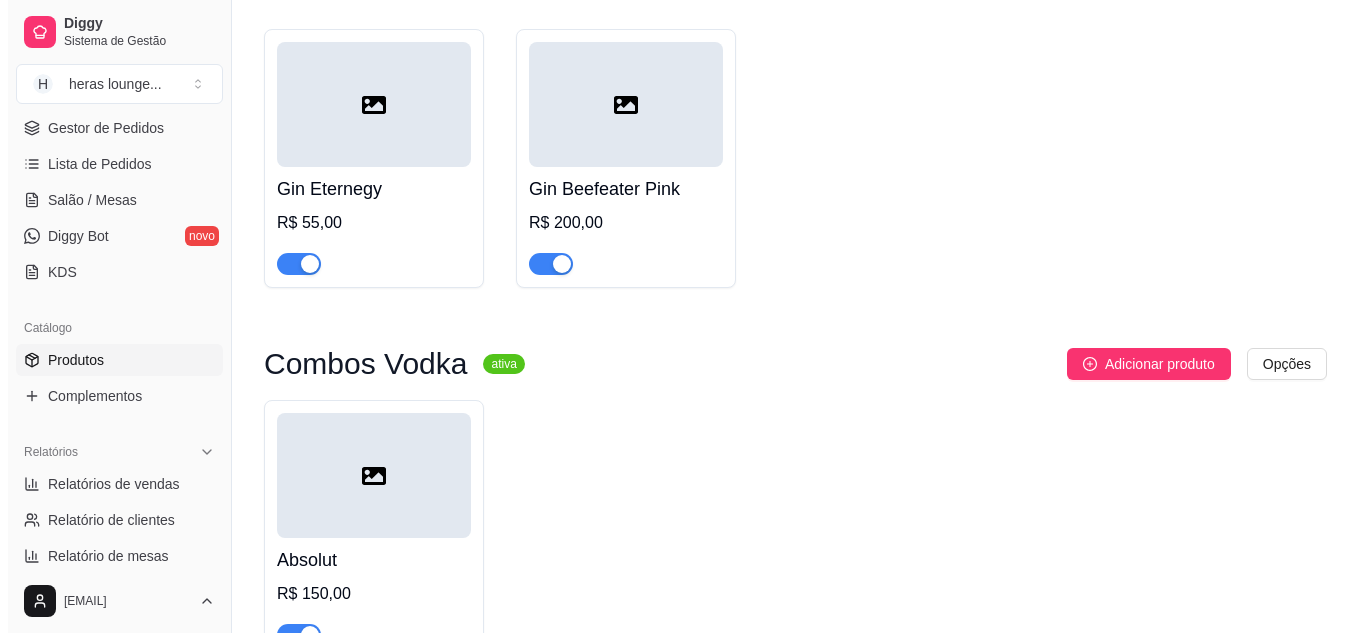 scroll, scrollTop: 10320, scrollLeft: 0, axis: vertical 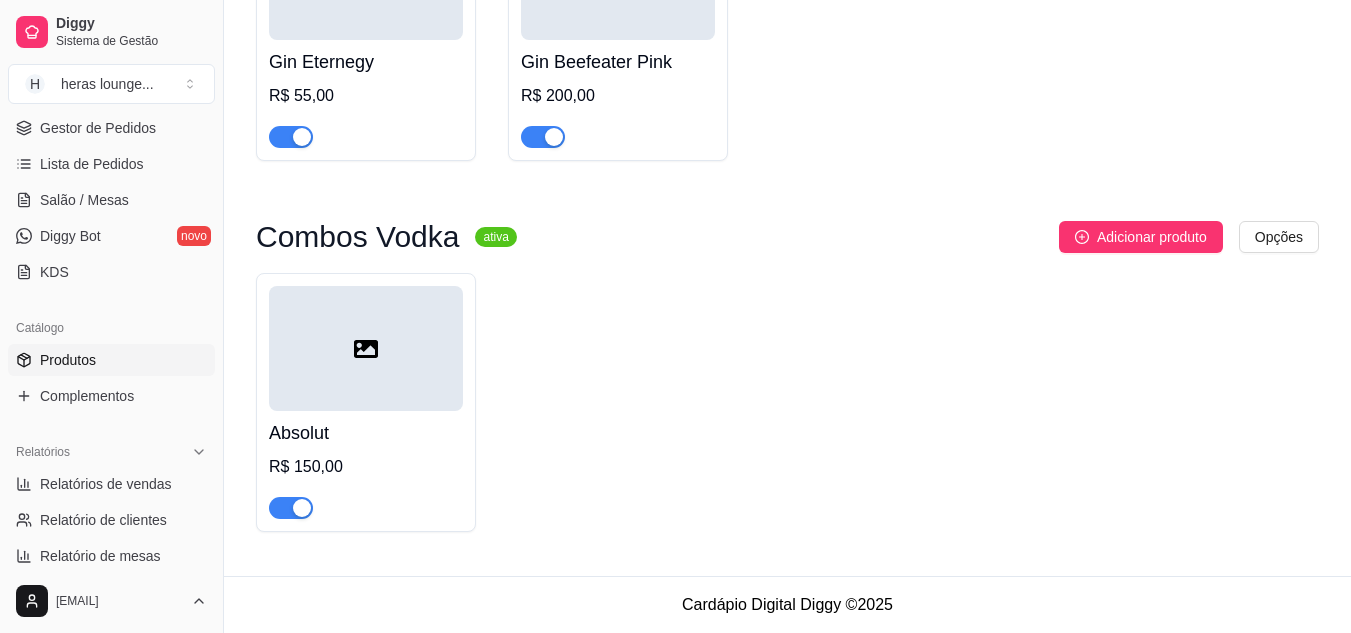 click on "Adicionar produto" at bounding box center (1152, 237) 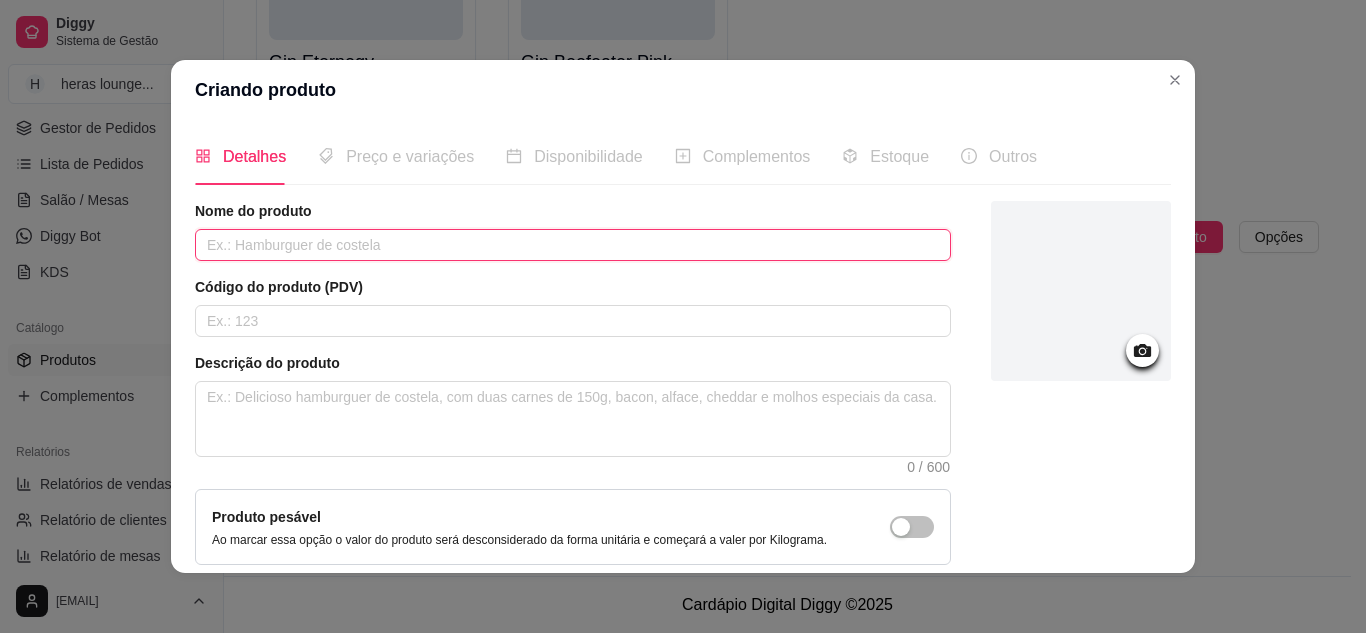 click at bounding box center (573, 245) 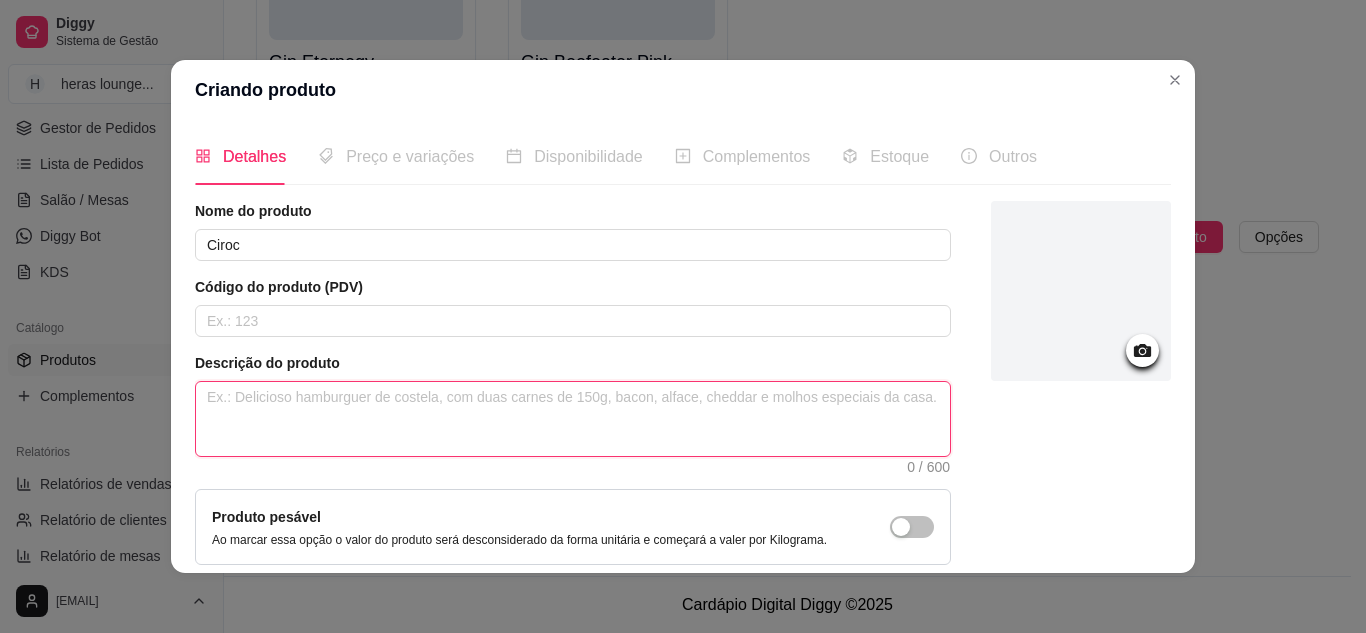 click at bounding box center (573, 419) 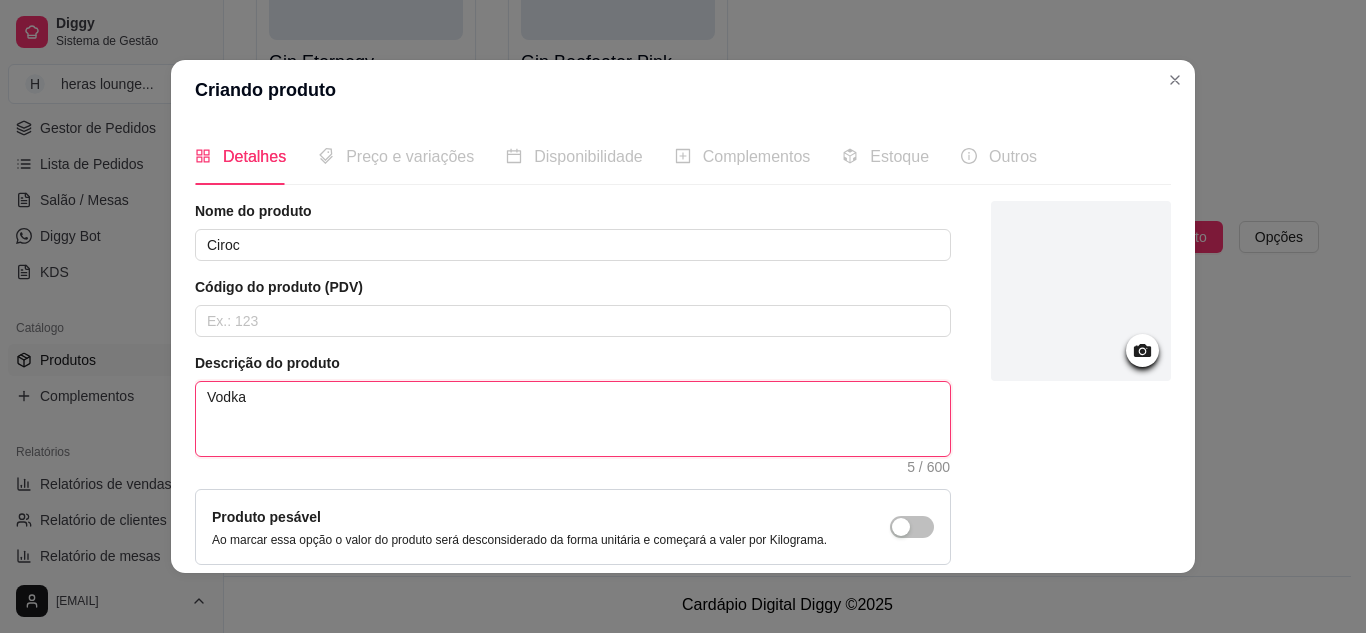 scroll, scrollTop: 181, scrollLeft: 0, axis: vertical 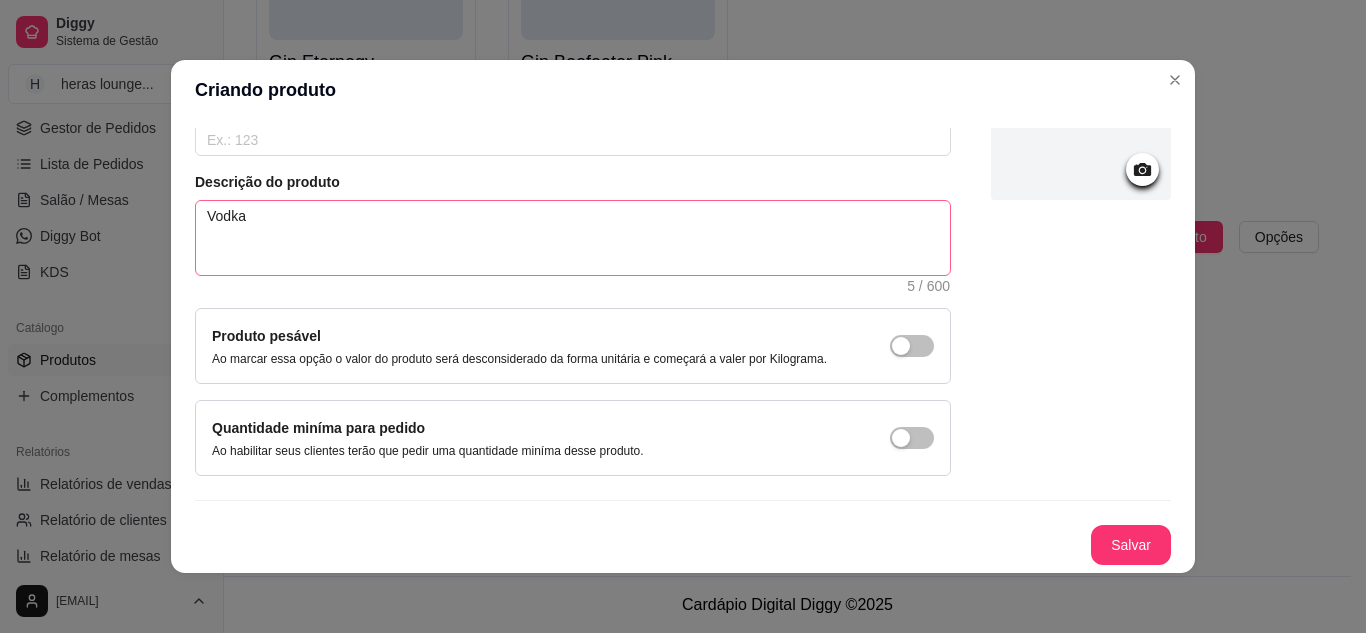 click on "Salvar" at bounding box center [1131, 545] 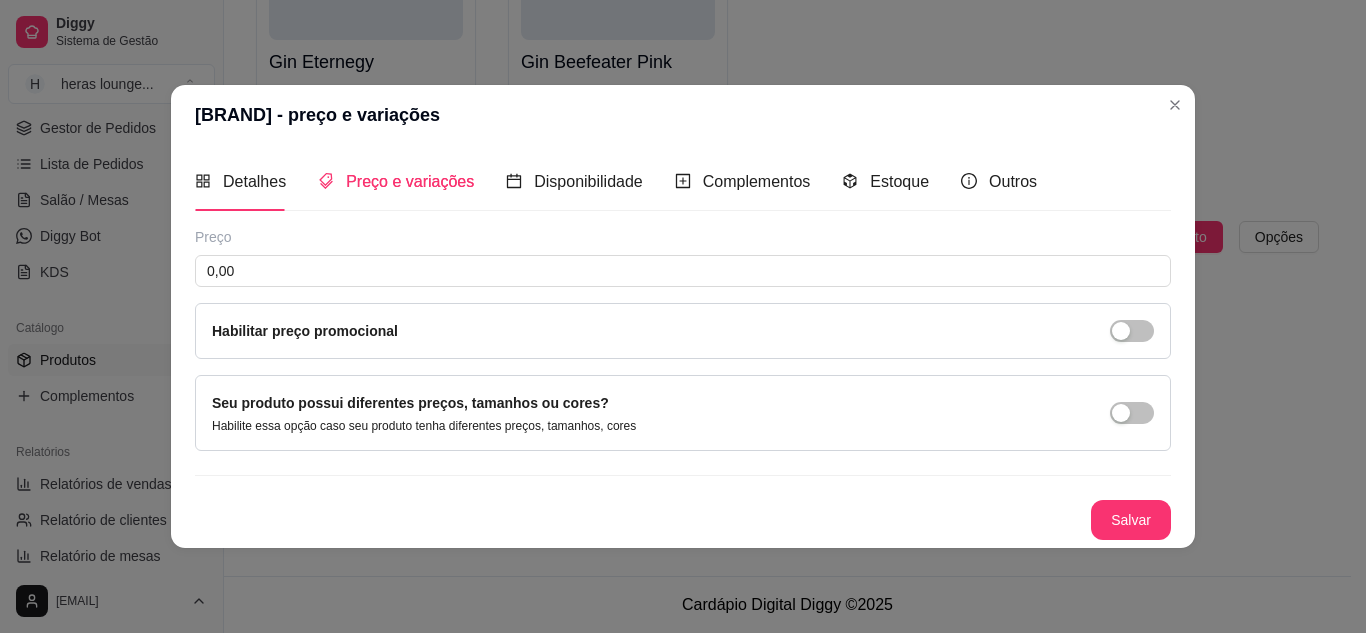 scroll, scrollTop: 0, scrollLeft: 0, axis: both 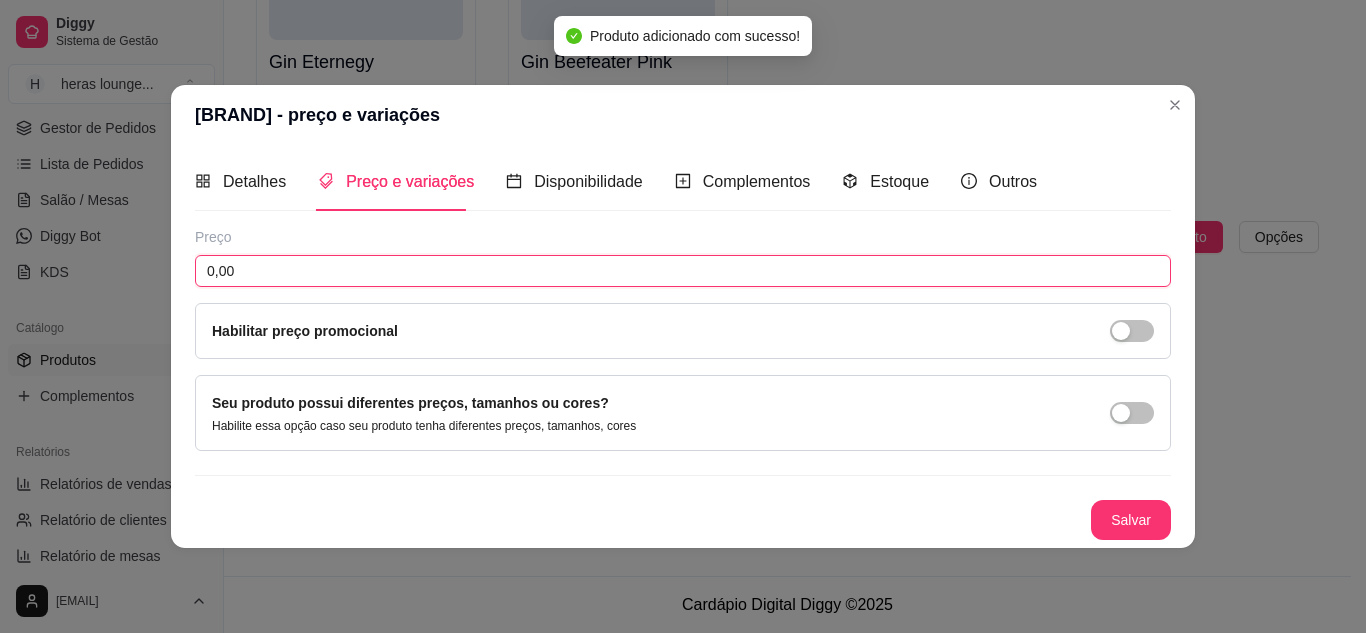 click on "0,00" at bounding box center (683, 271) 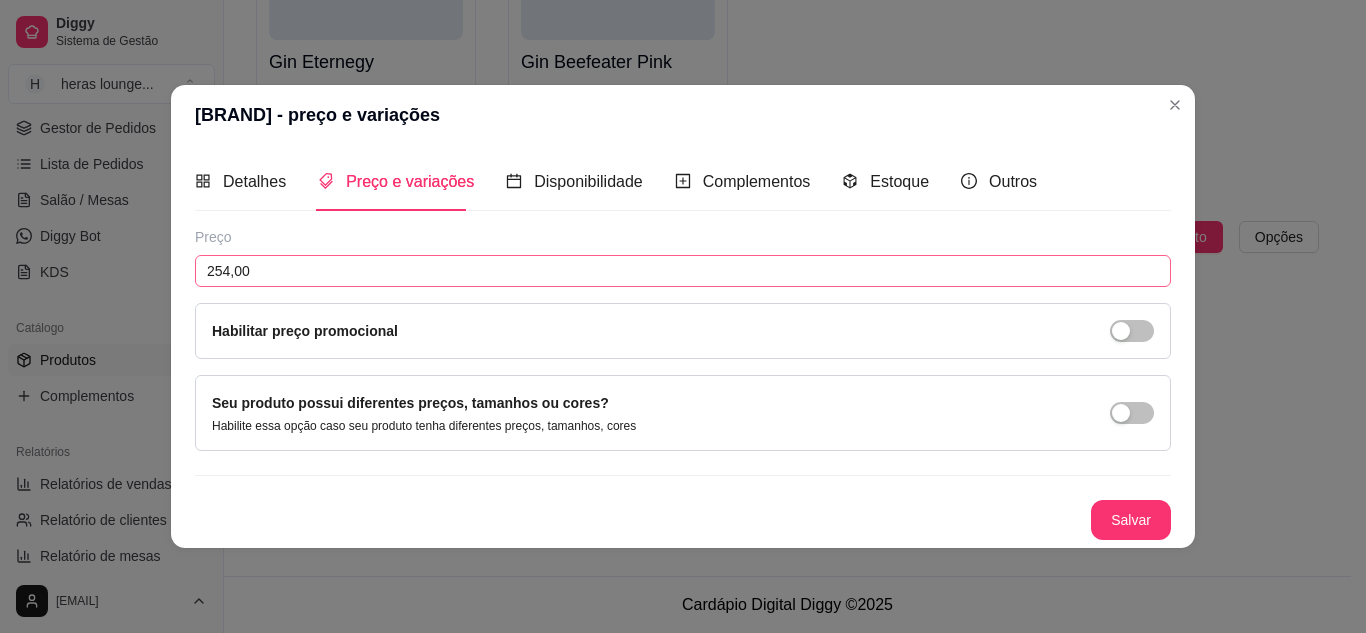 click on "Salvar" at bounding box center (1131, 520) 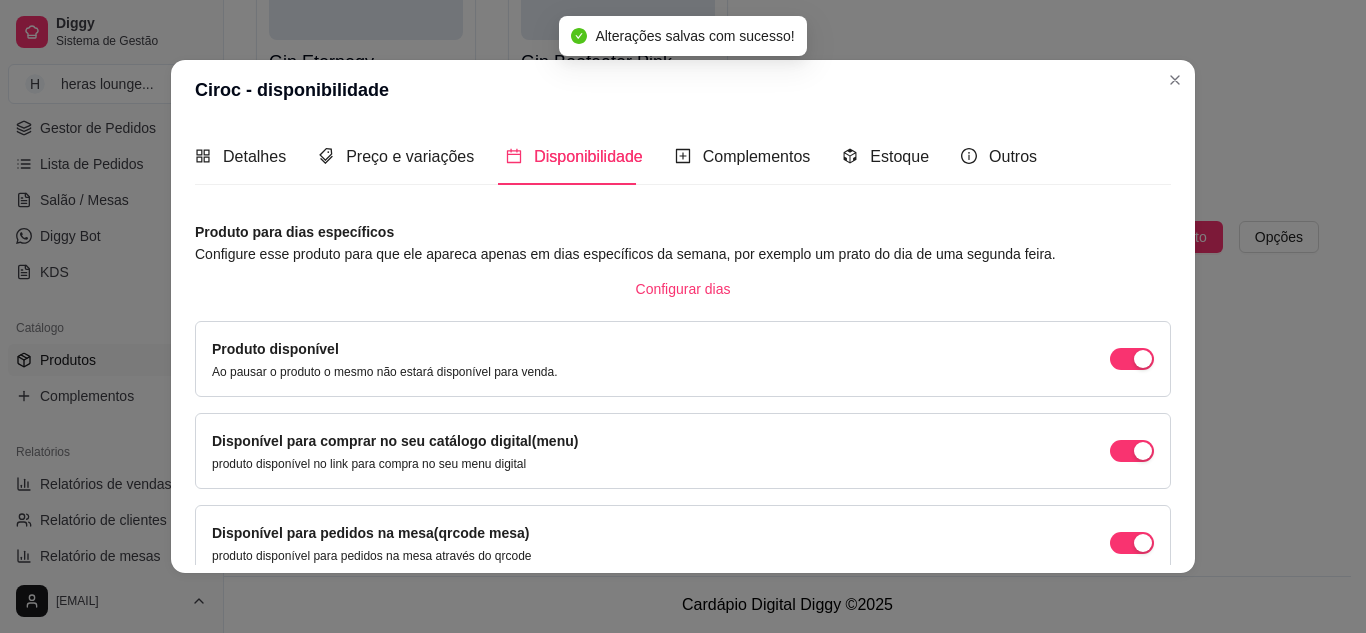 scroll, scrollTop: 189, scrollLeft: 0, axis: vertical 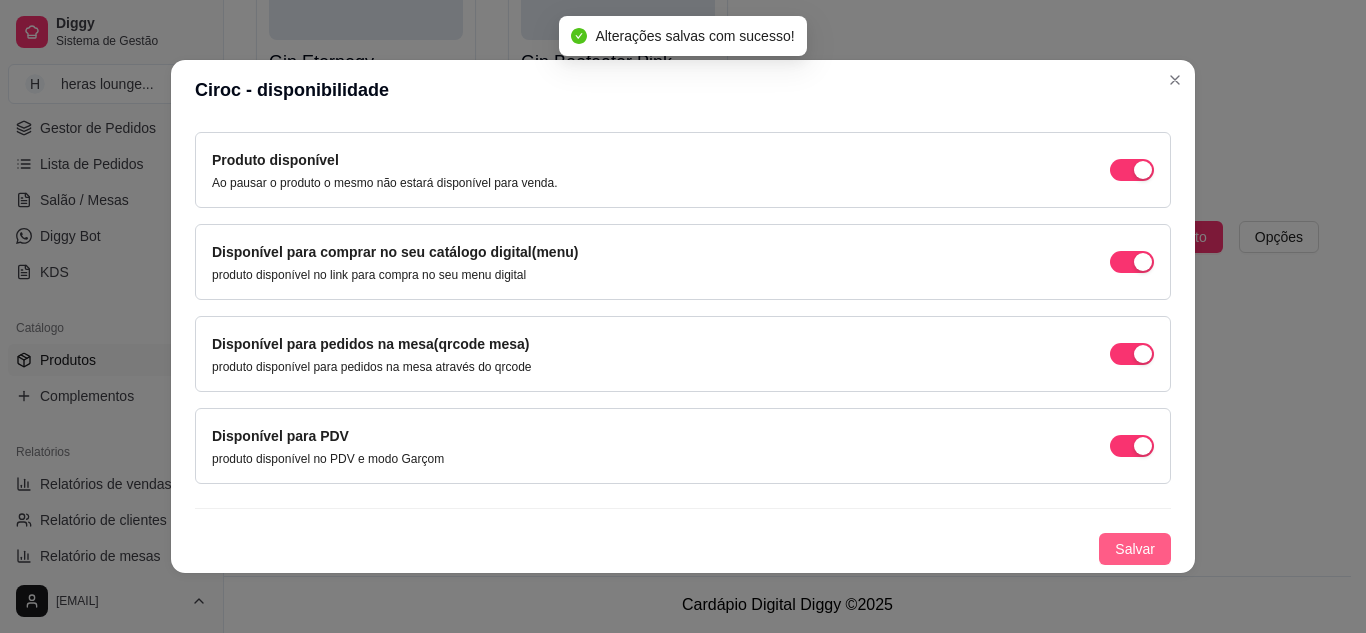 click on "Salvar" at bounding box center (1135, 549) 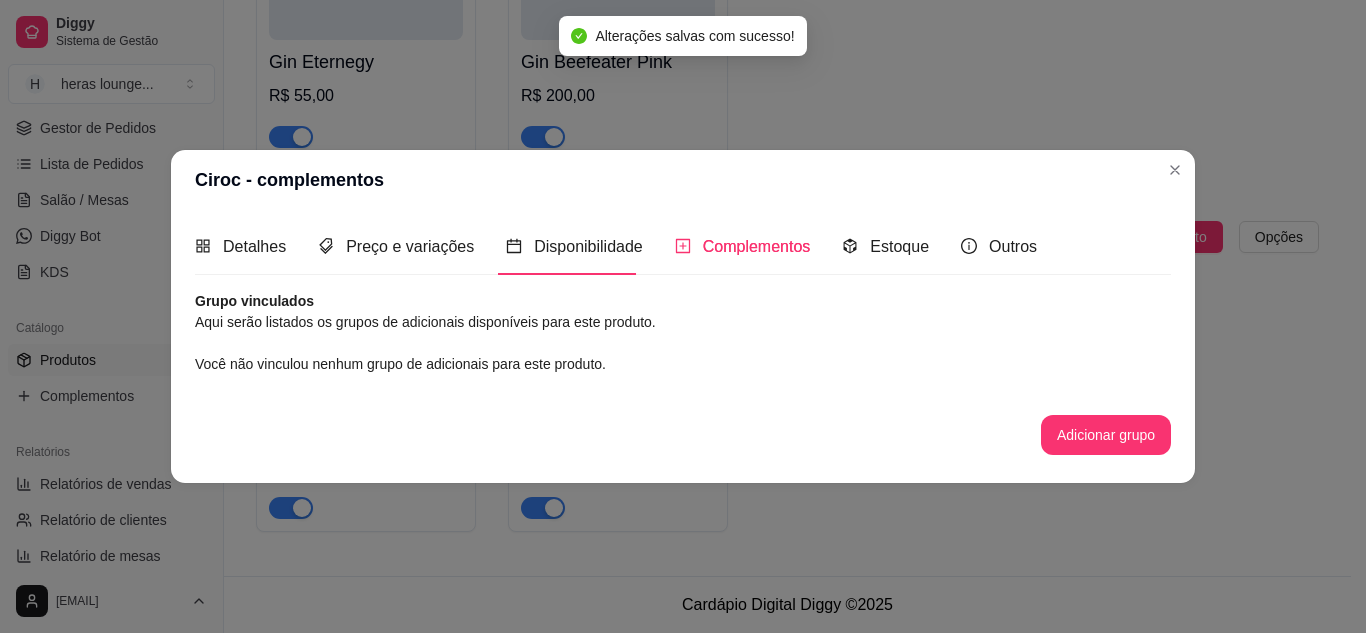 scroll, scrollTop: 0, scrollLeft: 0, axis: both 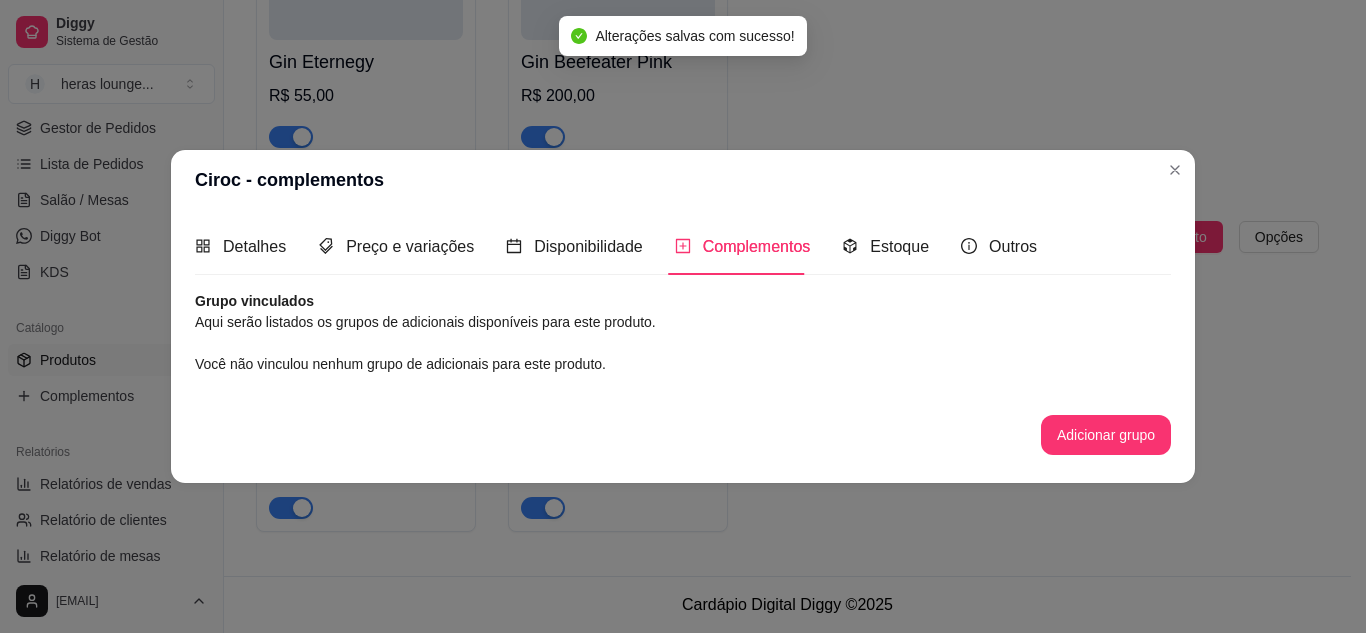 click on "Combos Gin's ativa Adicionar produto Opções Beefeater R$ 160,00 Rocks R$ 59,00 Tanqueray R$ 181,34 Gin Invictus R$ 50,00 Gin Eternegy R$ 55,00 Gin Beefeater Pink R$ 200,00" at bounding box center [787, -130] 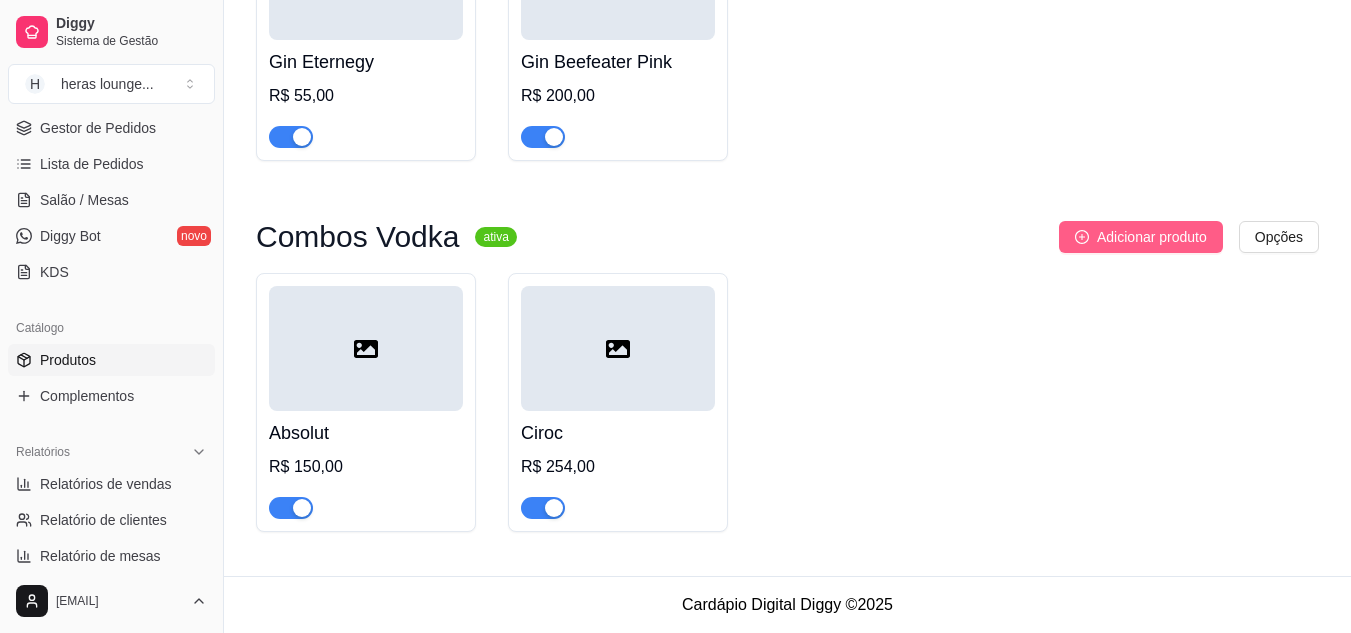 click on "Adicionar produto" at bounding box center [1152, 237] 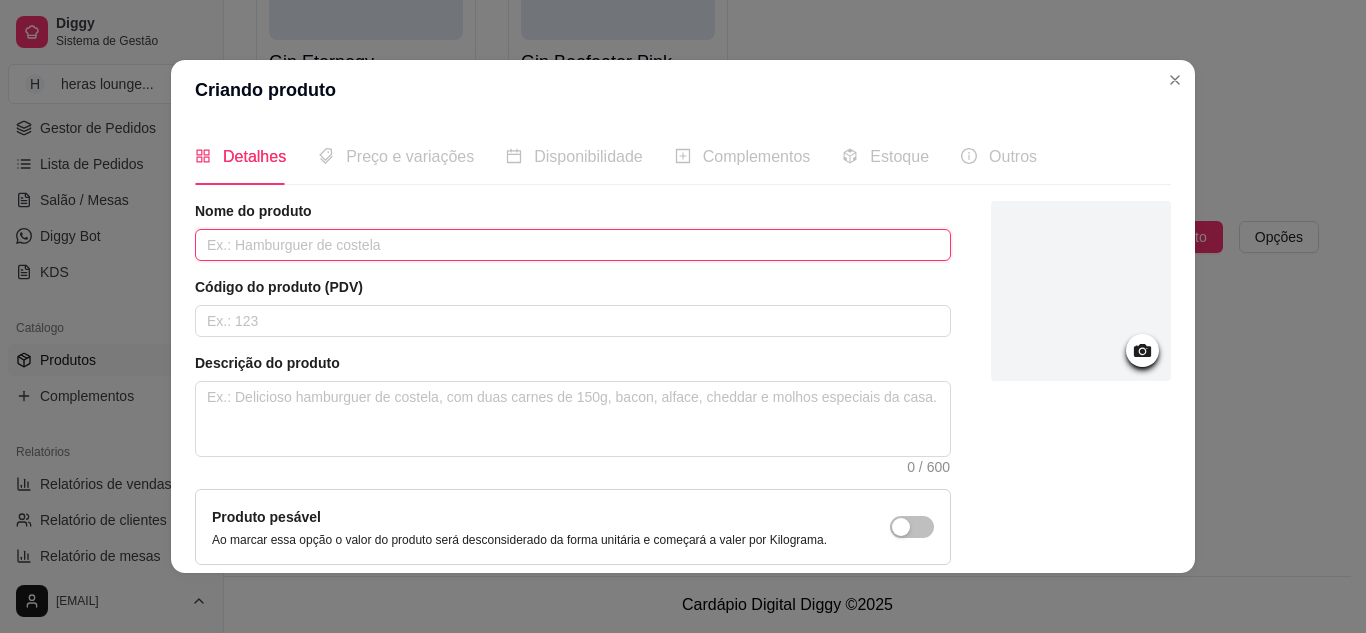 click at bounding box center (573, 245) 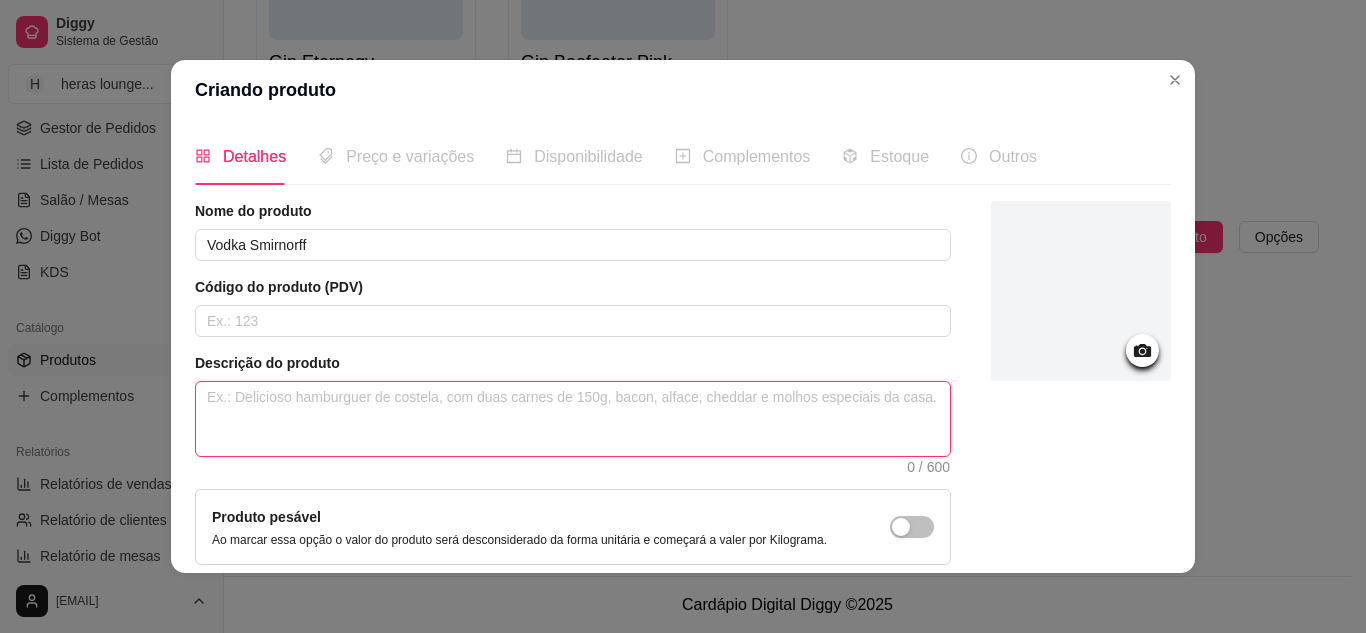 click at bounding box center [573, 419] 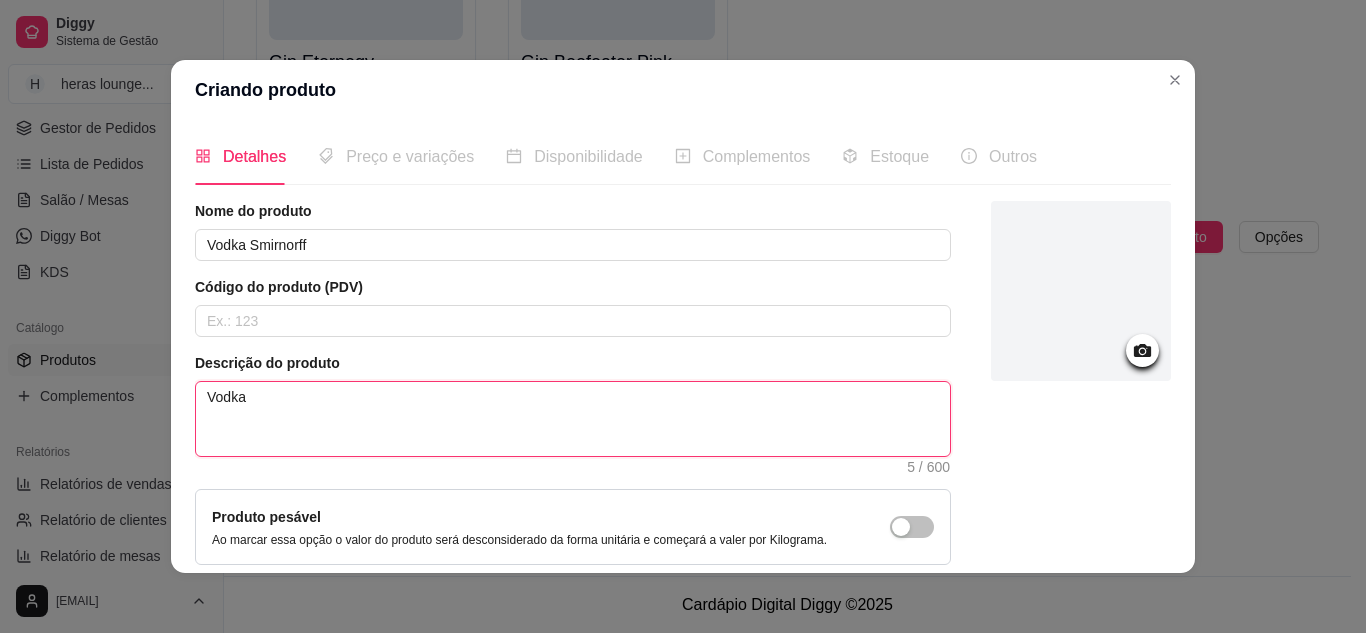 scroll, scrollTop: 181, scrollLeft: 0, axis: vertical 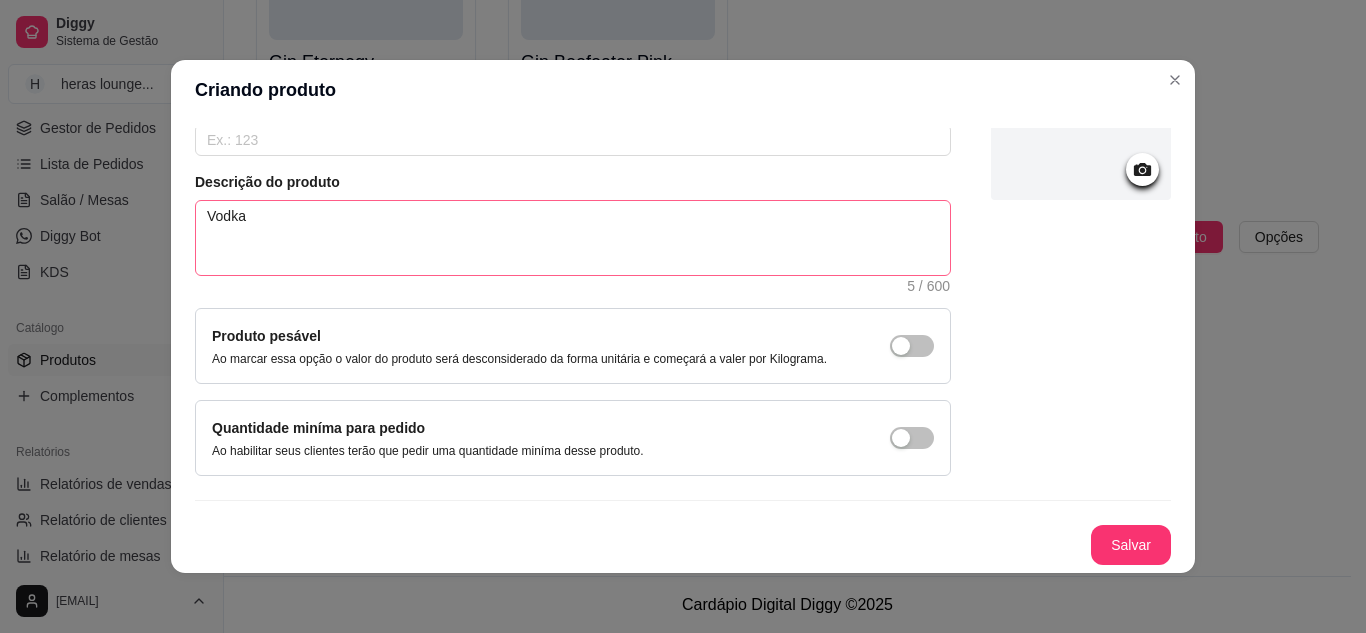 click on "Salvar" at bounding box center (1131, 545) 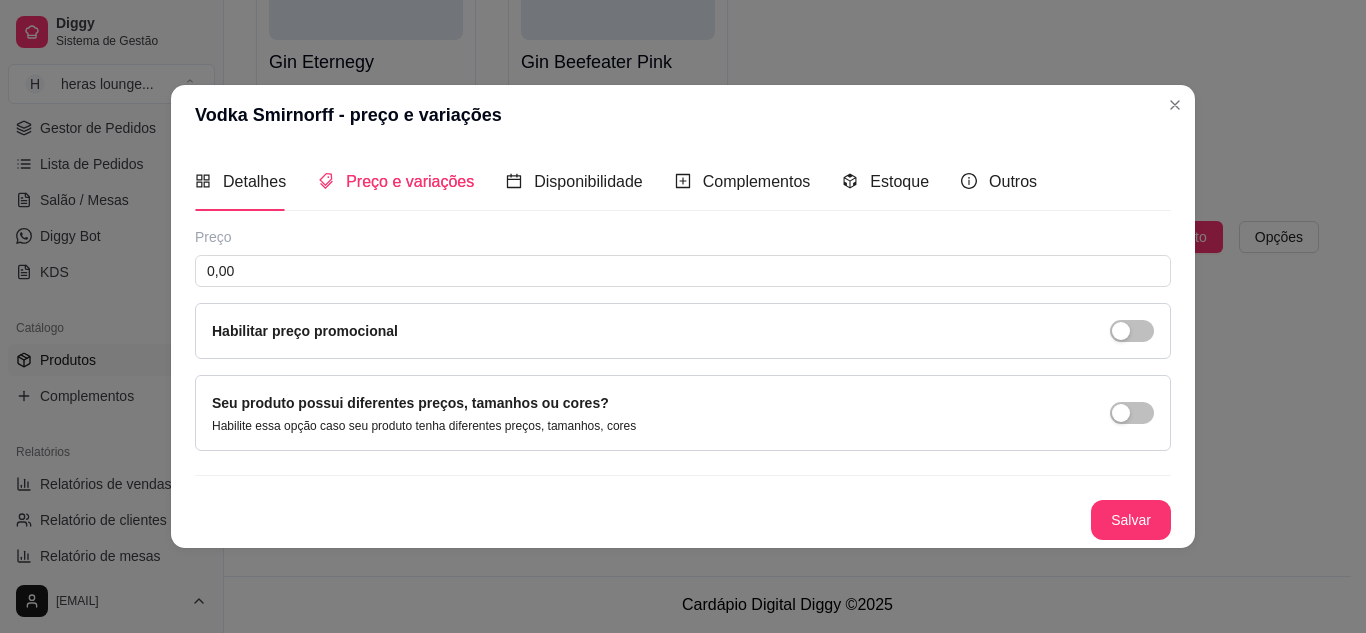 scroll, scrollTop: 0, scrollLeft: 0, axis: both 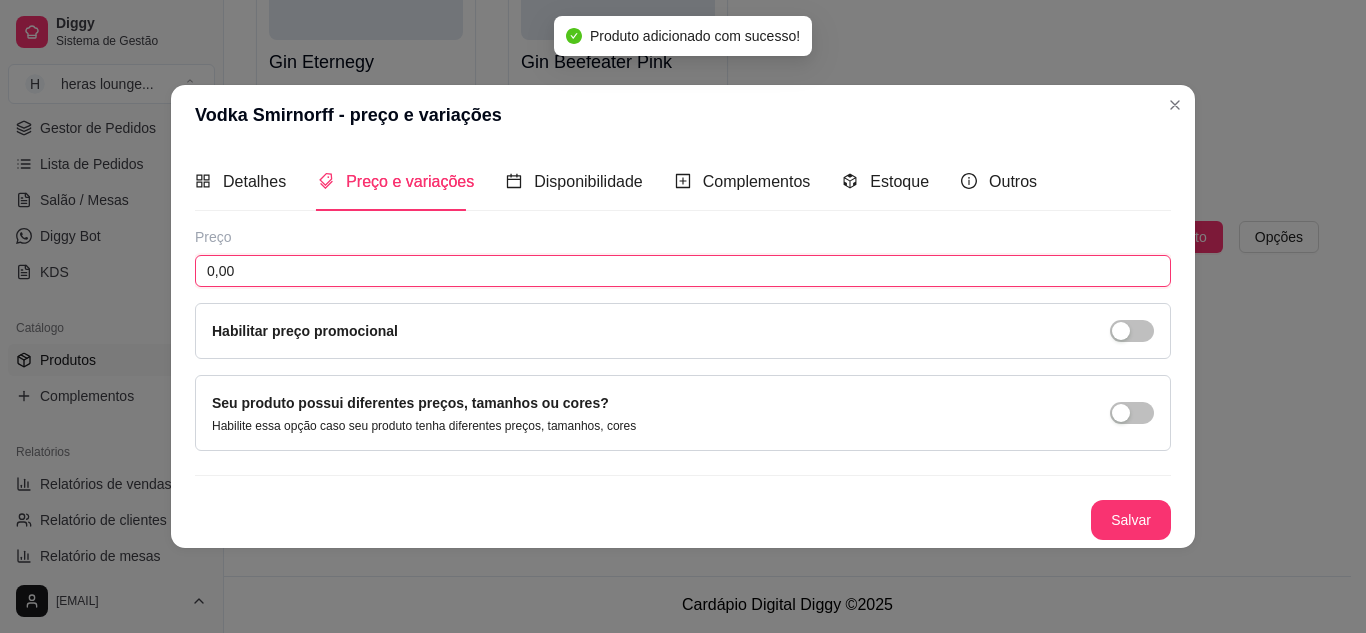 click on "0,00" at bounding box center (683, 271) 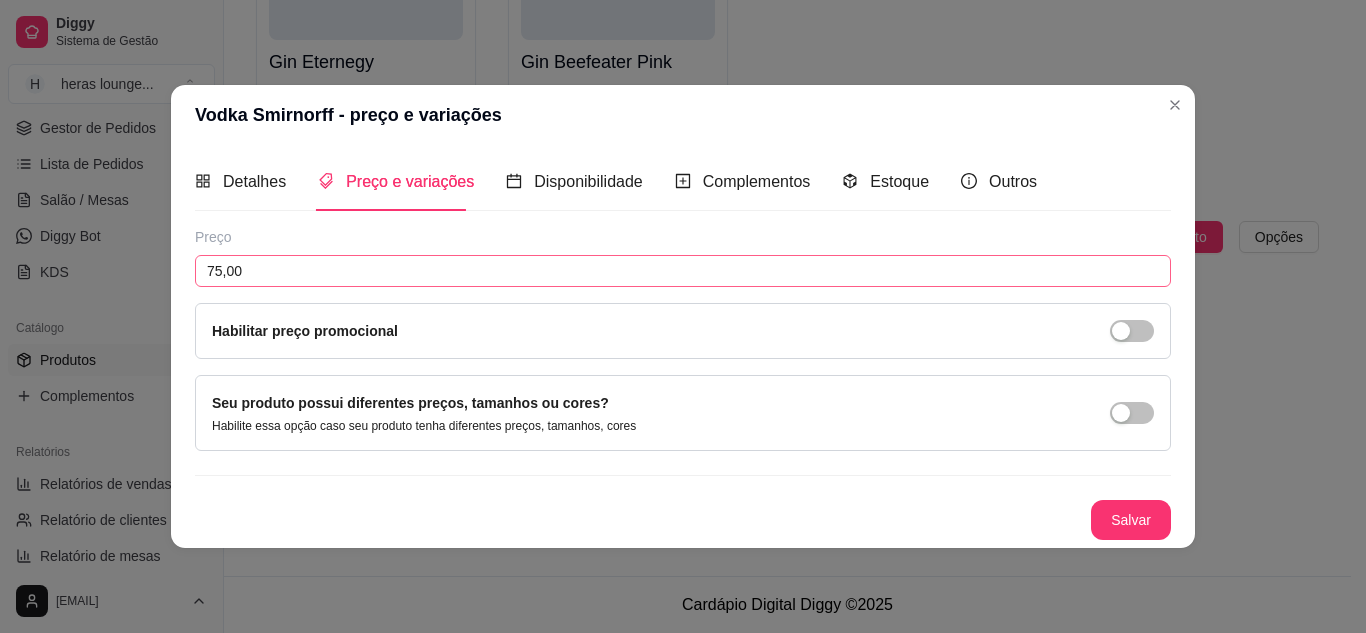 click on "Salvar" at bounding box center [1131, 520] 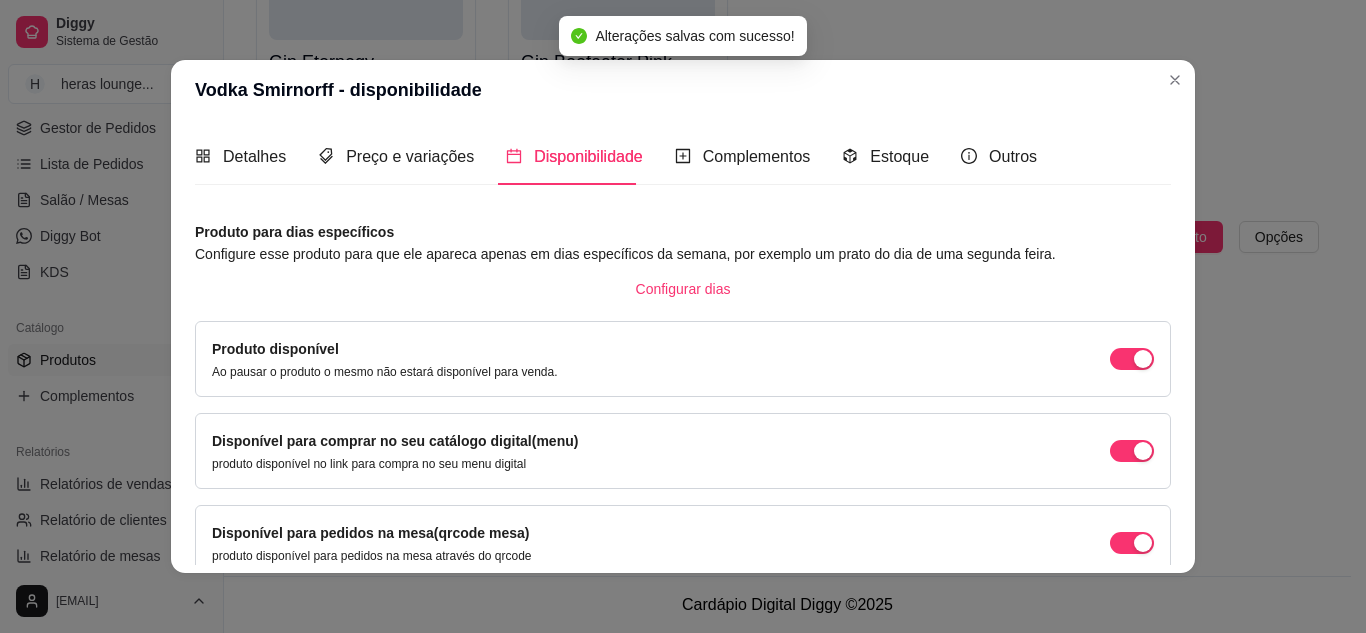 click on "Beefeater   R$ 160,00 Rocks    R$ 59,00 Tanqueray   R$ 181,34 Gin Invictus    R$ 50,00 Gin Eternegy    R$ 55,00 Gin Beefeater Pink    R$ 200,00" at bounding box center [787, -114] 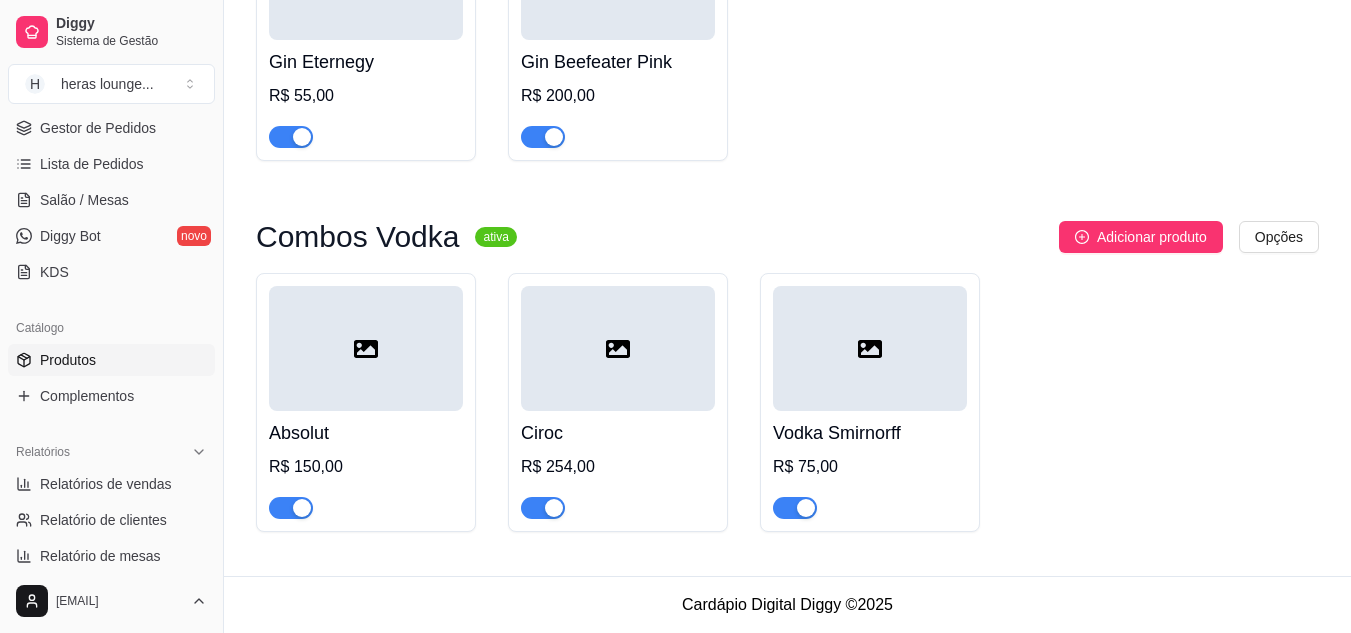 click on "Vodka Smirnorff" at bounding box center [870, 433] 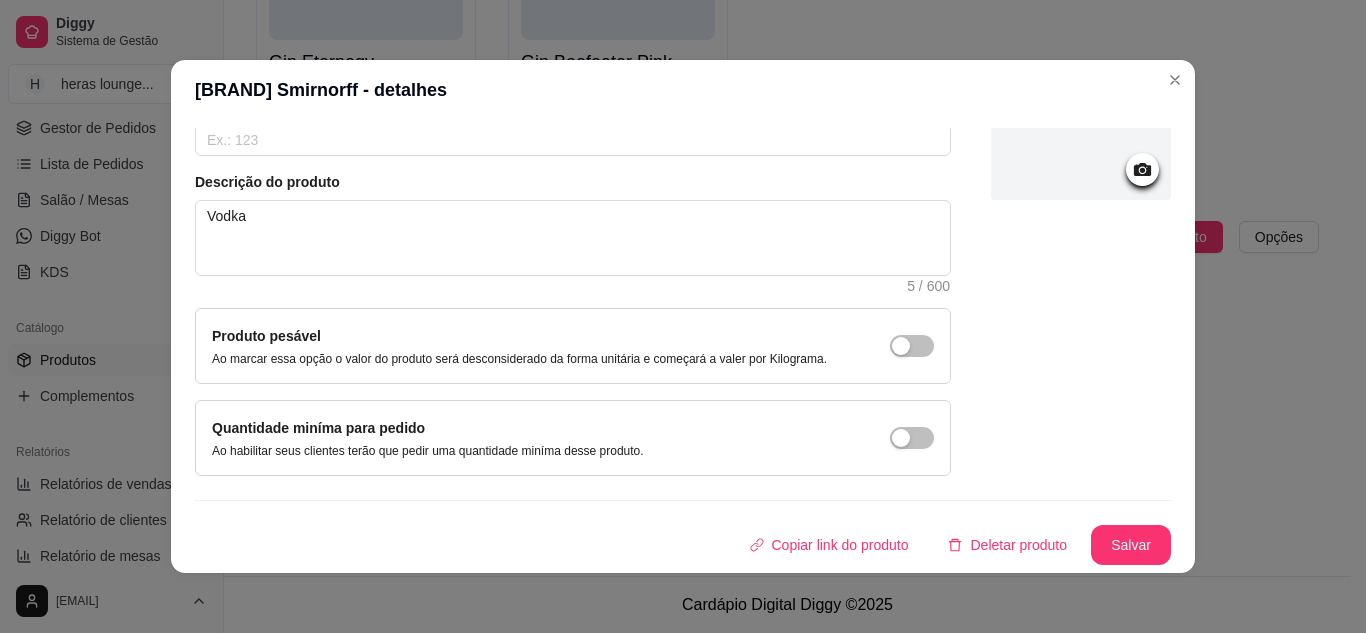 scroll, scrollTop: 0, scrollLeft: 0, axis: both 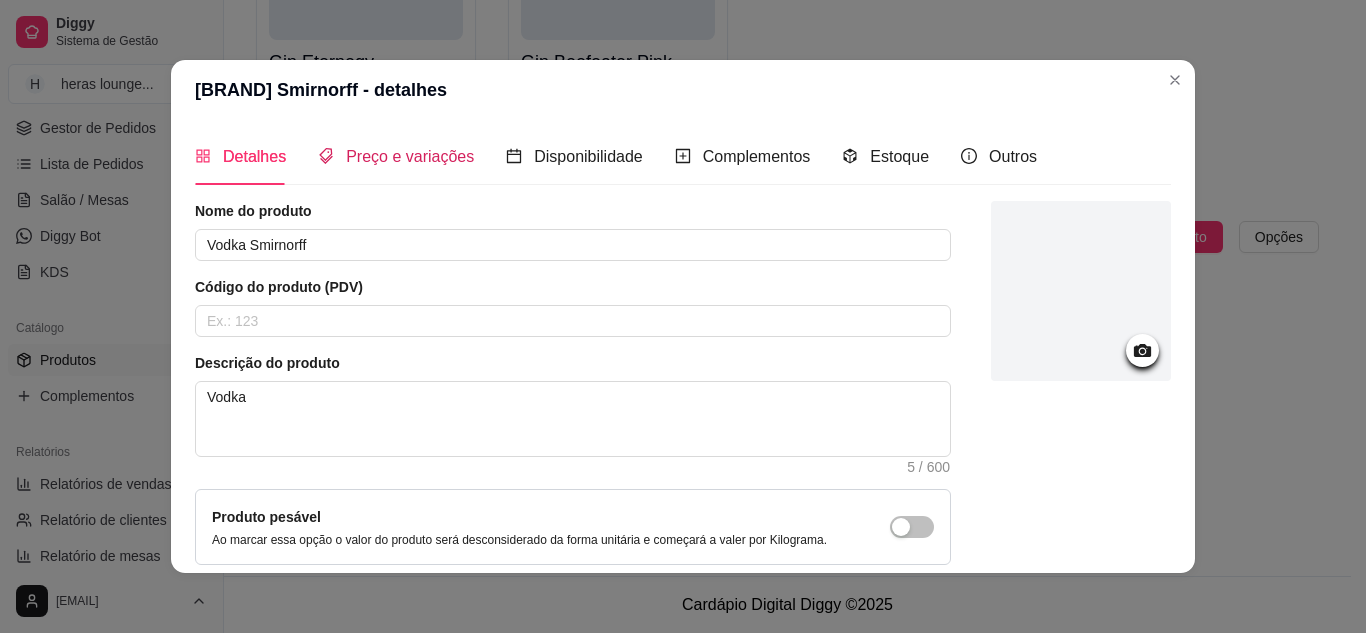click on "Preço e variações" at bounding box center (410, 156) 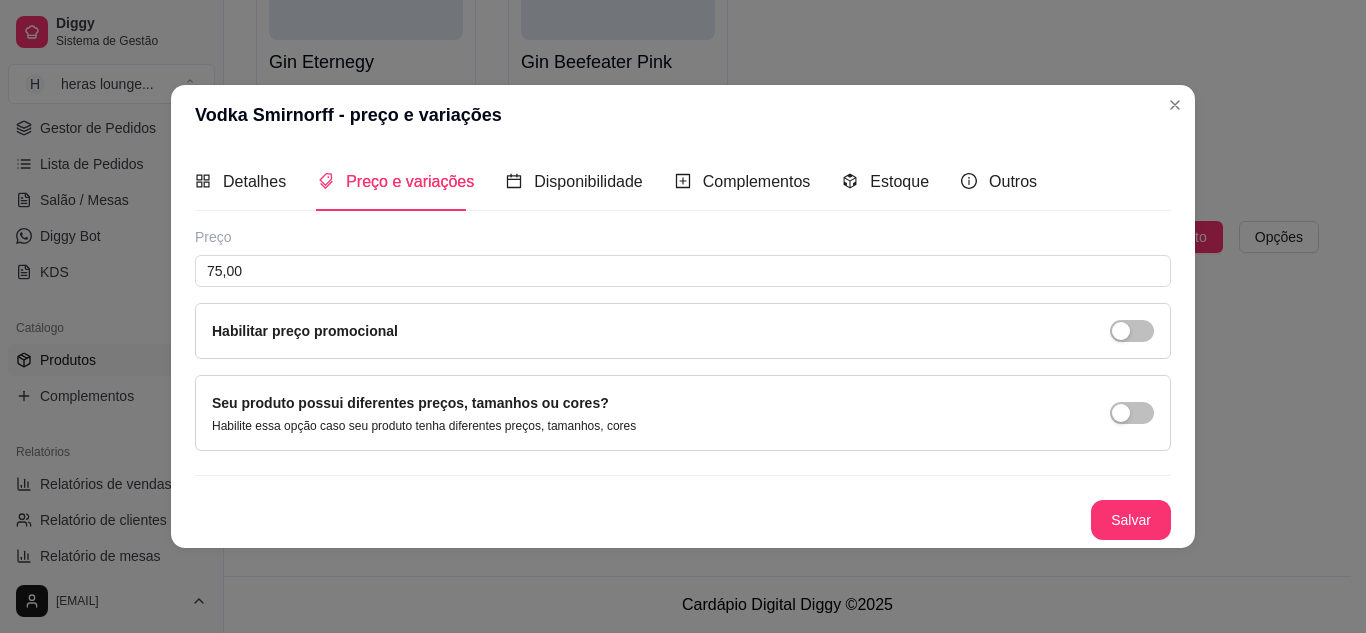 click on "Beefeater   R$ 160,00 Rocks    R$ 59,00 Tanqueray   R$ 181,34 Gin Invictus    R$ 50,00 Gin Eternegy    R$ 55,00 Gin Beefeater Pink    R$ 200,00" at bounding box center [787, -114] 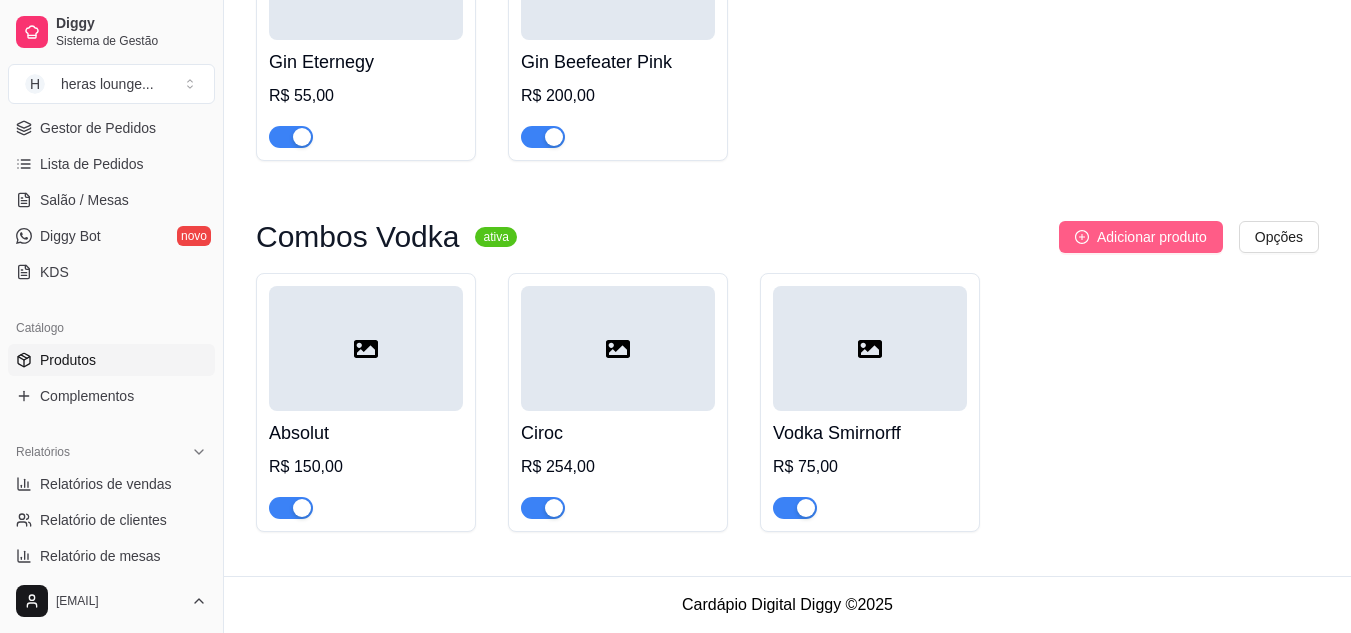 click on "Adicionar produto" at bounding box center [1152, 237] 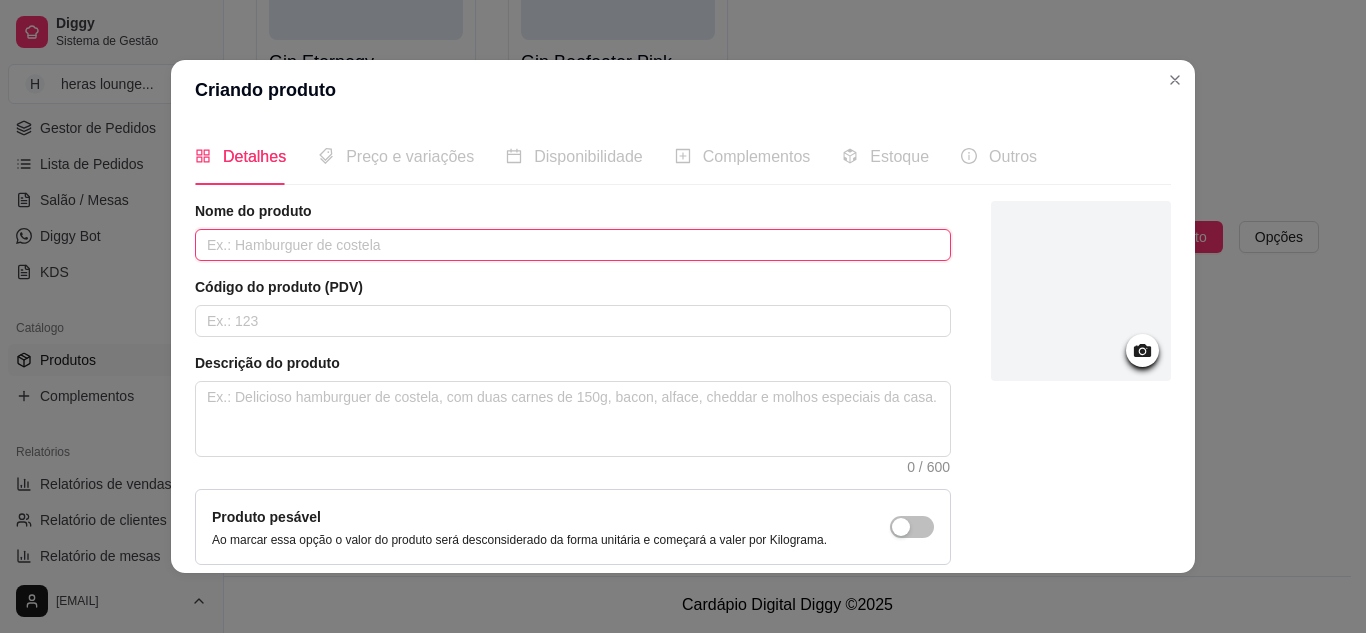 click at bounding box center [573, 245] 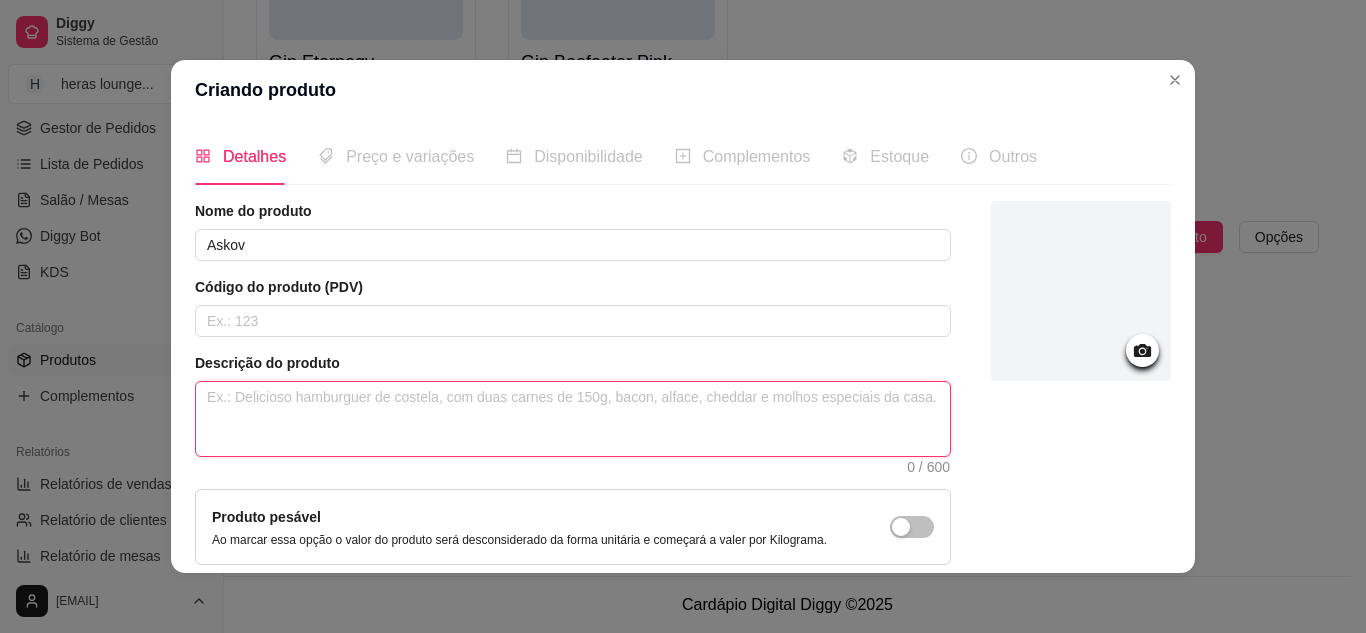 click at bounding box center (573, 419) 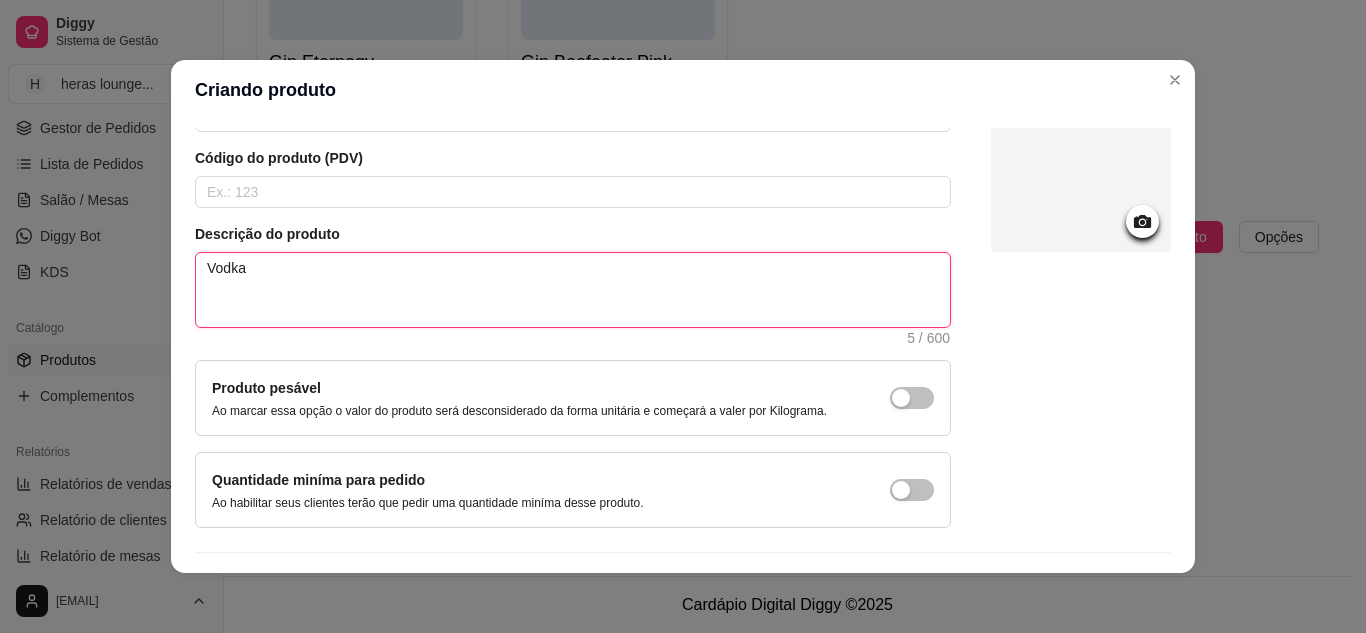 scroll, scrollTop: 181, scrollLeft: 0, axis: vertical 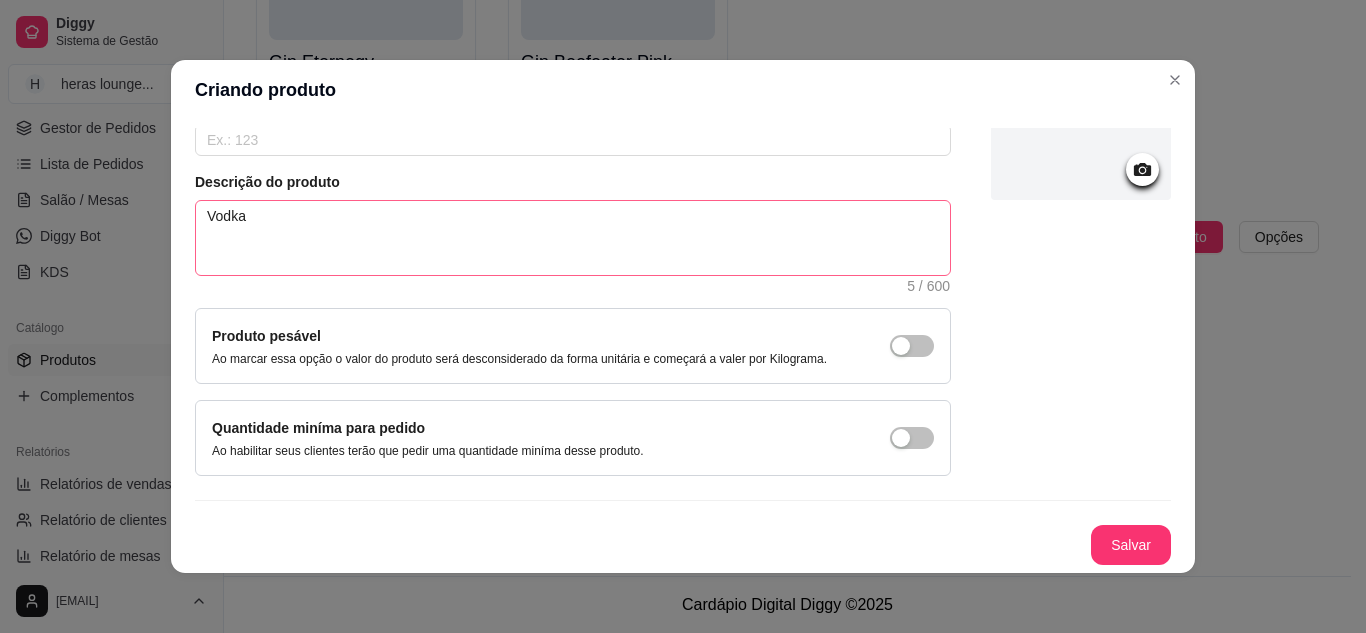 click on "Salvar" at bounding box center [1131, 545] 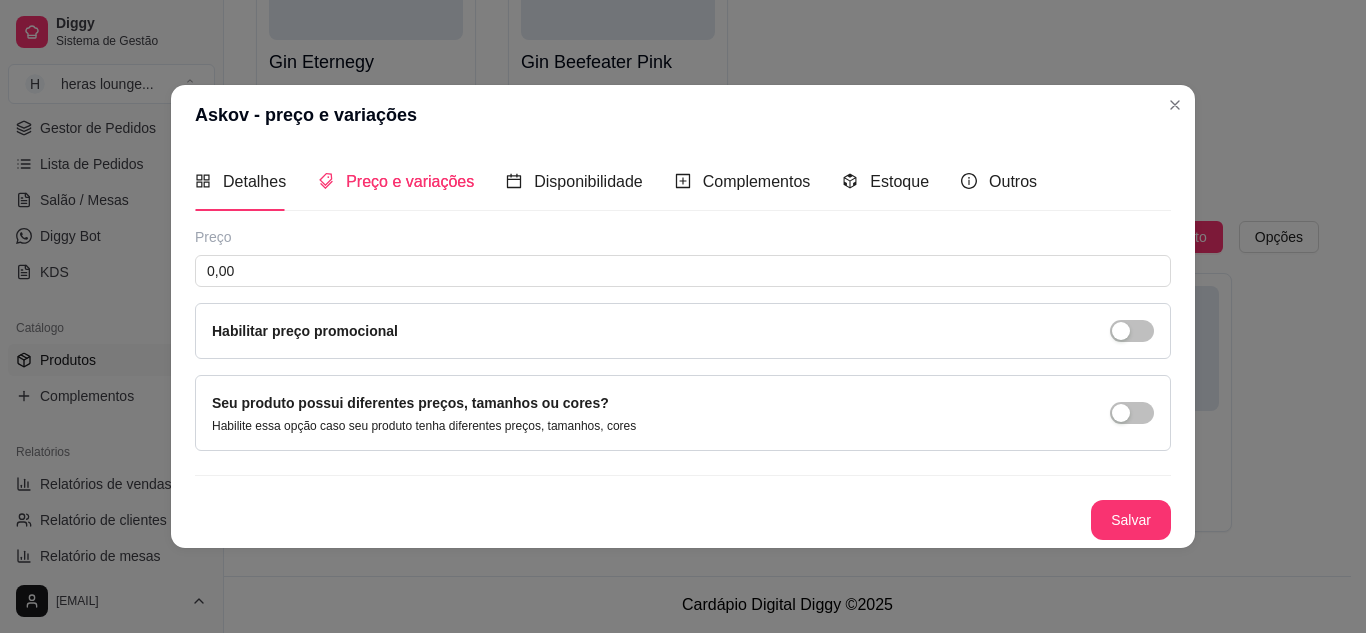 scroll, scrollTop: 0, scrollLeft: 0, axis: both 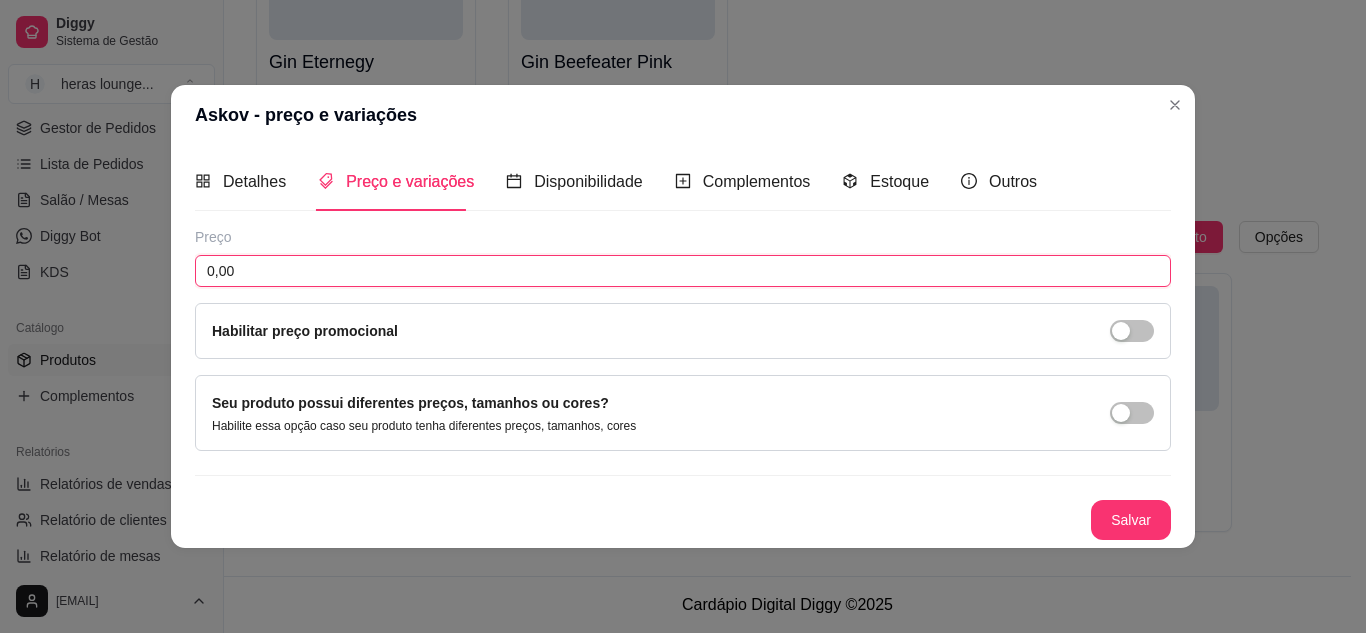 click on "0,00" at bounding box center (683, 271) 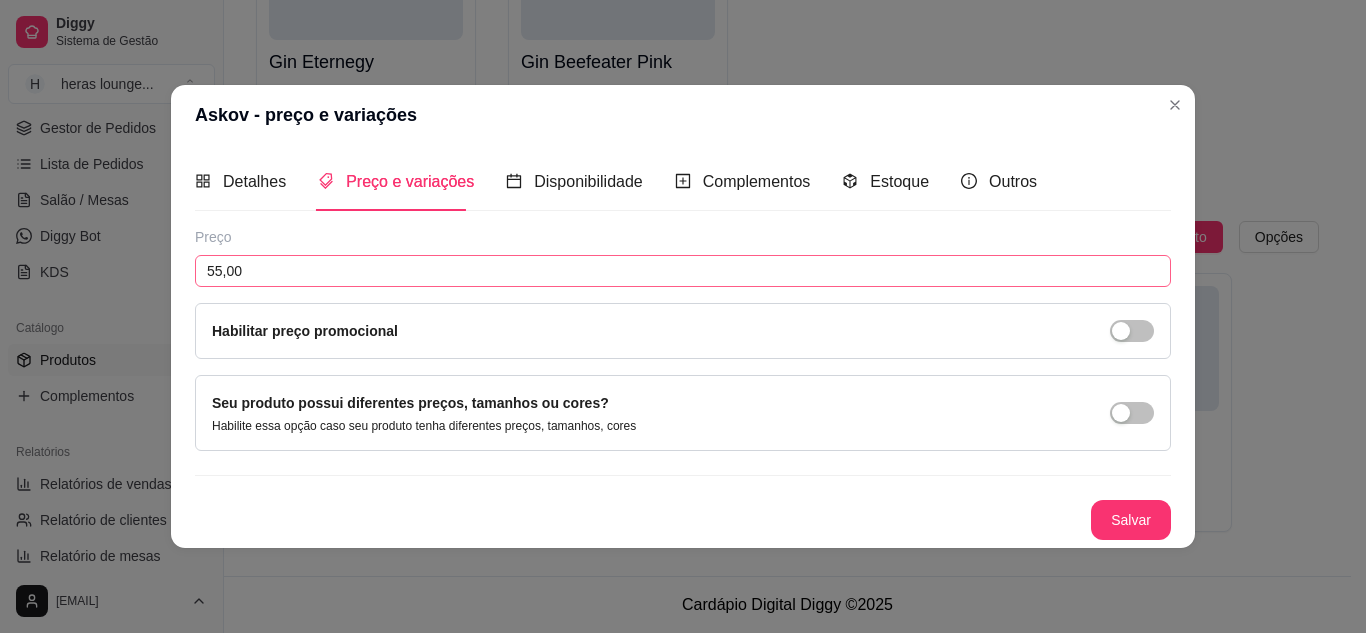 click on "Salvar" at bounding box center (1131, 520) 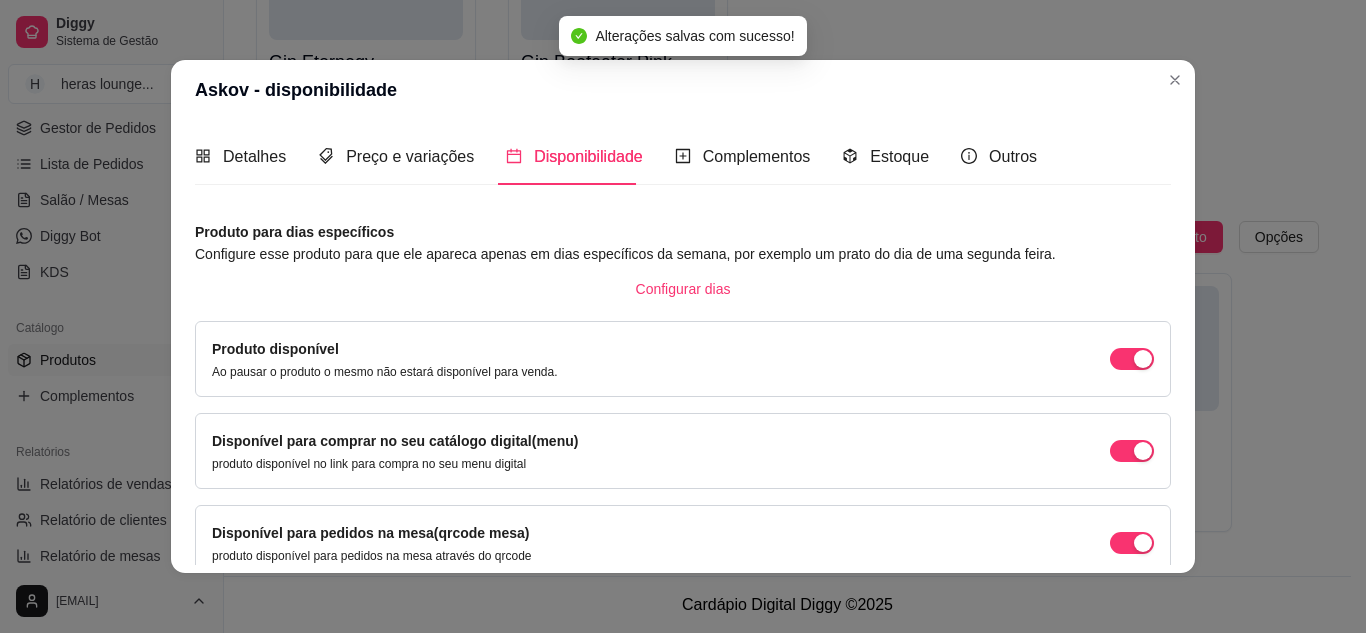 scroll, scrollTop: 189, scrollLeft: 0, axis: vertical 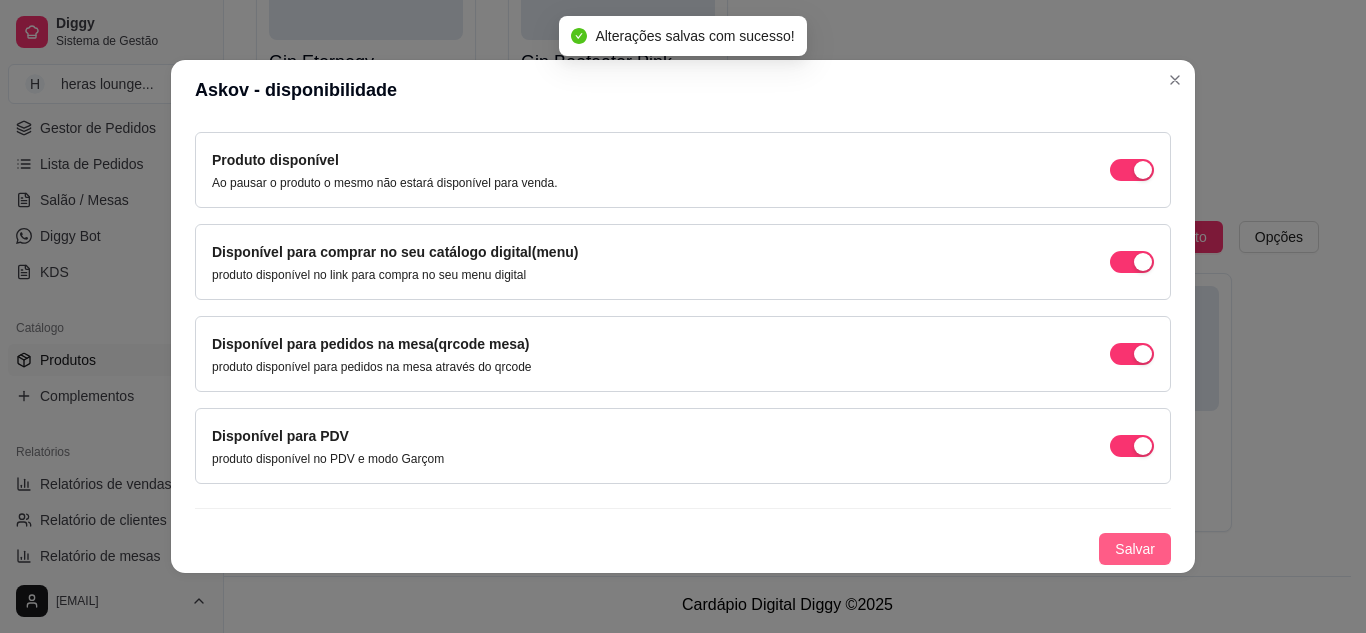 click on "Salvar" at bounding box center (1135, 549) 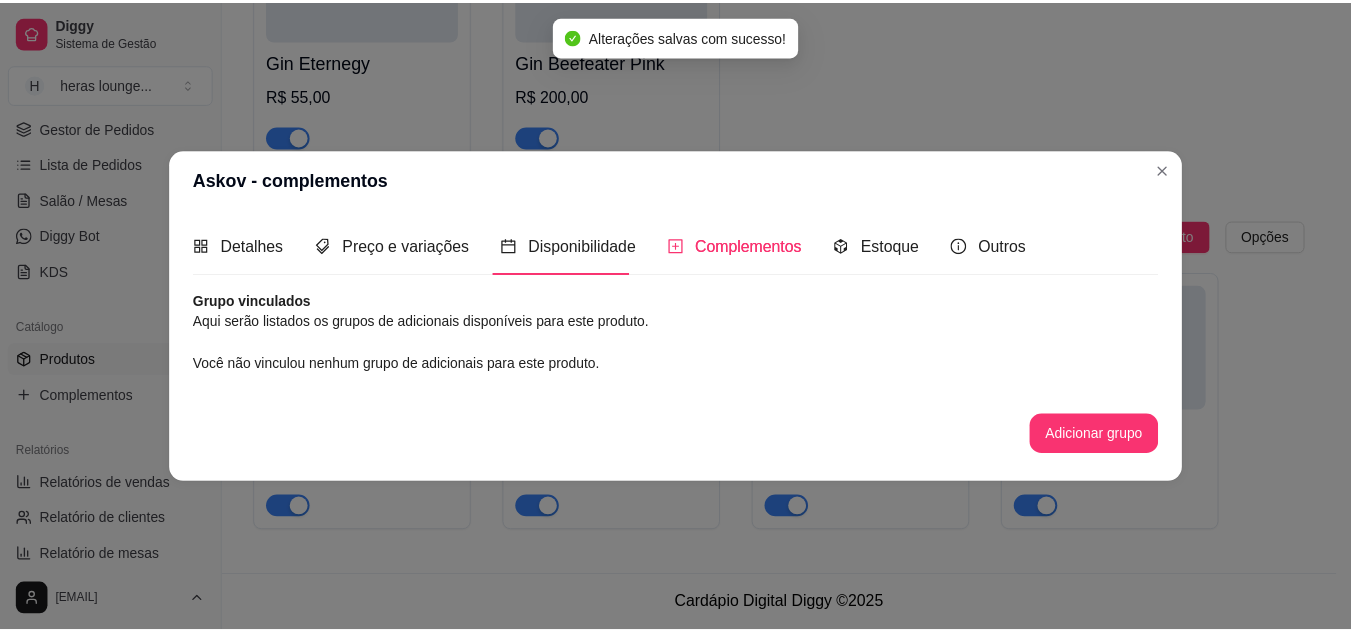 scroll, scrollTop: 0, scrollLeft: 0, axis: both 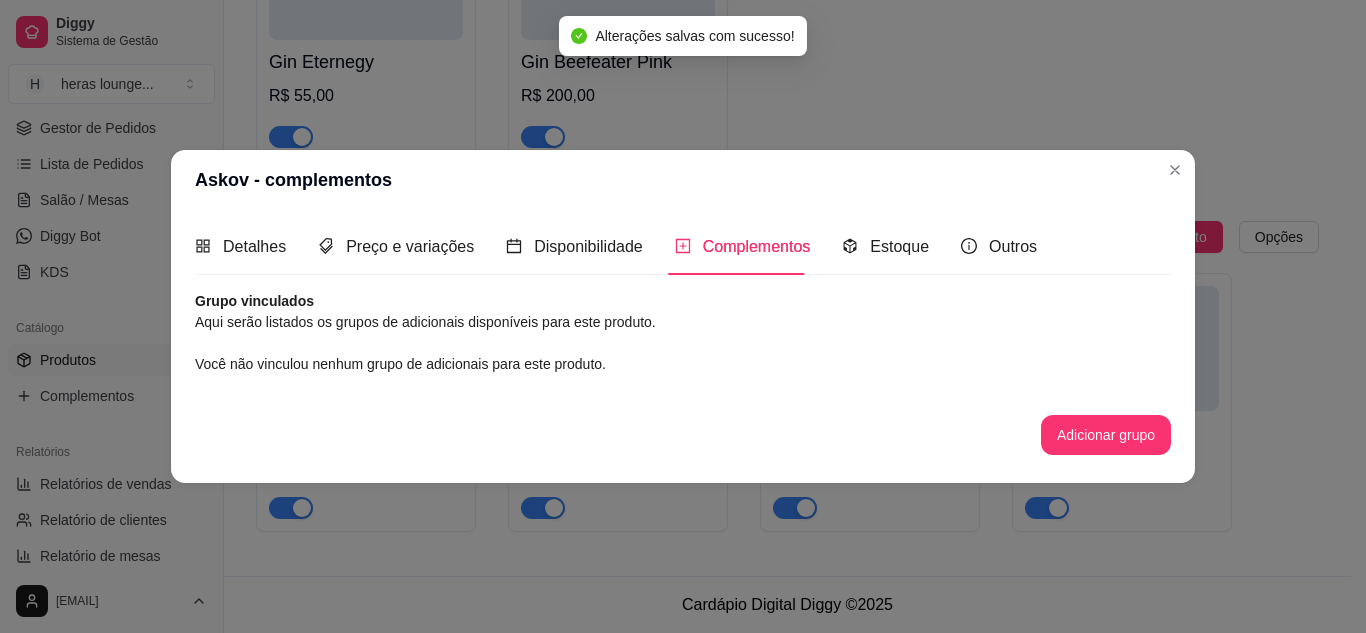 click at bounding box center [1175, 170] 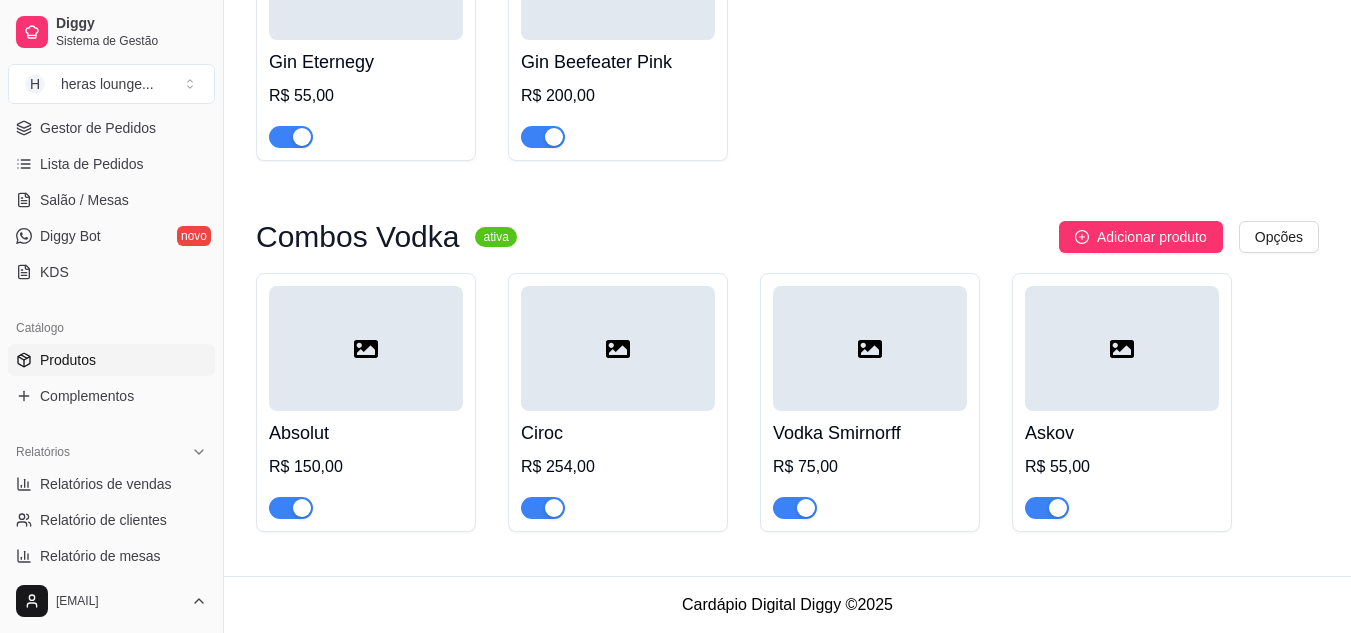 click on "Beefeater   R$ 160,00 Rocks    R$ 59,00 Tanqueray   R$ 181,34 Gin Invictus    R$ 50,00 Gin Eternegy    R$ 55,00 Gin Beefeater Pink    R$ 200,00" at bounding box center [787, -114] 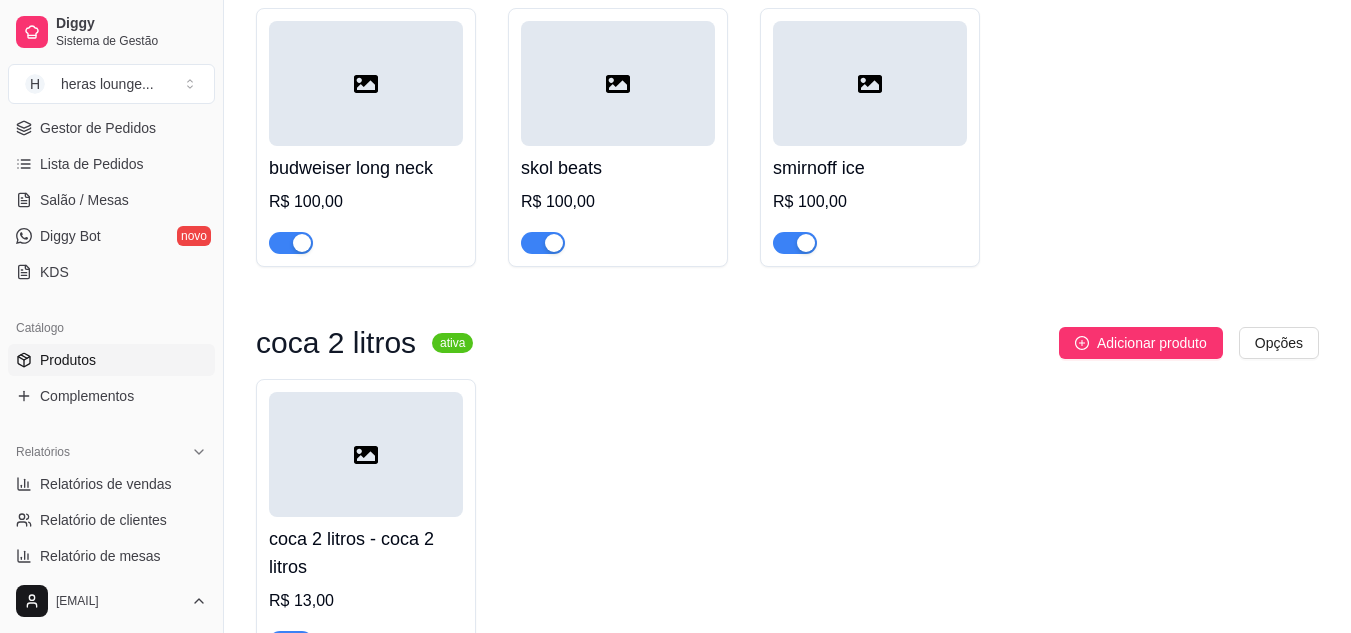 click on "dose wisk  ativa Adicionar produto Opções dose de cavalo c red bull   R$ 30,00 dose jack c red bull   R$ 50,00 dose ballantines    R$ 30,00 cavalo c vibe   R$ 25,00 ballantines c vibe   R$ 25,00 gin com bally ativa Adicionar produto Opções gin invictus c bally   R$ 15,00 gin invictos c red bull   R$ 20,00 gin promocional com bally   R$ 15,00 R$ 10,00 gin promocinal bally 3 por 20   R$ 20,00 Gin intencion com bally   R$ 20,00 Gin intencion com red bull   R$ 25,00 gin rocks com bally ativa Adicionar produto Opções gin rocks c bally   R$ 20,00 gin rocks c red bull   R$ 25,00 vodka sem sabor ativa Adicionar produto Opções vodka smirnorff com bally ou vibe    R$ 18,00 vodka askov com bally ou vibe   R$ 15,00 absolut com monster ou red bull   R$ 30,00 malibu com bally    R$ 25,00 malibu com monster ou red bull   R$ 30,00 ciroc com red bull   R$ 50,00 rosh ativa Adicionar produto Opções rosh   R$ 10,00 dublo rosh    R$ 20,00 R$ 18,00 sminorff ice  ativa Adicionar produto Opções" at bounding box center [787, -2250] 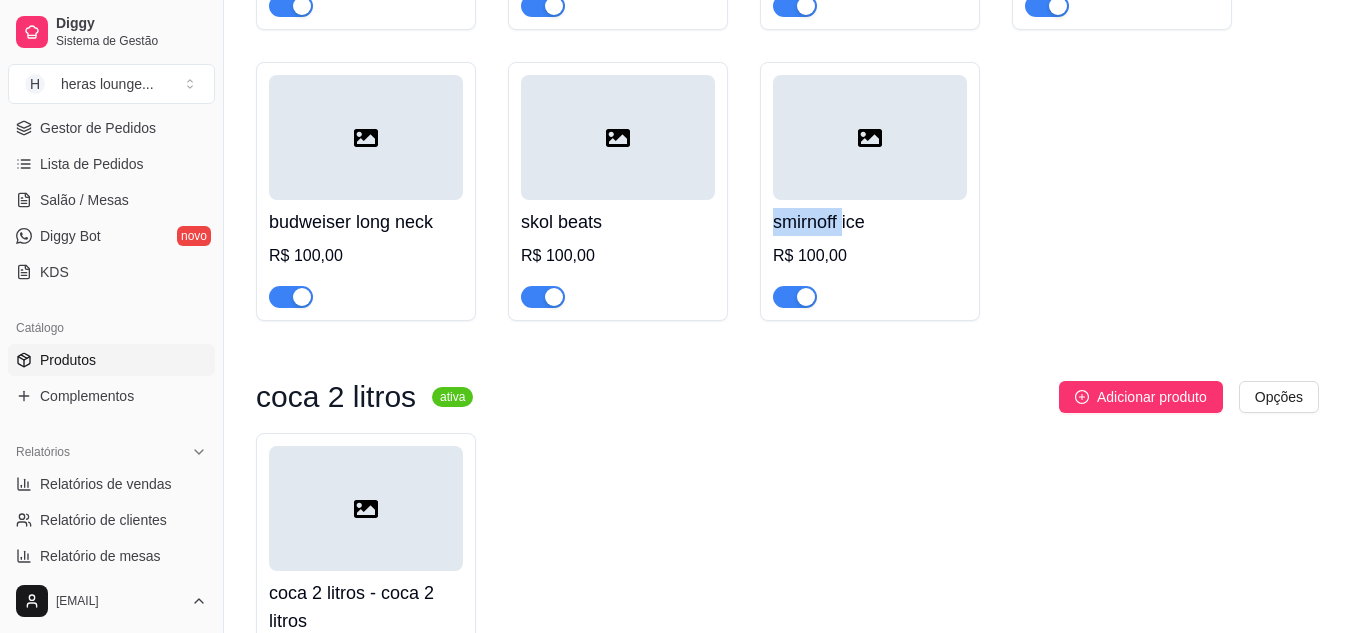 click on "Original    R$ 50,00 Heineken   R$ 60,00 Skol   R$ 50,00 Budweiser   R$ 50,00 brahma   R$ 50,00 Amstel   R$ 50,00 heineken long neck   R$ 100,00 corona long neck   R$ 100,00 budweiser long neck   R$ 100,00 skol beats   R$ 100,00 smirnoff ice   R$ 100,00" at bounding box center (787, -100) 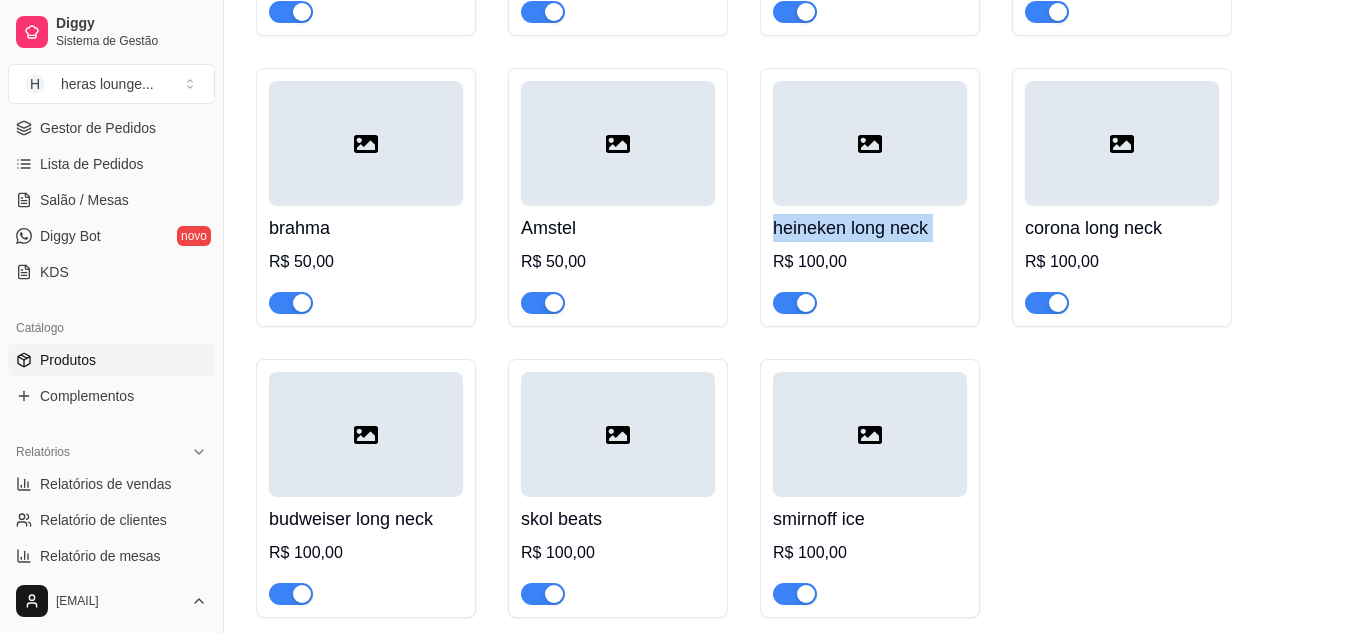 click on "Original    R$ 50,00 Heineken   R$ 60,00 Skol   R$ 50,00 Budweiser   R$ 50,00 brahma   R$ 50,00 Amstel   R$ 50,00 heineken long neck   R$ 100,00 corona long neck   R$ 100,00 budweiser long neck   R$ 100,00 skol beats   R$ 100,00 smirnoff ice   R$ 100,00" at bounding box center [787, 197] 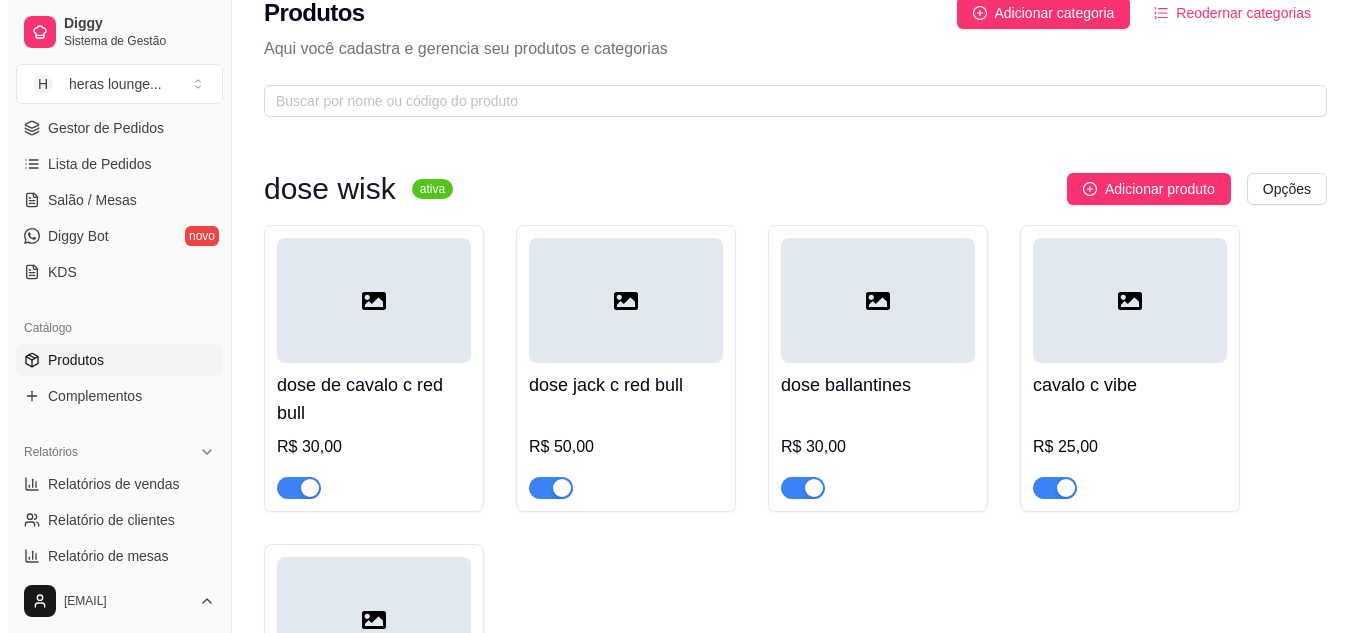 scroll, scrollTop: 0, scrollLeft: 0, axis: both 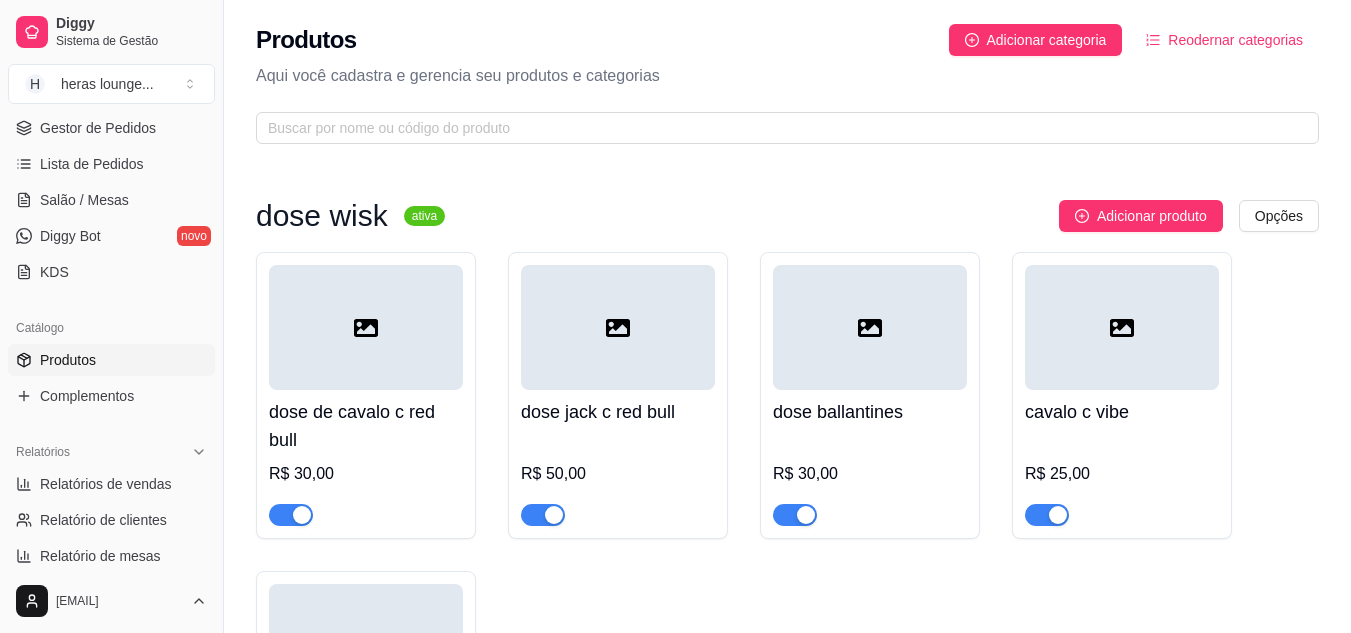 click on "dose de cavalo c red bull" at bounding box center (366, 426) 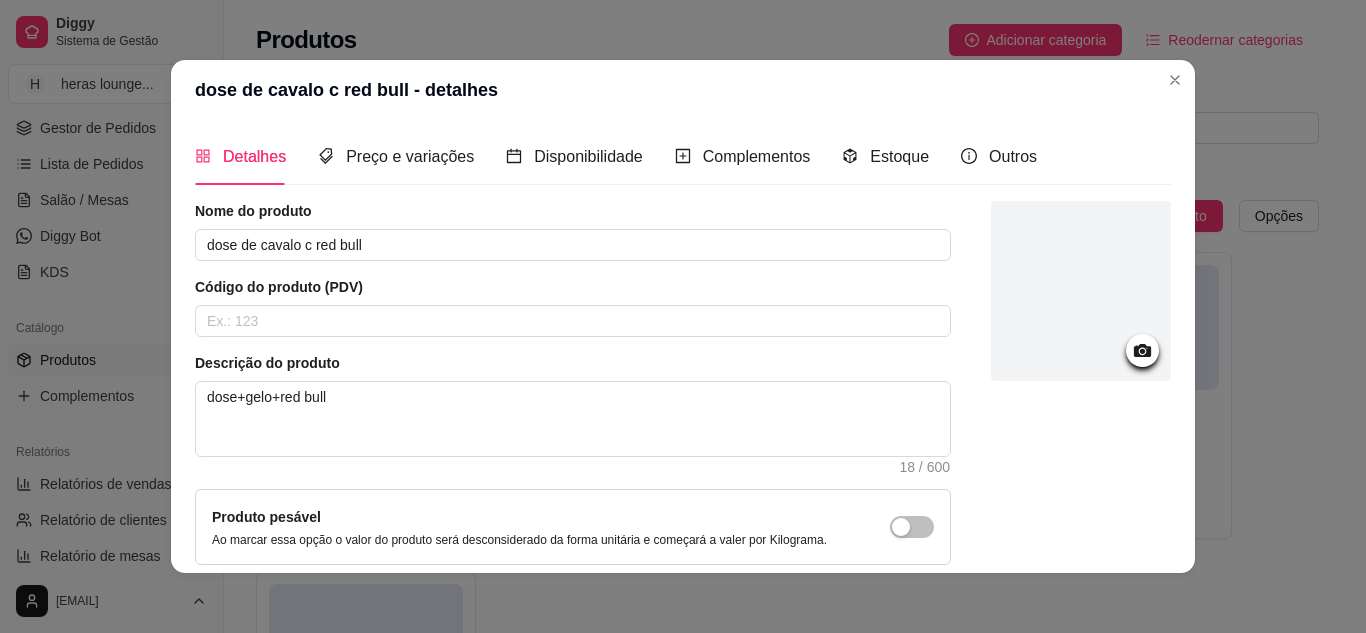 click 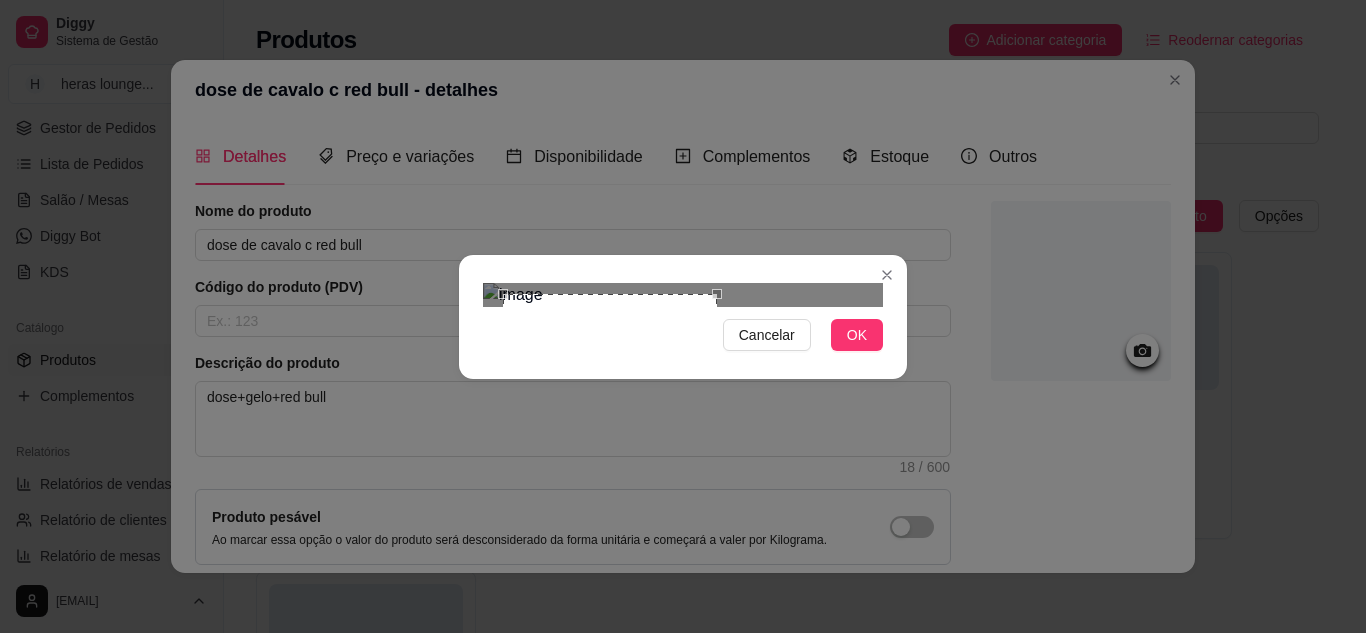 click at bounding box center [683, 295] 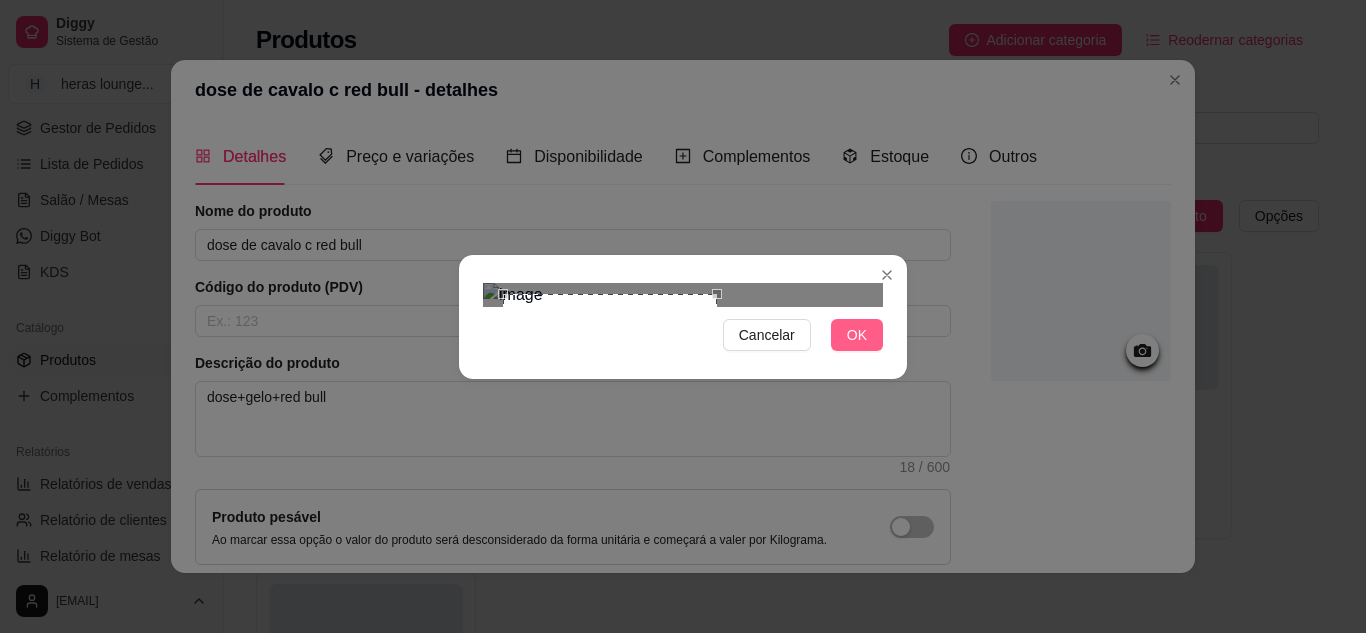 click on "OK" at bounding box center (857, 335) 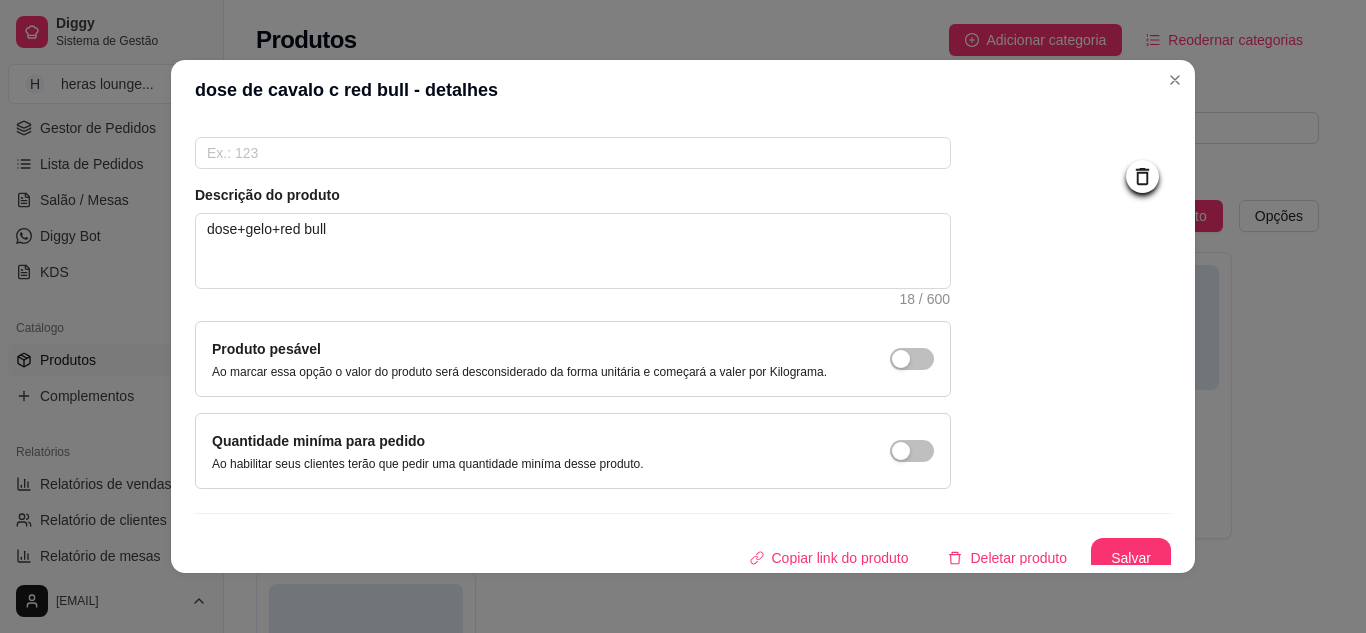 scroll, scrollTop: 181, scrollLeft: 0, axis: vertical 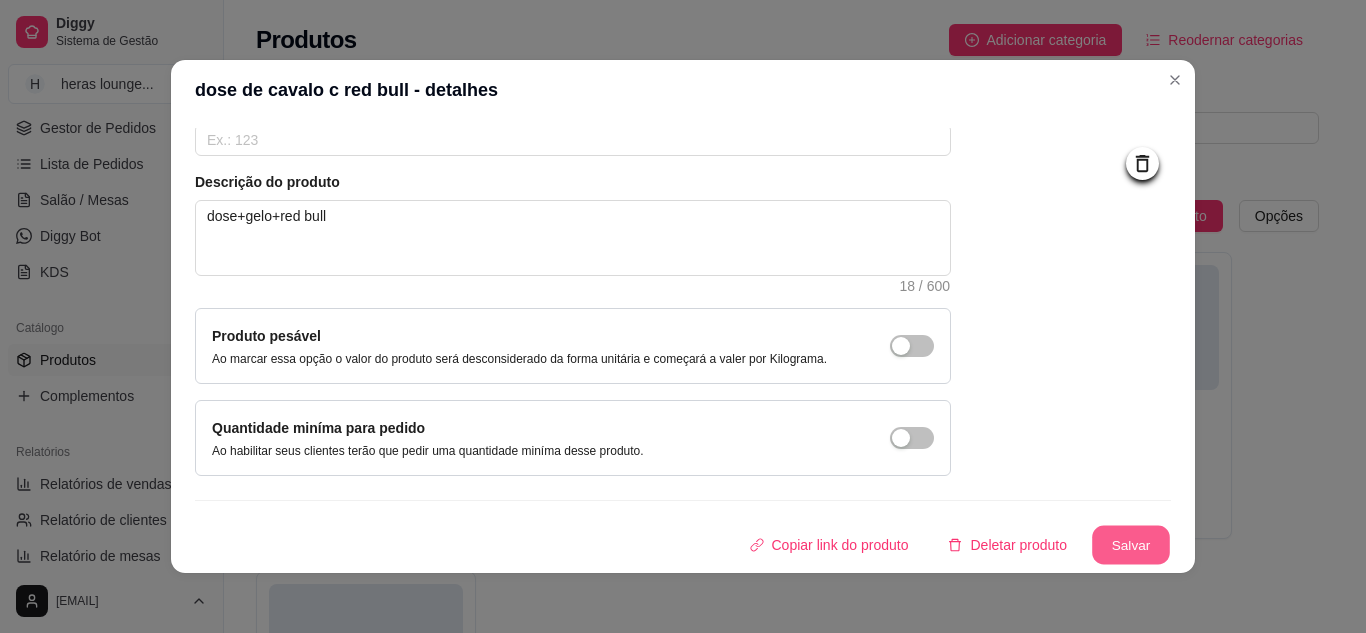 click on "Salvar" at bounding box center [1131, 545] 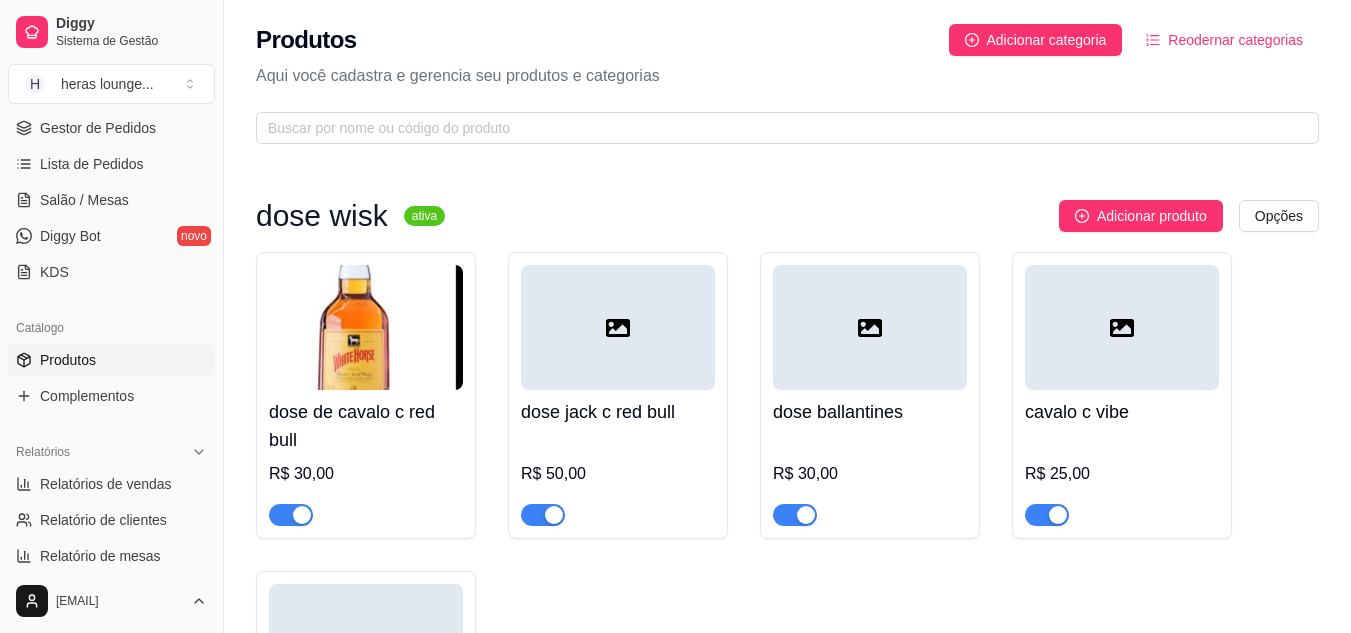 click at bounding box center (618, 327) 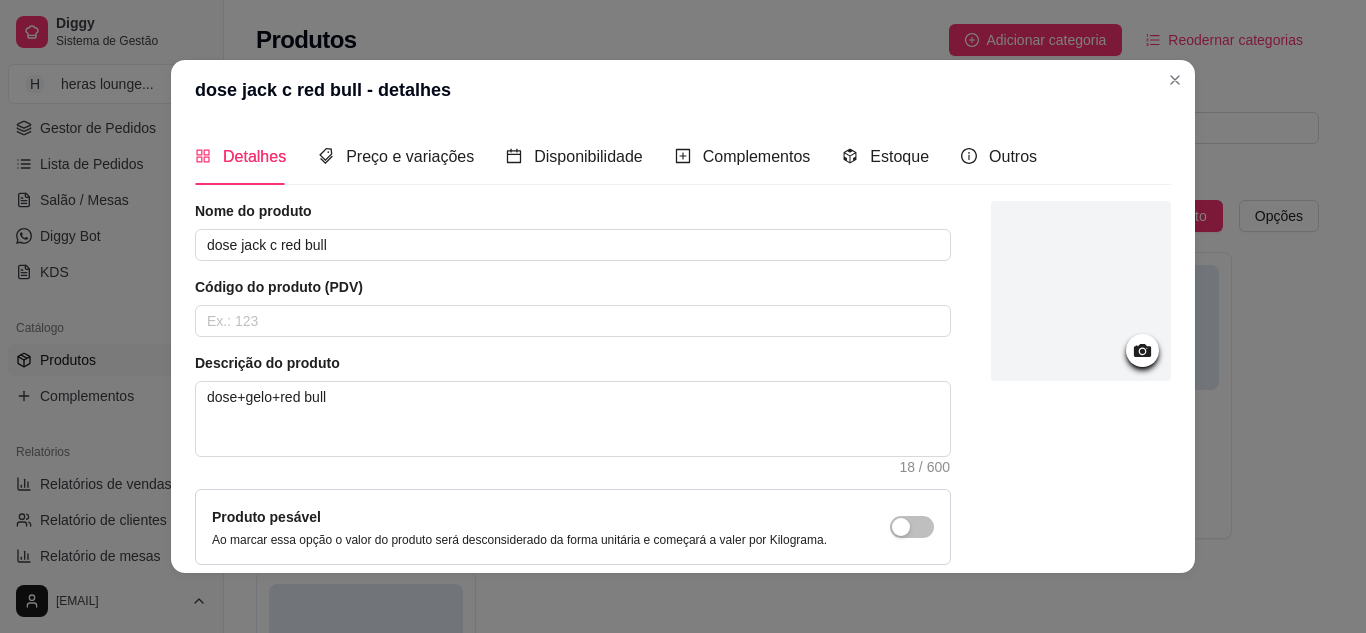 click at bounding box center [1142, 350] 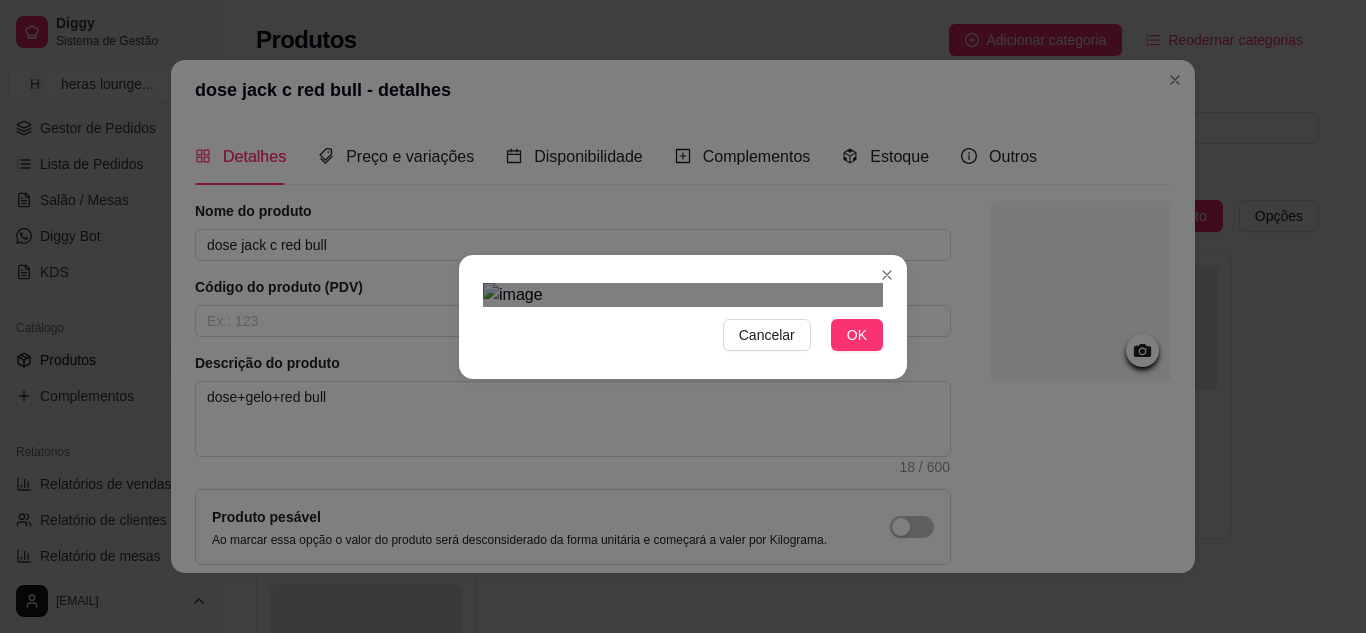 click at bounding box center (683, 295) 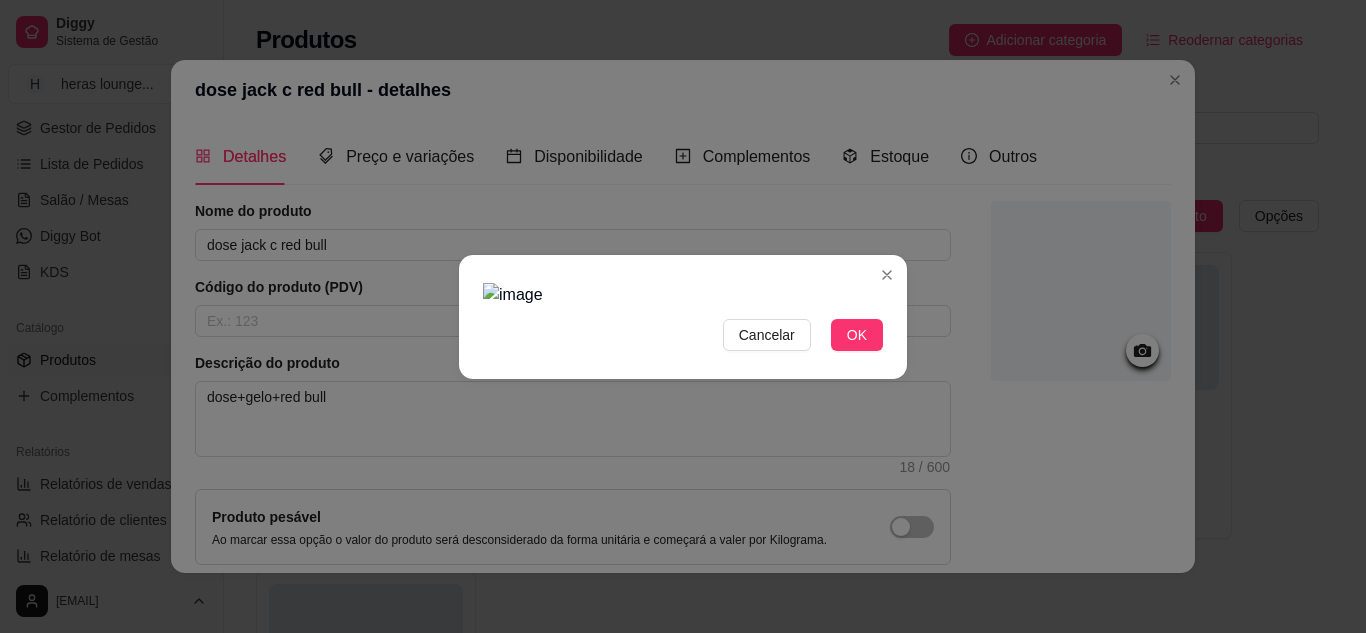 click at bounding box center (683, 295) 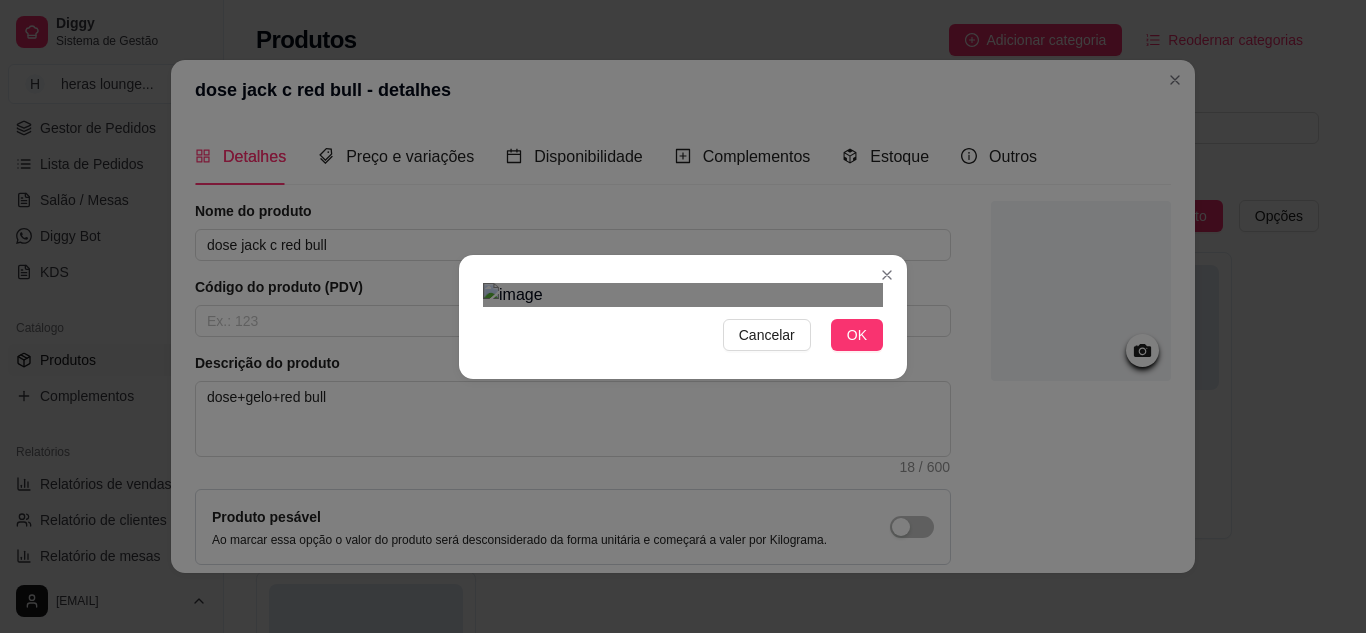click at bounding box center [683, 295] 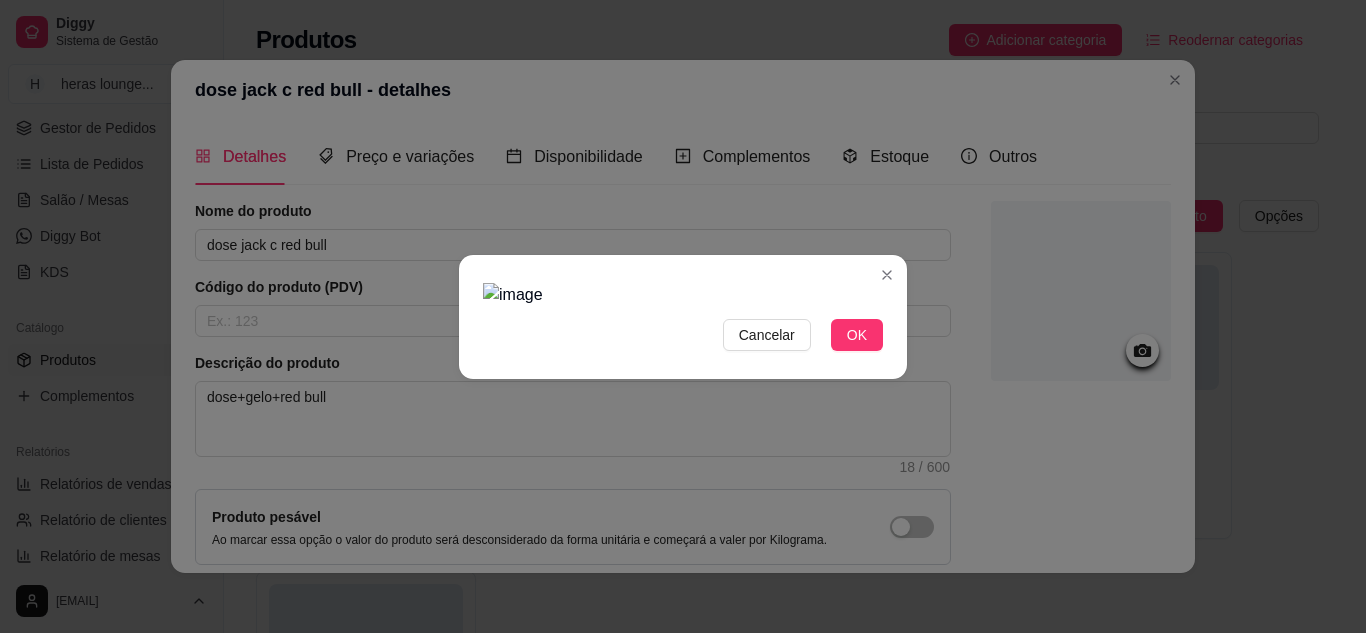 click at bounding box center [683, 295] 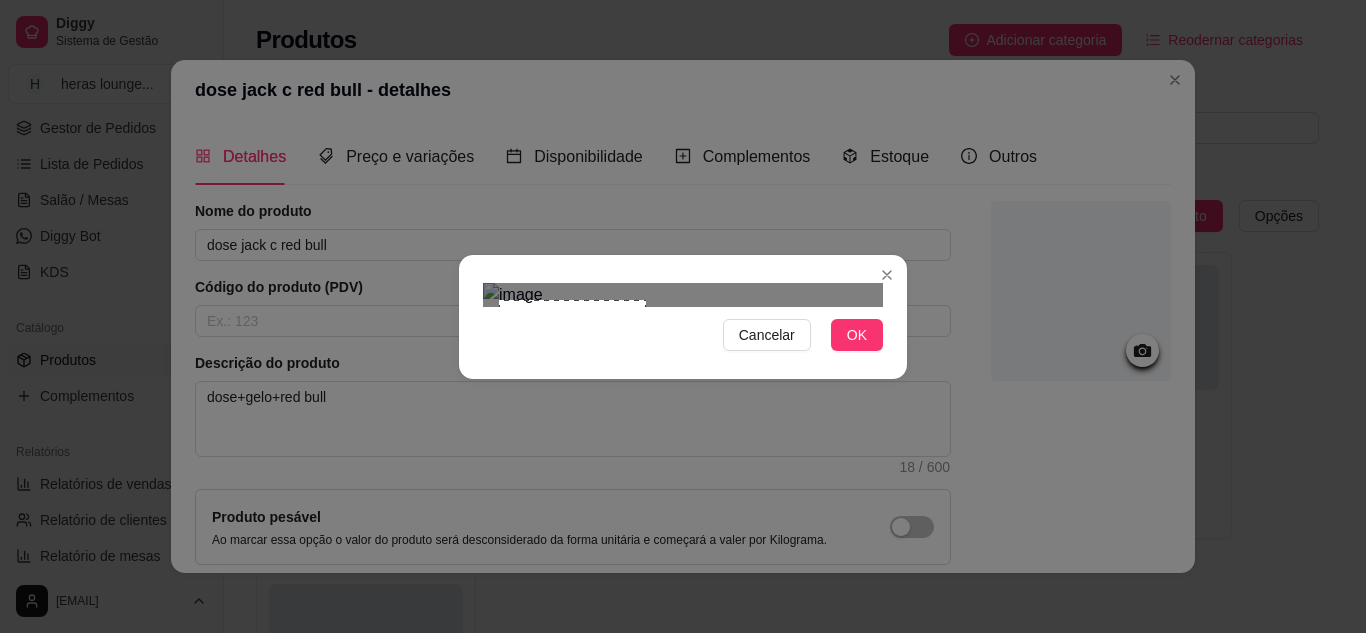click at bounding box center (683, 295) 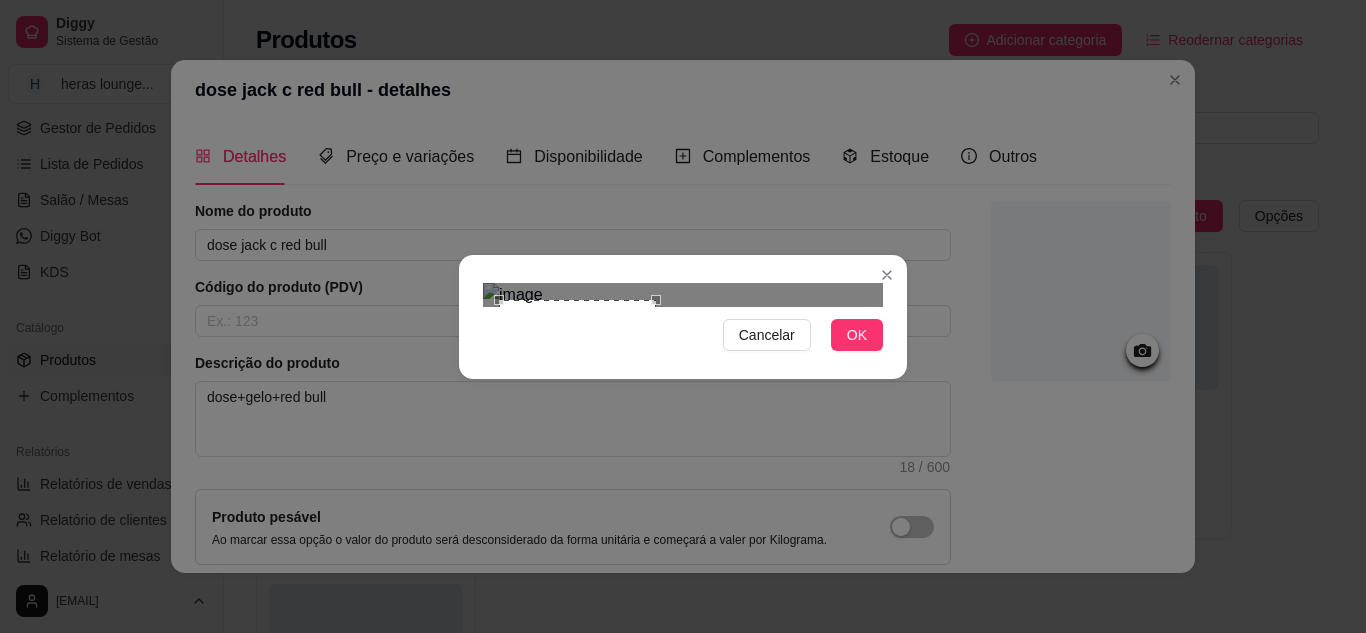 click on "Cancelar OK" at bounding box center (683, 317) 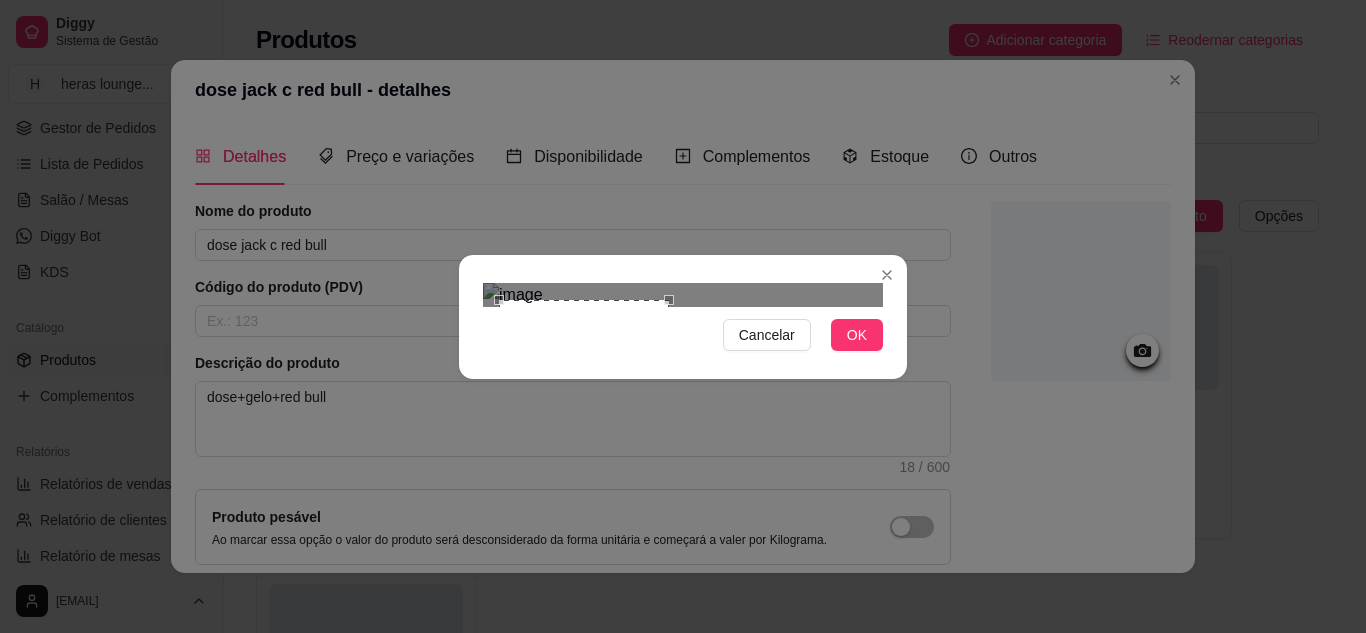 click at bounding box center [674, 475] 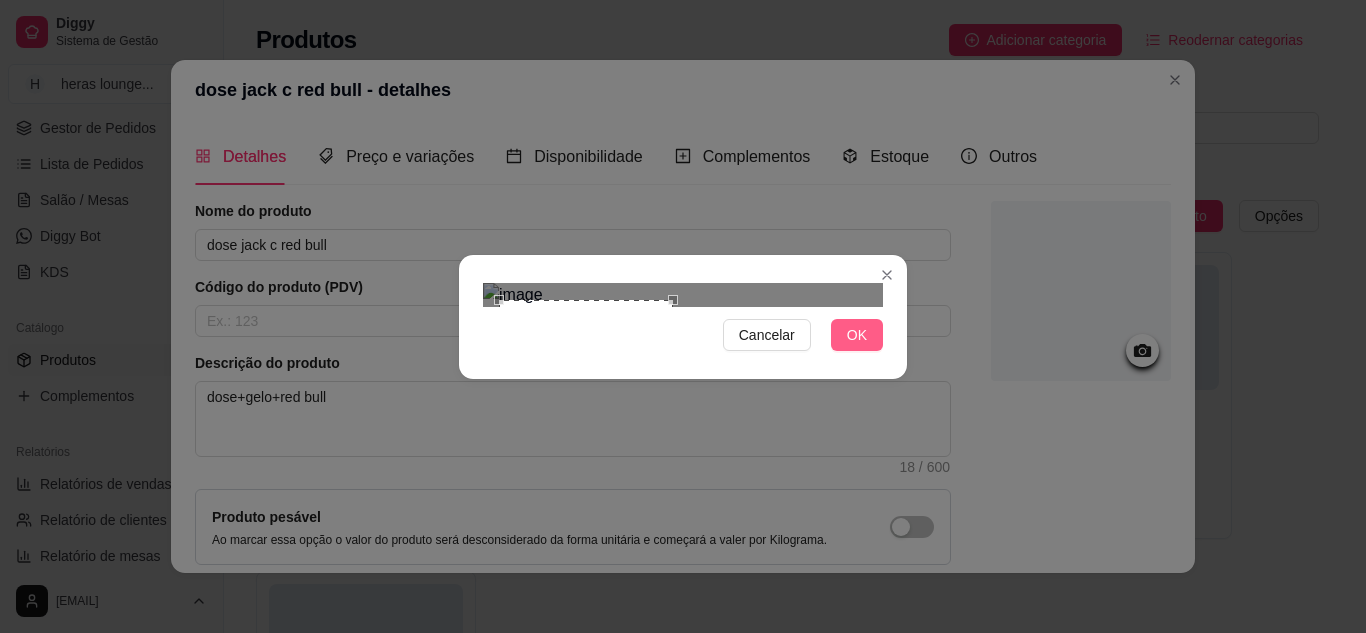 click on "OK" at bounding box center [857, 335] 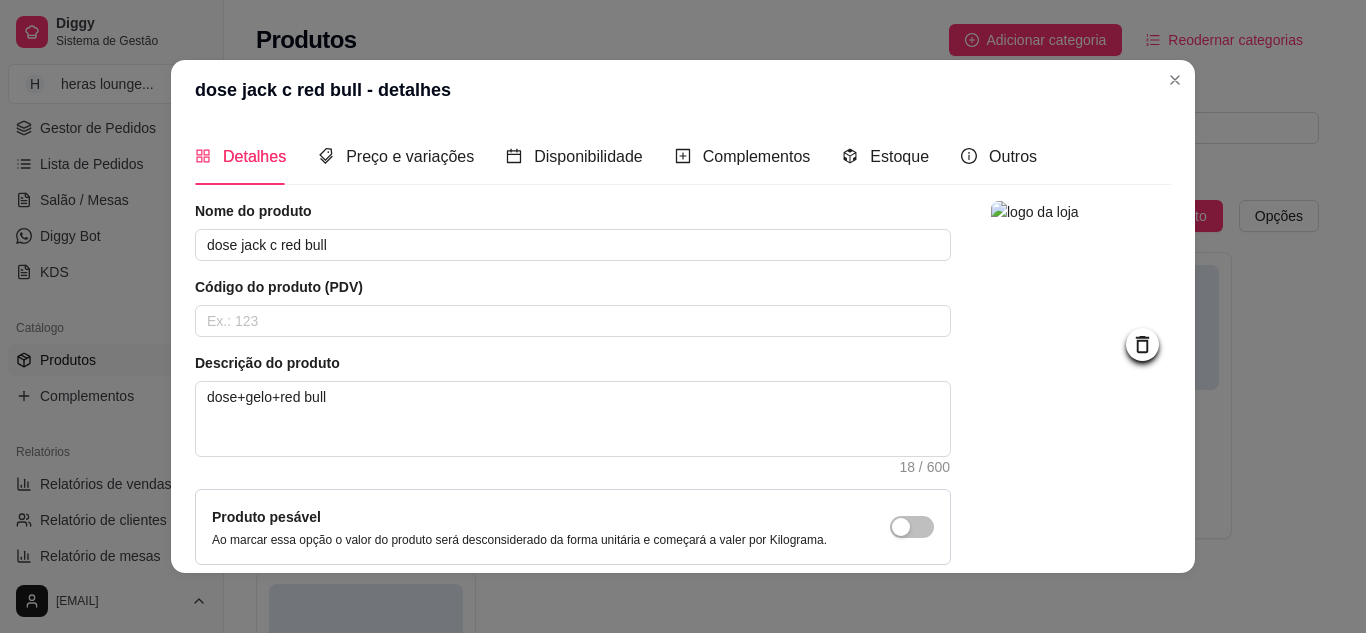 click at bounding box center [1081, 429] 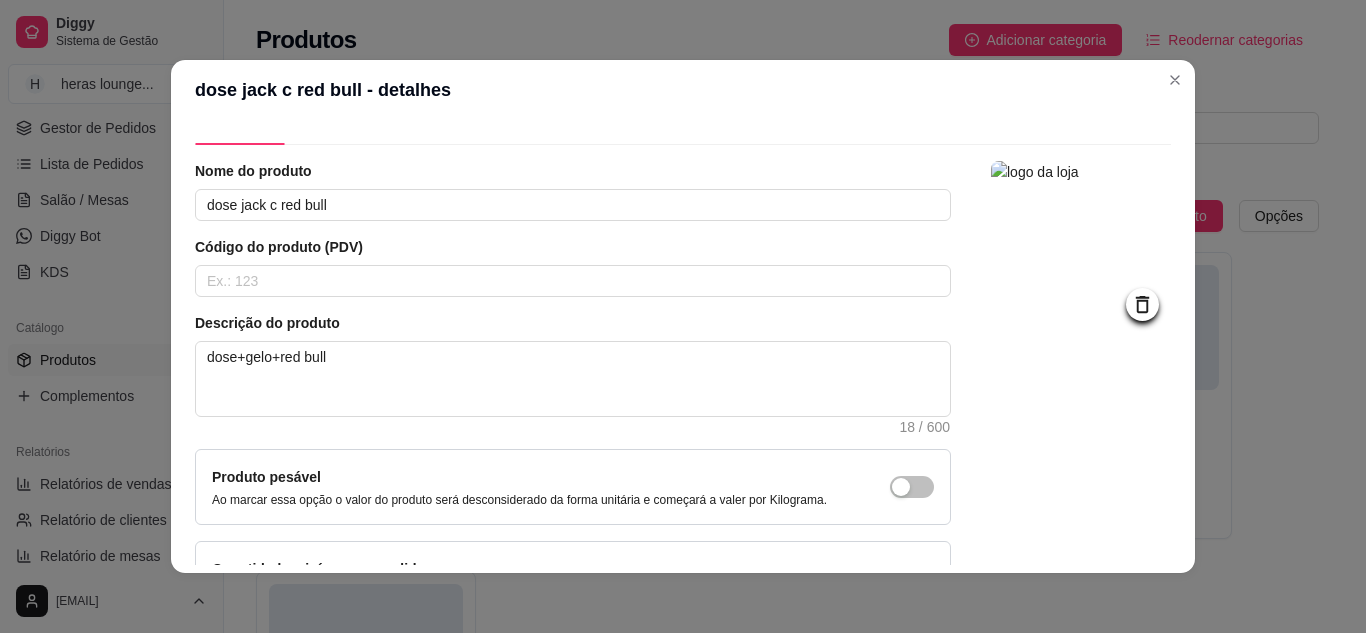 scroll, scrollTop: 172, scrollLeft: 0, axis: vertical 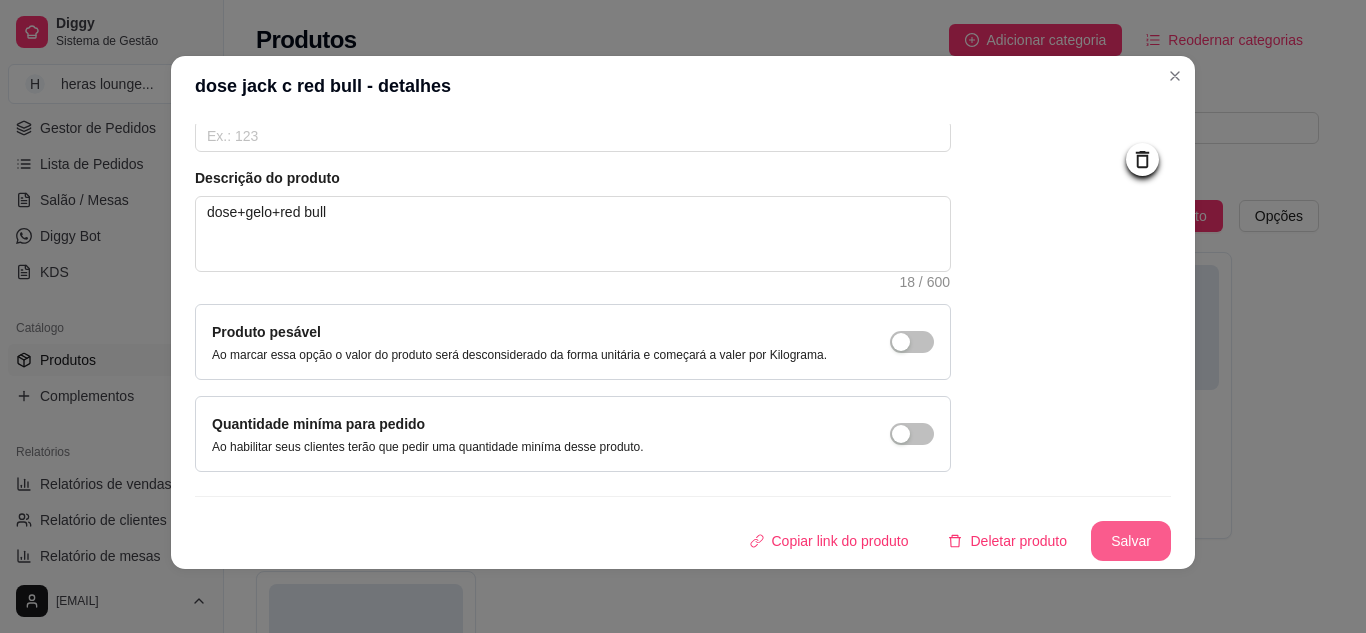 click on "Salvar" at bounding box center (1131, 541) 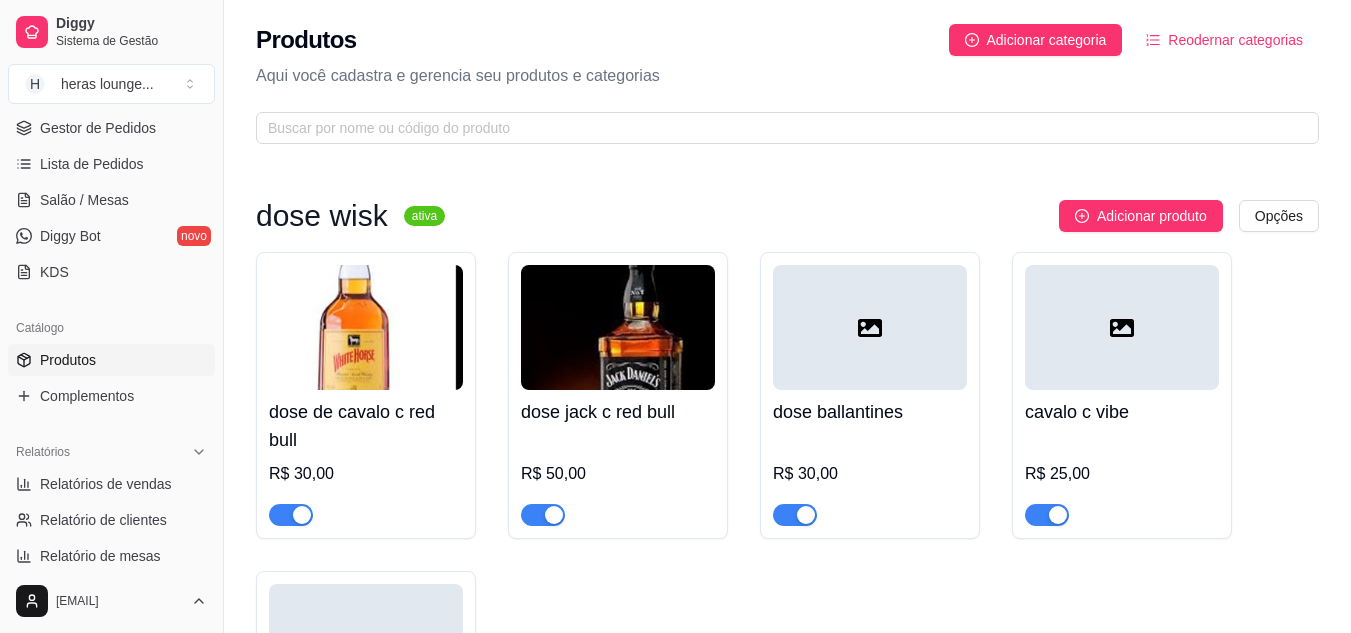 click at bounding box center (870, 327) 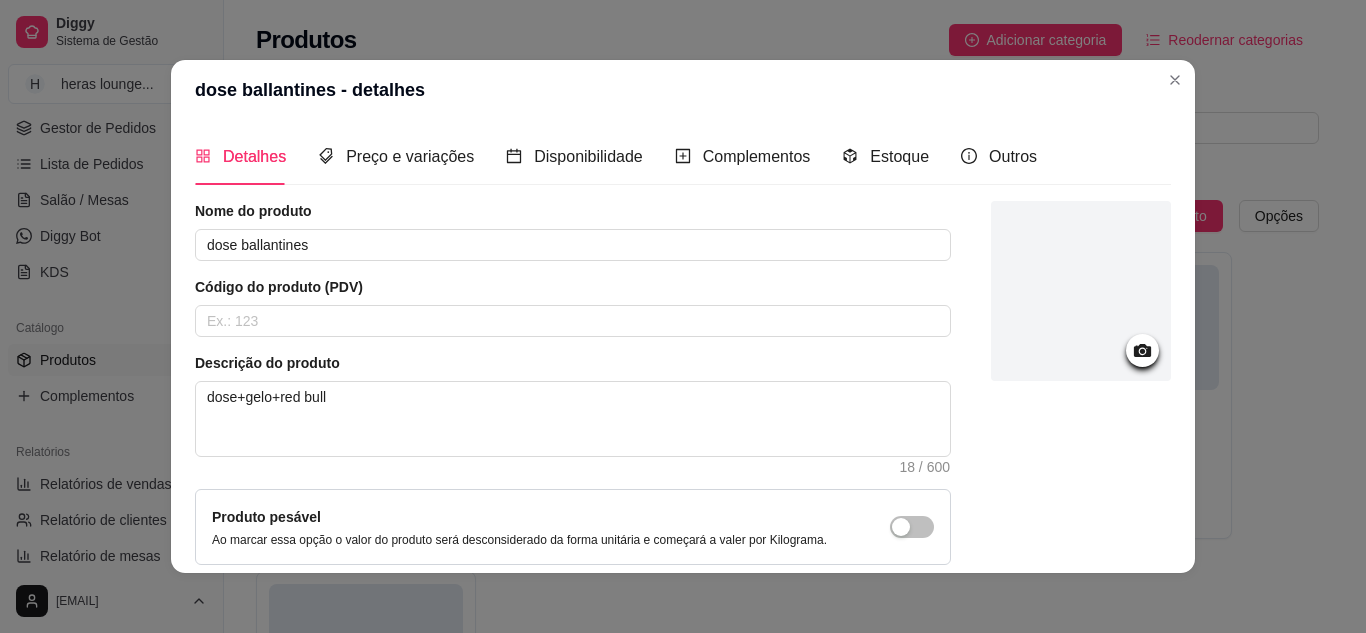 click 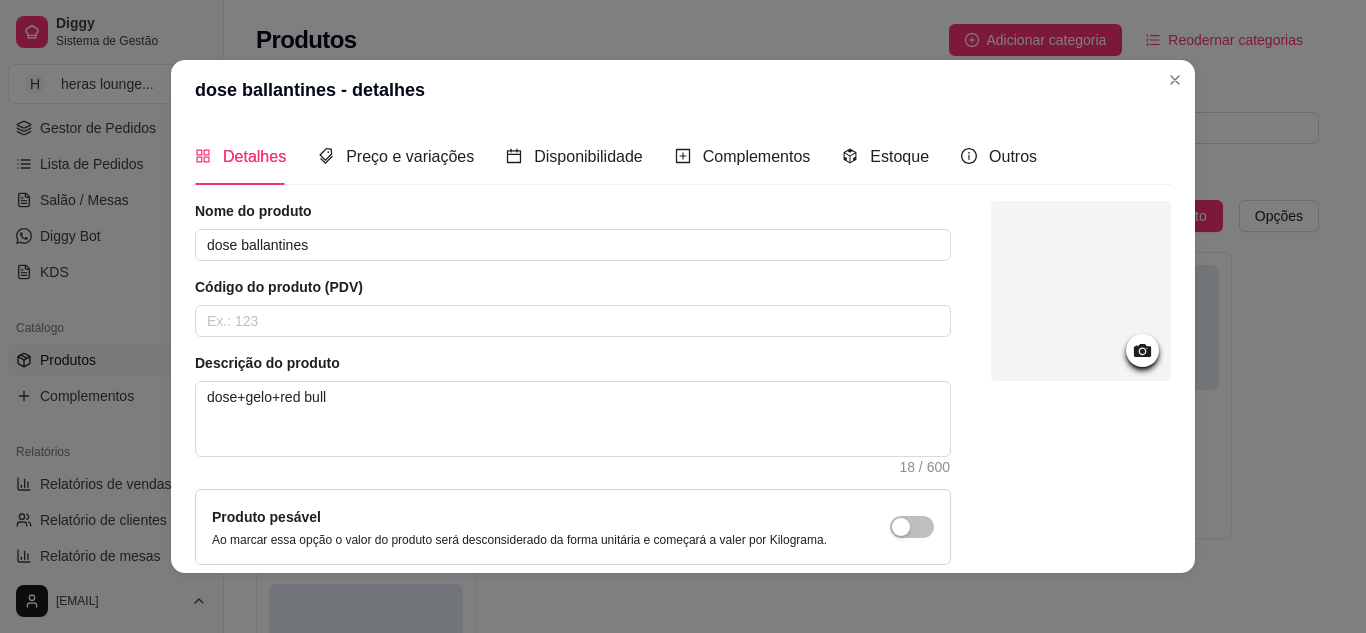 click at bounding box center (1081, 429) 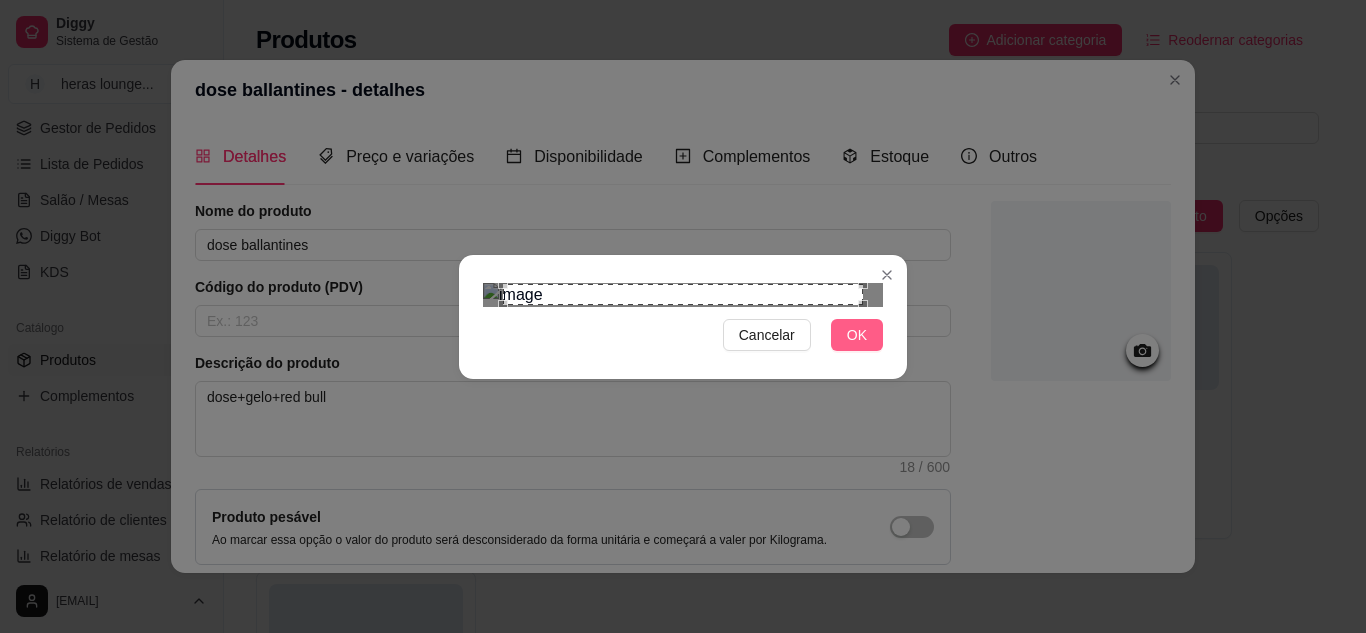 click on "OK" at bounding box center [857, 335] 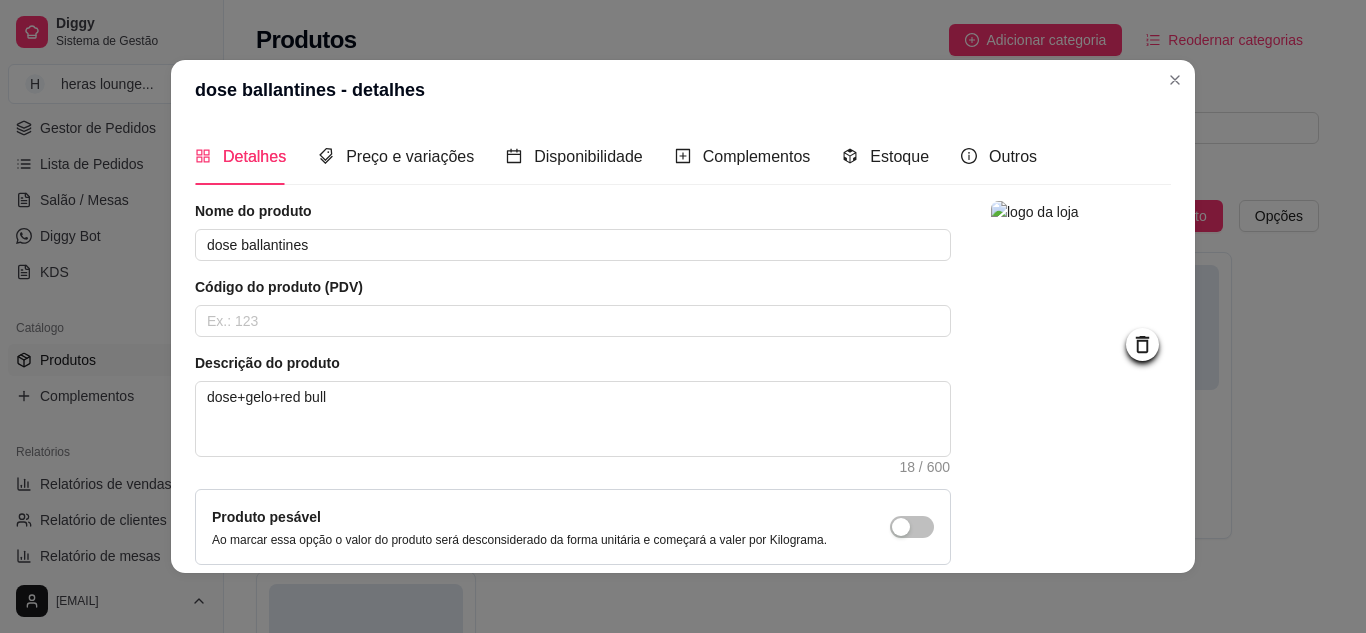 click 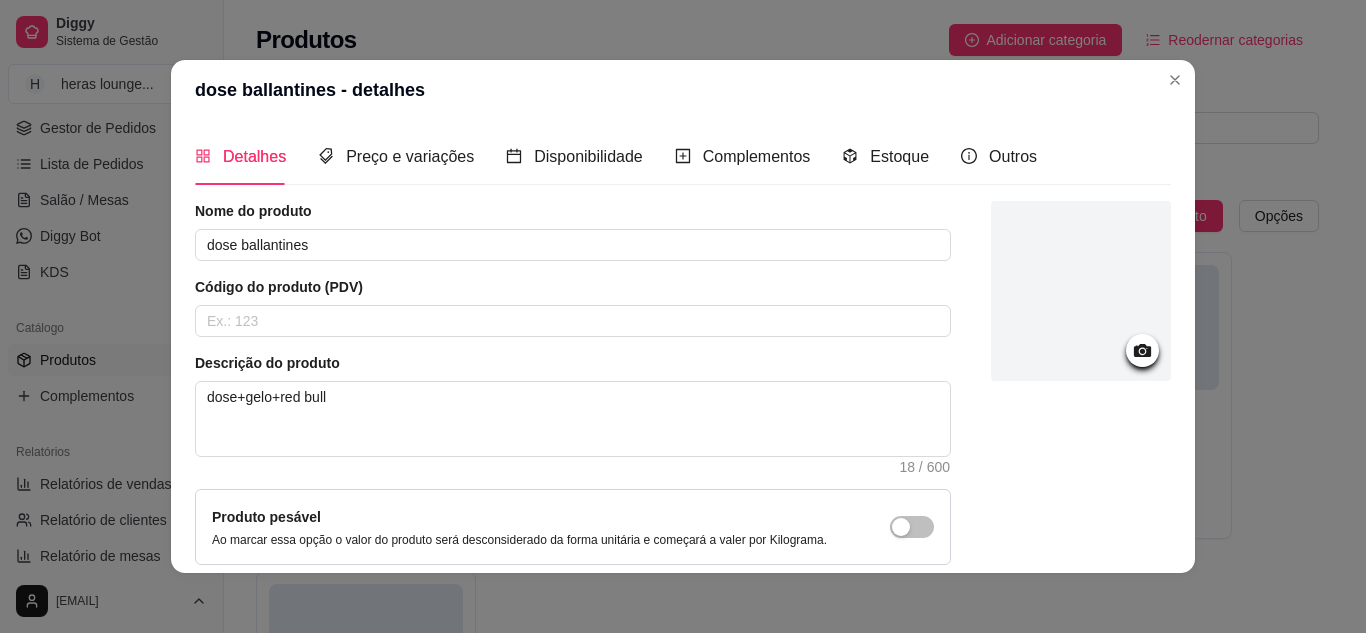 click 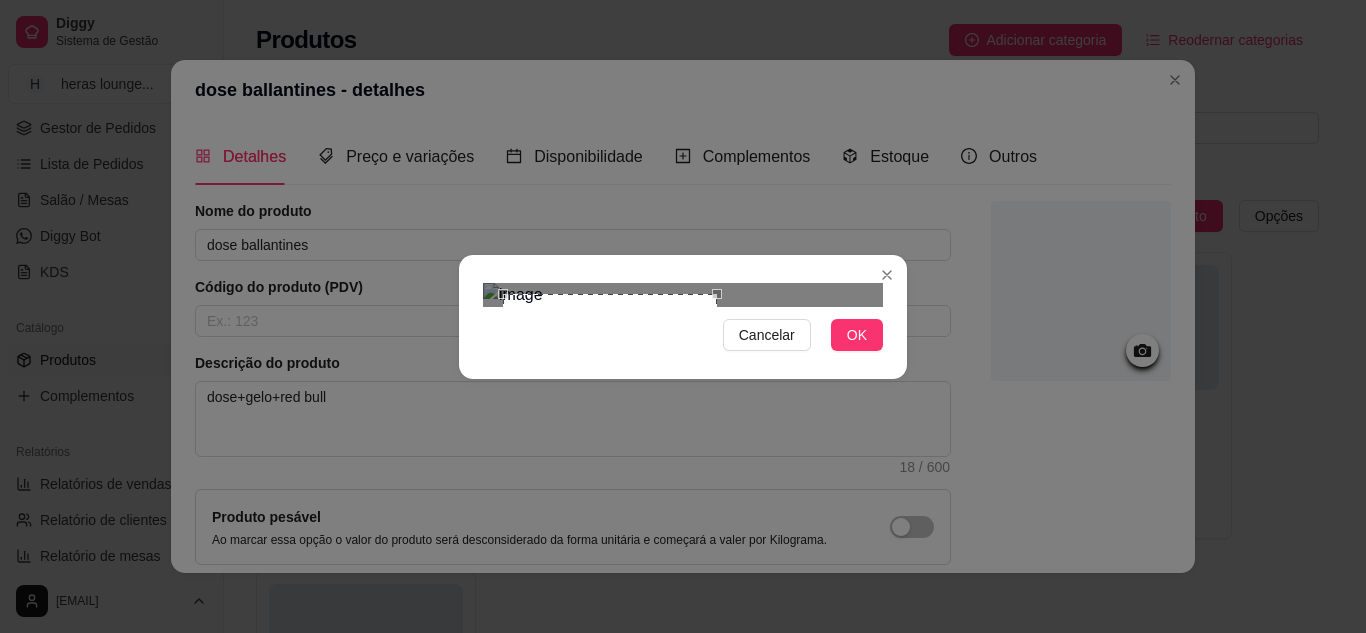 click on "Cancelar OK" at bounding box center [683, 317] 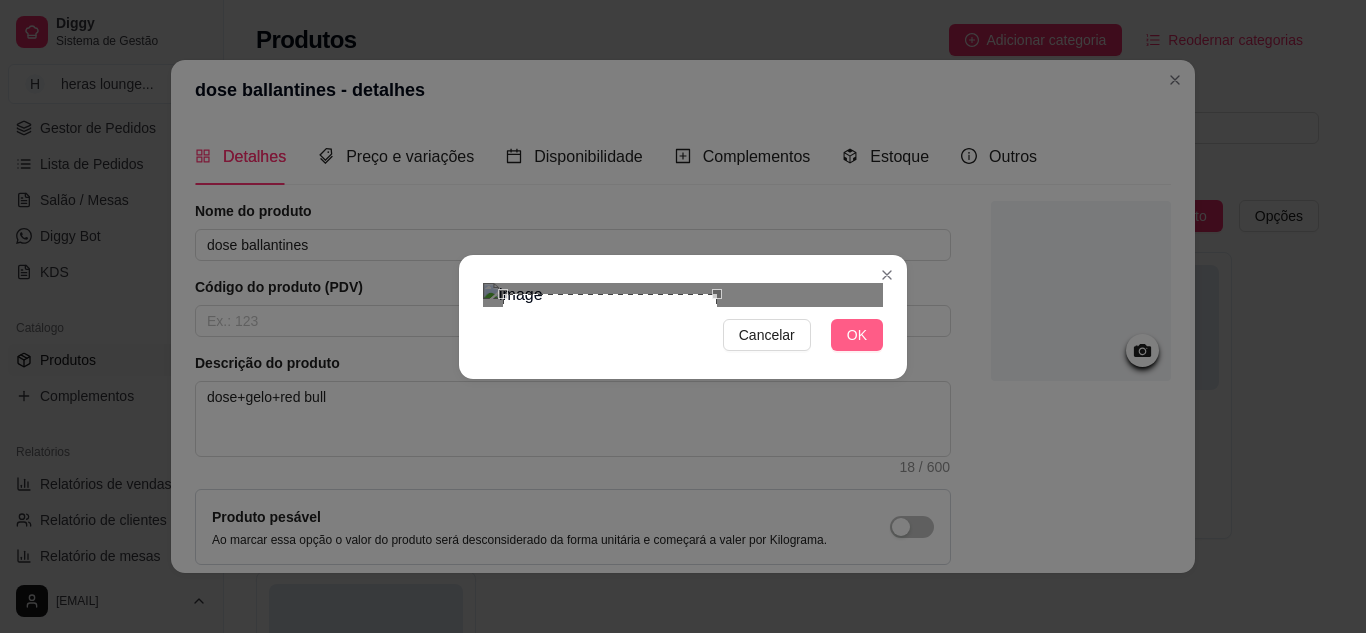click on "OK" at bounding box center (857, 335) 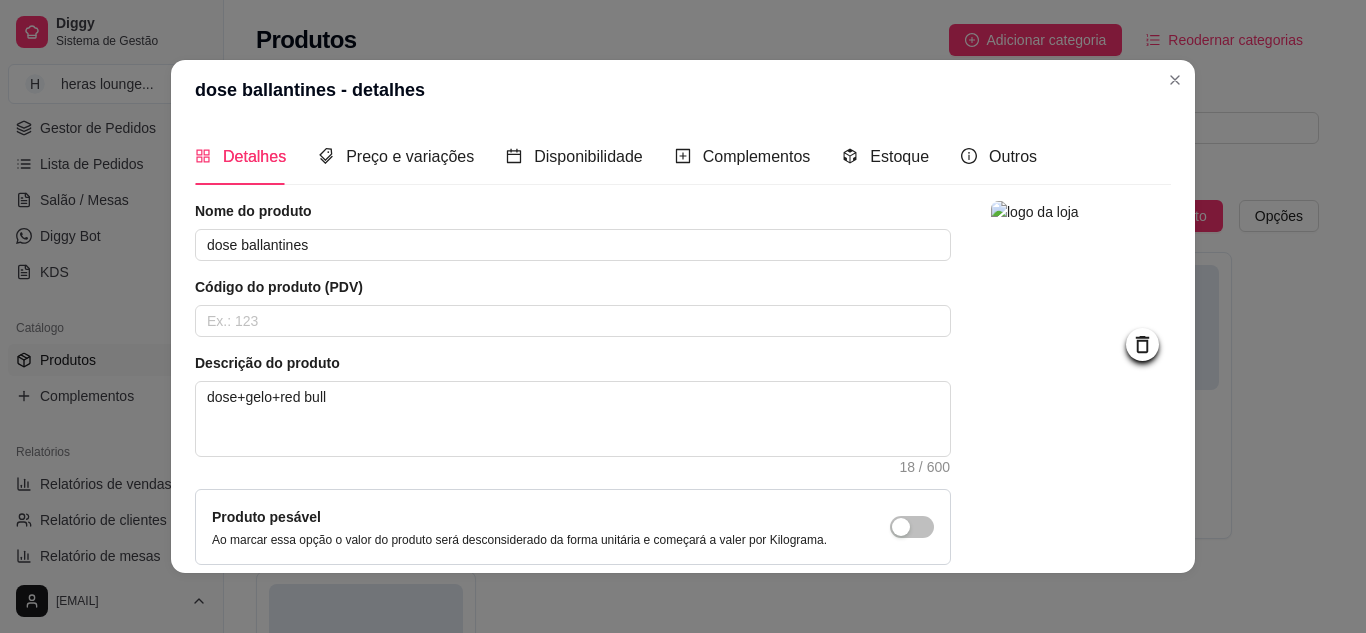 click at bounding box center (1081, 429) 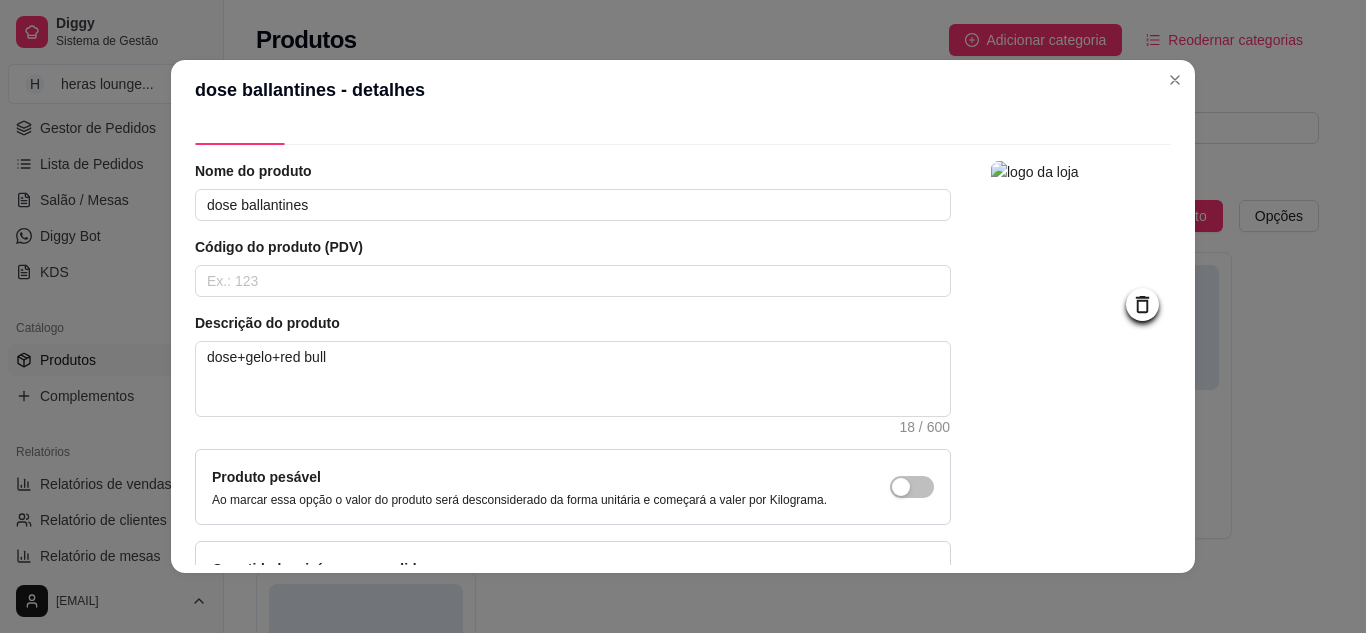 scroll, scrollTop: 180, scrollLeft: 0, axis: vertical 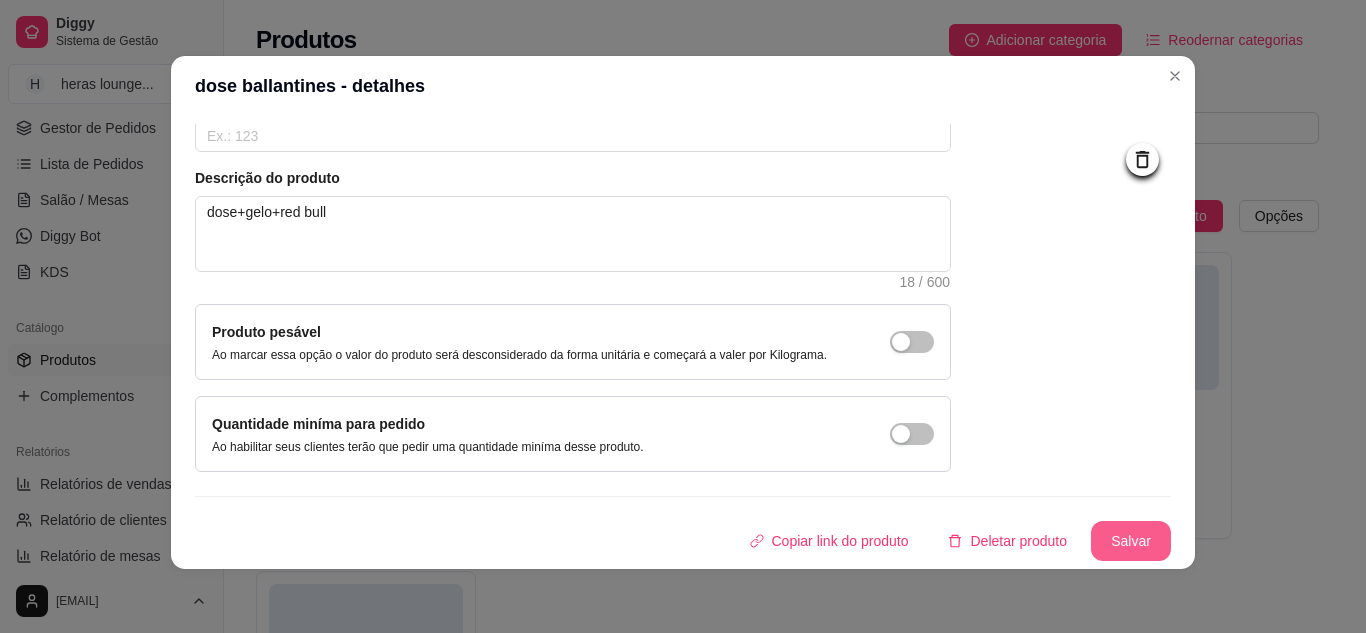click on "Salvar" at bounding box center [1131, 541] 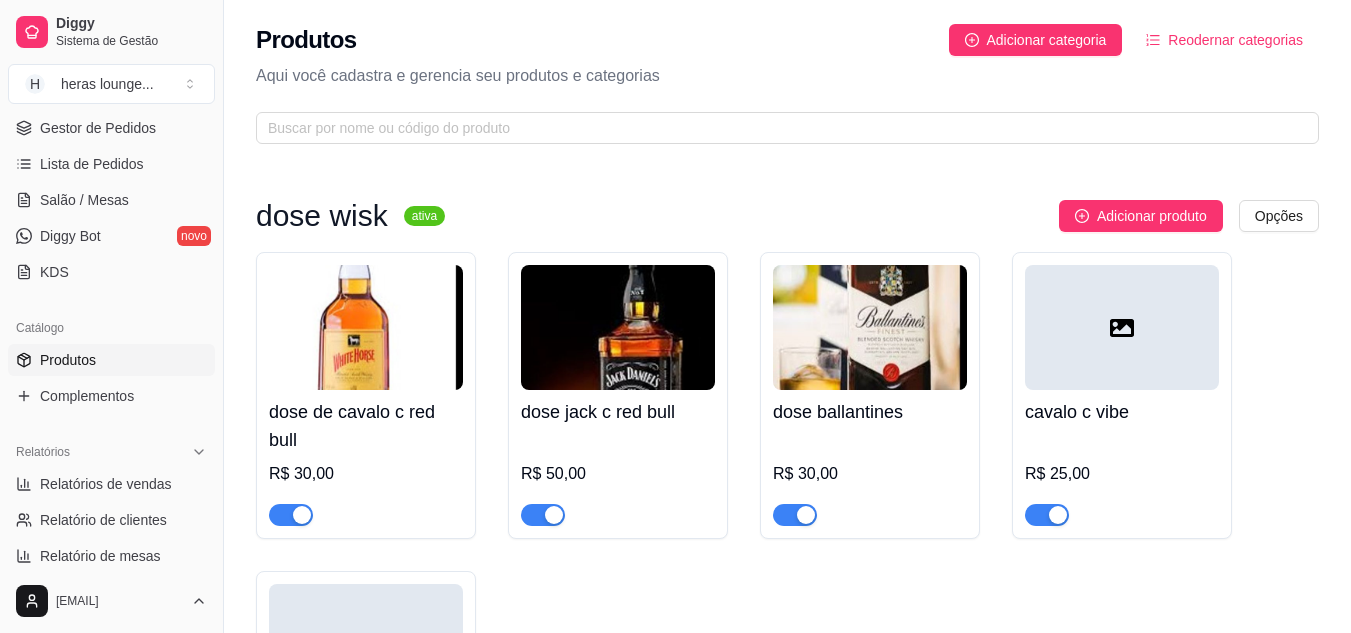click on "dose de cavalo c red bull   R$ 30,00 dose jack c red bull   R$ 50,00 dose ballantines    R$ 30,00 cavalo c vibe   R$ 25,00 ballantines c vibe   R$ 25,00" at bounding box center [787, 541] 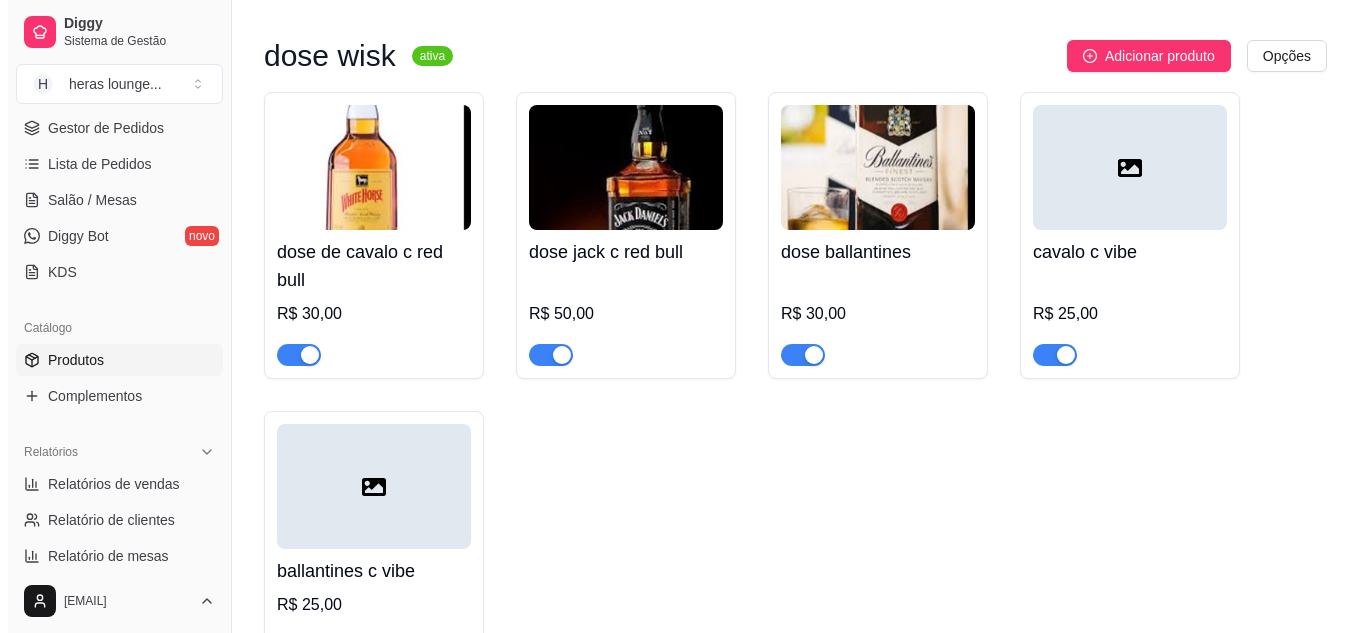 scroll, scrollTop: 200, scrollLeft: 0, axis: vertical 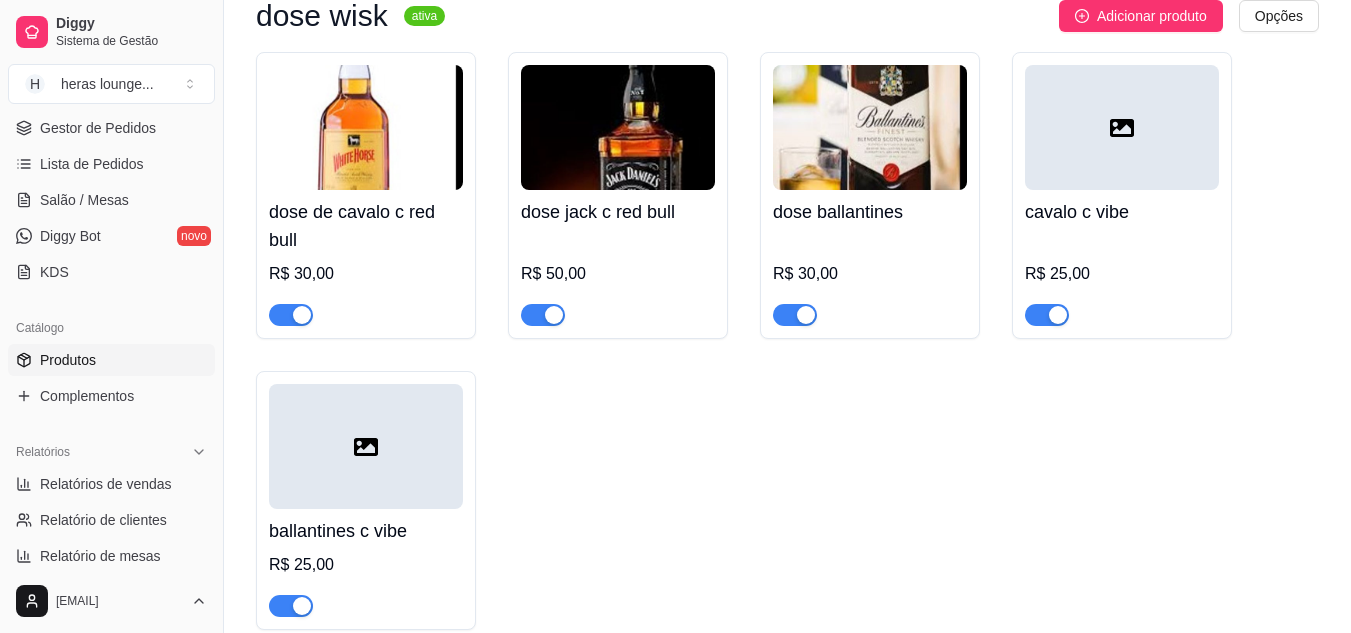 click at bounding box center [1122, 127] 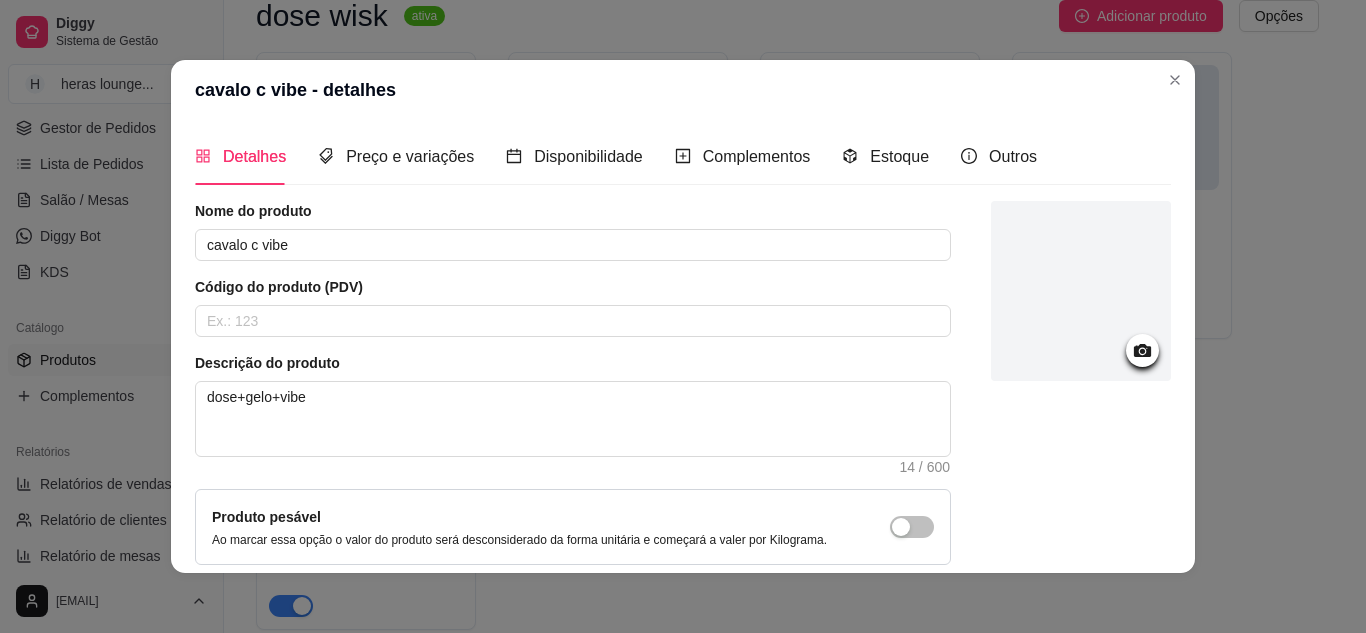 click 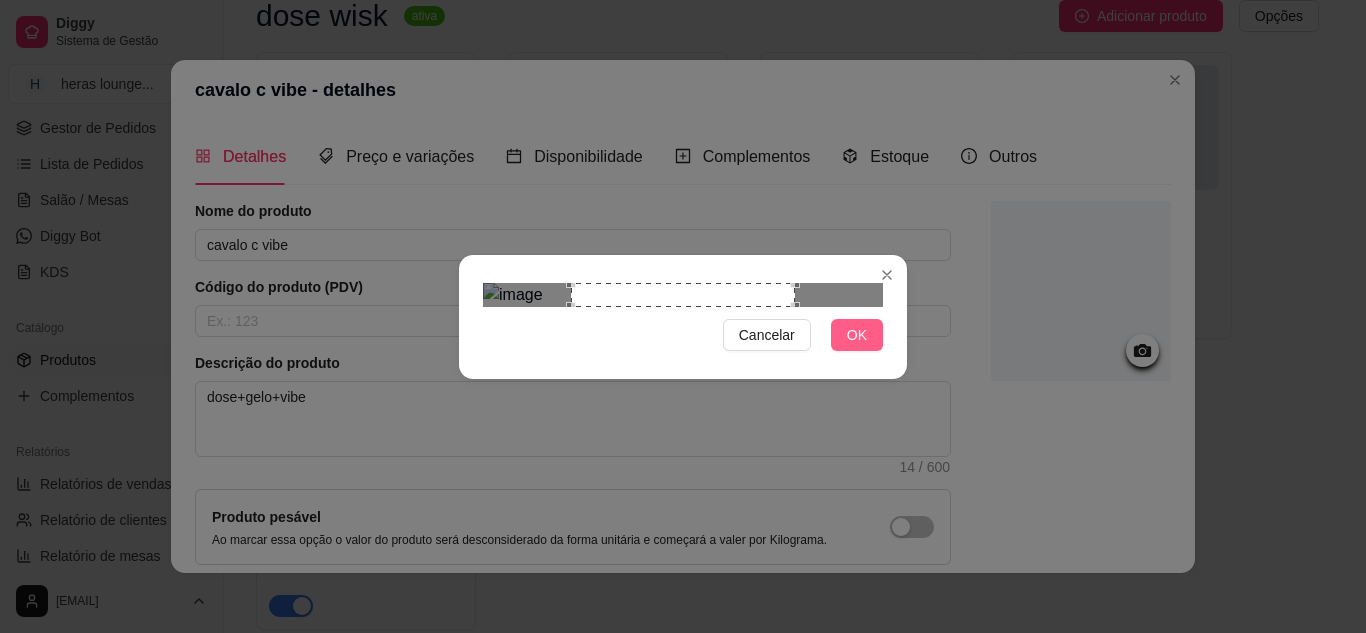 click on "OK" at bounding box center (857, 335) 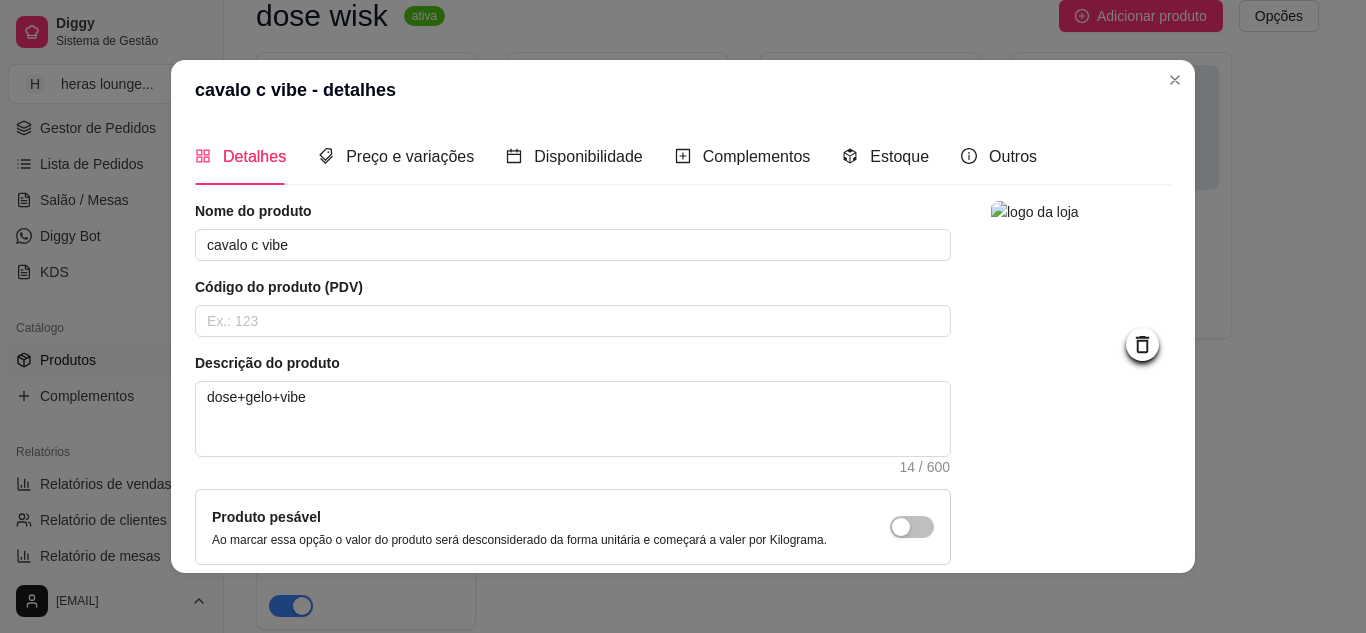 click at bounding box center (1081, 429) 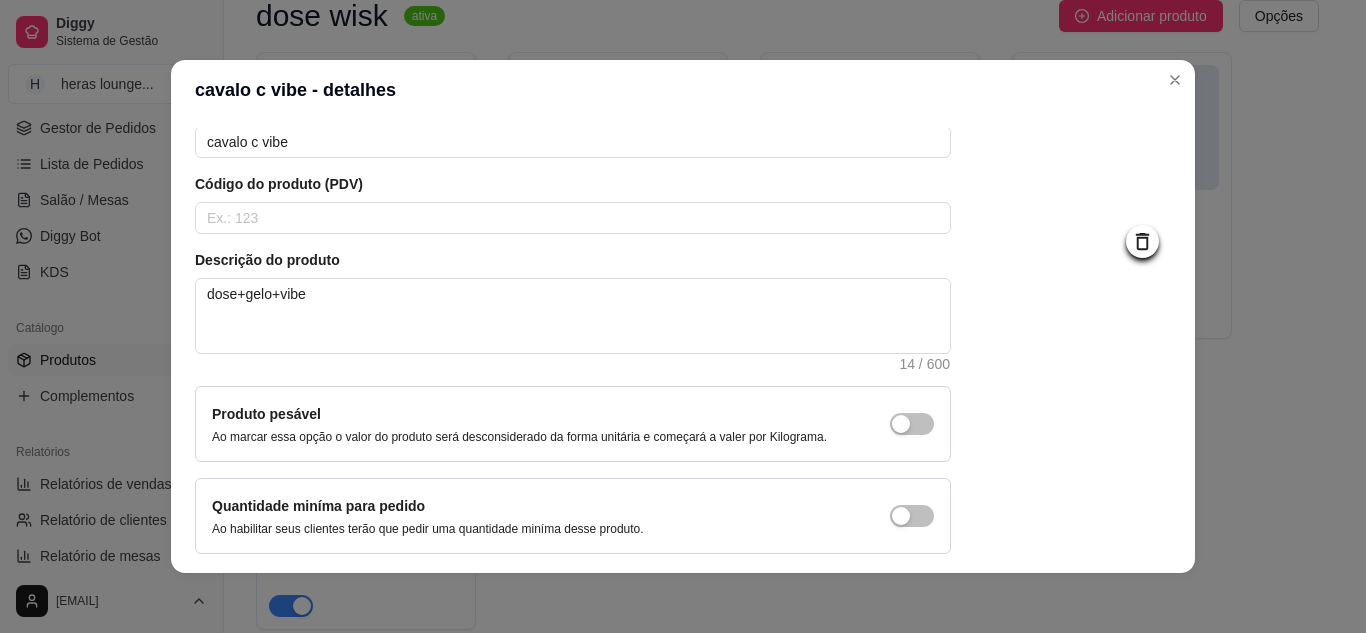 scroll, scrollTop: 181, scrollLeft: 0, axis: vertical 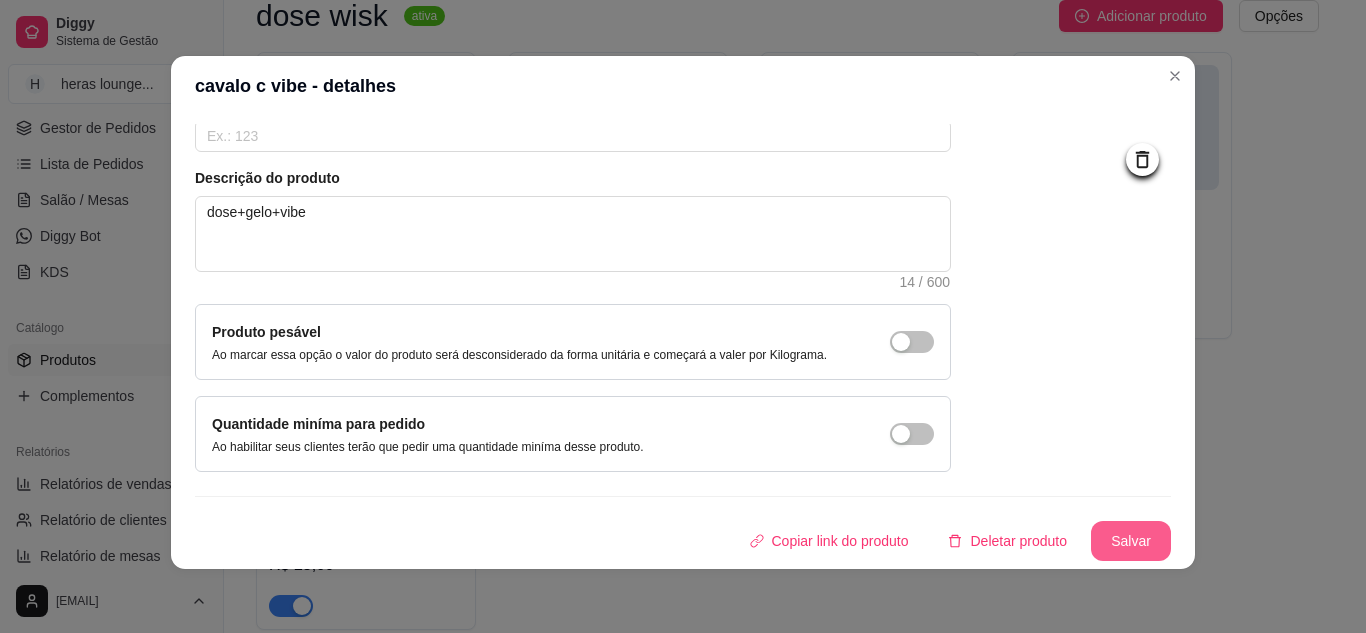 click on "Salvar" at bounding box center (1131, 541) 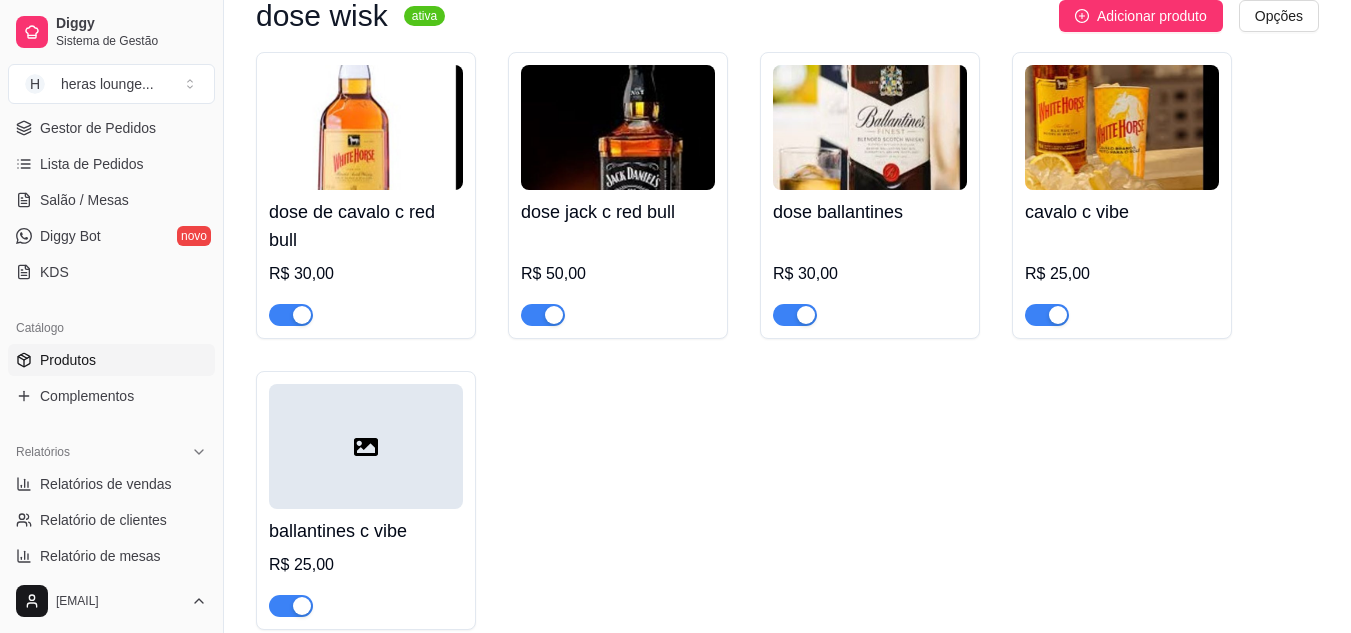 click at bounding box center (366, 446) 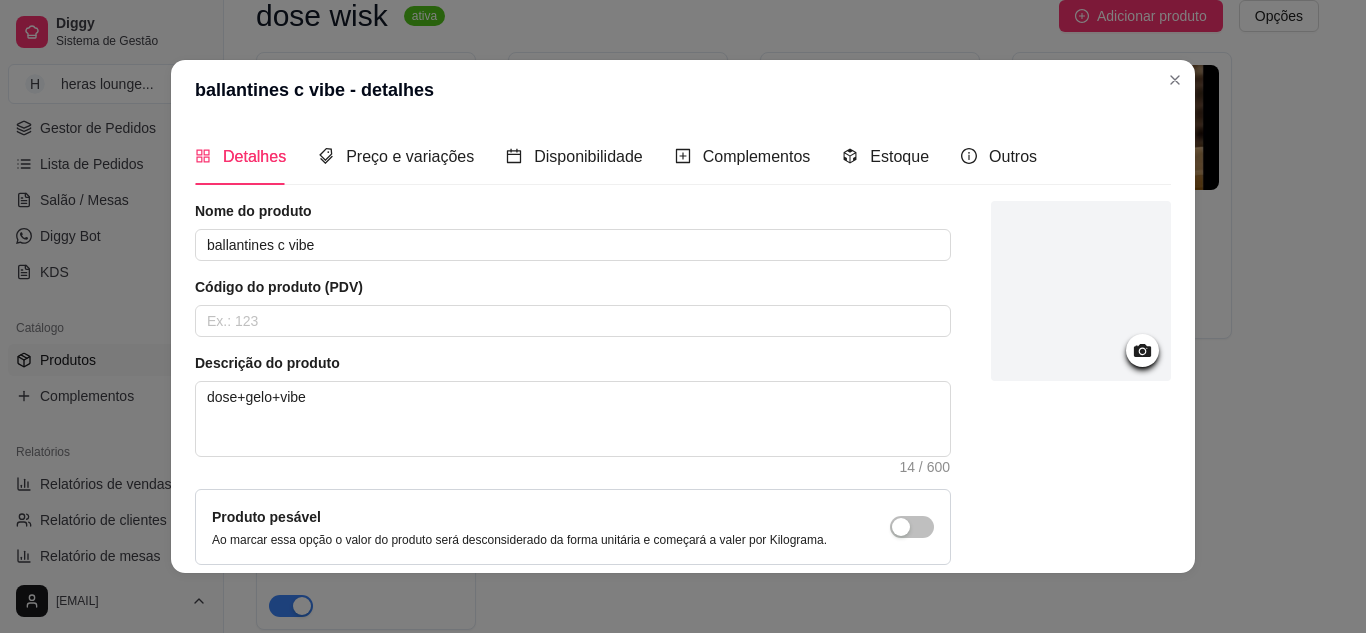 click at bounding box center [1081, 429] 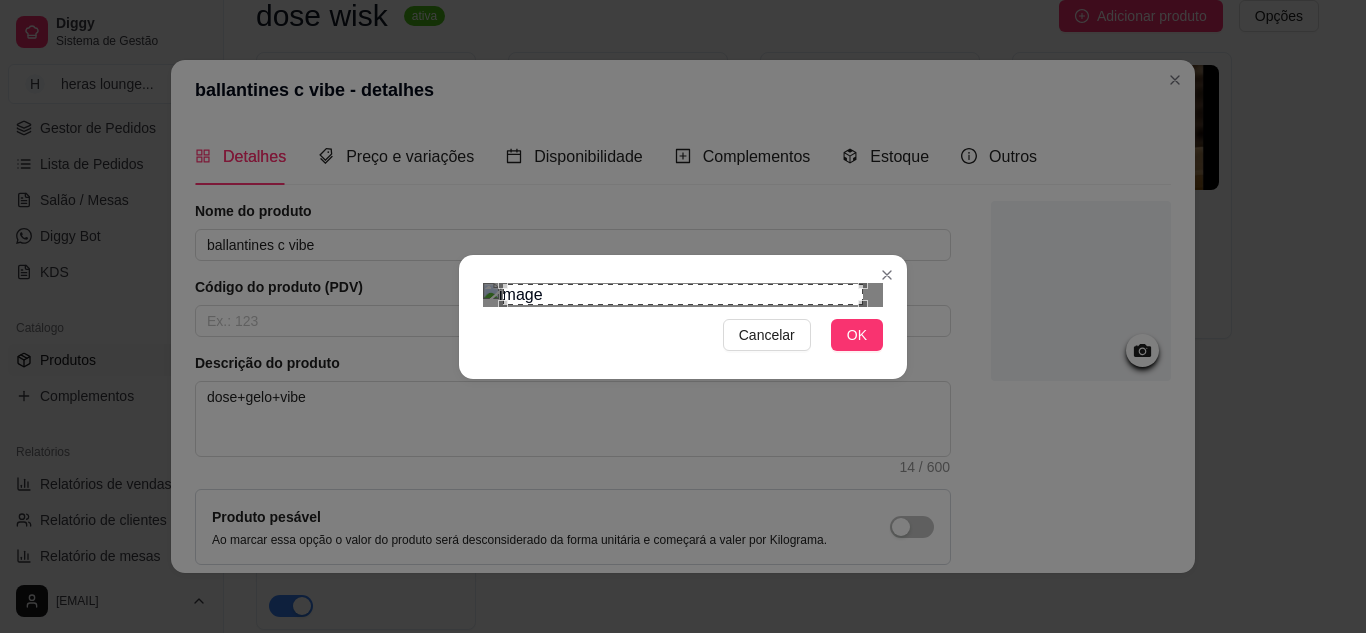 click at bounding box center (683, 295) 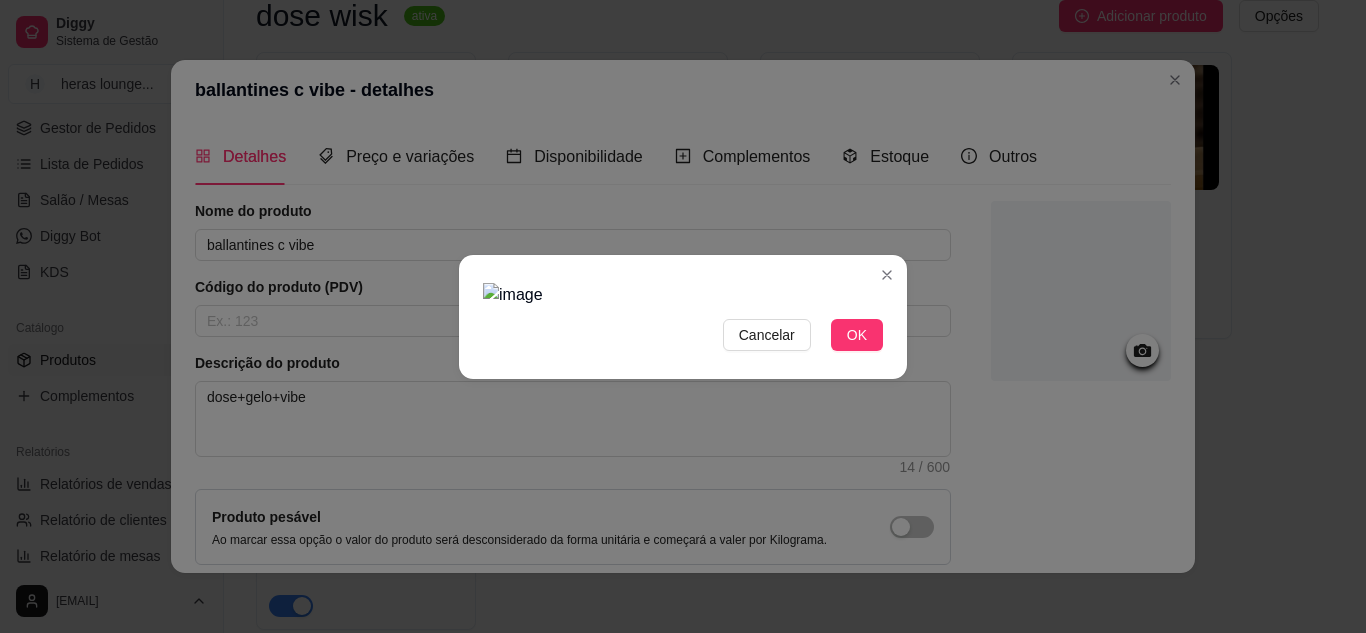 click at bounding box center [683, 295] 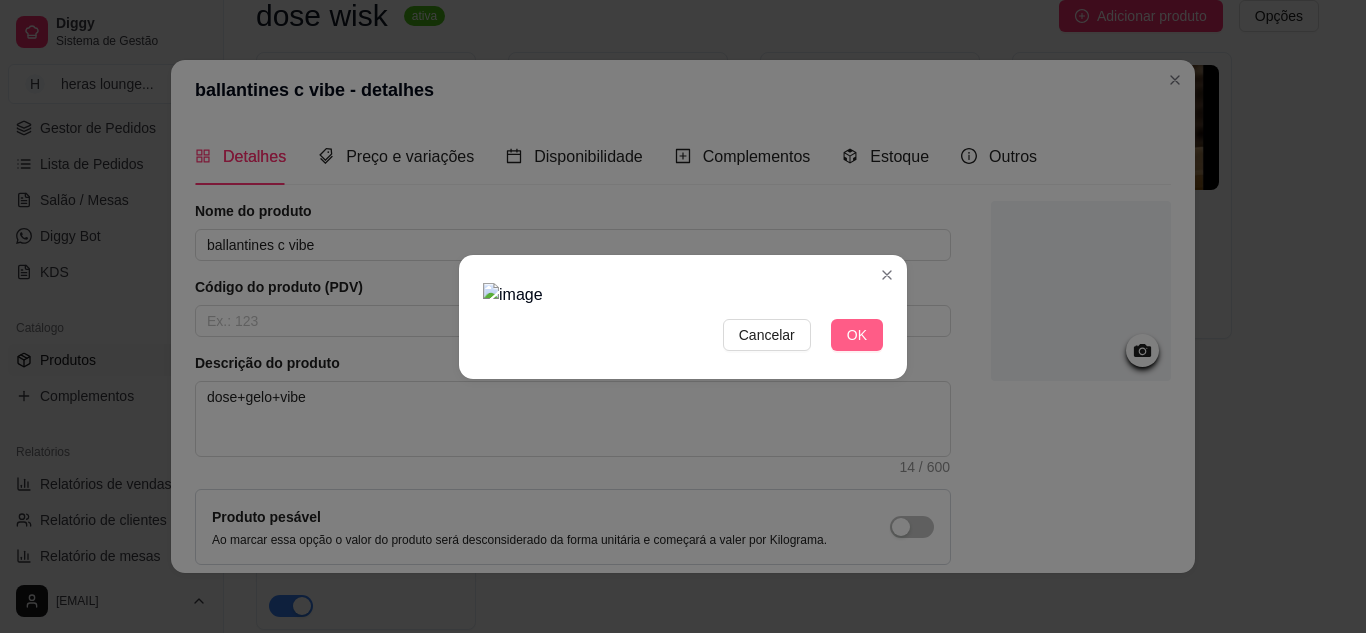click on "OK" at bounding box center [857, 335] 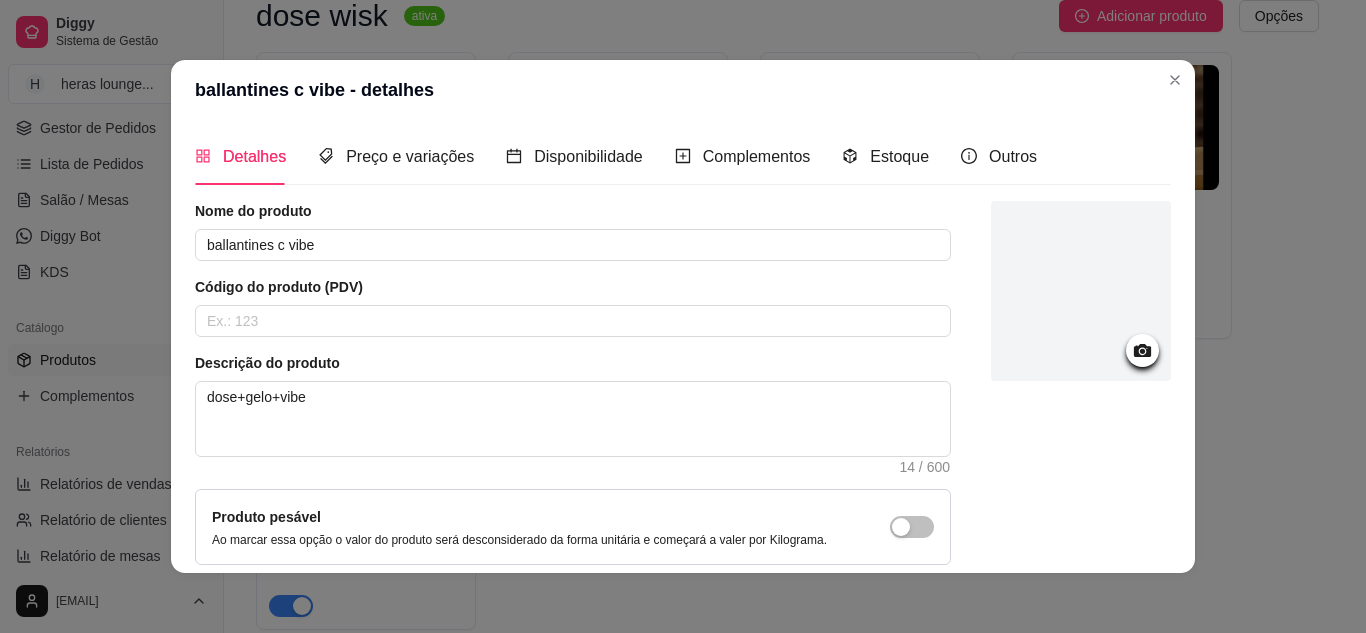 click at bounding box center [1081, 291] 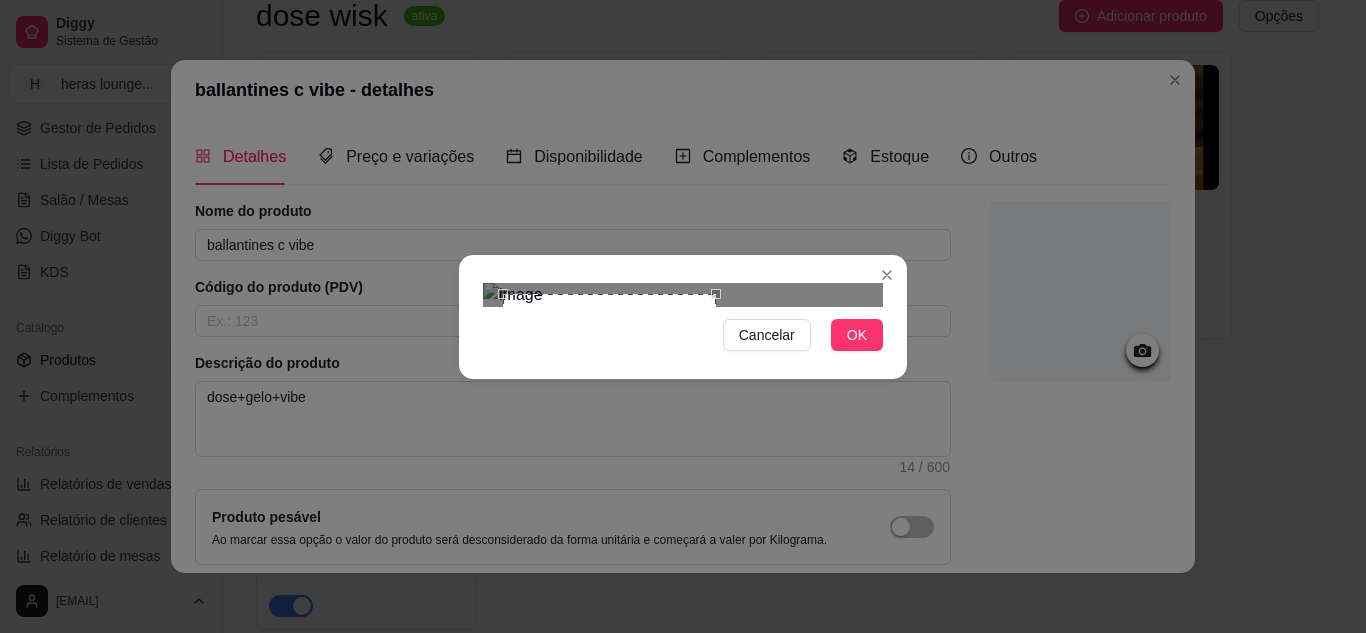 click at bounding box center (683, 295) 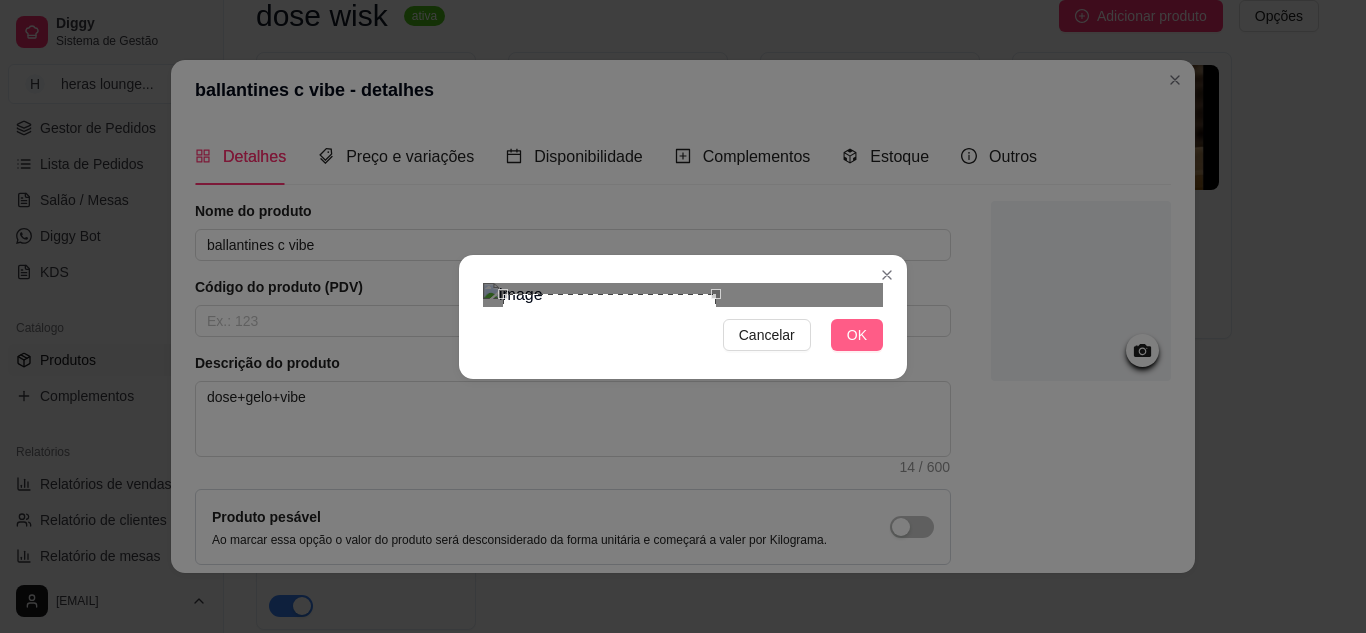 click on "OK" at bounding box center (857, 335) 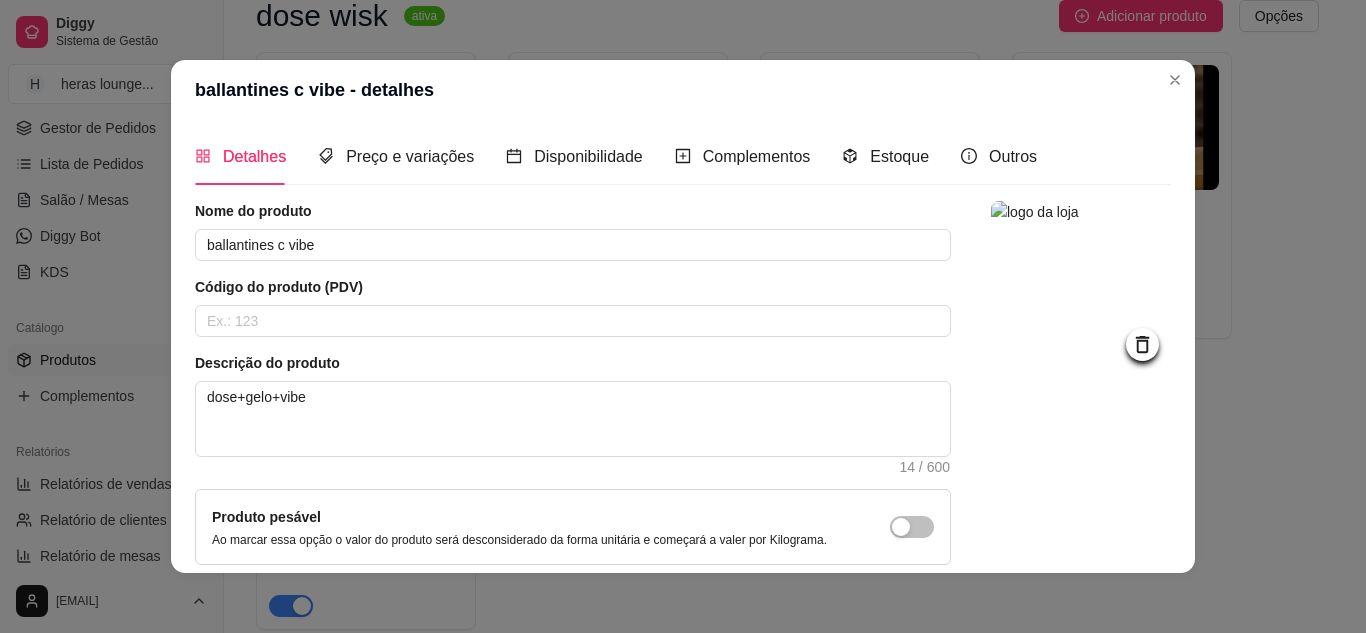 click at bounding box center [1081, 429] 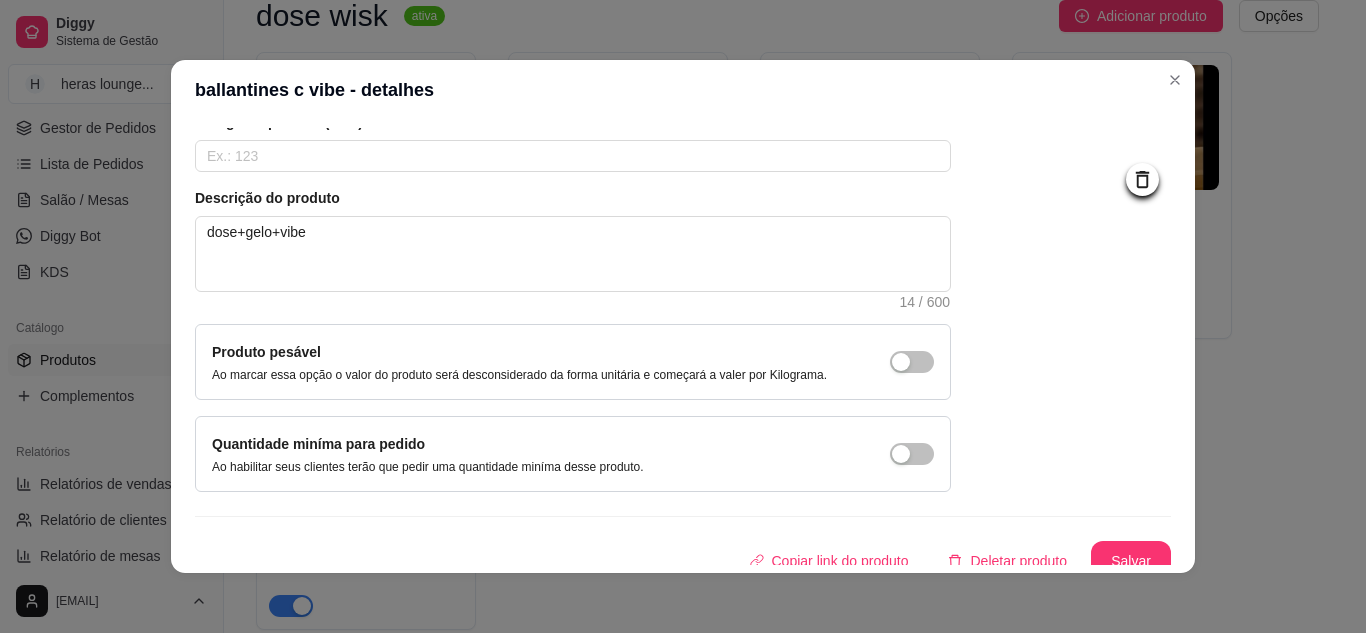 scroll, scrollTop: 181, scrollLeft: 0, axis: vertical 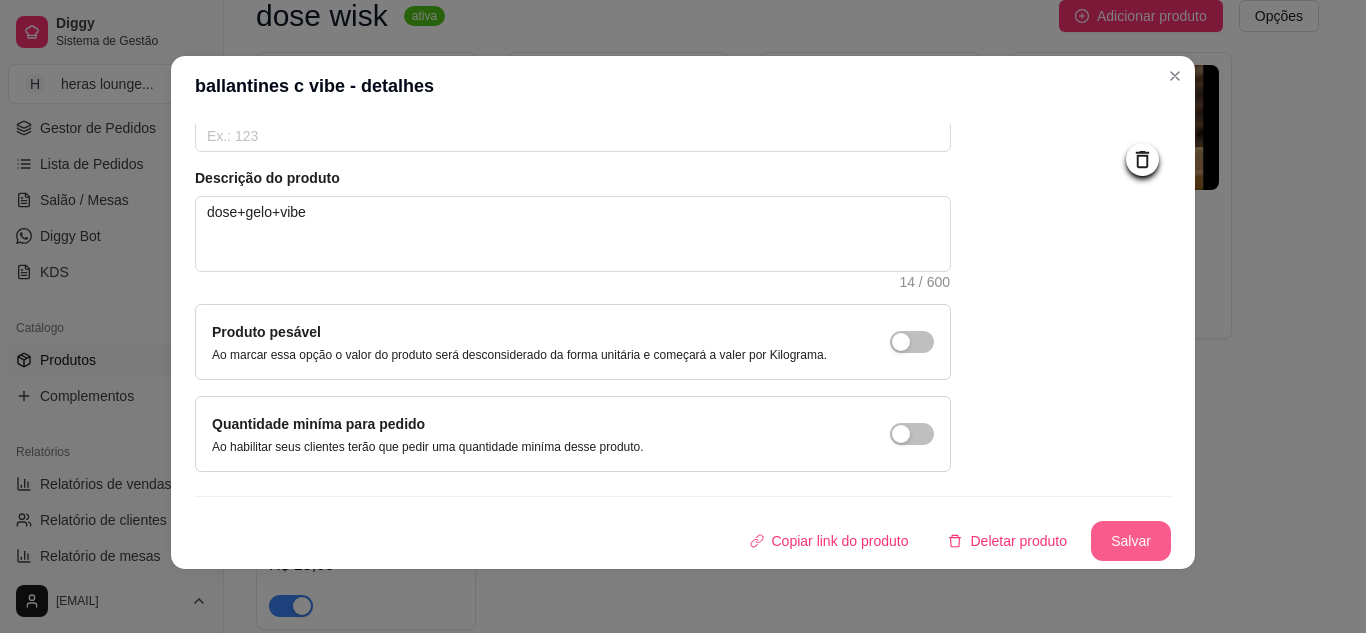 click on "Salvar" at bounding box center (1131, 541) 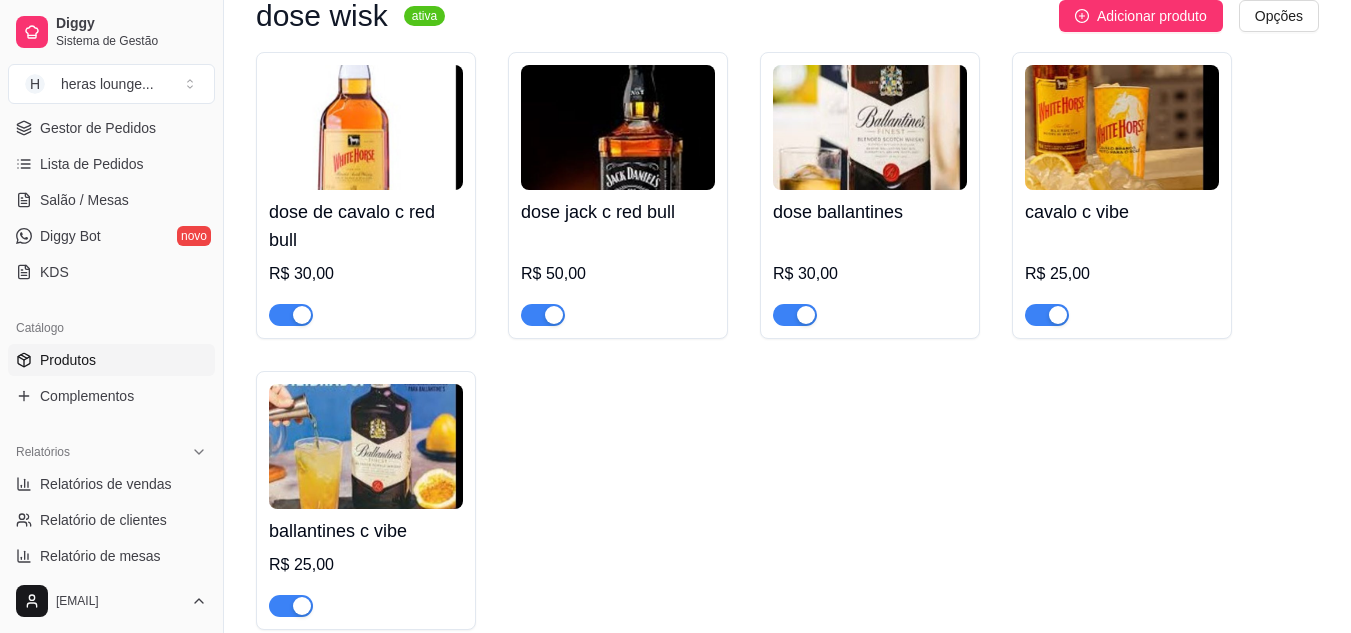 click on "dose de cavalo c red bull   R$ 30,00 dose jack c red bull   R$ 50,00 dose ballantines    R$ 30,00 cavalo c vibe   R$ 25,00 ballantines c vibe   R$ 25,00" at bounding box center [787, 341] 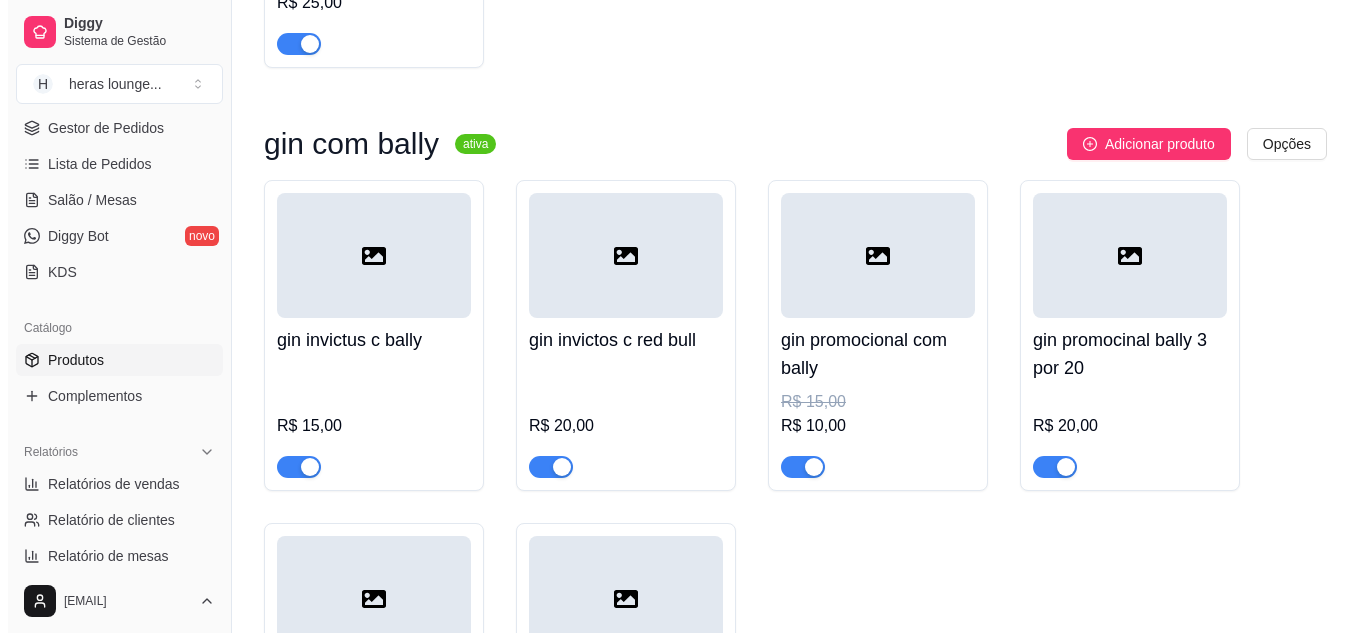 scroll, scrollTop: 800, scrollLeft: 0, axis: vertical 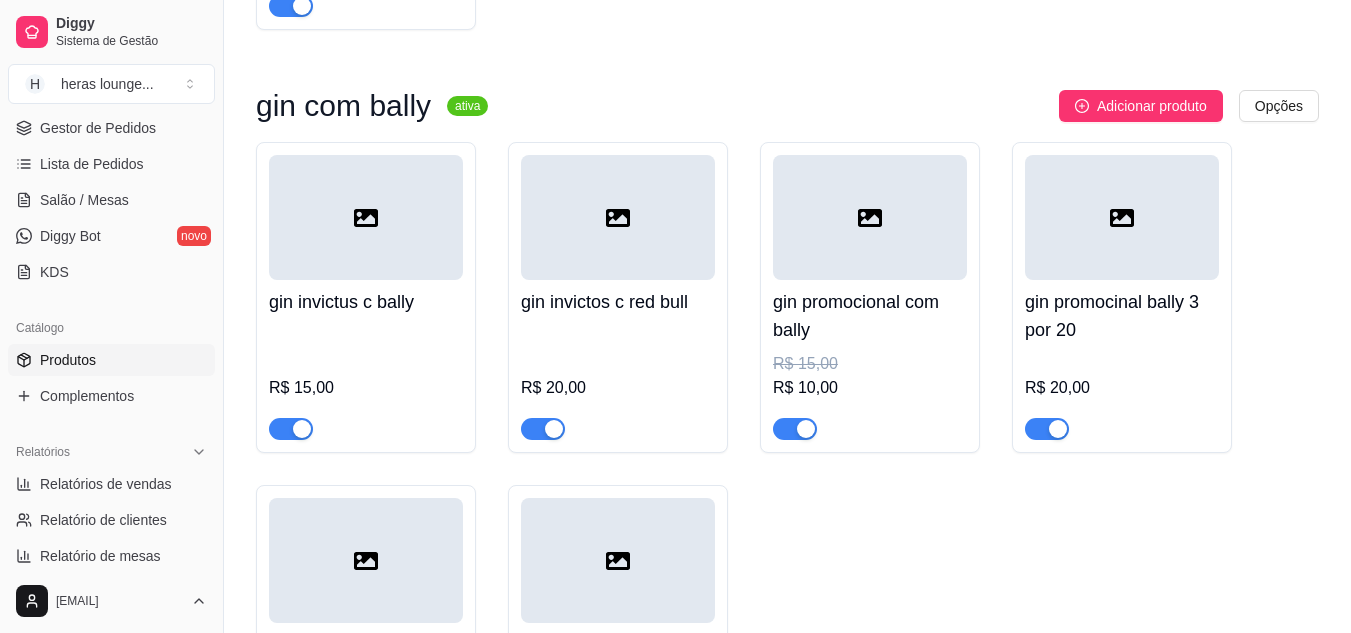 click at bounding box center (366, 217) 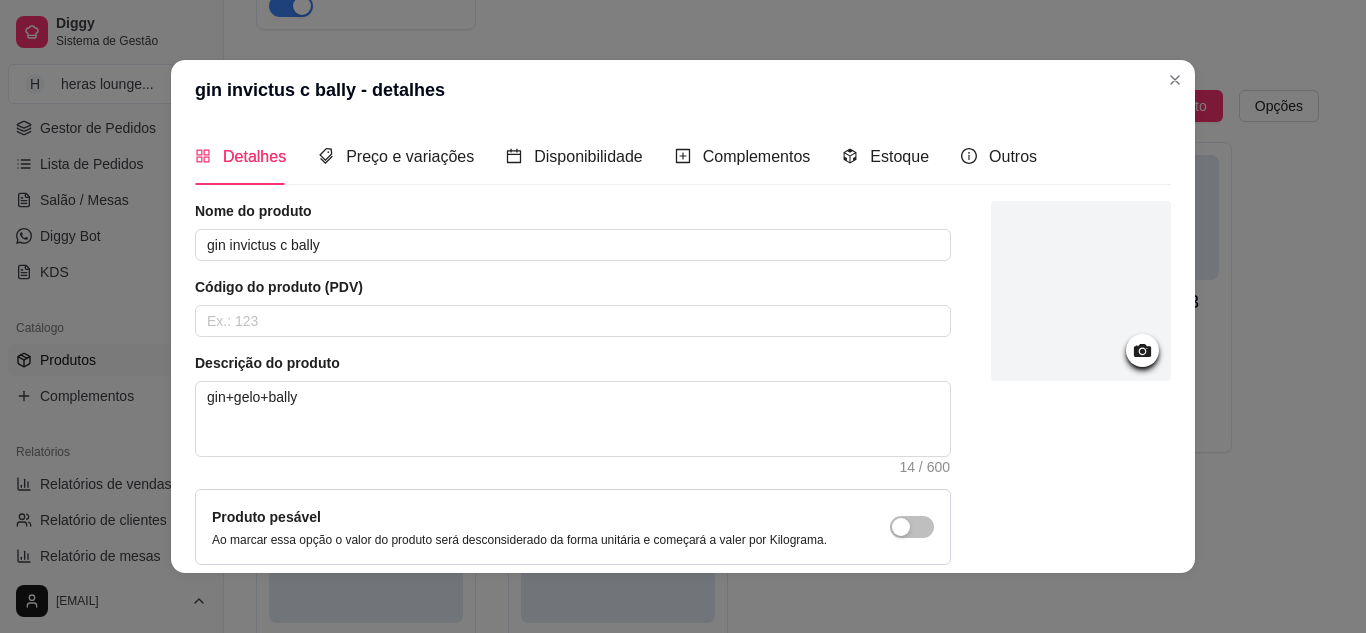 click 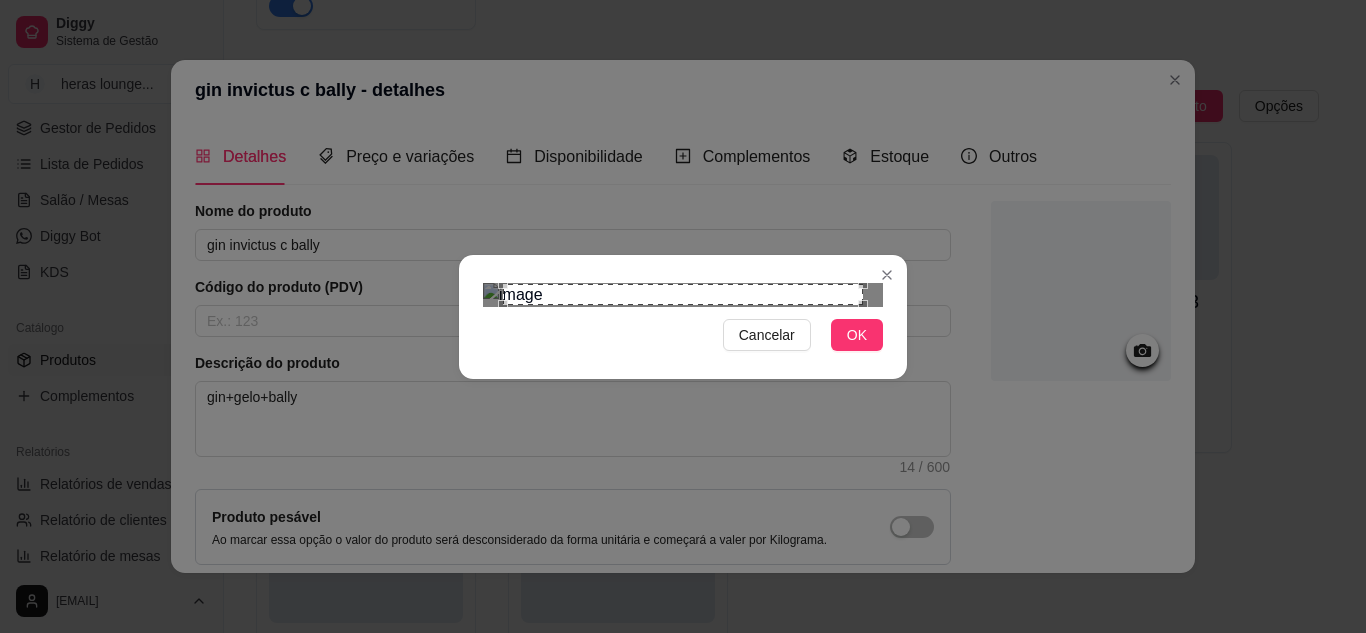 click at bounding box center [868, 310] 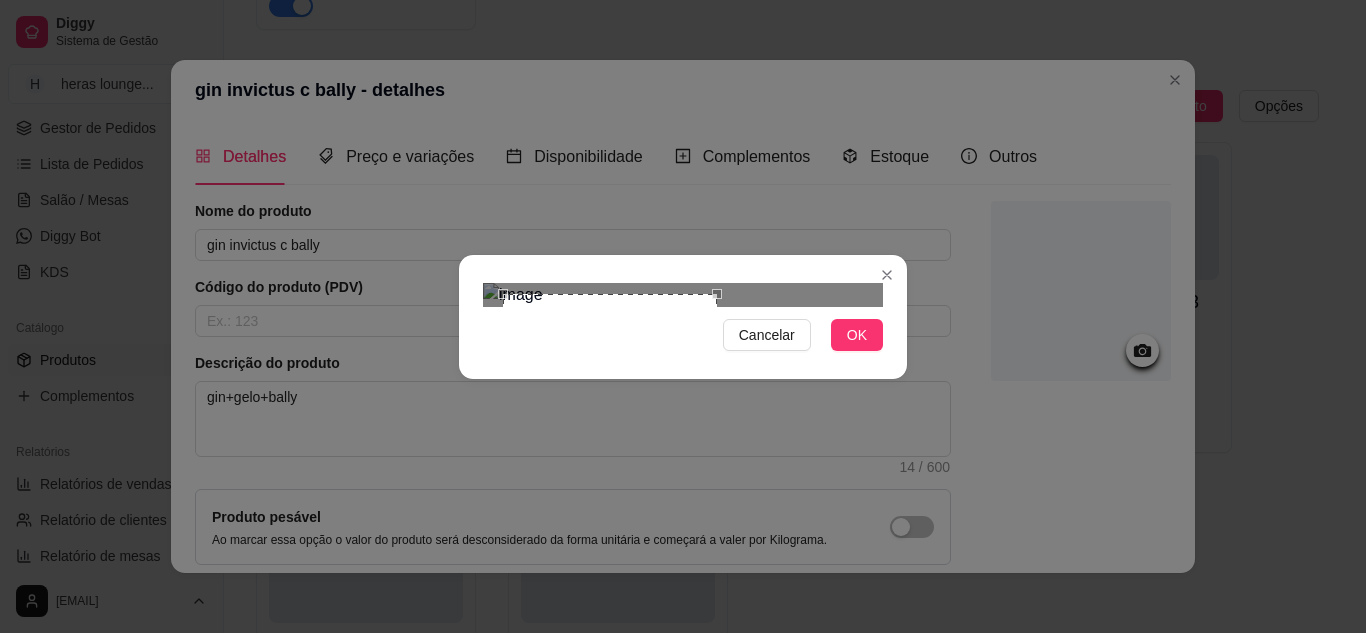 click at bounding box center (683, 295) 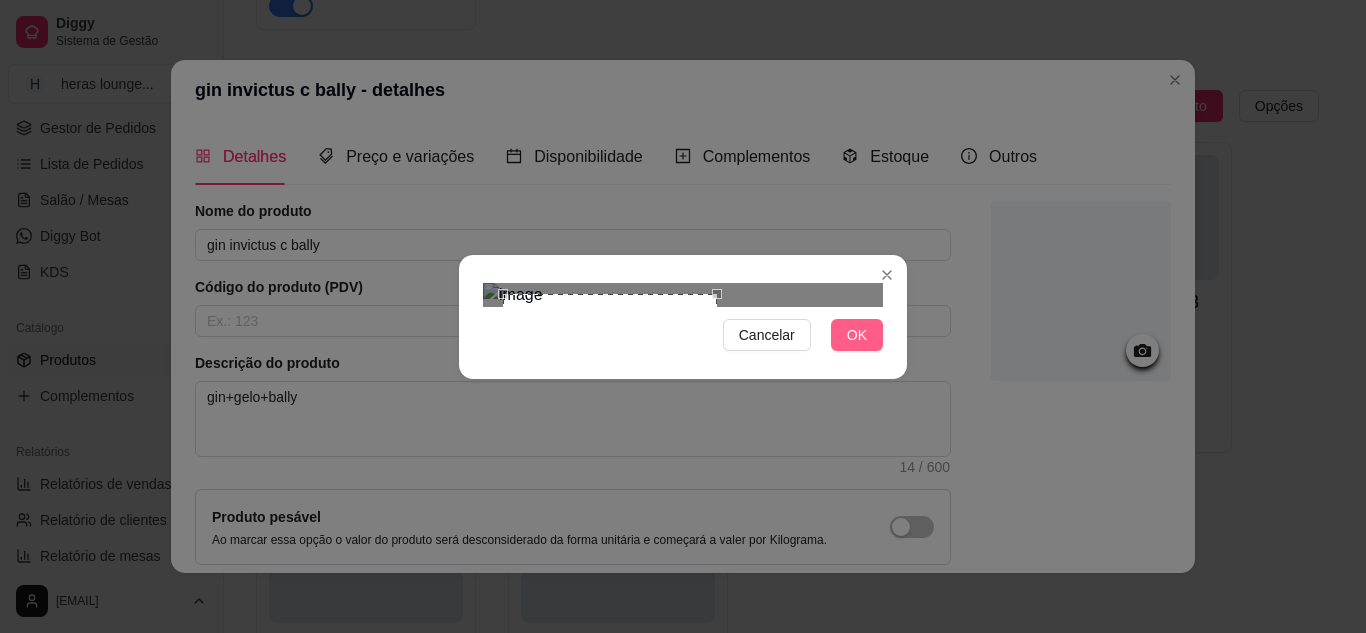 click on "OK" at bounding box center (857, 335) 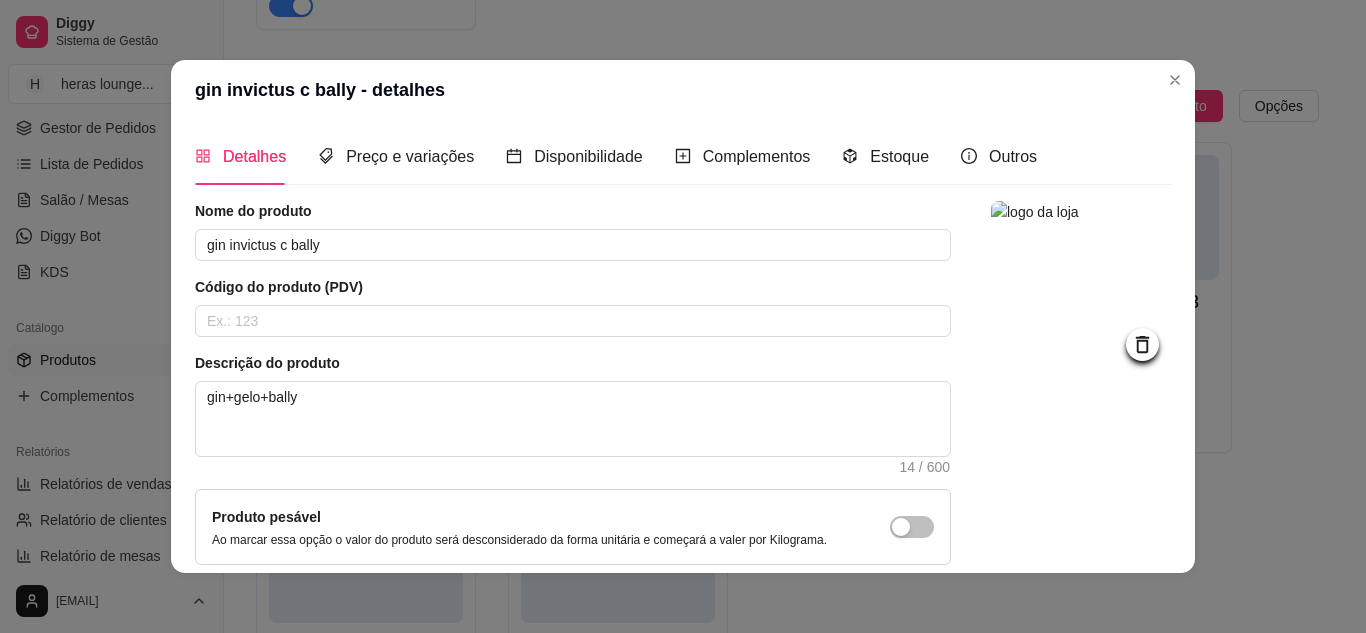 click at bounding box center [1081, 429] 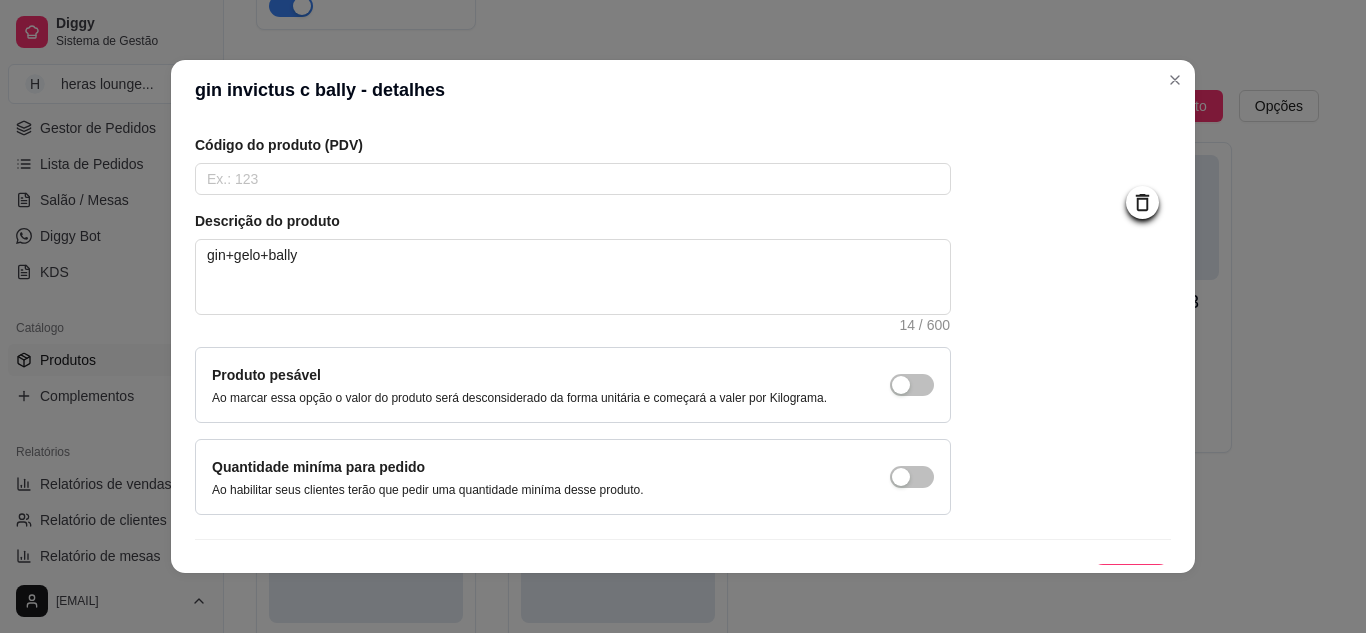 scroll, scrollTop: 160, scrollLeft: 0, axis: vertical 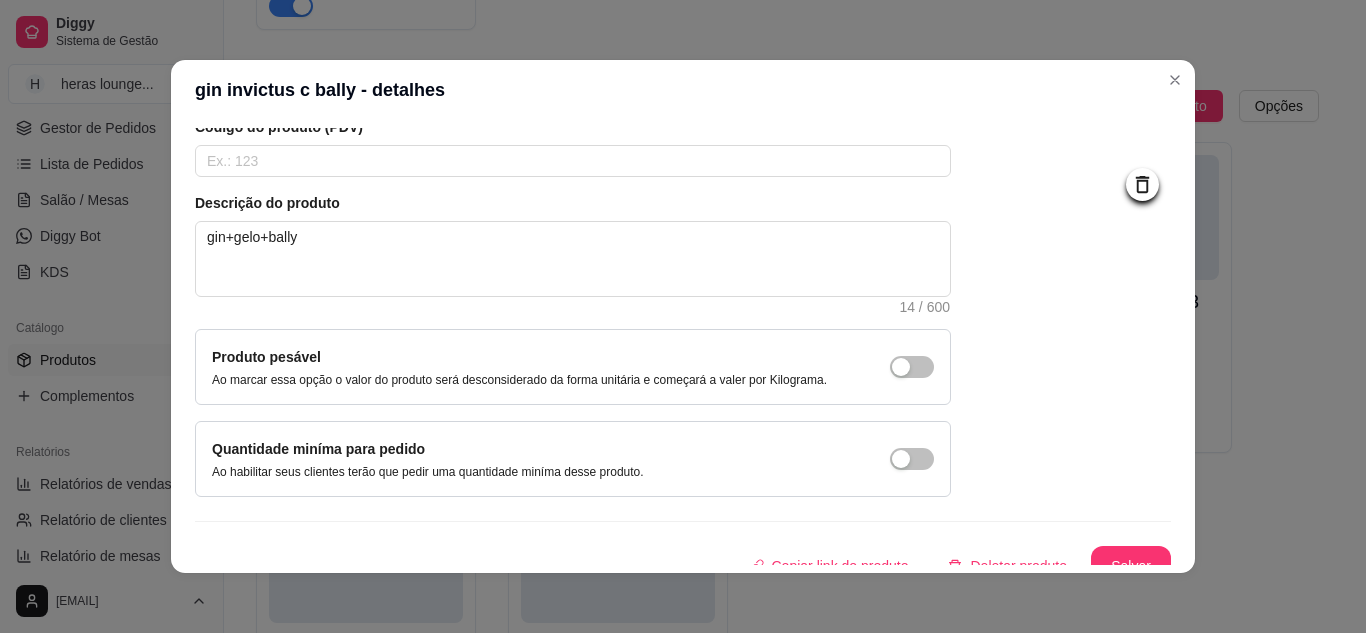 click on "Nome do produto gin invictus c bally Código do produto (PDV) Descrição do produto gin+gelo+bally 14 / 600 Produto pesável Ao marcar essa opção o valor do produto será desconsiderado da forma unitária e começará a valer por Kilograma. Quantidade miníma para pedido Ao habilitar seus clientes terão que pedir uma quantidade miníma desse produto. Copiar link do produto Deletar produto Salvar" at bounding box center (683, 313) 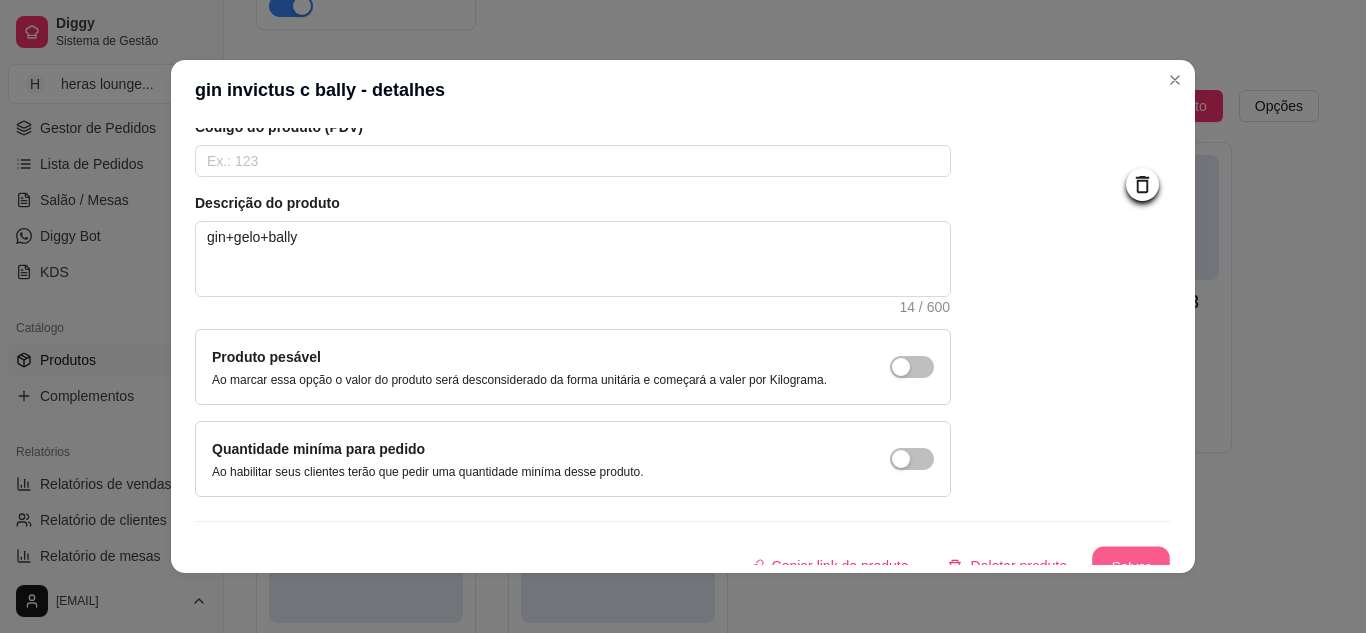 click on "Salvar" at bounding box center [1131, 566] 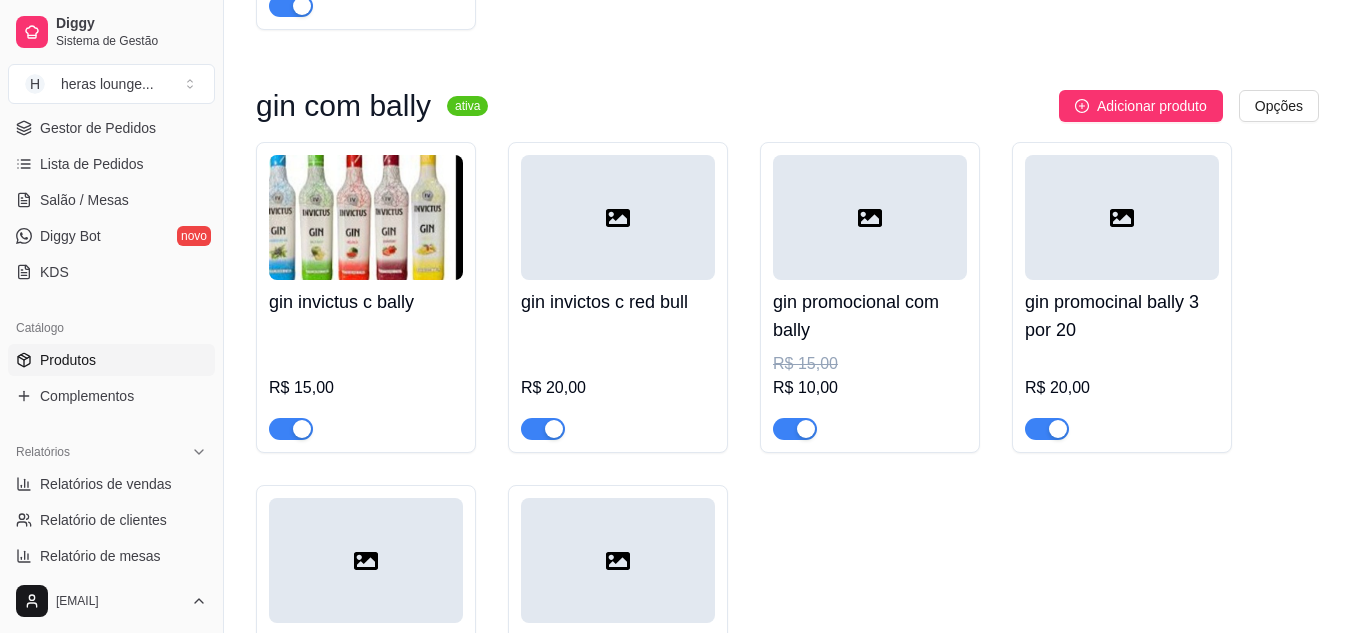 click at bounding box center [618, 217] 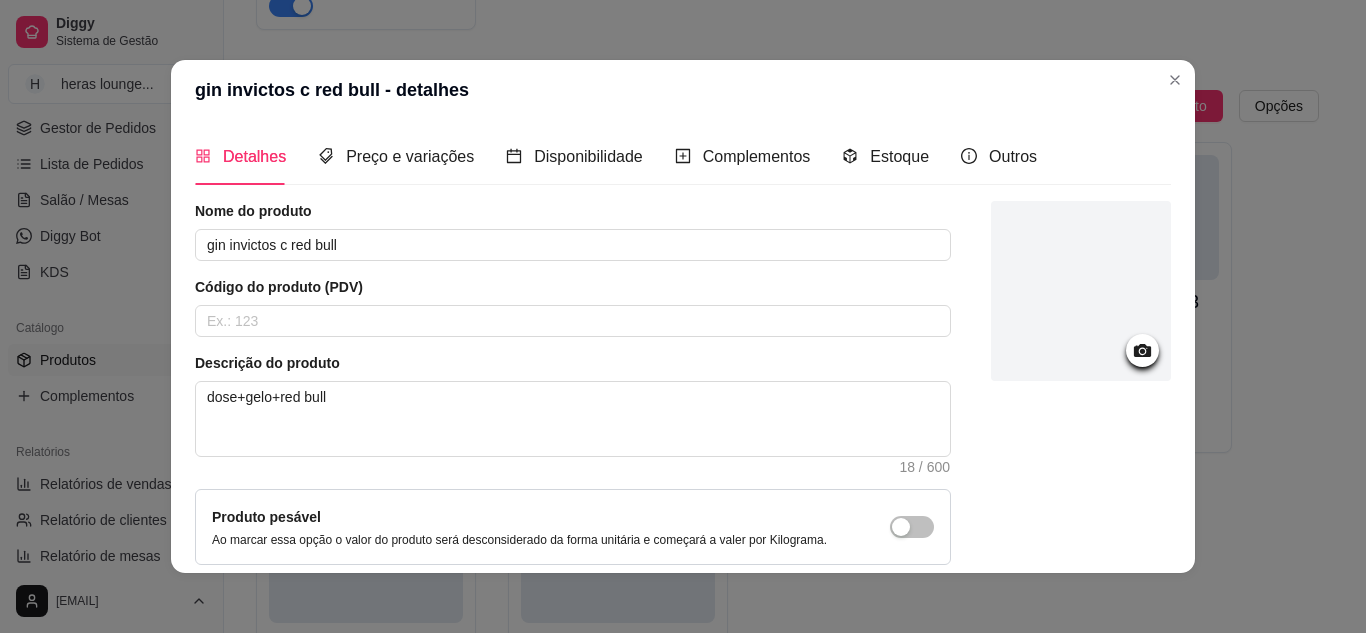 click 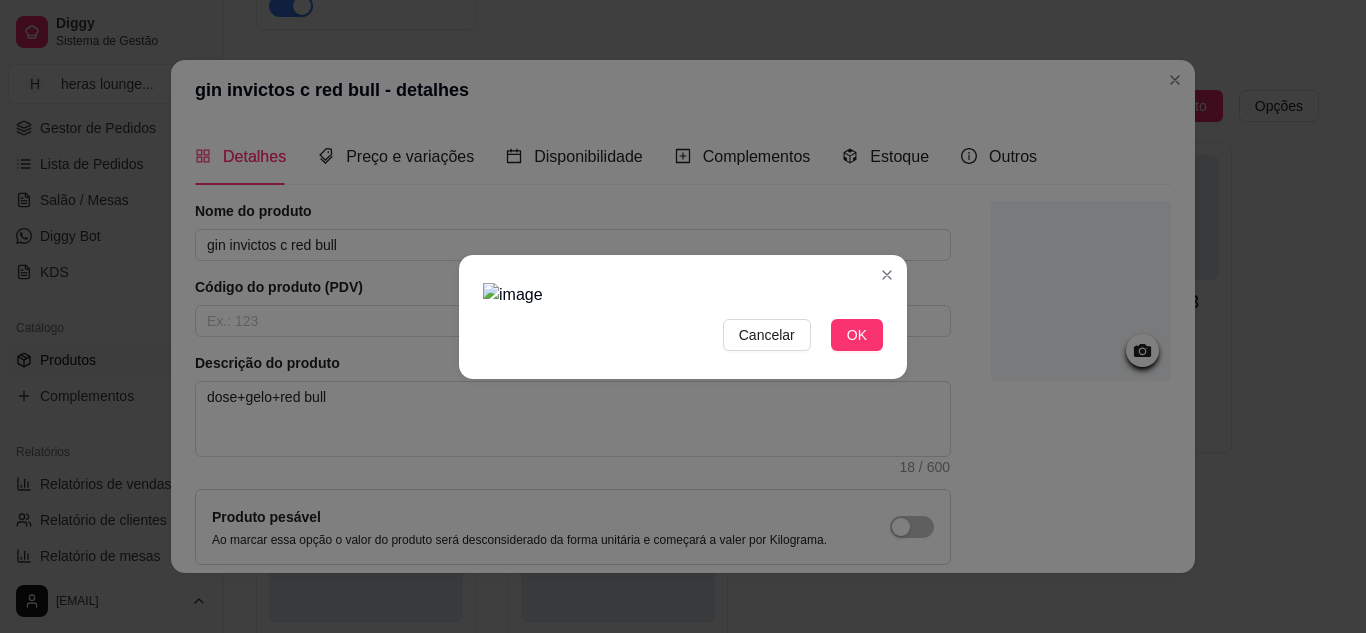 click at bounding box center (683, 295) 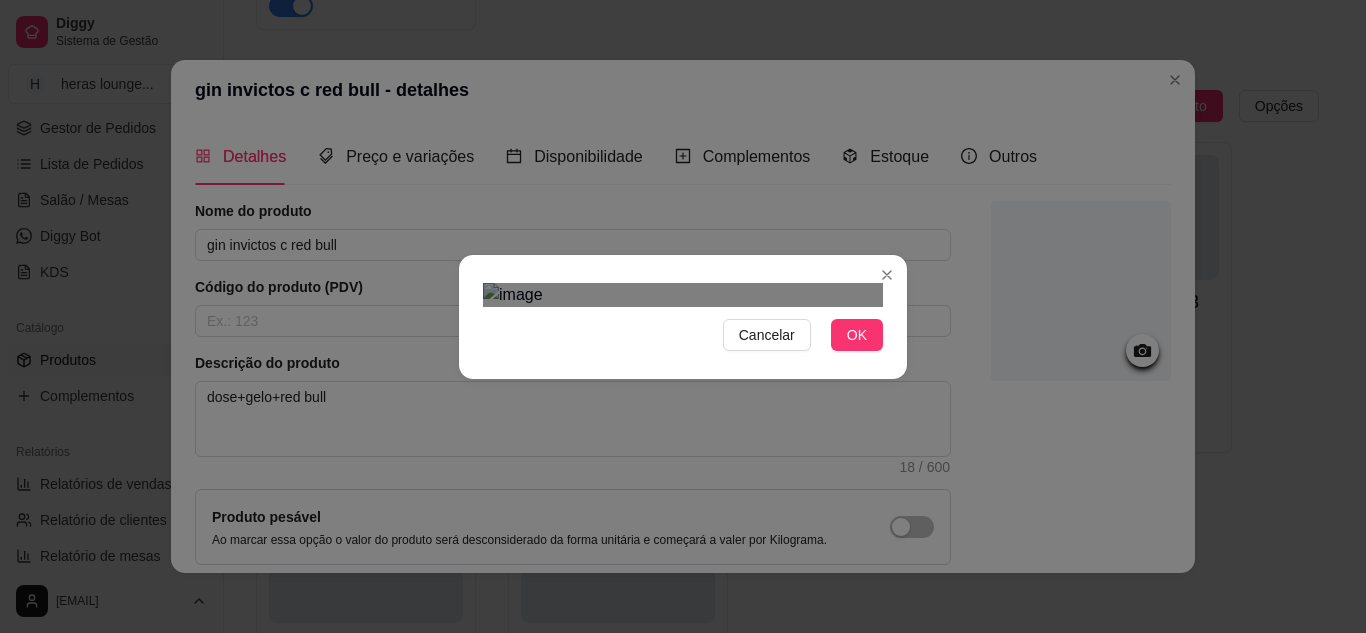 click at bounding box center (683, 295) 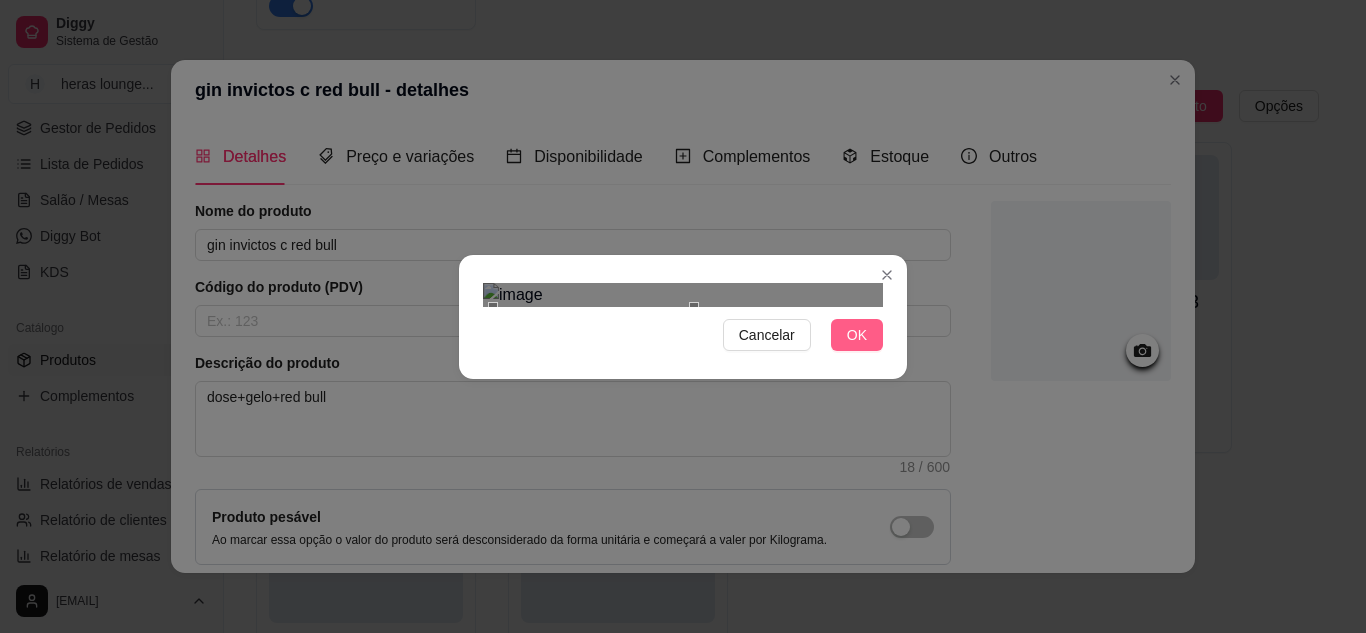 click on "OK" at bounding box center [857, 335] 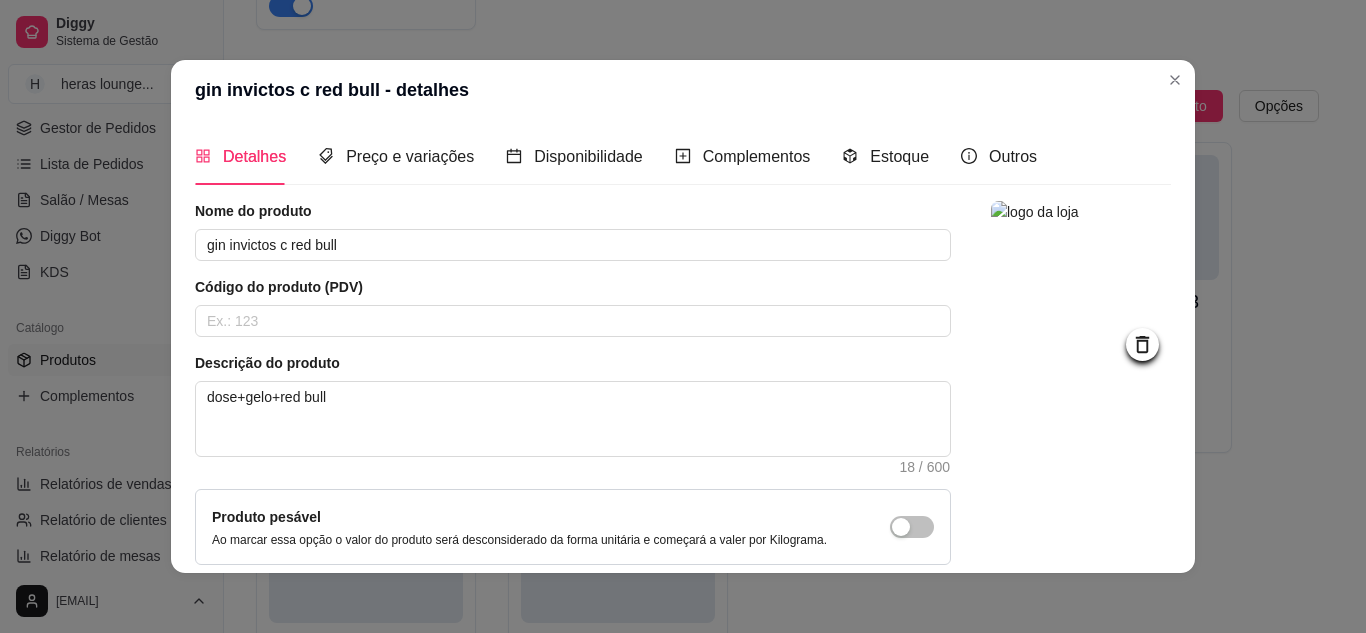 click at bounding box center [1081, 429] 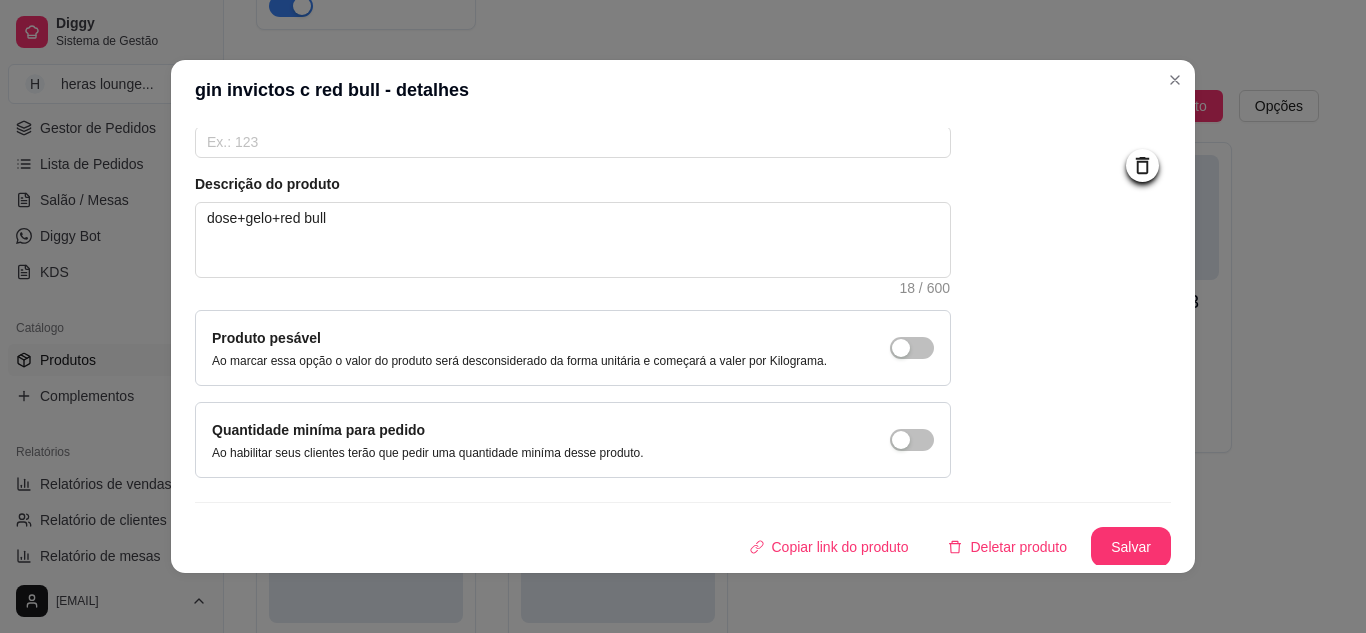 scroll, scrollTop: 181, scrollLeft: 0, axis: vertical 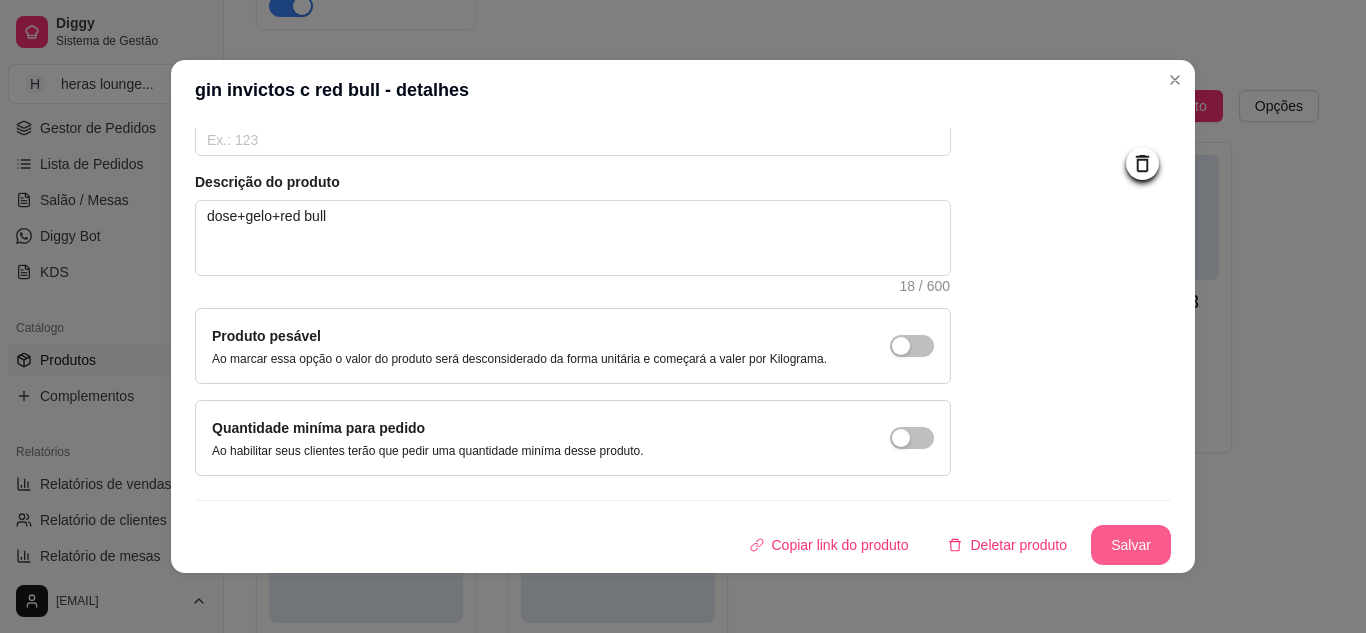 click on "Salvar" at bounding box center [1131, 545] 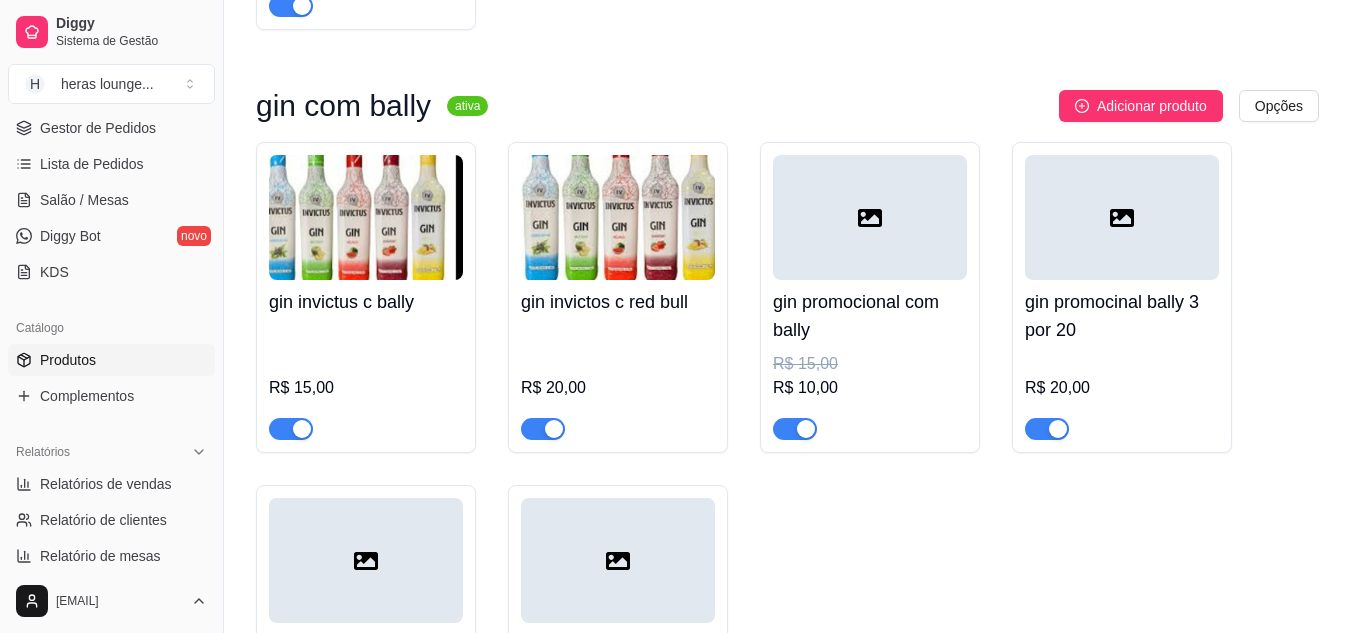 click on "gin invictus c bally   R$ 15,00 gin invictos c red bull   R$ 20,00 gin promocional com bally   R$ 15,00 R$ 10,00 gin promocinal bally 3 por 20   R$ 20,00 Gin intencion com bally   R$ 20,00 Gin intencion com red bull   R$ 25,00" at bounding box center (787, 457) 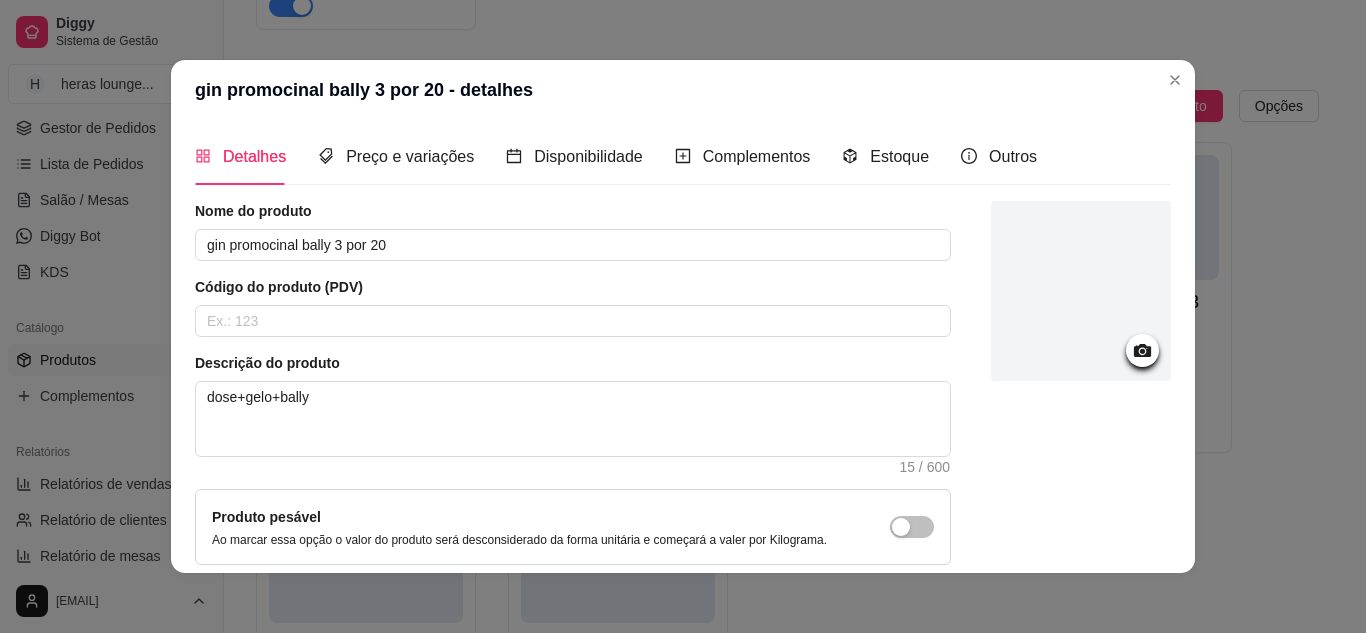 click at bounding box center [1142, 350] 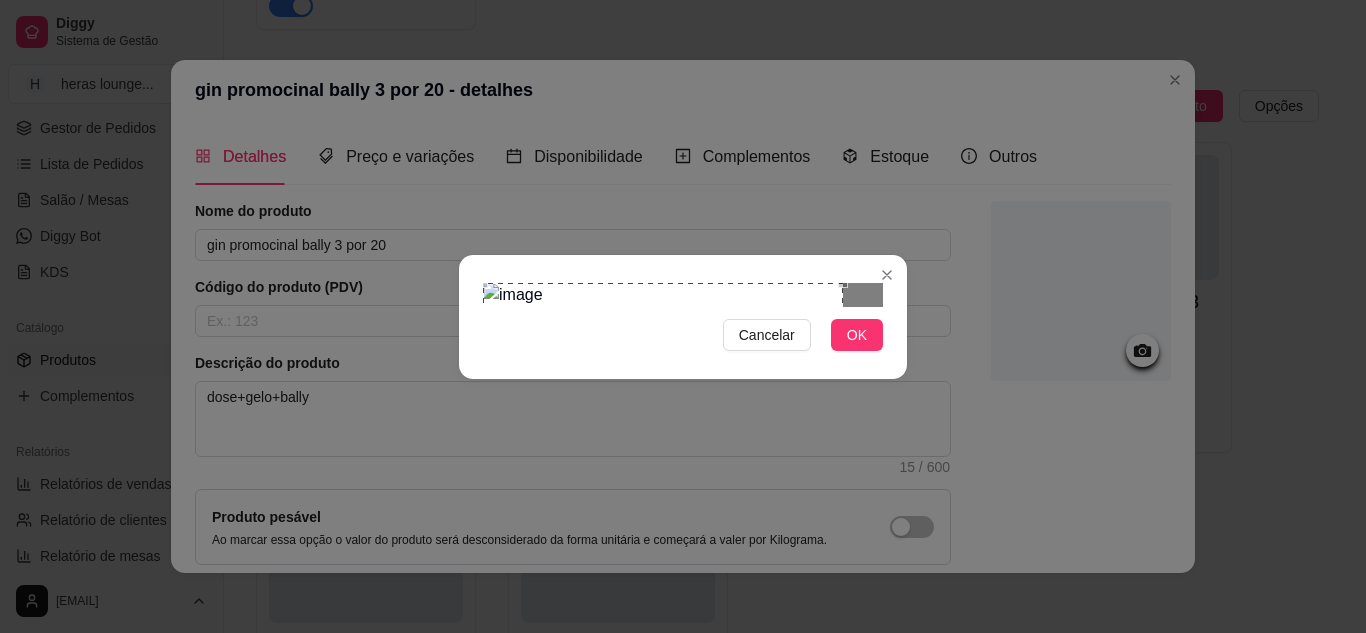 click at bounding box center (663, 384) 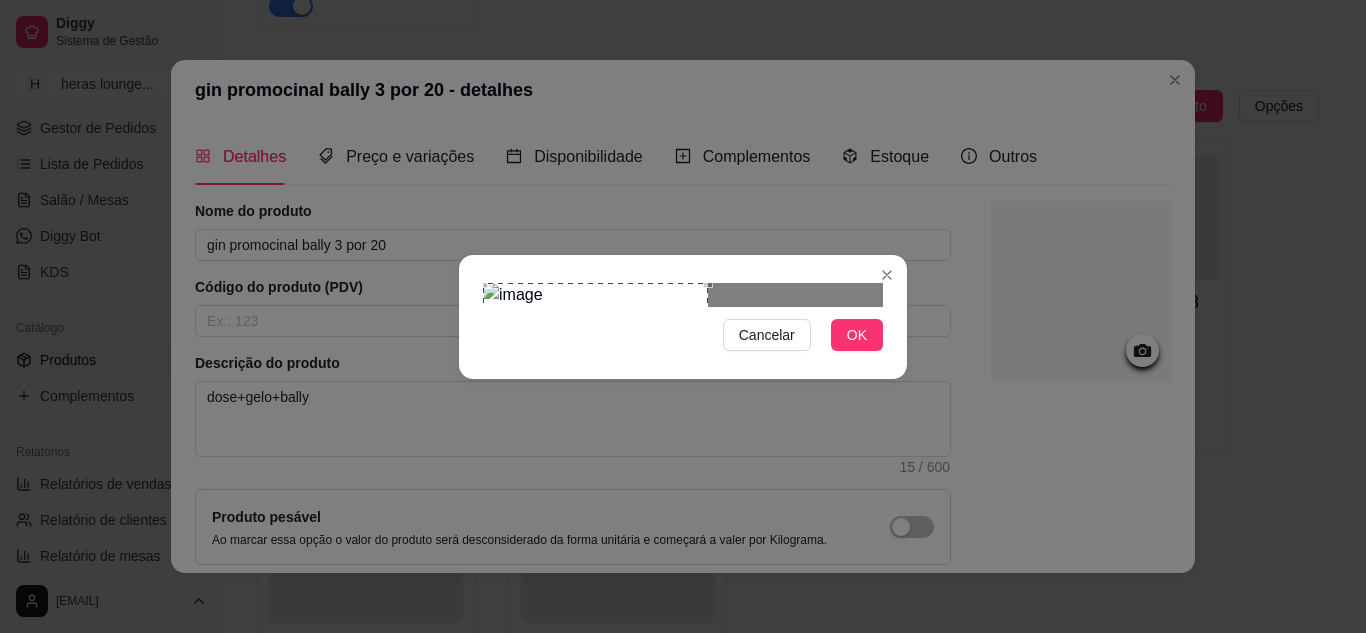 click at bounding box center [683, 295] 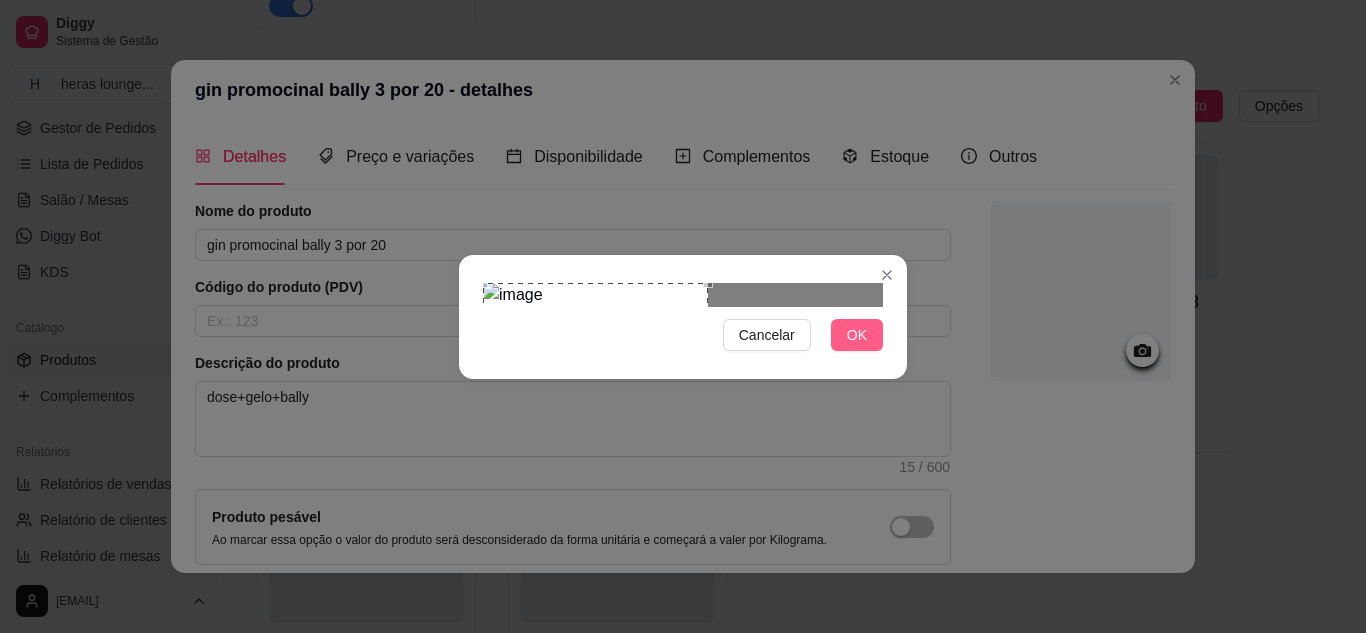 click on "OK" at bounding box center (857, 335) 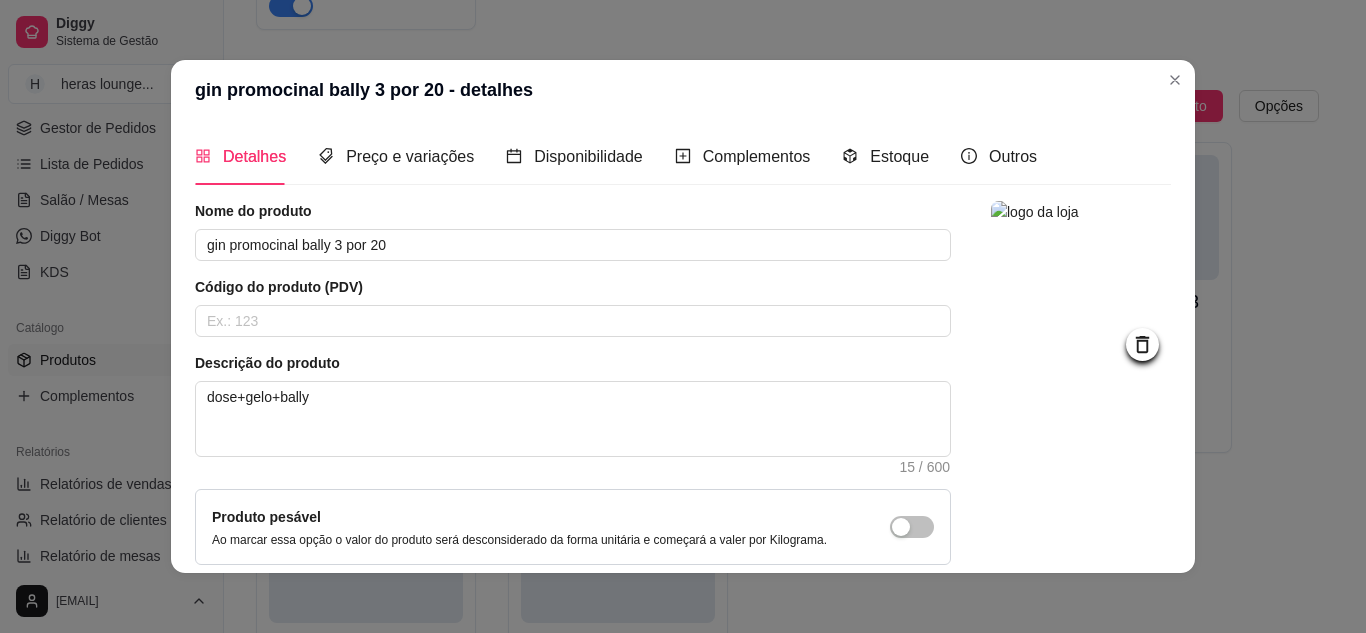 click at bounding box center [1081, 429] 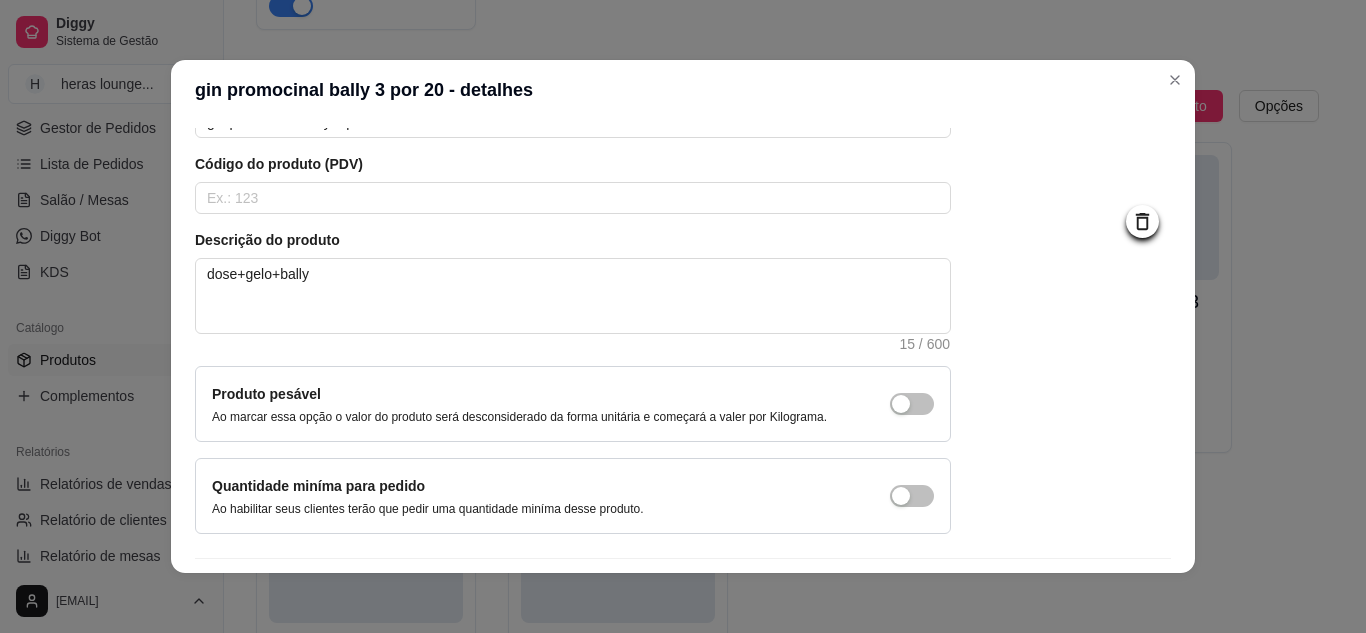 scroll, scrollTop: 181, scrollLeft: 0, axis: vertical 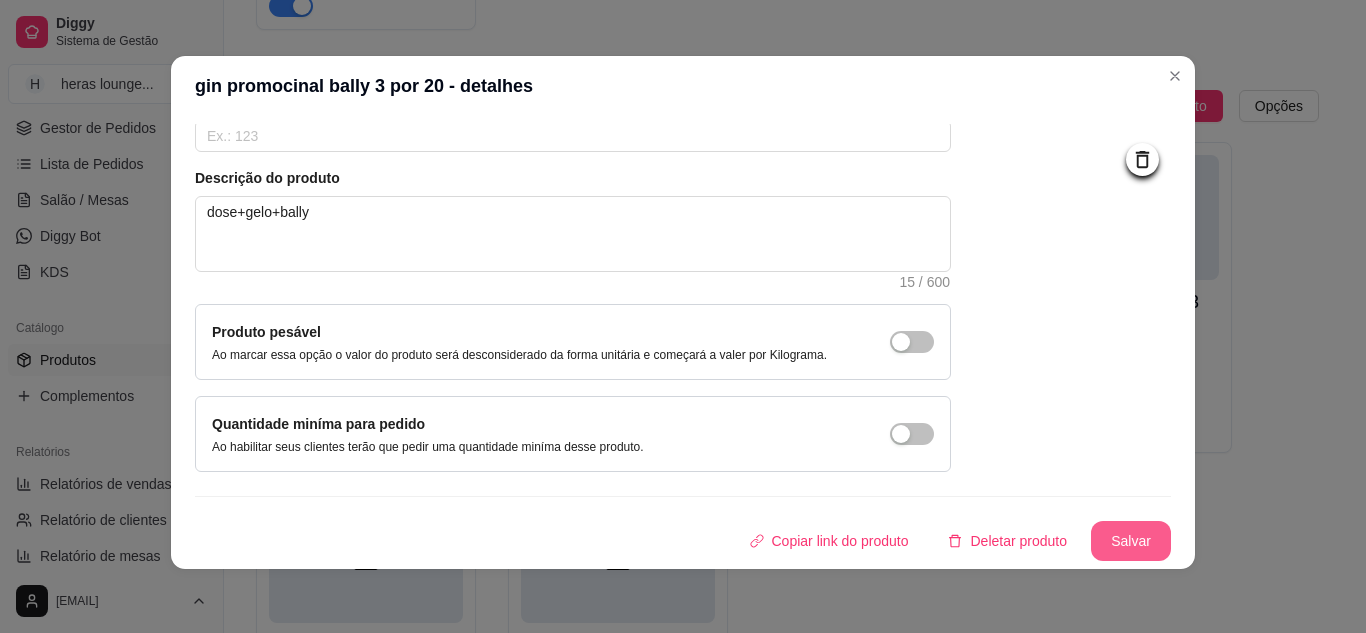 click on "Salvar" at bounding box center [1131, 541] 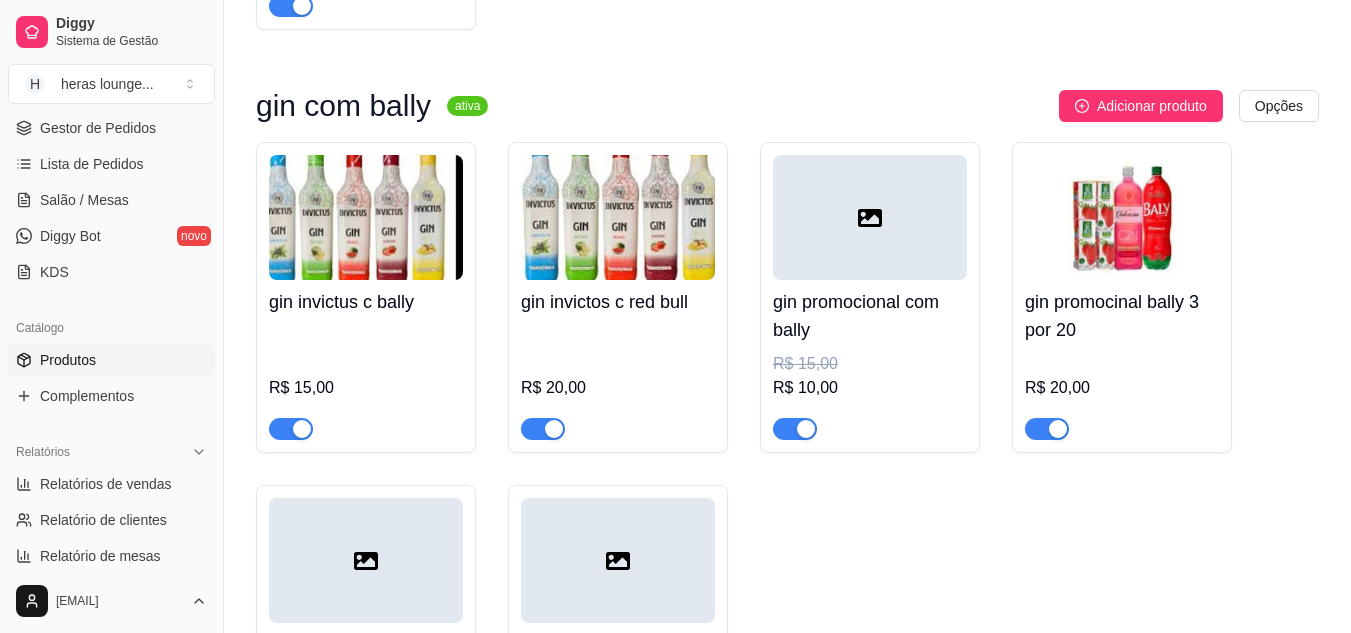 click on "gin invictus c bally   R$ 15,00 gin invictos c red bull   R$ 20,00 gin promocional com bally   R$ 15,00 R$ 10,00 gin promocinal bally 3 por 20   R$ 20,00 Gin intencion com bally   R$ 20,00 Gin intencion com red bull   R$ 25,00" at bounding box center (787, 457) 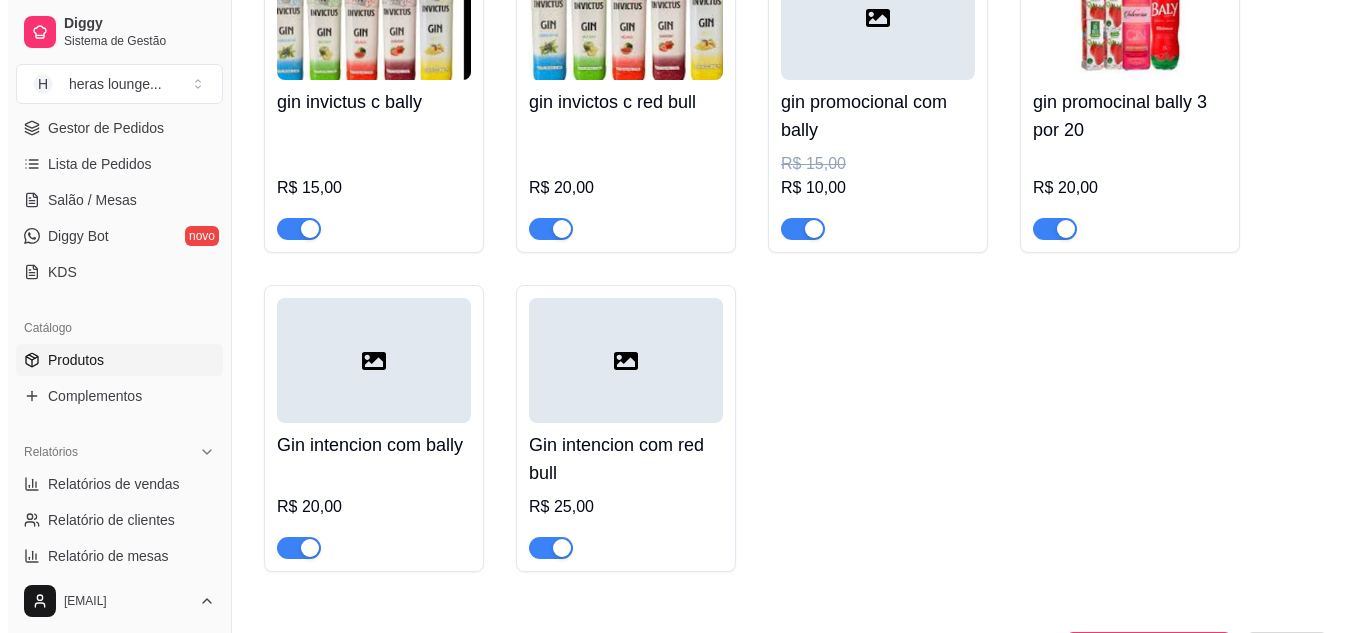 scroll, scrollTop: 1040, scrollLeft: 0, axis: vertical 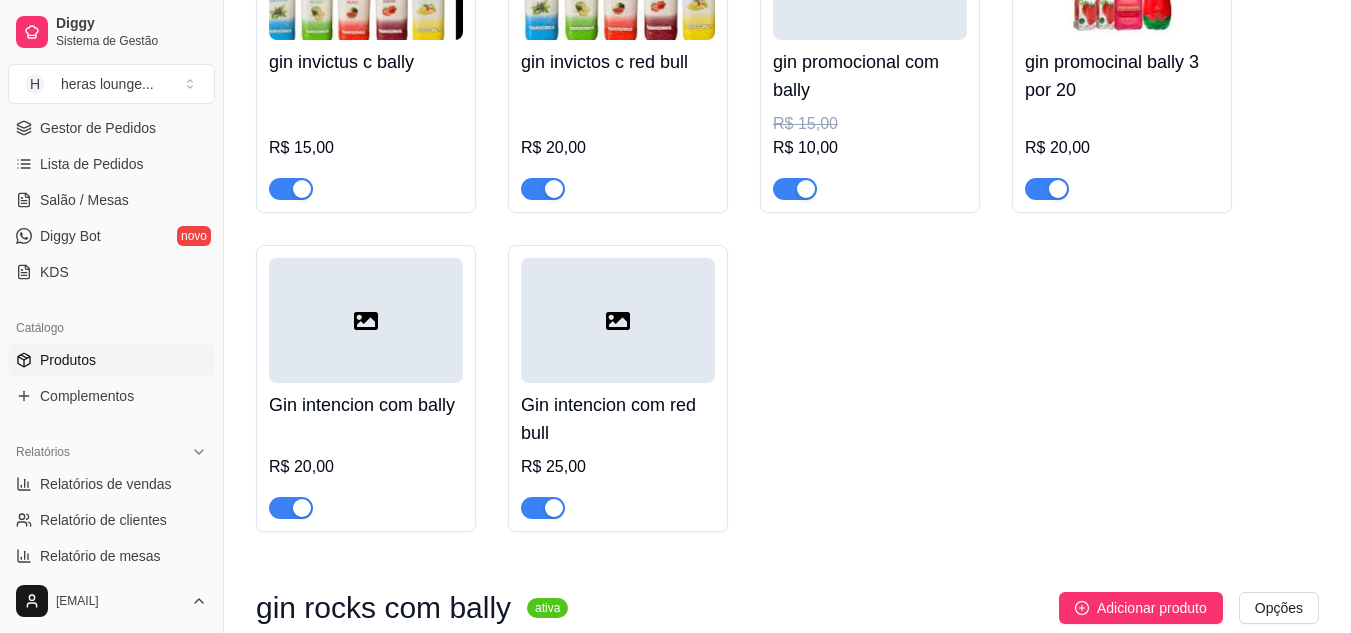 click at bounding box center (366, 320) 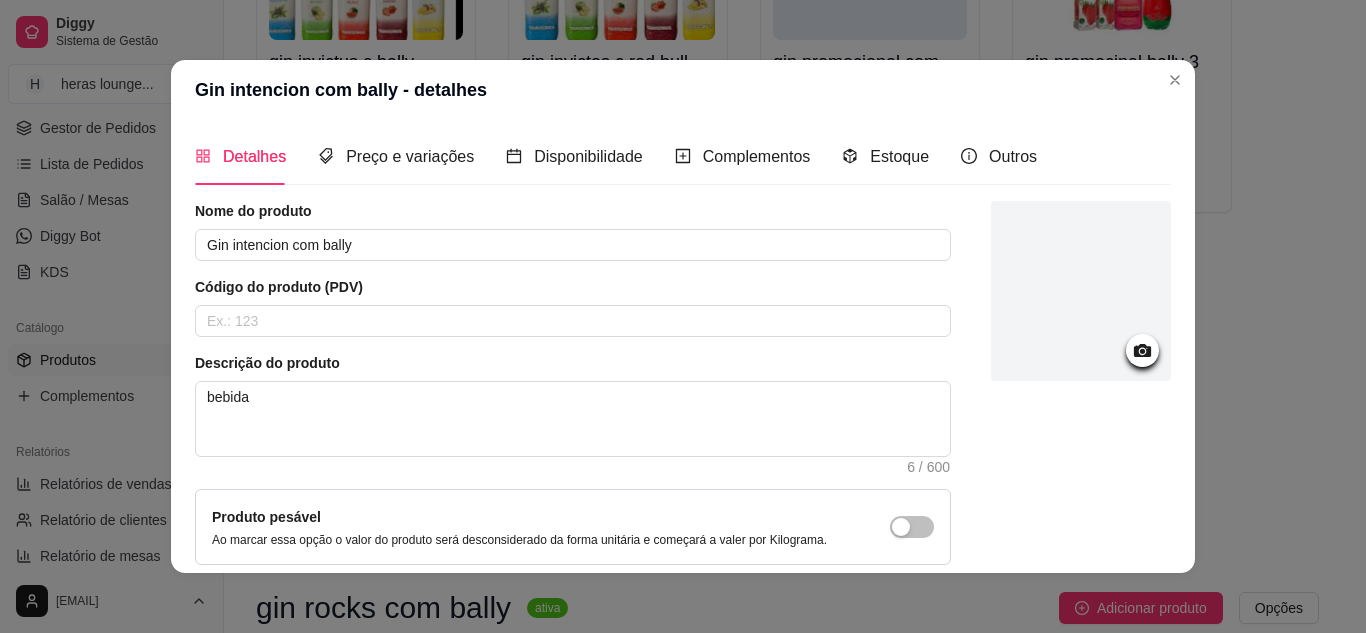 click 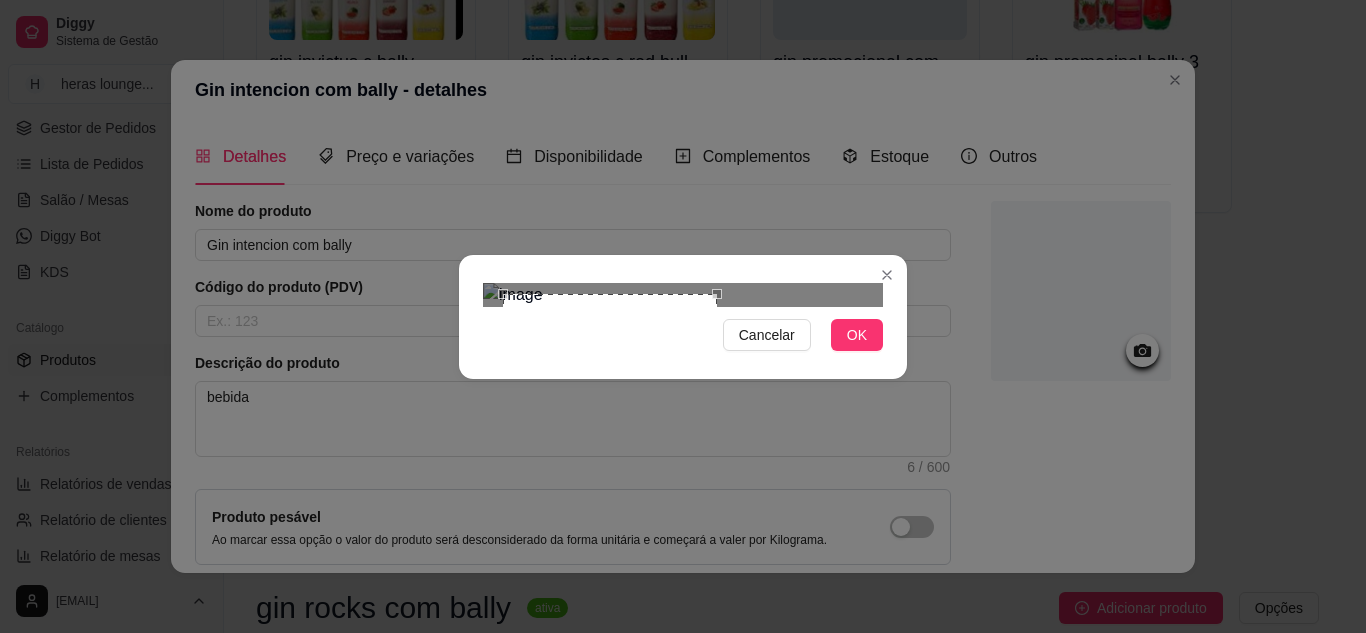 click at bounding box center [610, 401] 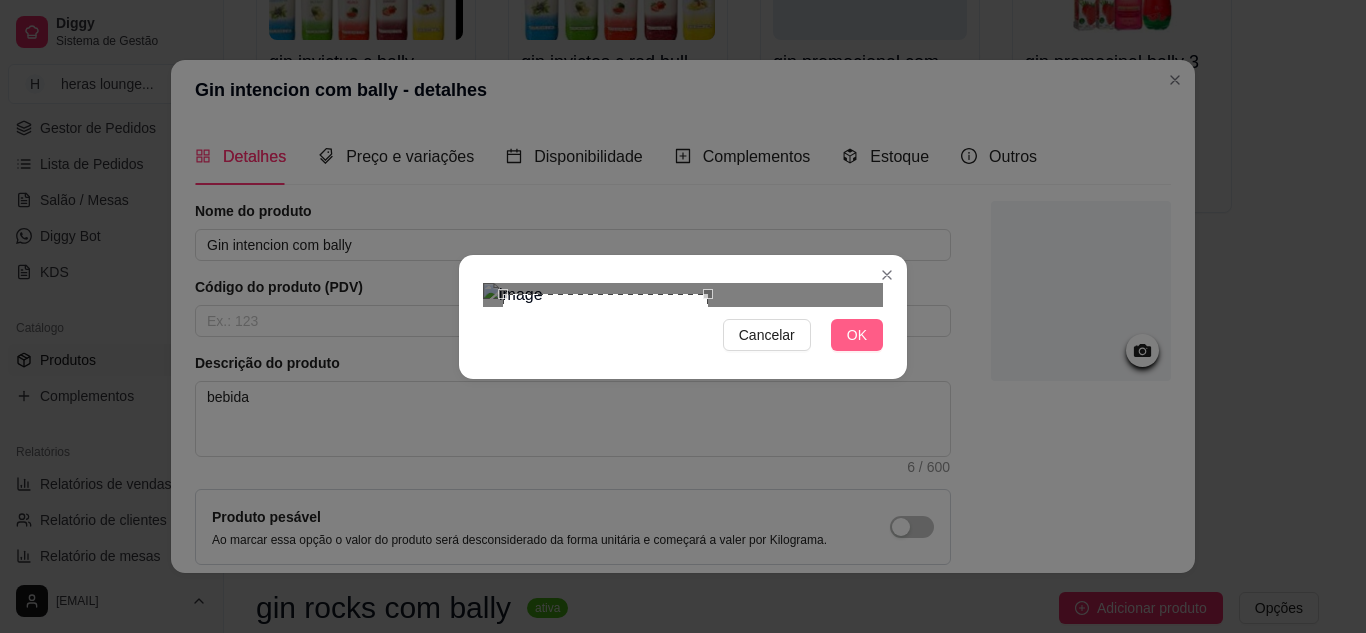 click on "OK" at bounding box center (857, 335) 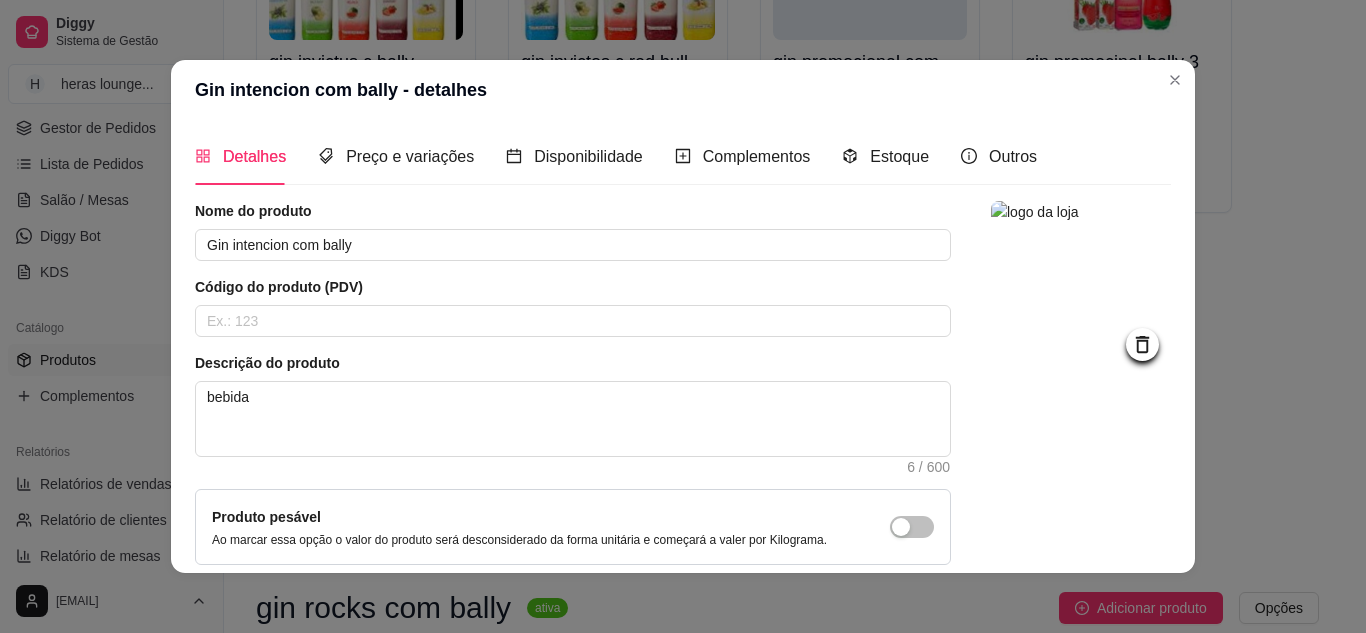 click at bounding box center (1081, 429) 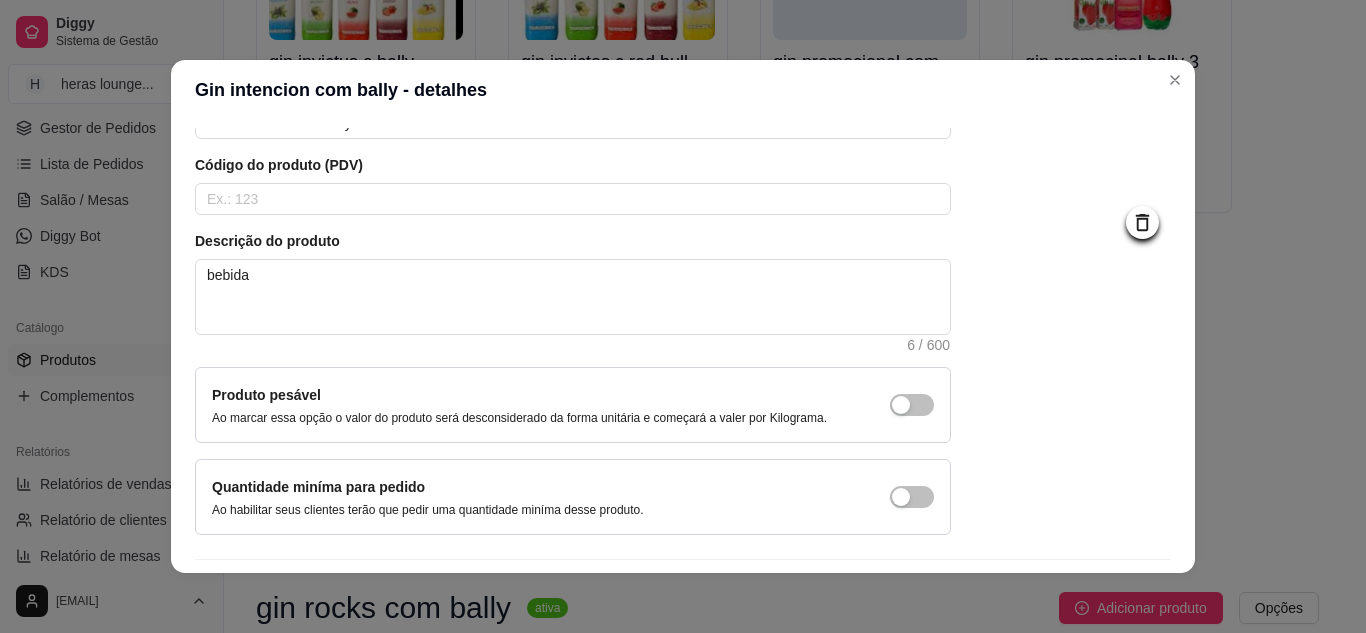 scroll, scrollTop: 181, scrollLeft: 0, axis: vertical 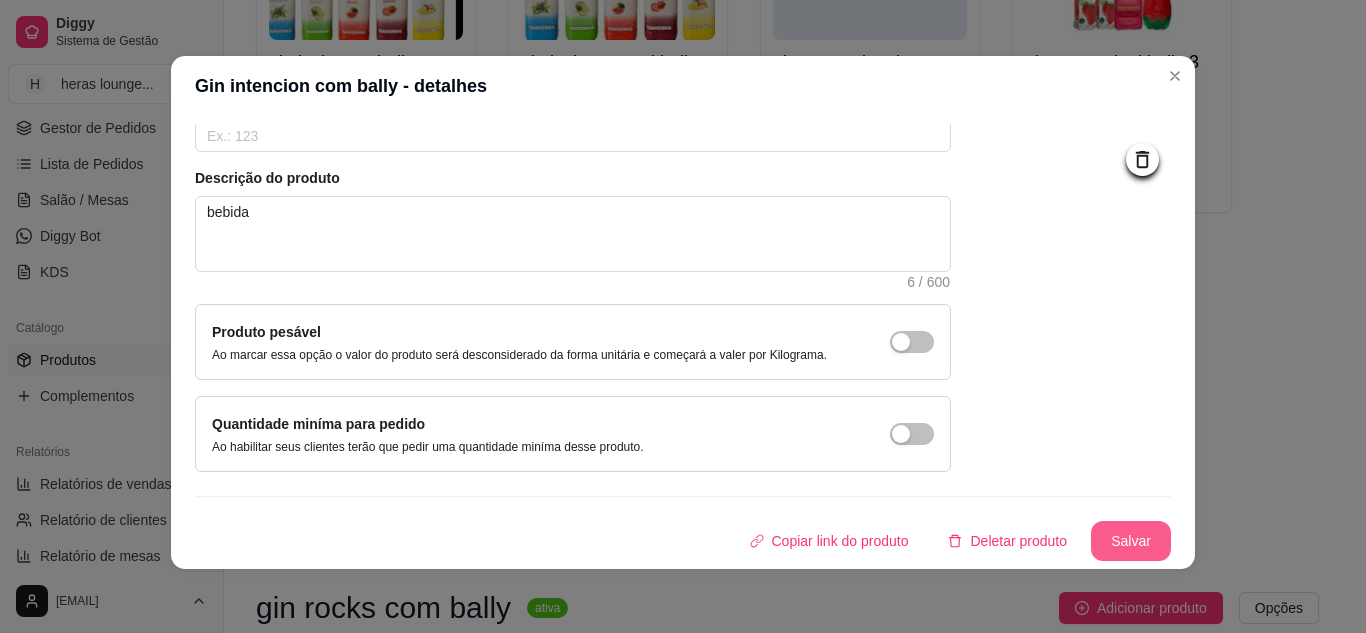 click on "Salvar" at bounding box center (1131, 541) 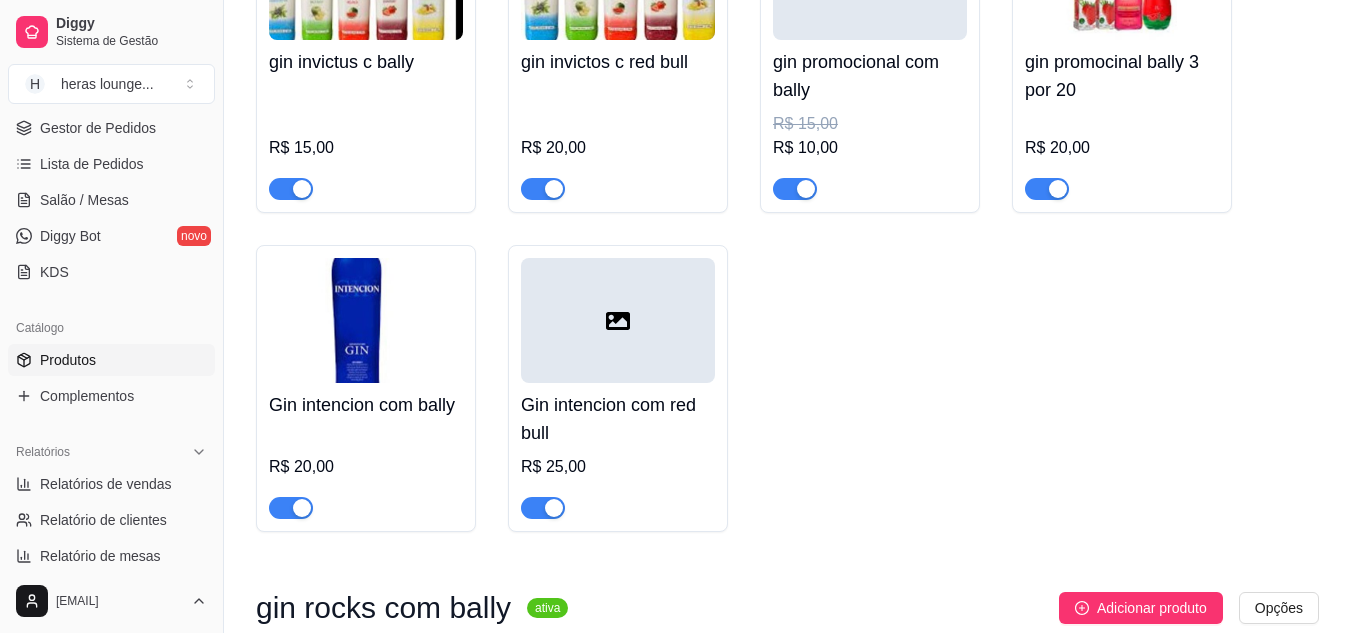 click at bounding box center [618, 320] 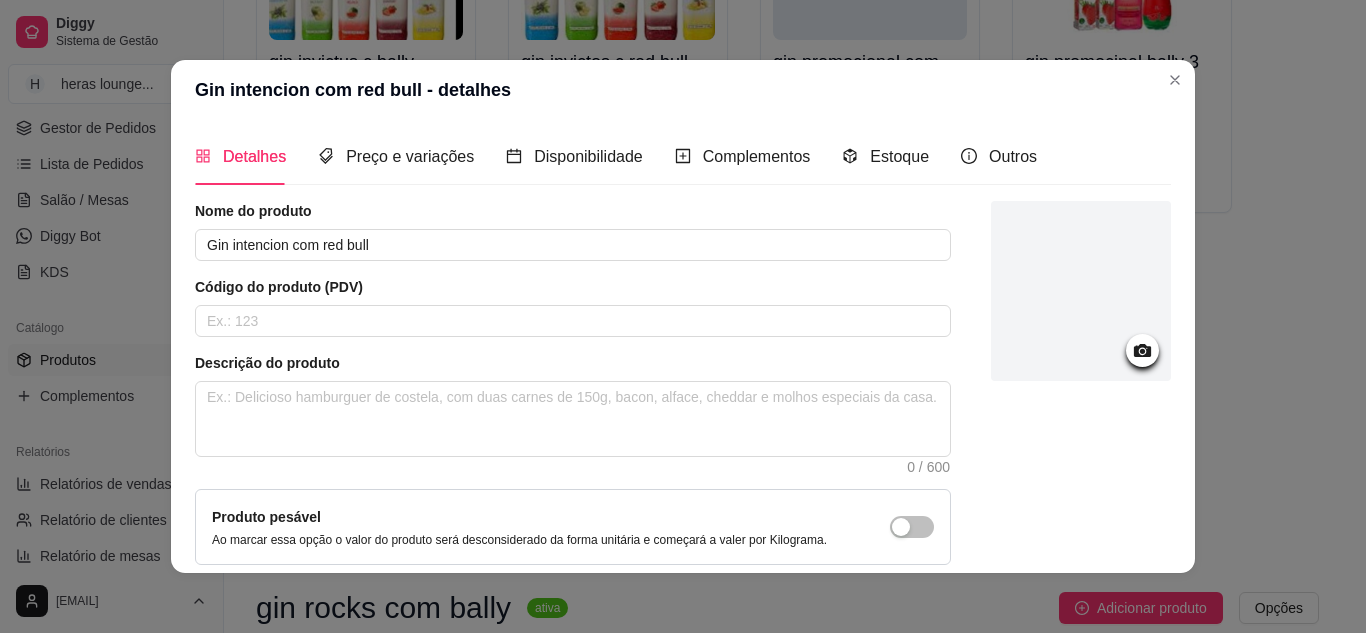 click 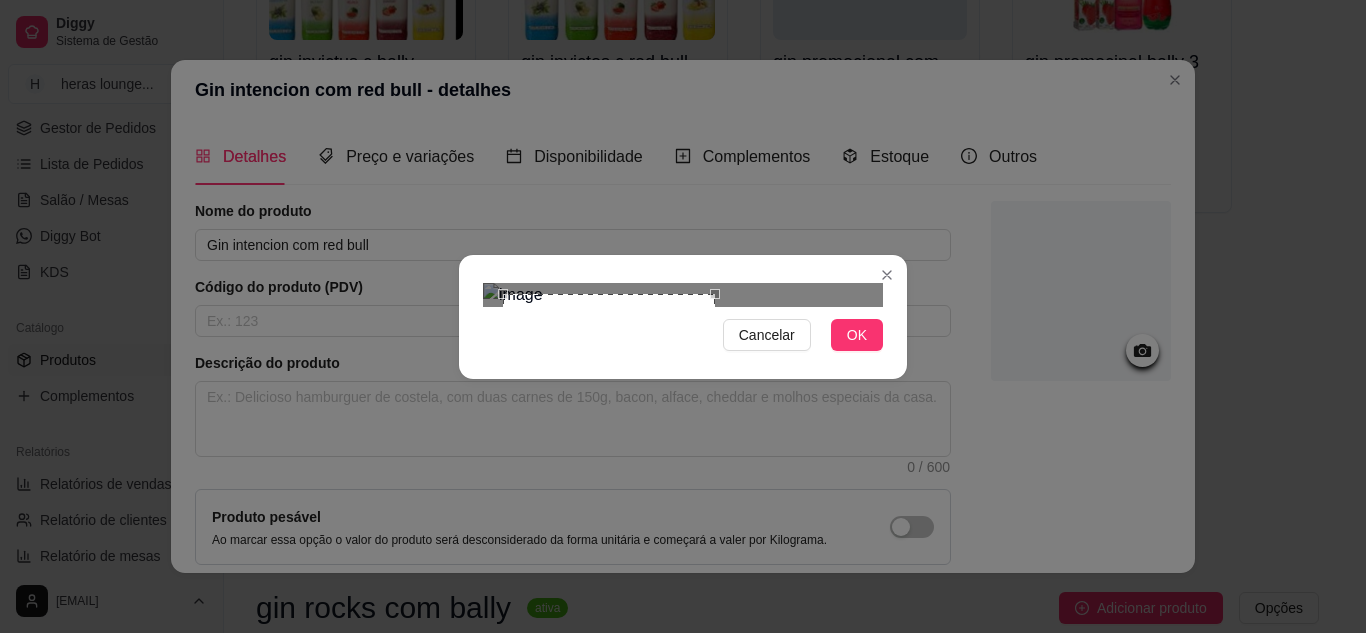 click at bounding box center (683, 295) 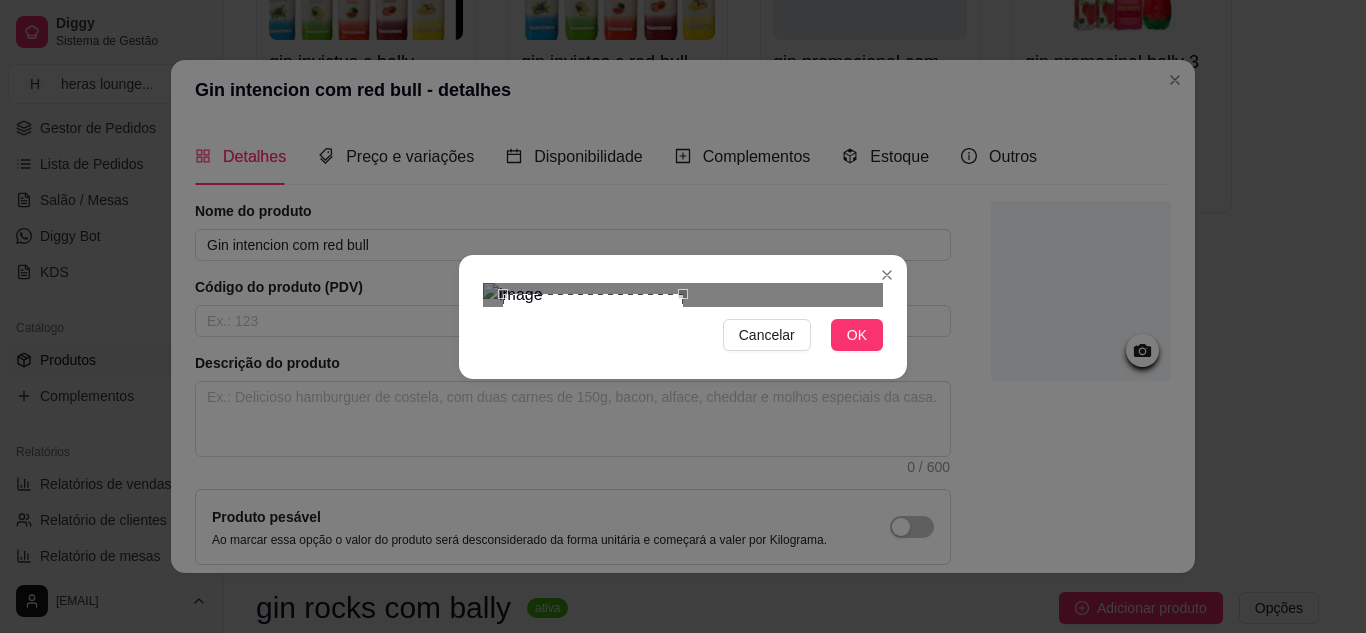 click on "Cancelar OK" at bounding box center (683, 317) 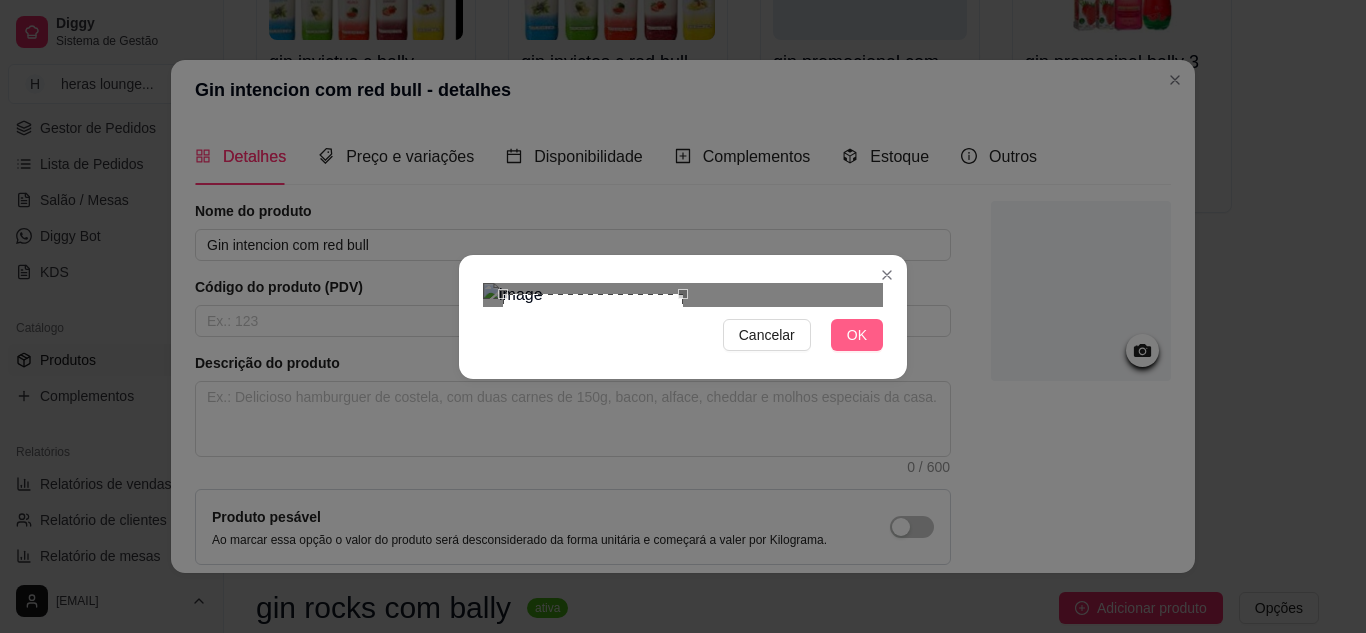 click on "OK" at bounding box center (857, 335) 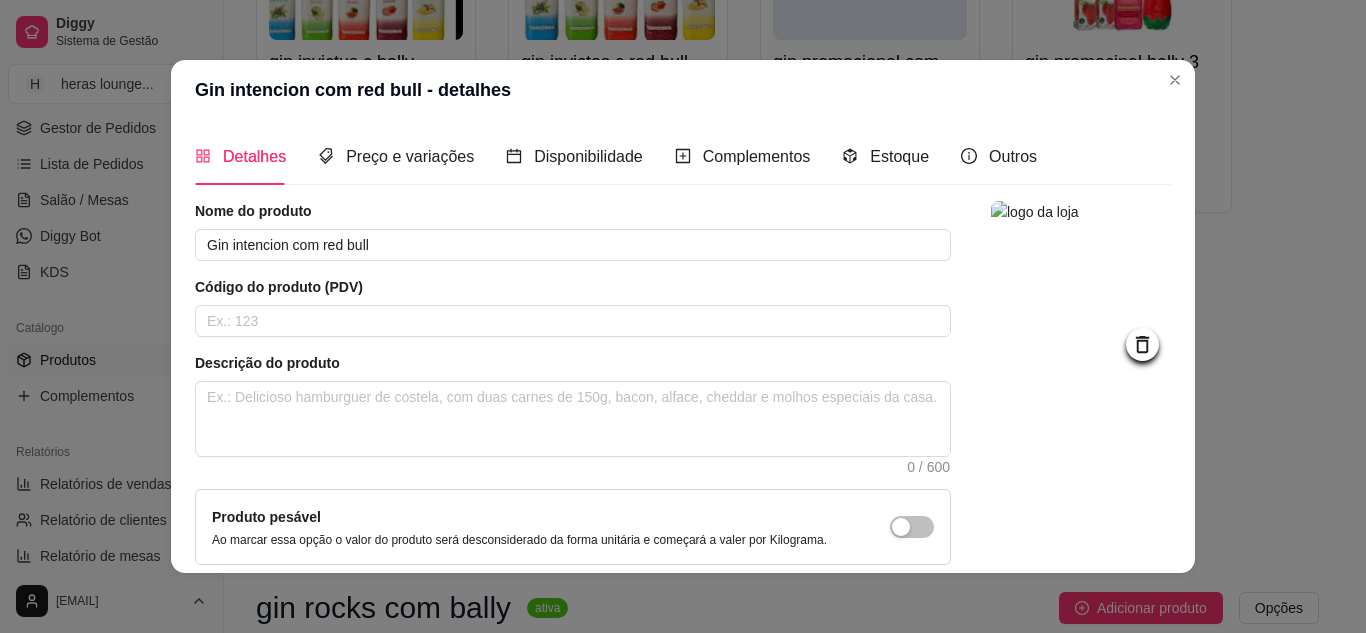 click at bounding box center [1081, 429] 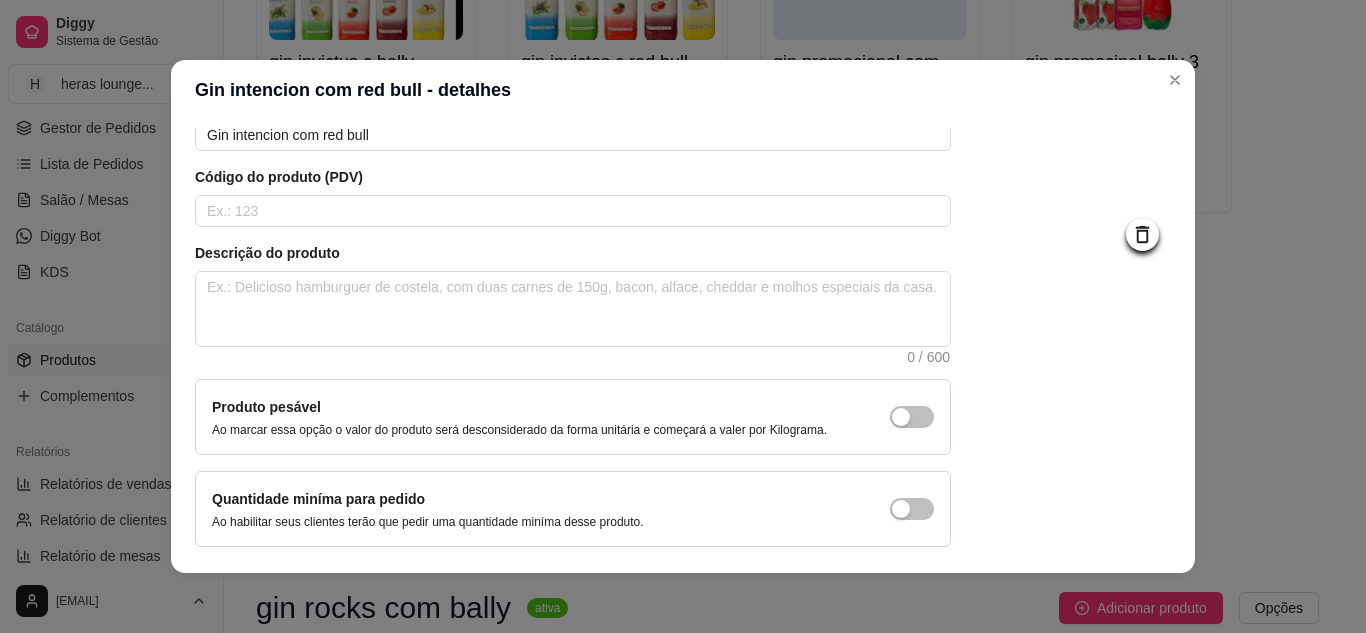 scroll, scrollTop: 181, scrollLeft: 0, axis: vertical 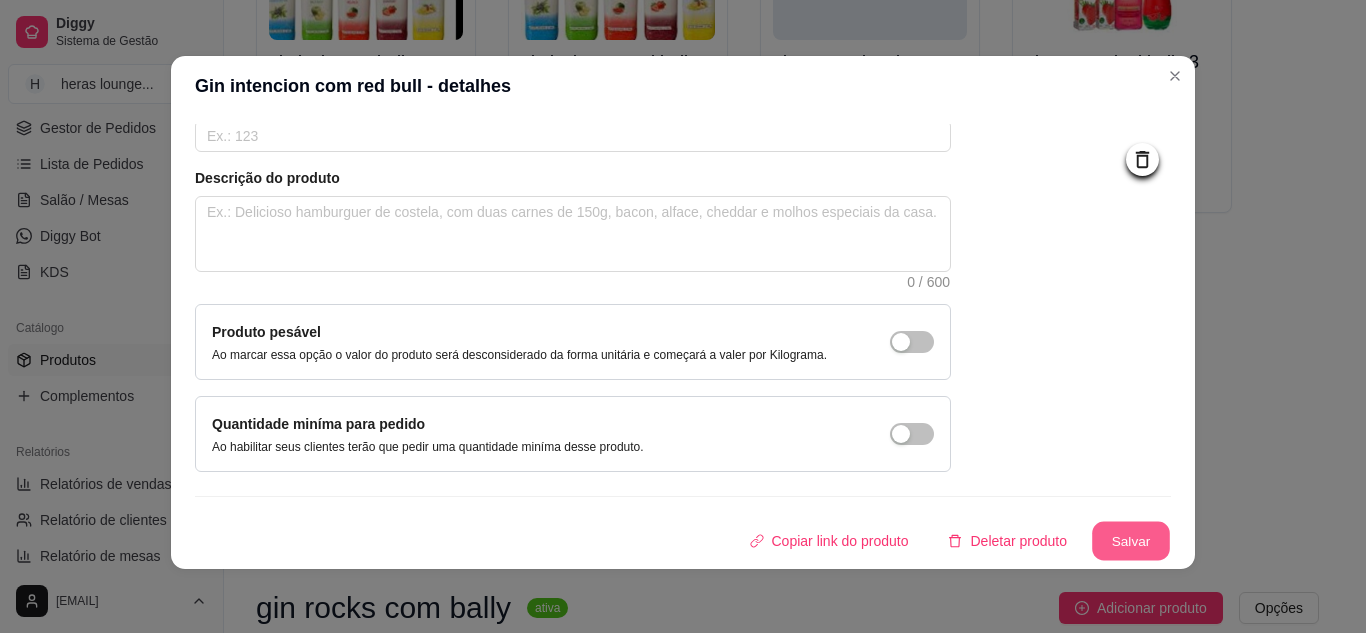 click on "Salvar" at bounding box center (1131, 541) 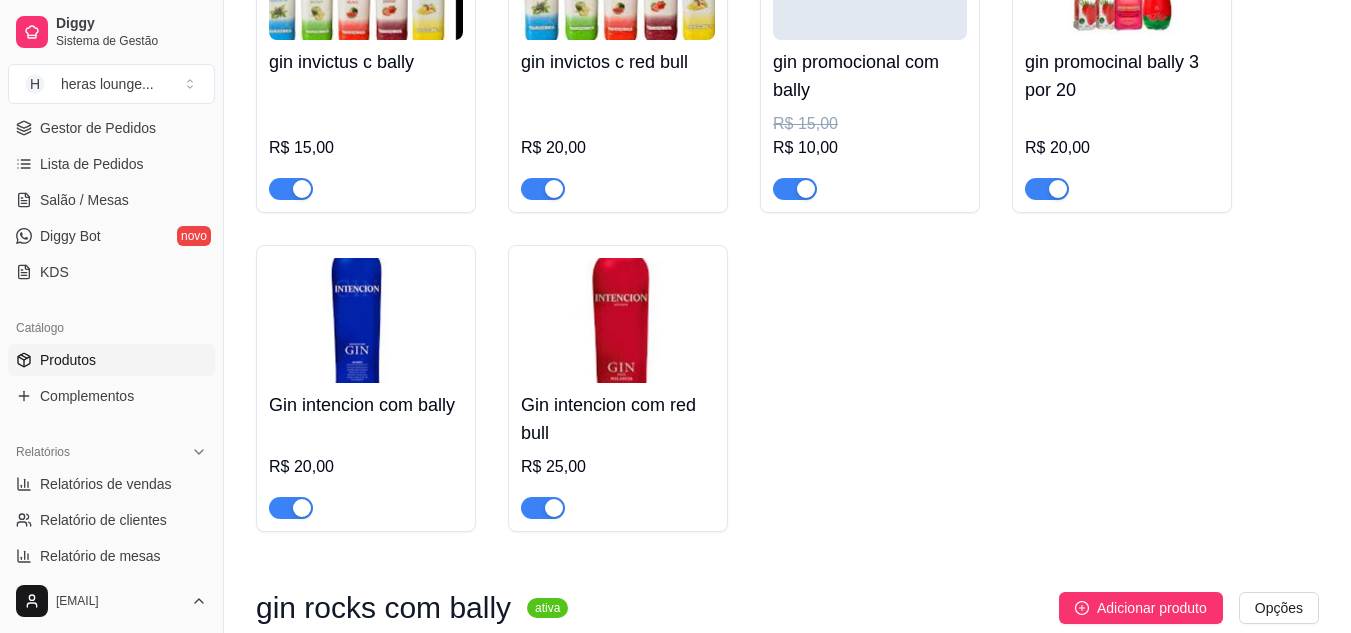 click on "gin invictus c bally   R$ 15,00 gin invictos c red bull   R$ 20,00 gin promocional com bally   R$ 15,00 R$ 10,00 gin promocinal bally 3 por 20   R$ 20,00 Gin intencion com bally   R$ 20,00 Gin intencion com red bull   R$ 25,00" at bounding box center [787, 217] 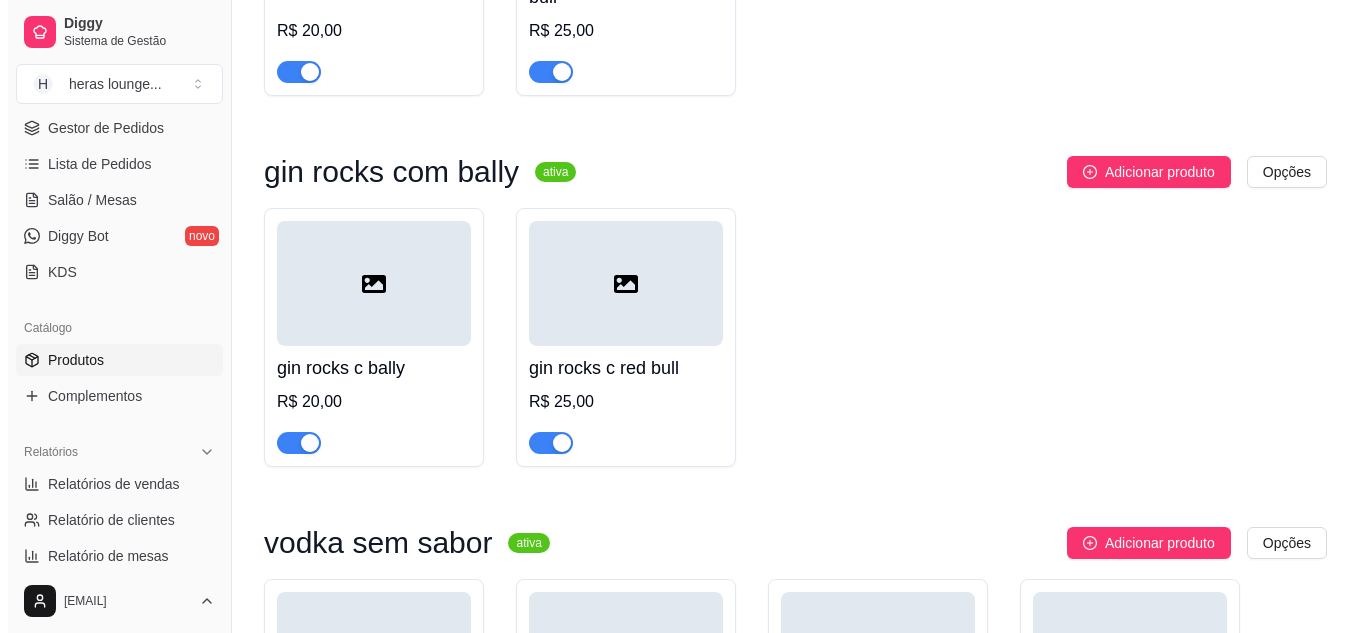 scroll, scrollTop: 1480, scrollLeft: 0, axis: vertical 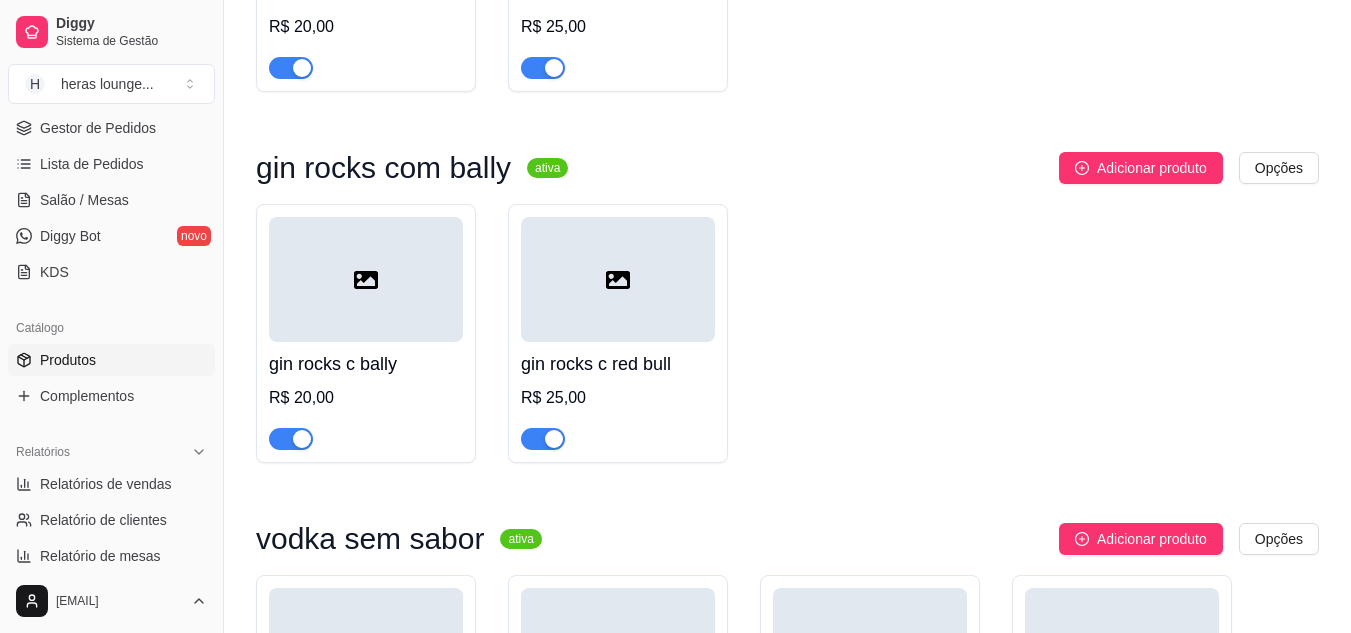 click at bounding box center (366, 279) 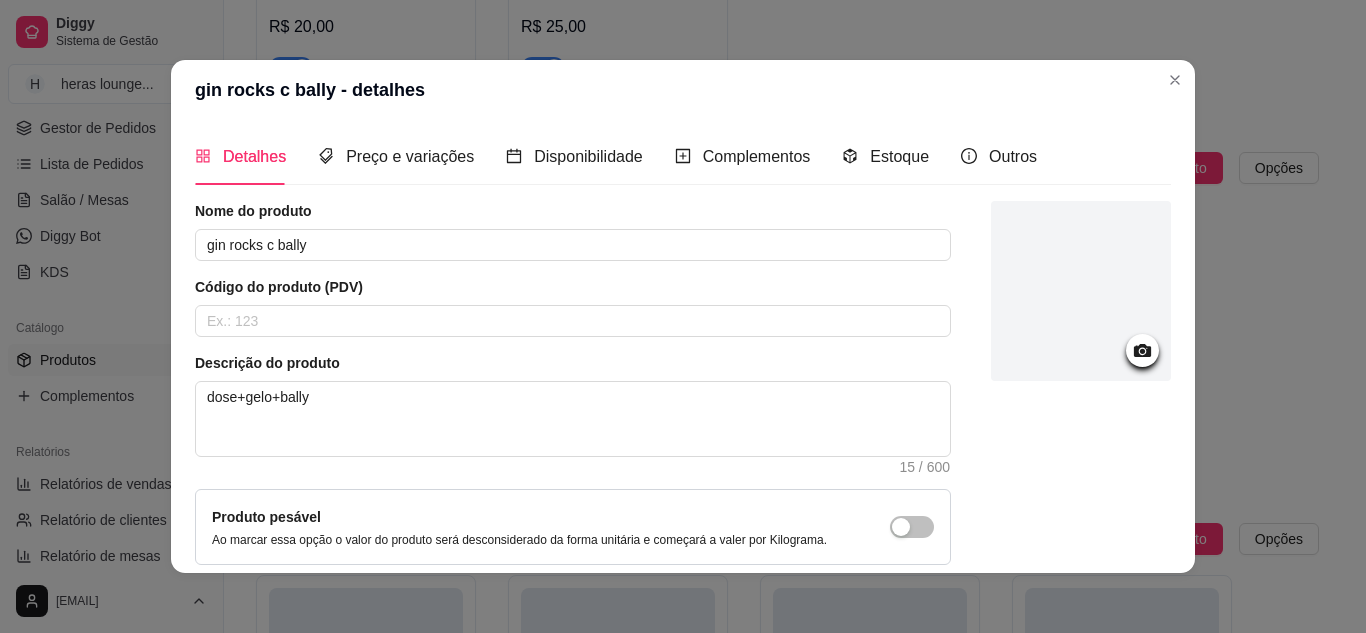 click 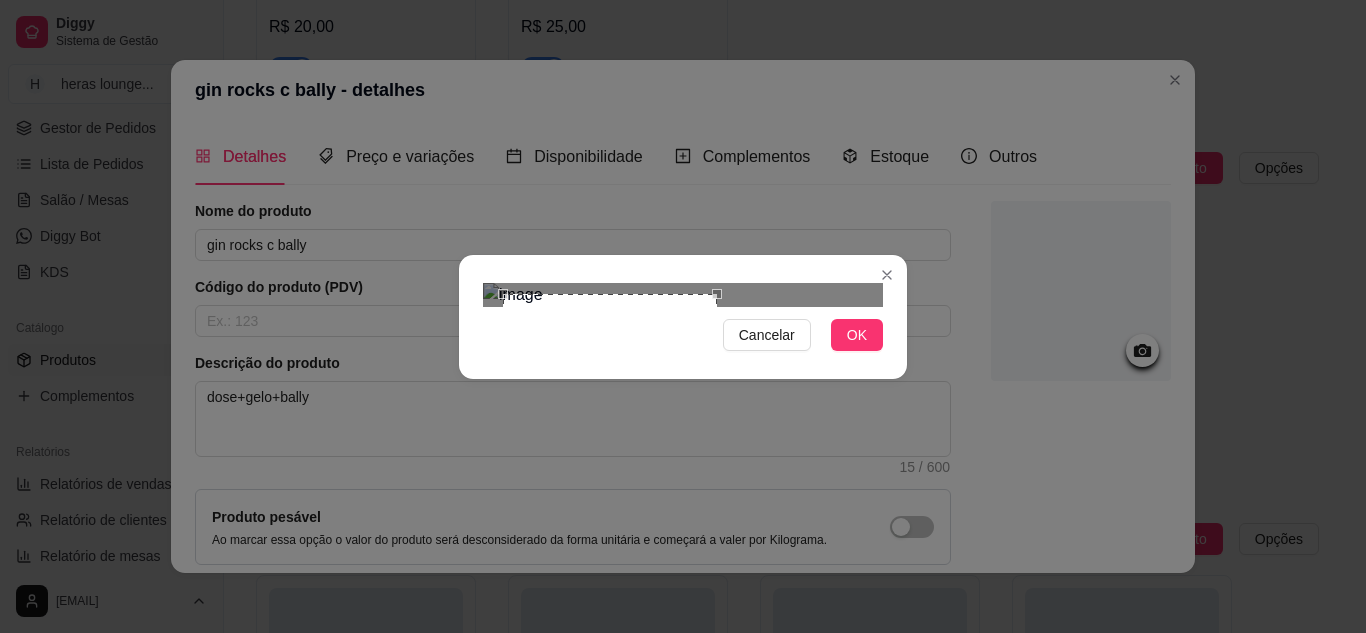 click at bounding box center [683, 295] 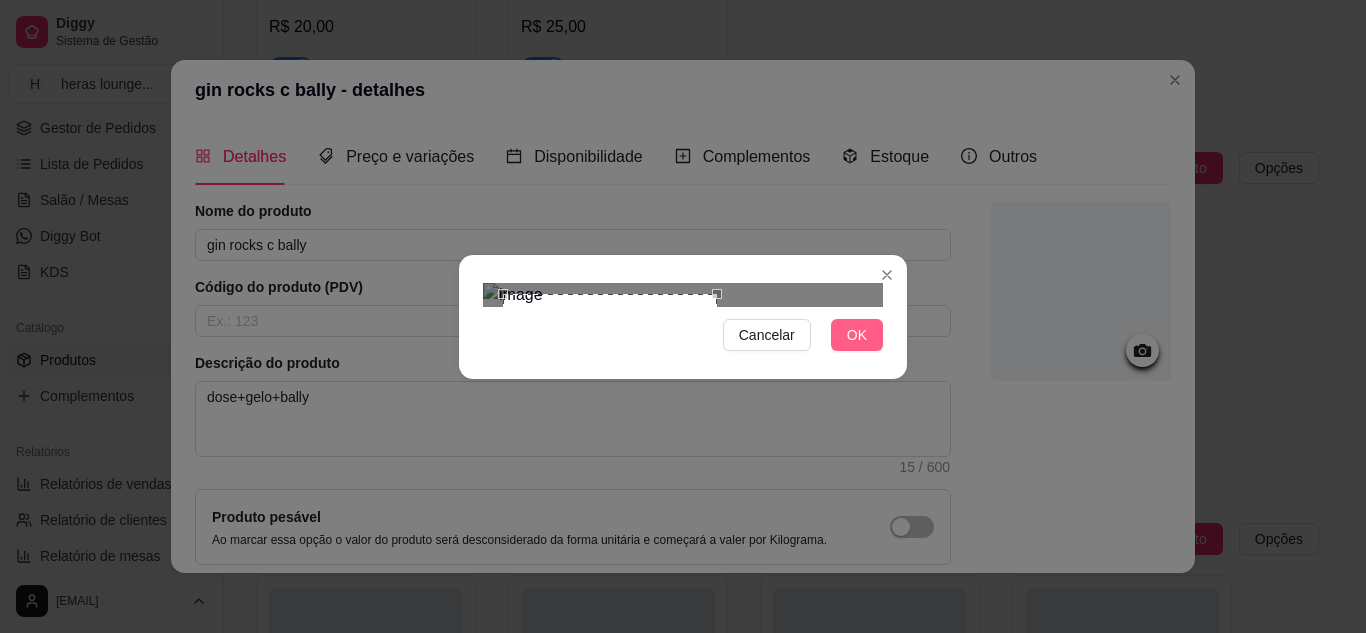 click on "OK" at bounding box center (857, 335) 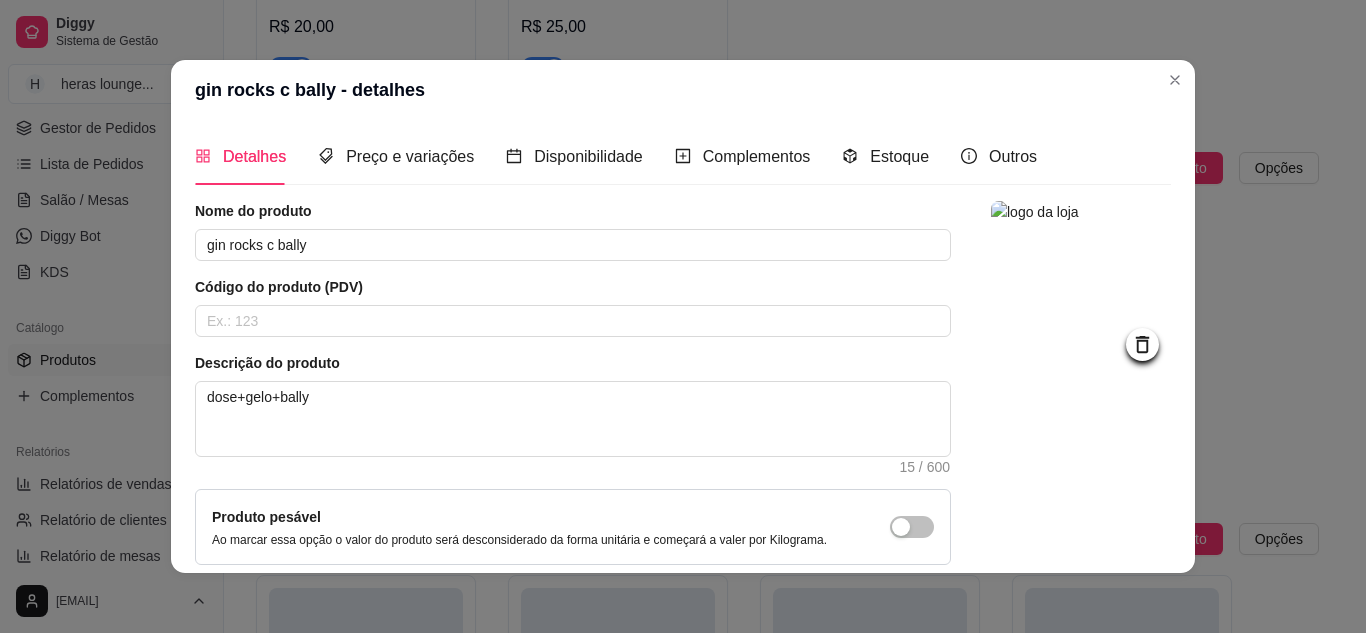 click at bounding box center [1081, 429] 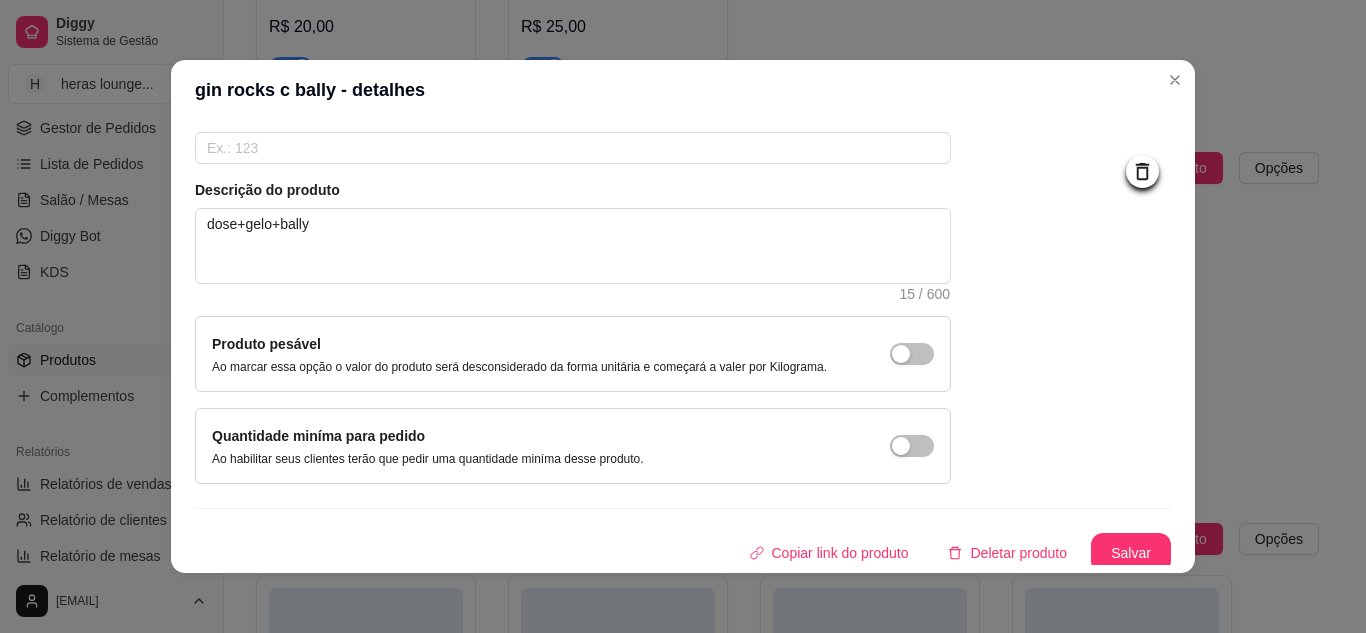 scroll, scrollTop: 181, scrollLeft: 0, axis: vertical 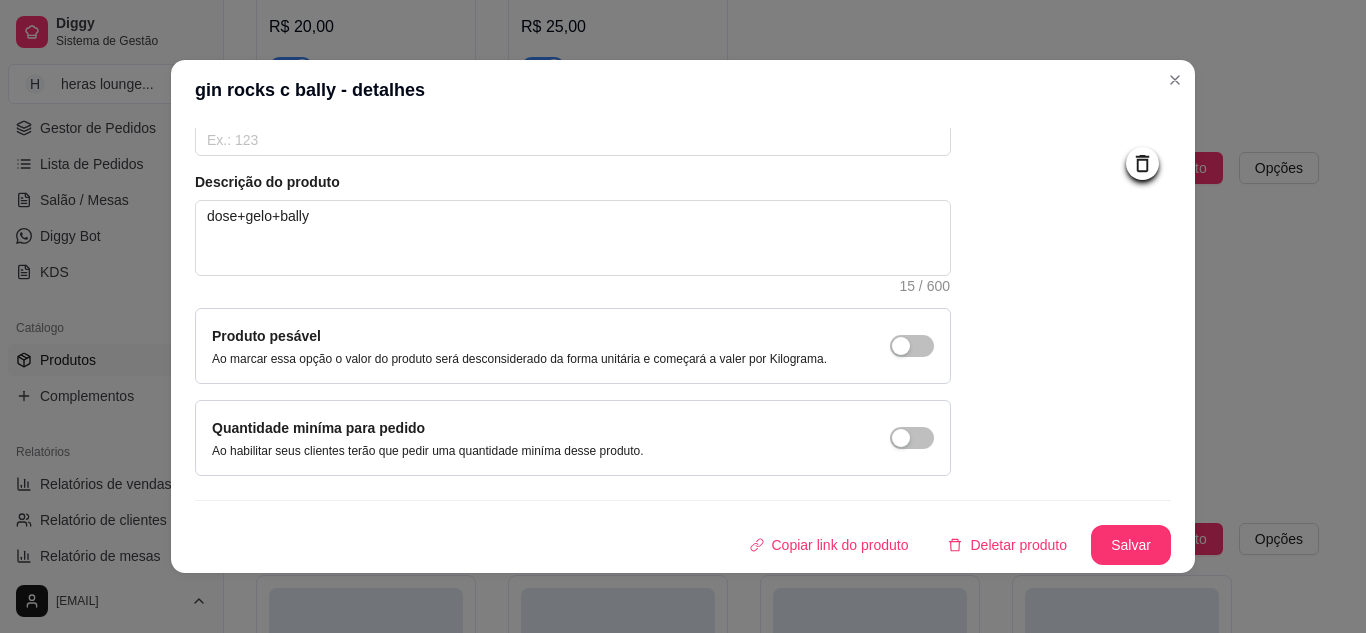 click on "Nome do produto gin rocks c bally Código do produto (PDV) Descrição do produto dose+gelo+bally 15 / 600 Produto pesável Ao marcar essa opção o valor do produto será desconsiderado da forma unitária e começará a valer por Kilograma. Quantidade miníma para pedido Ao habilitar seus clientes terão que pedir uma quantidade miníma desse produto. Copiar link do produto Deletar produto Salvar" at bounding box center [683, 292] 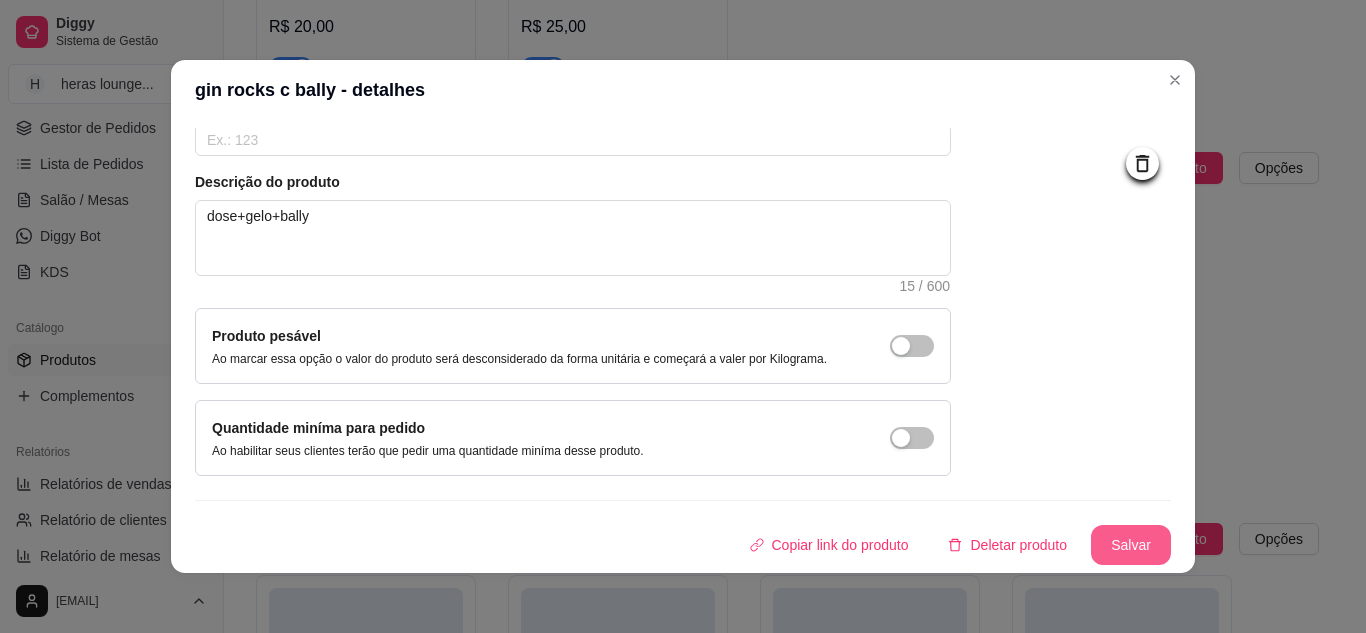 click on "Salvar" at bounding box center [1131, 545] 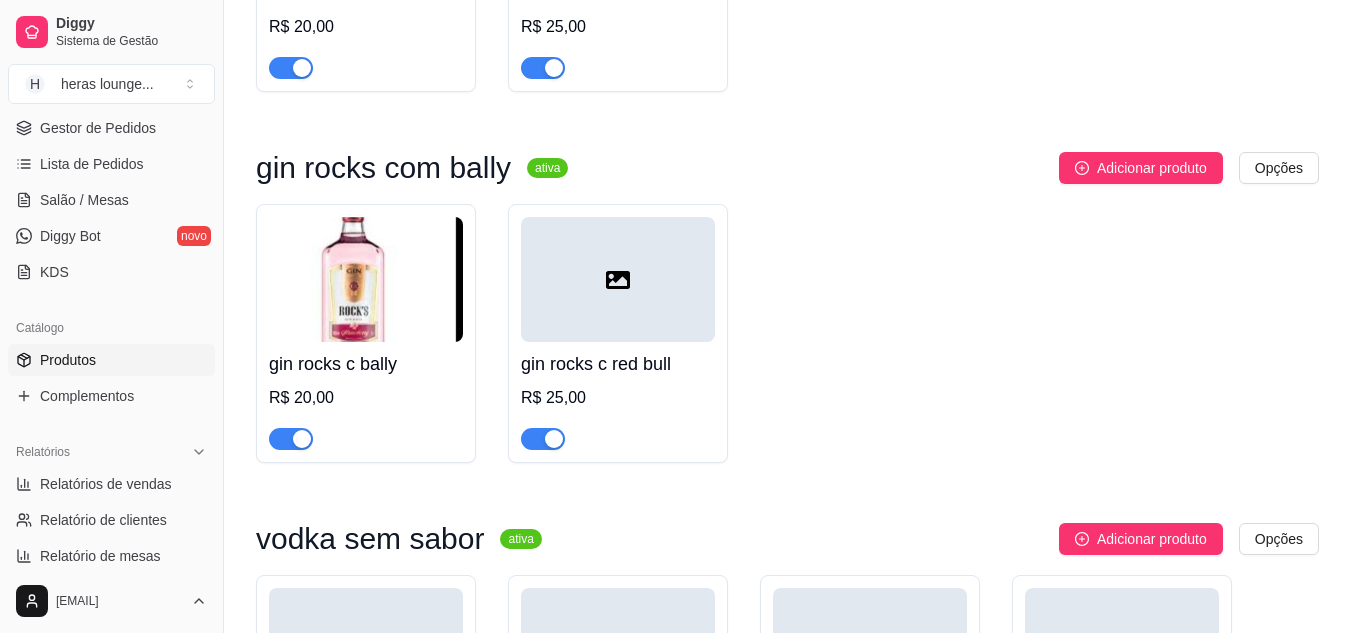 click on "gin rocks c red bull   R$ 25,00" at bounding box center [618, 396] 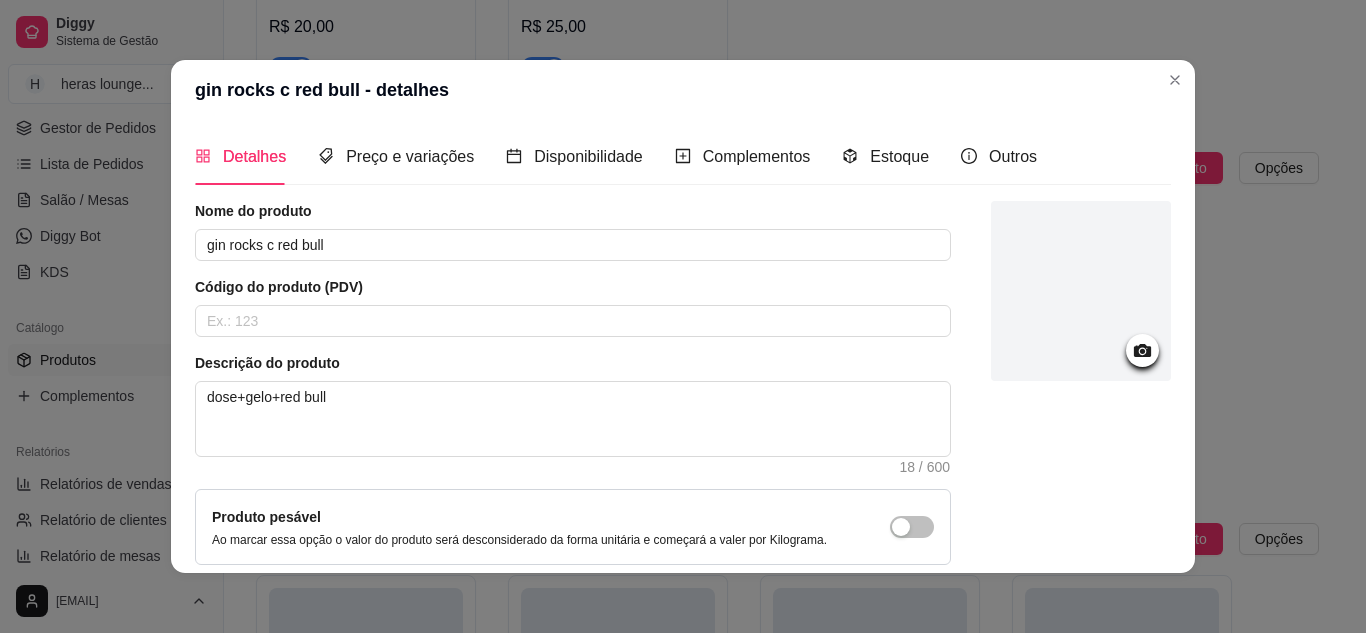 click at bounding box center [1081, 291] 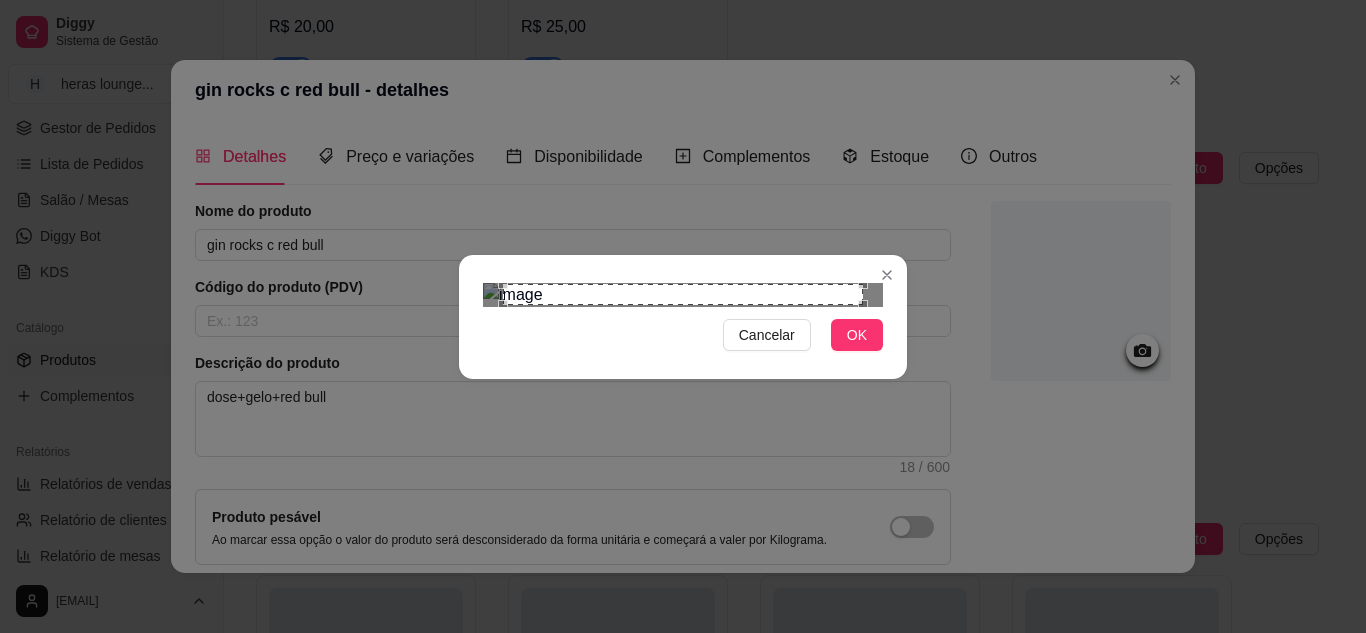 click at bounding box center (868, 310) 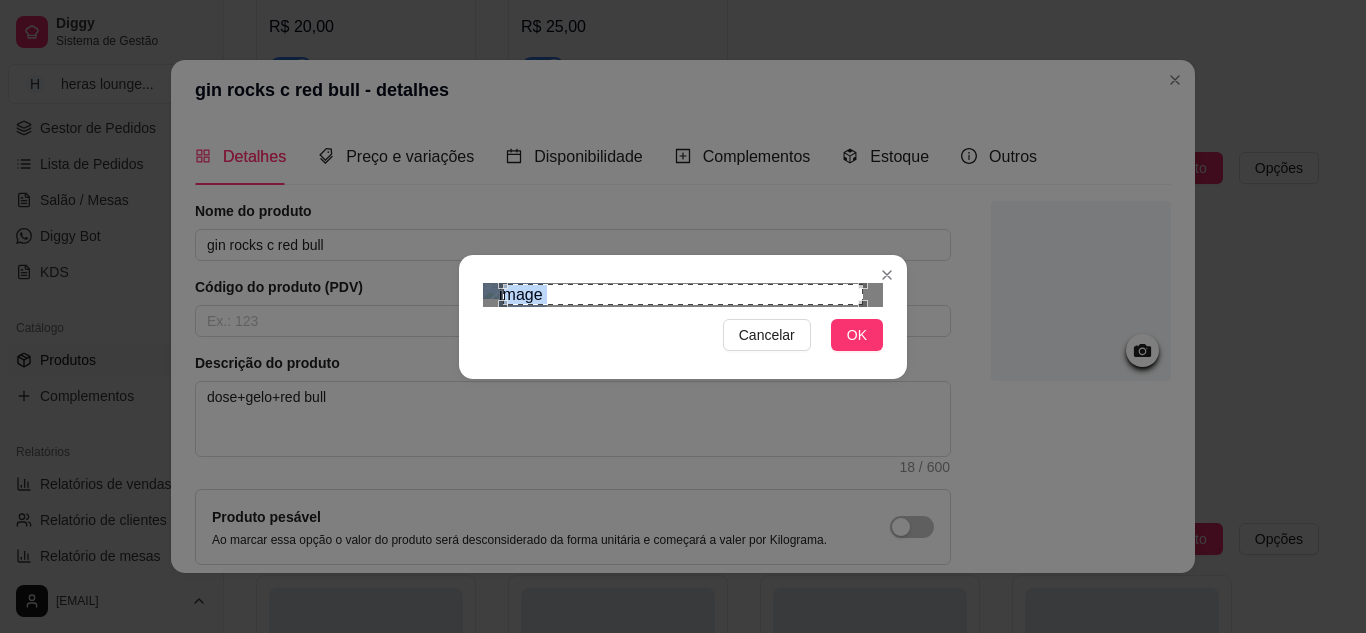 click at bounding box center (868, 310) 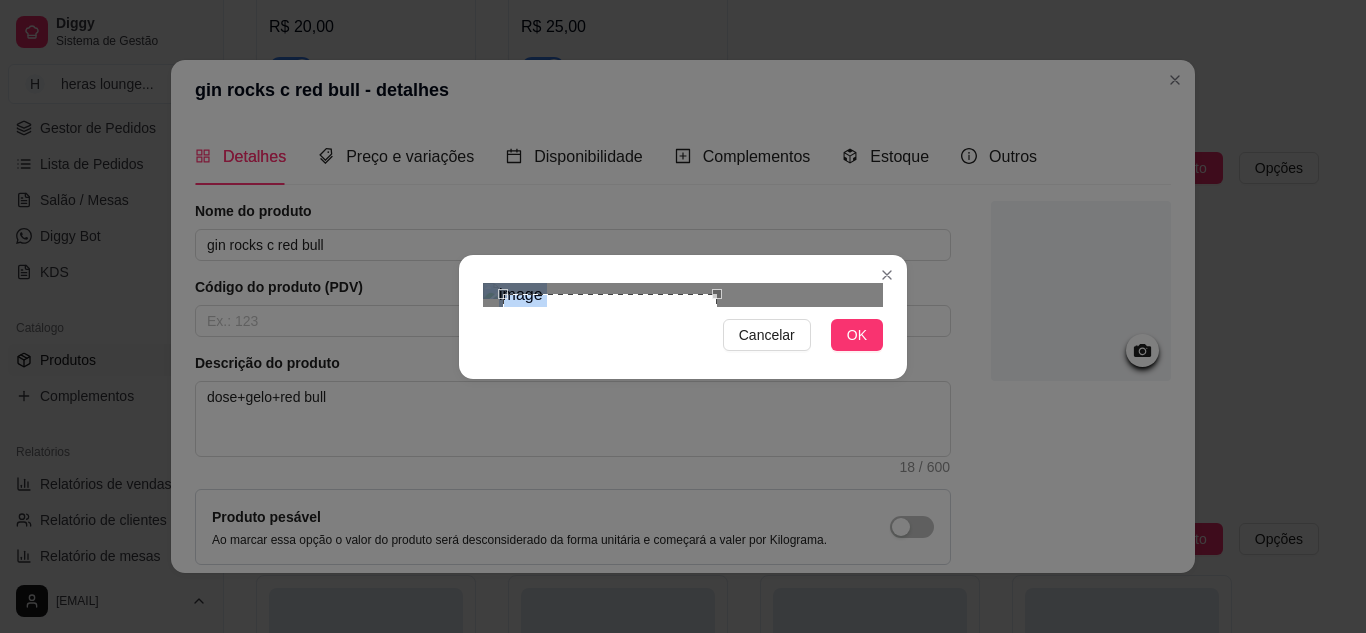 click at bounding box center [683, 295] 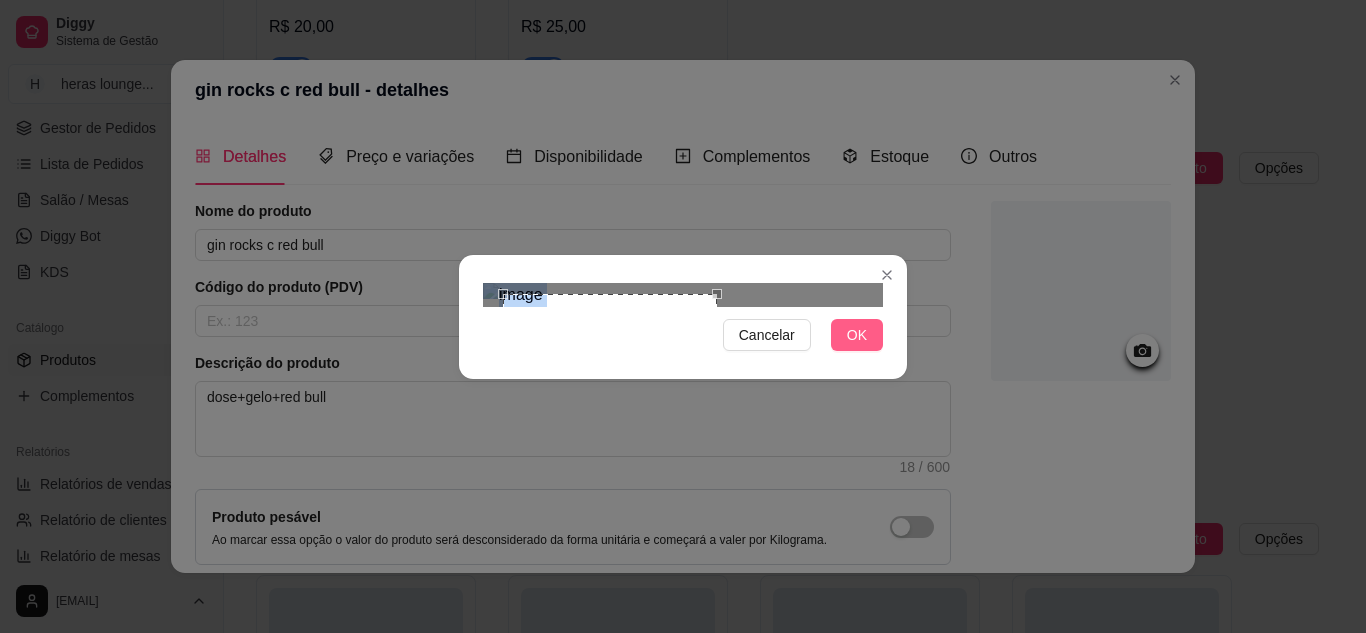 click on "OK" at bounding box center (857, 335) 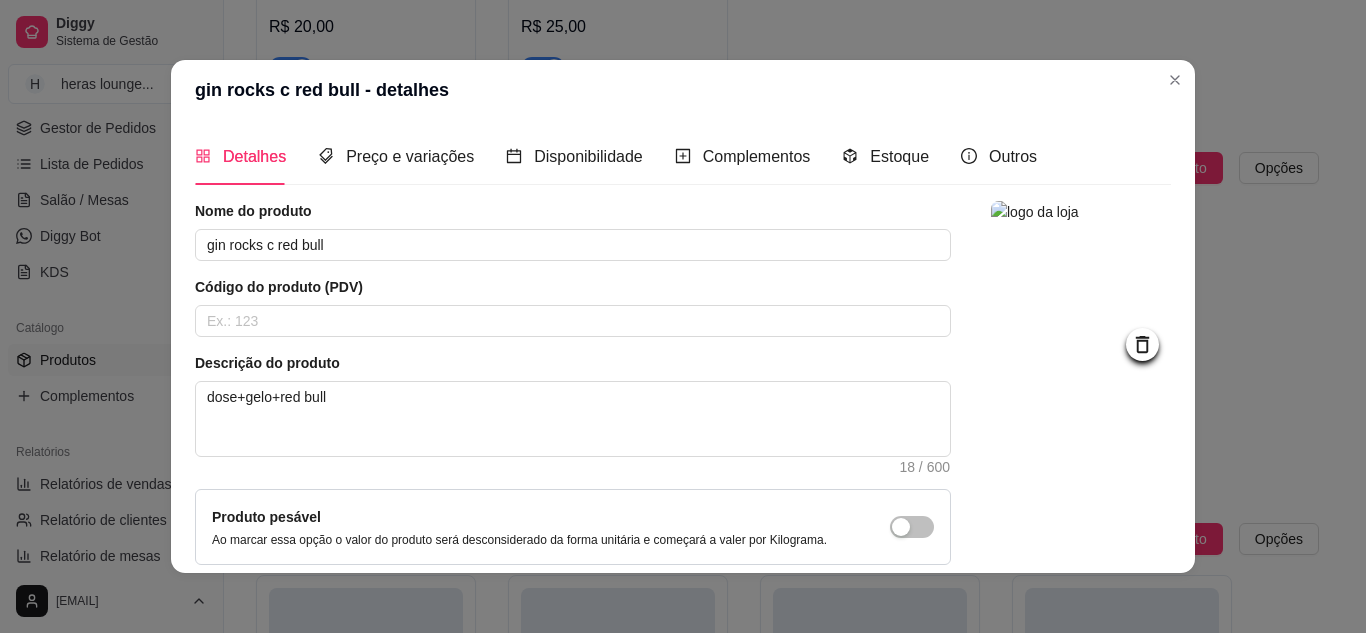 click at bounding box center [1081, 429] 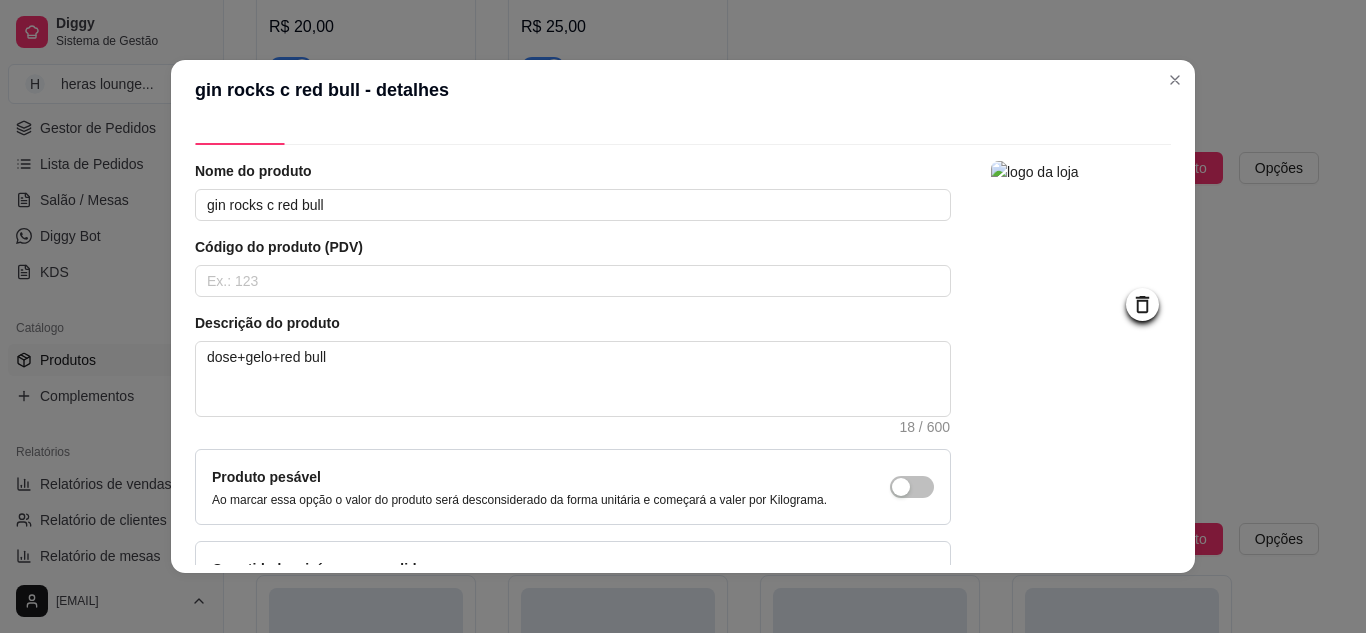 scroll, scrollTop: 180, scrollLeft: 0, axis: vertical 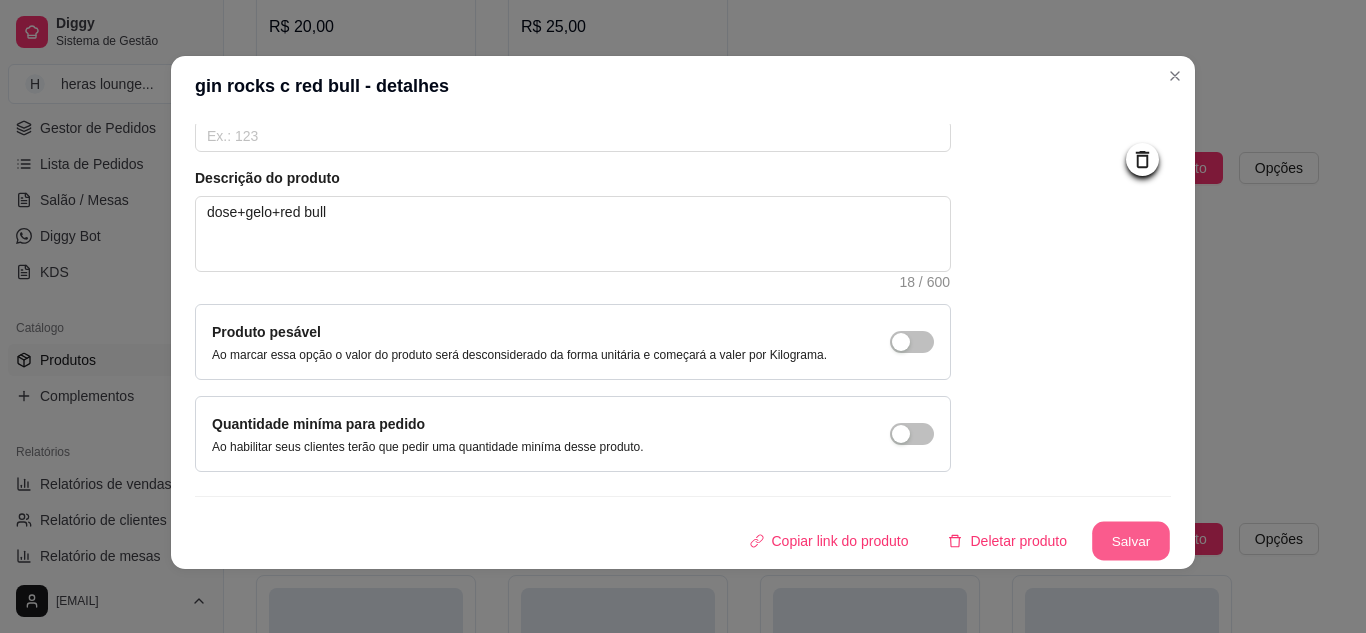 click on "Salvar" at bounding box center [1131, 541] 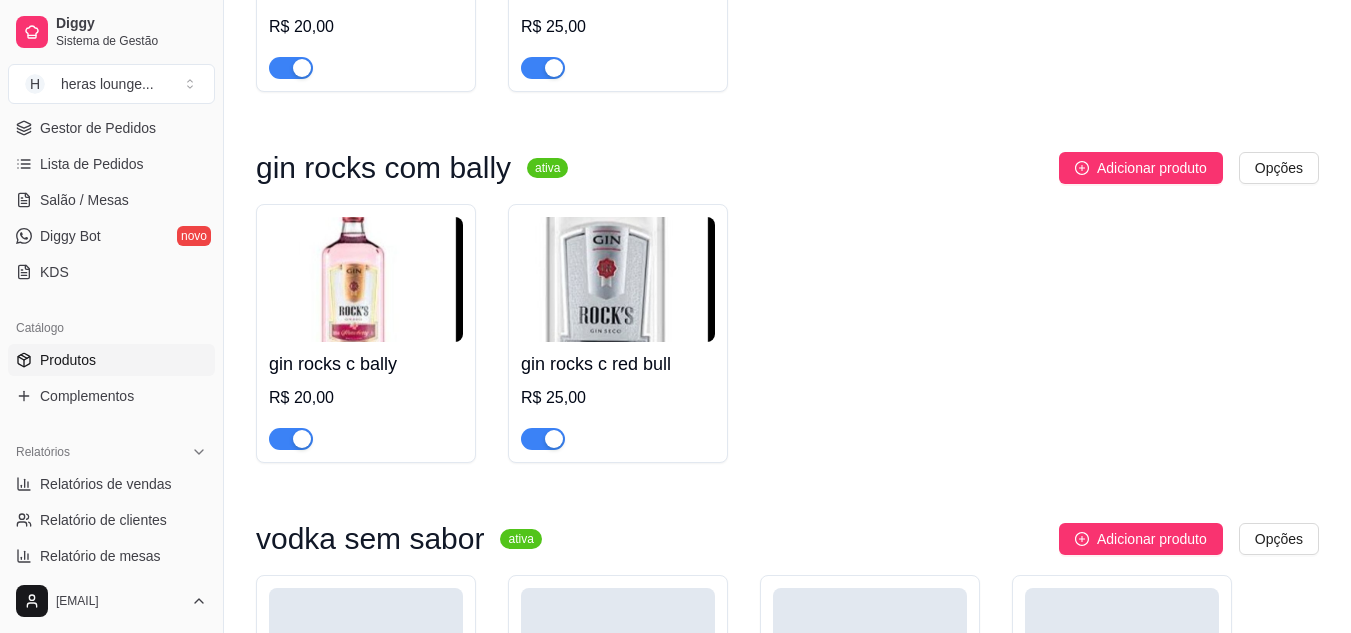 click on "gin rocks c bally   R$ 20,00 gin rocks c red bull   R$ 25,00" at bounding box center [787, 333] 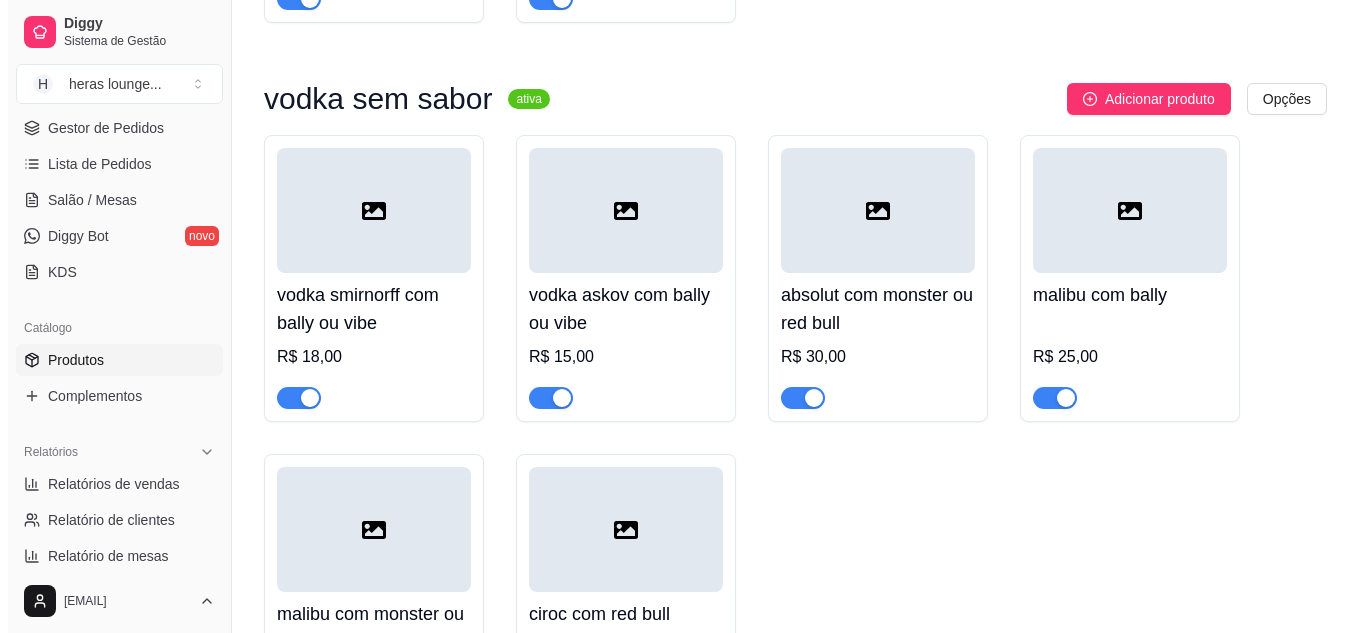 scroll, scrollTop: 1960, scrollLeft: 0, axis: vertical 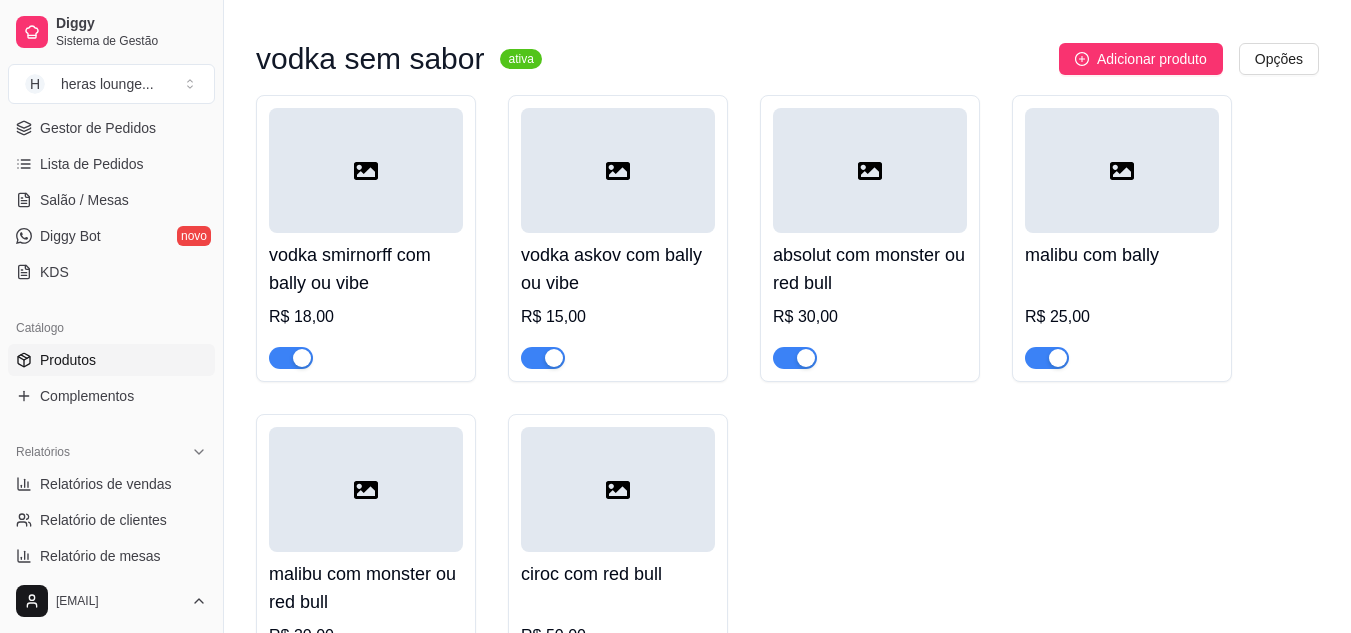 click at bounding box center (366, 170) 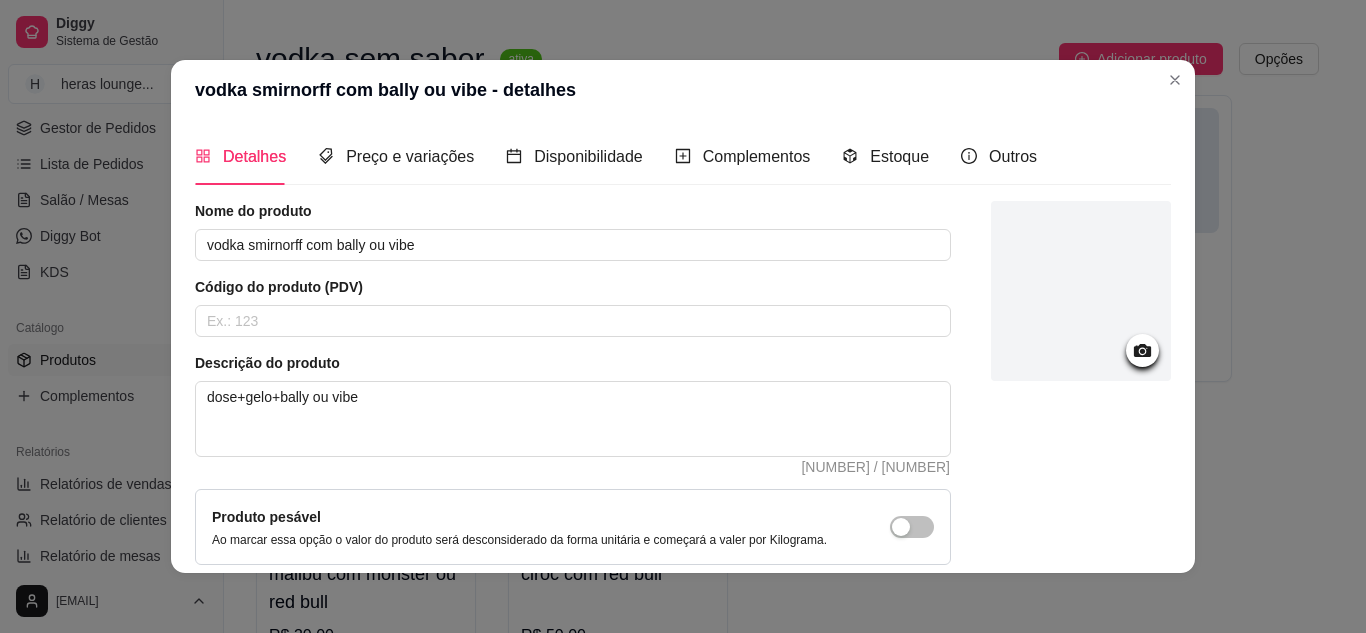 click at bounding box center (1142, 350) 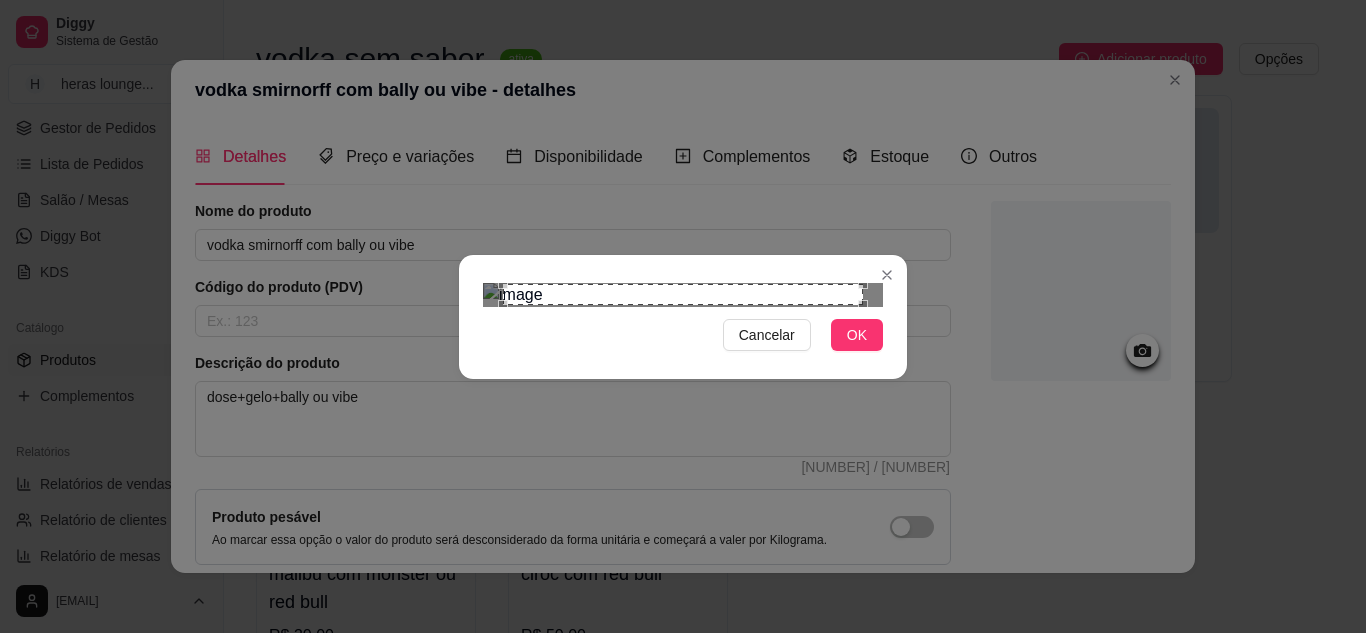 click at bounding box center [683, 295] 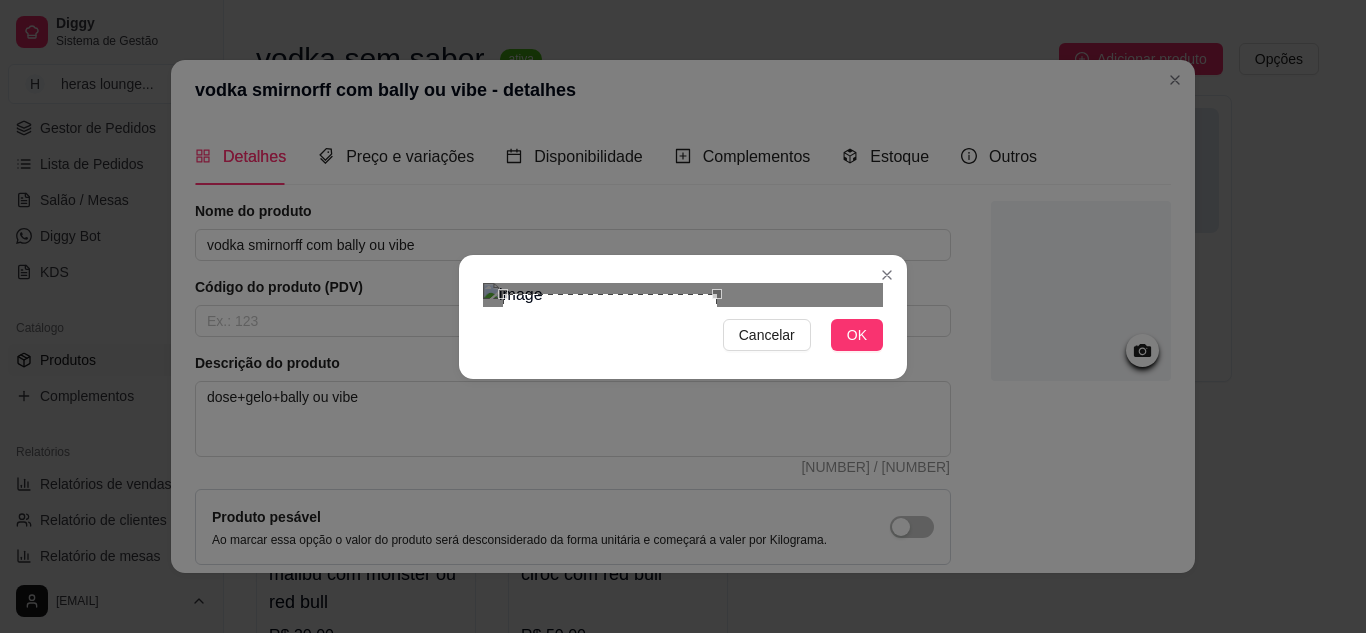 click at bounding box center (683, 295) 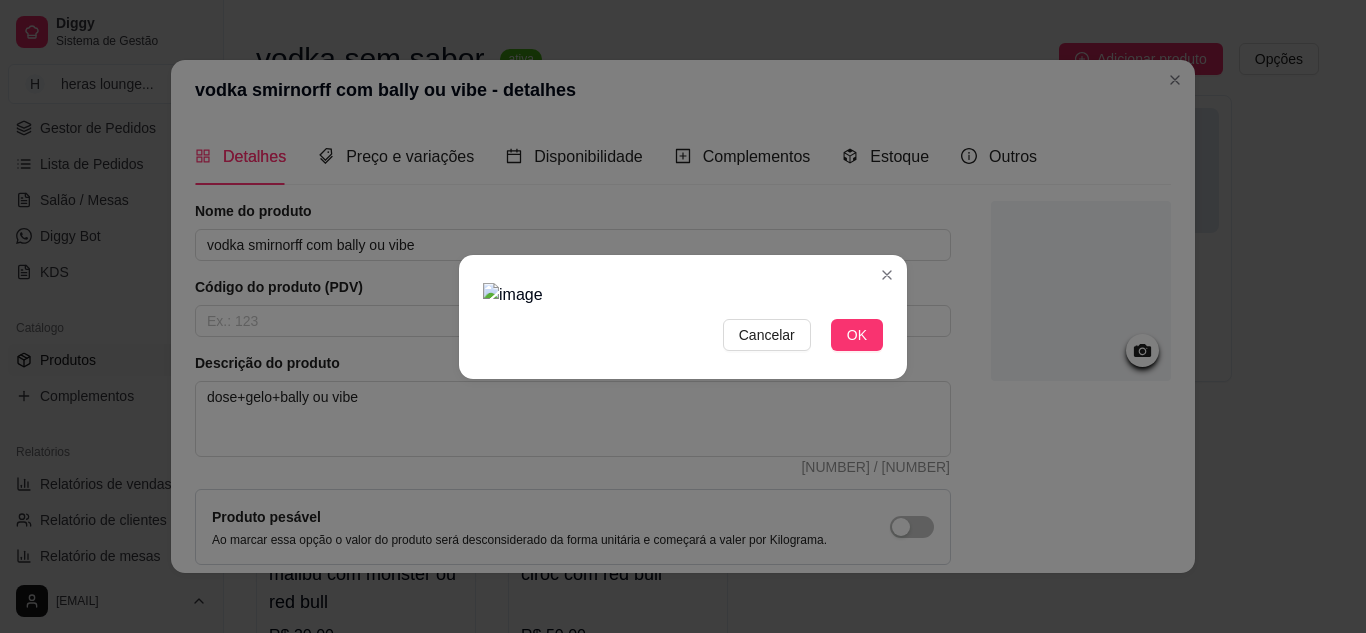 click at bounding box center [683, 295] 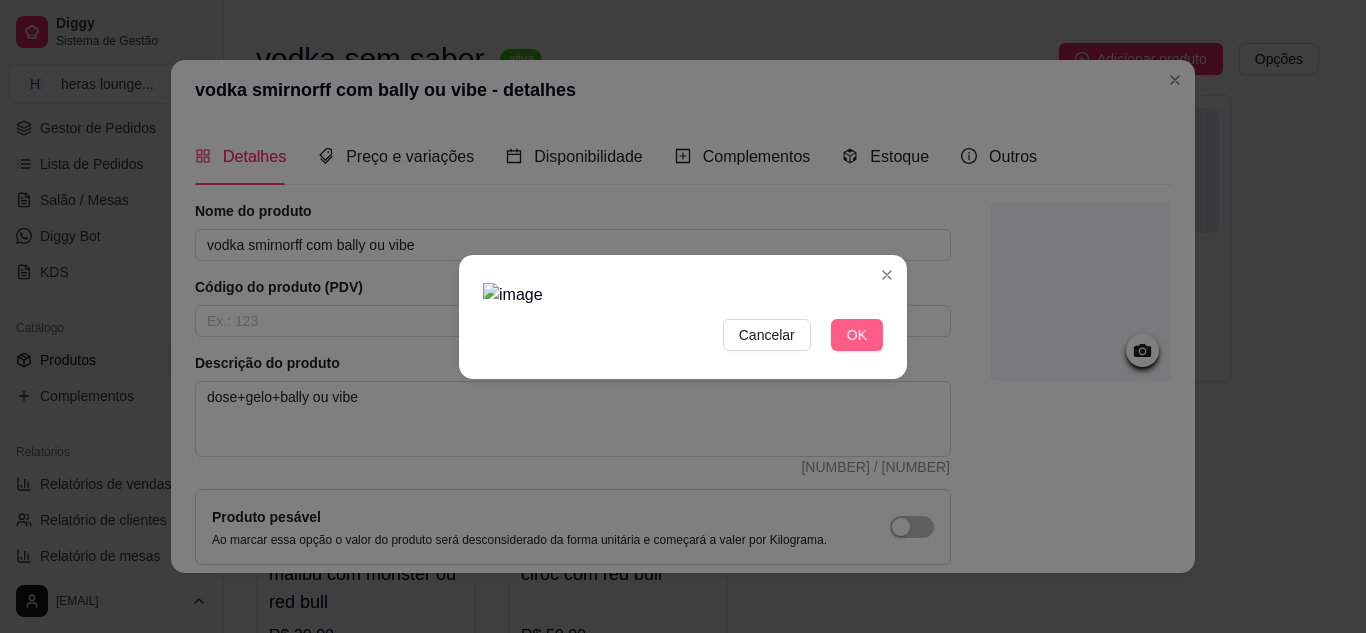click on "OK" at bounding box center [857, 335] 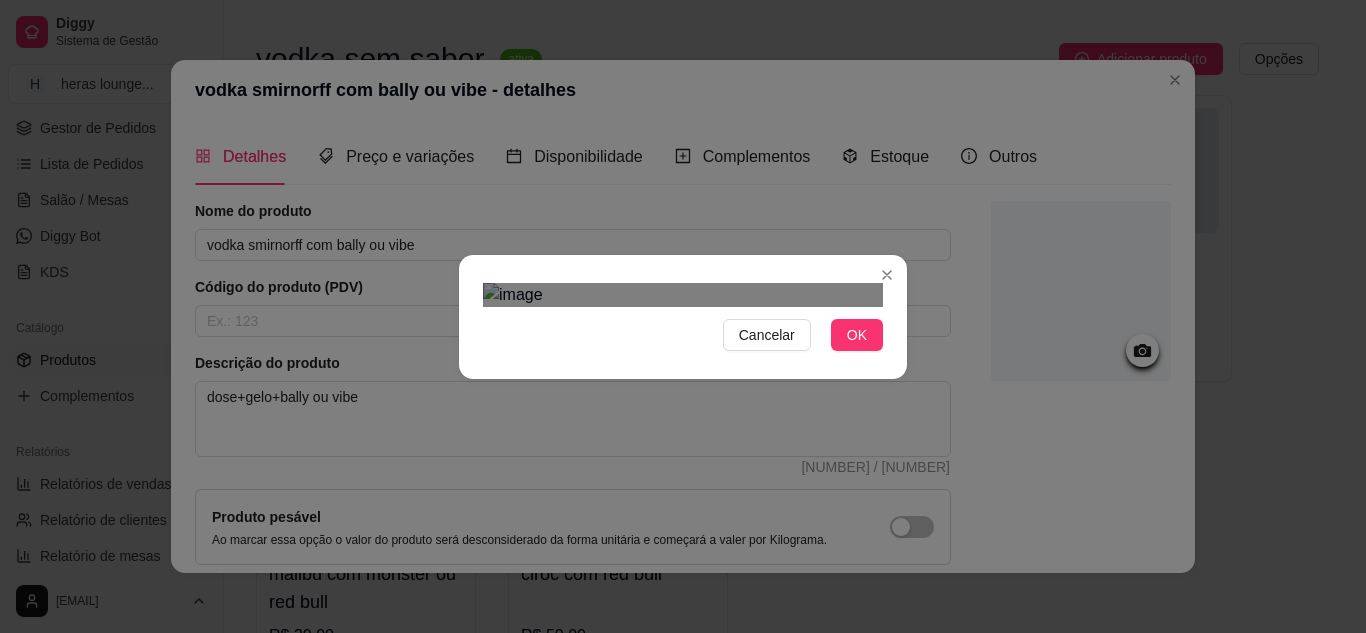 click on "Cancelar OK" at bounding box center (683, 316) 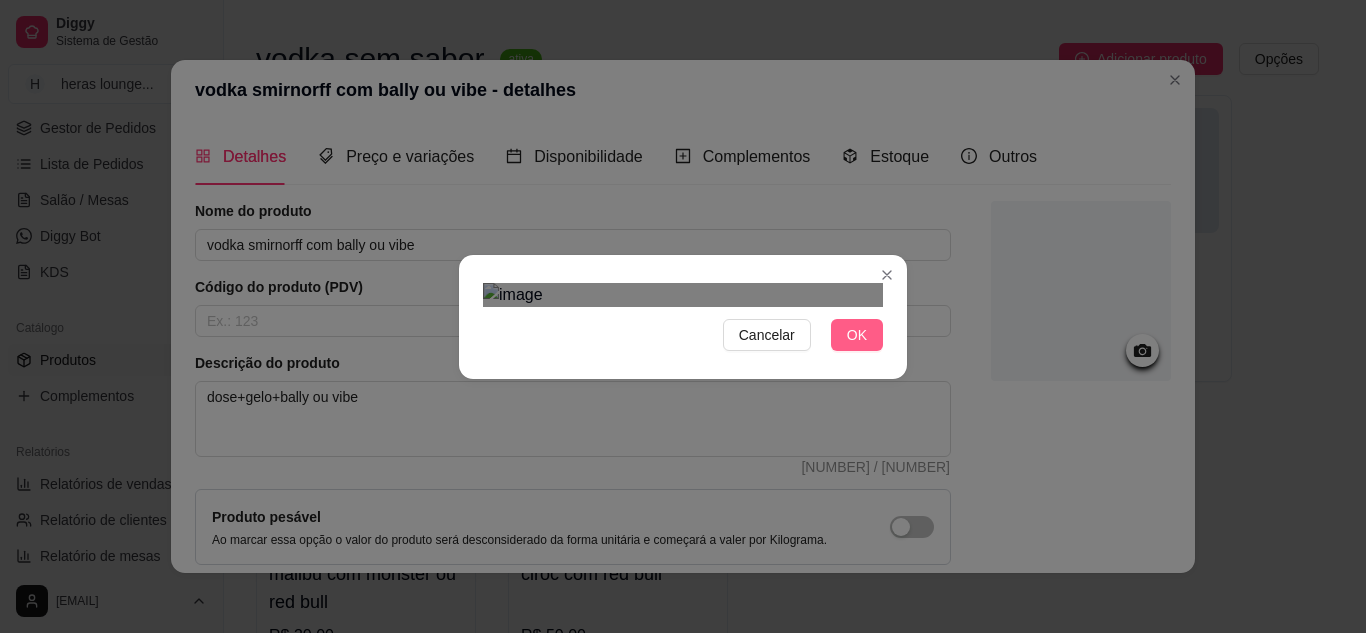 click on "OK" at bounding box center [857, 335] 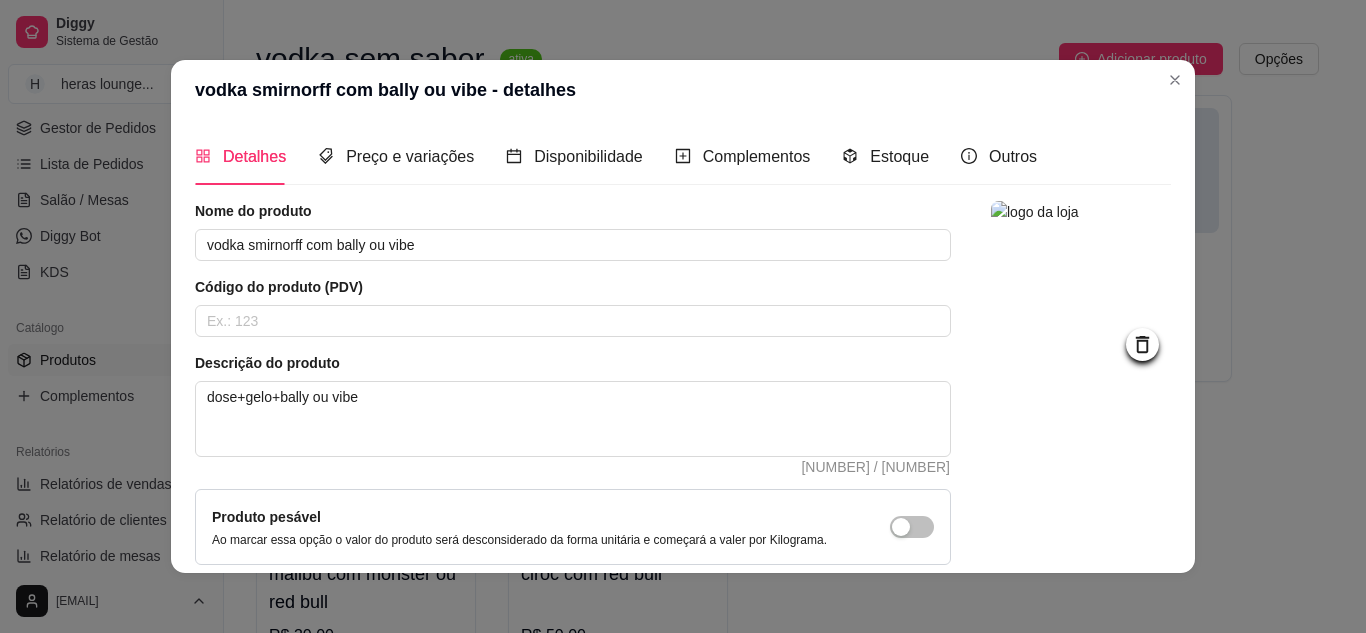 click at bounding box center (1081, 429) 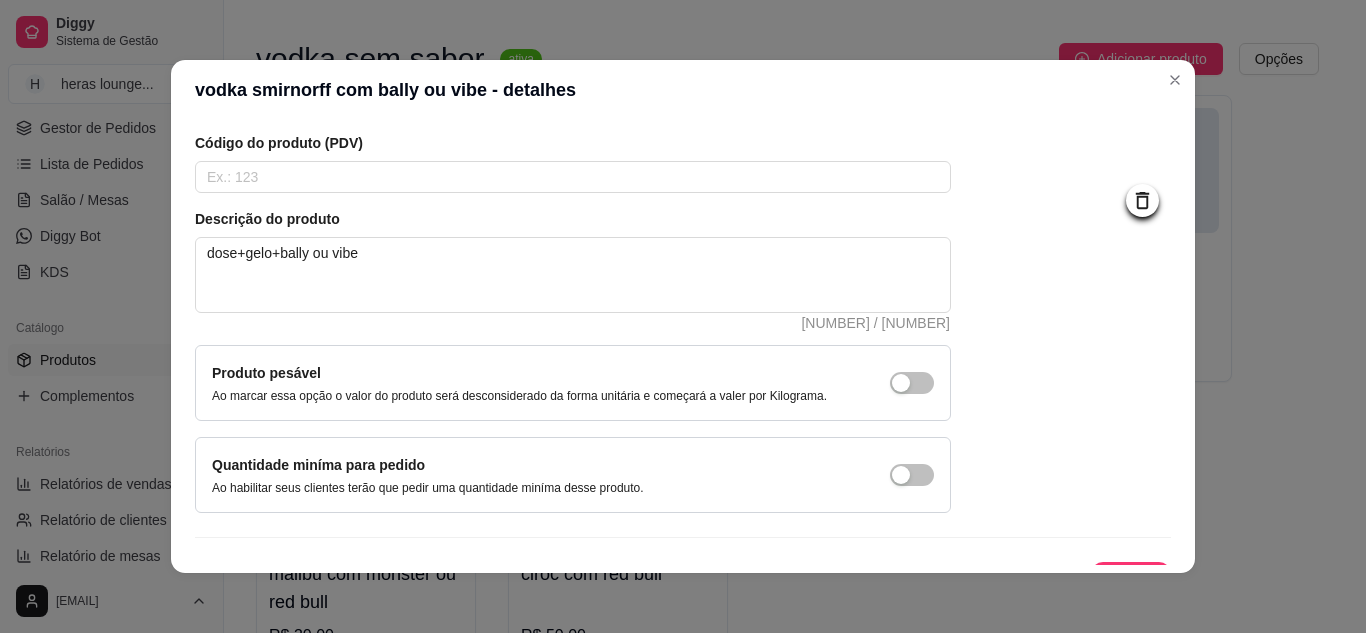 scroll, scrollTop: 181, scrollLeft: 0, axis: vertical 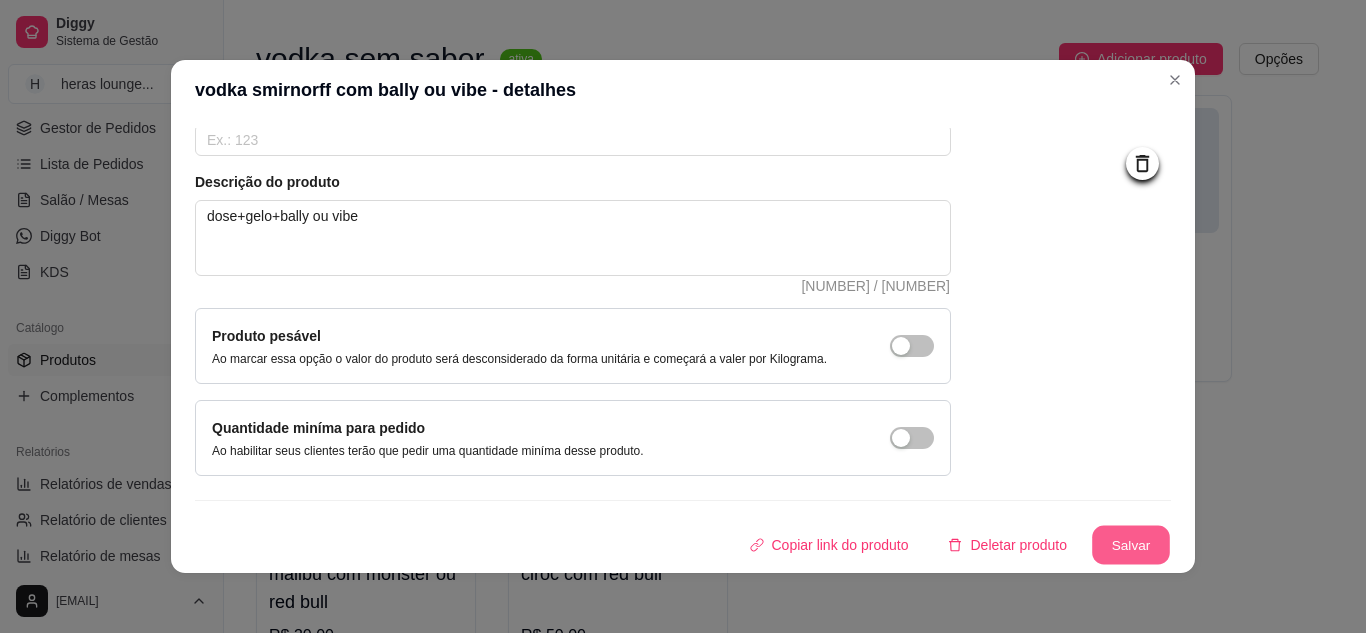 click on "Salvar" at bounding box center (1131, 545) 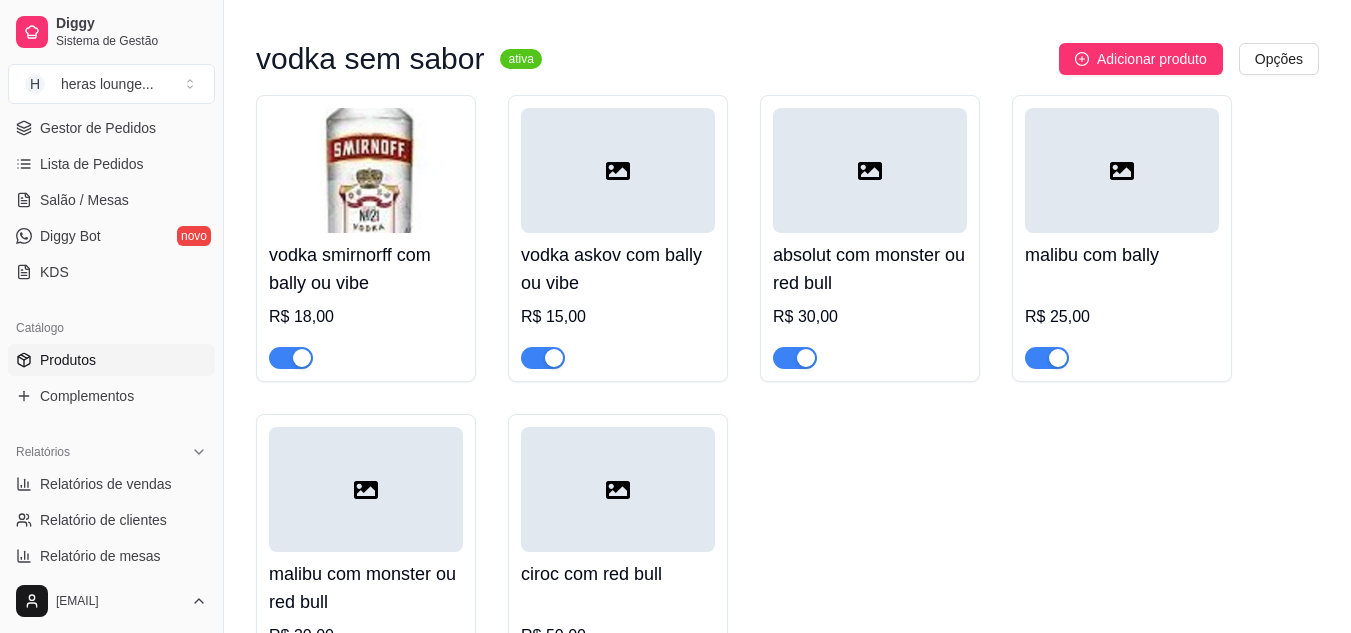 click on "absolut com monster ou red bull" at bounding box center [870, 269] 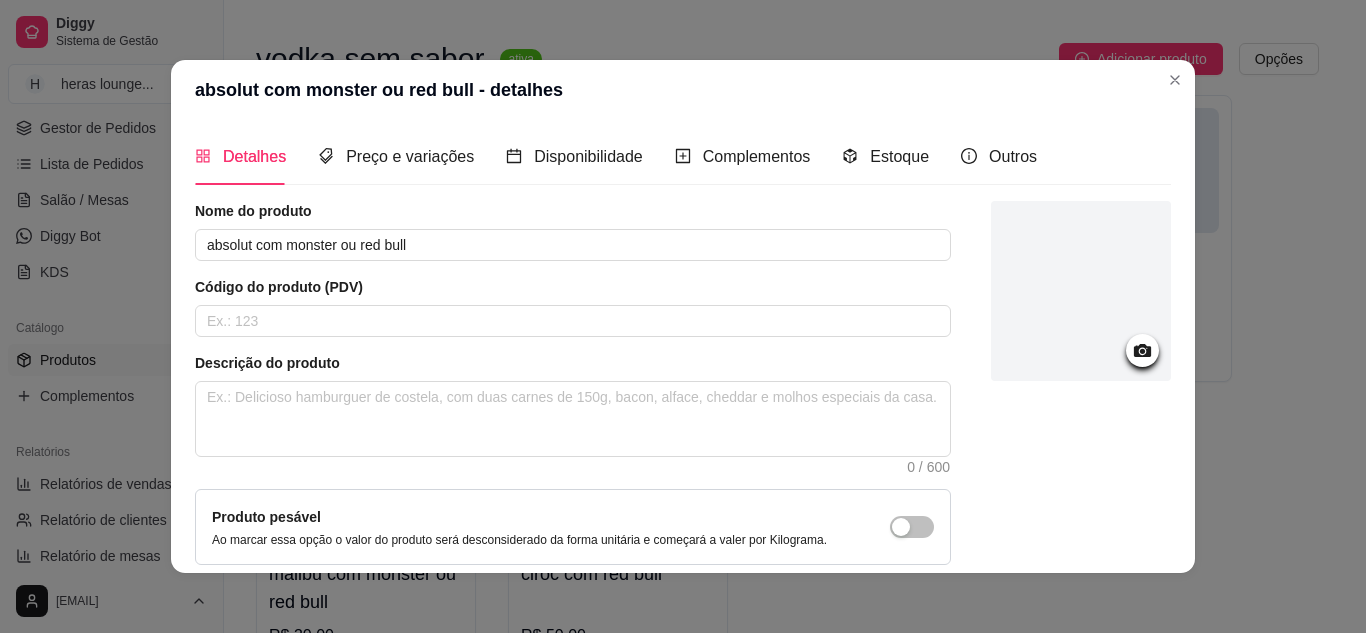 click 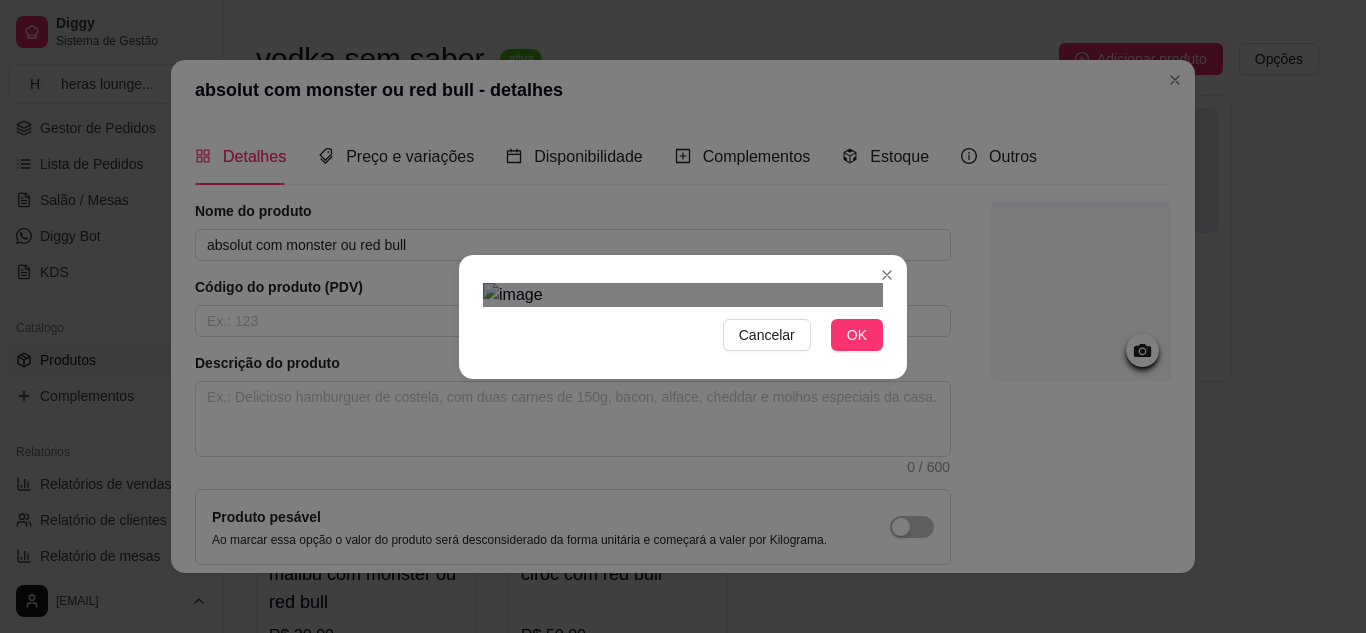 click at bounding box center [596, 442] 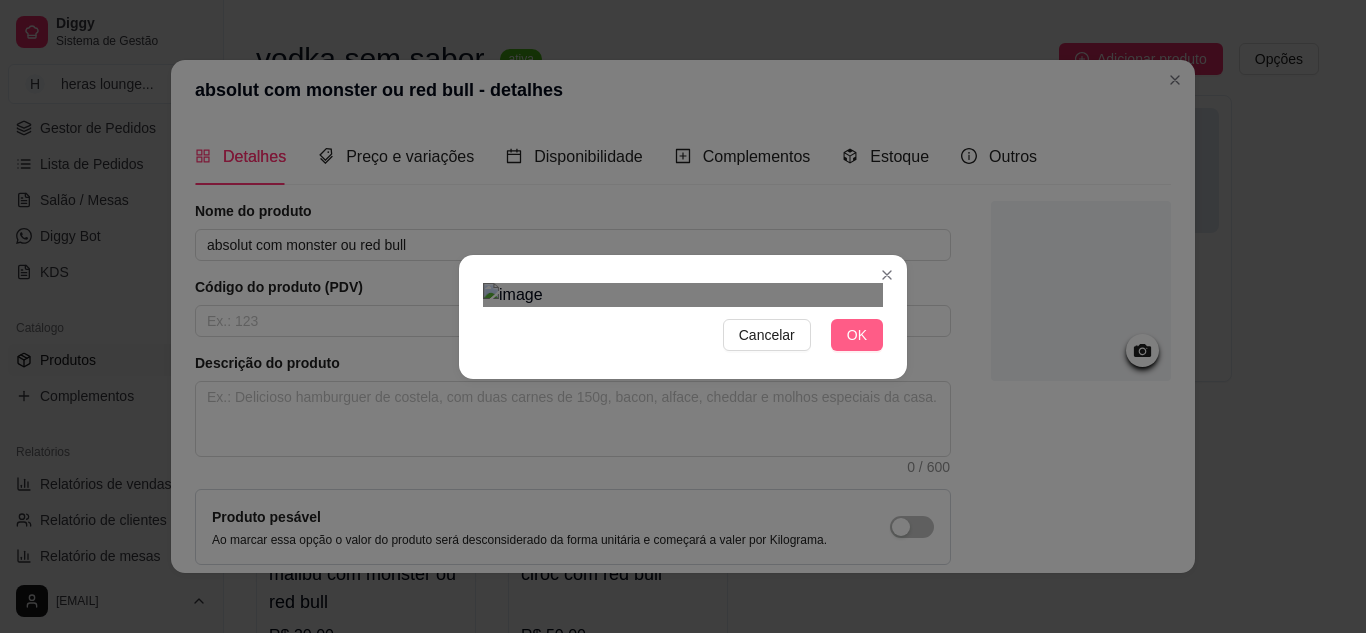 click on "OK" at bounding box center [857, 335] 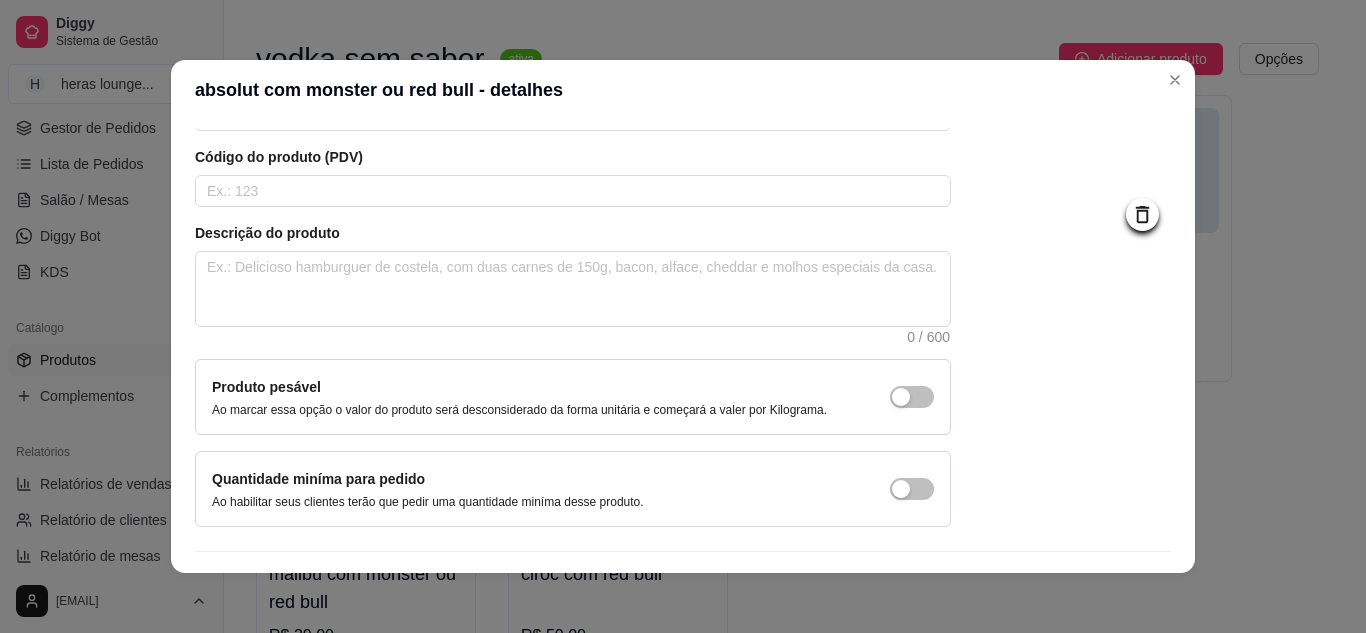 scroll, scrollTop: 164, scrollLeft: 0, axis: vertical 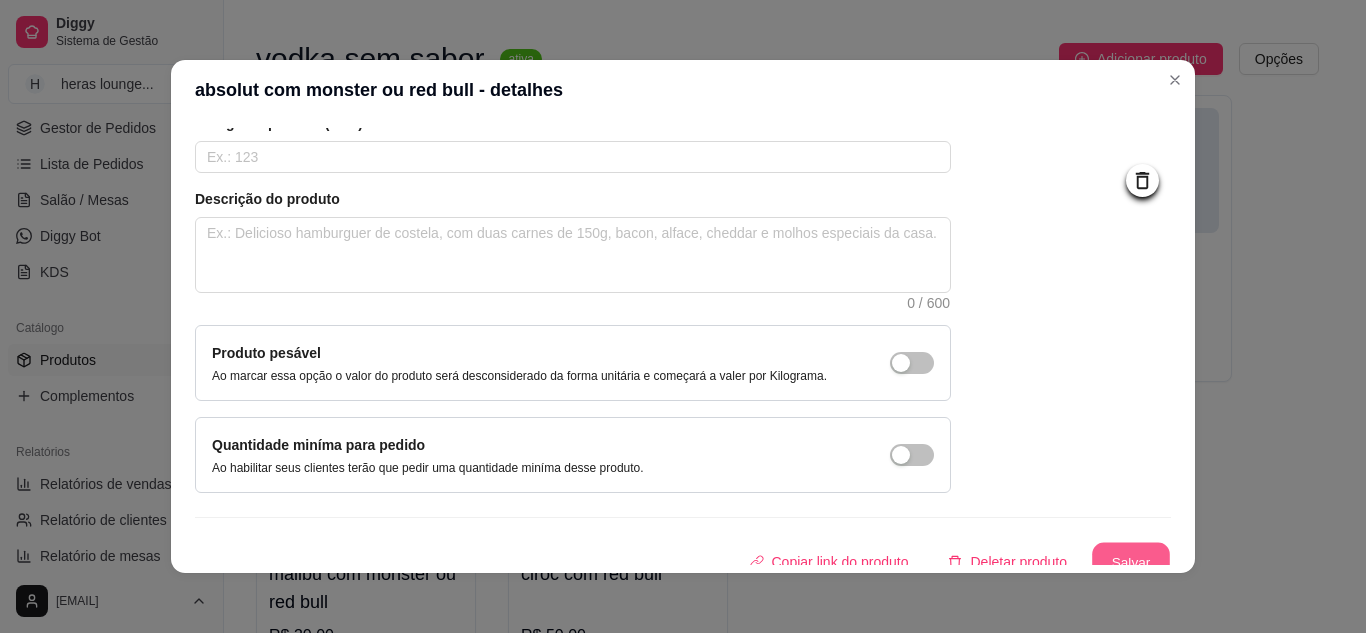 click on "Salvar" at bounding box center [1131, 562] 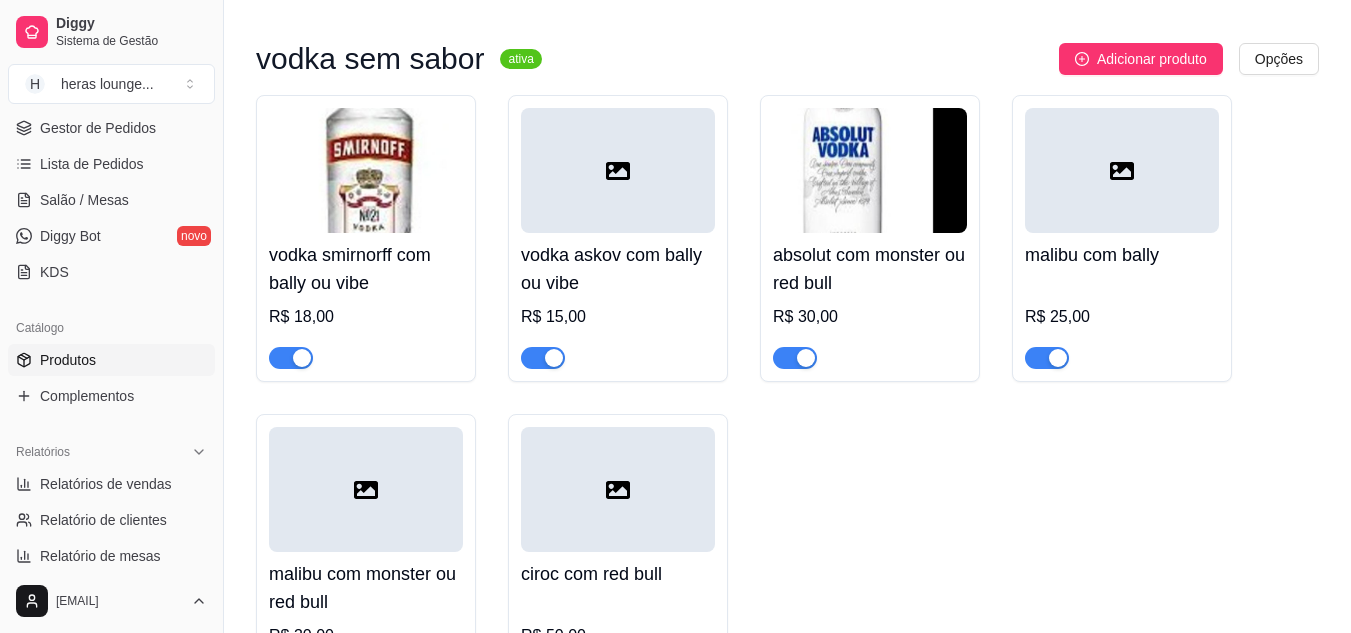 click on "vodka askov com bally ou vibe" at bounding box center (618, 269) 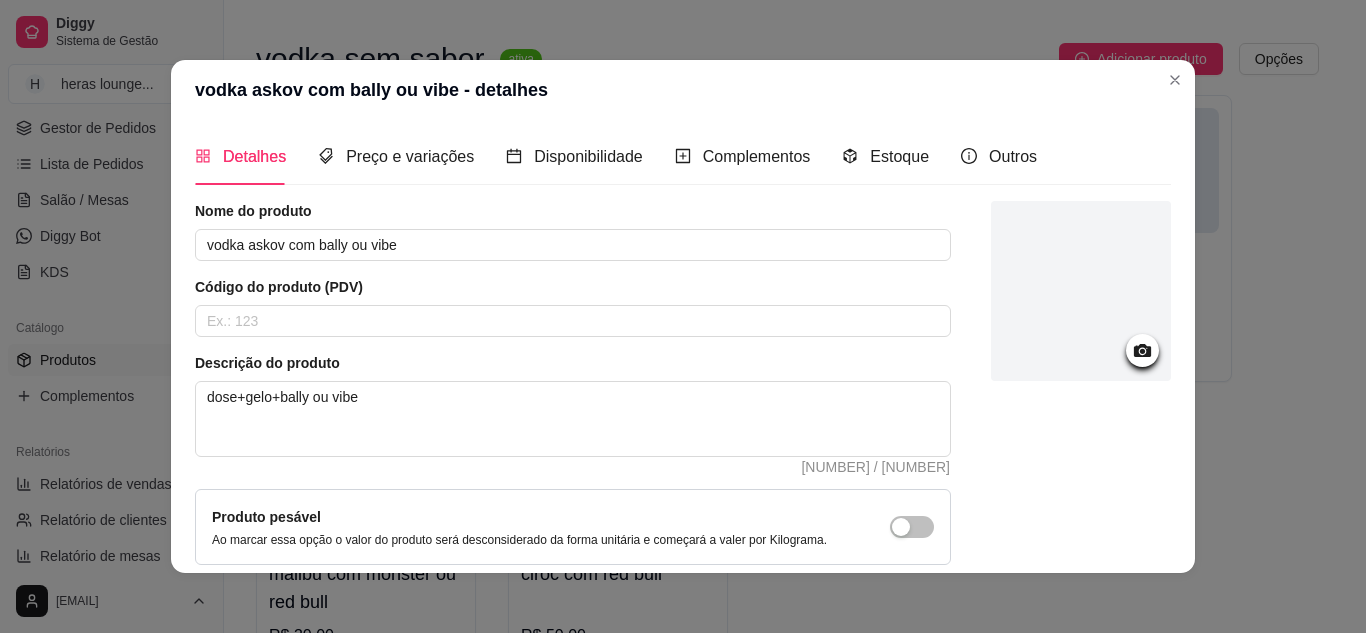 click at bounding box center [1142, 350] 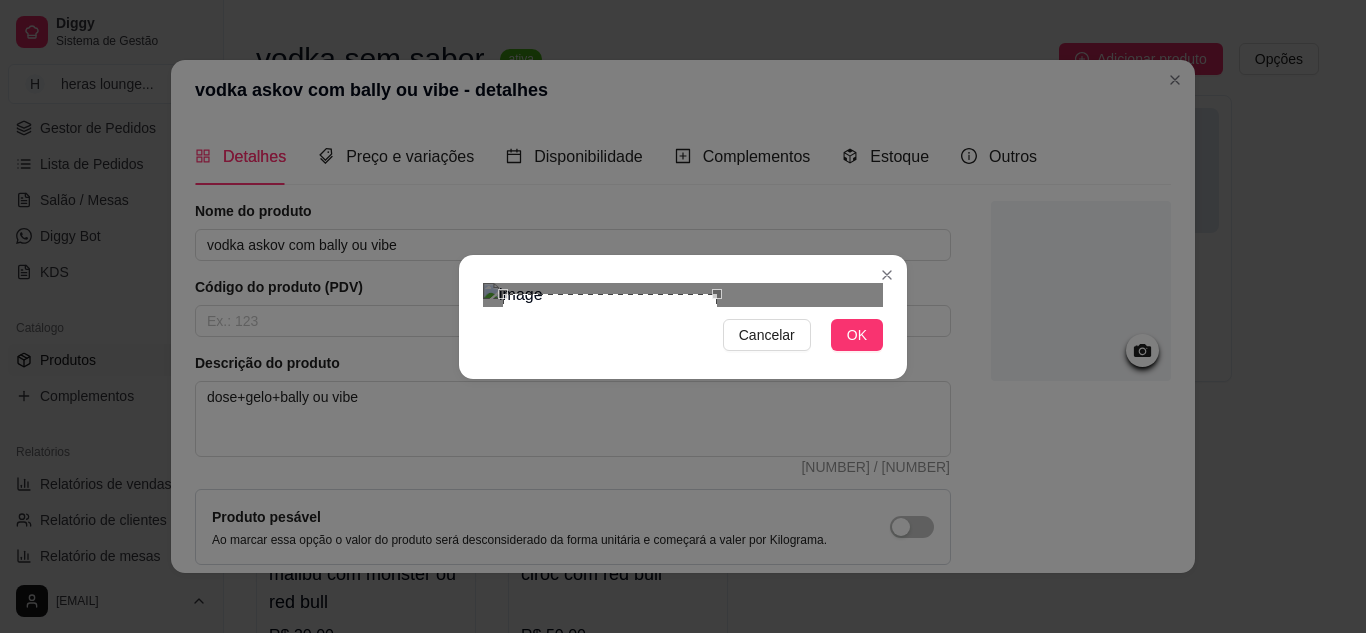 click at bounding box center [683, 295] 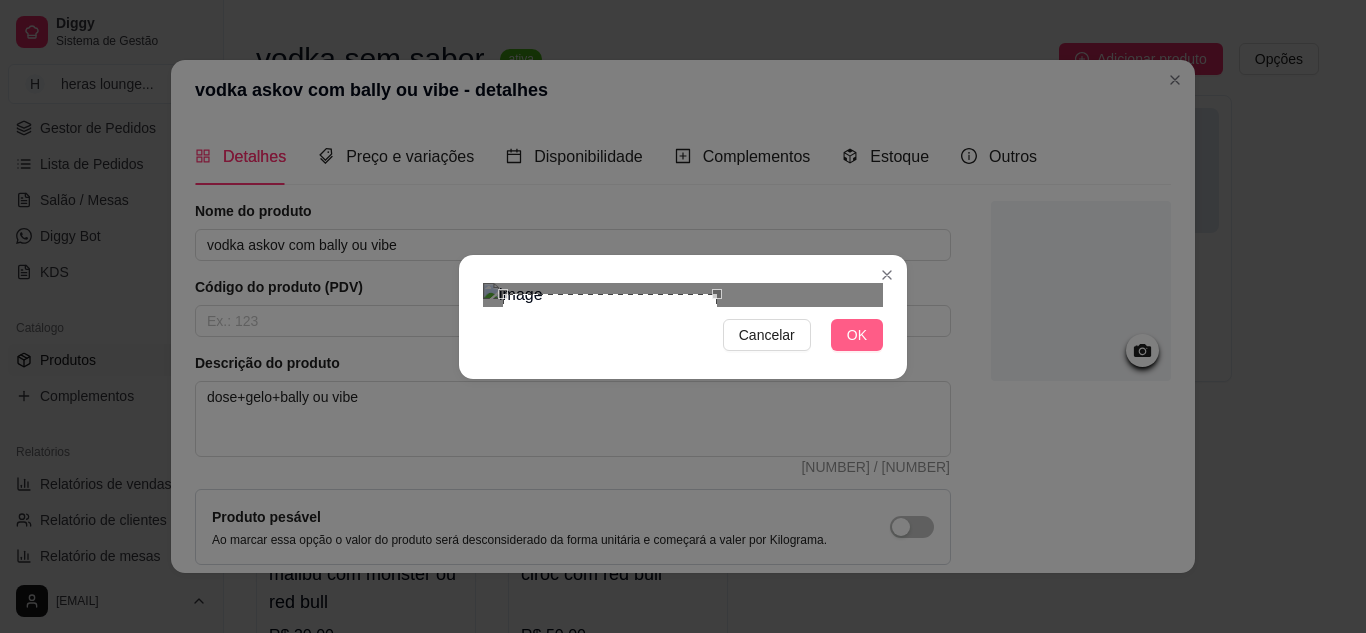 click on "OK" at bounding box center [857, 335] 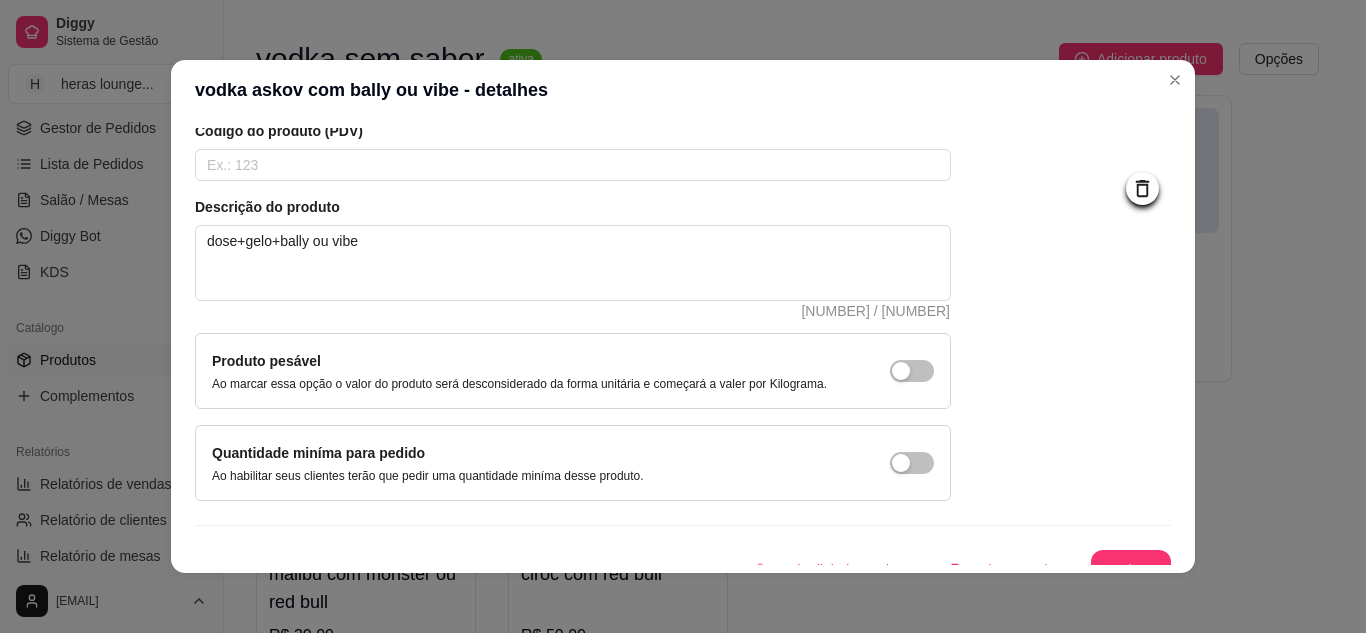 scroll, scrollTop: 181, scrollLeft: 0, axis: vertical 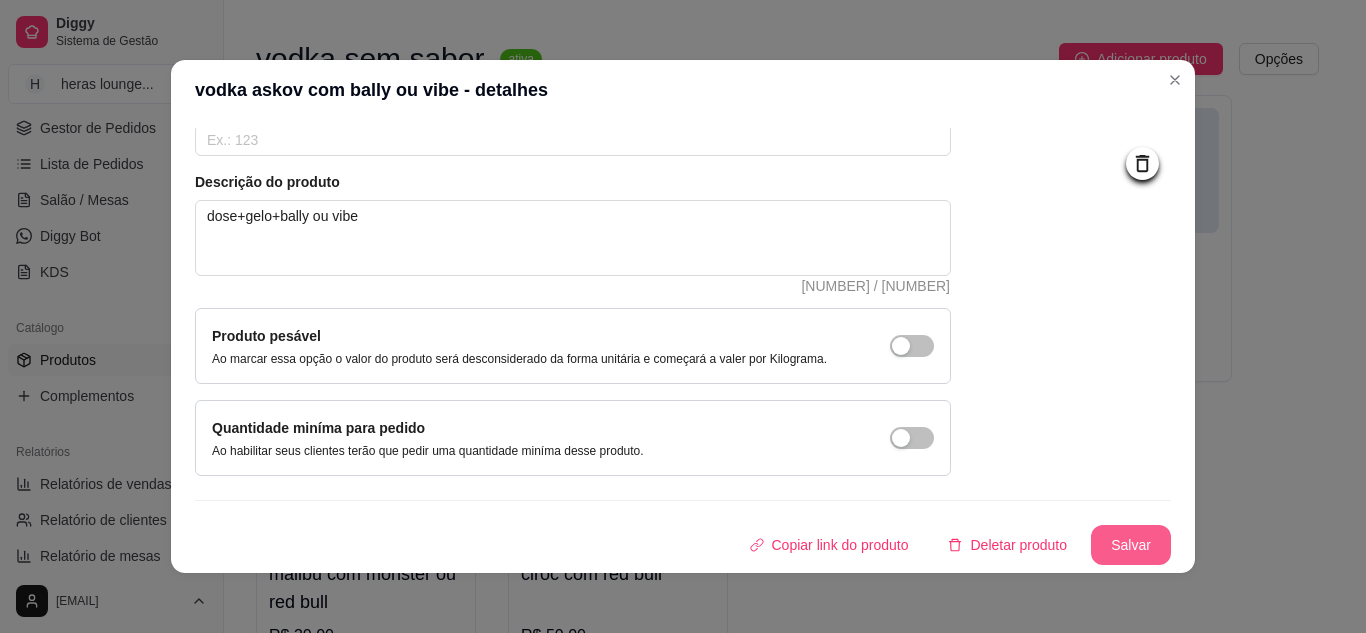 click on "Salvar" at bounding box center (1131, 545) 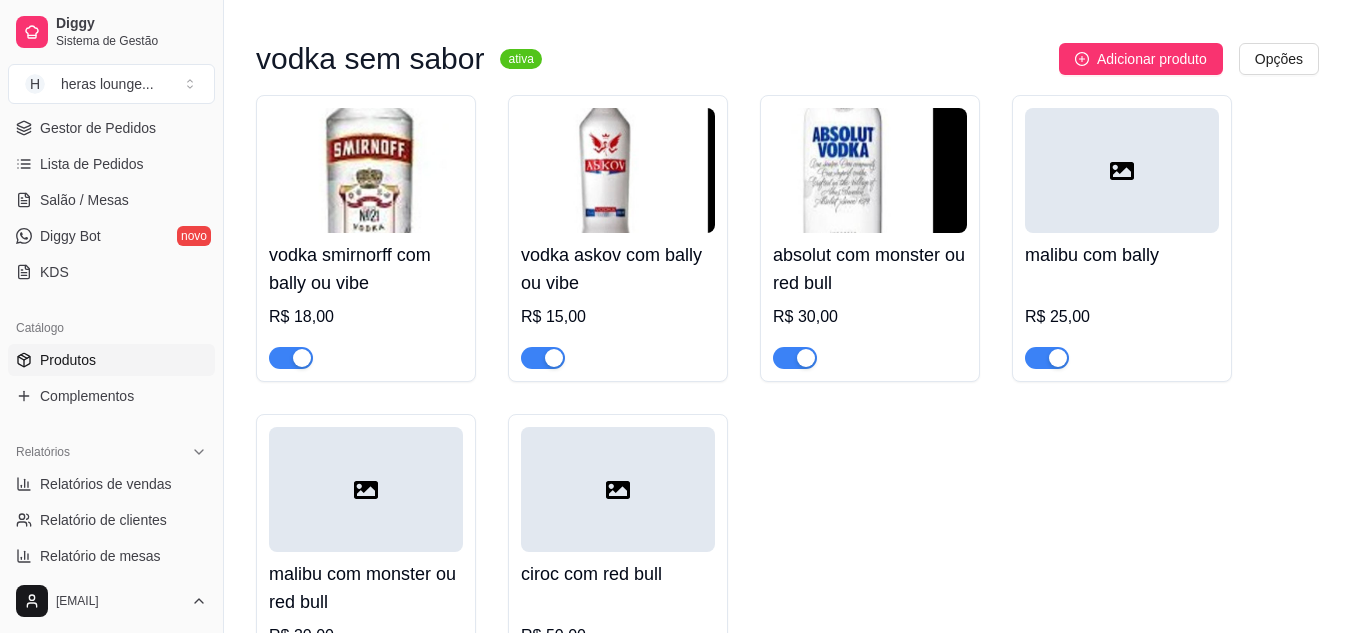 click on "vodka smirnorff com bally ou vibe    R$ 18,00 vodka askov com bally ou vibe   R$ 15,00 absolut com monster ou red bull   R$ 30,00 malibu com bally    R$ 25,00 malibu com monster ou red bull   R$ 30,00 ciroc com red bull   R$ 50,00" at bounding box center [787, 398] 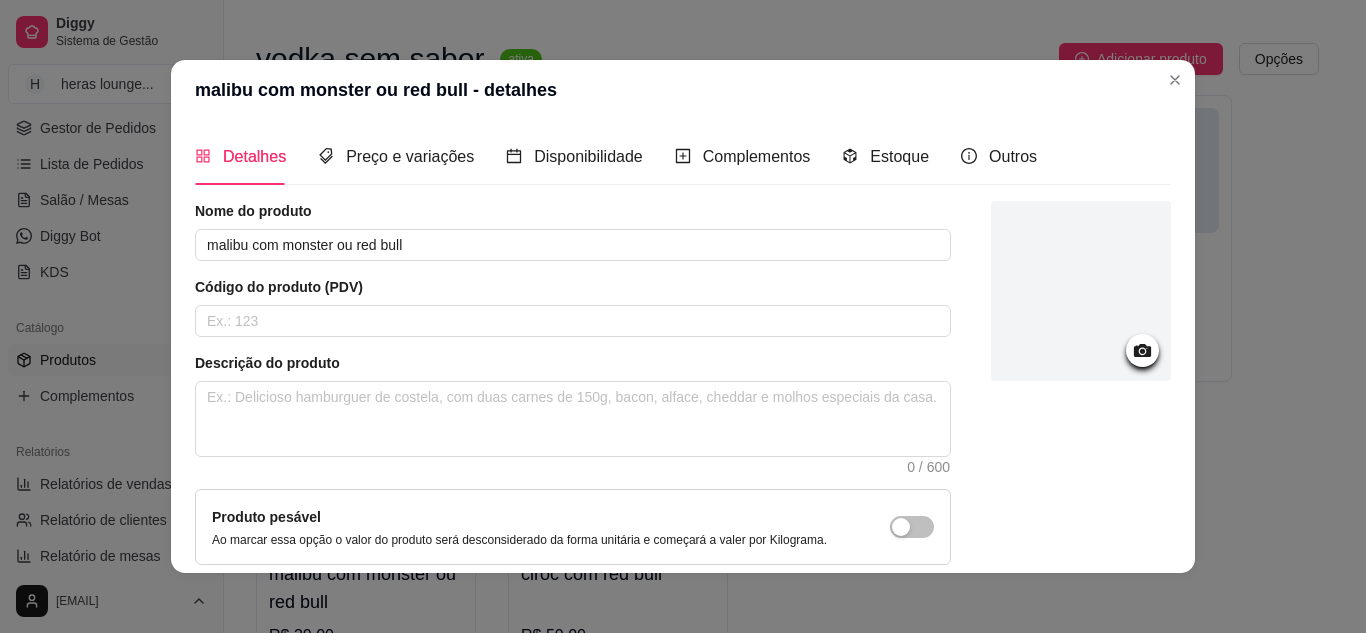 click on "Nome do produto malibu com monster ou red bull Código do produto (PDV) Descrição do produto 0 / 600 Produto pesável Ao marcar essa opção o valor do produto será desconsiderado da forma unitária e começará a valer por Kilograma. Quantidade miníma para pedido Ao habilitar seus clientes terão que pedir uma quantidade miníma desse produto." at bounding box center (573, 429) 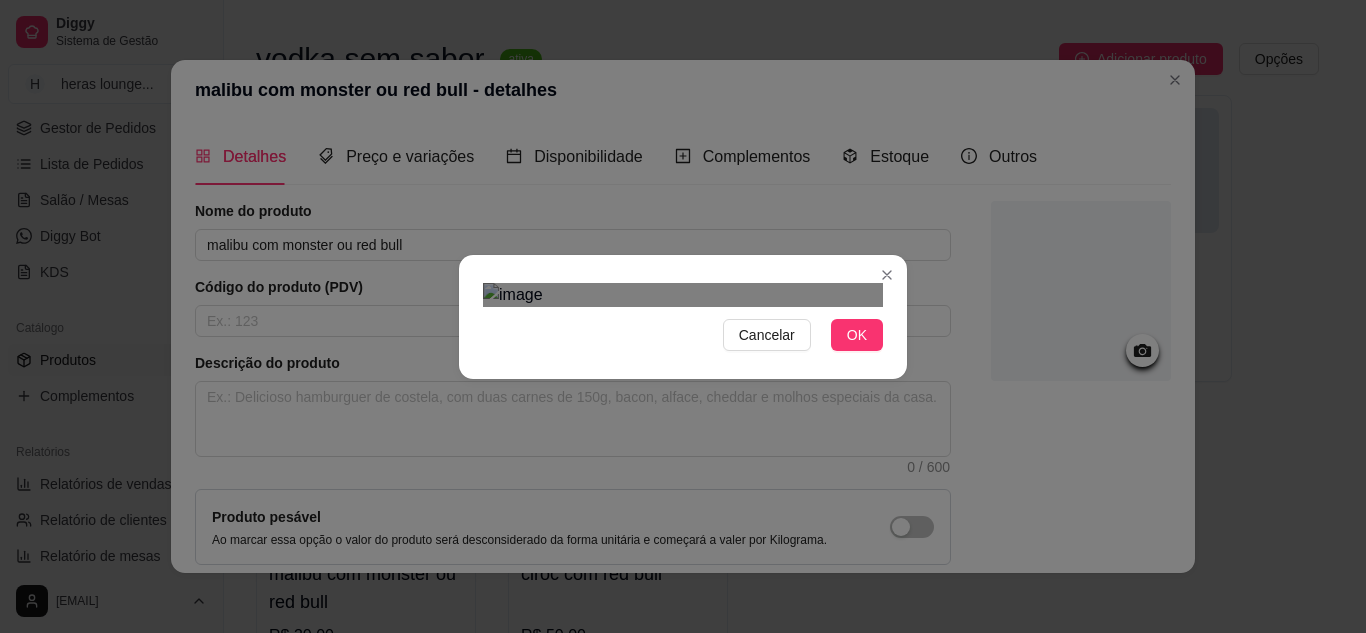 click at bounding box center [670, 424] 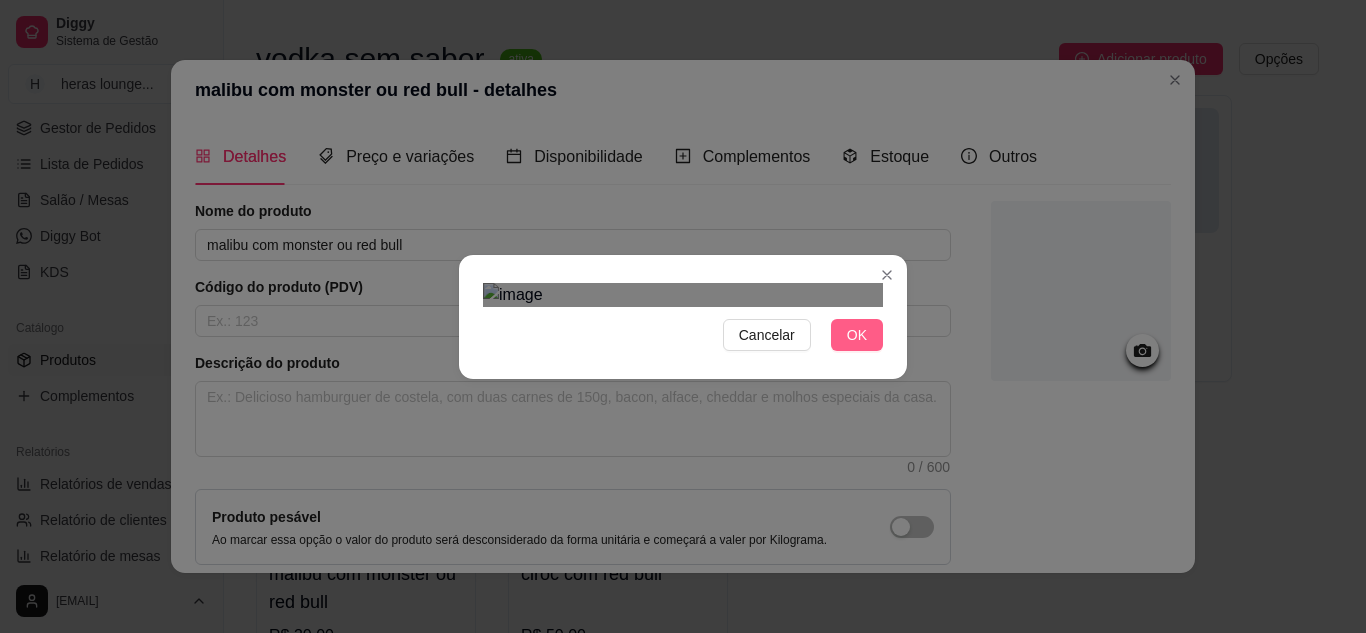 click on "OK" at bounding box center [857, 335] 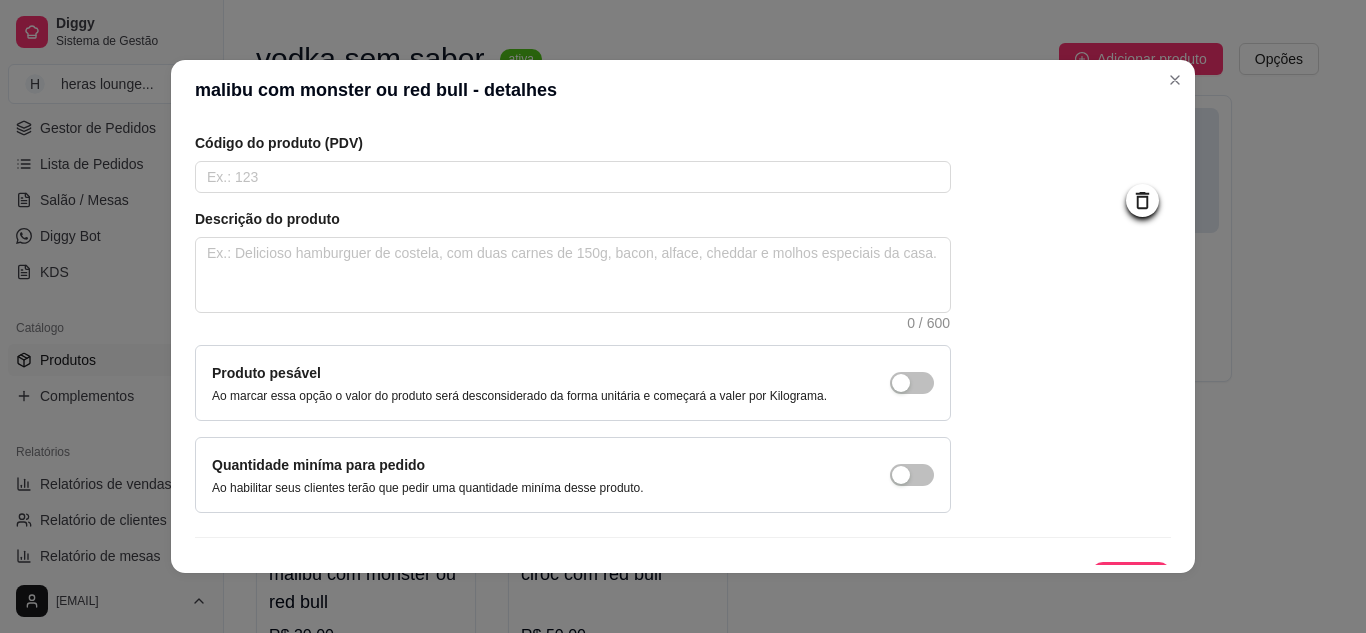 scroll, scrollTop: 181, scrollLeft: 0, axis: vertical 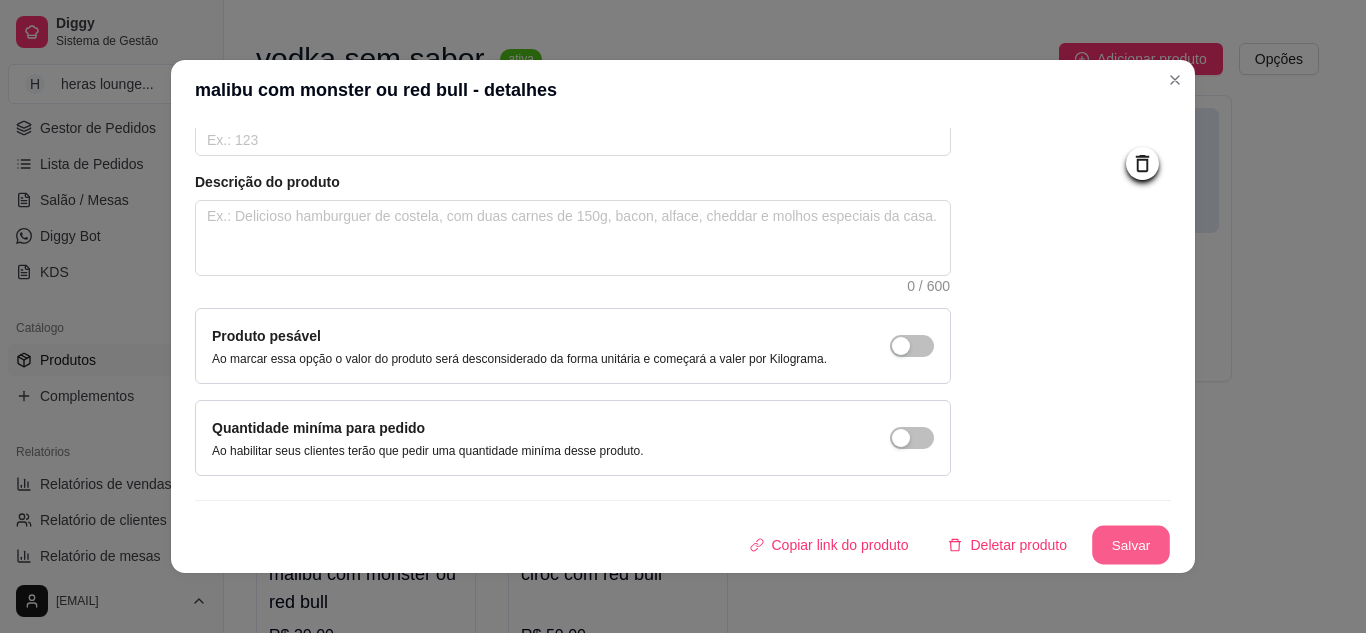 click on "Salvar" at bounding box center (1131, 545) 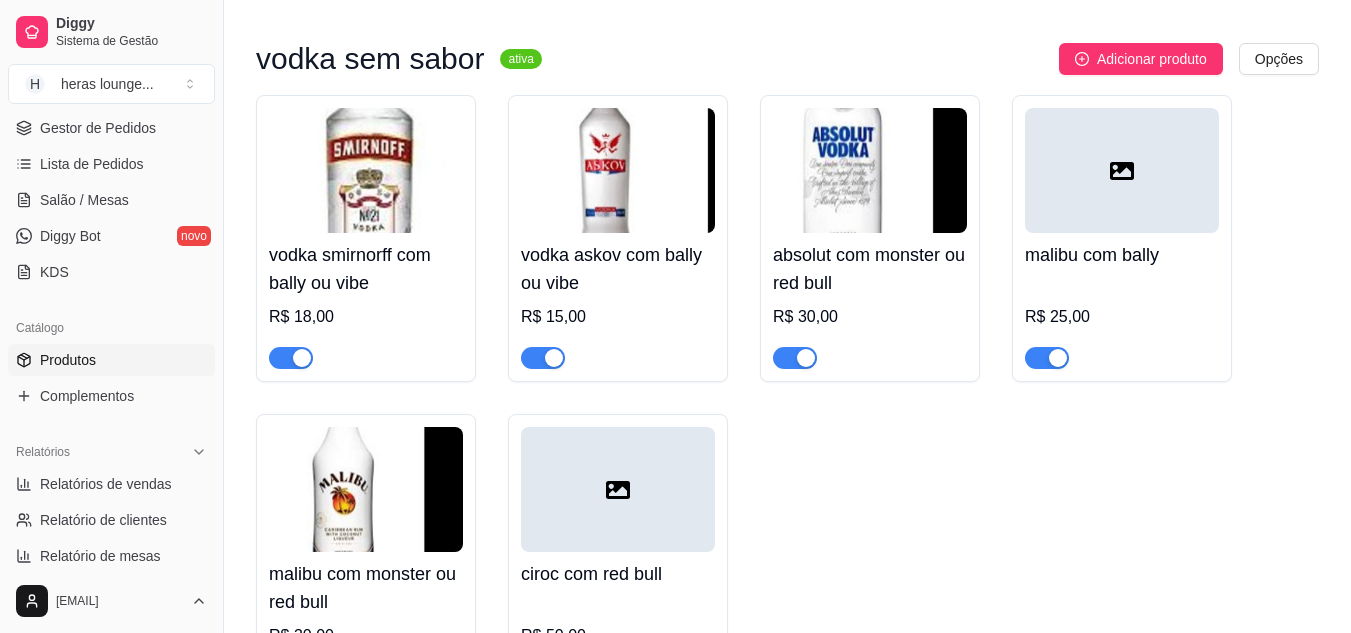 click on "vodka smirnorff com bally ou vibe    R$ 18,00 vodka askov com bally ou vibe   R$ 15,00 absolut com monster ou red bull   R$ 30,00 malibu com bally    R$ 25,00 malibu com monster ou red bull   R$ 30,00 ciroc com red bull   R$ 50,00" at bounding box center [787, 398] 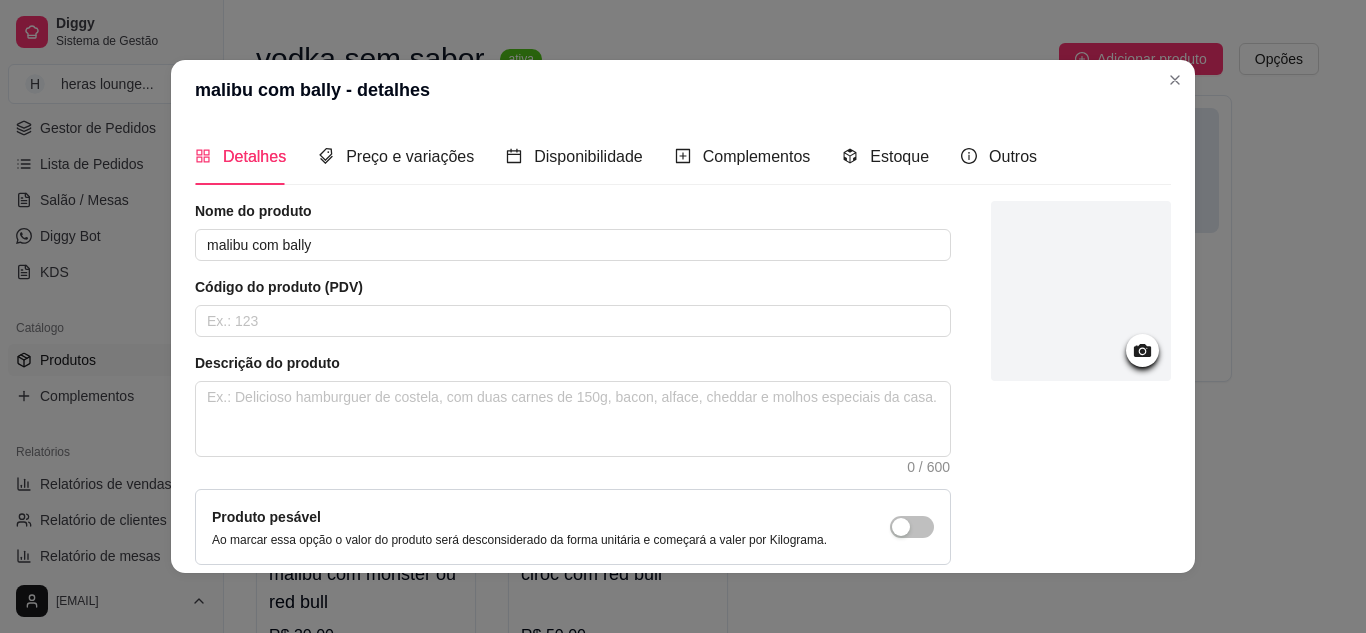 click 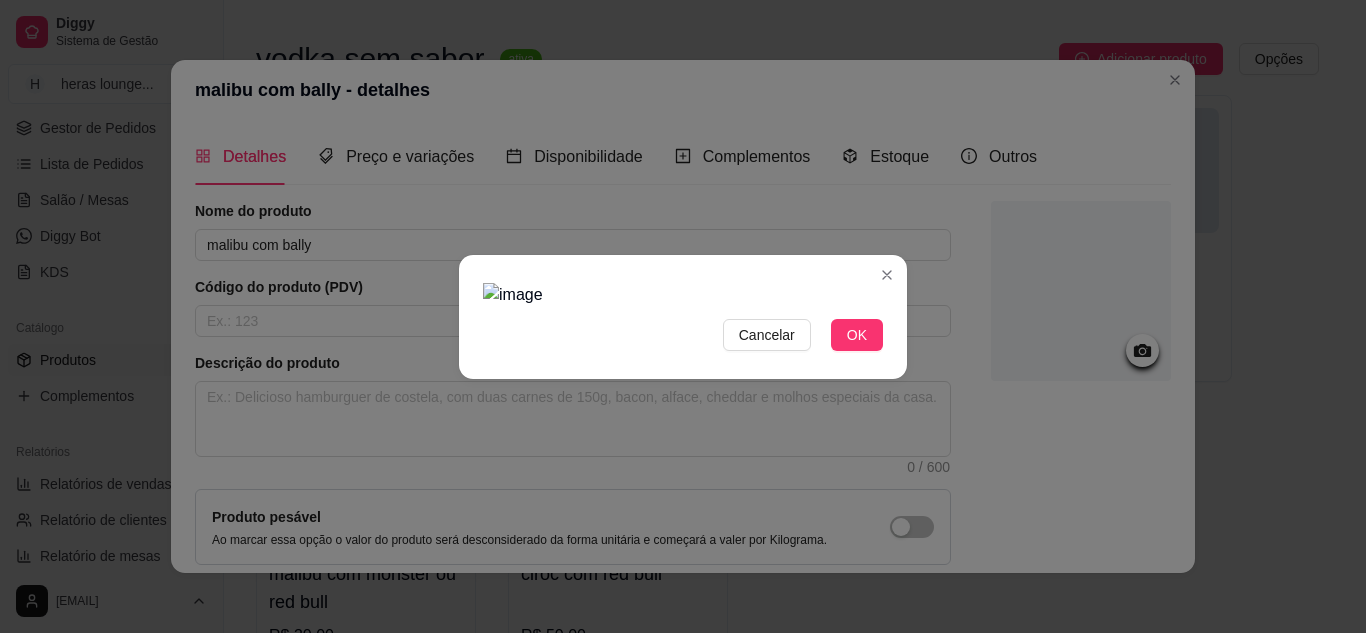 click at bounding box center [683, 295] 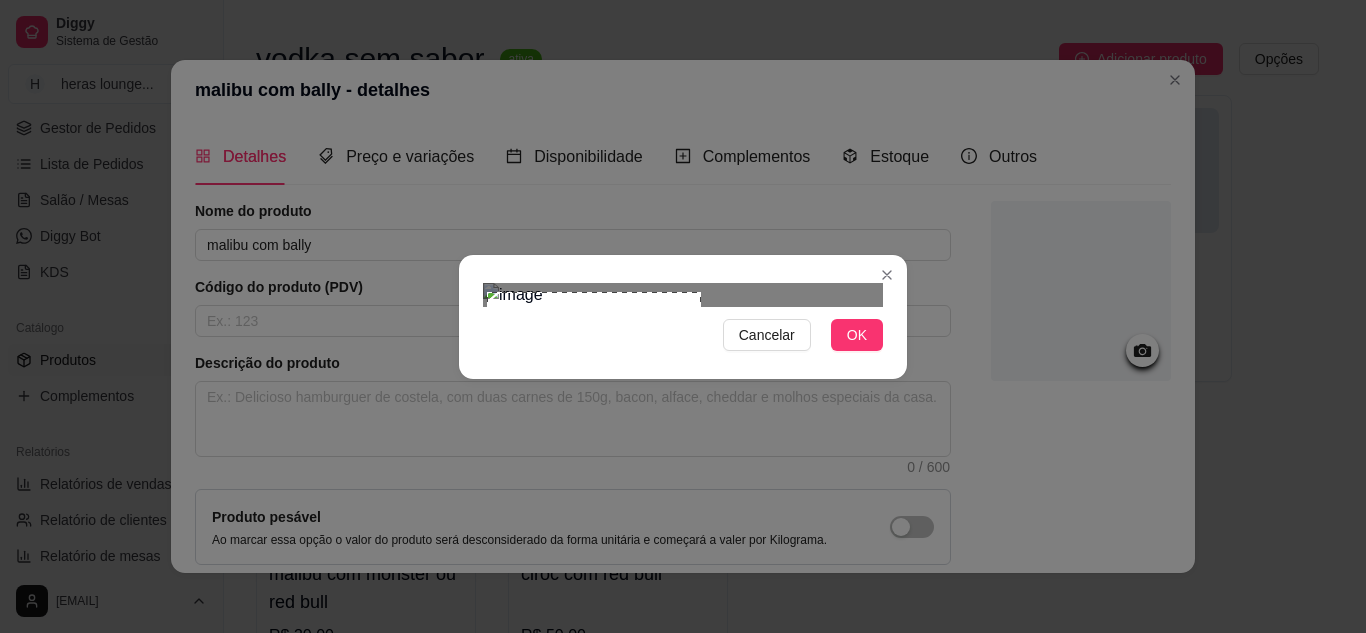 click at bounding box center (683, 295) 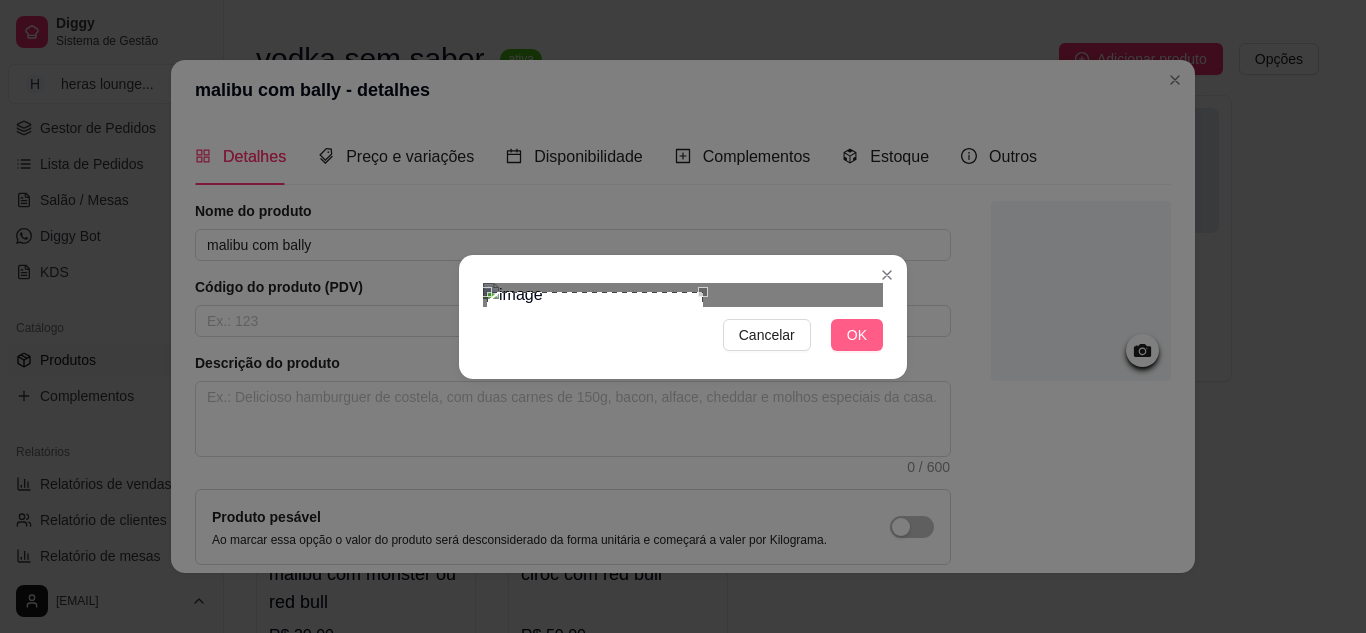 click on "OK" at bounding box center (857, 335) 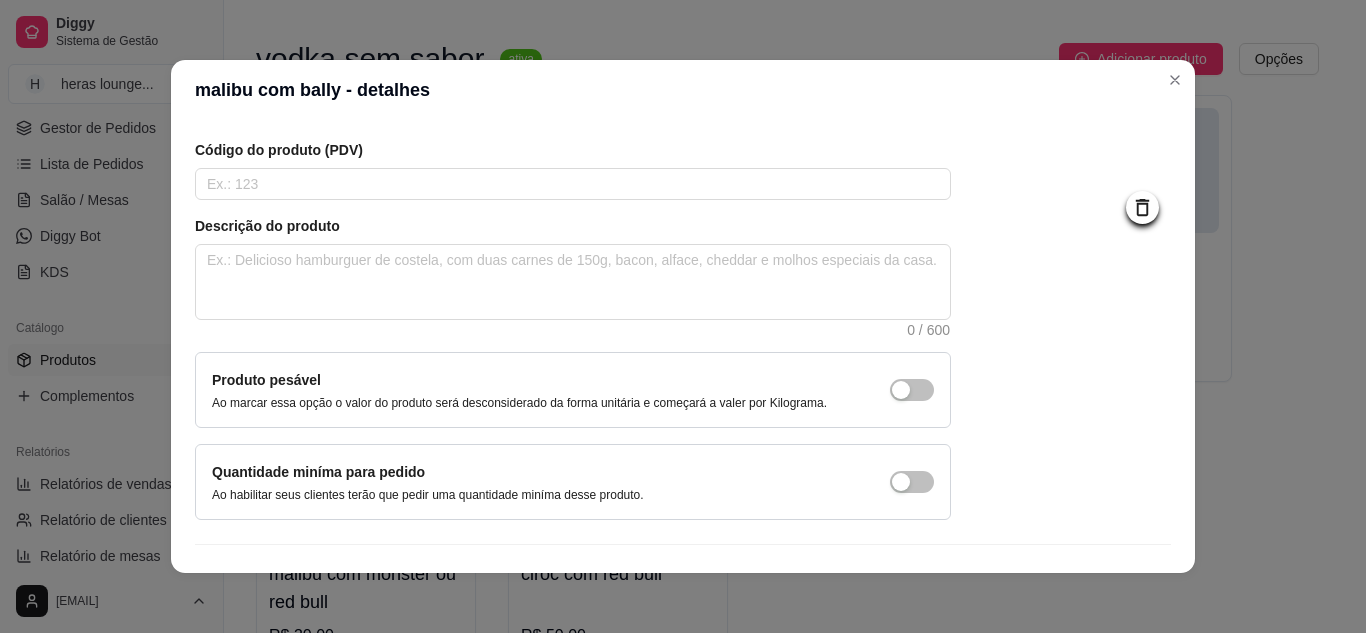scroll, scrollTop: 181, scrollLeft: 0, axis: vertical 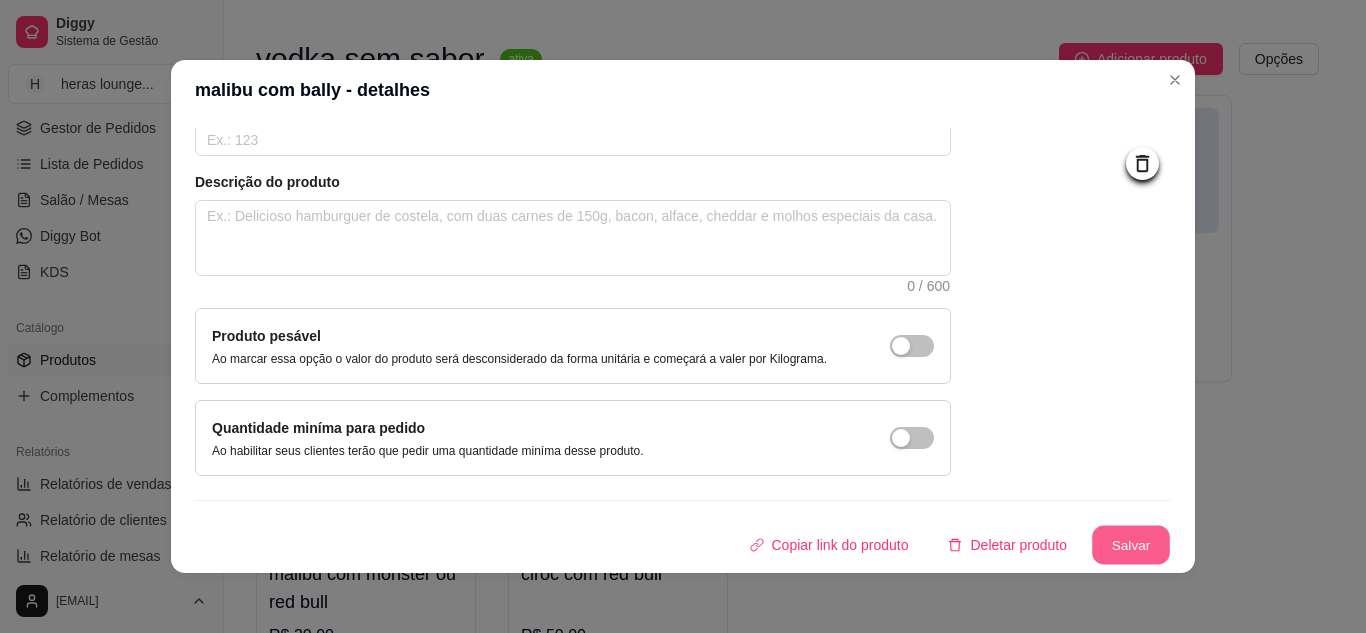 click on "Salvar" at bounding box center [1131, 545] 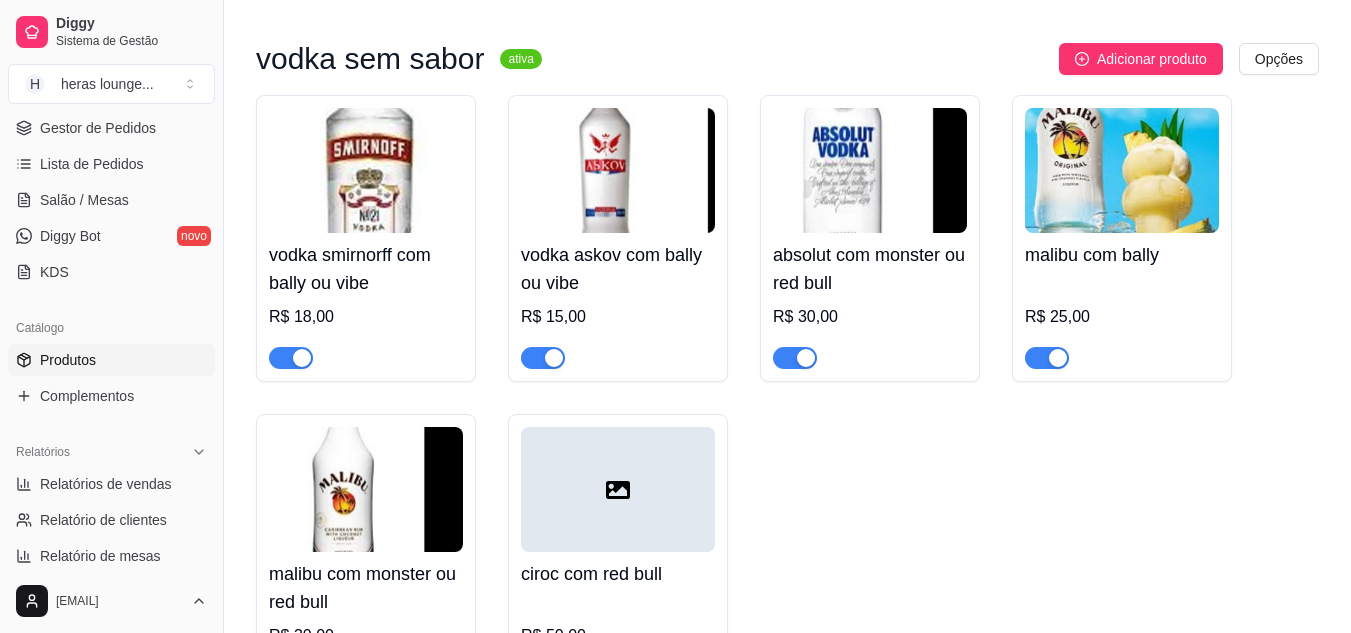click on "vodka smirnorff com bally ou vibe    R$ 18,00 vodka askov com bally ou vibe   R$ 15,00 absolut com monster ou red bull   R$ 30,00 malibu com bally    R$ 25,00 malibu com monster ou red bull   R$ 30,00 ciroc com red bull   R$ 50,00" at bounding box center (787, 398) 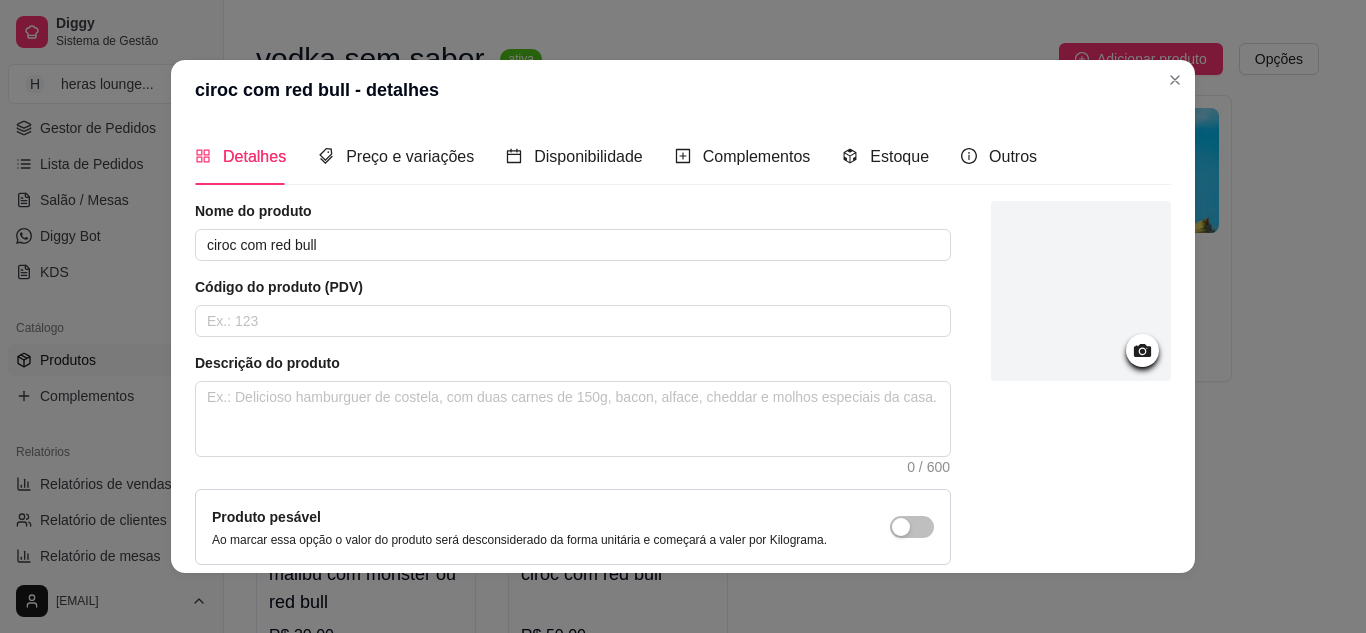 click 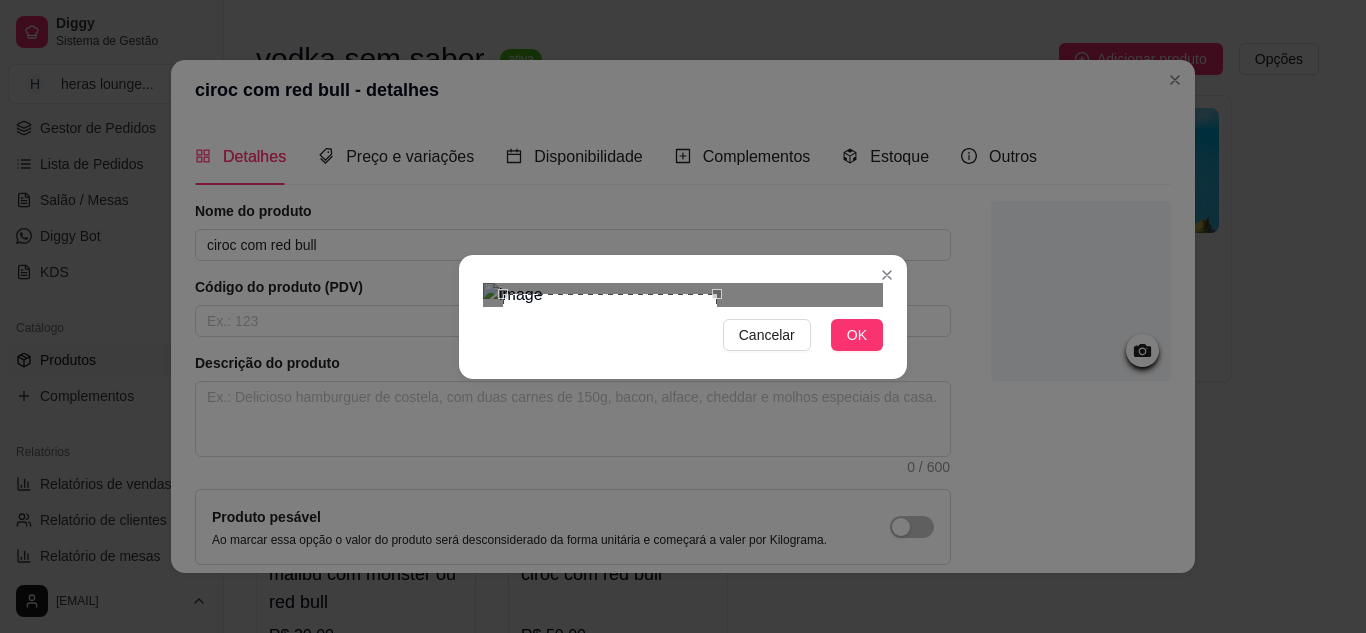 click at bounding box center [683, 295] 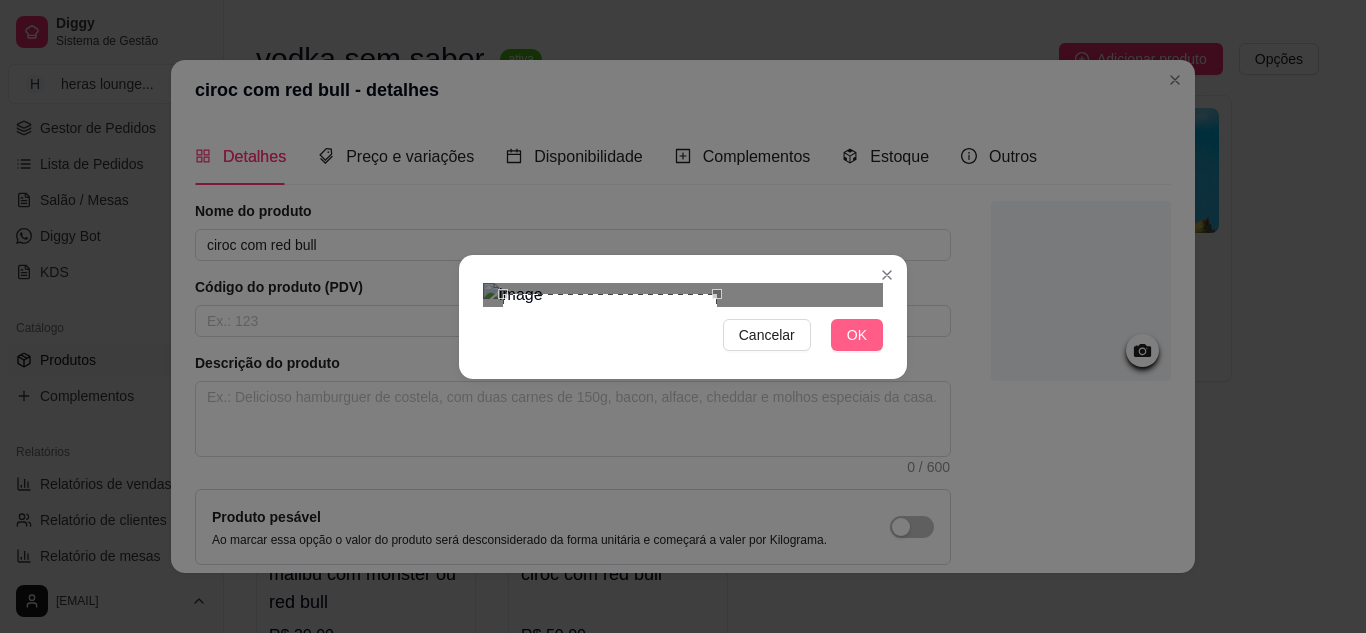 click on "OK" at bounding box center [857, 335] 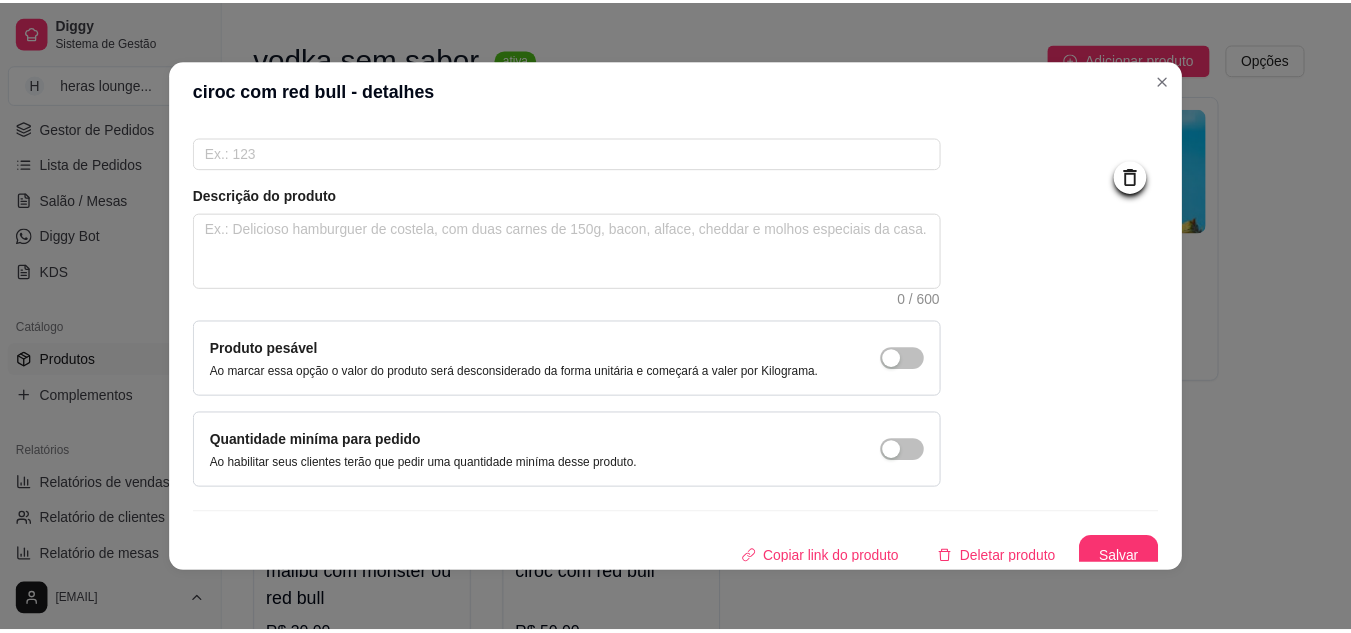 scroll, scrollTop: 181, scrollLeft: 0, axis: vertical 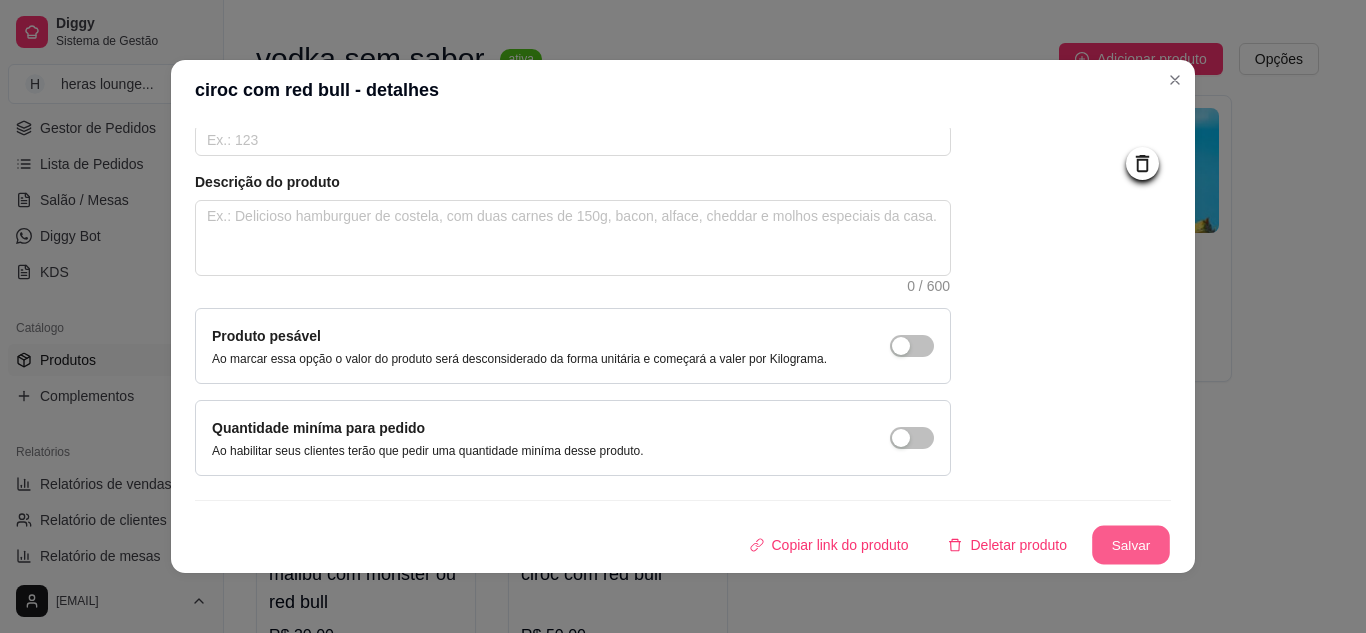 click on "Salvar" at bounding box center [1131, 545] 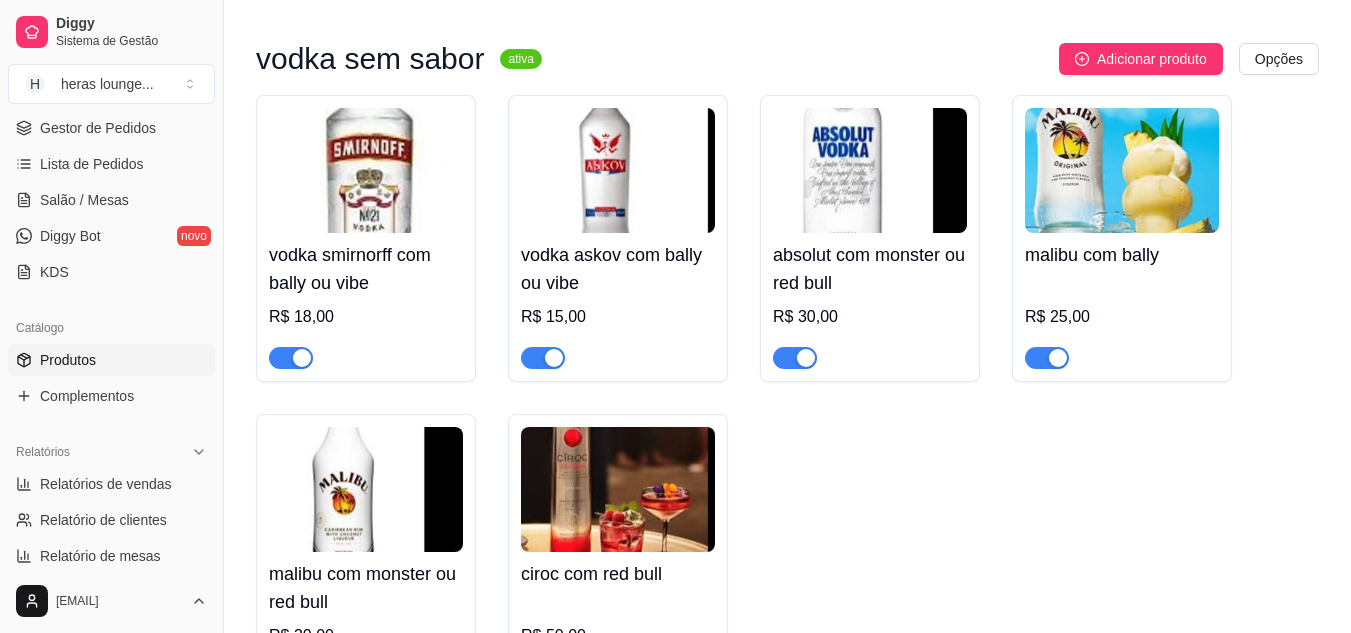 click on "vodka smirnorff com bally ou vibe    R$ 18,00 vodka askov com bally ou vibe   R$ 15,00 absolut com monster ou red bull   R$ 30,00 malibu com bally    R$ 25,00 malibu com monster ou red bull   R$ 30,00 ciroc com red bull   R$ 50,00" at bounding box center [787, 398] 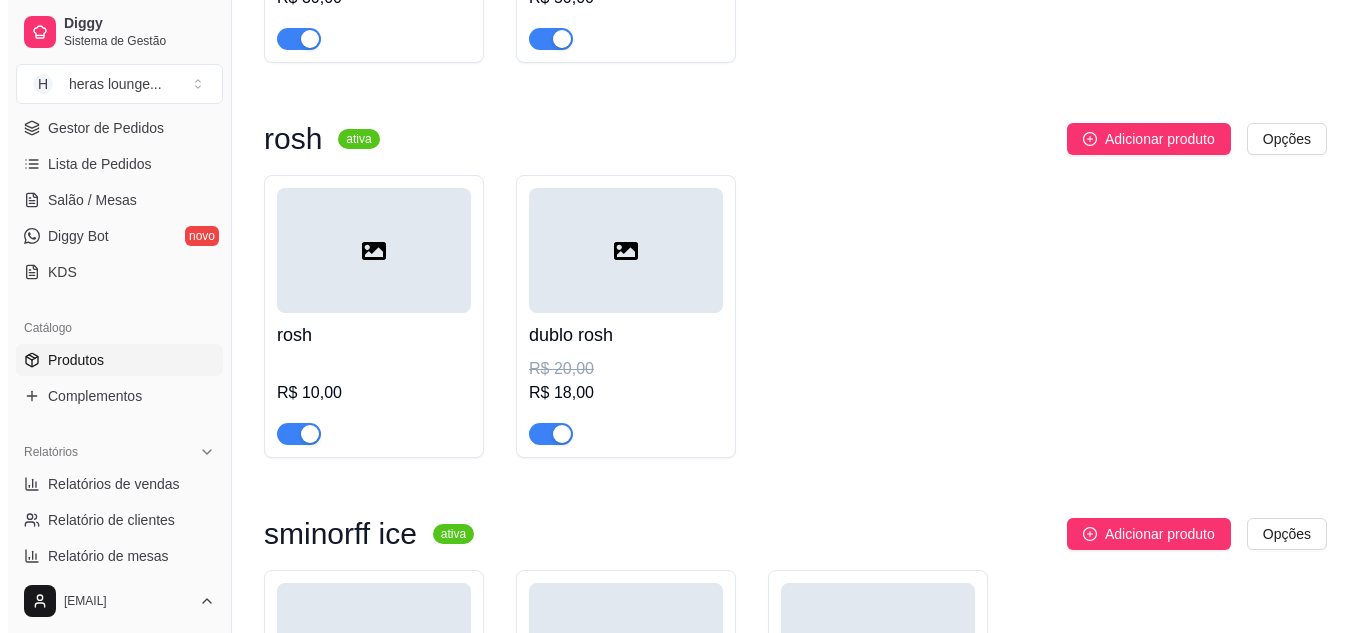 scroll, scrollTop: 2600, scrollLeft: 0, axis: vertical 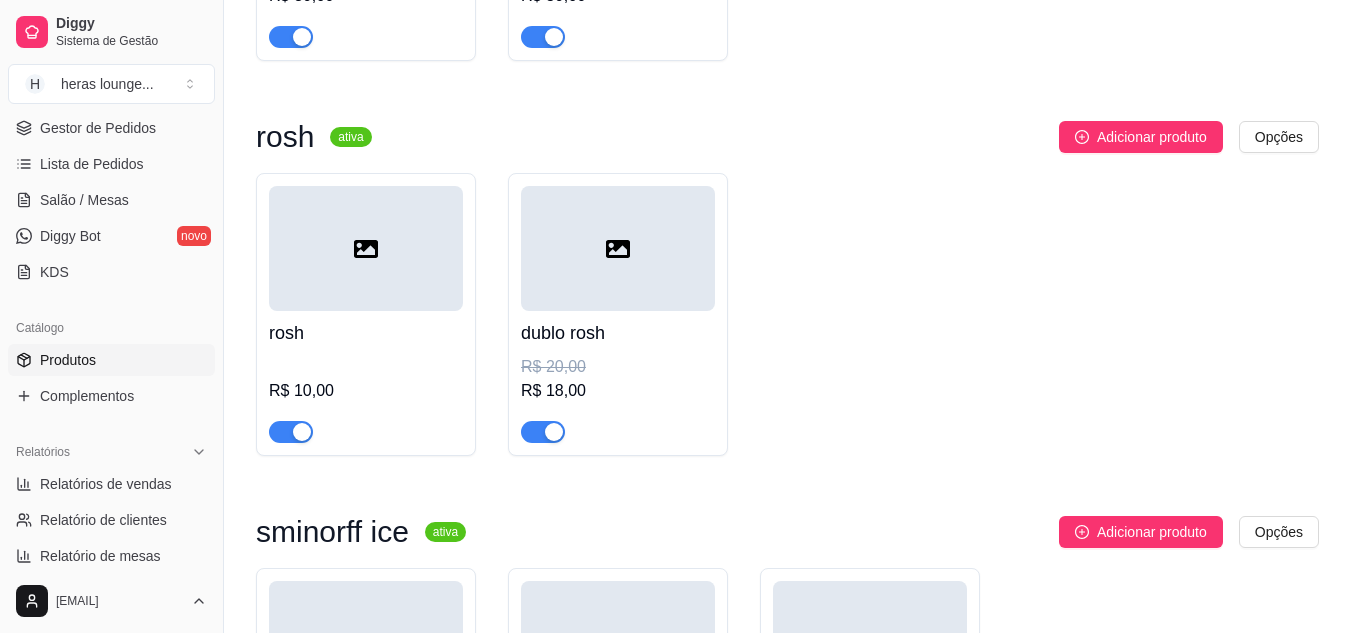 click at bounding box center [618, 248] 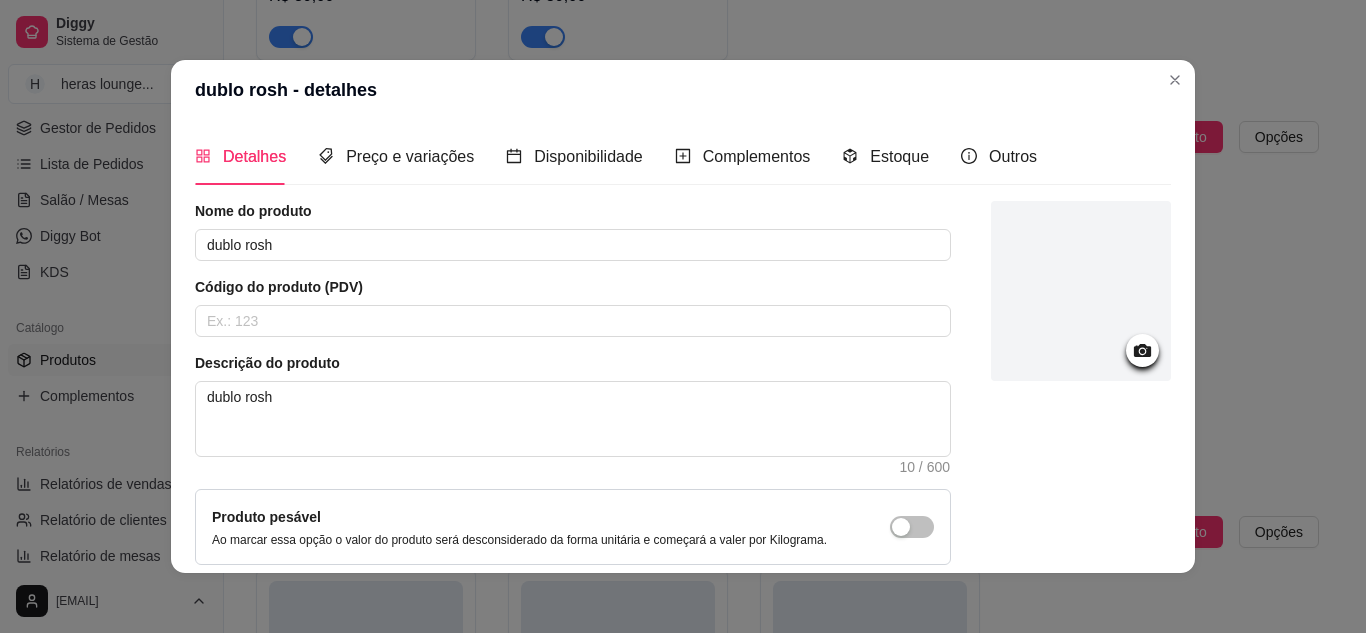 click at bounding box center (1081, 429) 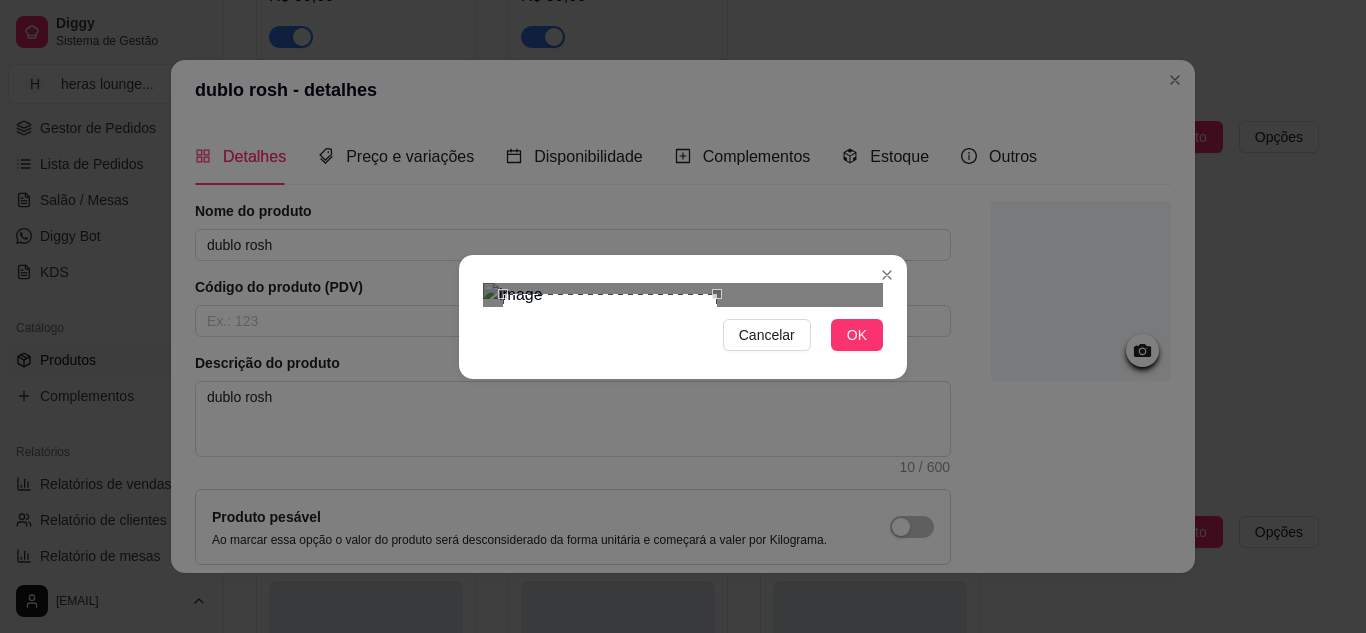 click at bounding box center (683, 295) 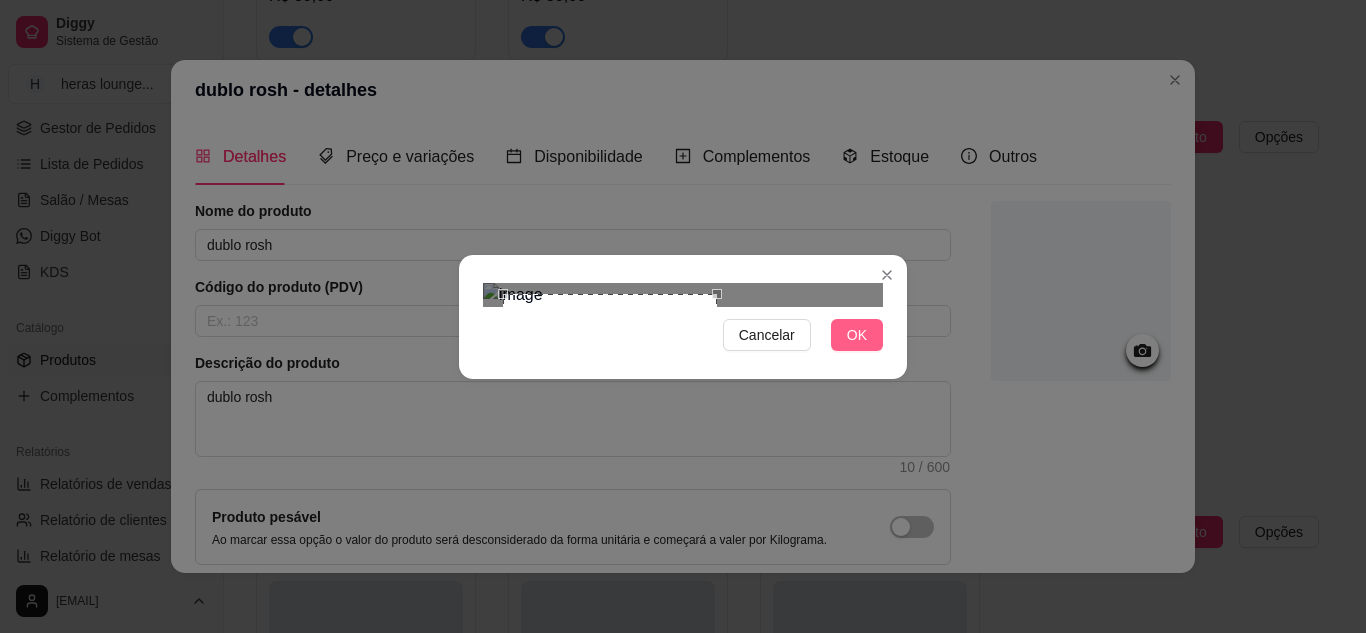click on "OK" at bounding box center (857, 335) 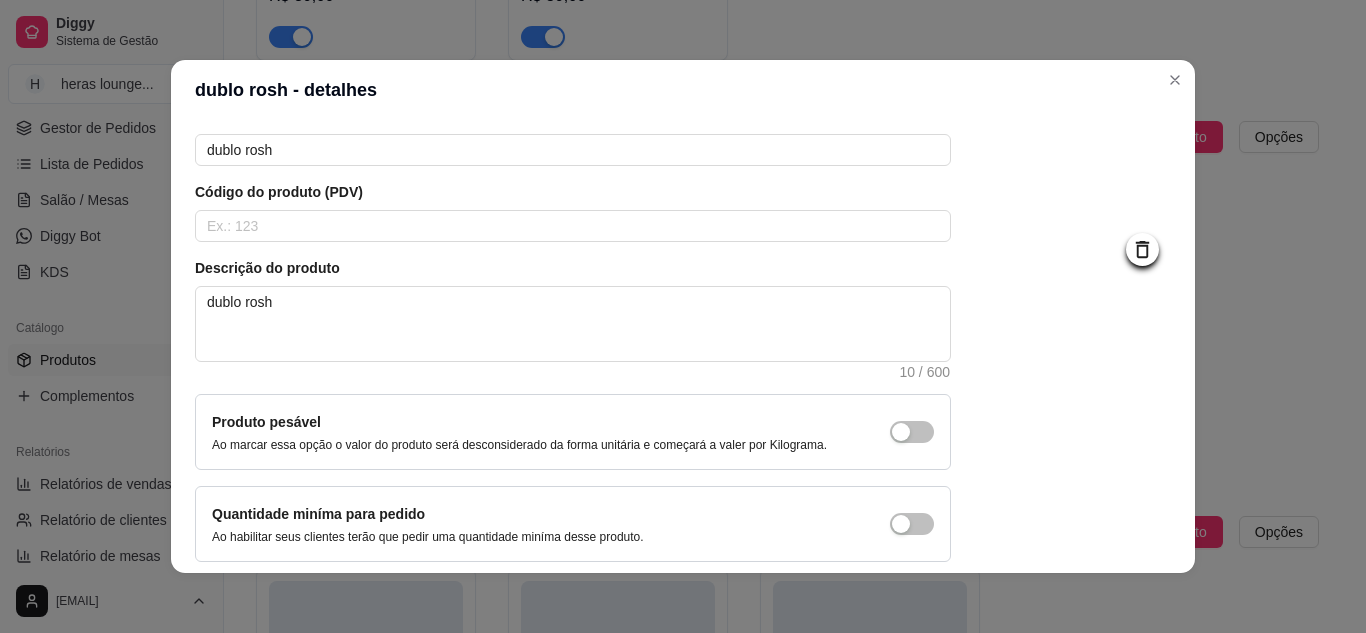 scroll, scrollTop: 181, scrollLeft: 0, axis: vertical 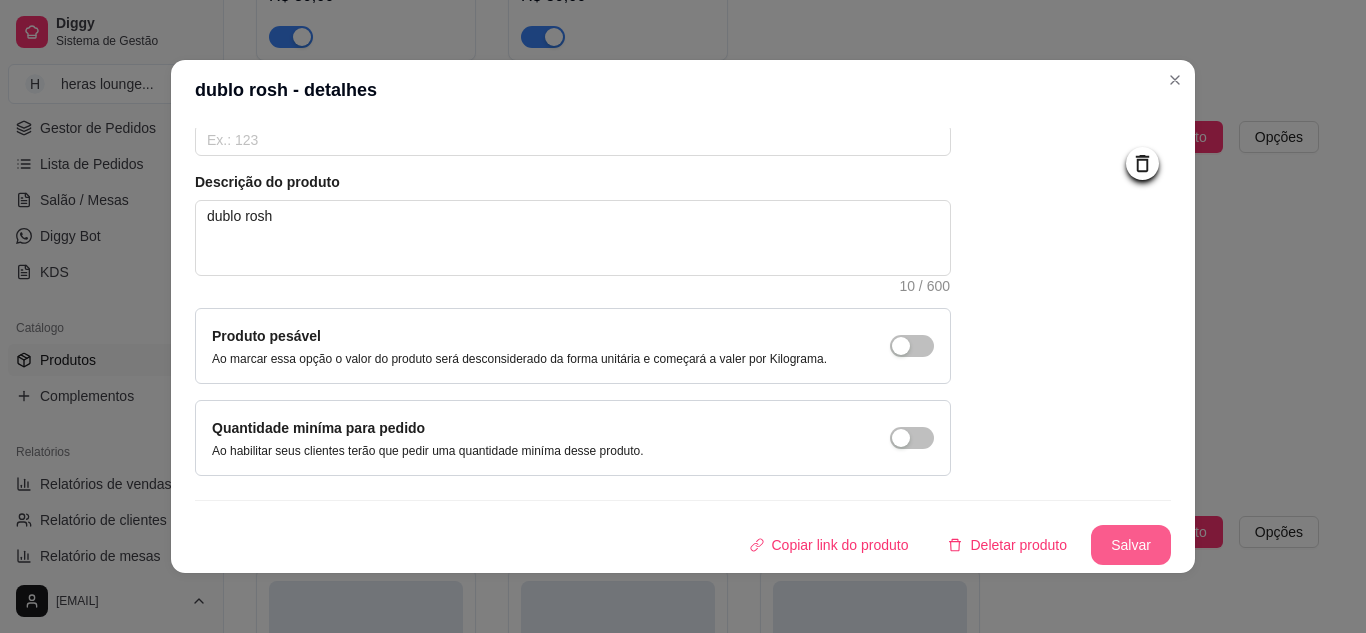 click on "Salvar" at bounding box center [1131, 545] 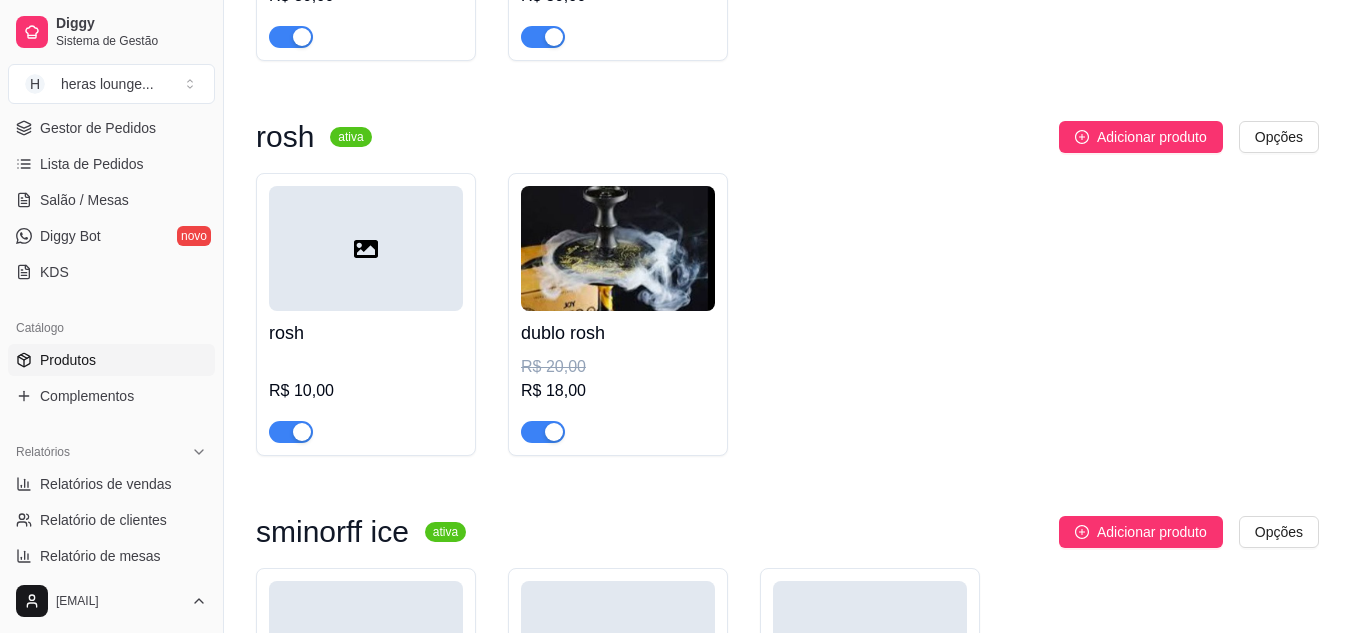 click at bounding box center [366, 248] 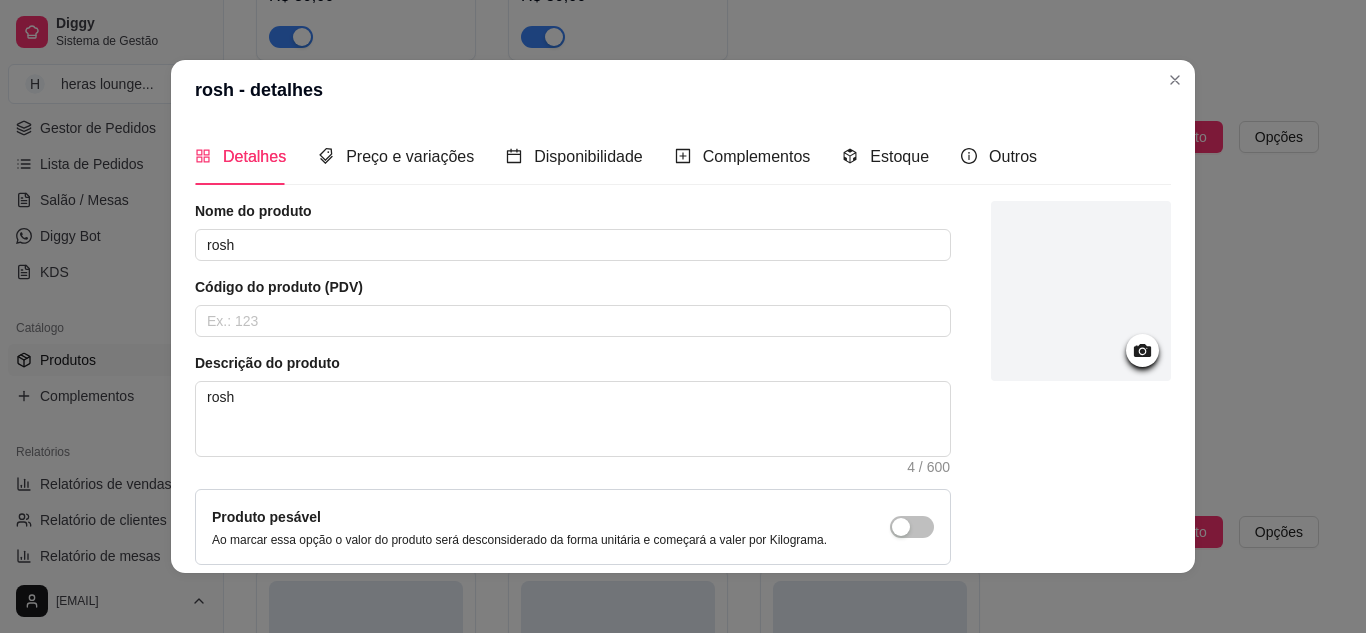 click at bounding box center [1081, 429] 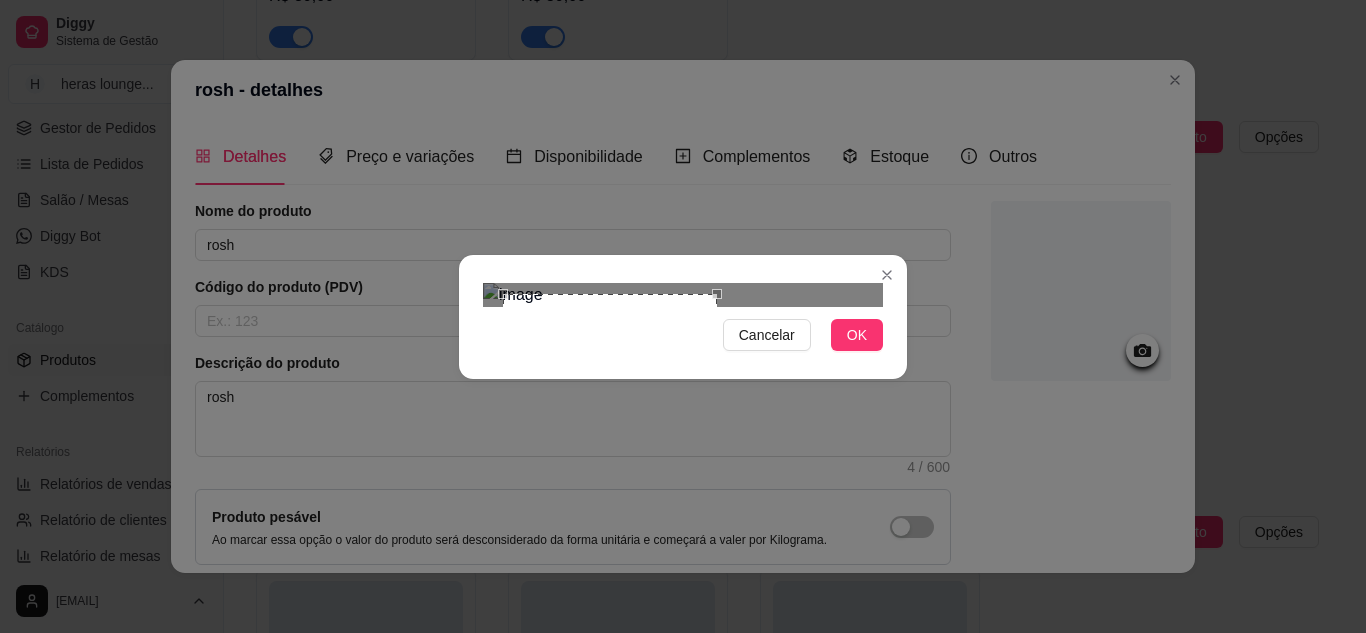 click at bounding box center [683, 295] 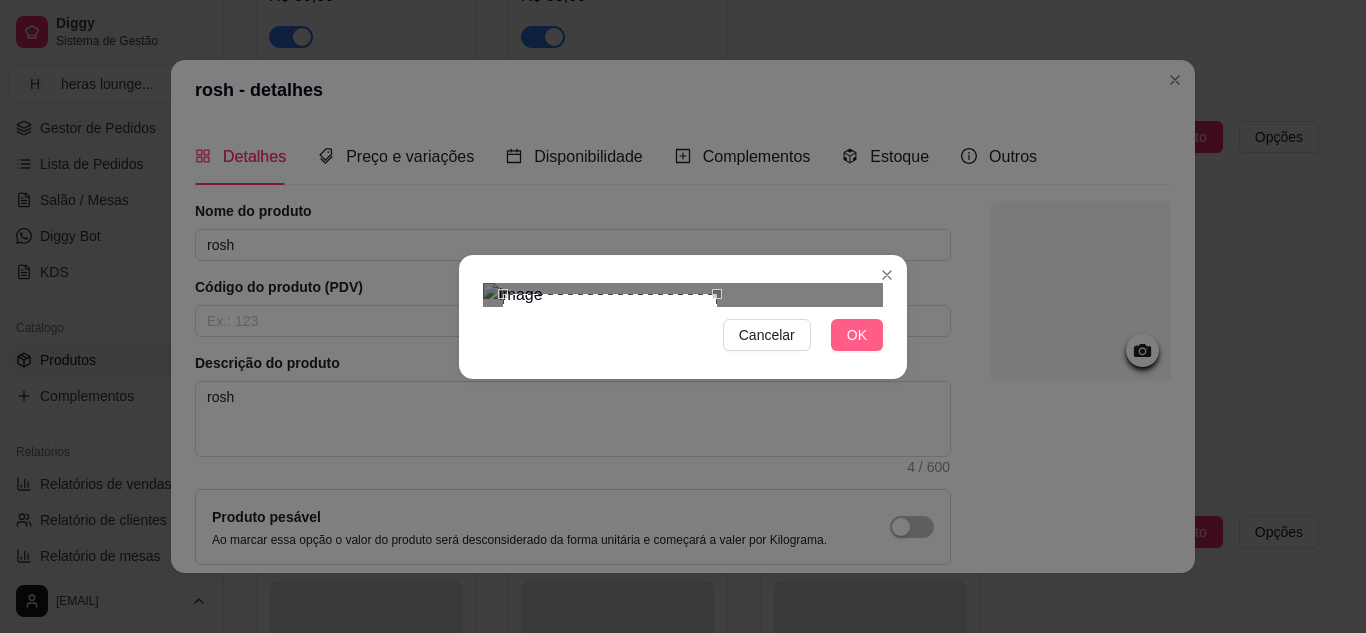 click on "OK" at bounding box center [857, 335] 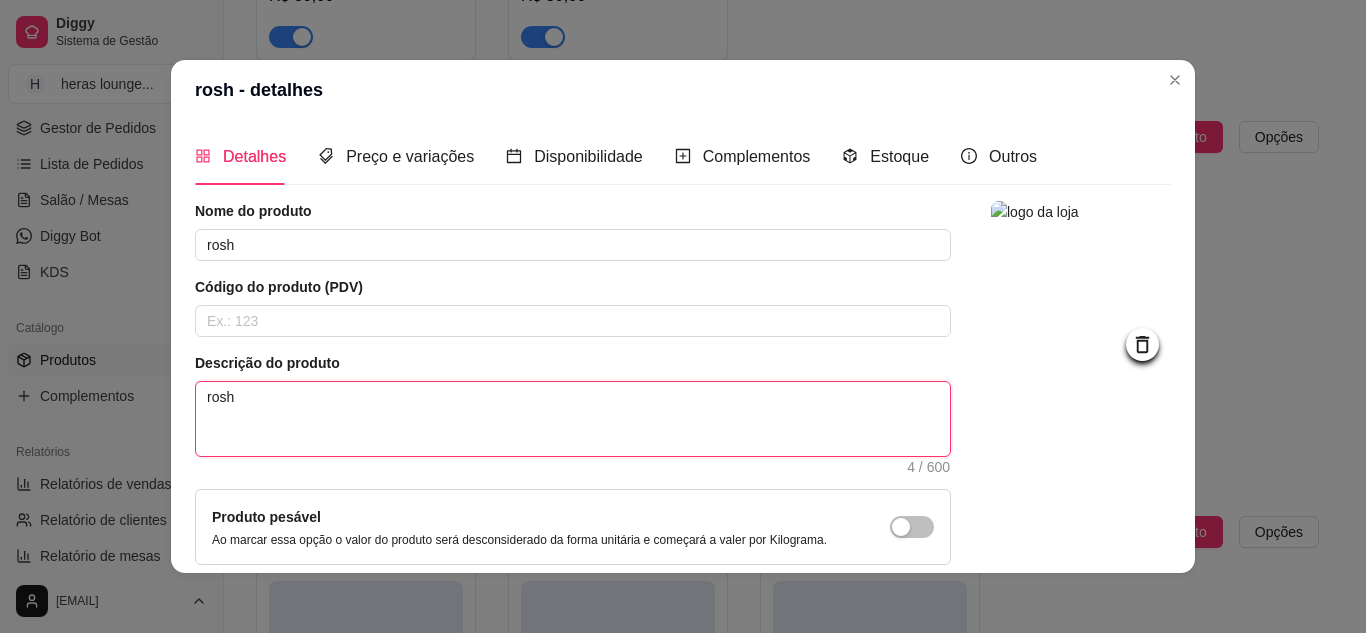 click on "rosh" at bounding box center (573, 419) 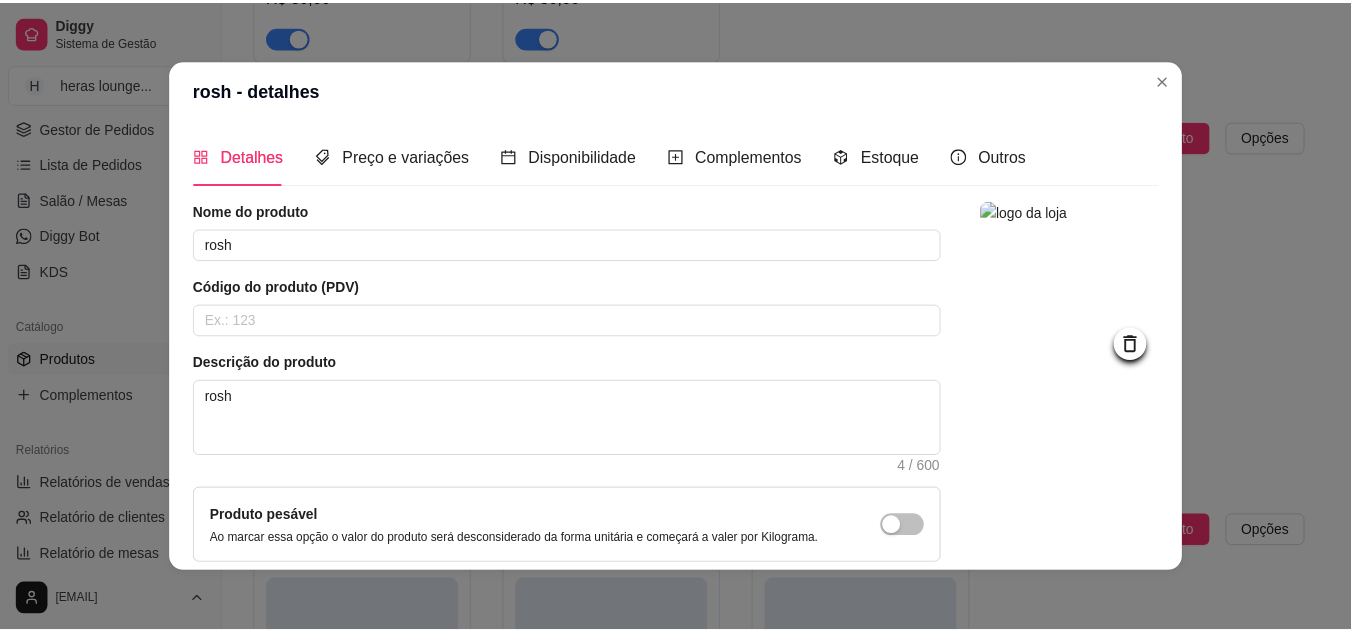 scroll, scrollTop: 181, scrollLeft: 0, axis: vertical 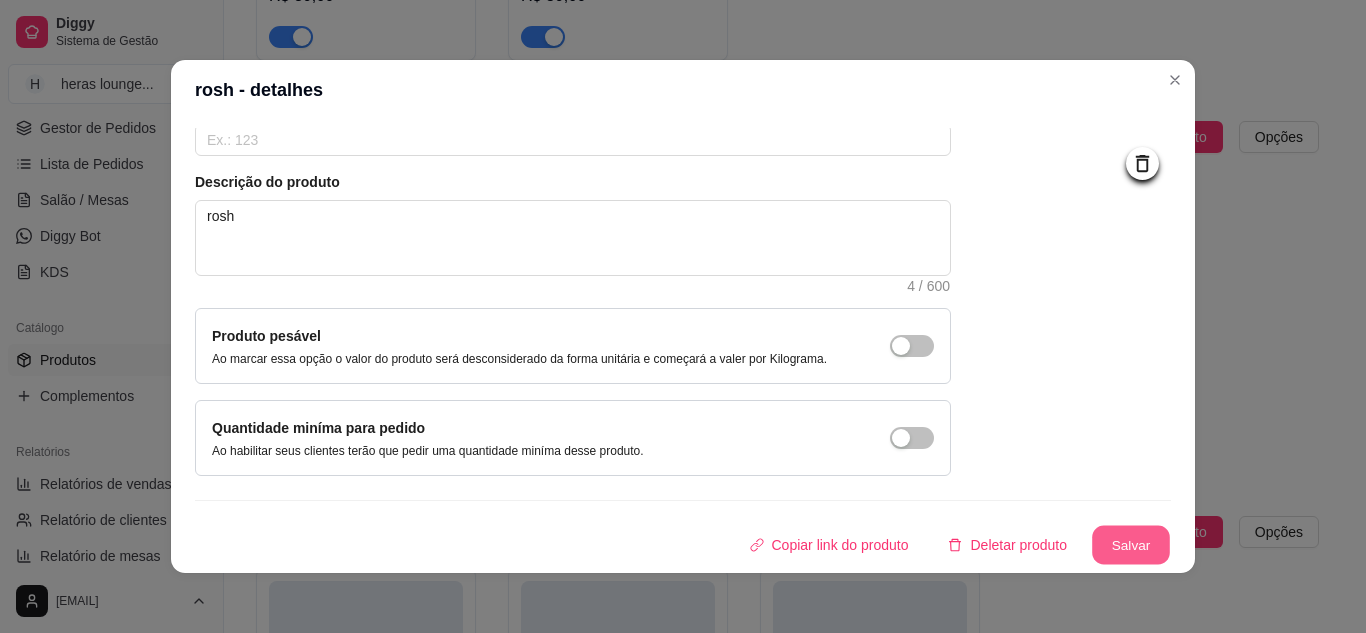 click on "Salvar" at bounding box center [1131, 545] 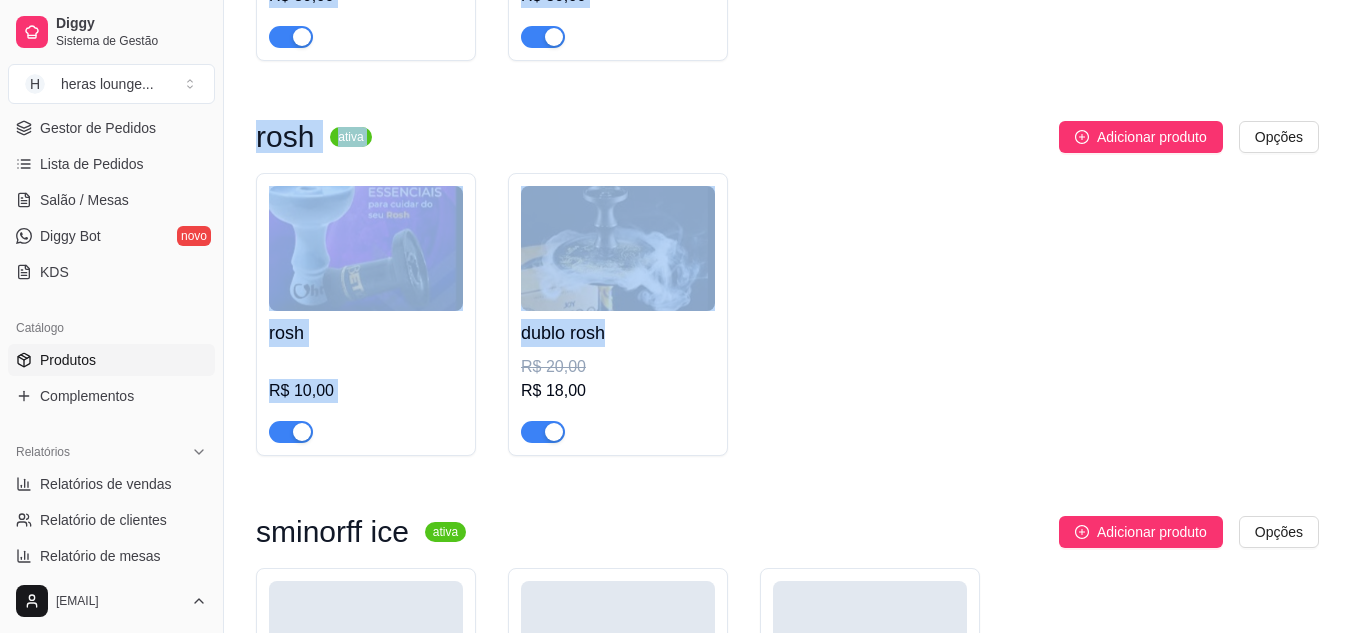 drag, startPoint x: 1165, startPoint y: 80, endPoint x: 1043, endPoint y: 338, distance: 285.39096 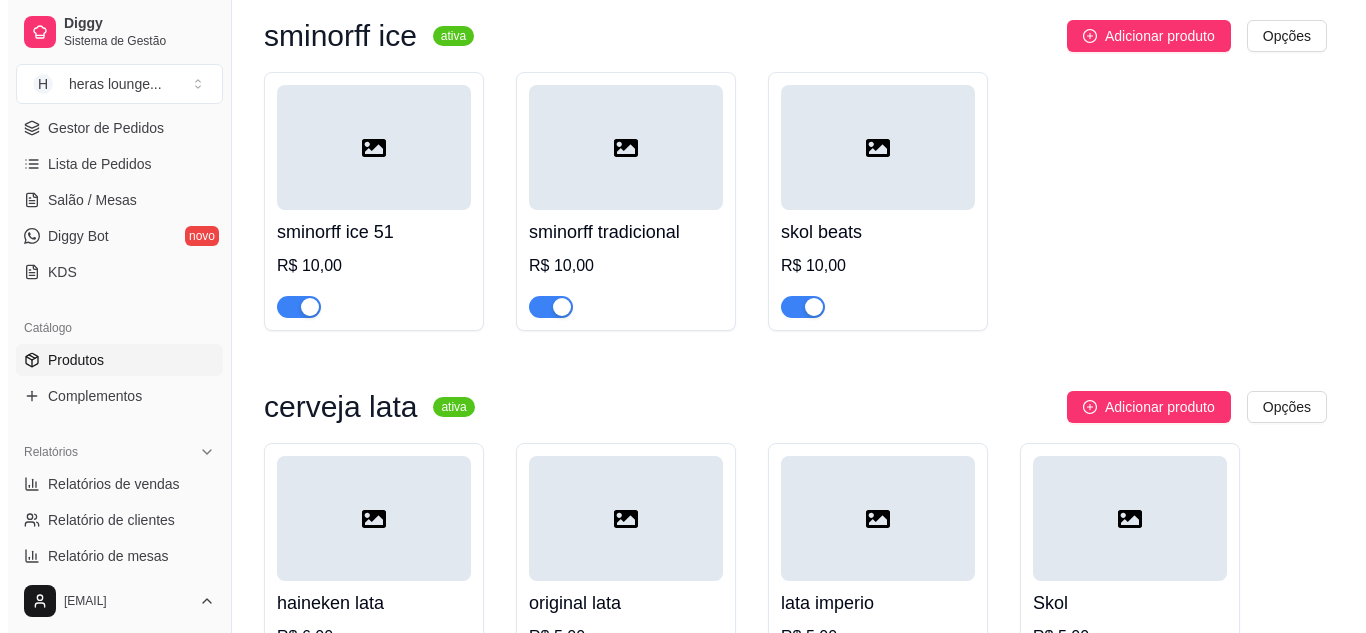 scroll, scrollTop: 3151, scrollLeft: 0, axis: vertical 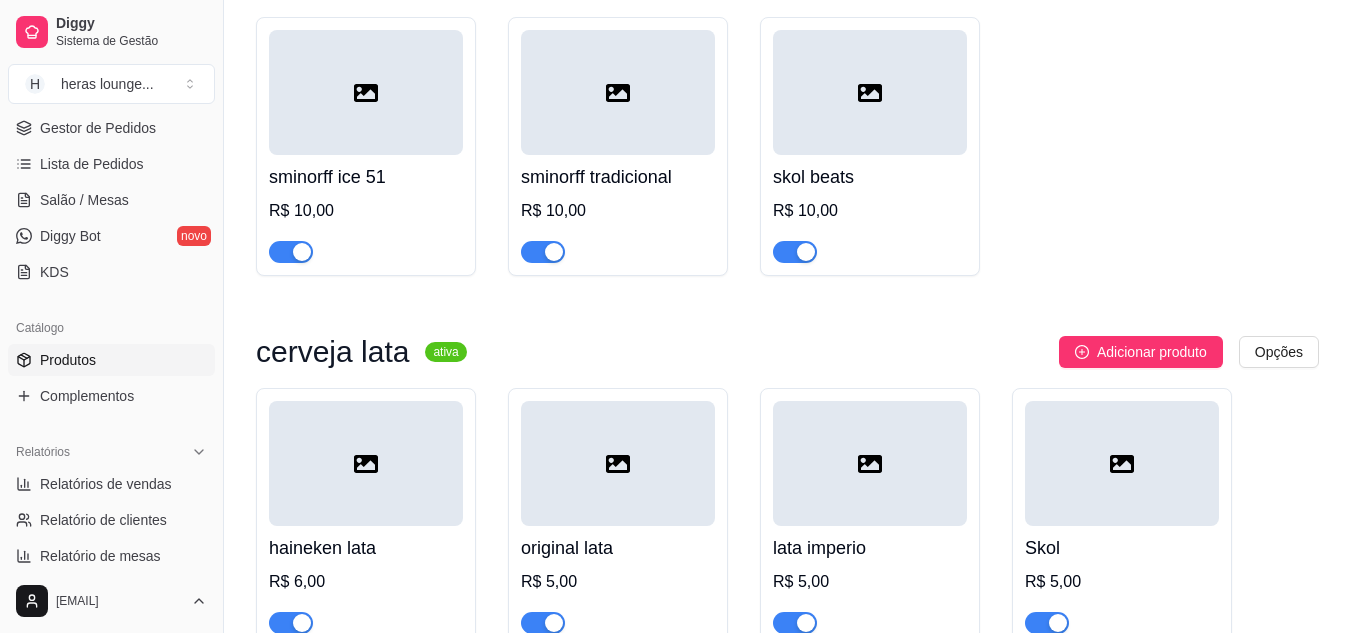 click on "[BRAND] ice 51 R$ 10,00" at bounding box center (366, 209) 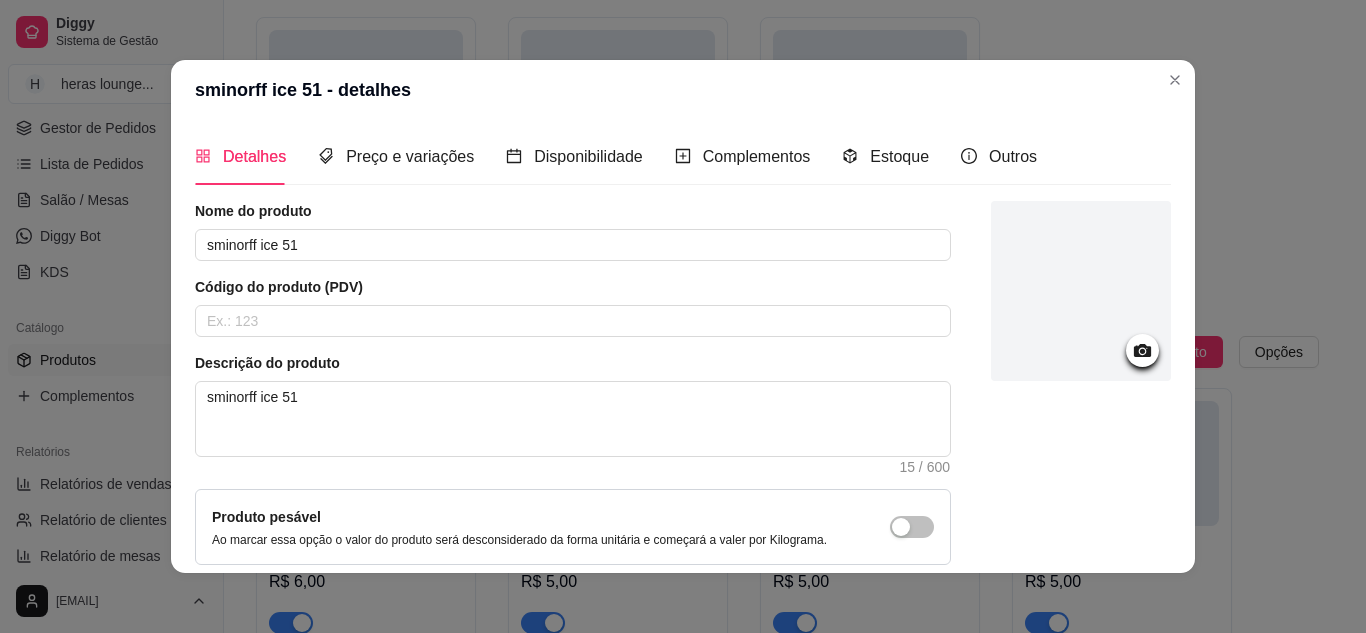 click 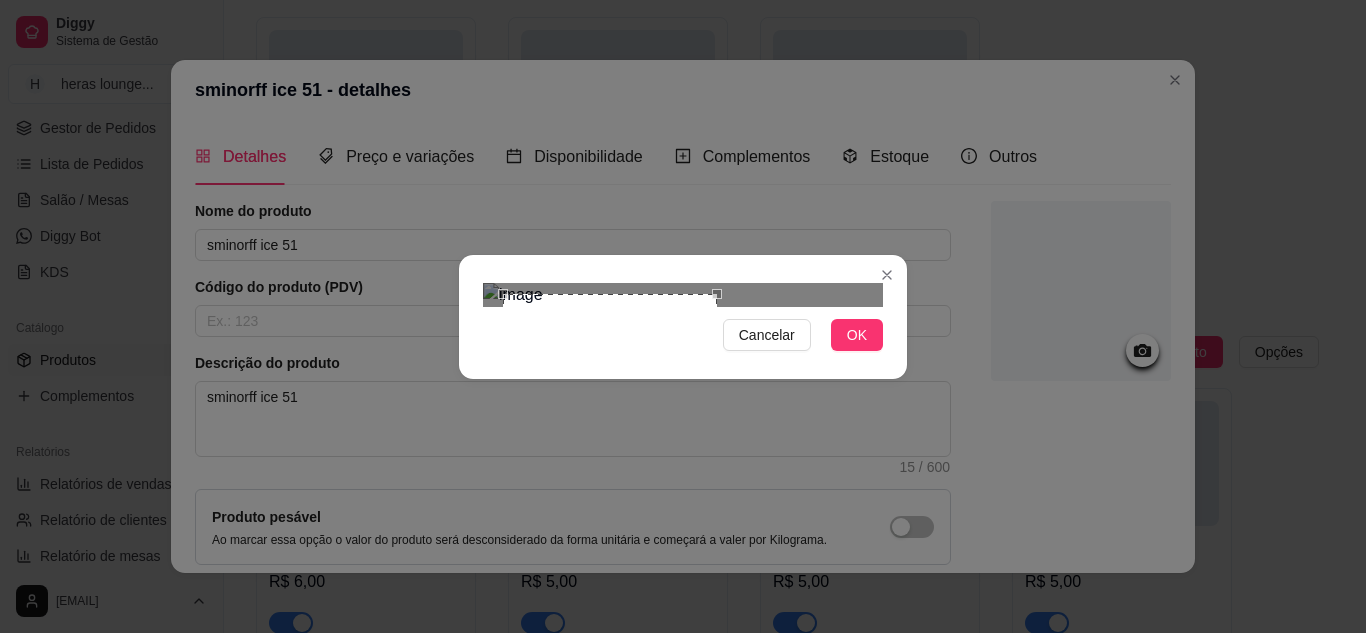 click at bounding box center (683, 295) 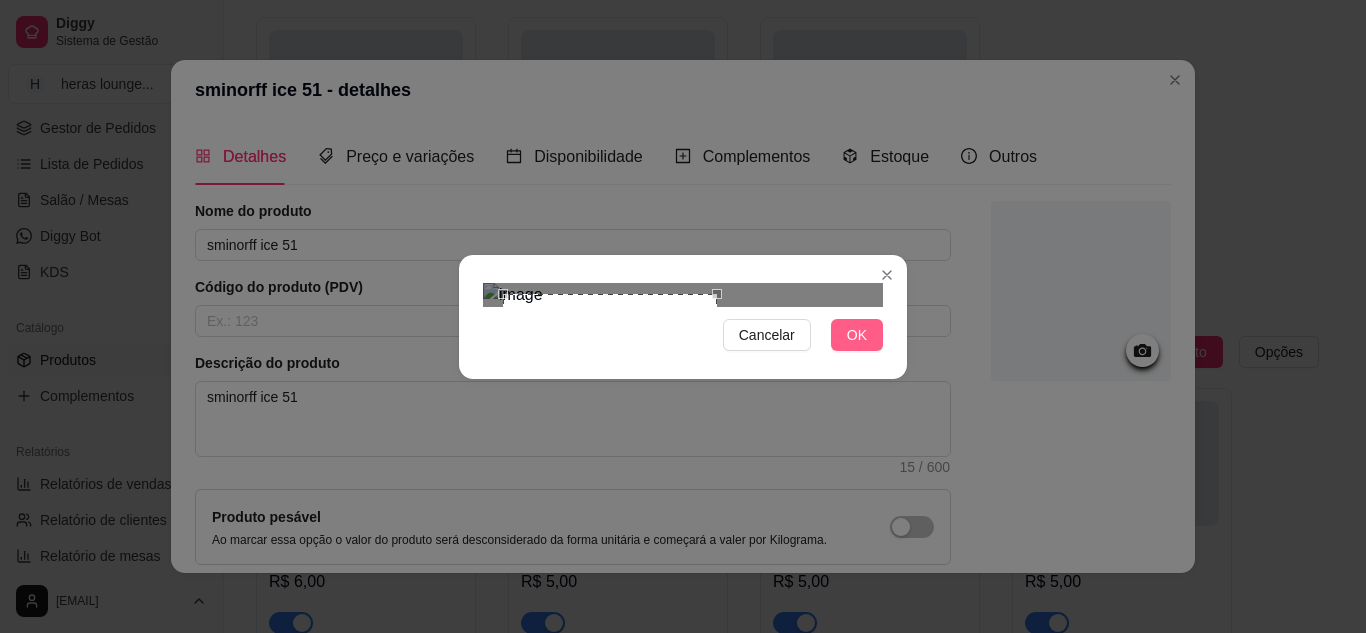 click on "OK" at bounding box center [857, 335] 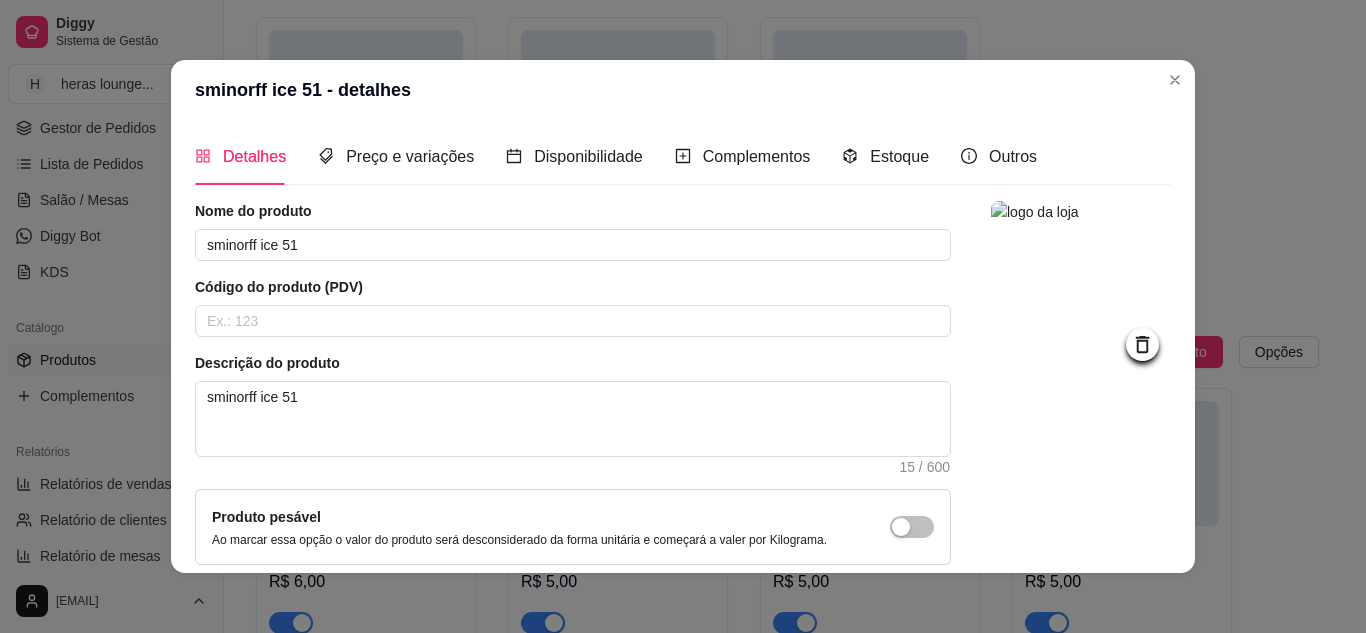 scroll, scrollTop: 181, scrollLeft: 0, axis: vertical 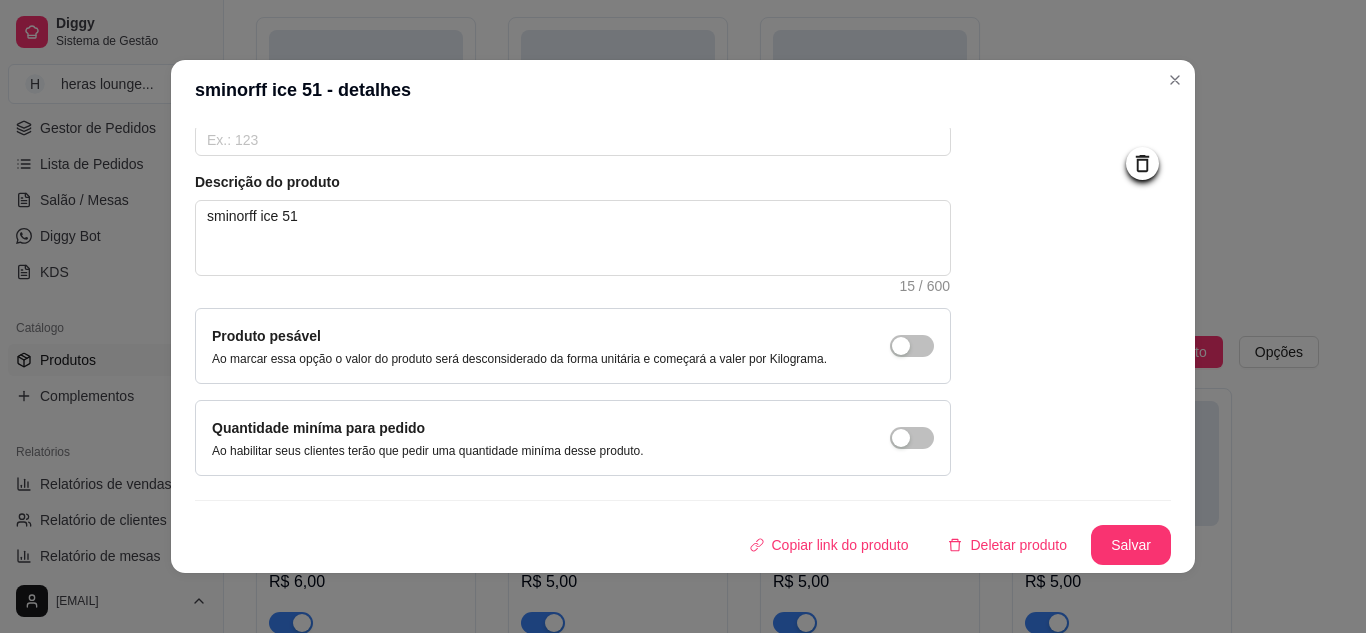 click on "Nome do produto sminorff ice 51 Código do produto (PDV) Descrição do produto sminorff ice 51 15 / 600 Produto pesável Ao marcar essa opção o valor do produto será desconsiderado da forma unitária e começará a valer por Kilograma. Quantidade miníma para pedido Ao habilitar seus clientes terão que pedir uma quantidade miníma desse produto. Copiar link do produto Deletar produto Salvar" at bounding box center [683, 292] 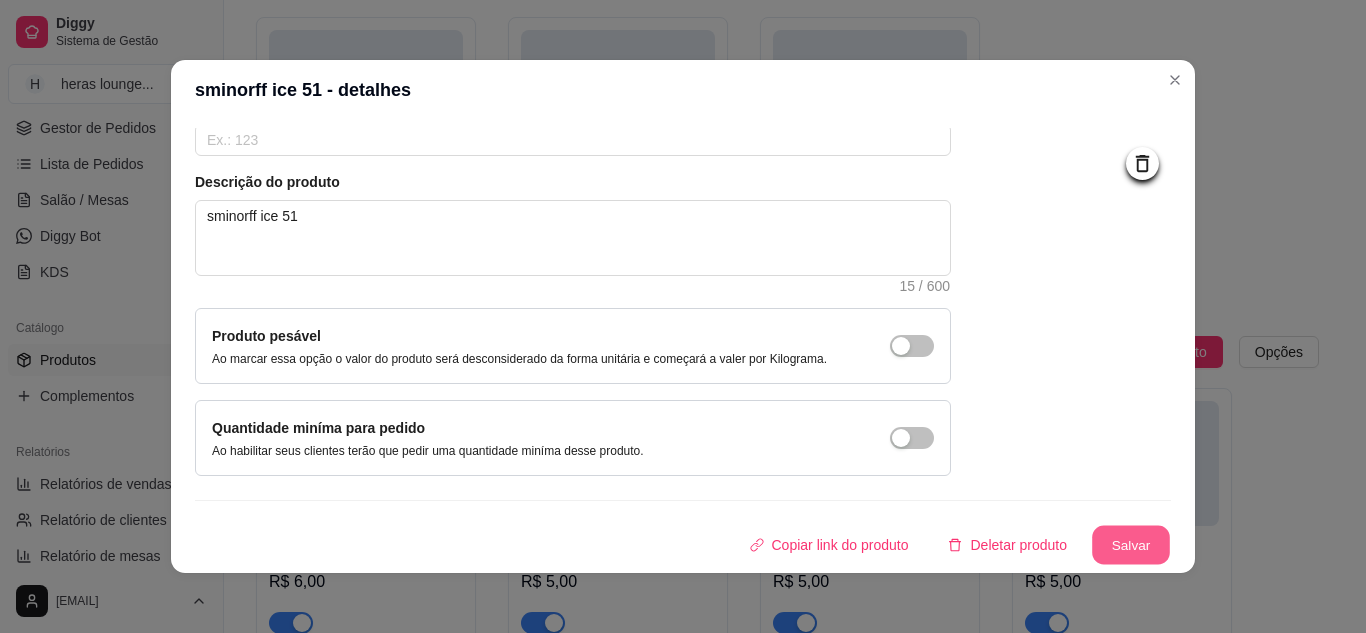 click on "Salvar" at bounding box center [1131, 545] 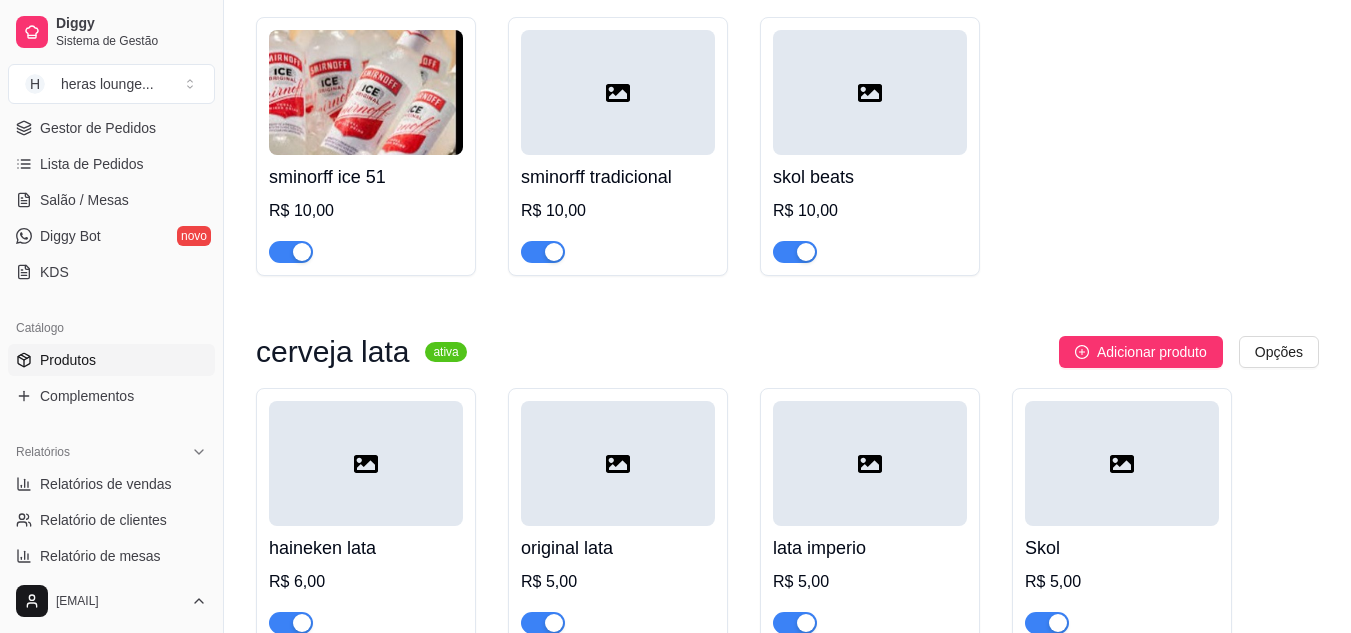 click at bounding box center [366, 92] 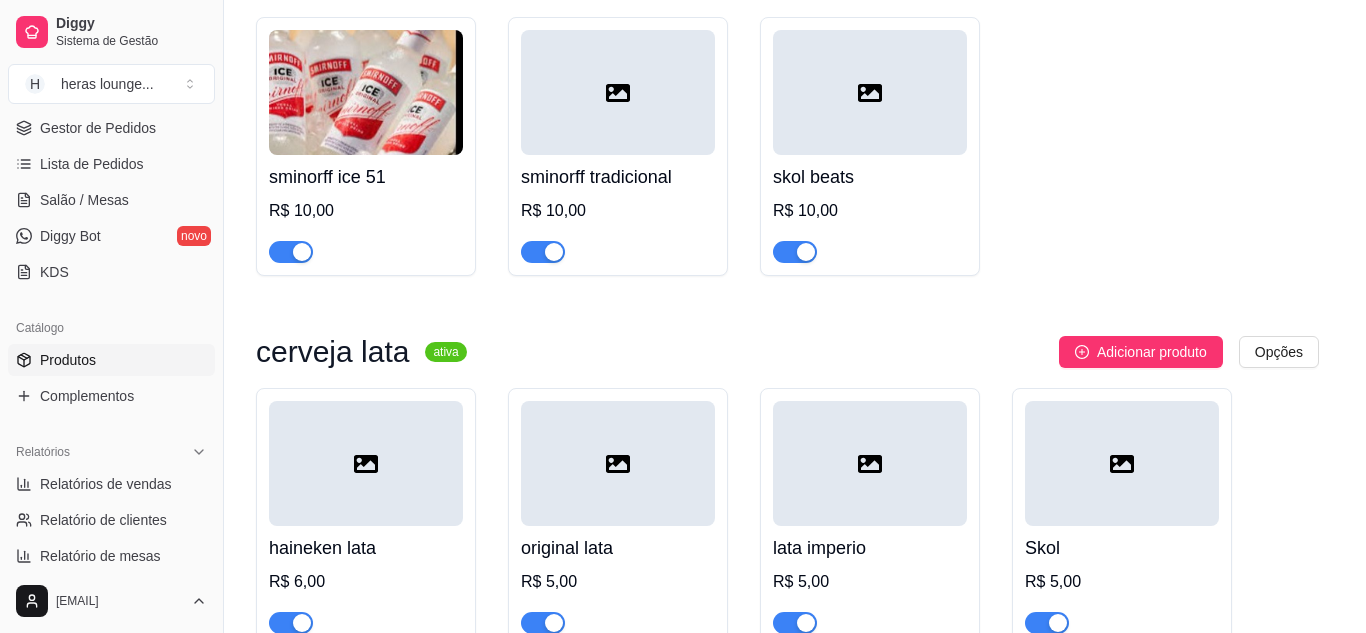 click on "Disponibilidade" at bounding box center [572, 153] 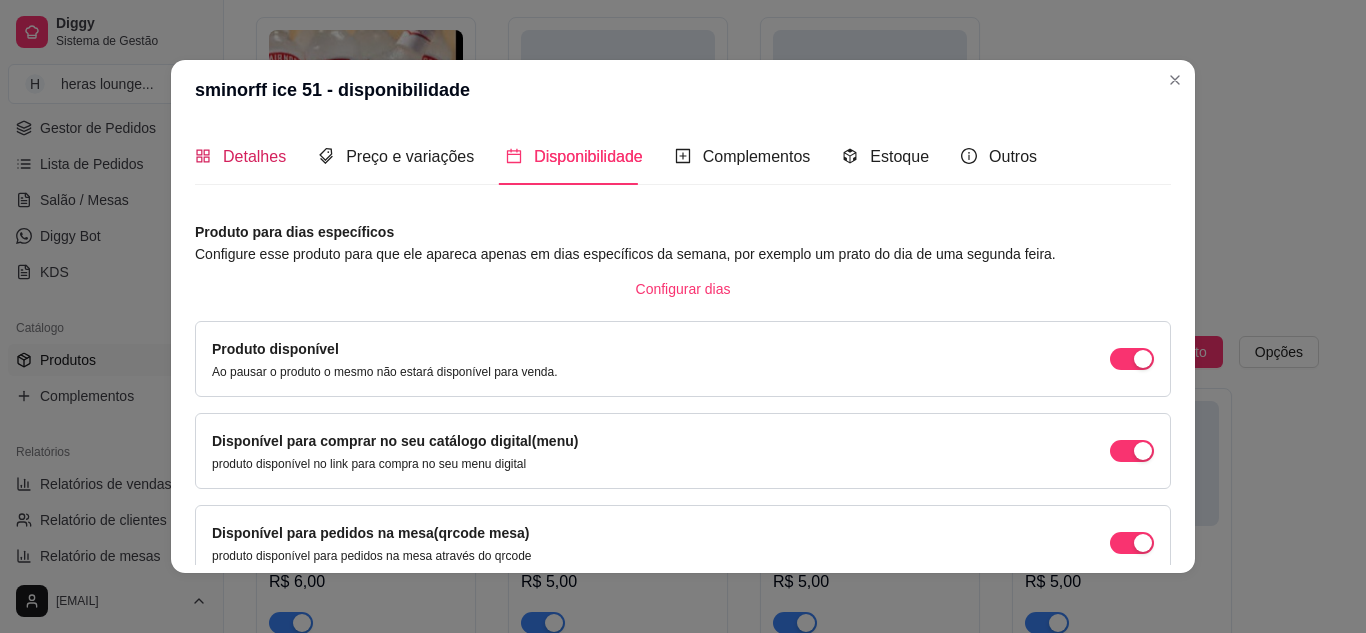 click on "Detalhes" at bounding box center (254, 156) 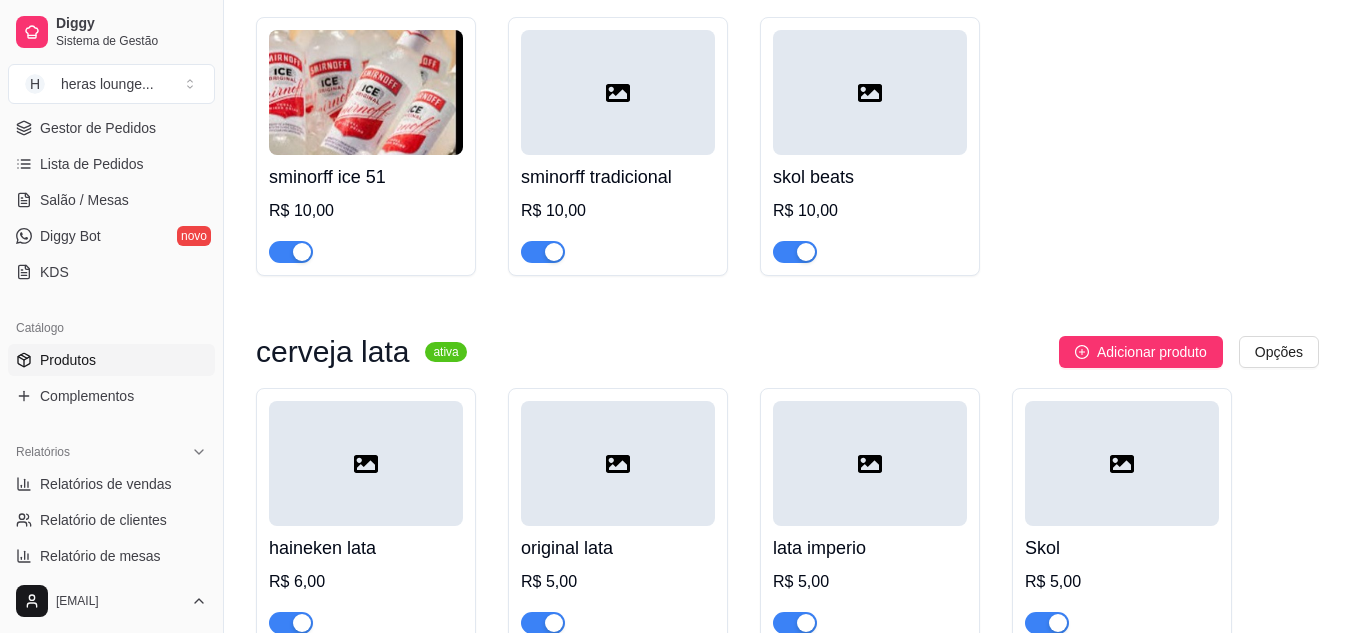 click at bounding box center [618, 92] 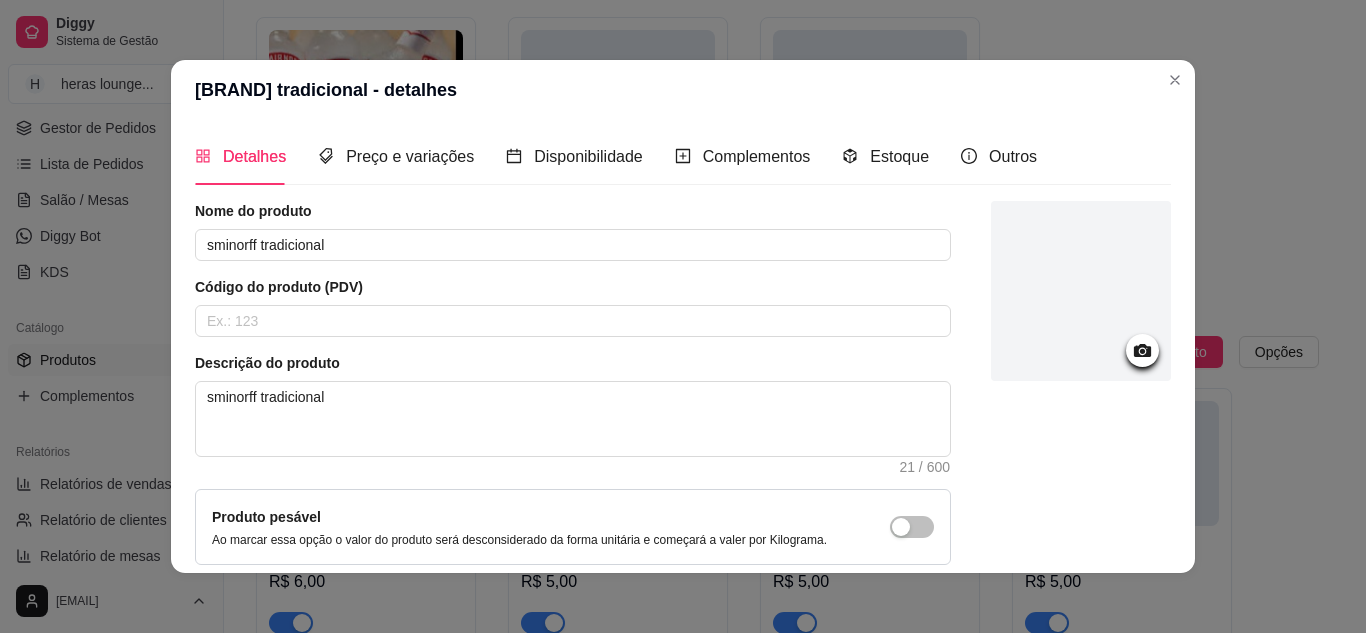 click 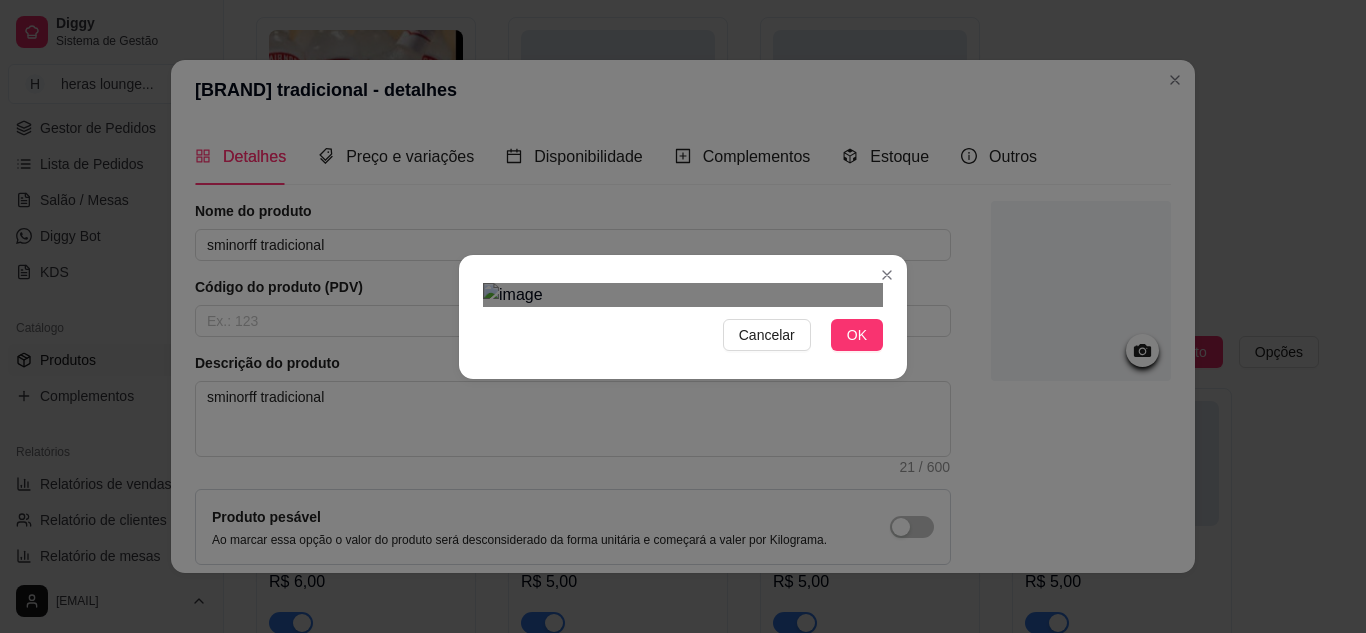 click at bounding box center (683, 295) 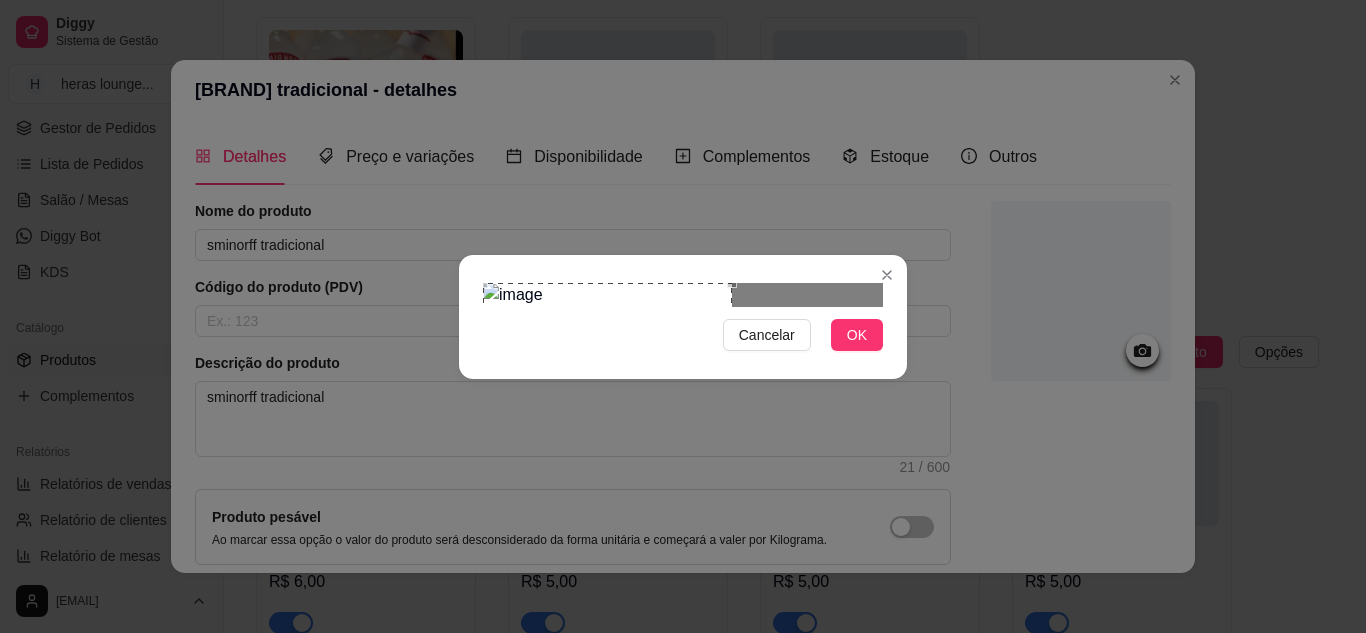 click at bounding box center (607, 407) 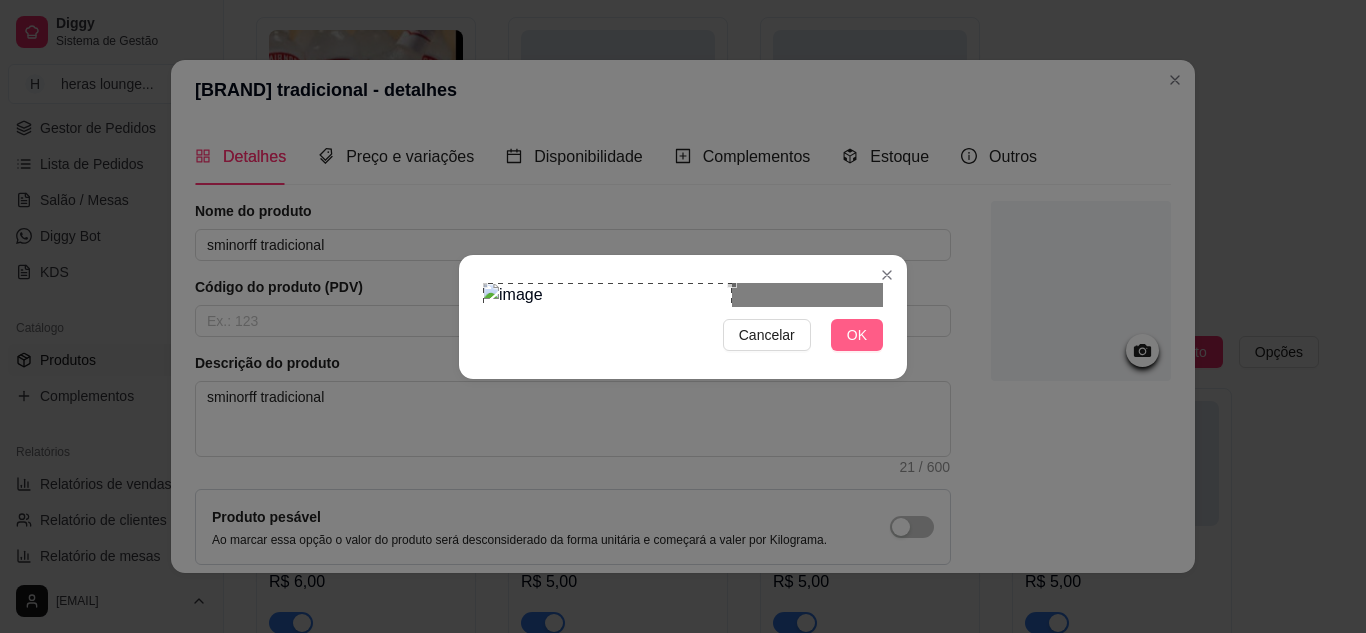 click on "OK" at bounding box center [857, 335] 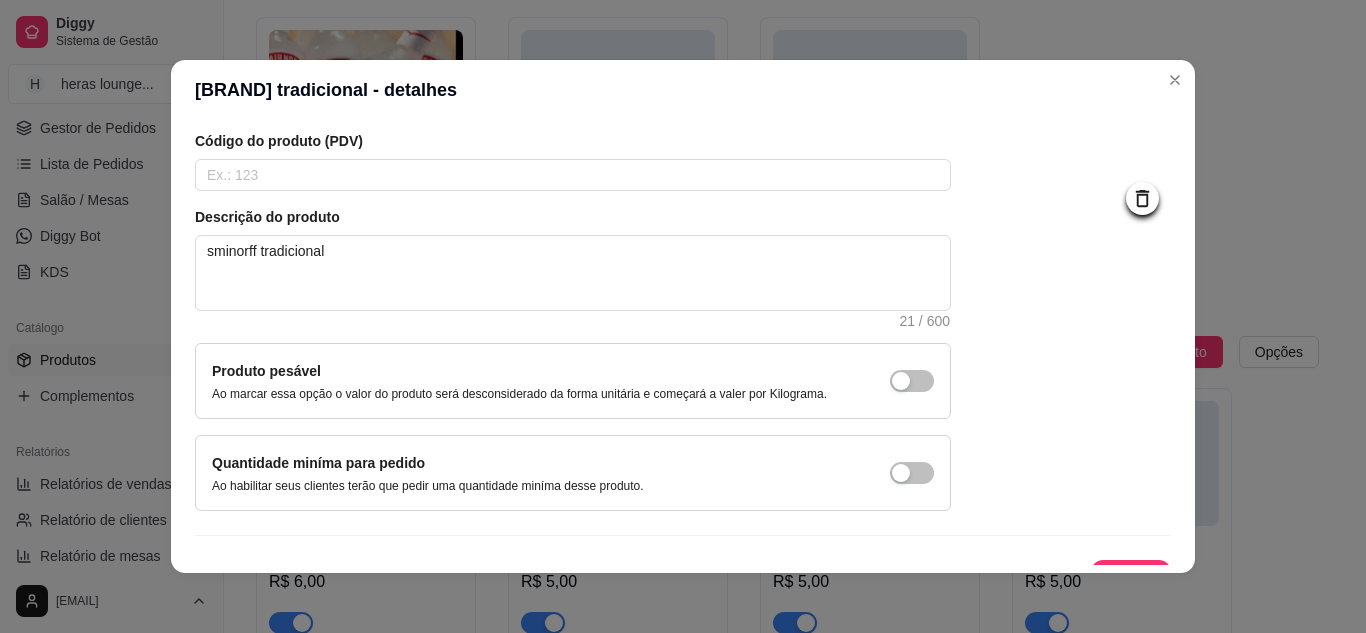 scroll, scrollTop: 181, scrollLeft: 0, axis: vertical 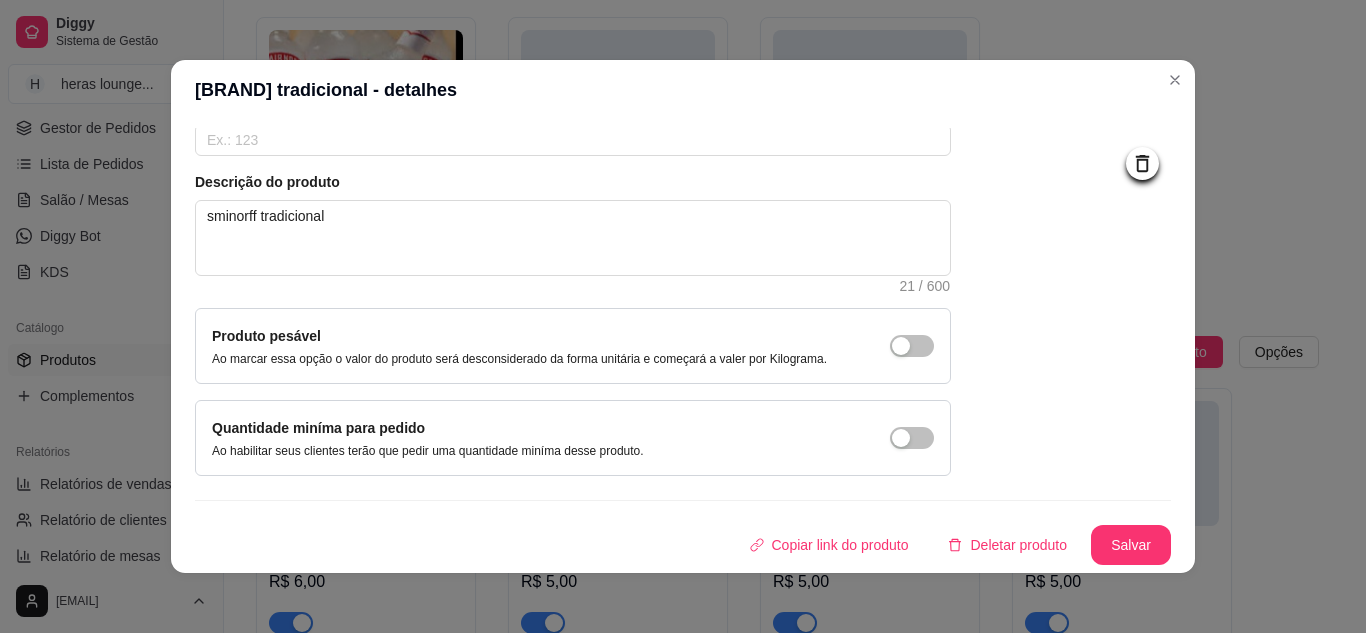 click on "Nome do produto sminorff tradicional Código do produto (PDV) Descrição do produto sminorff tradicional  21 / 600 Produto pesável Ao marcar essa opção o valor do produto será desconsiderado da forma unitária e começará a valer por Kilograma. Quantidade miníma para pedido Ao habilitar seus clientes terão que pedir uma quantidade miníma desse produto. Copiar link do produto Deletar produto Salvar" at bounding box center (683, 292) 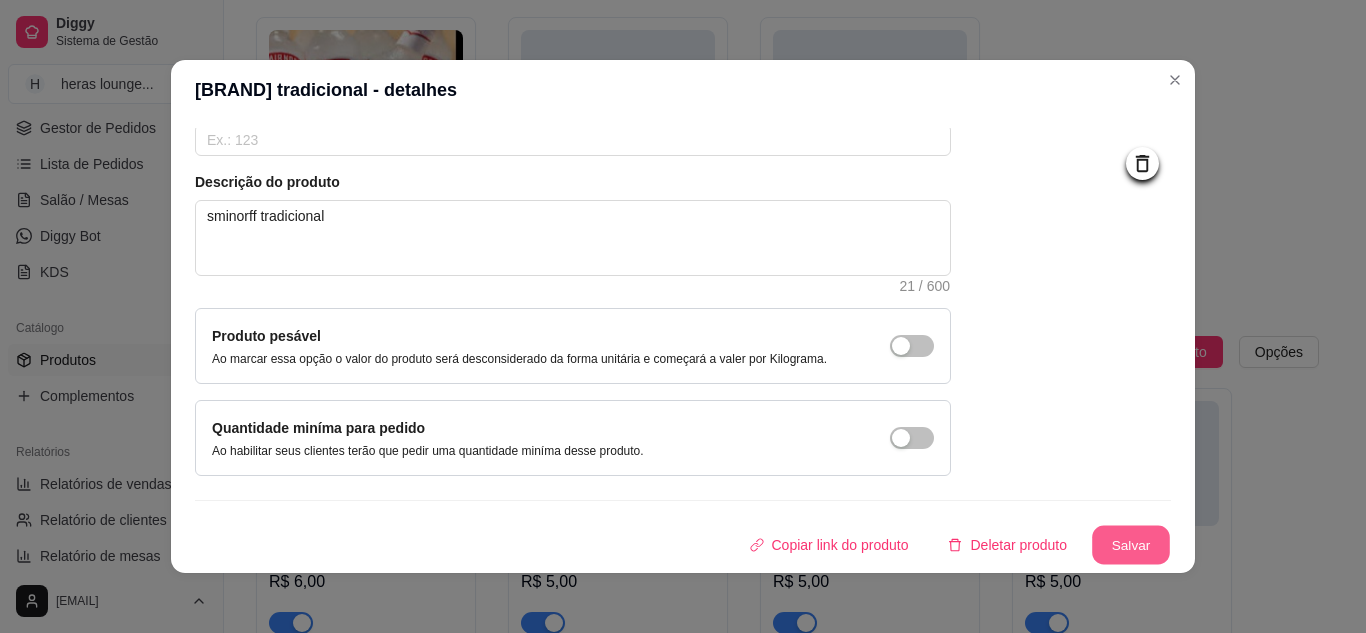 click on "Salvar" at bounding box center (1131, 545) 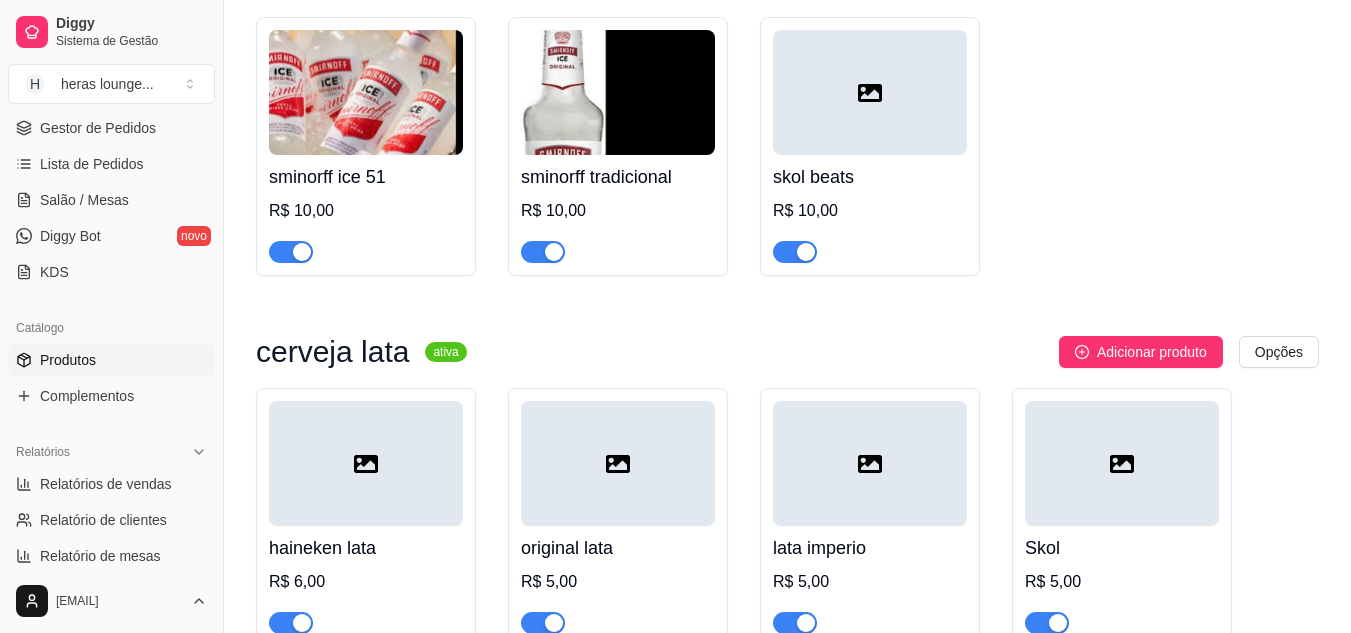 click at bounding box center [870, 92] 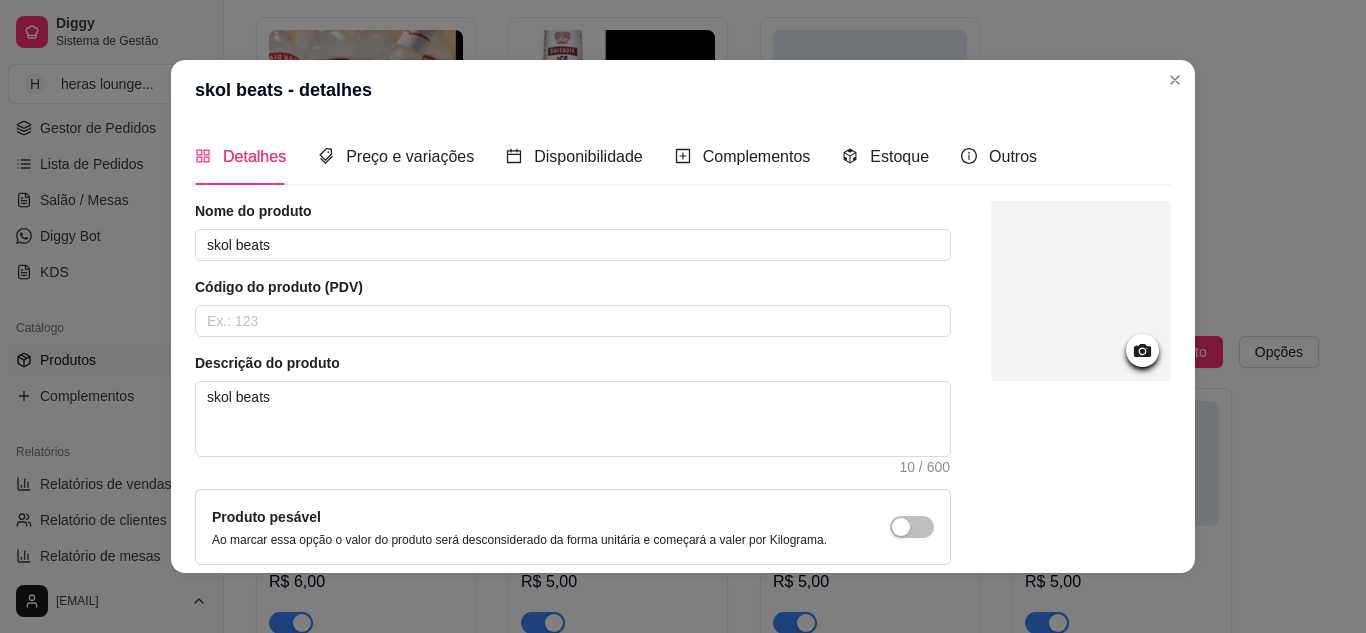 click at bounding box center [1081, 429] 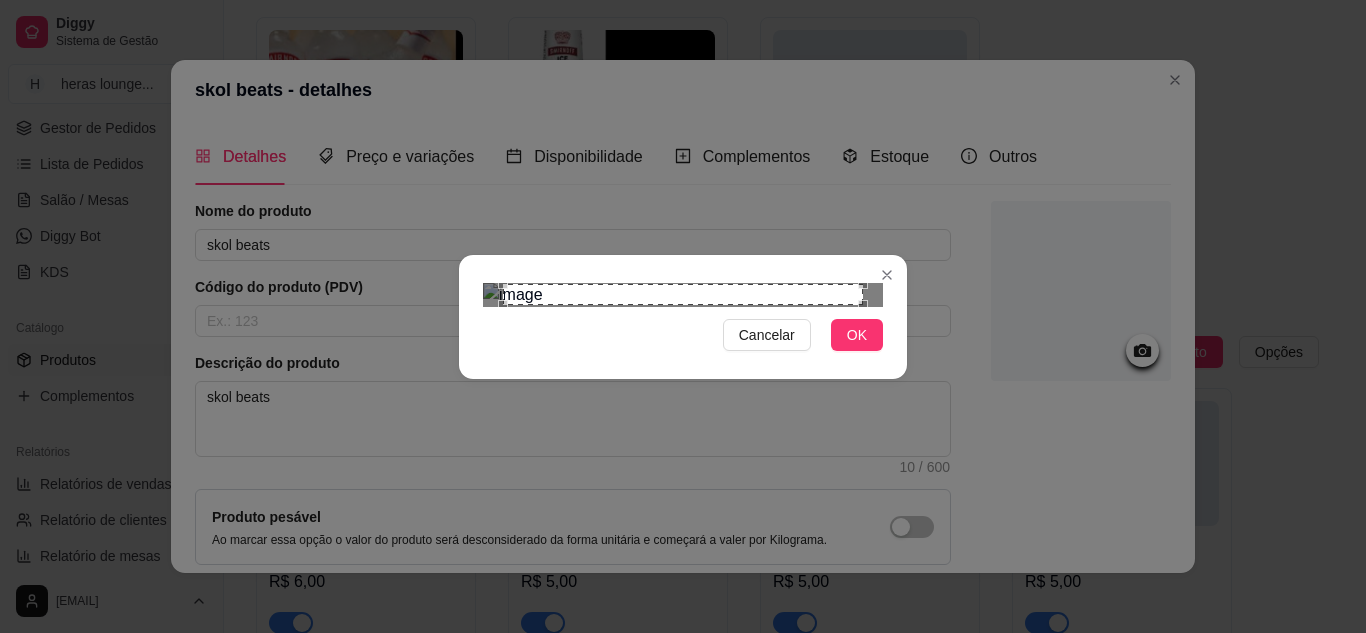 click at bounding box center (683, 295) 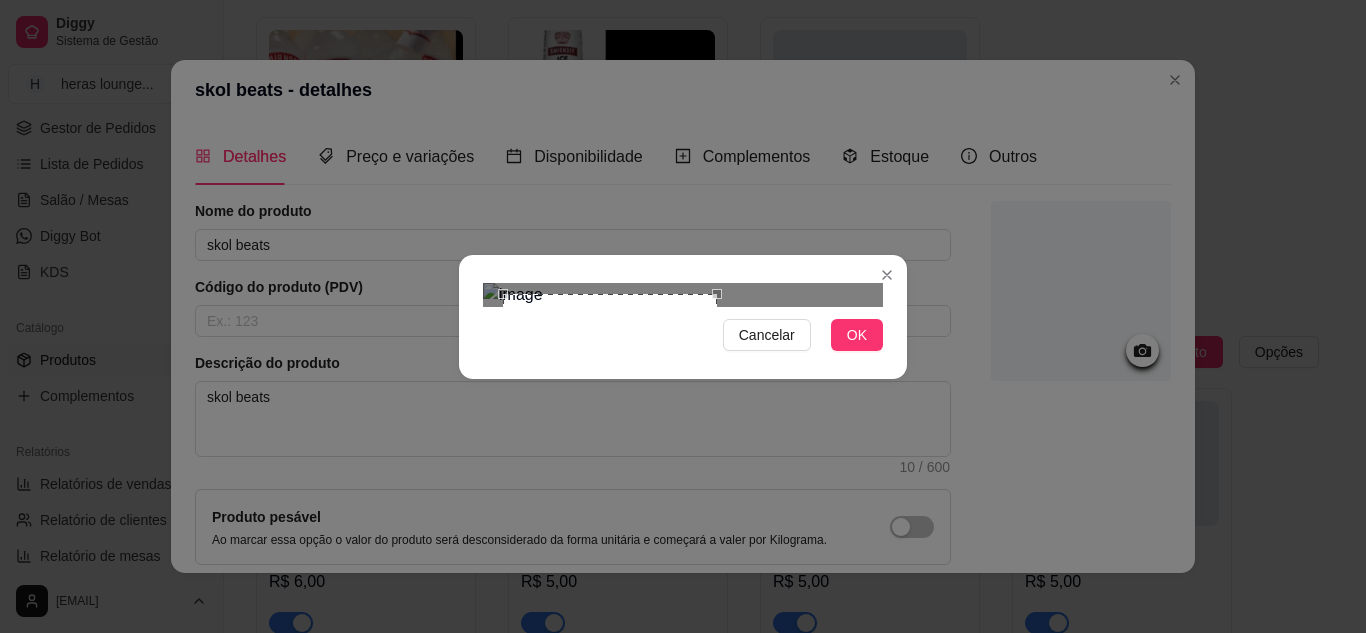 click at bounding box center [683, 295] 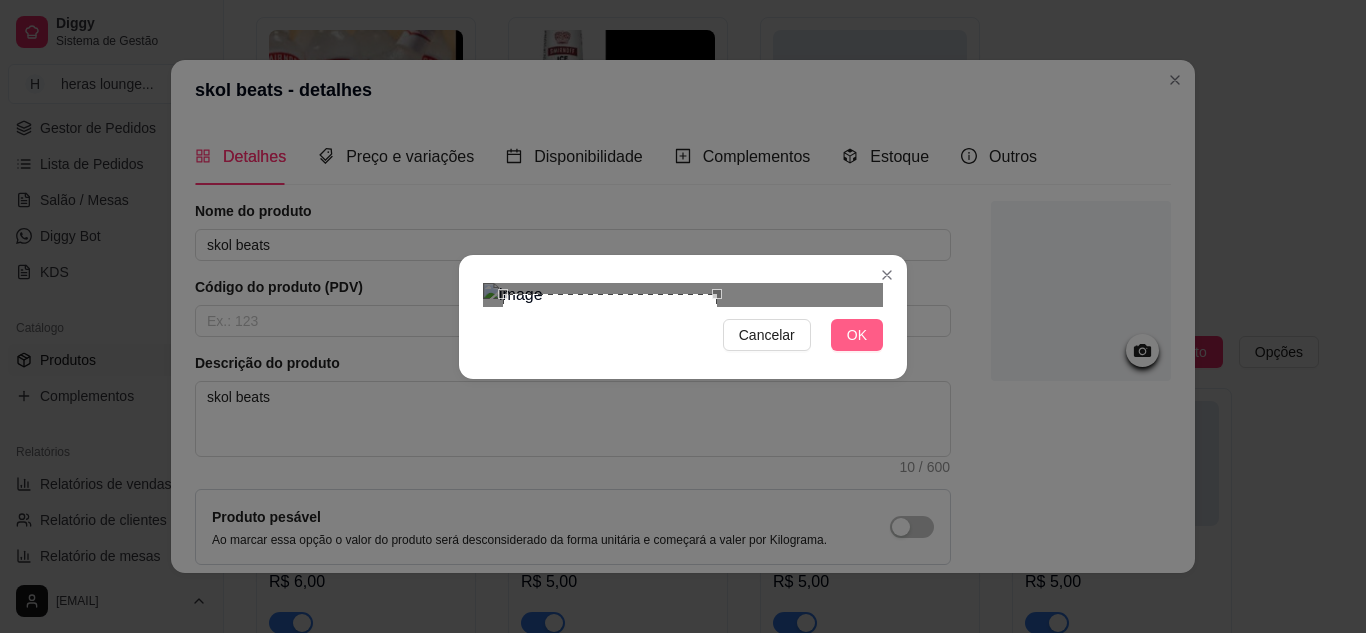 click on "OK" at bounding box center (857, 335) 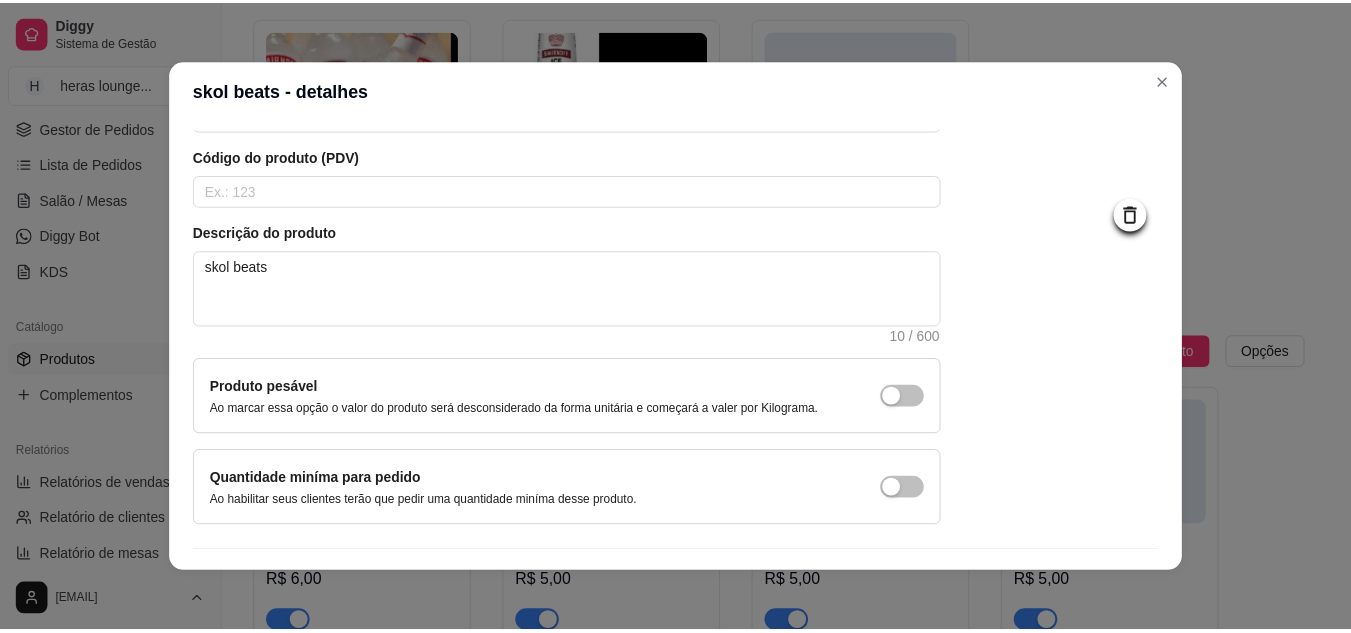 scroll, scrollTop: 181, scrollLeft: 0, axis: vertical 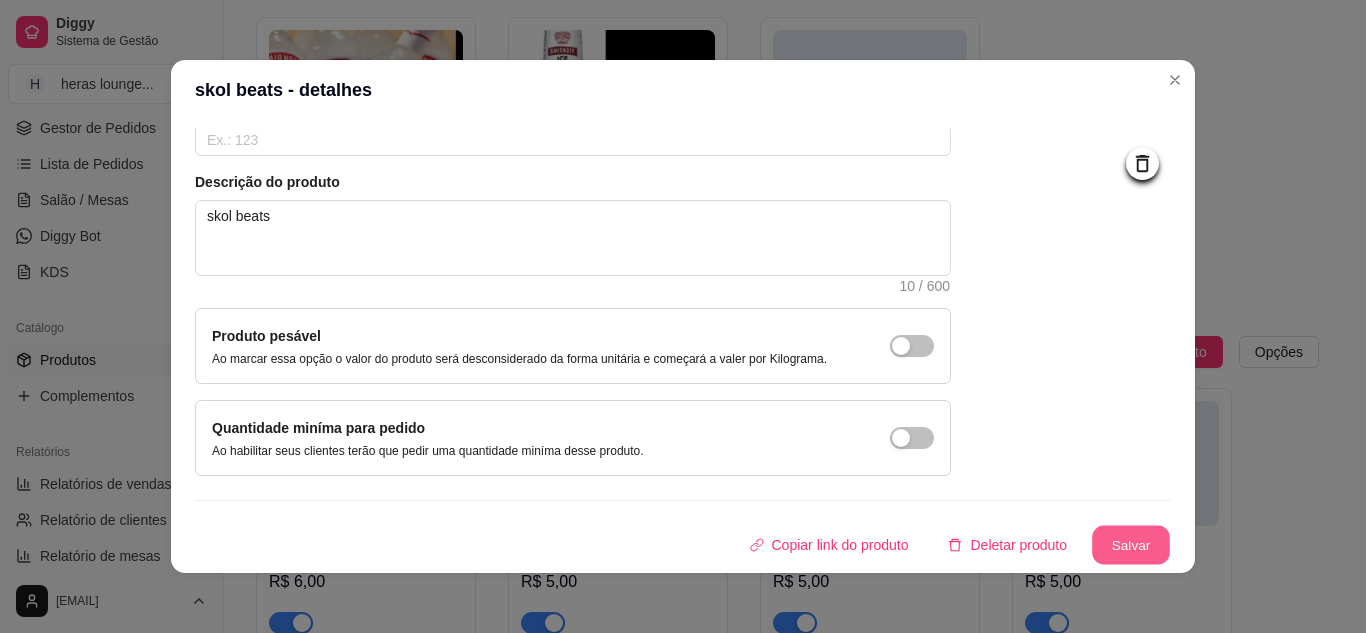 click on "Salvar" at bounding box center (1131, 545) 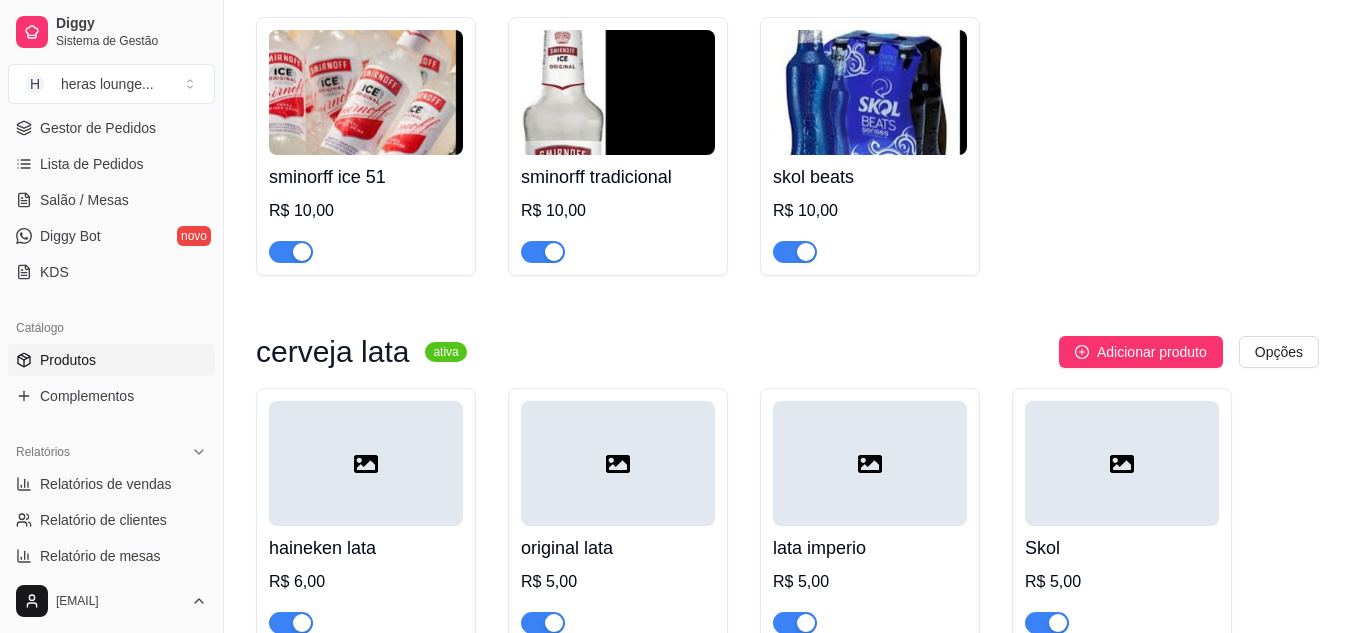 click on "sminorff ice 51   R$ 10,00 sminorff tradicional    R$ 10,00 skol beats   R$ 10,00" at bounding box center (787, 146) 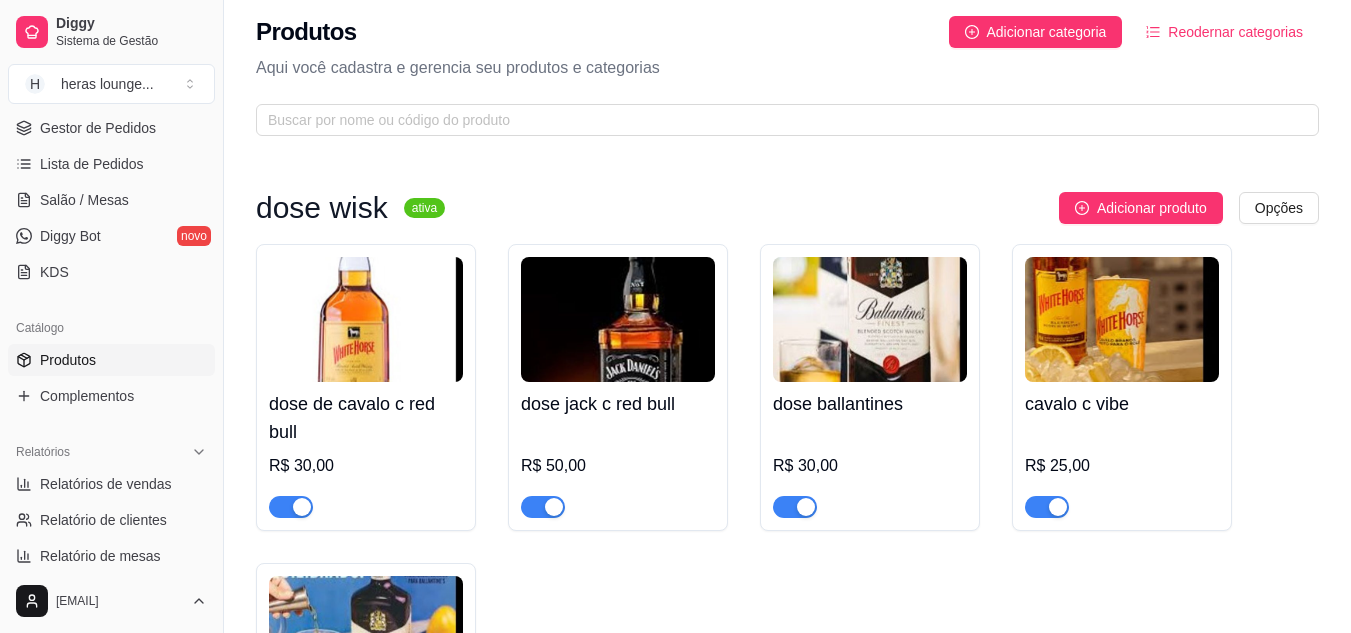 scroll, scrollTop: 0, scrollLeft: 0, axis: both 